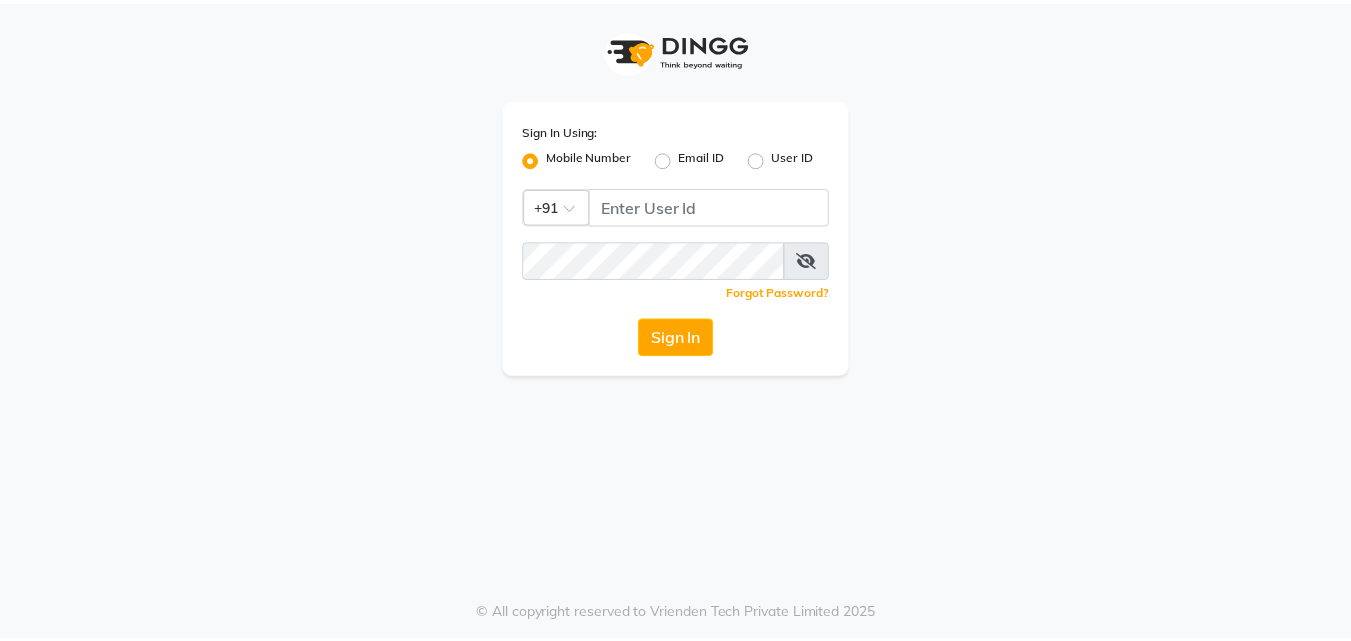scroll, scrollTop: 0, scrollLeft: 0, axis: both 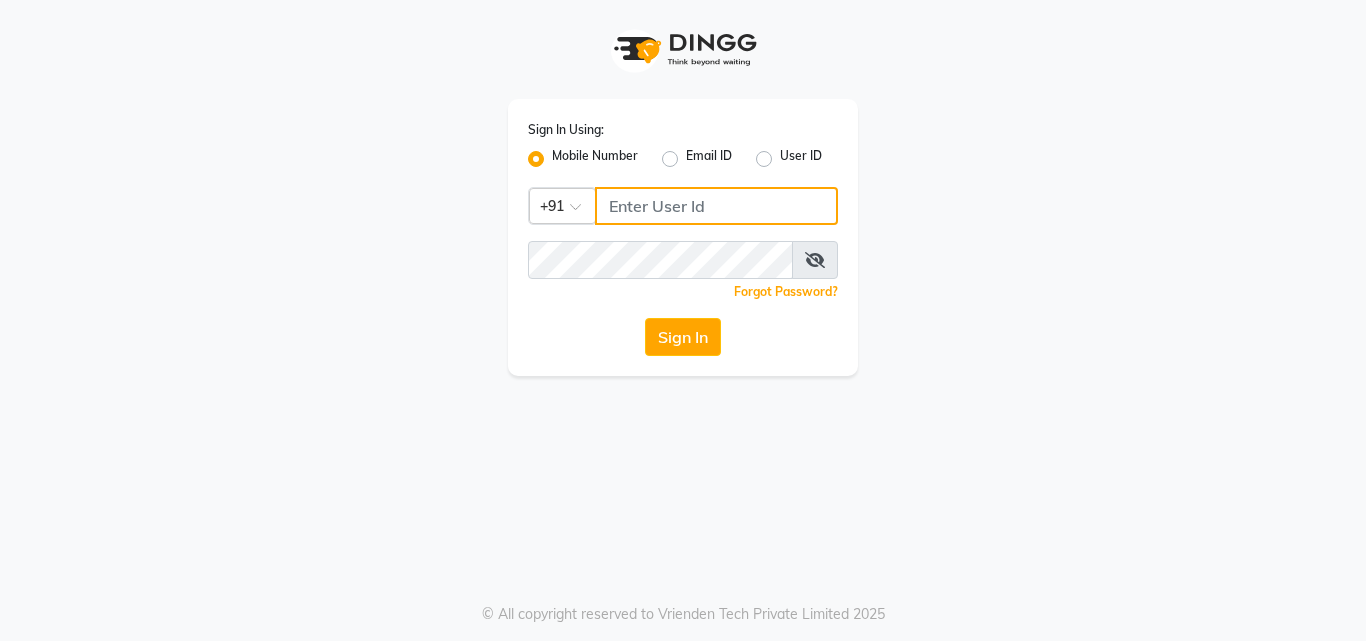 click 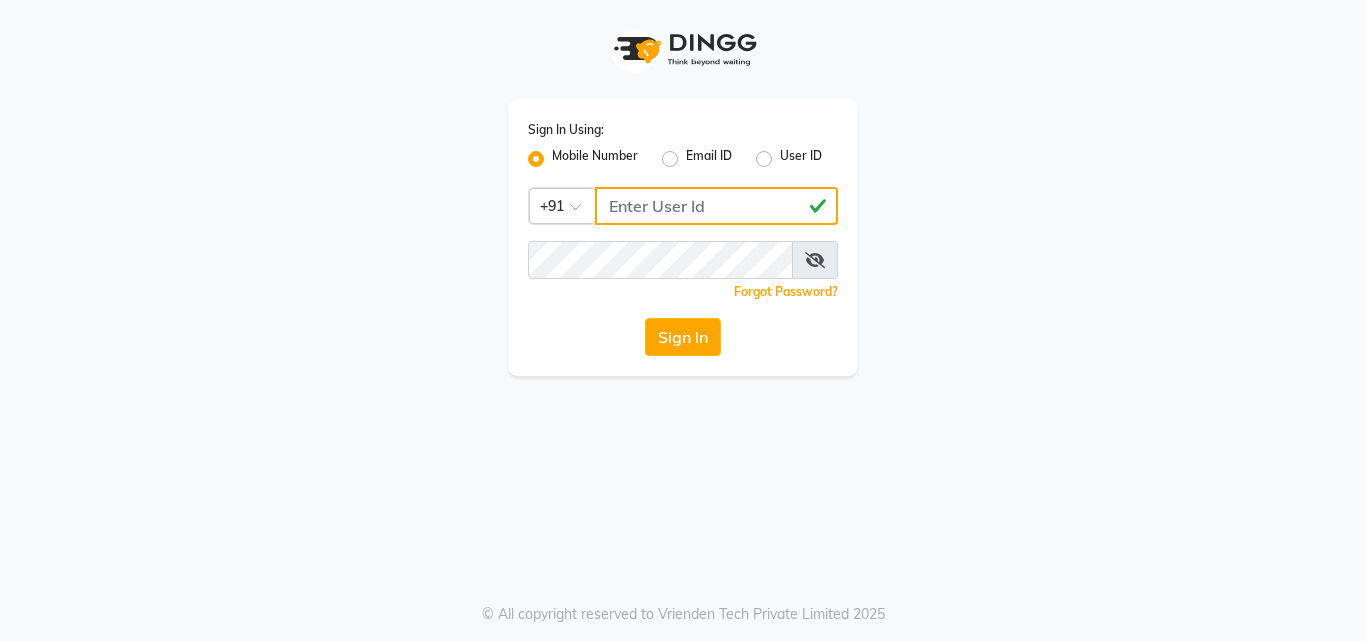 click on "[PHONE]" 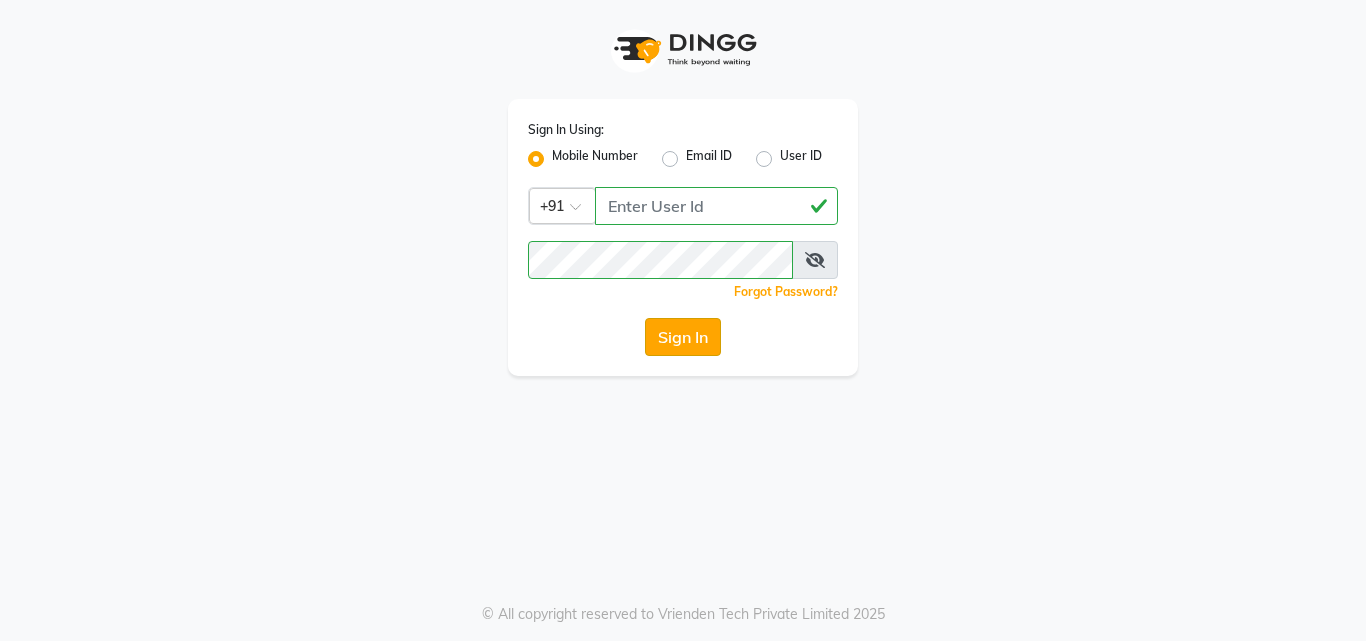 click on "Sign In" 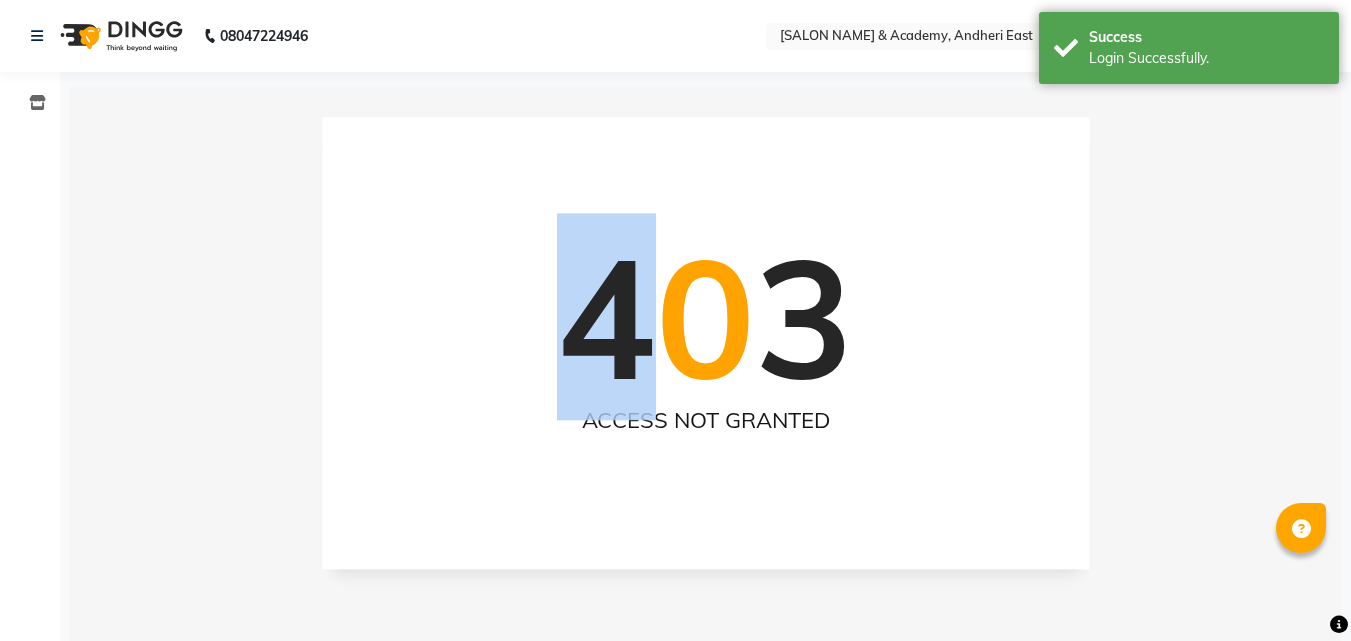 drag, startPoint x: 669, startPoint y: 338, endPoint x: 181, endPoint y: 210, distance: 504.5077 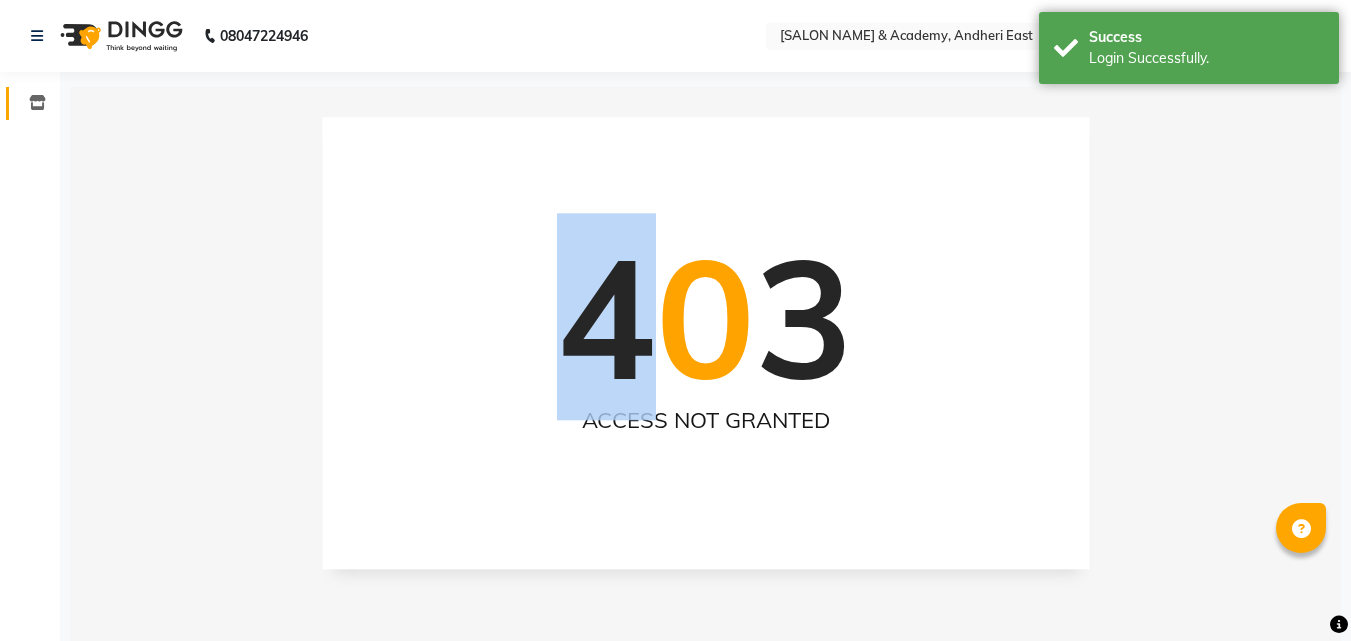 click 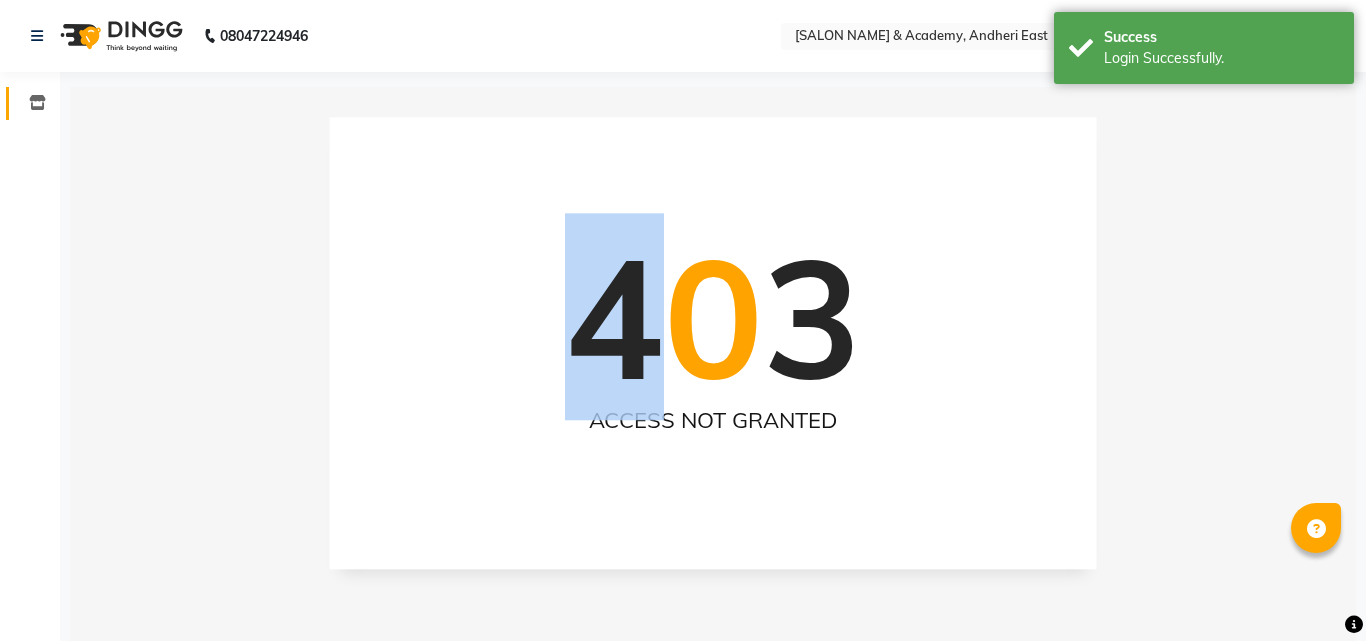 select 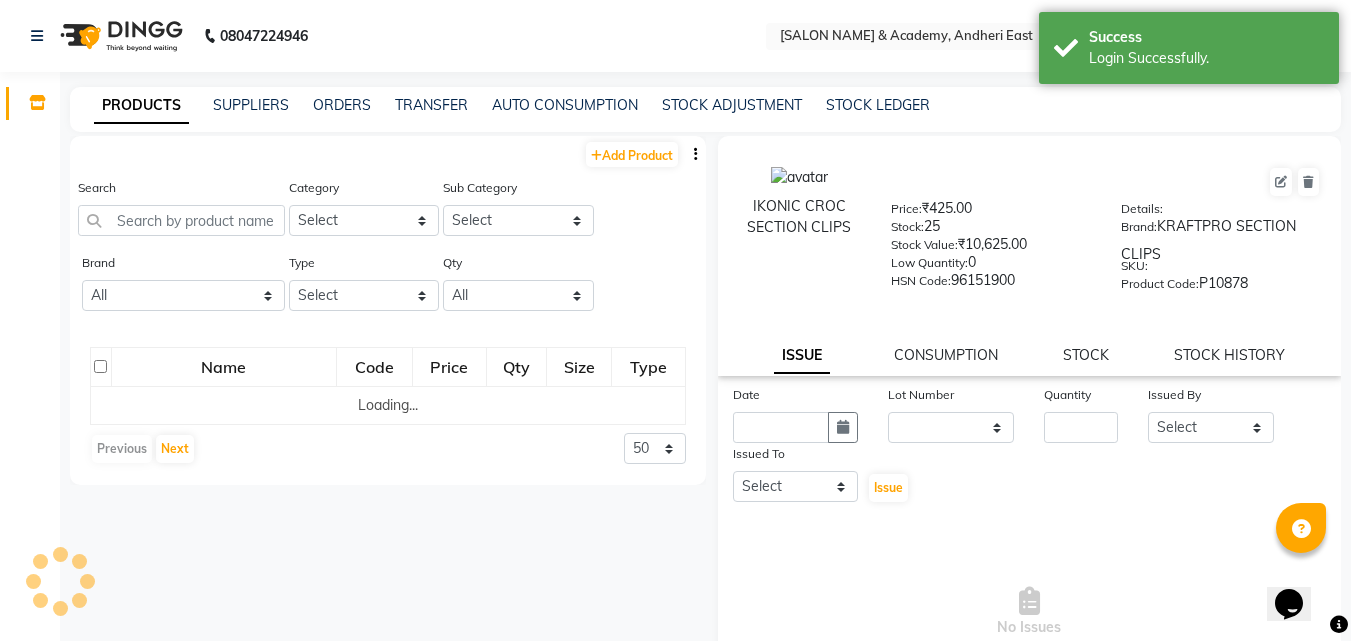 scroll, scrollTop: 0, scrollLeft: 0, axis: both 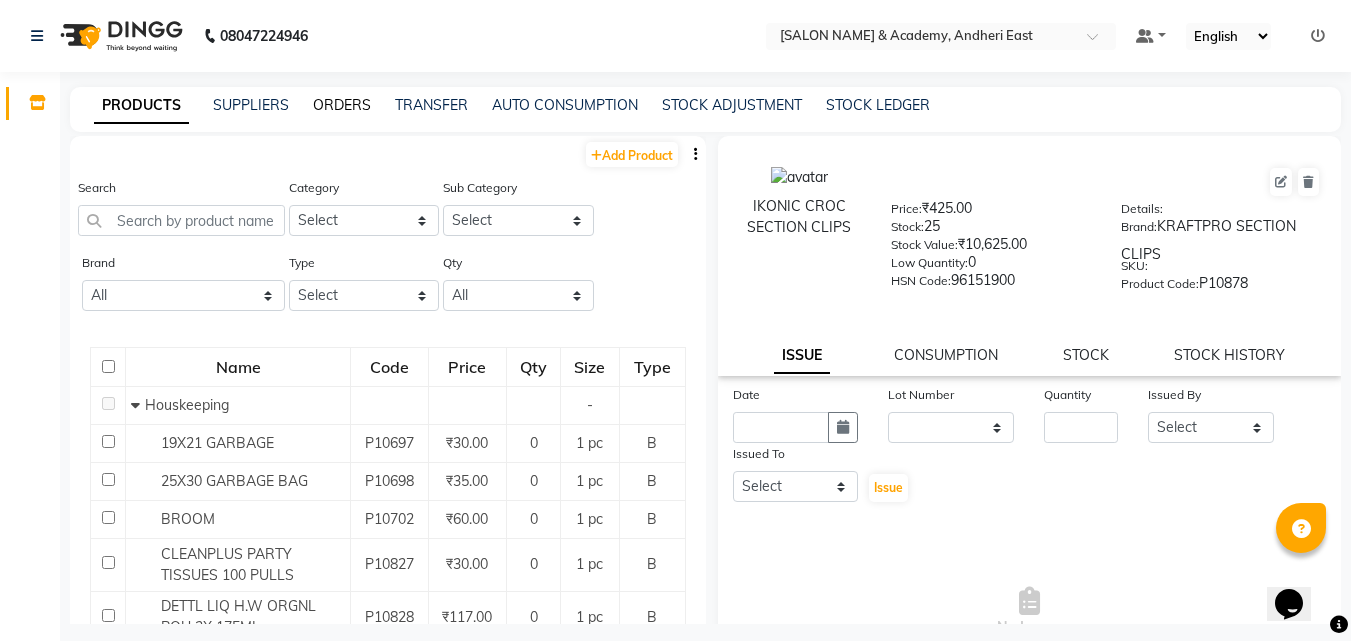 click on "ORDERS" 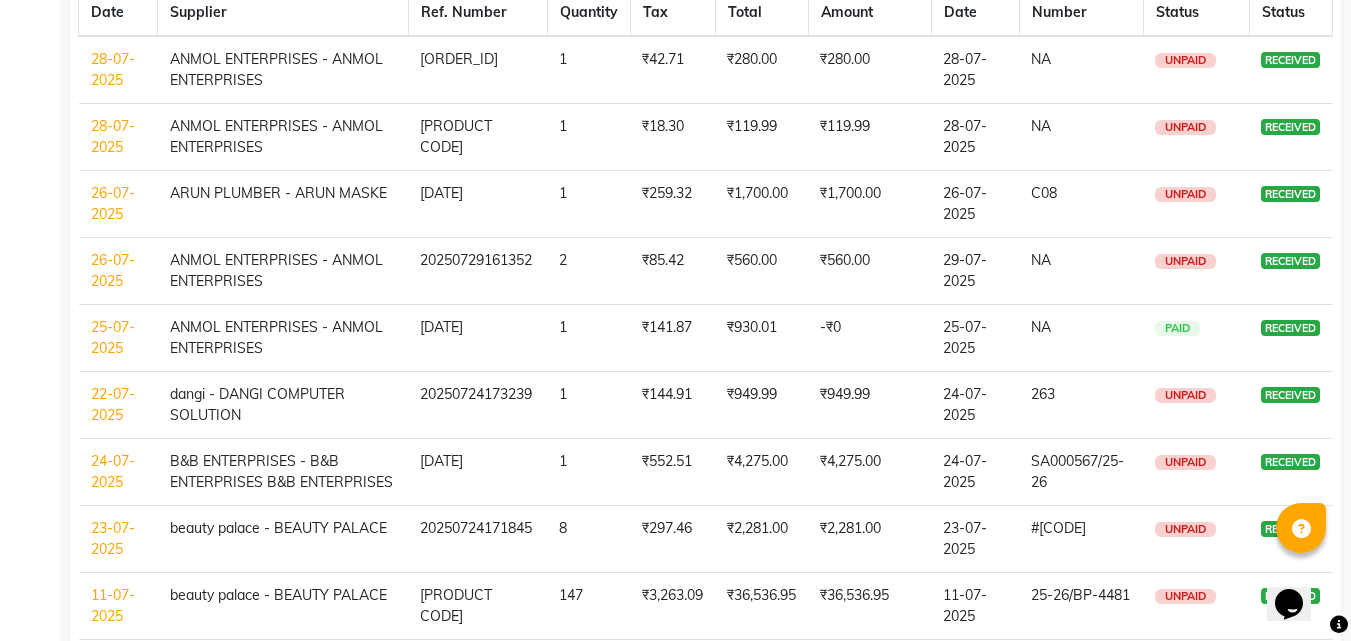 scroll, scrollTop: 0, scrollLeft: 0, axis: both 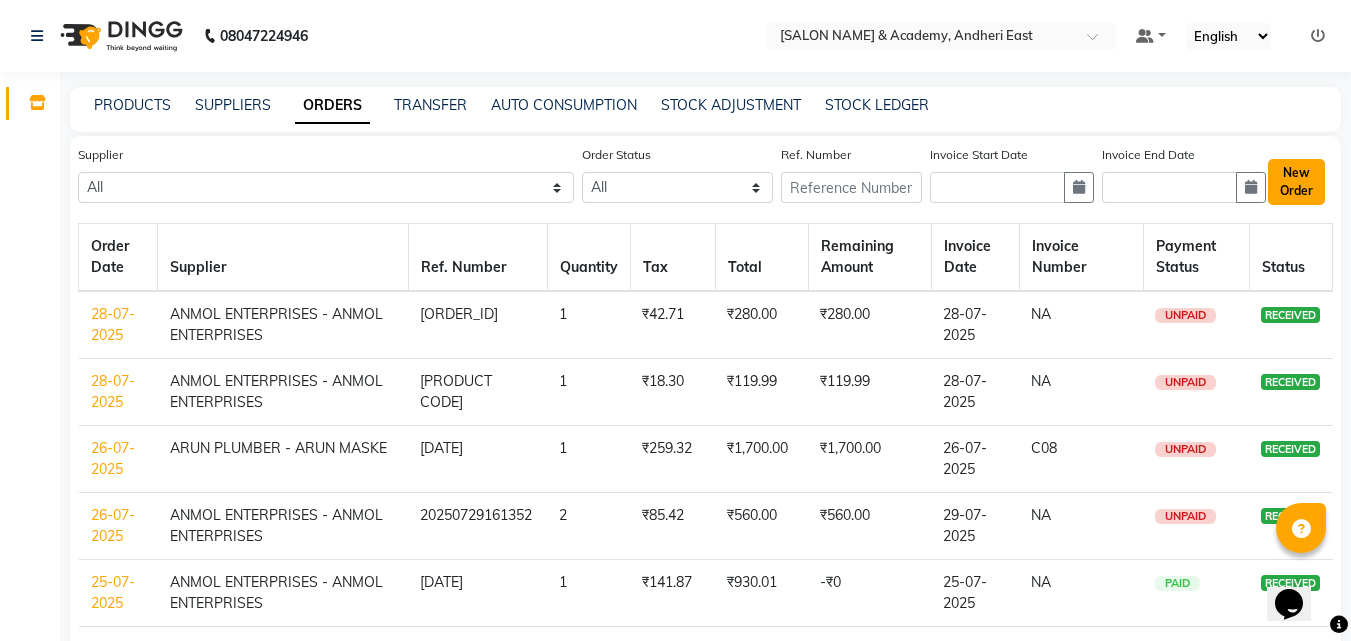 click on "New Order" 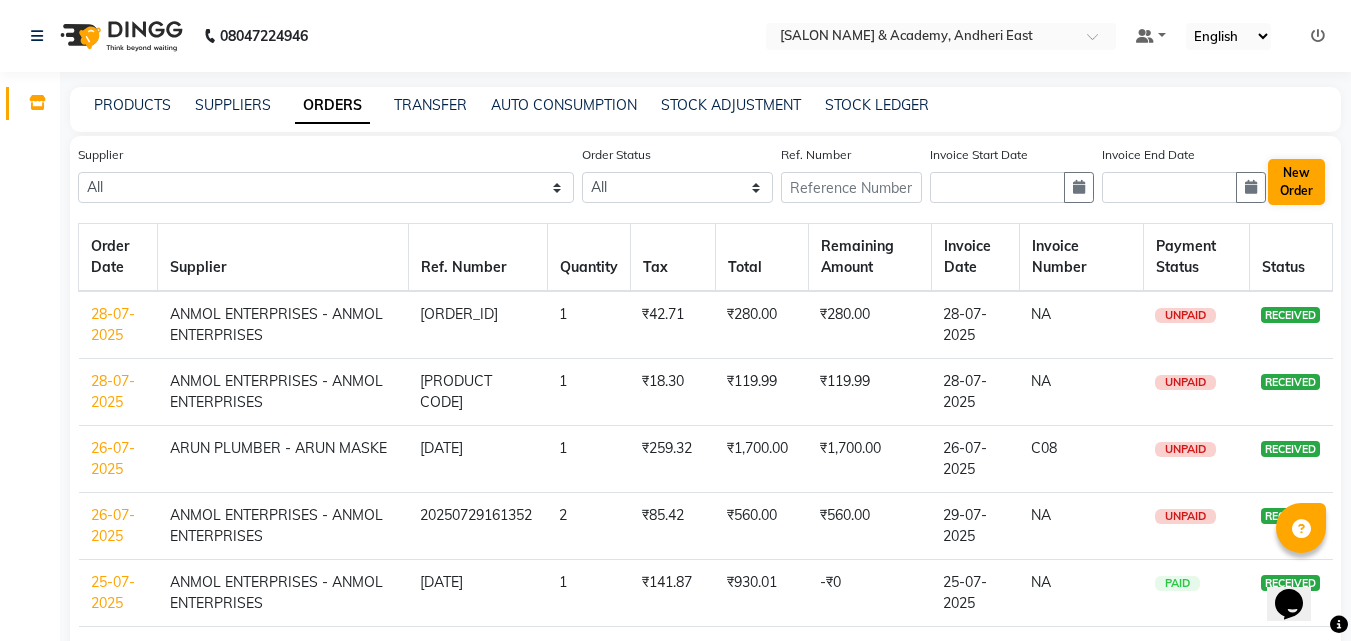 select on "true" 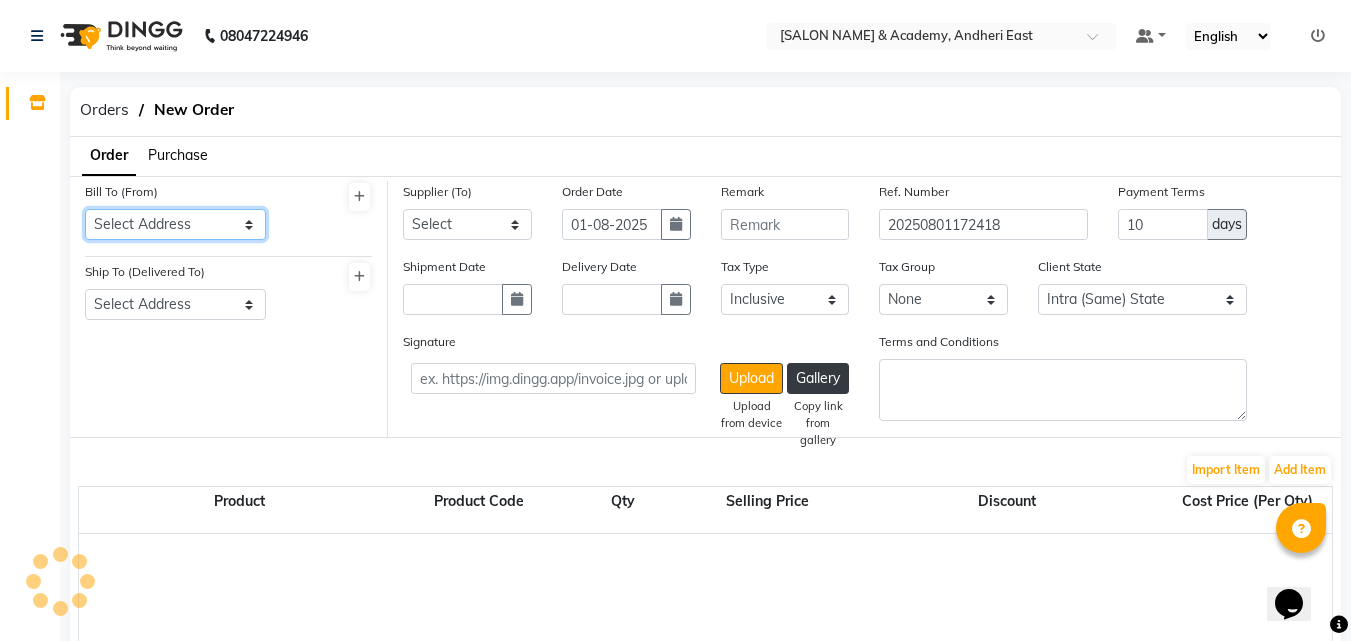 click on "Select Address  B wing [NUMBER], Building No [NUMBER], Mittal Industrial Estate, Marol, Andheri East, Mumbai, Maharashtra [POSTAL CODE], India" 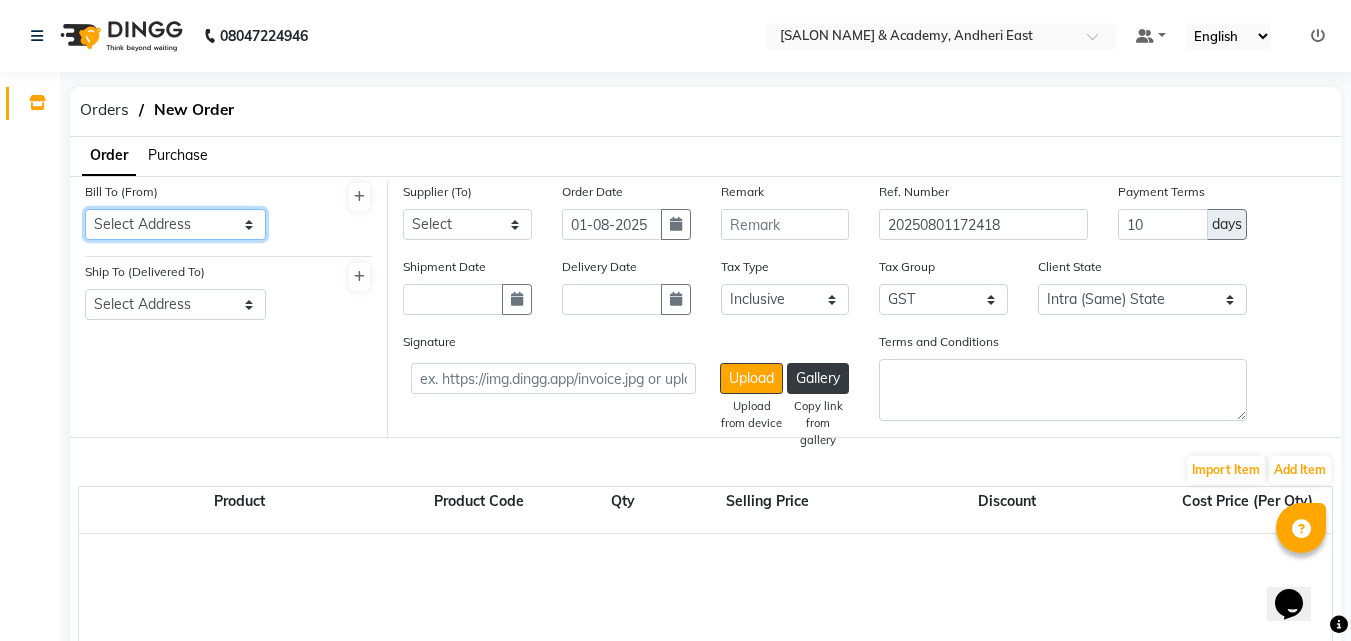 select on "1212" 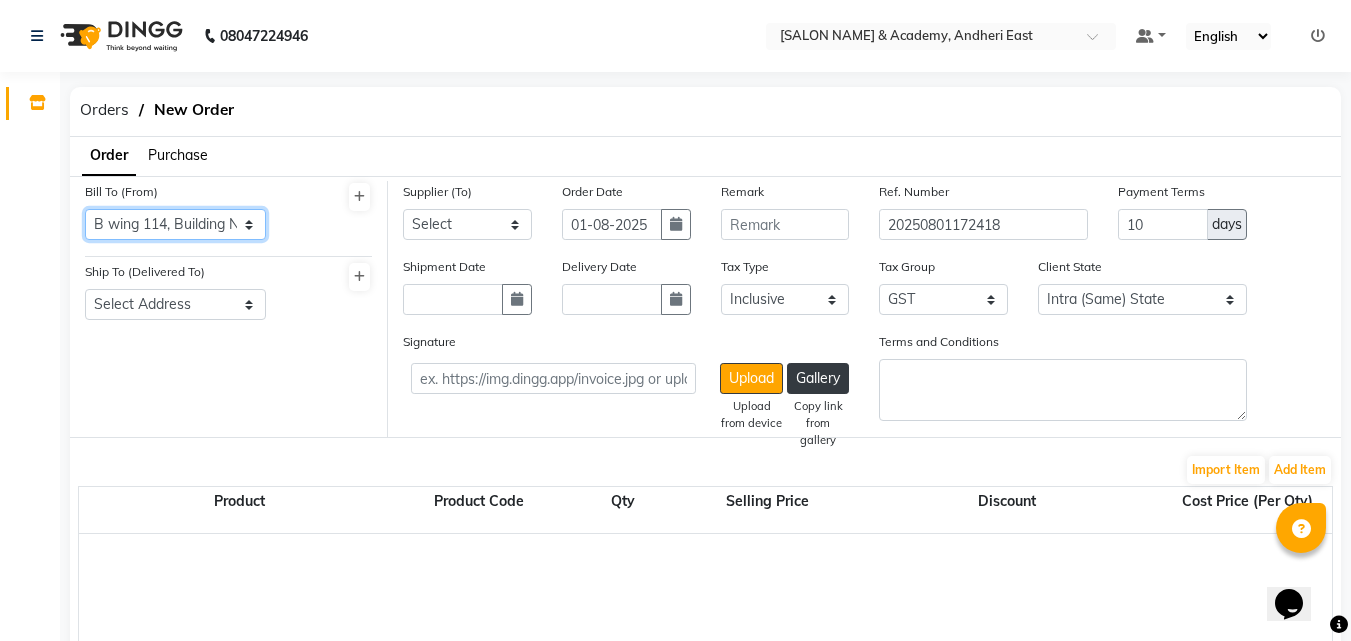 click on "Select Address  B wing [NUMBER], Building No [NUMBER], Mittal Industrial Estate, Marol, Andheri East, Mumbai, Maharashtra [POSTAL CODE], India" 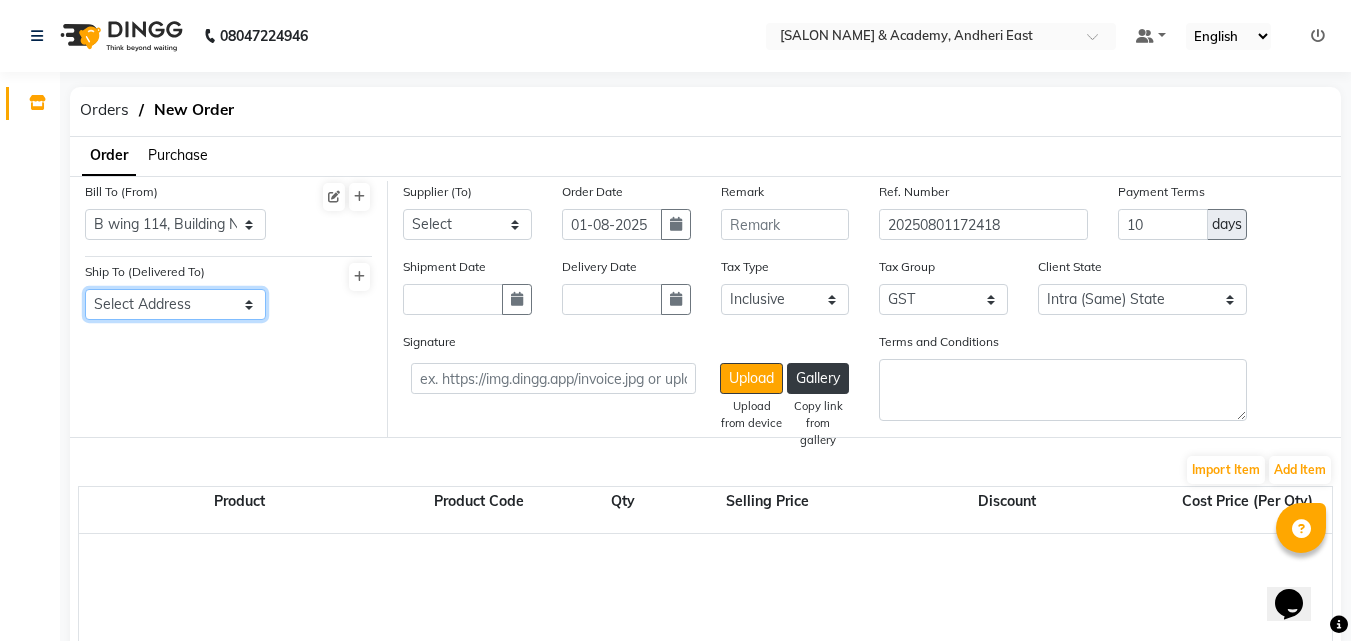 click on "Select Address  B wing [NUMBER], Building No [NUMBER], Mittal Industrial Estate, Marol, Andheri East, Mumbai, Maharashtra [POSTAL CODE], India   B WING , MITTAL INDUSTRIES ESTATE,[SALON NAME] ACADEMY , SHOP NO,[NUMBER] , MAROL NAKA , ANDHERI EAST [POSTAL CODE]" 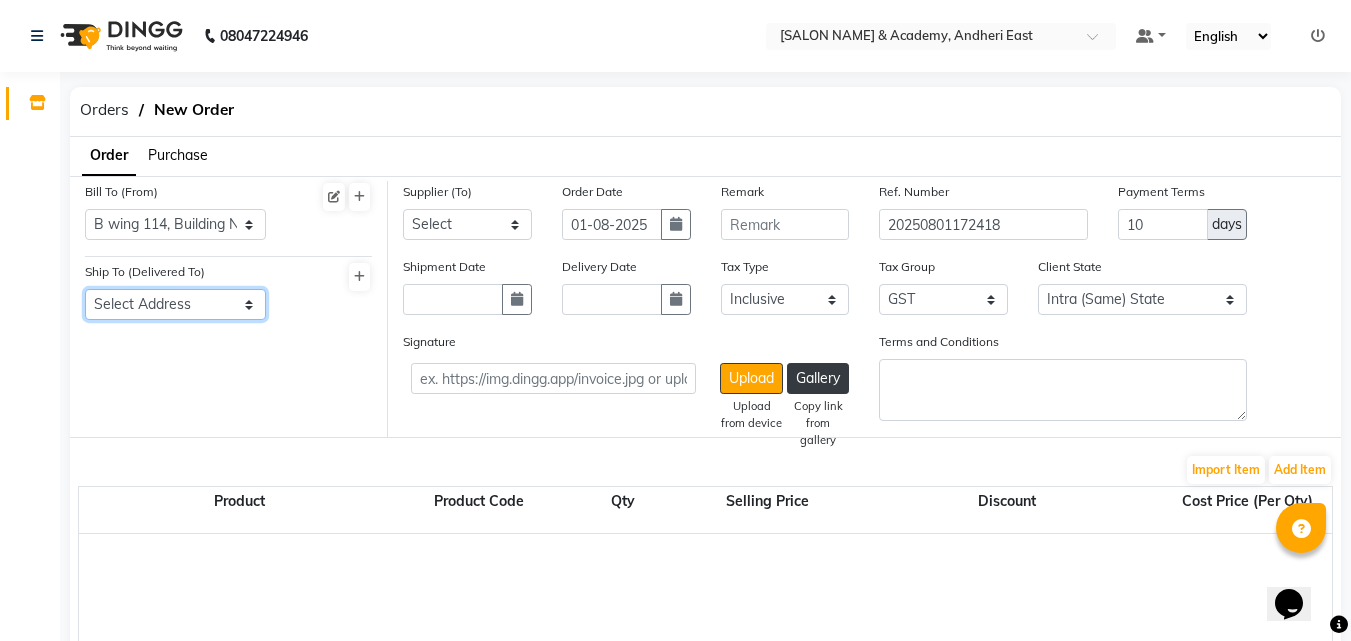select on "1213" 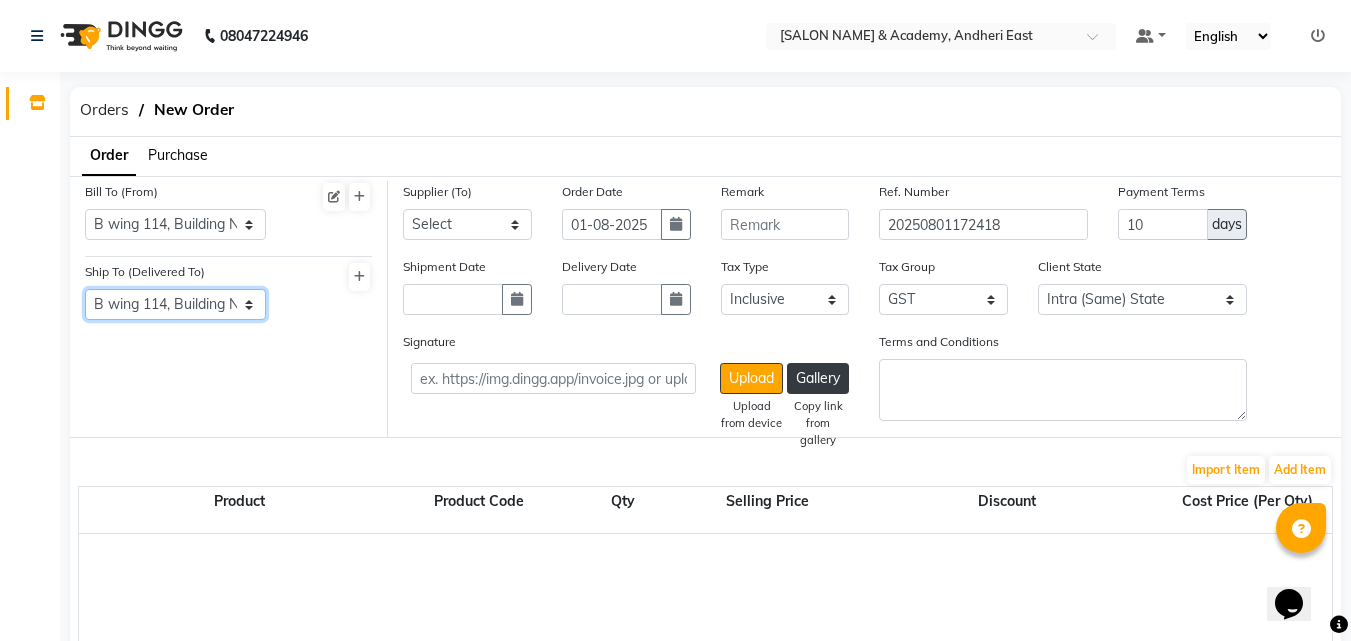 click on "Select Address  B wing [NUMBER], Building No [NUMBER], Mittal Industrial Estate, Marol, Andheri East, Mumbai, Maharashtra [POSTAL CODE], India   B WING , MITTAL INDUSTRIES ESTATE,[SALON NAME] ACADEMY , SHOP NO,[NUMBER] , MAROL NAKA , ANDHERI EAST [POSTAL CODE]" 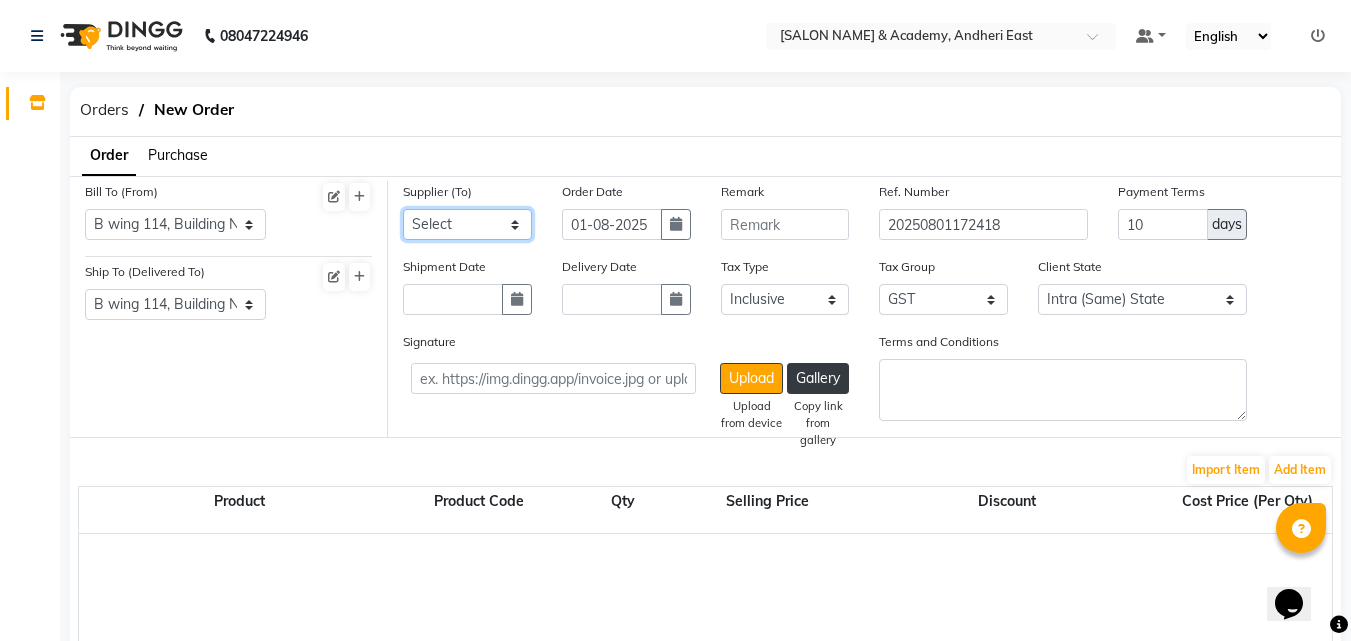 click on "Select ZUBIN DISTRIBUTORS - ZD INTOUCH ENTERPRISES - INTOUCH ENTERPRISES NAKODA TRADEPOINT LLP - NAKODA TRADEPOINT LLP ANMOL ENTERPRISES - ANMOL ENTERPRISES BEAUTY AND MORE - BEAUTY AND MORE HUMERA COMPLETE BEAUTY - HUMERA COMPLETE BEAUTY EVERGREEN - EVERGREEN EVERGREEN B&B ENTERPRISES - B&B ENTERPRISES B&B ENTERPRISES RATNAM DISTRIBUTORS - RATNAM DISTRIBUTORS RATNAM DISTRIBUTORS VIVA - VIVA VIVA MEZ CREATIONS - MEZ CREATIONS MEZ CREATIONS FS ENTERPRISES - FS ENTERPRISES FS ENTERPRISES BEAUTY SHOP - BEAUTY SHOP BEAUTY SHOP GANESH PLASTIC - GANESH PLASTIC GANESH PLASTIC NAKODA MARKETING - NAKODA MARKETING NAKODA MARKETING NAKODA SALES NAKODA SALES APAR DISTRUTORS - APAR DISTRIBUTORS APAR DISTRIBUTOR beauty palace - BEAUTY PALACE KARNANI LABORATORIES LIMITED - KARNANI LABORATORIES LIMITED Bhosale amazon.in - AMAZON .IN INFOCOM NETWORK - INFOCOM NETWORK beauty planet - BEAUTY PLANET PRIVATE LIMITED MIAOU COSMETIC - PRAKSHAL MEHTA ANMOL ENTERPRISES - ANMOL ENTERPRISES BG COSMETIC - BEAUTY GLOW" 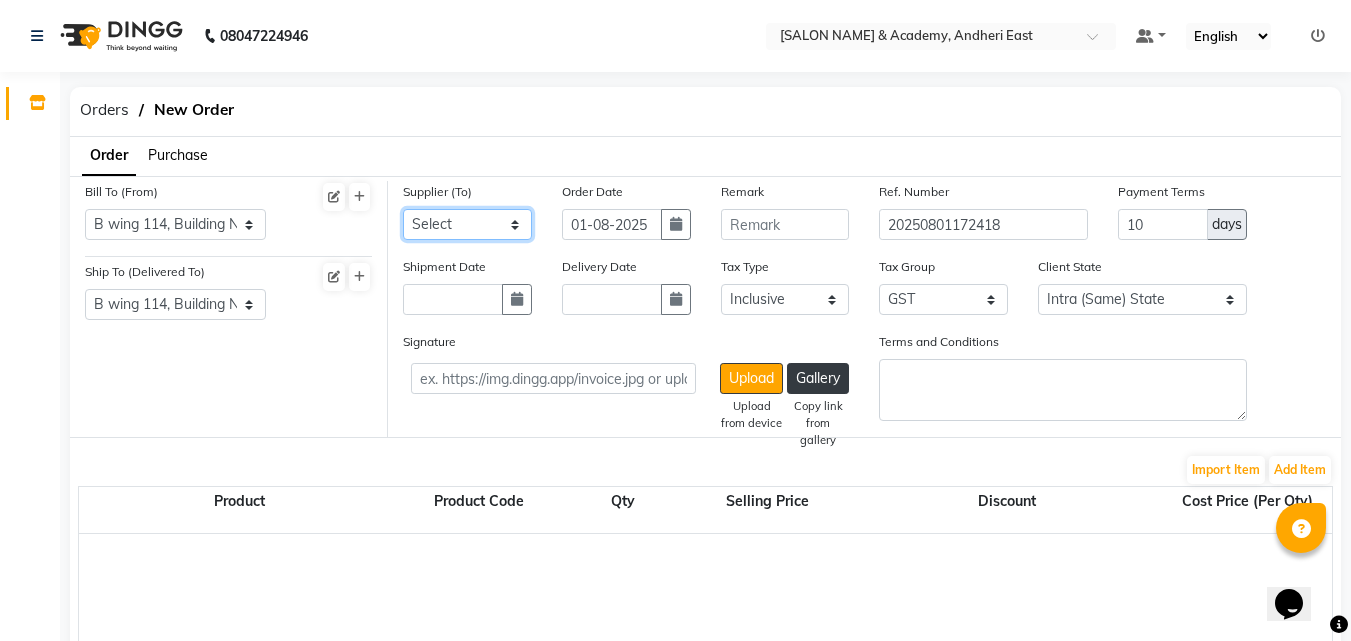 select on "4236" 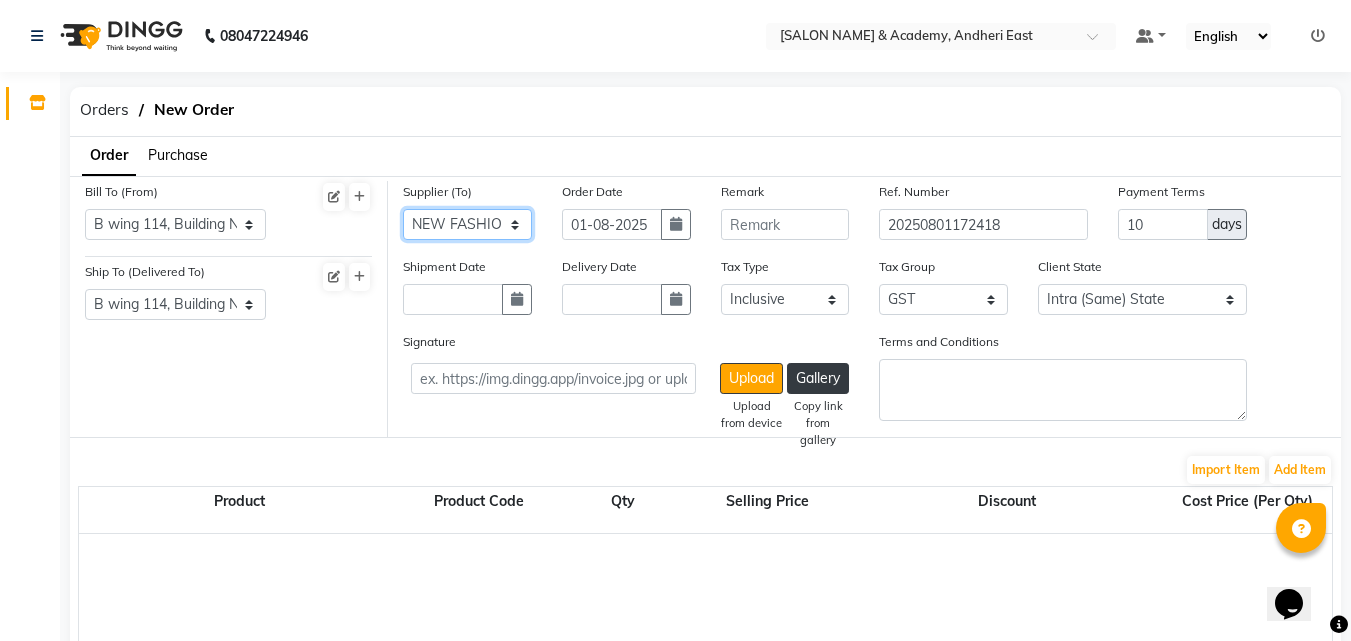 click on "Select ZUBIN DISTRIBUTORS - ZD INTOUCH ENTERPRISES - INTOUCH ENTERPRISES NAKODA TRADEPOINT LLP - NAKODA TRADEPOINT LLP ANMOL ENTERPRISES - ANMOL ENTERPRISES BEAUTY AND MORE - BEAUTY AND MORE HUMERA COMPLETE BEAUTY - HUMERA COMPLETE BEAUTY EVERGREEN - EVERGREEN EVERGREEN B&B ENTERPRISES - B&B ENTERPRISES B&B ENTERPRISES RATNAM DISTRIBUTORS - RATNAM DISTRIBUTORS RATNAM DISTRIBUTORS VIVA - VIVA VIVA MEZ CREATIONS - MEZ CREATIONS MEZ CREATIONS FS ENTERPRISES - FS ENTERPRISES FS ENTERPRISES BEAUTY SHOP - BEAUTY SHOP BEAUTY SHOP GANESH PLASTIC - GANESH PLASTIC GANESH PLASTIC NAKODA MARKETING - NAKODA MARKETING NAKODA MARKETING NAKODA SALES NAKODA SALES APAR DISTRUTORS - APAR DISTRIBUTORS APAR DISTRIBUTOR beauty palace - BEAUTY PALACE KARNANI LABORATORIES LIMITED - KARNANI LABORATORIES LIMITED Bhosale amazon.in - AMAZON .IN INFOCOM NETWORK - INFOCOM NETWORK beauty planet - BEAUTY PLANET PRIVATE LIMITED MIAOU COSMETIC - PRAKSHAL MEHTA ANMOL ENTERPRISES - ANMOL ENTERPRISES BG COSMETIC - BEAUTY GLOW" 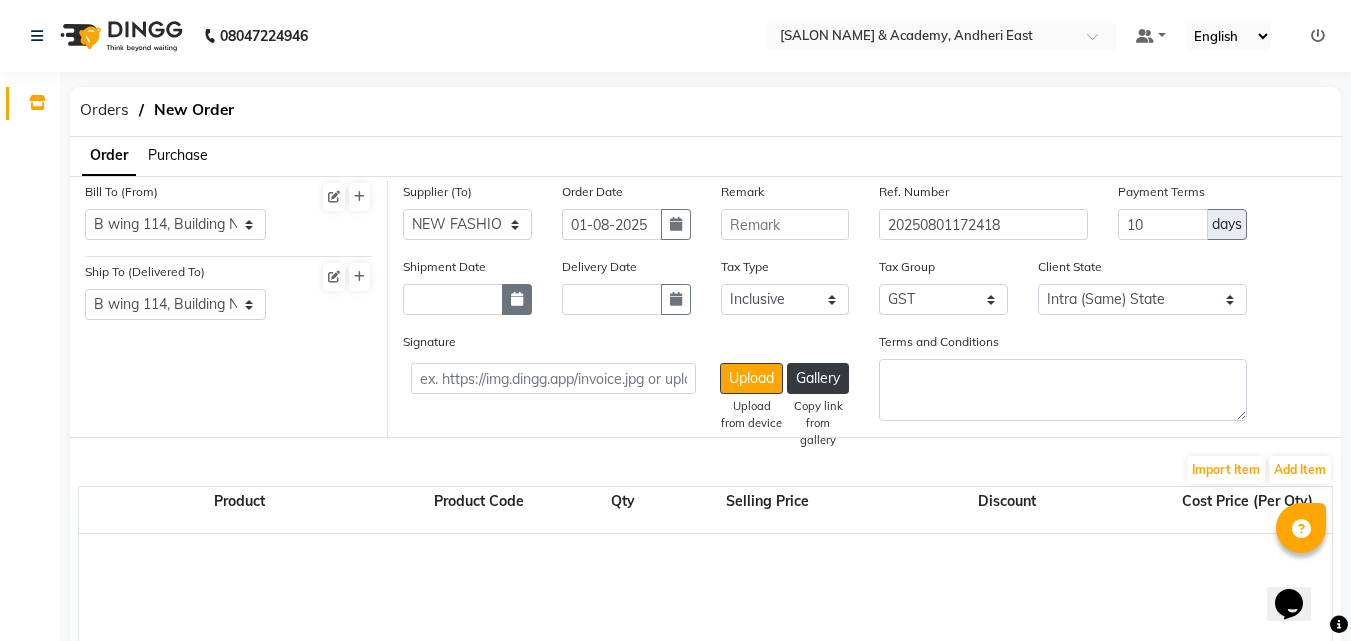 click 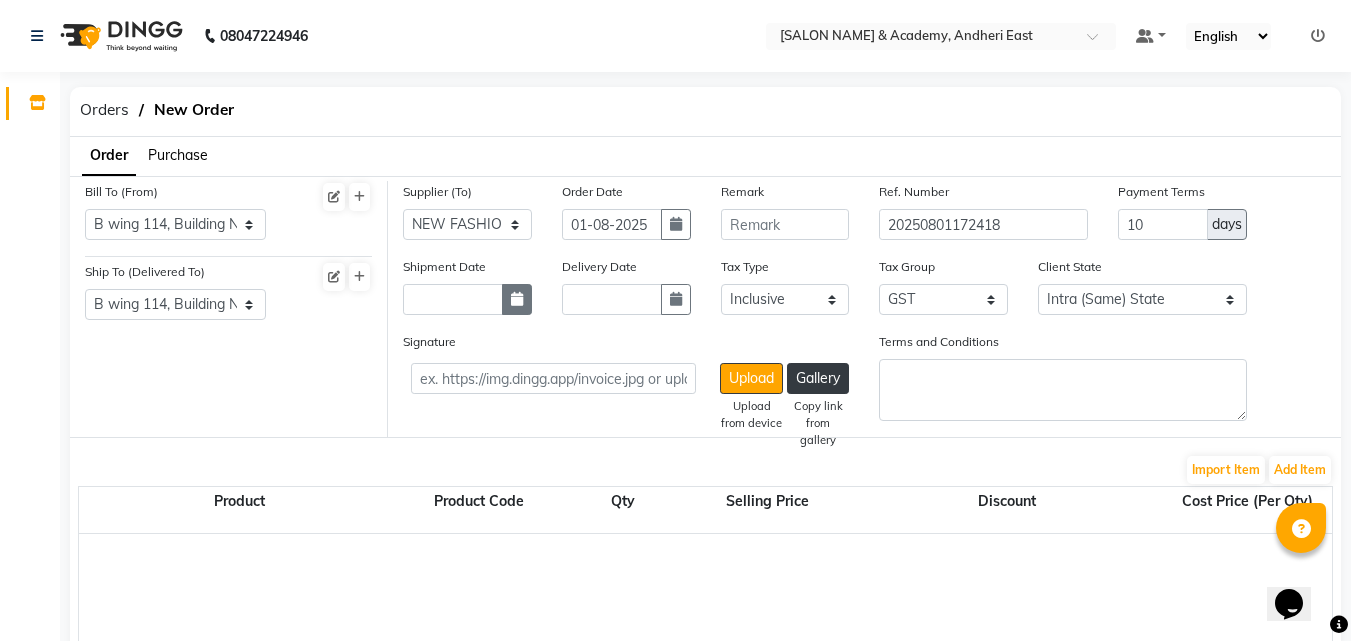 select on "8" 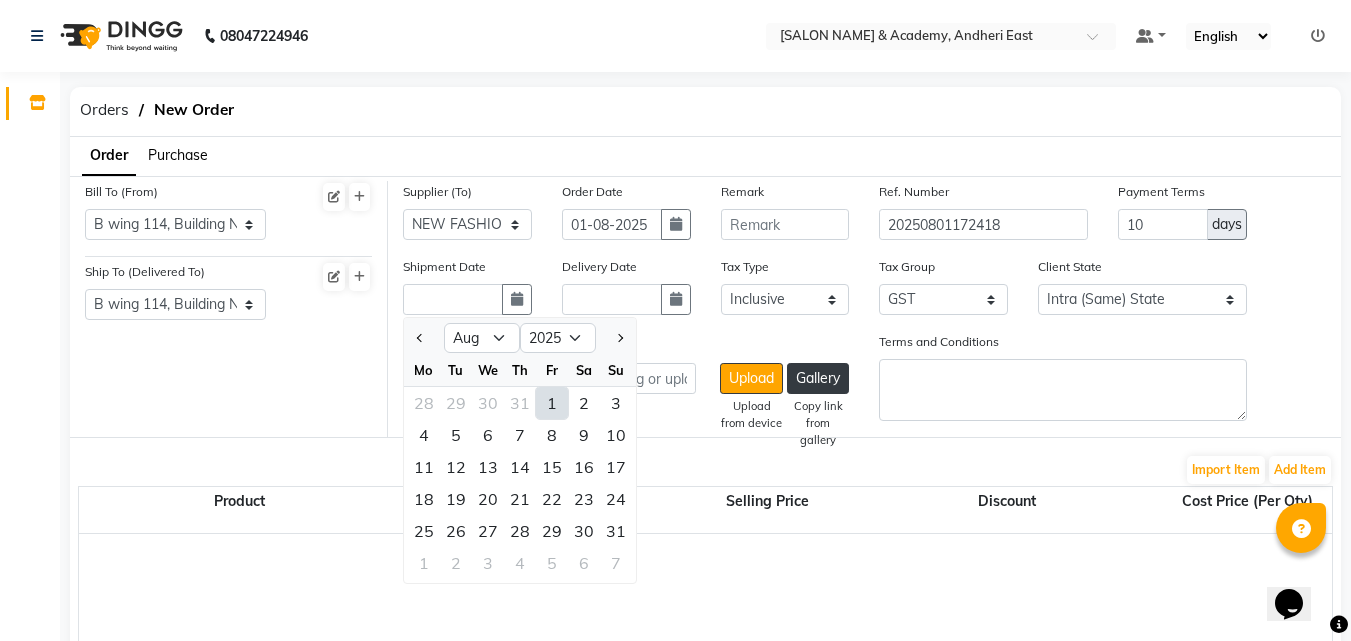 click on "1" 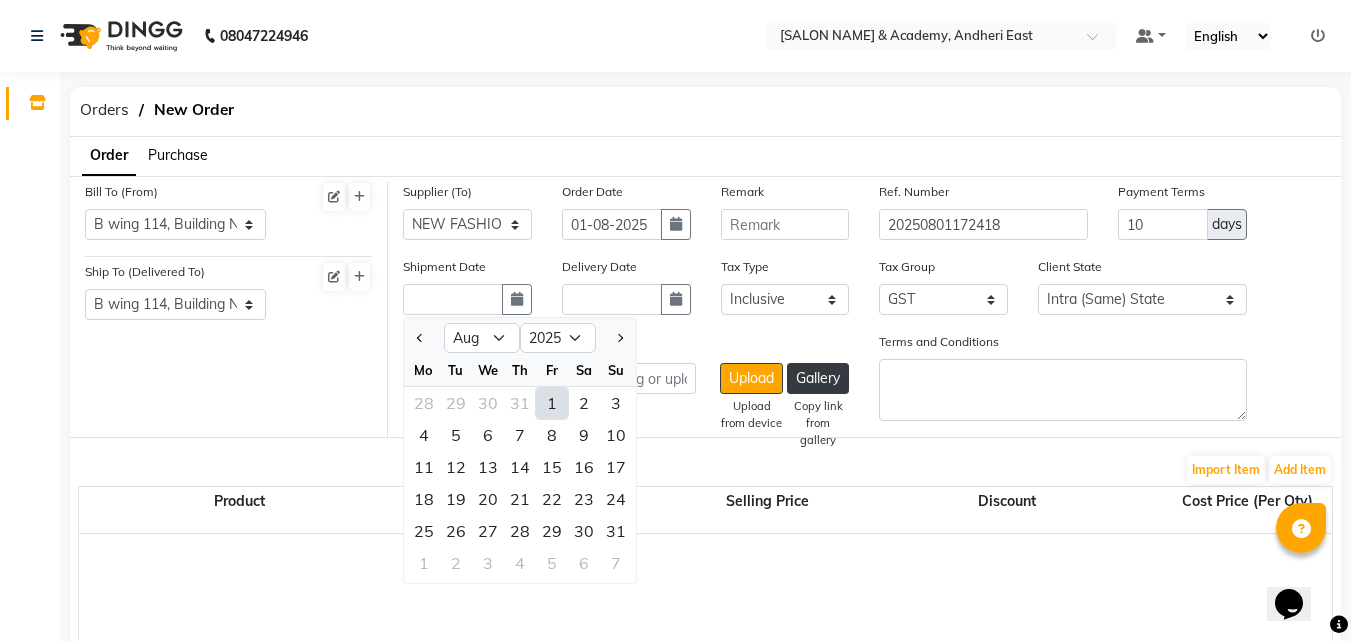 type on "01-08-2025" 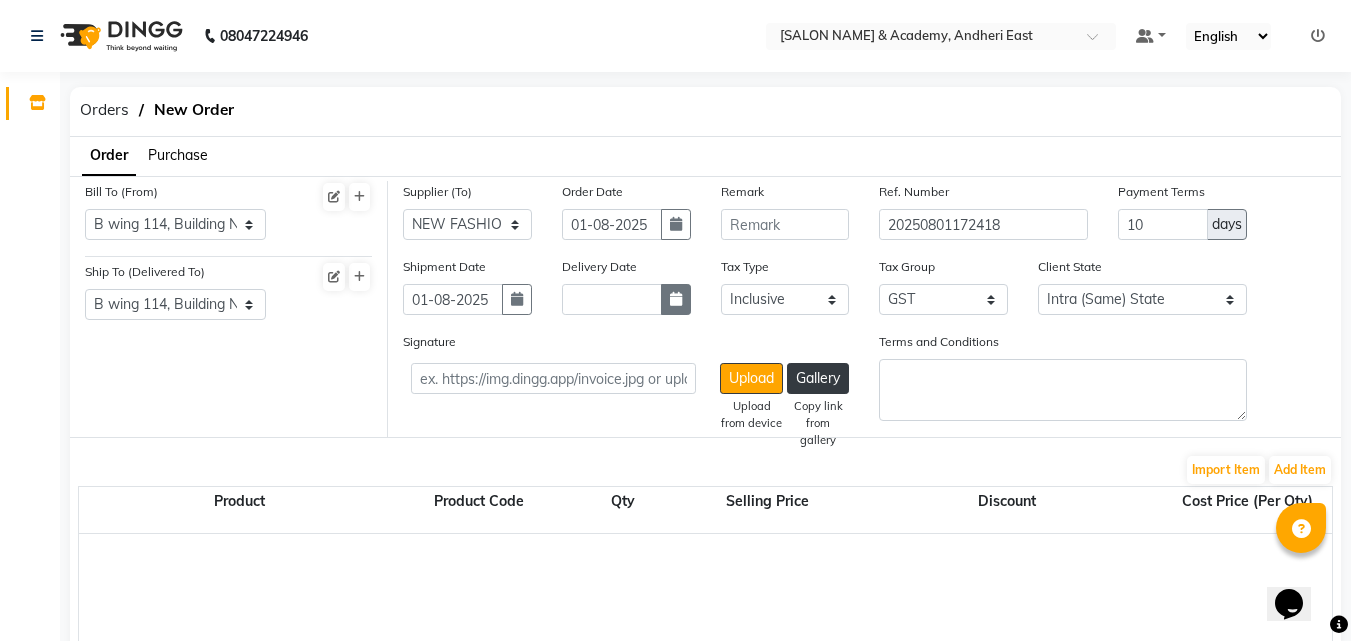 click 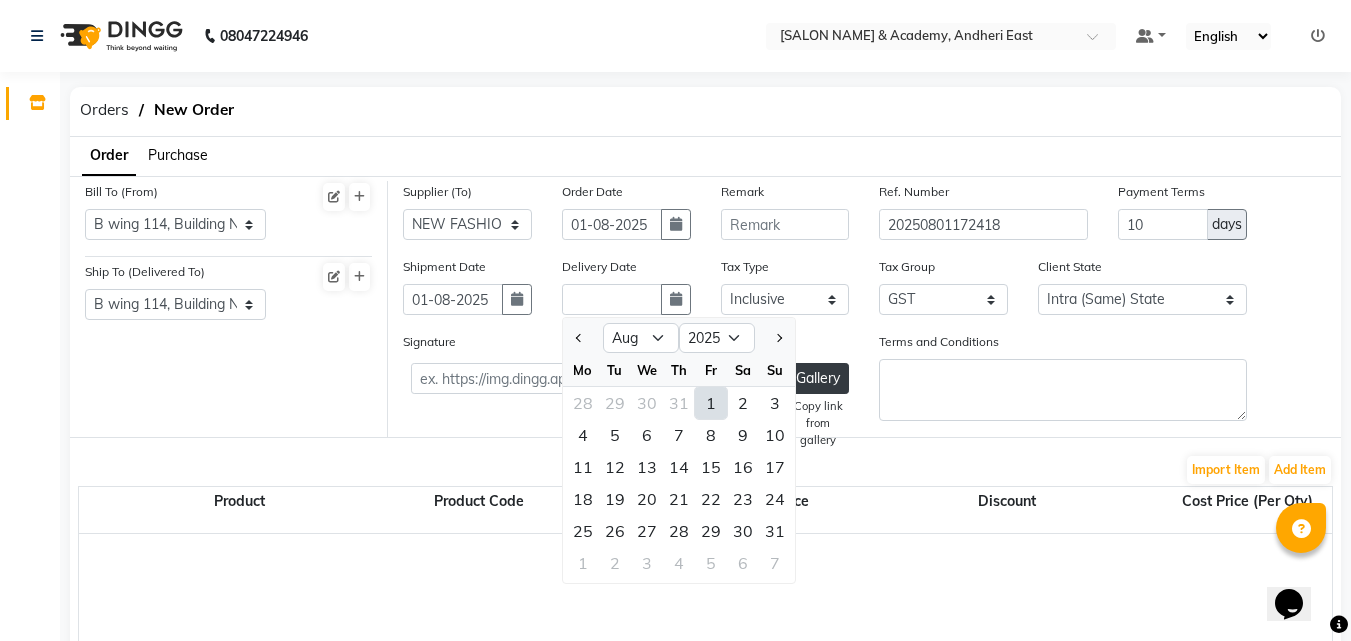 click on "1" 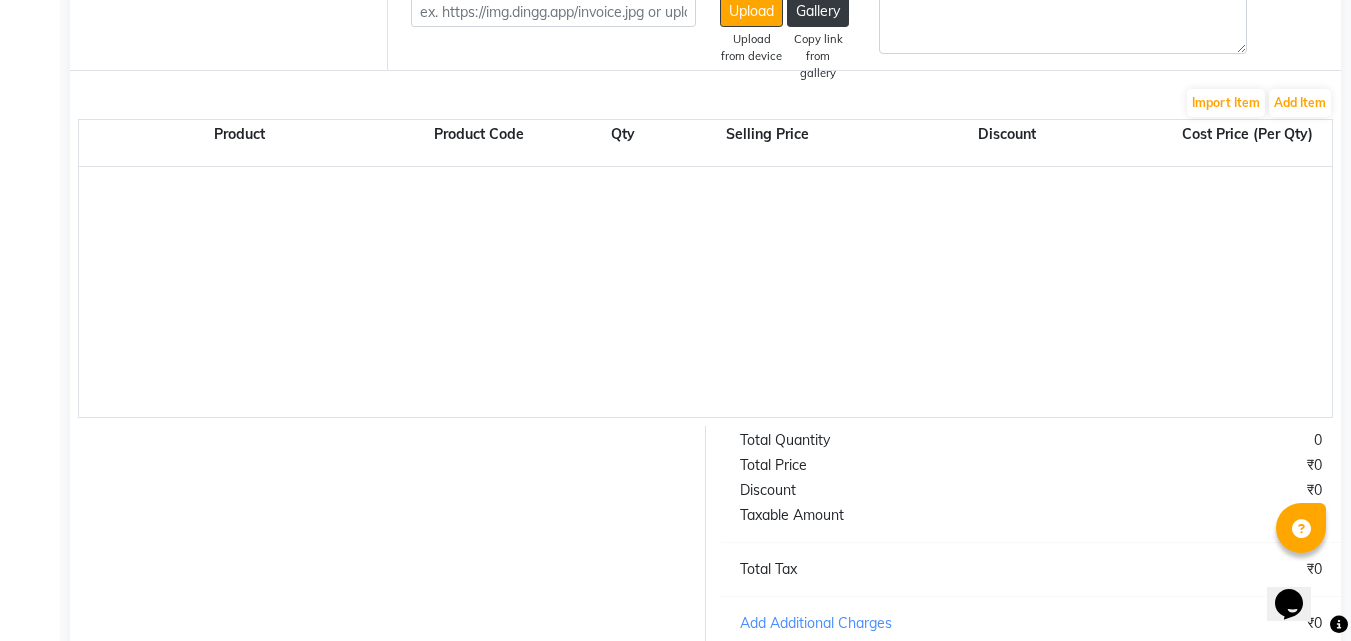 scroll, scrollTop: 453, scrollLeft: 0, axis: vertical 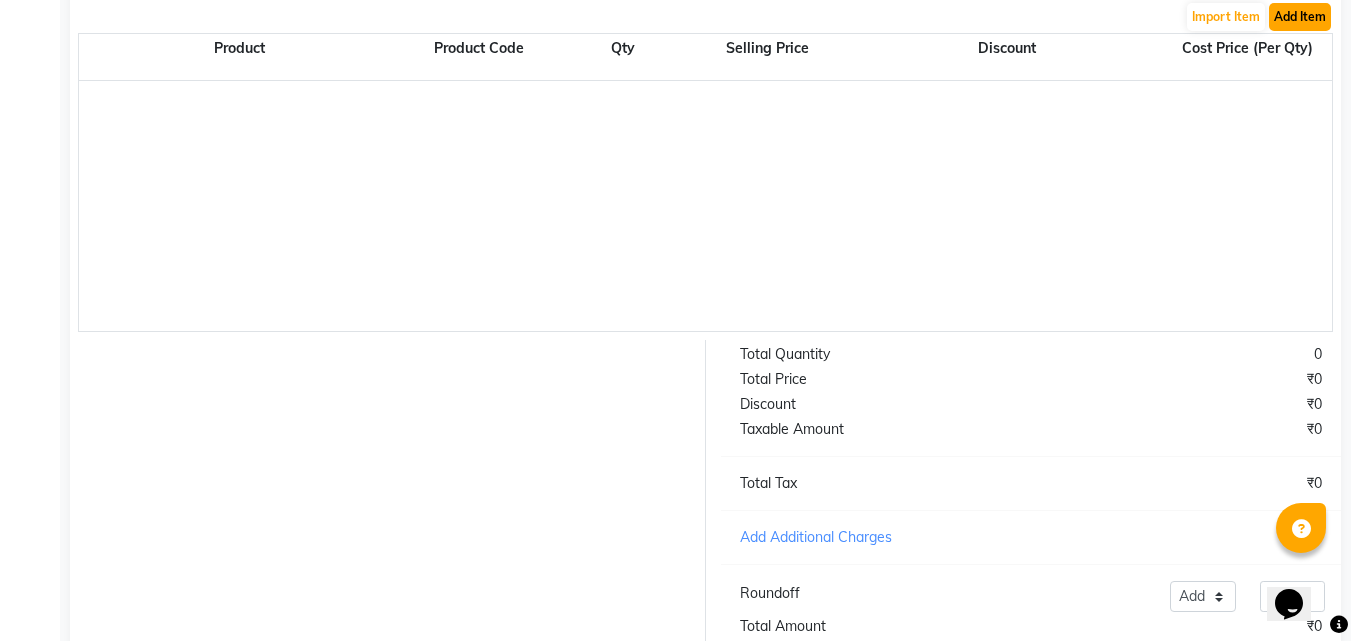 click on "Add Item" 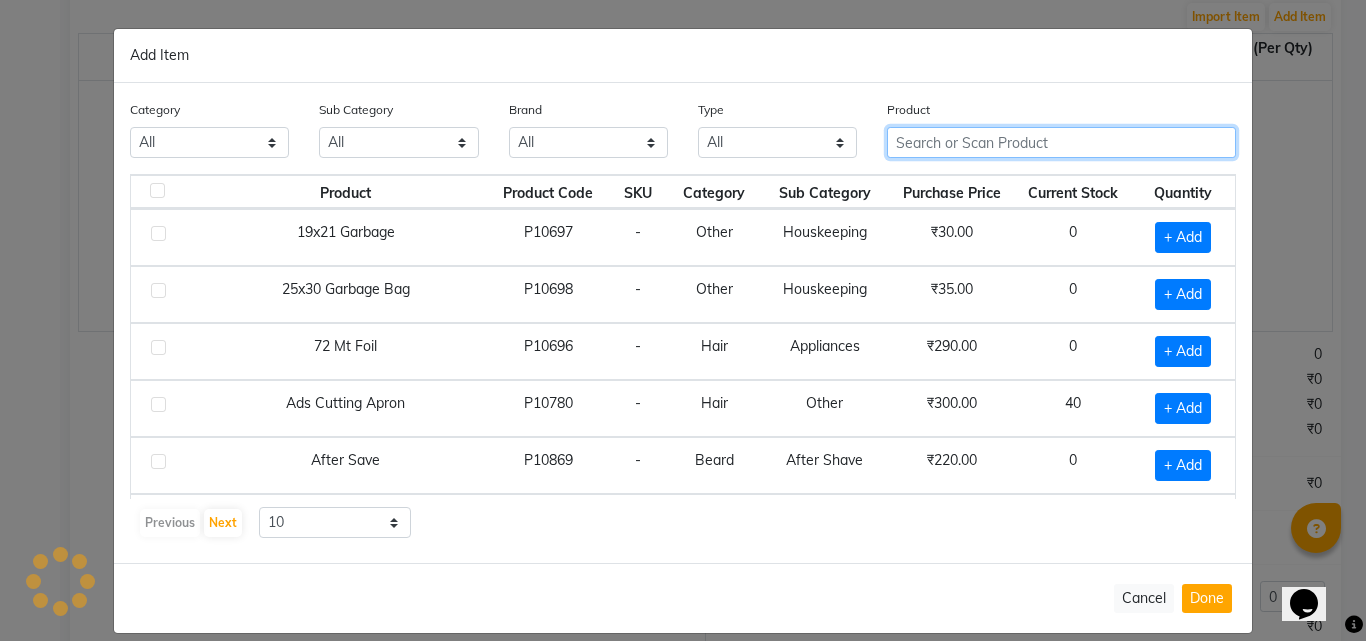 click 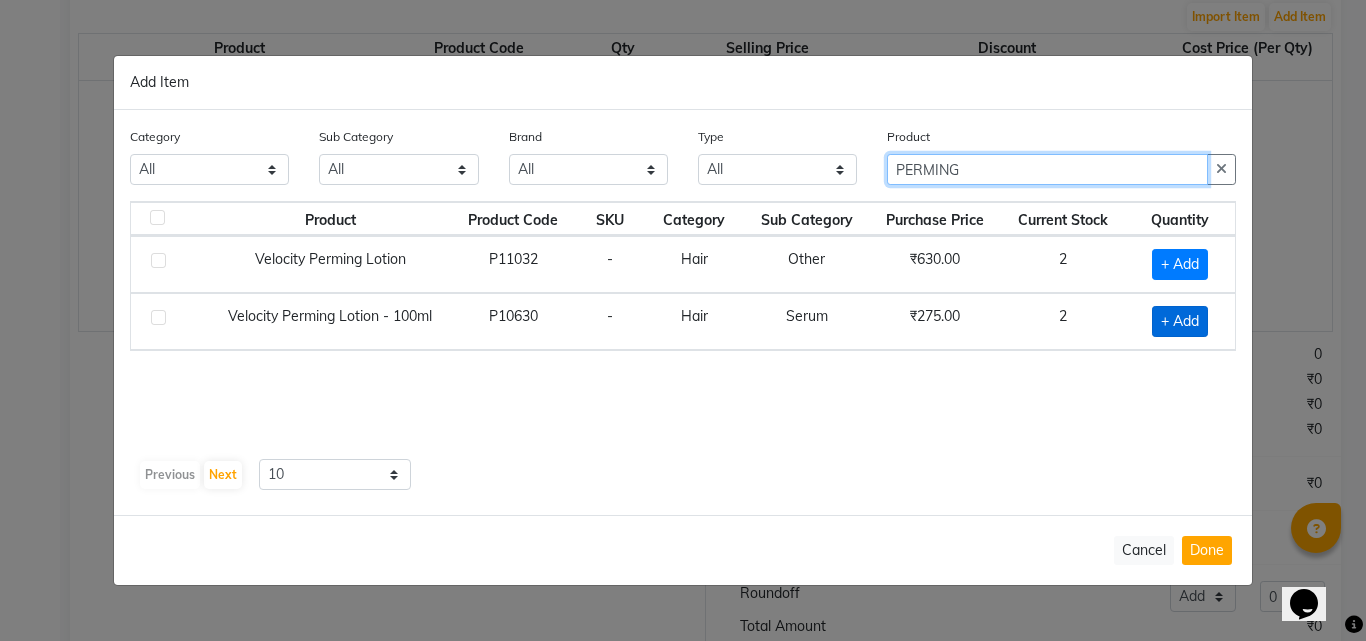type on "PERMING" 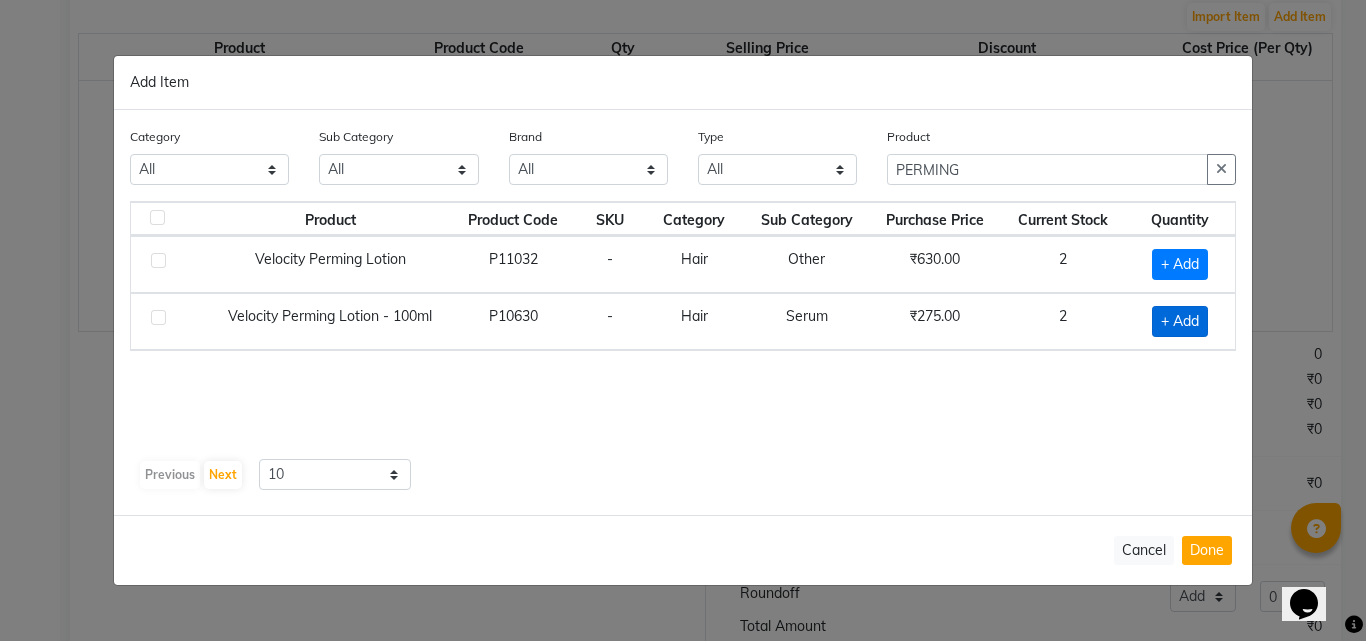click on "+ Add" 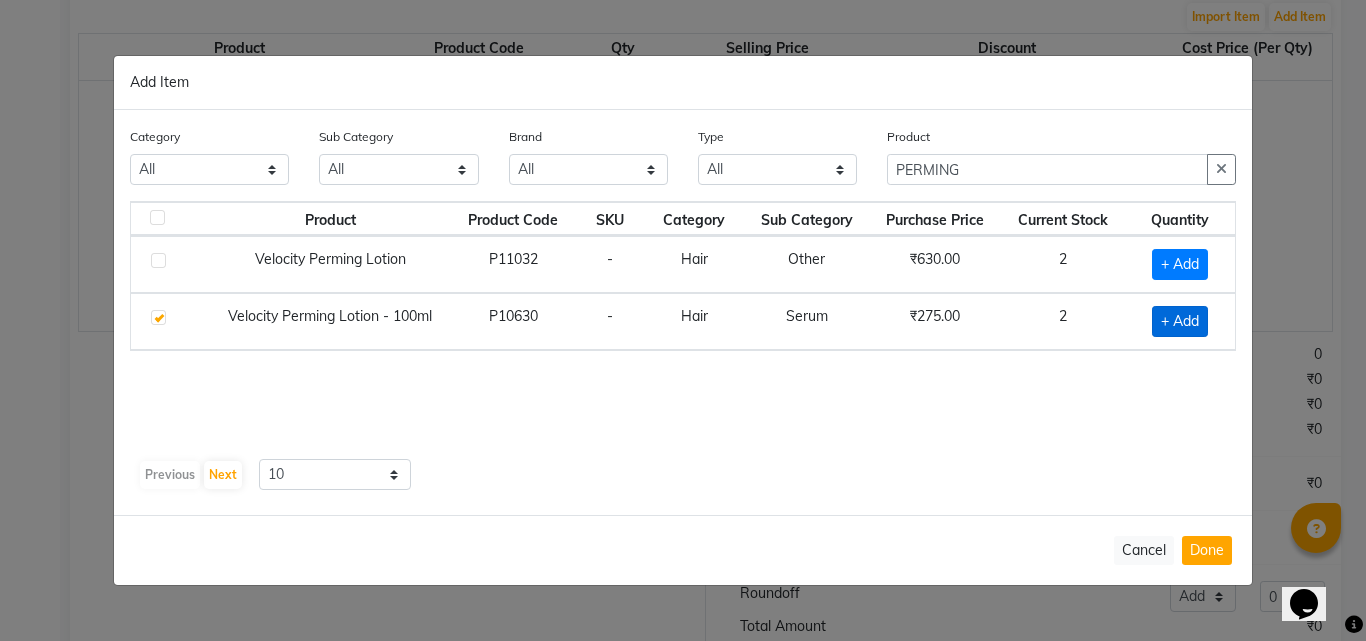 checkbox on "true" 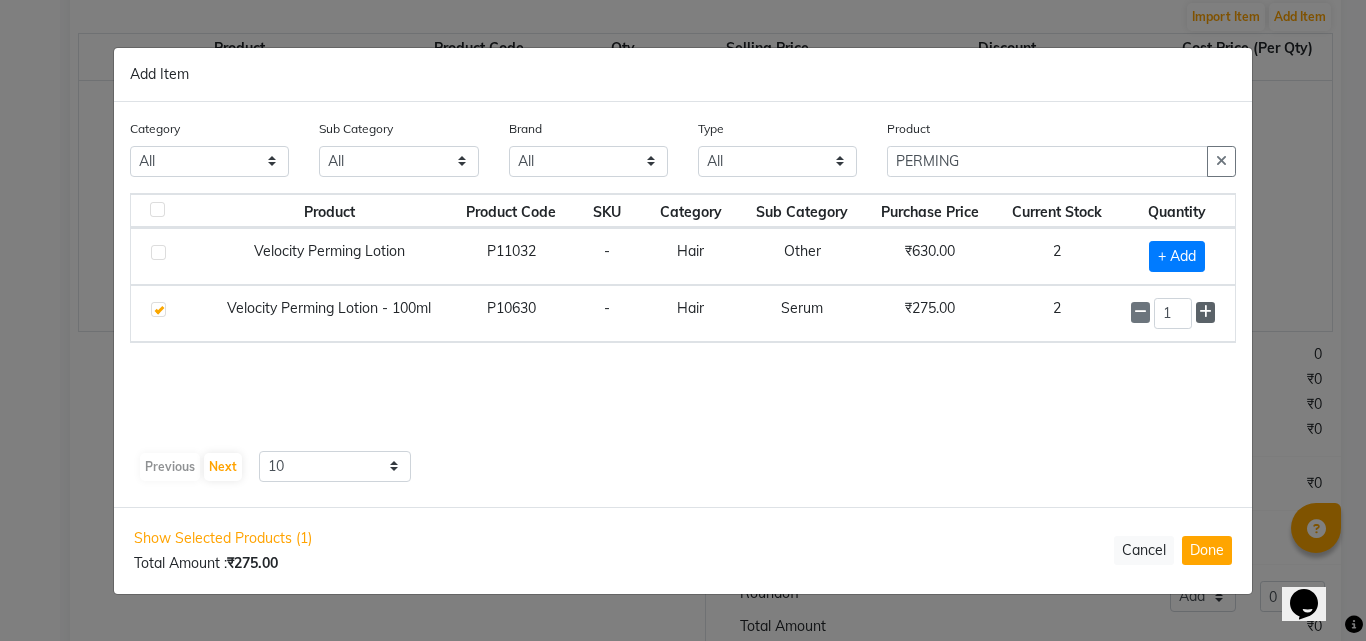 click 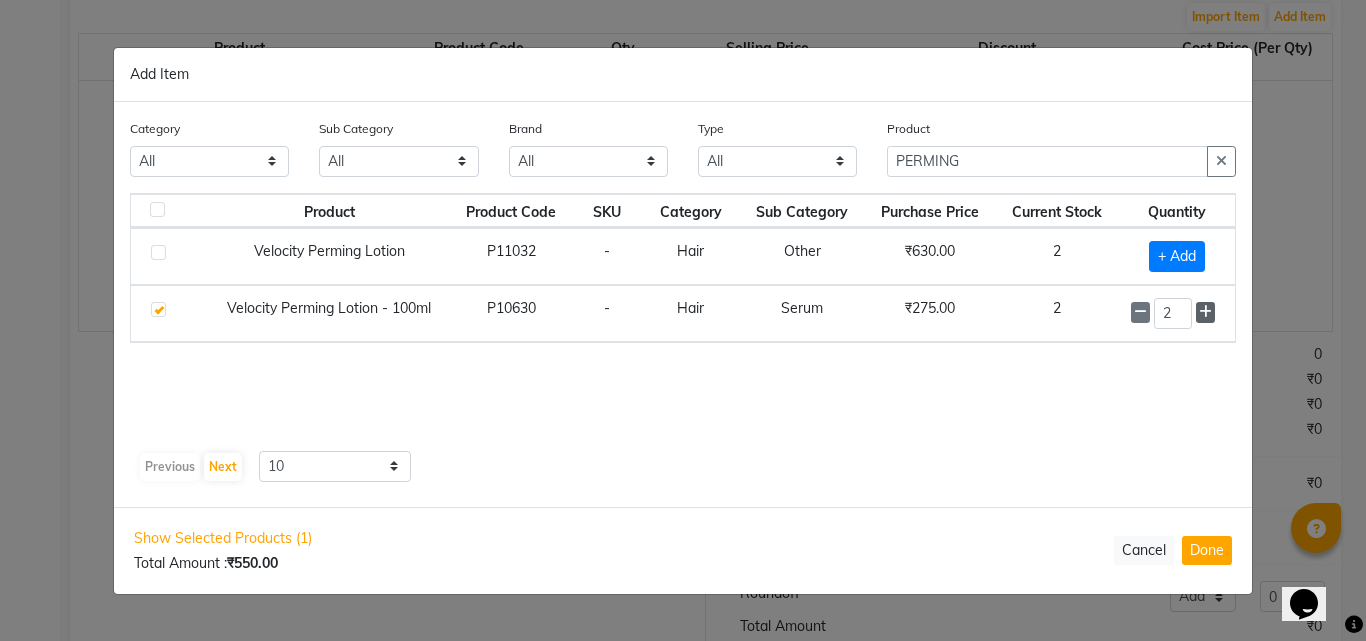 click 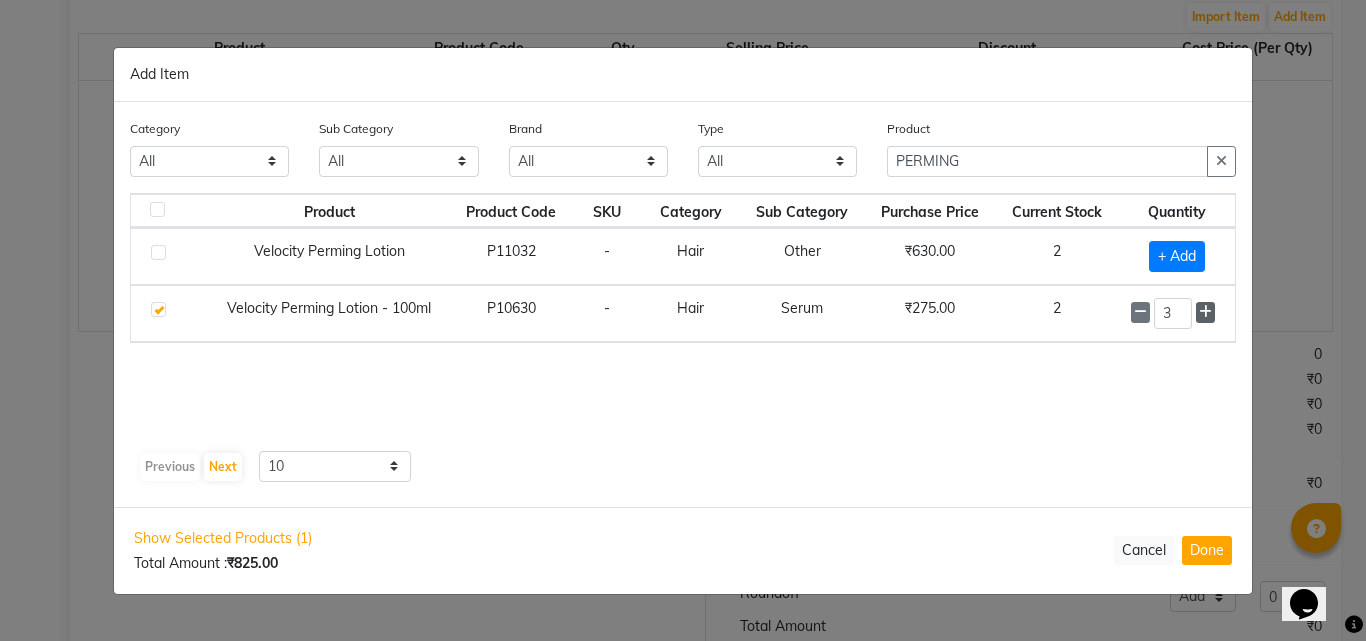 click 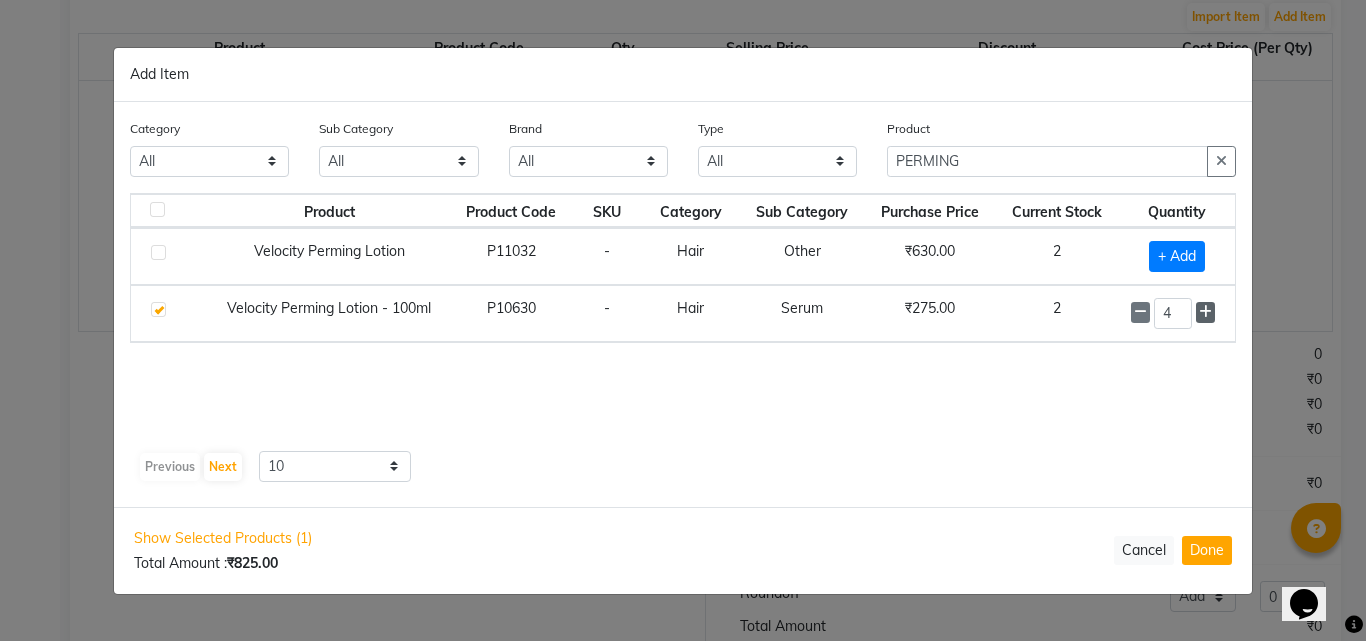 click 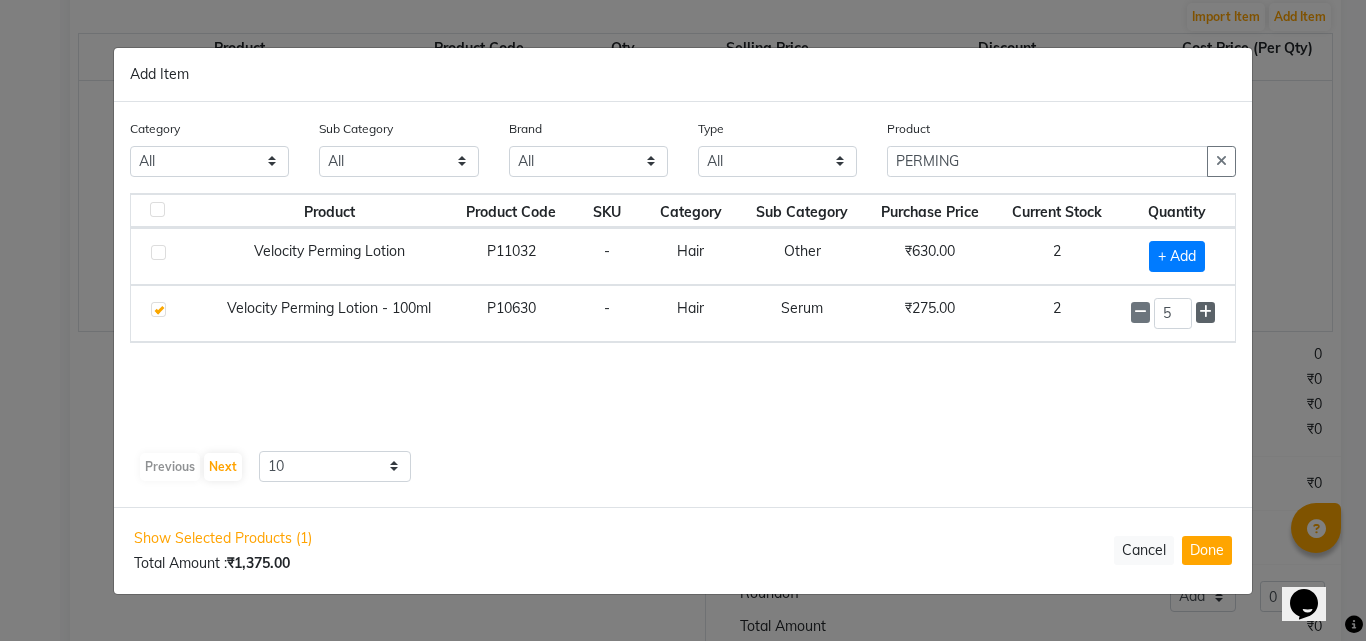 click 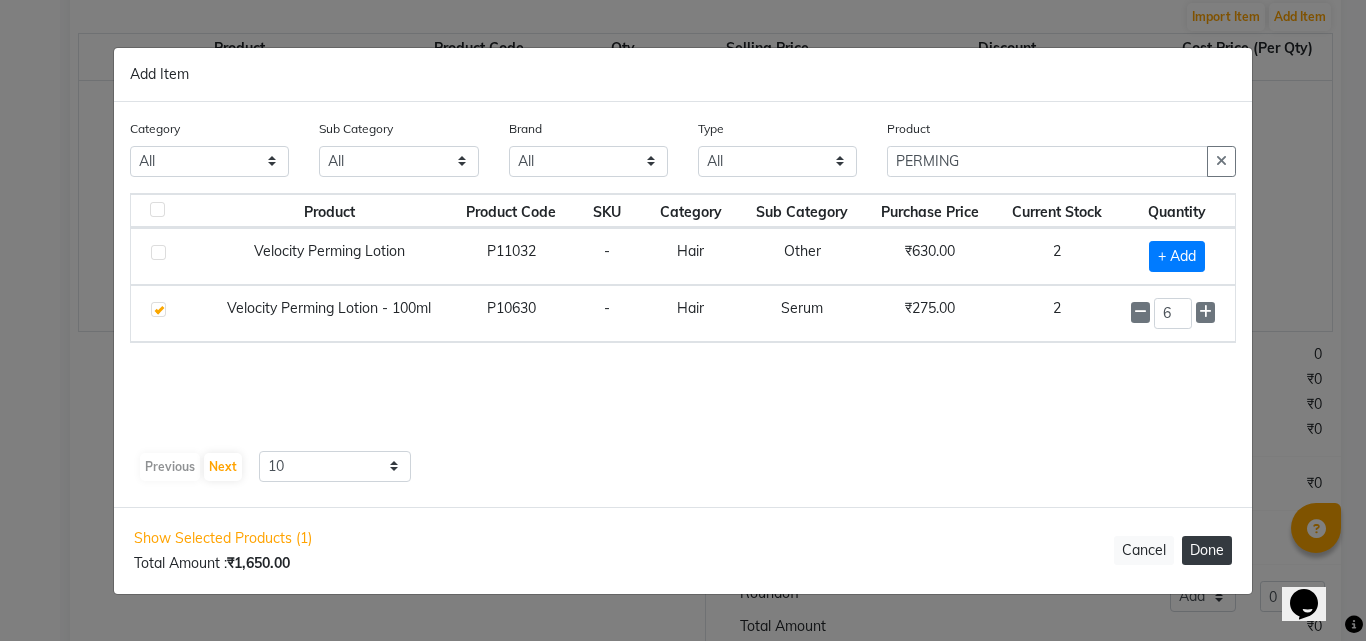 click on "Done" 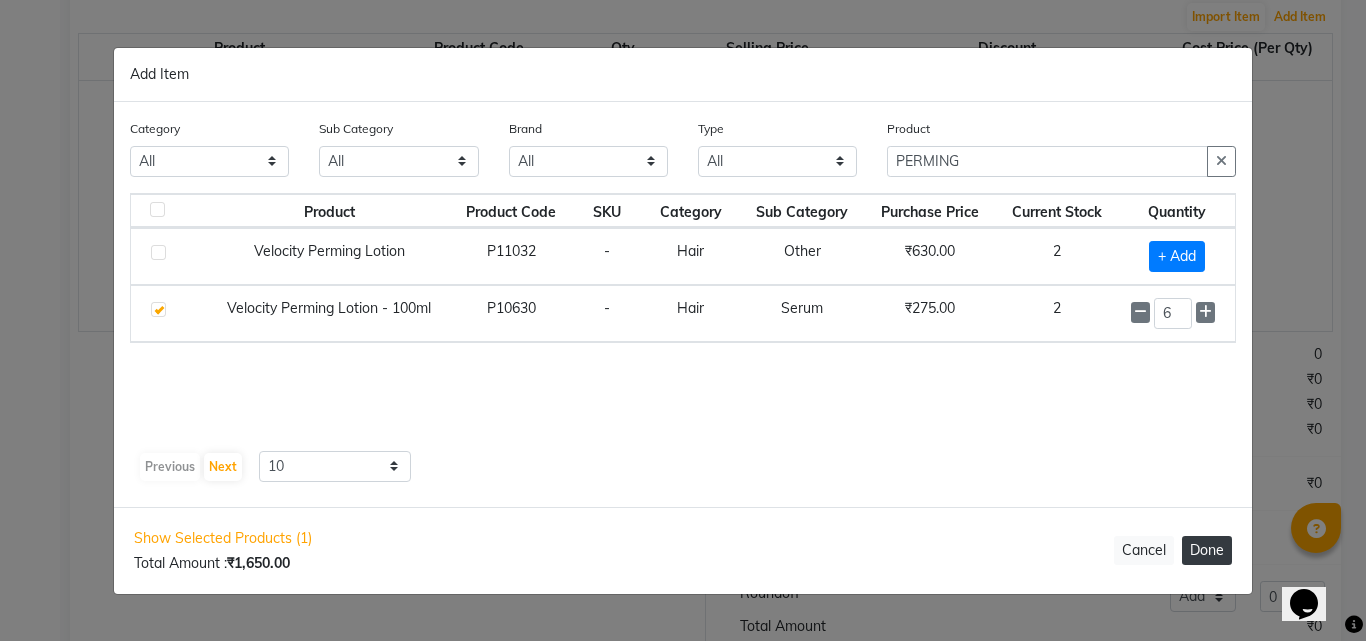 select on "3263" 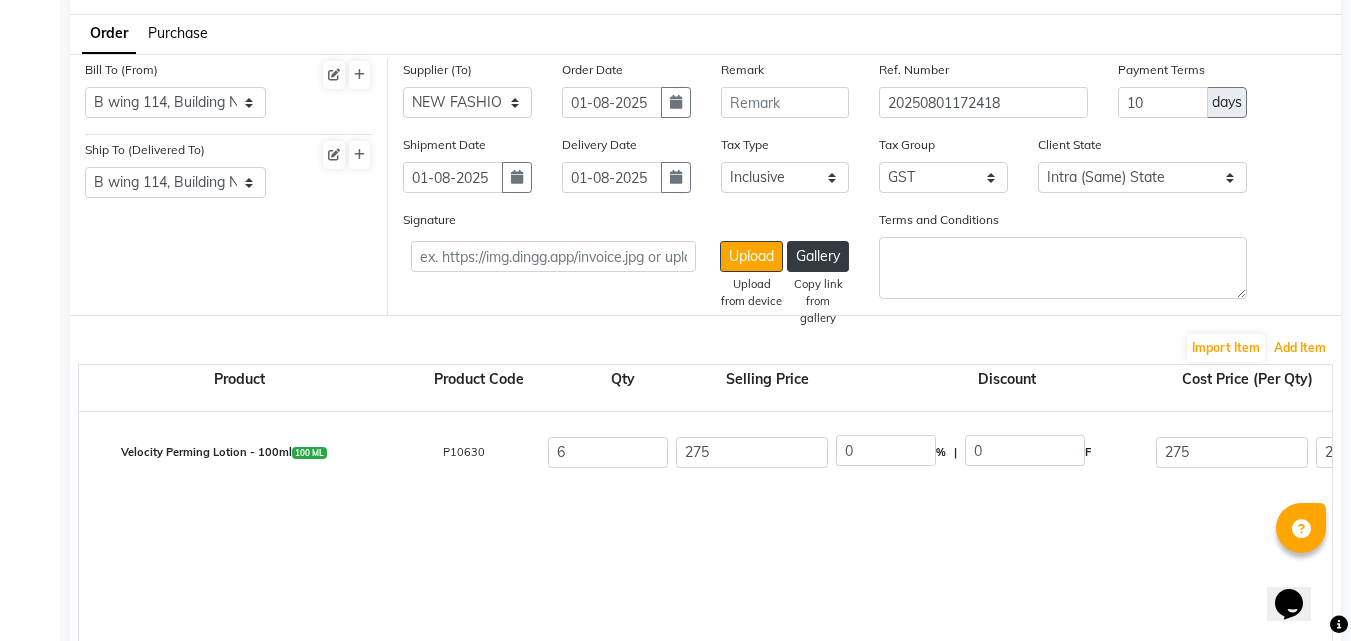 scroll, scrollTop: 90, scrollLeft: 0, axis: vertical 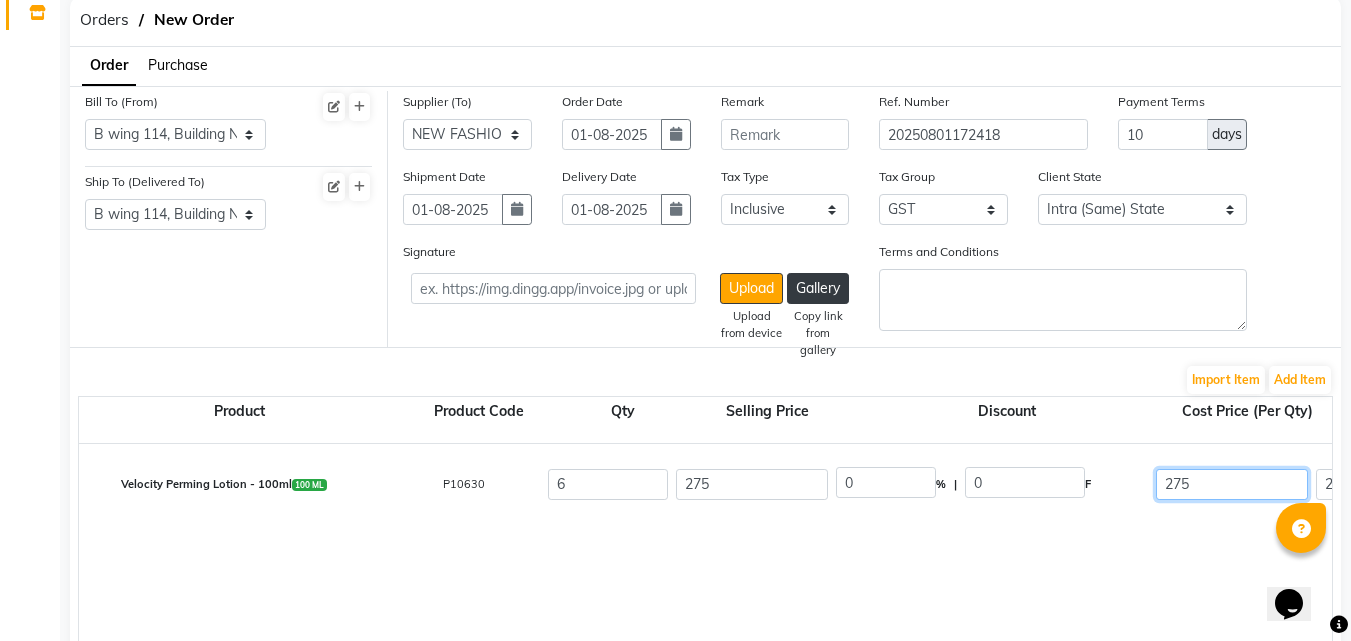 click on "275" 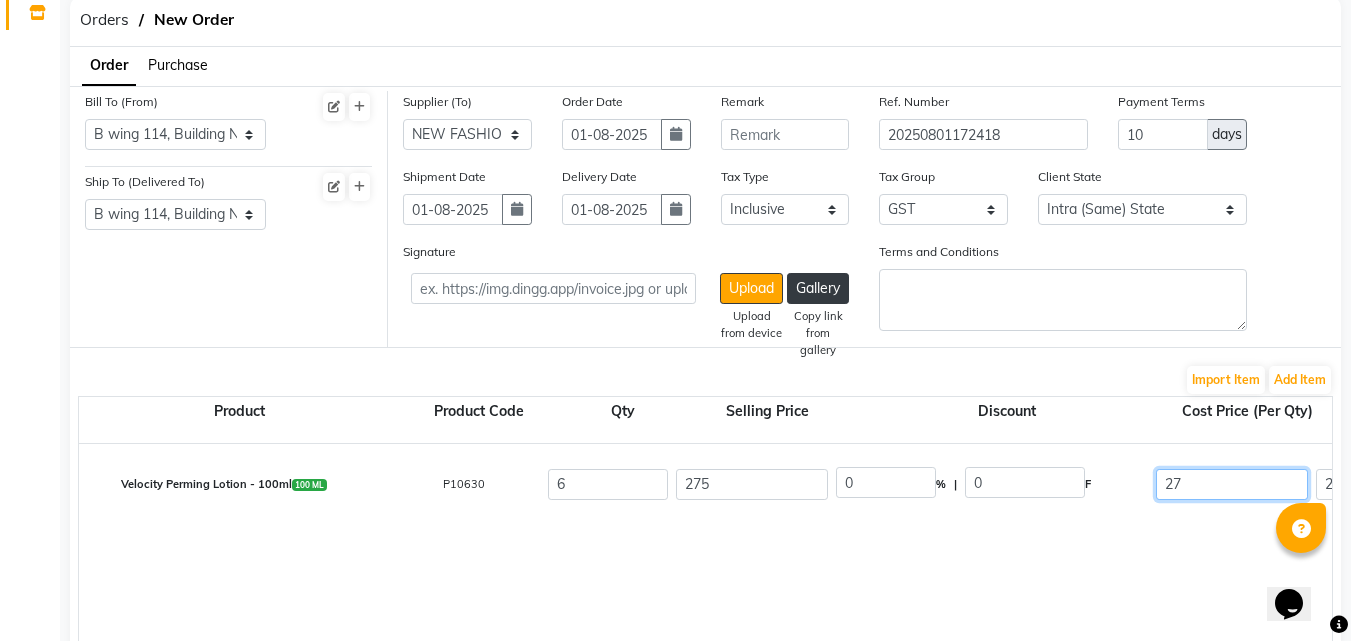 type on "2" 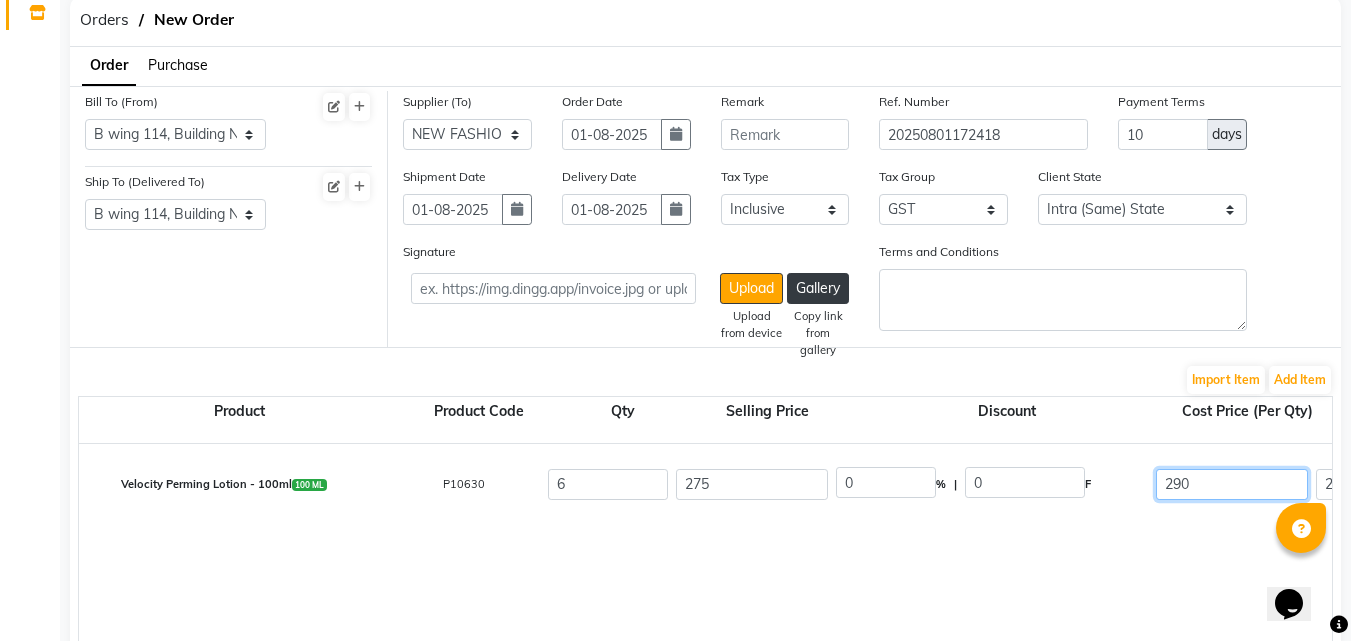 type on "290" 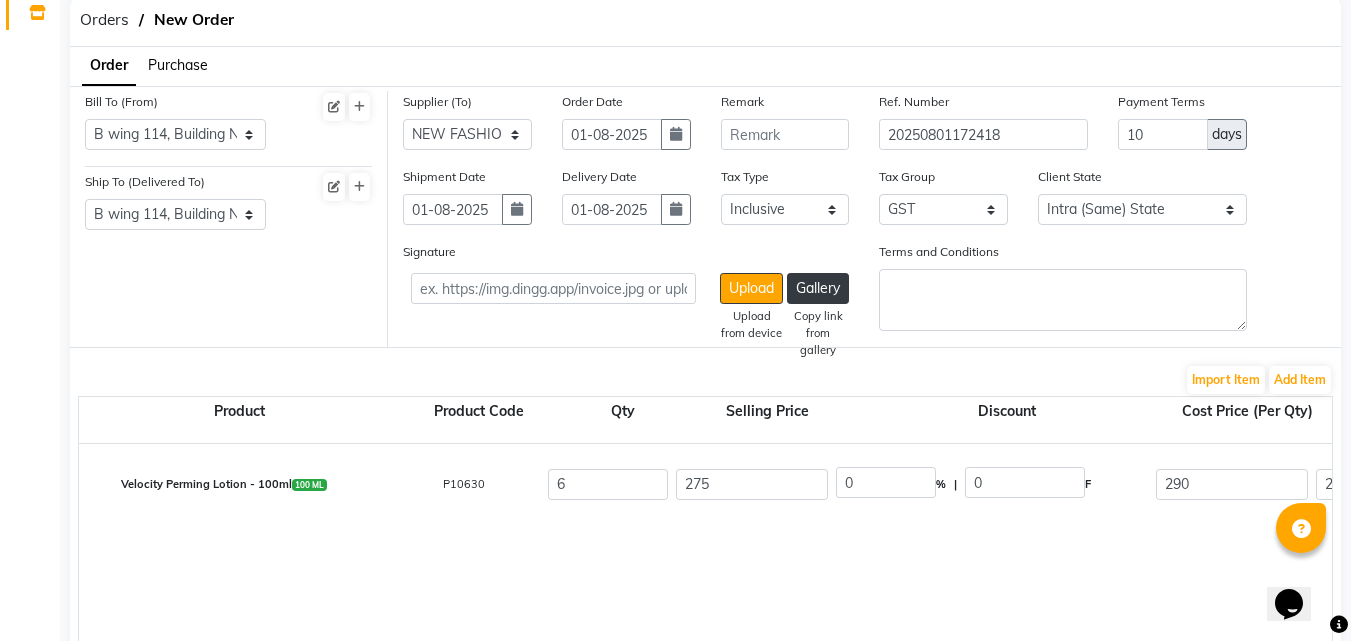 click on "Velocity Perming Lotion - 100ml 100 ML P10630 6 275 0 % | 0 F 290 233.05 1398.3 None 5% 12% GST (18%) 251.69 1649.99" 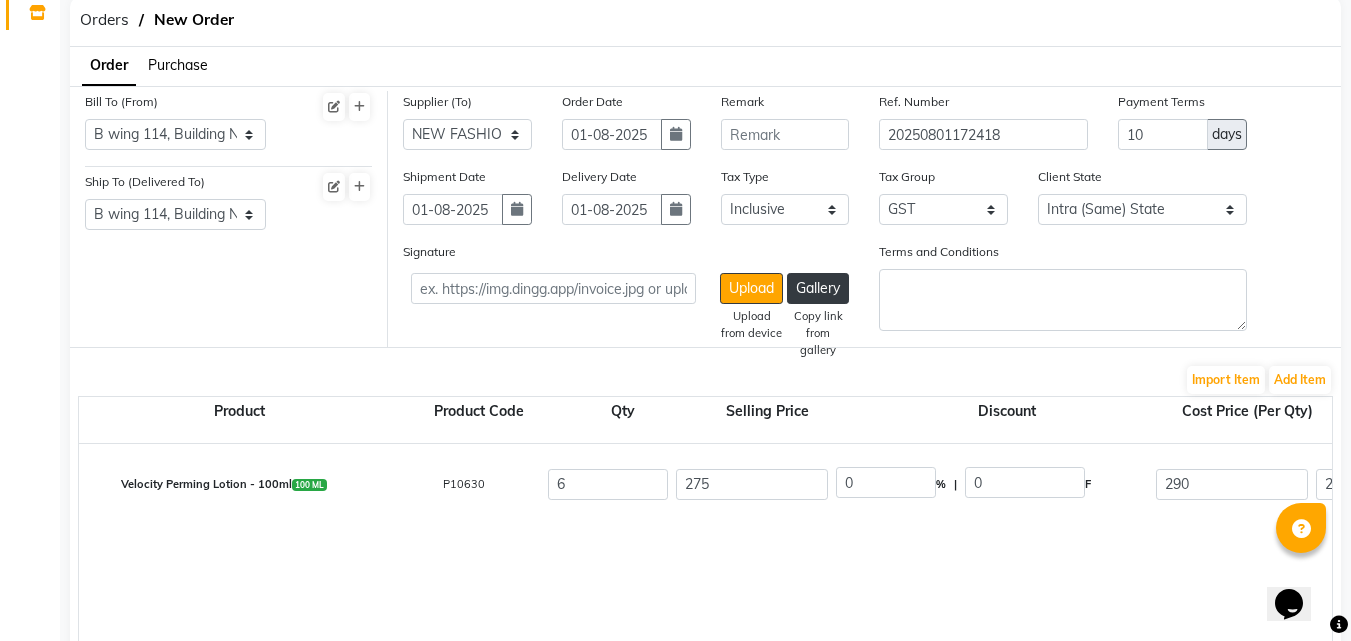 scroll, scrollTop: 650, scrollLeft: 0, axis: vertical 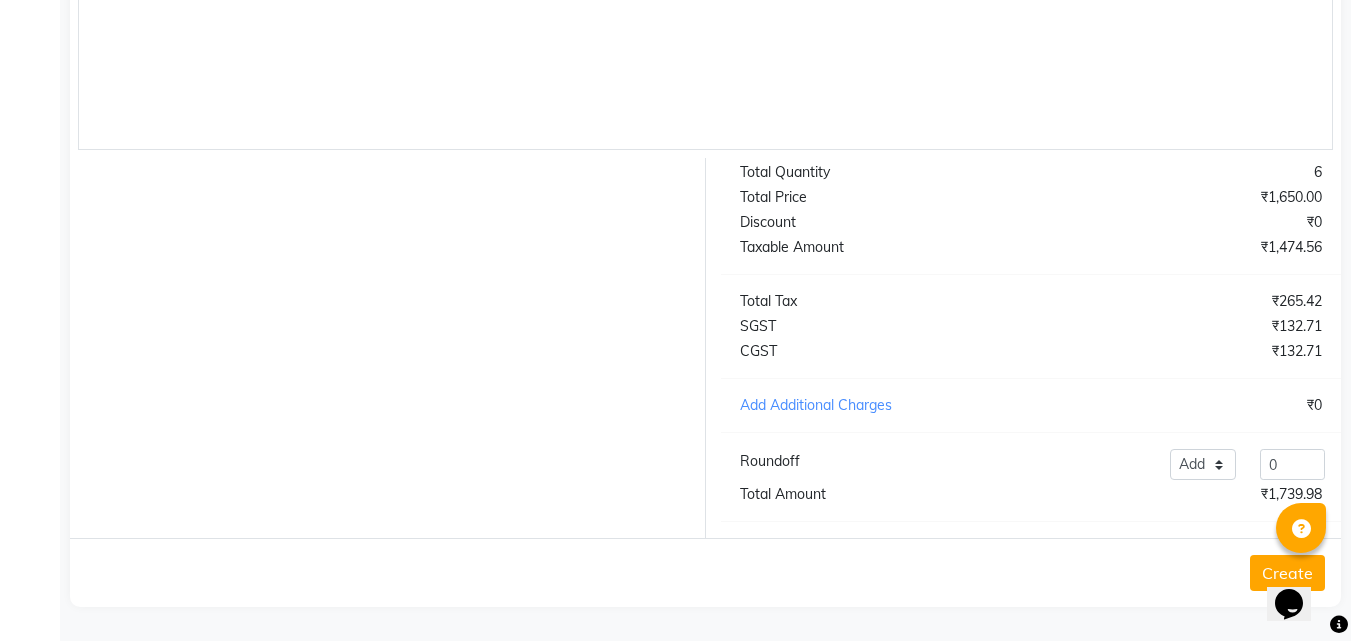 click on "Create" 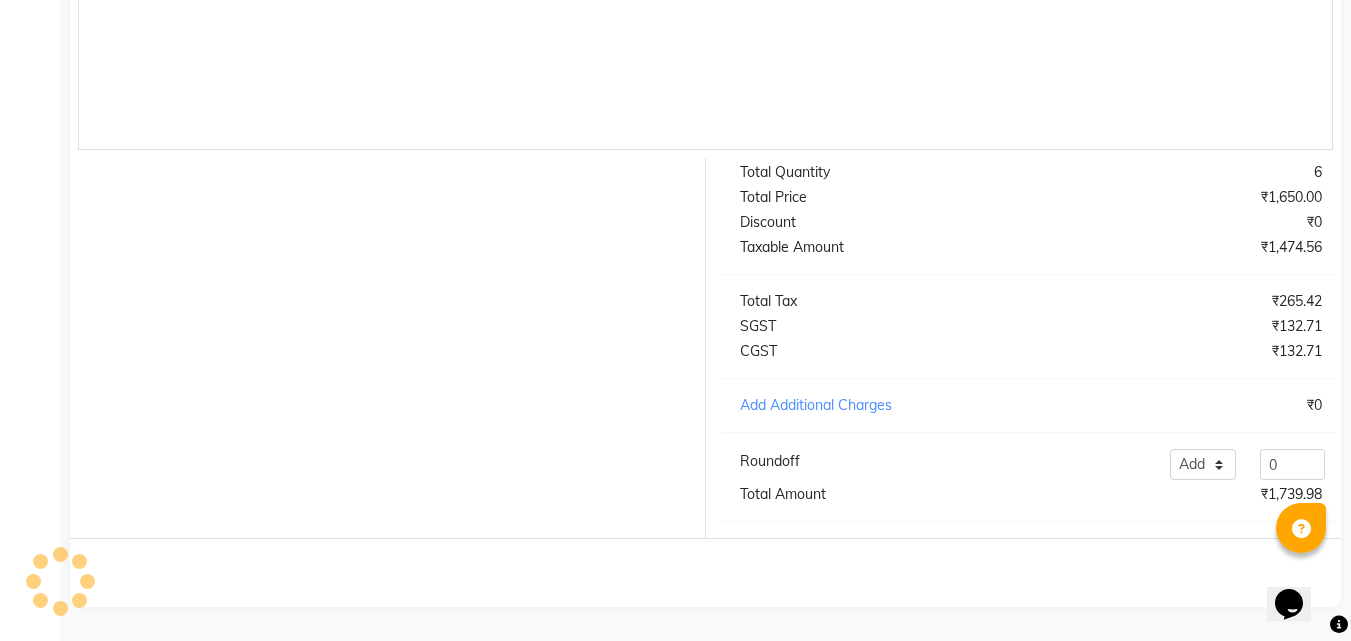 scroll, scrollTop: 0, scrollLeft: 0, axis: both 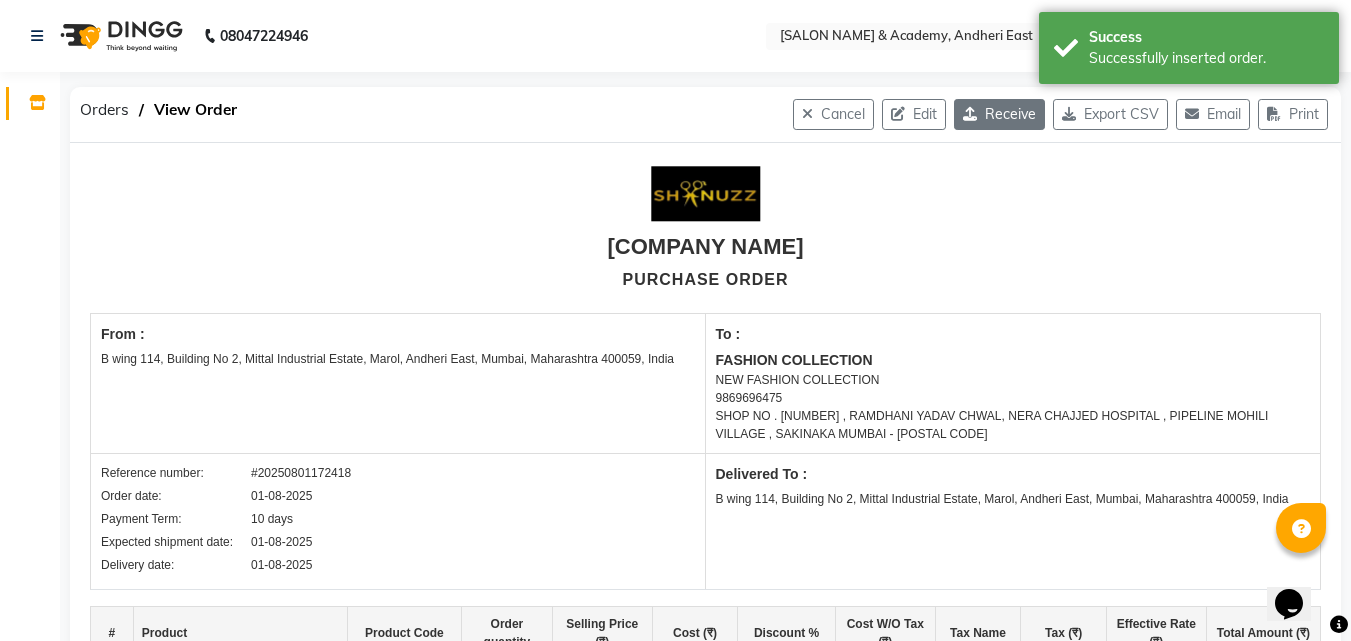click on "Receive" 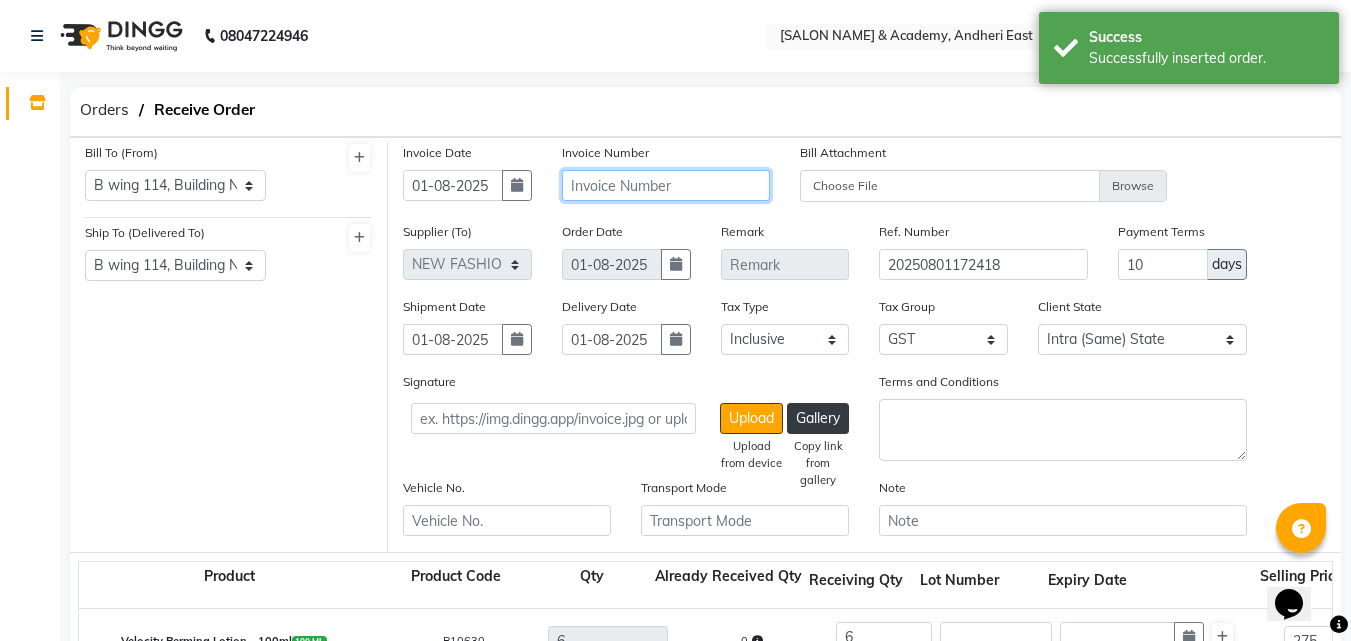 click 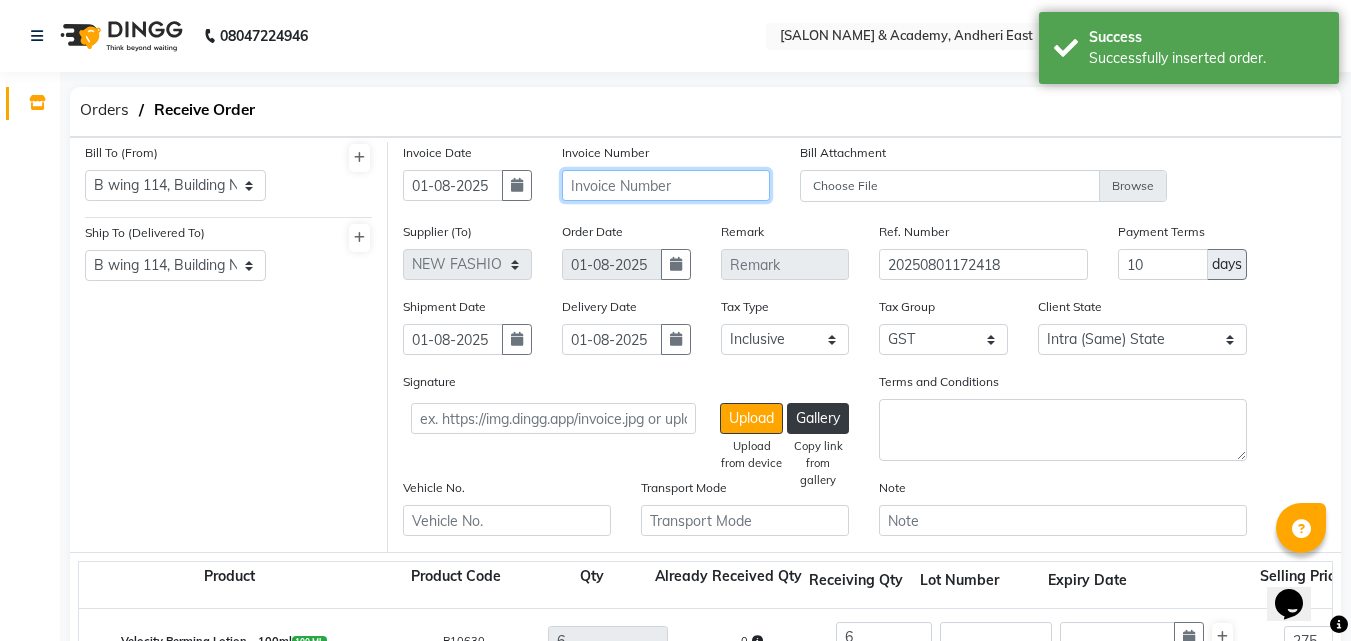 click 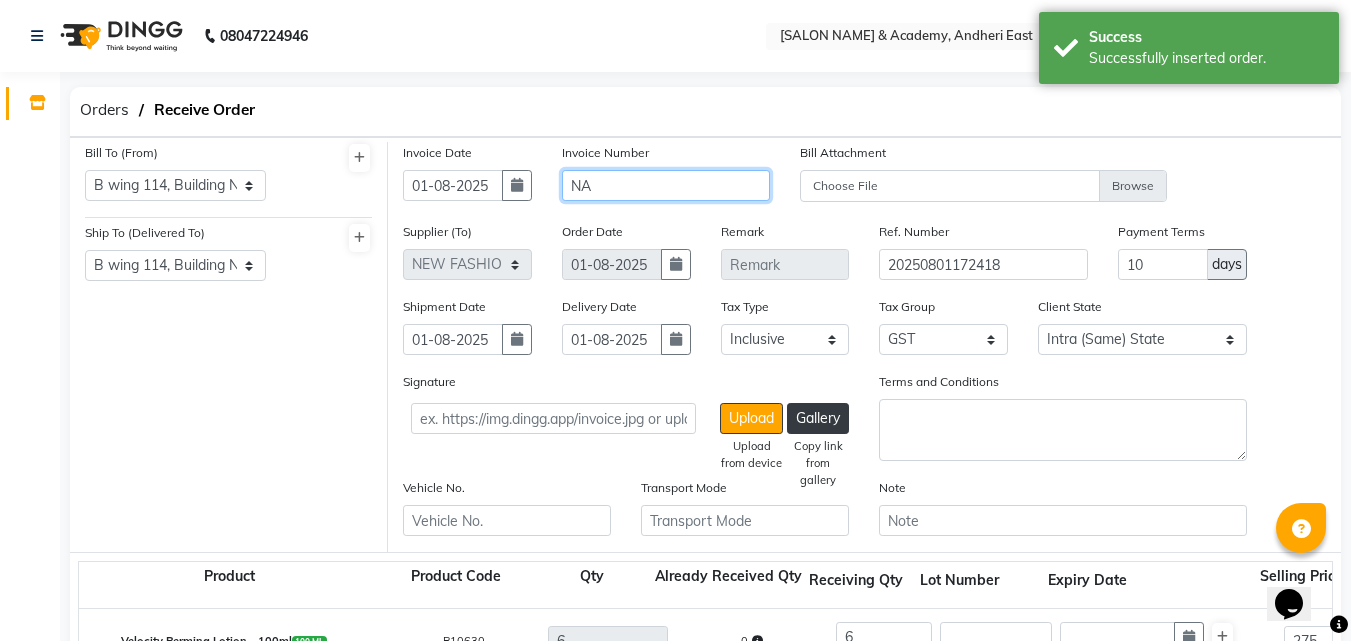 type on "NA" 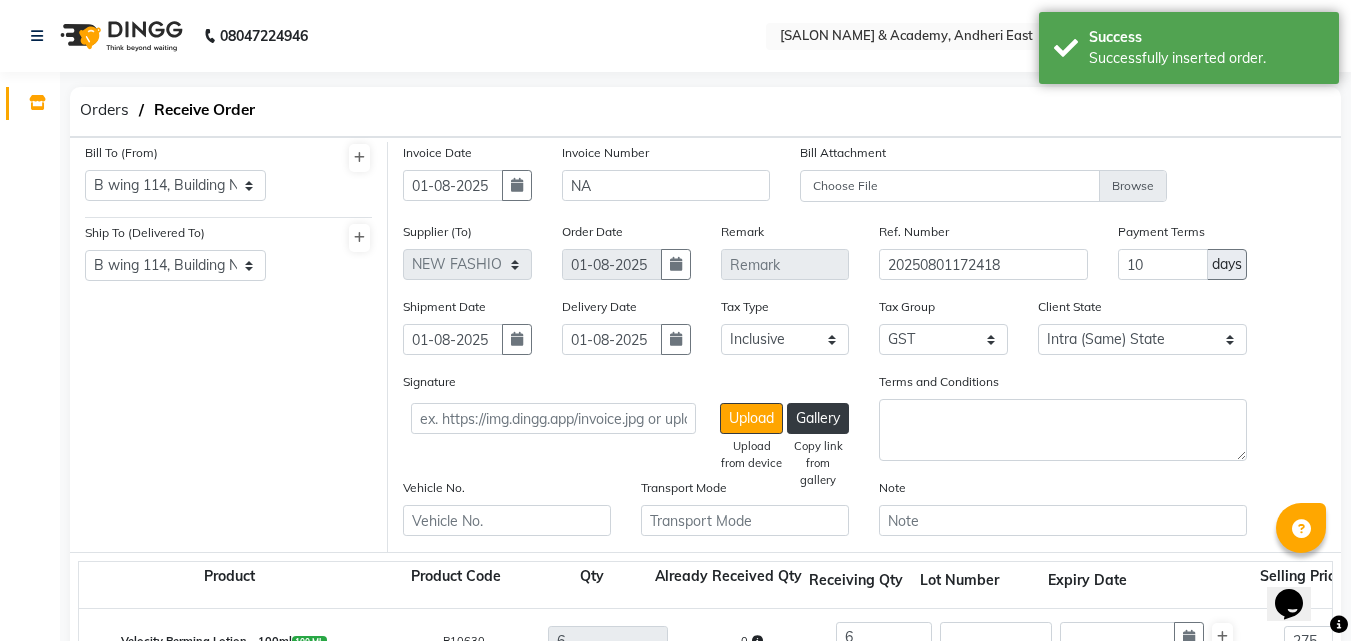 click on "Shipment Date 01-08-2025 Delivery Date 01-08-2025 Tax Type Select Inclusive Exclusive Tax Group None 5% 12% GST Client State Intra (Same) State Inter (Other) State" 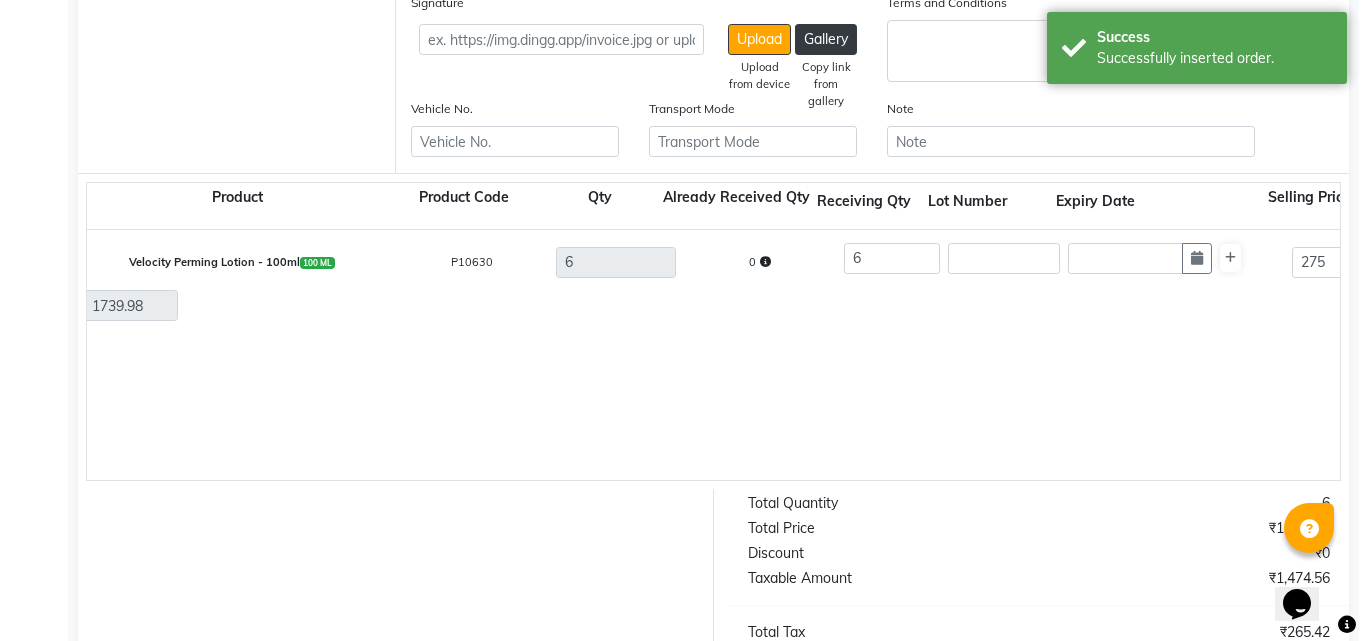 scroll, scrollTop: 725, scrollLeft: 0, axis: vertical 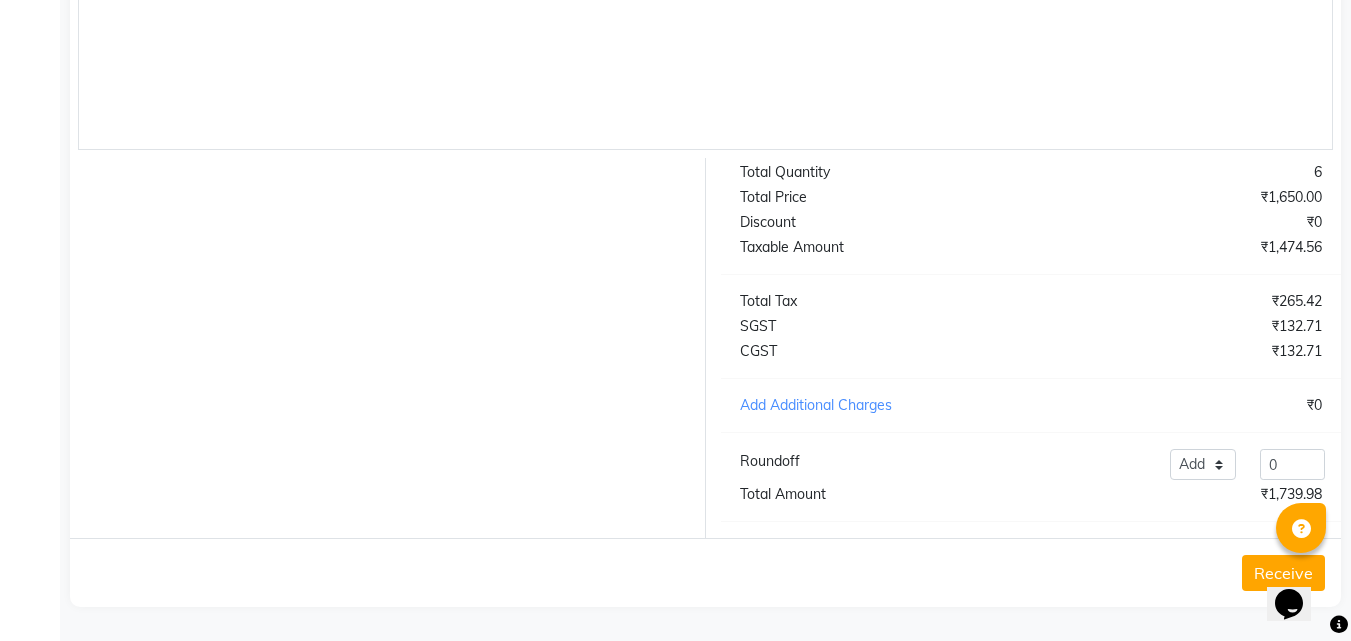 click on "Receive" 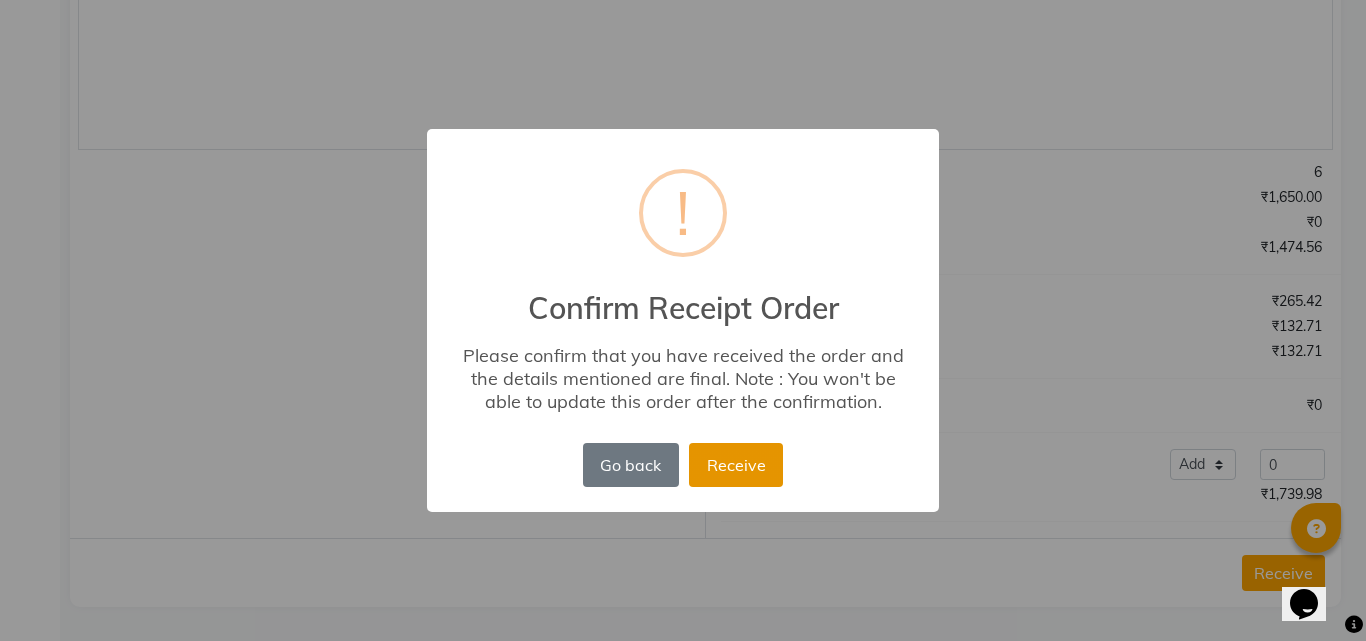 click on "Receive" at bounding box center (736, 465) 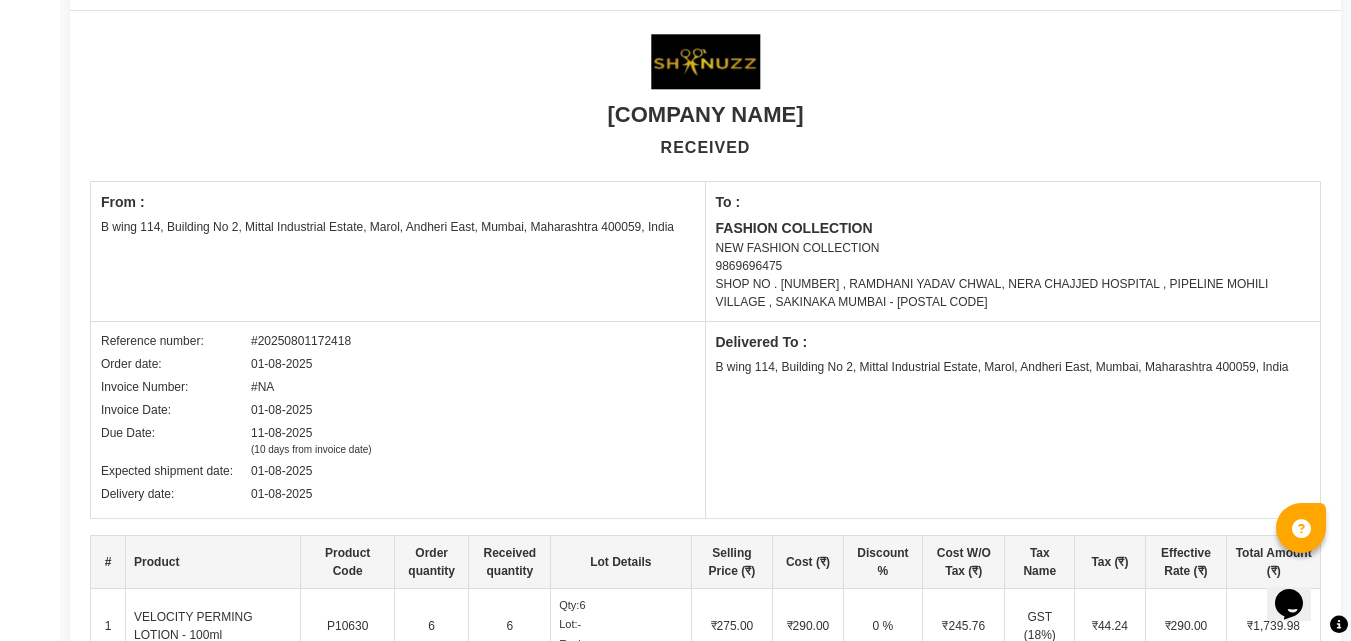 scroll, scrollTop: 0, scrollLeft: 0, axis: both 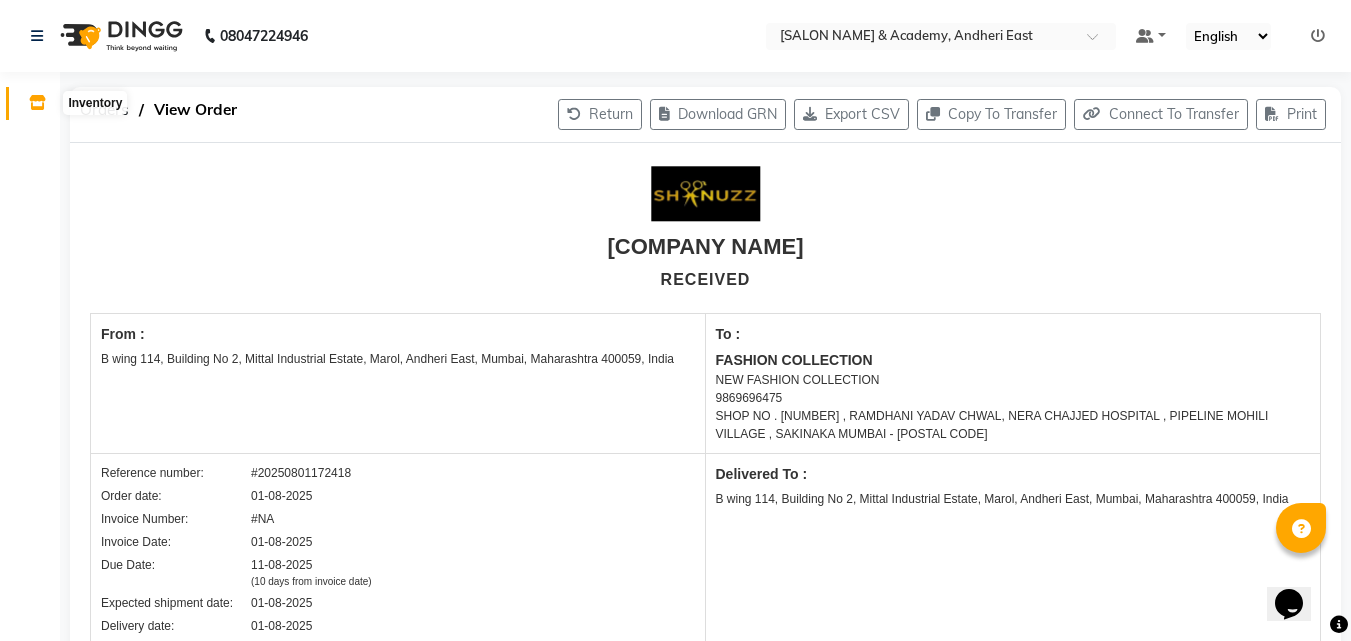 click 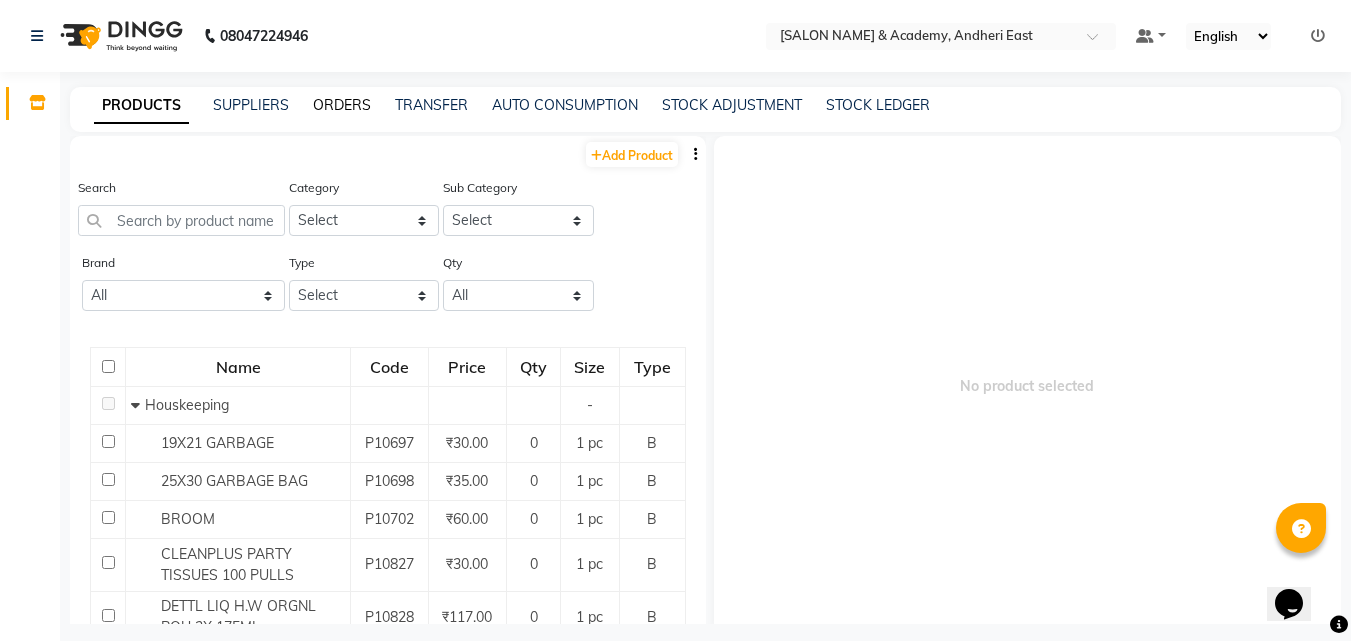 click on "ORDERS" 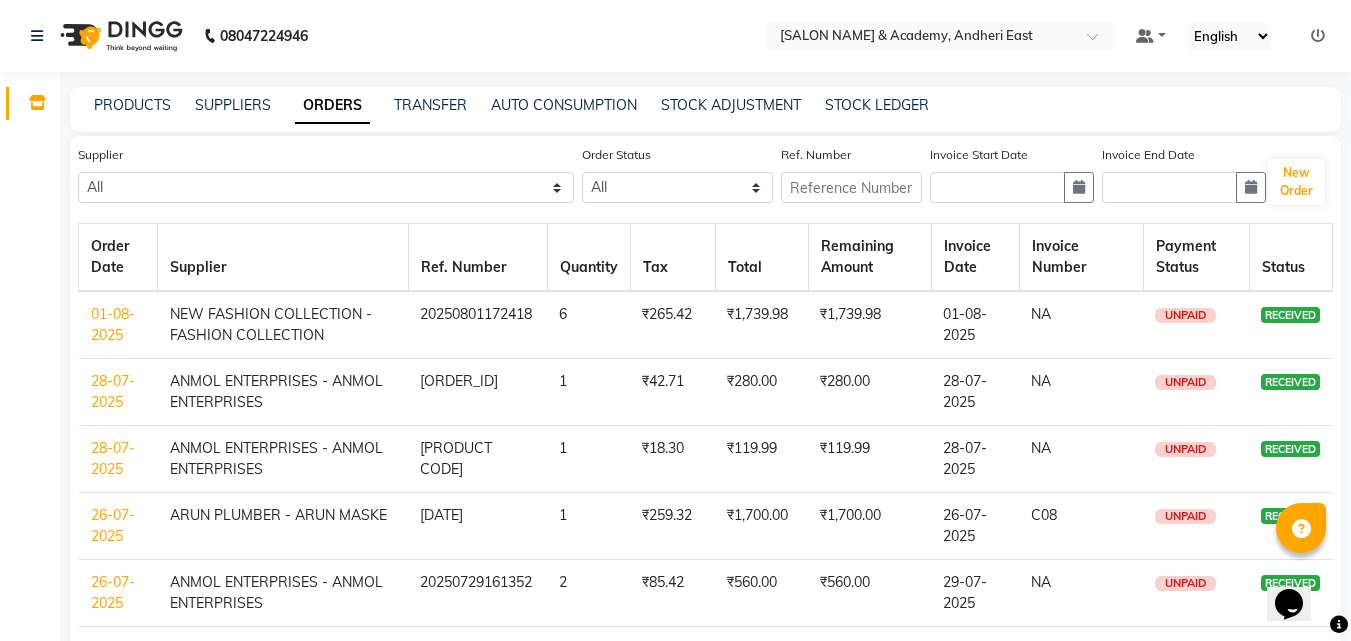 drag, startPoint x: 328, startPoint y: 106, endPoint x: 870, endPoint y: 227, distance: 555.3422 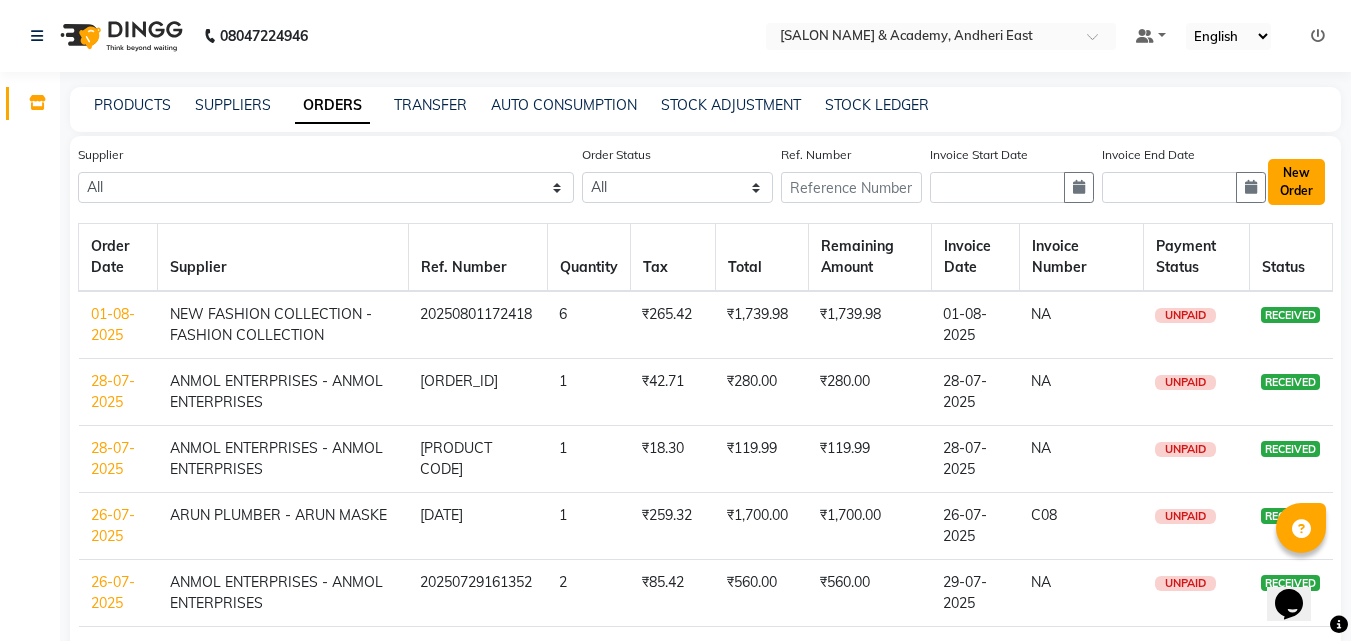 click on "New Order" 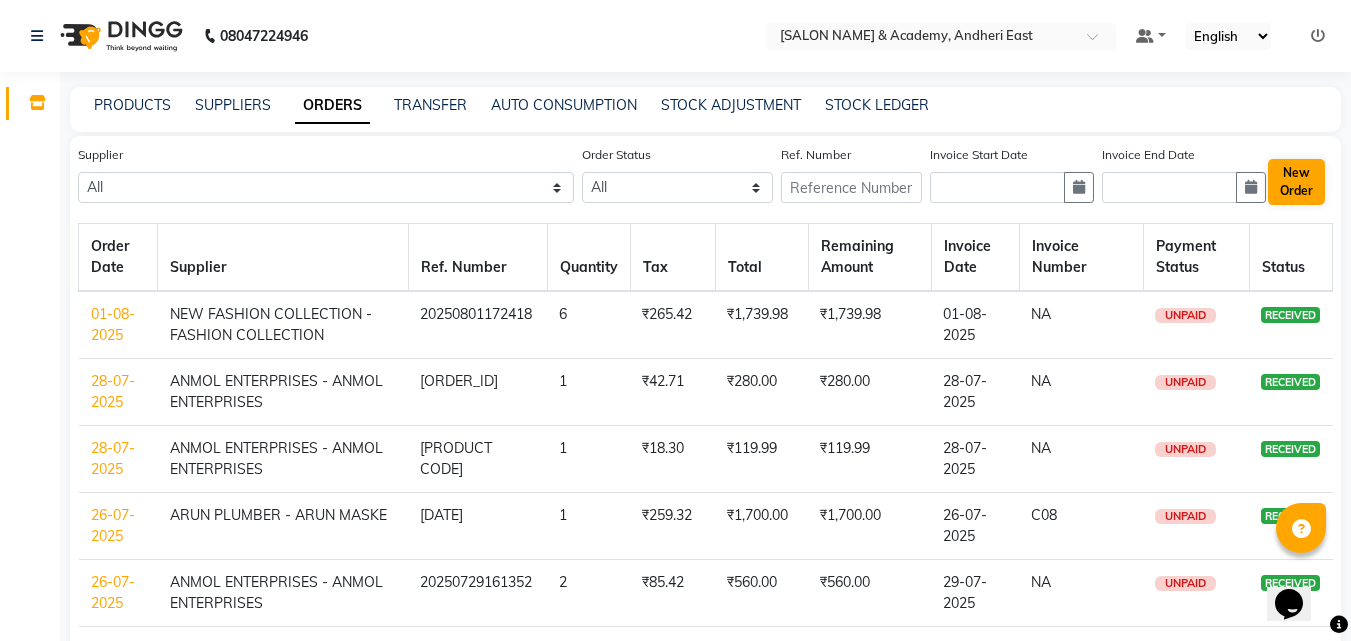 select on "true" 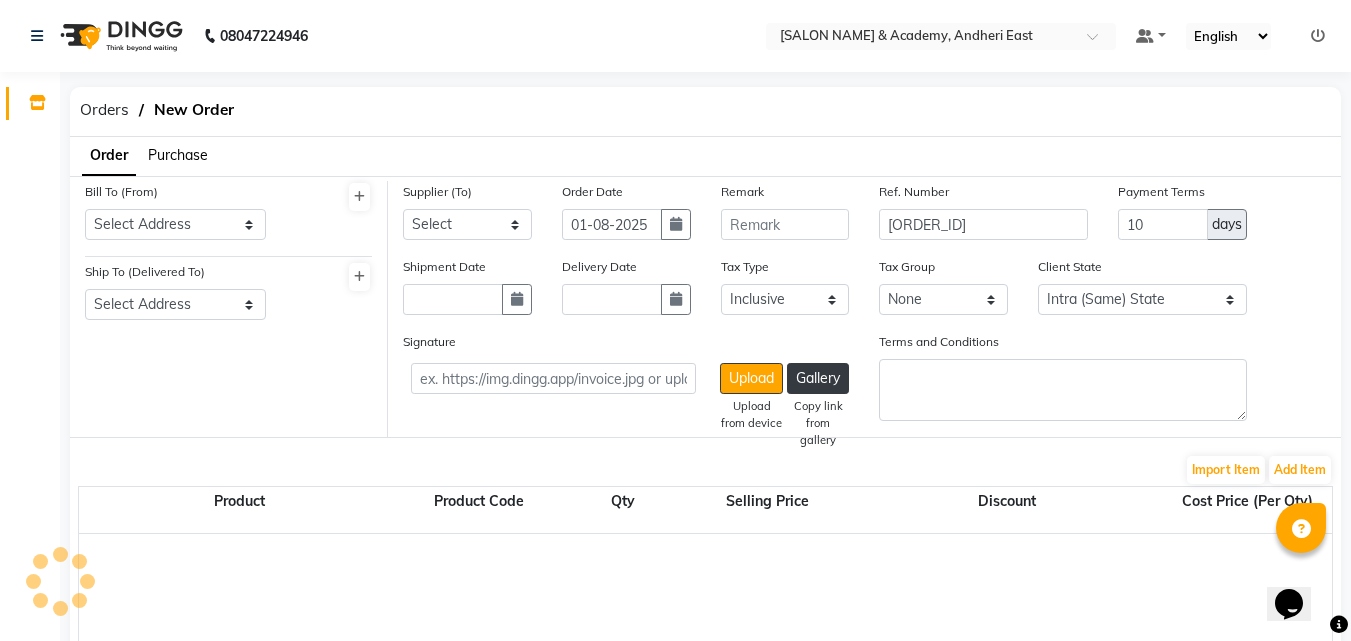 select on "3263" 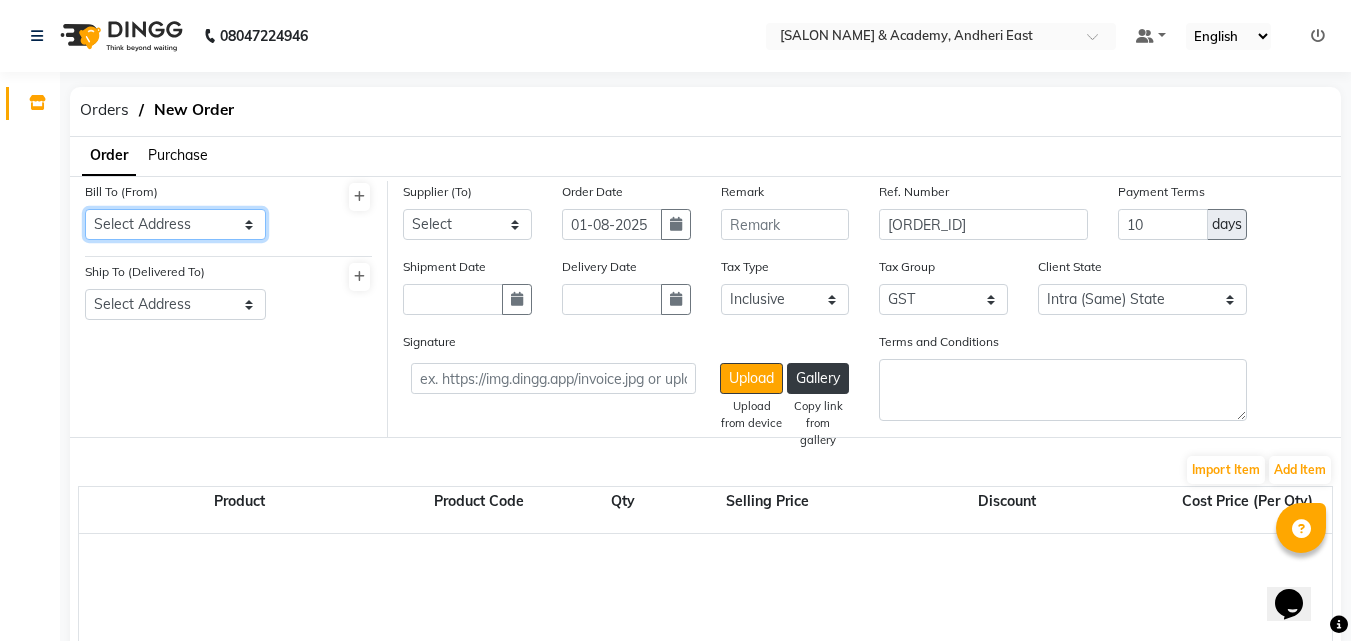 click on "Select Address  B wing [NUMBER], Building No [NUMBER], Mittal Industrial Estate, Marol, Andheri East, Mumbai, Maharashtra [POSTAL CODE], India" 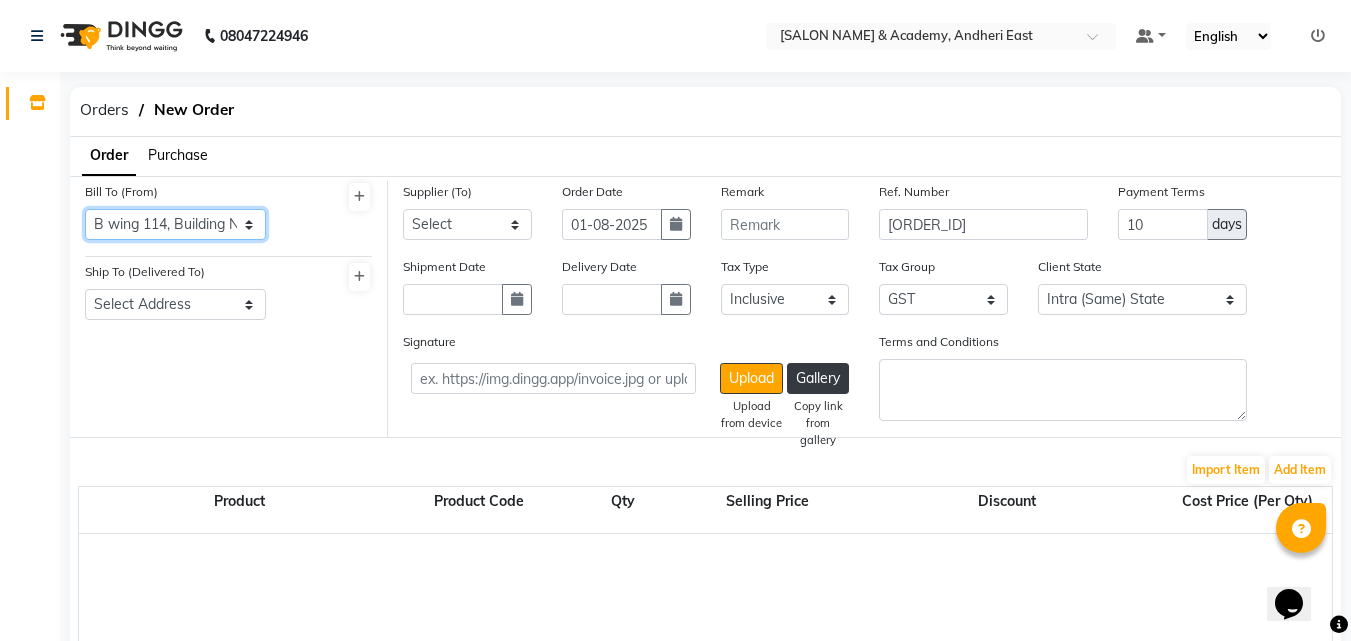 click on "Select Address  B wing [NUMBER], Building No [NUMBER], Mittal Industrial Estate, Marol, Andheri East, Mumbai, Maharashtra [POSTAL CODE], India" 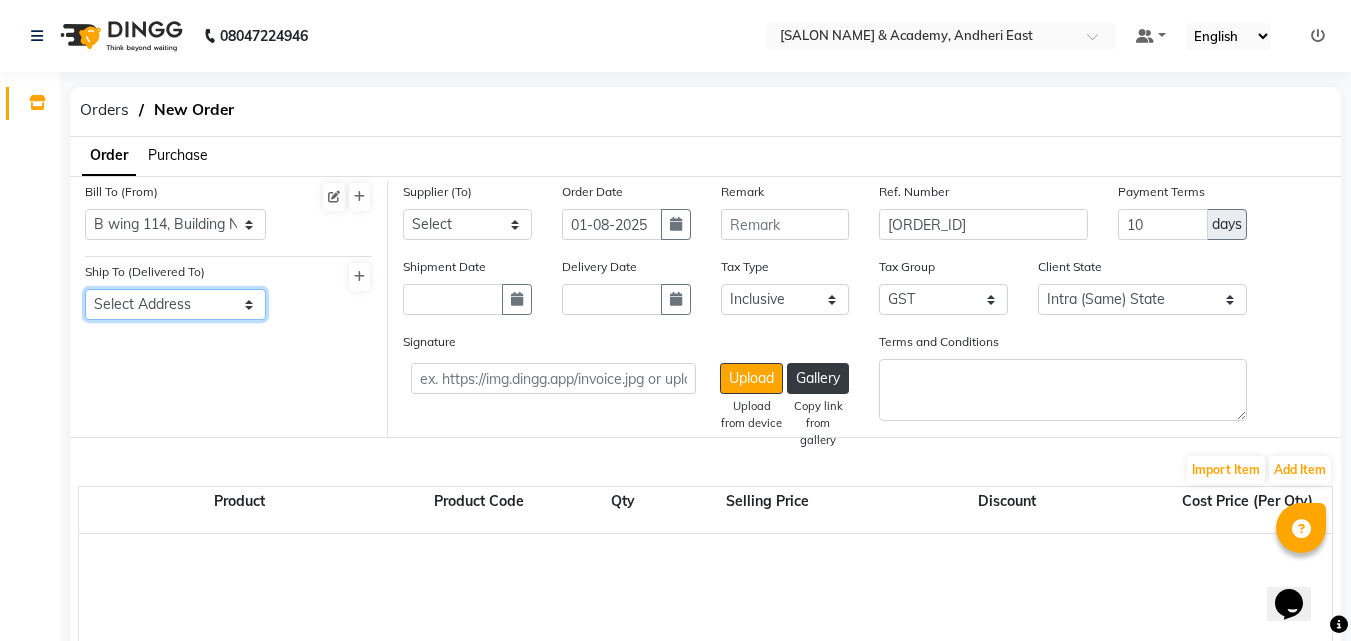 click on "Select Address  B wing [NUMBER], Building No [NUMBER], Mittal Industrial Estate, Marol, Andheri East, Mumbai, Maharashtra [POSTAL CODE], India   B WING , MITTAL INDUSTRIES ESTATE,[SALON NAME] ACADEMY , SHOP NO,[NUMBER] , MAROL NAKA , ANDHERI EAST [POSTAL CODE]" 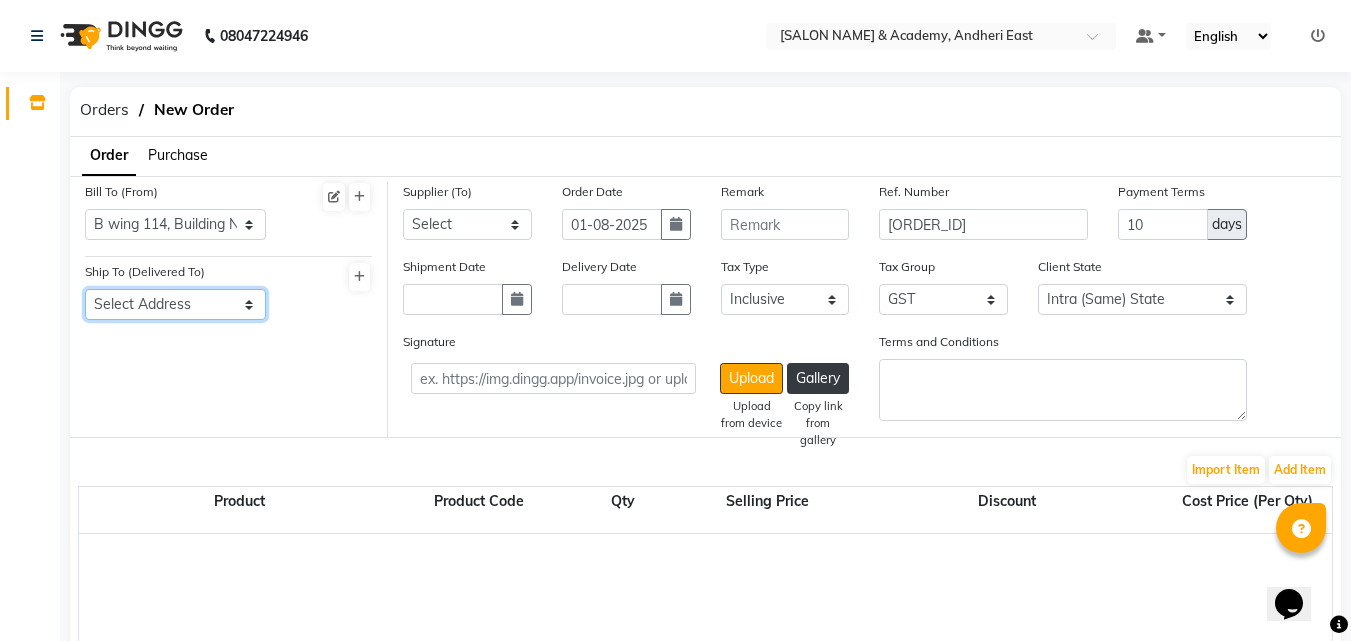 select on "1213" 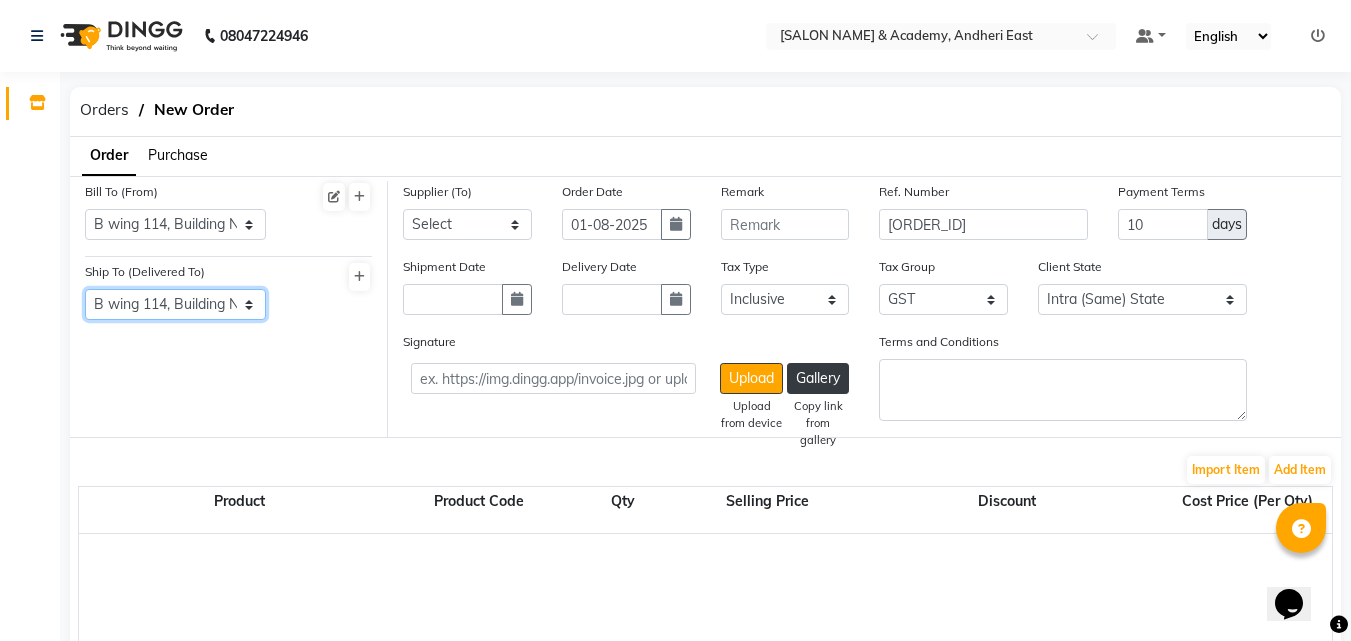click on "Select Address  B wing [NUMBER], Building No [NUMBER], Mittal Industrial Estate, Marol, Andheri East, Mumbai, Maharashtra [POSTAL CODE], India   B WING , MITTAL INDUSTRIES ESTATE,[SALON NAME] ACADEMY , SHOP NO,[NUMBER] , MAROL NAKA , ANDHERI EAST [POSTAL CODE]" 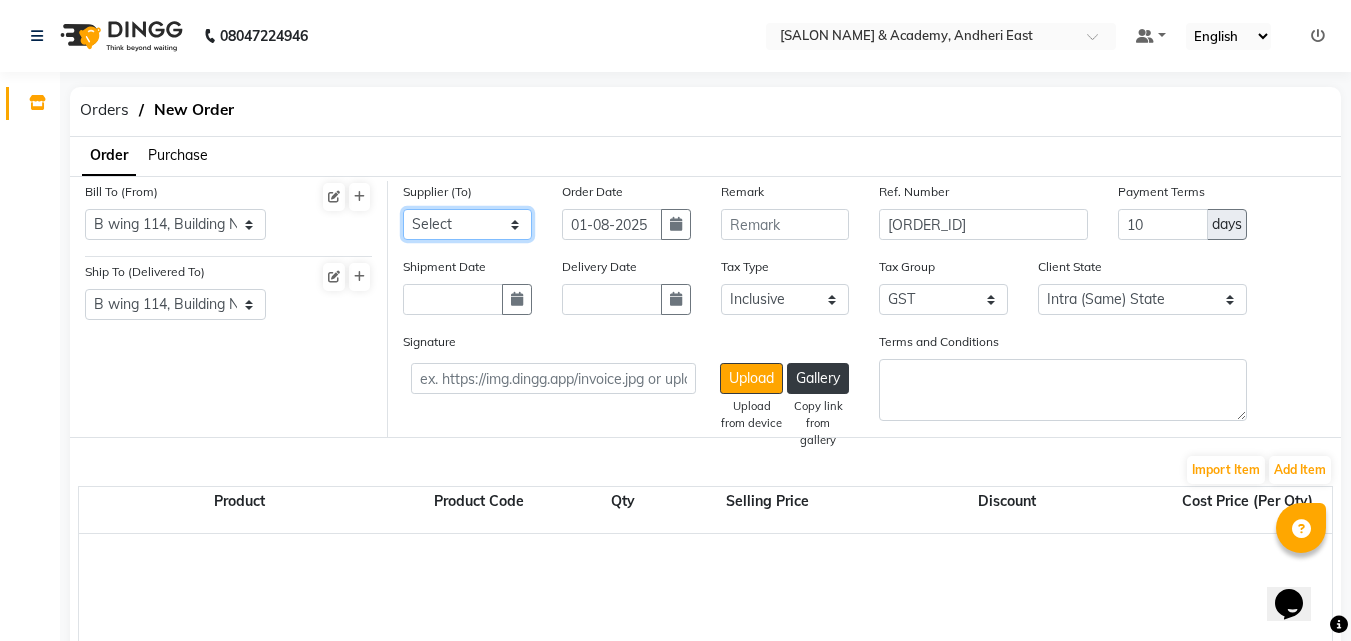 click on "Select ZUBIN DISTRIBUTORS - ZD INTOUCH ENTERPRISES - INTOUCH ENTERPRISES NAKODA TRADEPOINT LLP - NAKODA TRADEPOINT LLP ANMOL ENTERPRISES - ANMOL ENTERPRISES BEAUTY AND MORE - BEAUTY AND MORE HUMERA COMPLETE BEAUTY - HUMERA COMPLETE BEAUTY EVERGREEN - EVERGREEN EVERGREEN B&B ENTERPRISES - B&B ENTERPRISES B&B ENTERPRISES RATNAM DISTRIBUTORS - RATNAM DISTRIBUTORS RATNAM DISTRIBUTORS VIVA - VIVA VIVA MEZ CREATIONS - MEZ CREATIONS MEZ CREATIONS FS ENTERPRISES - FS ENTERPRISES FS ENTERPRISES BEAUTY SHOP - BEAUTY SHOP BEAUTY SHOP GANESH PLASTIC - GANESH PLASTIC GANESH PLASTIC NAKODA MARKETING - NAKODA MARKETING NAKODA MARKETING NAKODA SALES NAKODA SALES APAR DISTRUTORS - APAR DISTRIBUTORS APAR DISTRIBUTOR beauty palace - BEAUTY PALACE KARNANI LABORATORIES LIMITED - KARNANI LABORATORIES LIMITED Bhosale amazon.in - AMAZON .IN INFOCOM NETWORK - INFOCOM NETWORK beauty planet - BEAUTY PLANET PRIVATE LIMITED MIAOU COSMETIC - PRAKSHAL MEHTA ANMOL ENTERPRISES - ANMOL ENTERPRISES BG COSMETIC - BEAUTY GLOW" 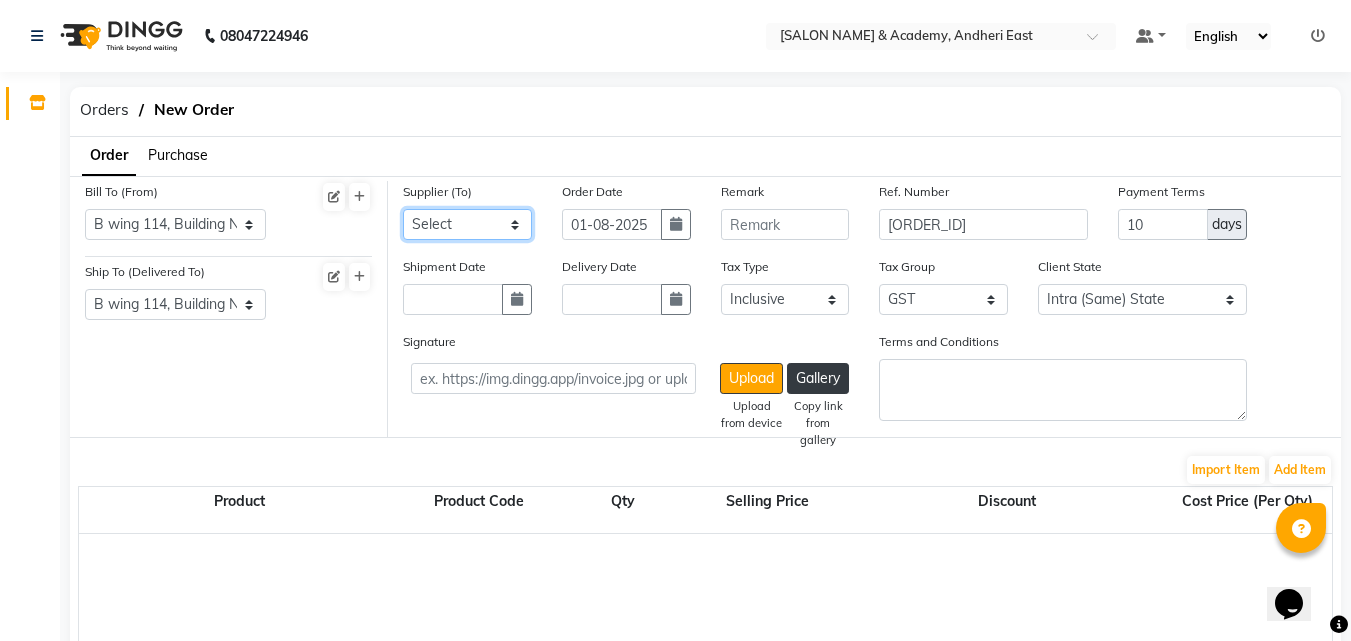 select on "3388" 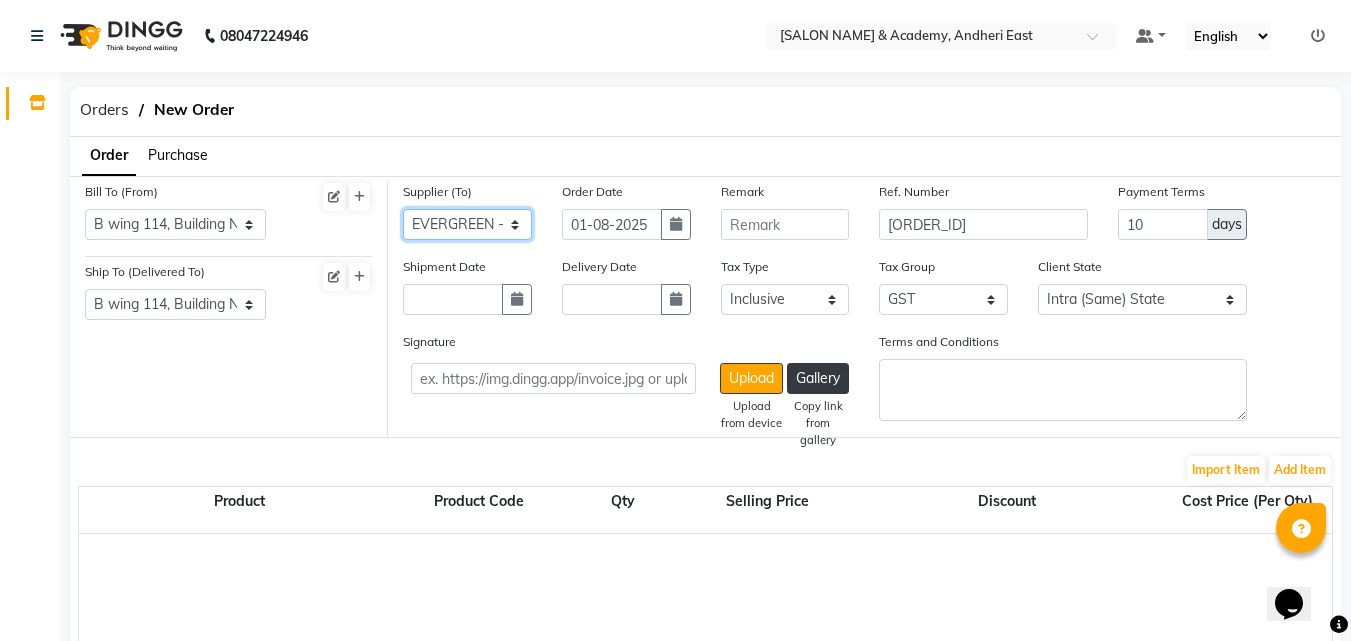 click on "Select ZUBIN DISTRIBUTORS - ZD INTOUCH ENTERPRISES - INTOUCH ENTERPRISES NAKODA TRADEPOINT LLP - NAKODA TRADEPOINT LLP ANMOL ENTERPRISES - ANMOL ENTERPRISES BEAUTY AND MORE - BEAUTY AND MORE HUMERA COMPLETE BEAUTY - HUMERA COMPLETE BEAUTY EVERGREEN - EVERGREEN EVERGREEN B&B ENTERPRISES - B&B ENTERPRISES B&B ENTERPRISES RATNAM DISTRIBUTORS - RATNAM DISTRIBUTORS RATNAM DISTRIBUTORS VIVA - VIVA VIVA MEZ CREATIONS - MEZ CREATIONS MEZ CREATIONS FS ENTERPRISES - FS ENTERPRISES FS ENTERPRISES BEAUTY SHOP - BEAUTY SHOP BEAUTY SHOP GANESH PLASTIC - GANESH PLASTIC GANESH PLASTIC NAKODA MARKETING - NAKODA MARKETING NAKODA MARKETING NAKODA SALES NAKODA SALES APAR DISTRUTORS - APAR DISTRIBUTORS APAR DISTRIBUTOR beauty palace - BEAUTY PALACE KARNANI LABORATORIES LIMITED - KARNANI LABORATORIES LIMITED Bhosale amazon.in - AMAZON .IN INFOCOM NETWORK - INFOCOM NETWORK beauty planet - BEAUTY PLANET PRIVATE LIMITED MIAOU COSMETIC - PRAKSHAL MEHTA ANMOL ENTERPRISES - ANMOL ENTERPRISES BG COSMETIC - BEAUTY GLOW" 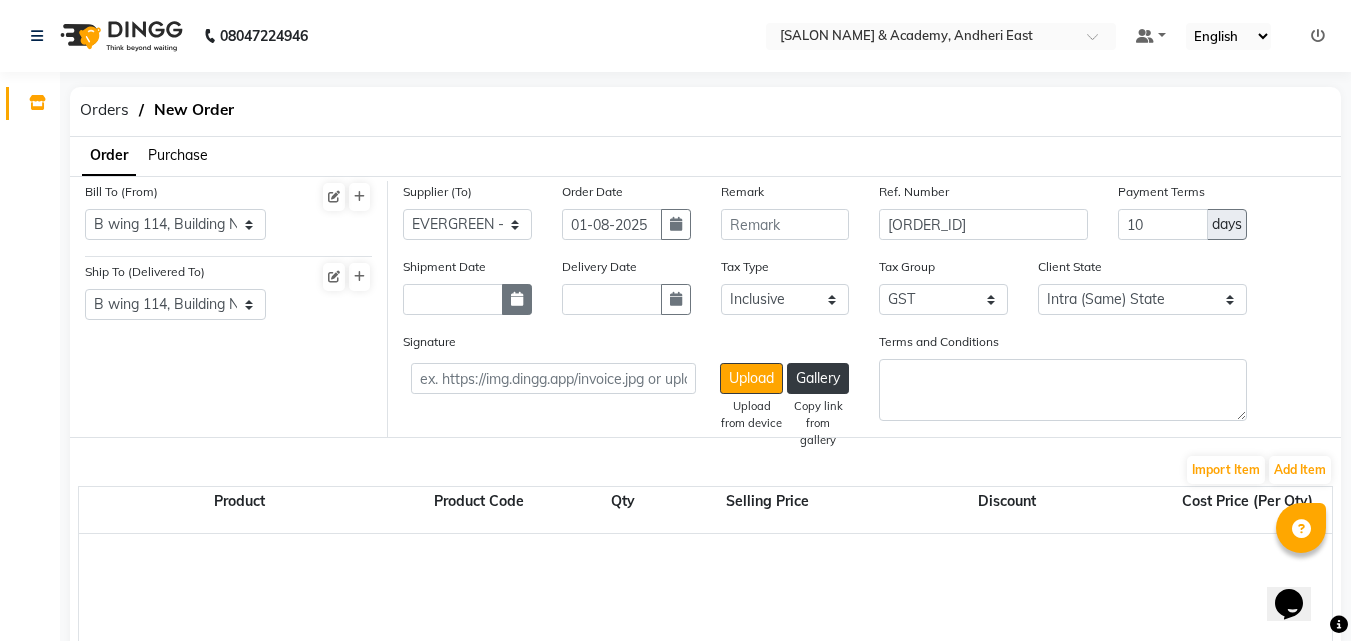click 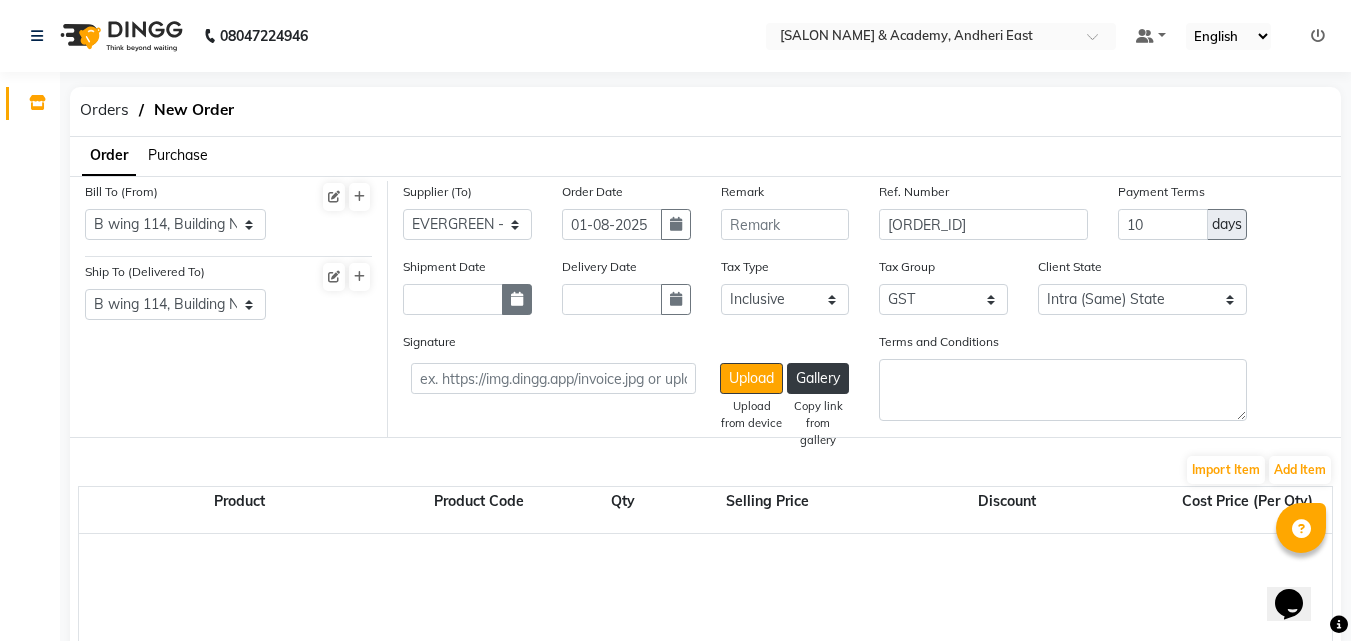 select on "8" 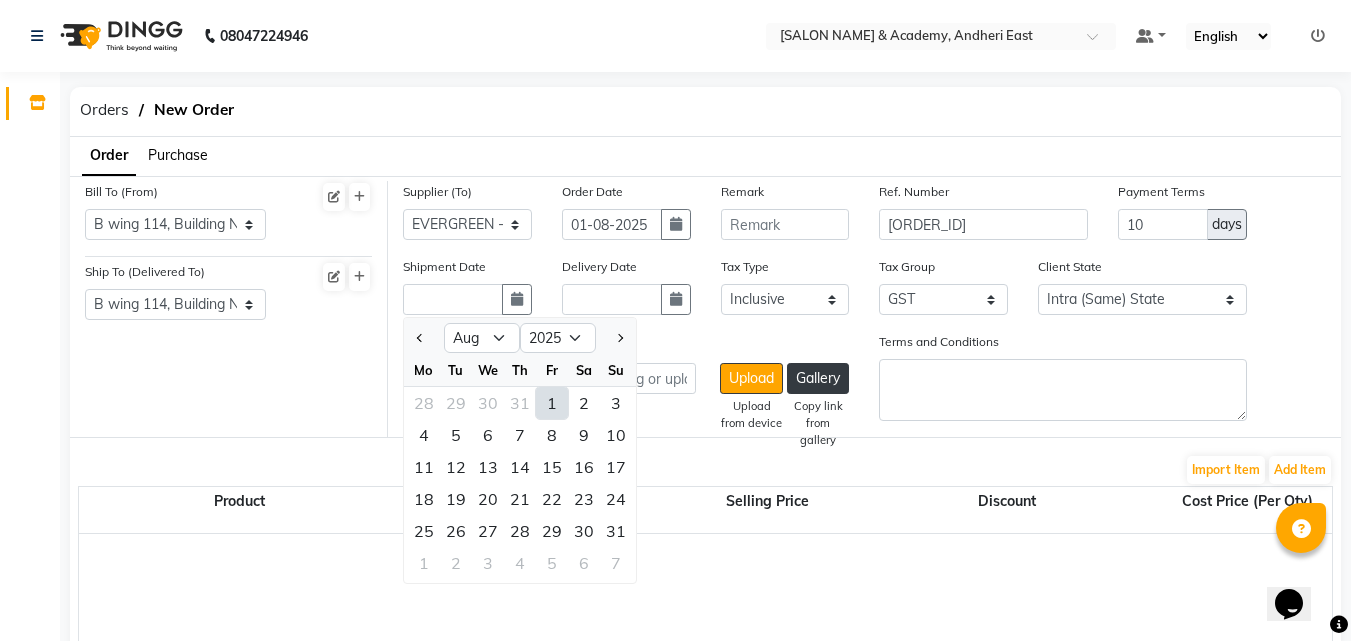 click on "1" 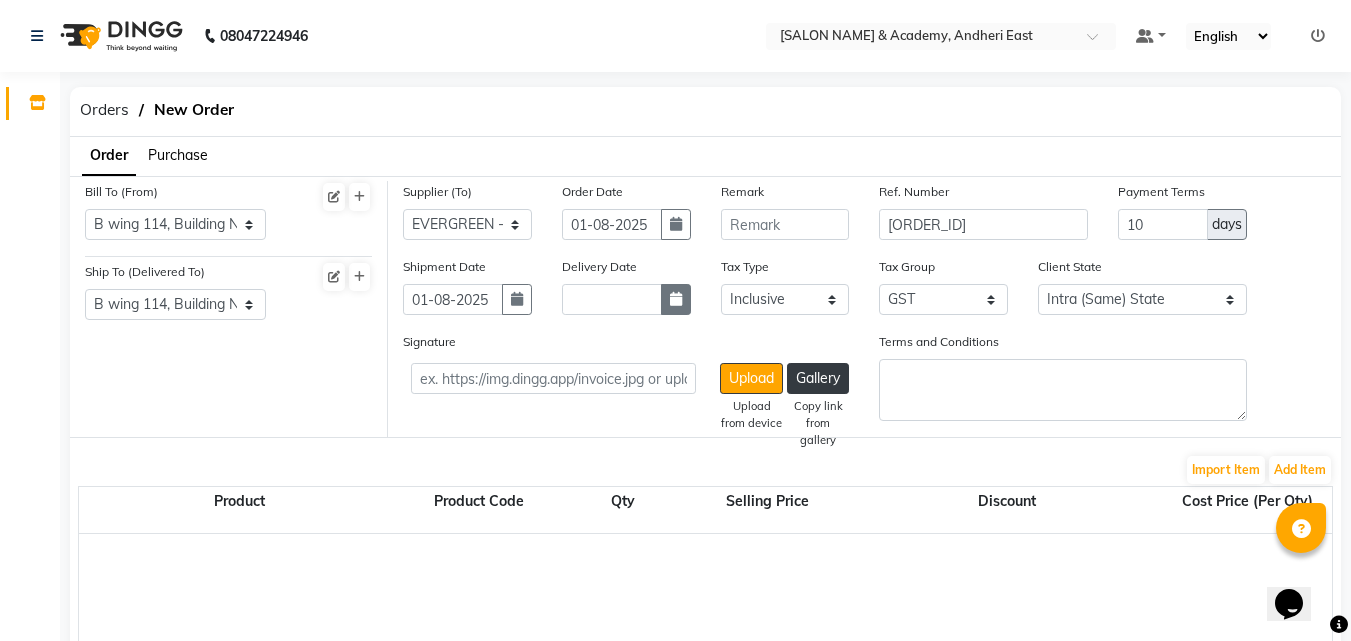 click 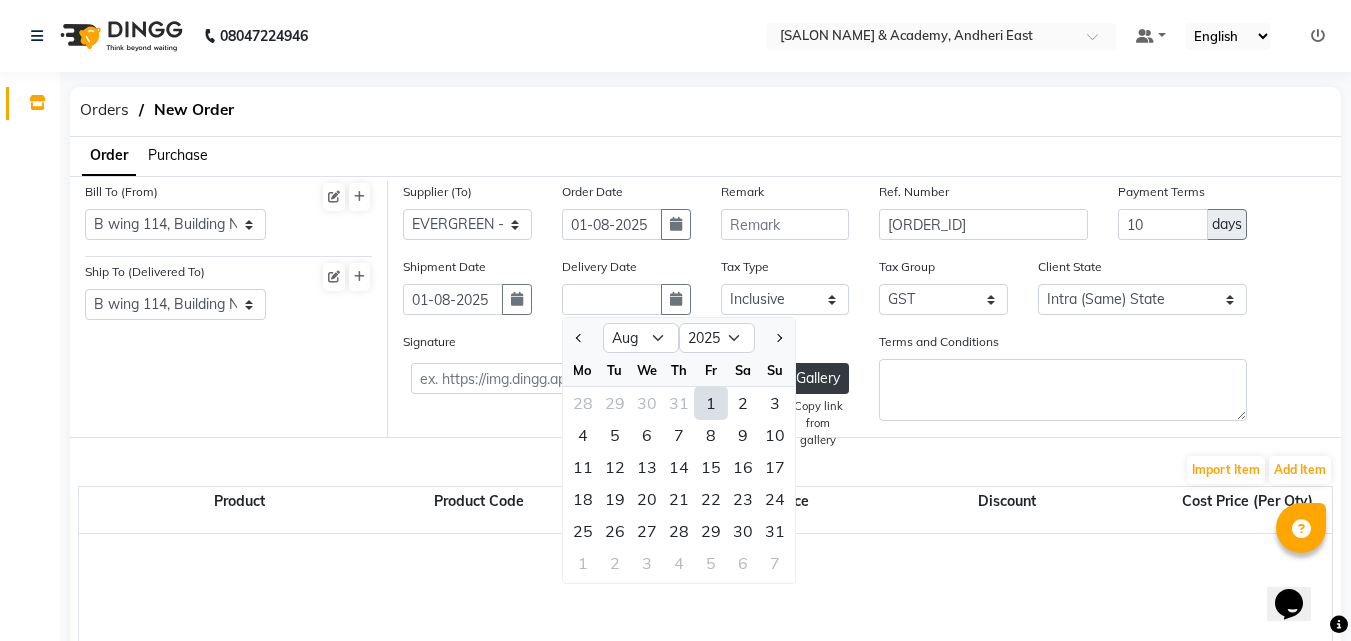 click on "1" 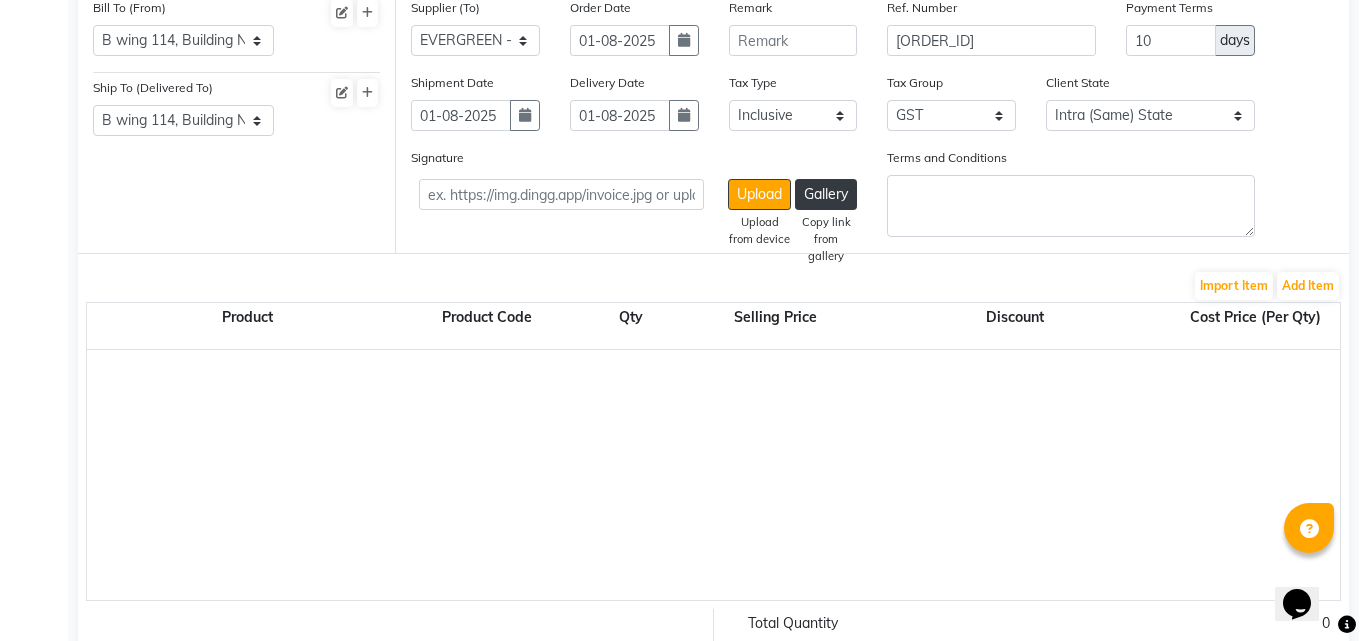 scroll, scrollTop: 187, scrollLeft: 0, axis: vertical 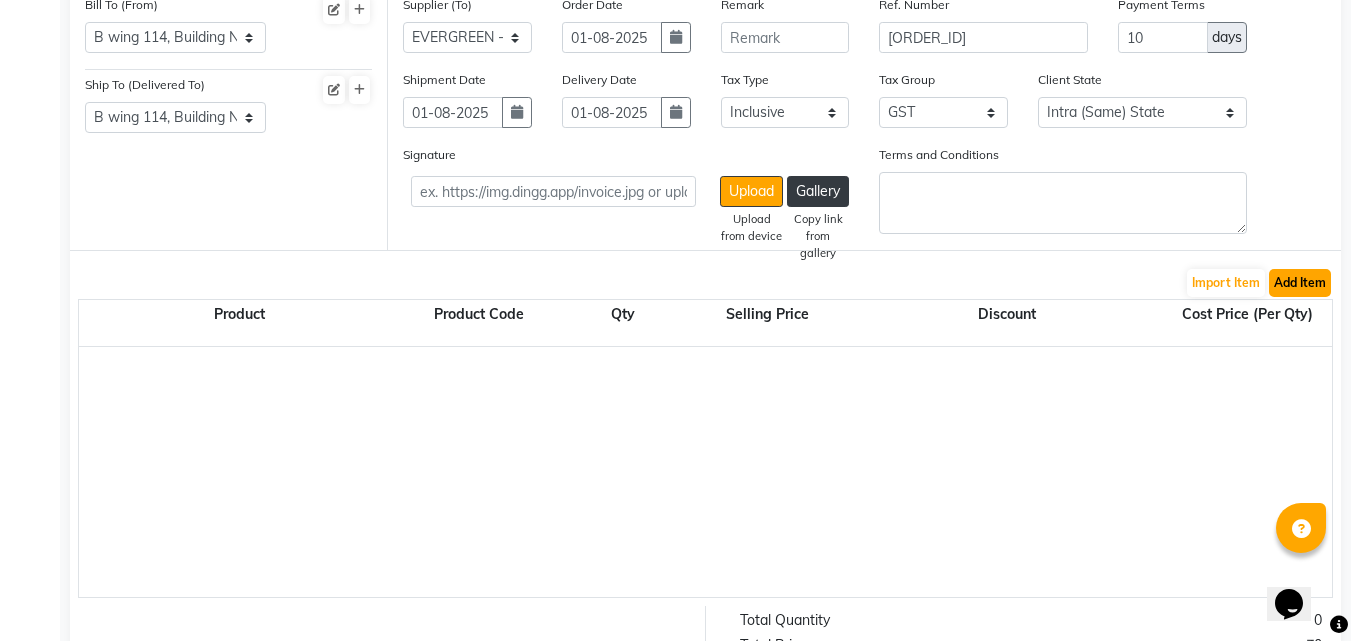 click on "Add Item" 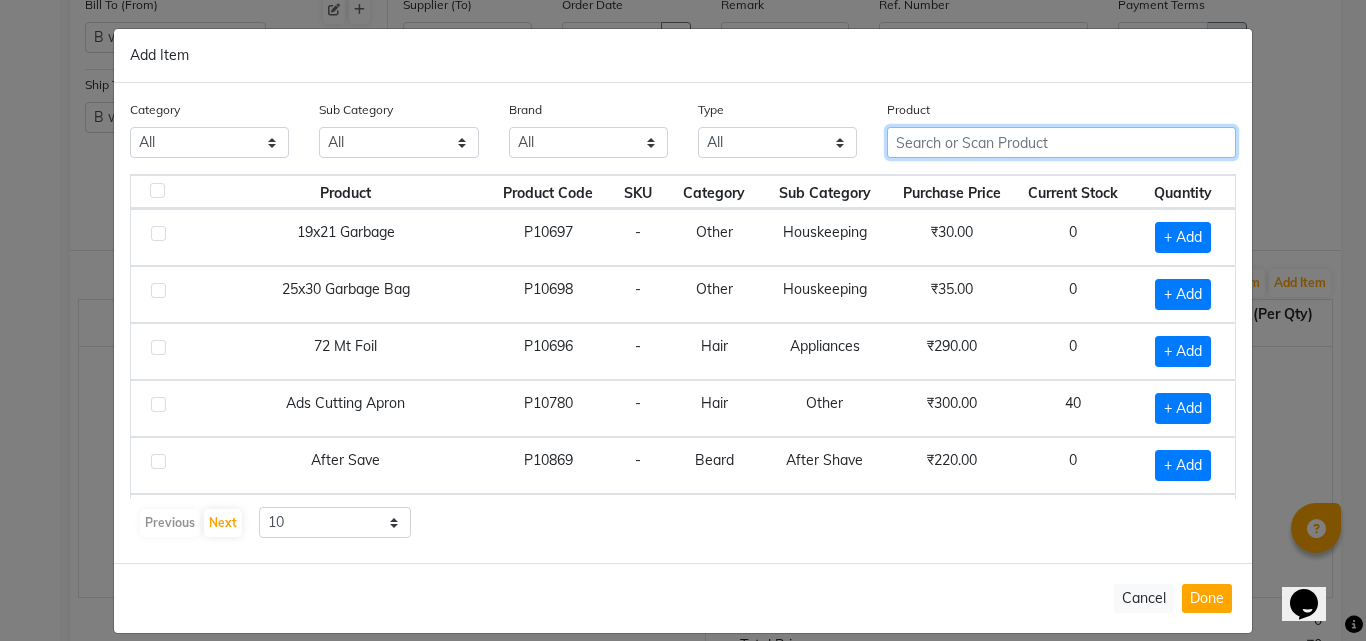 click 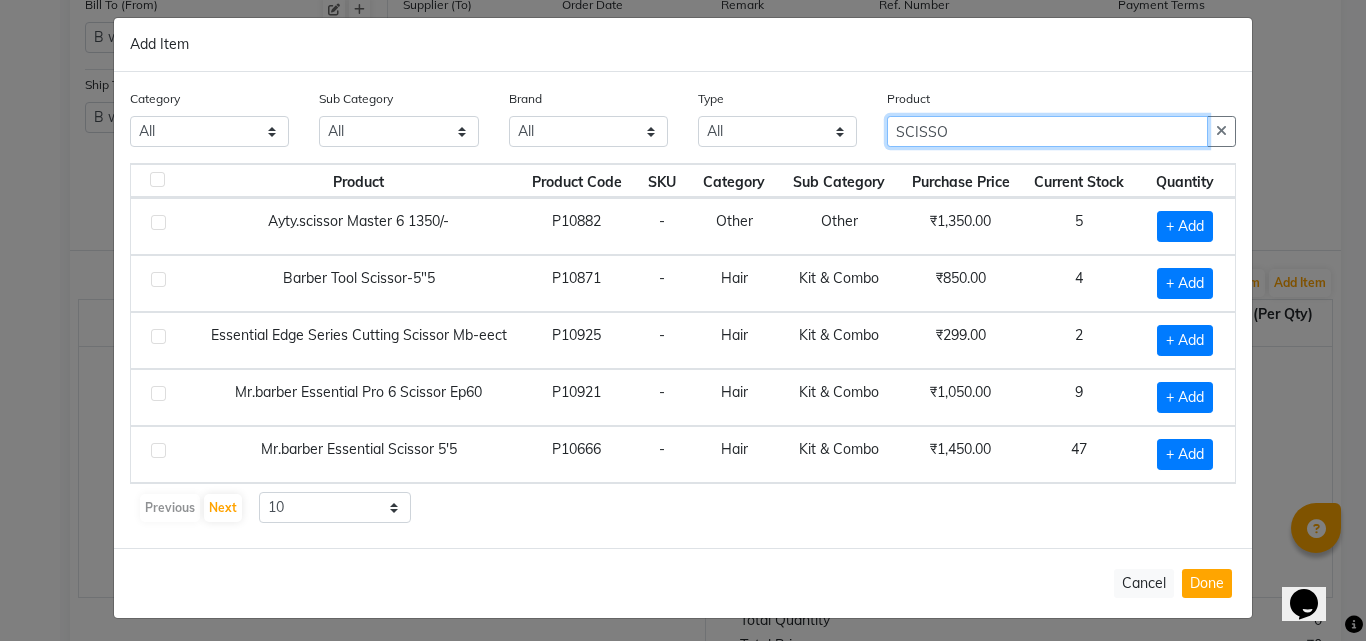 scroll, scrollTop: 17, scrollLeft: 0, axis: vertical 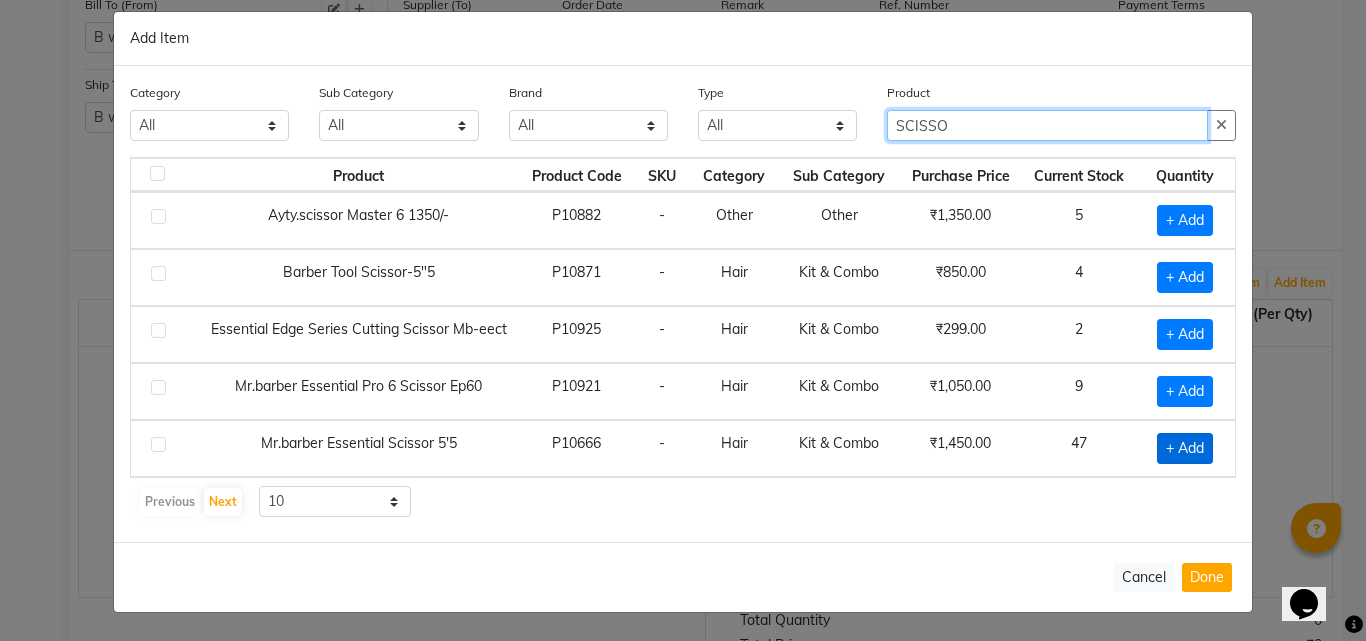 type on "SCISSO" 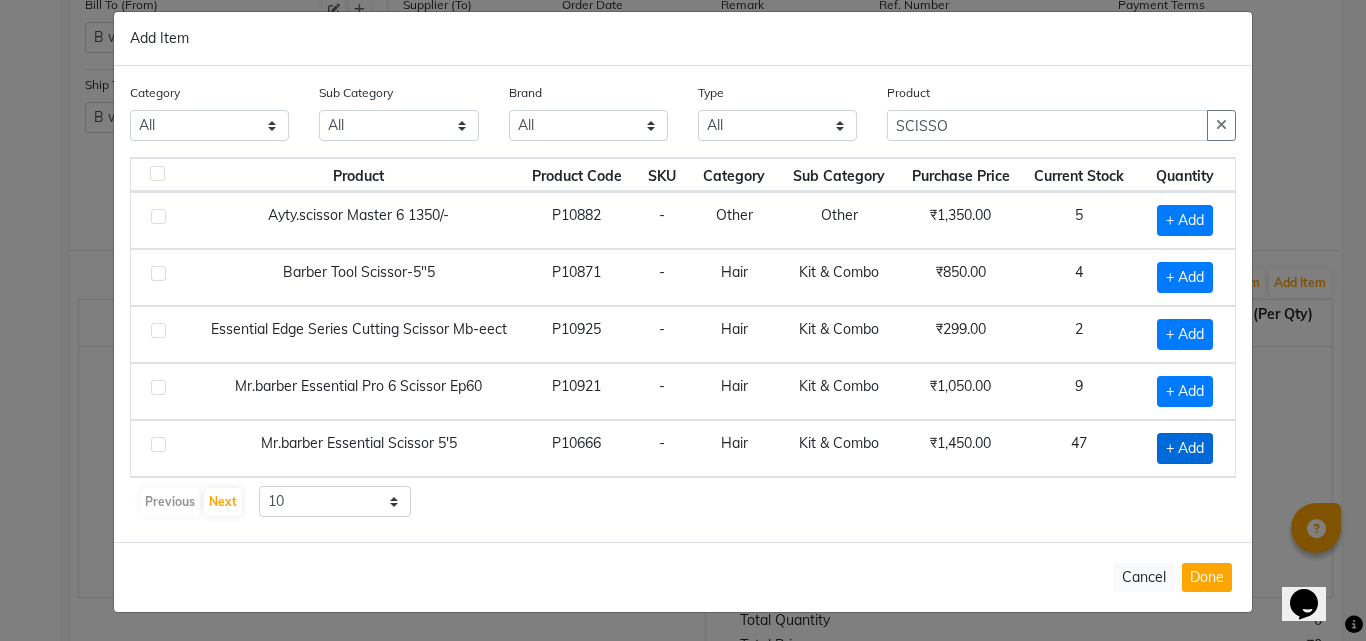 click on "+ Add" 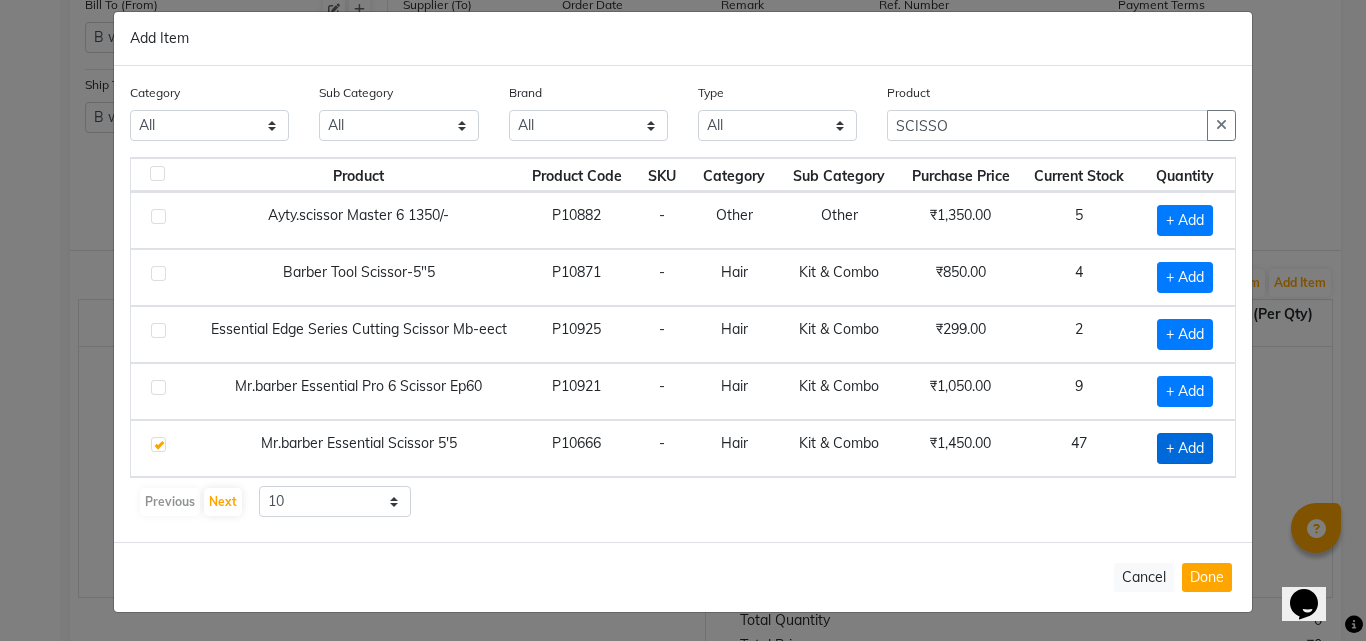 checkbox on "true" 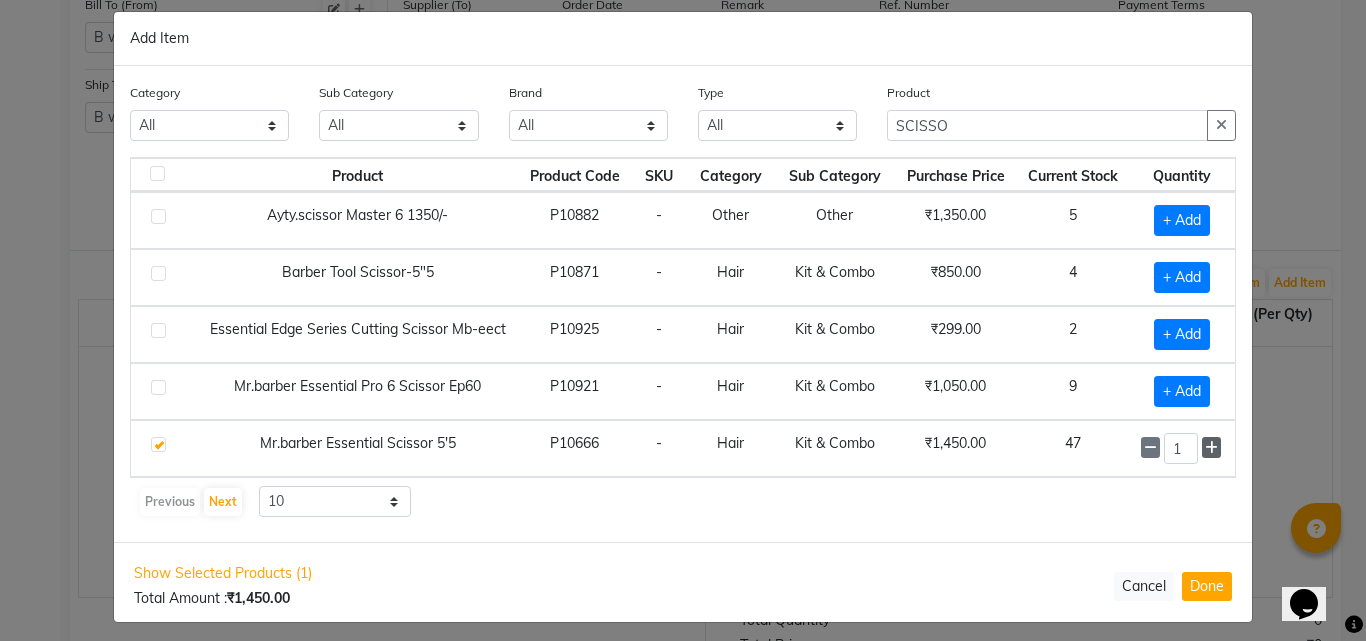click 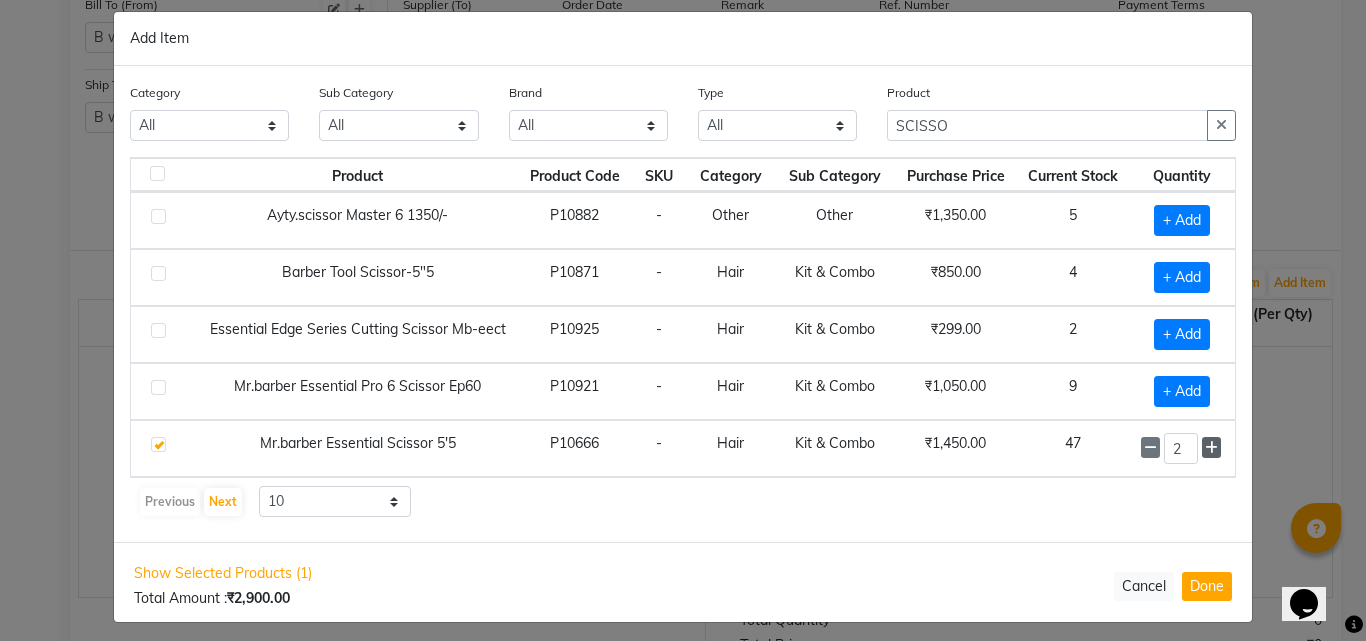 click 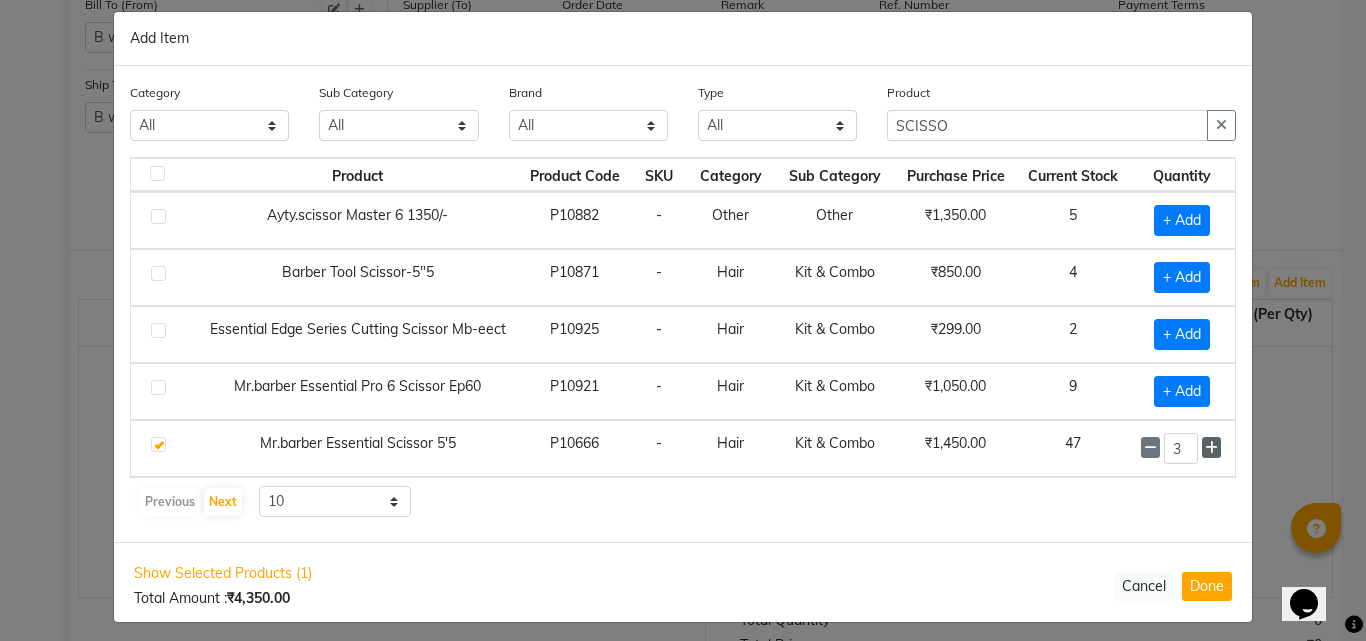 click 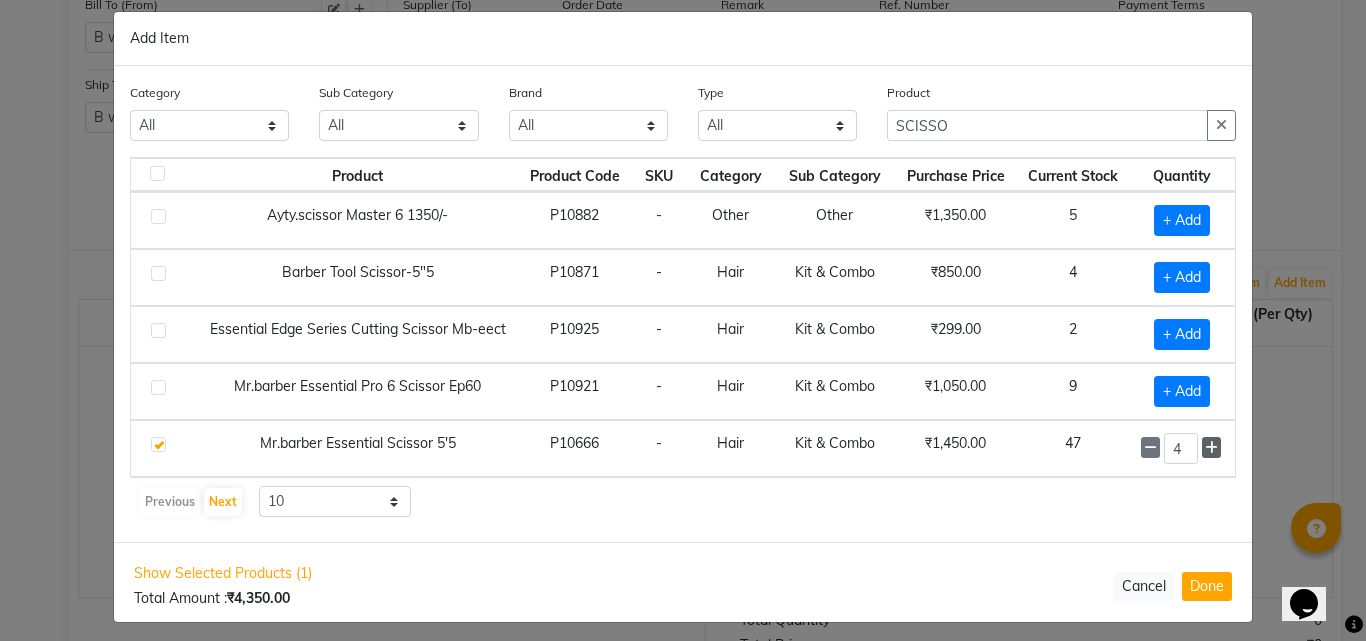 click 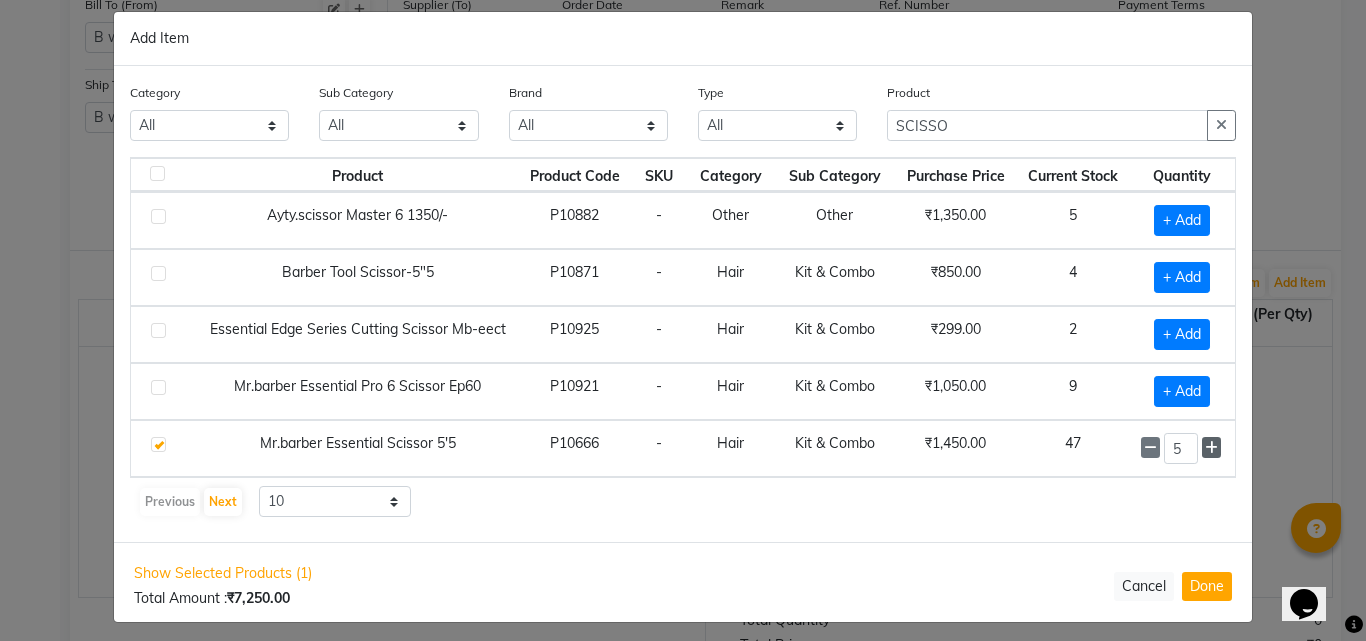 click 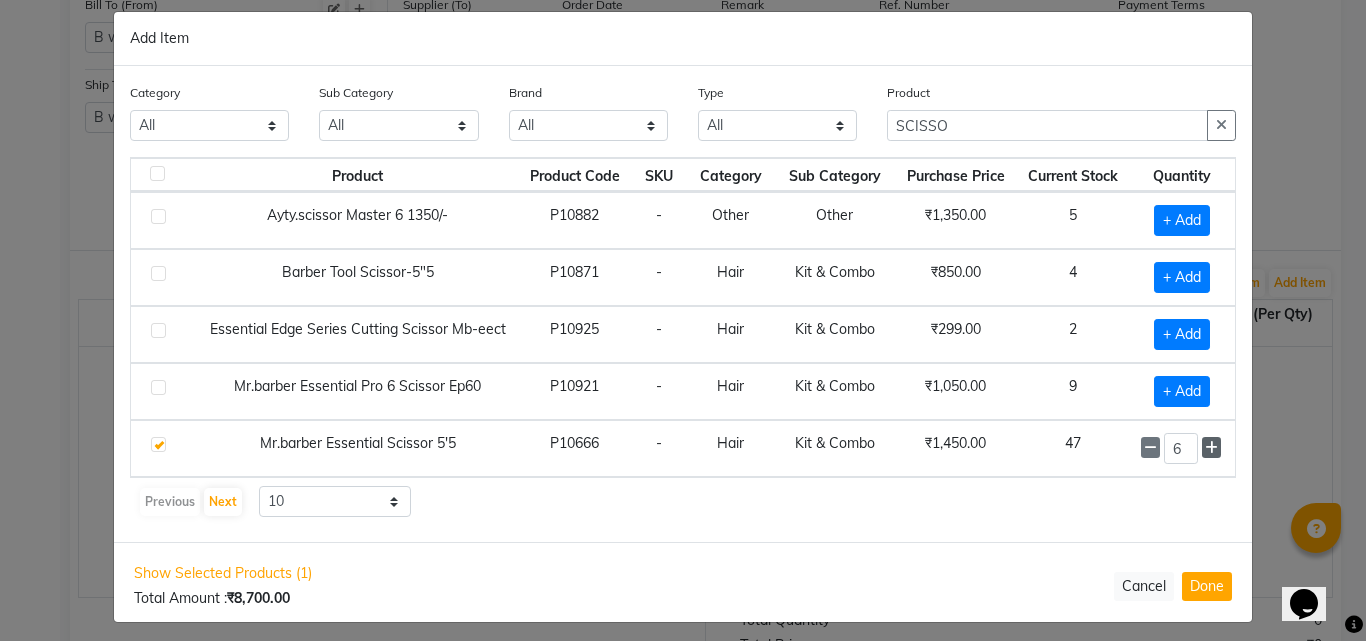 click 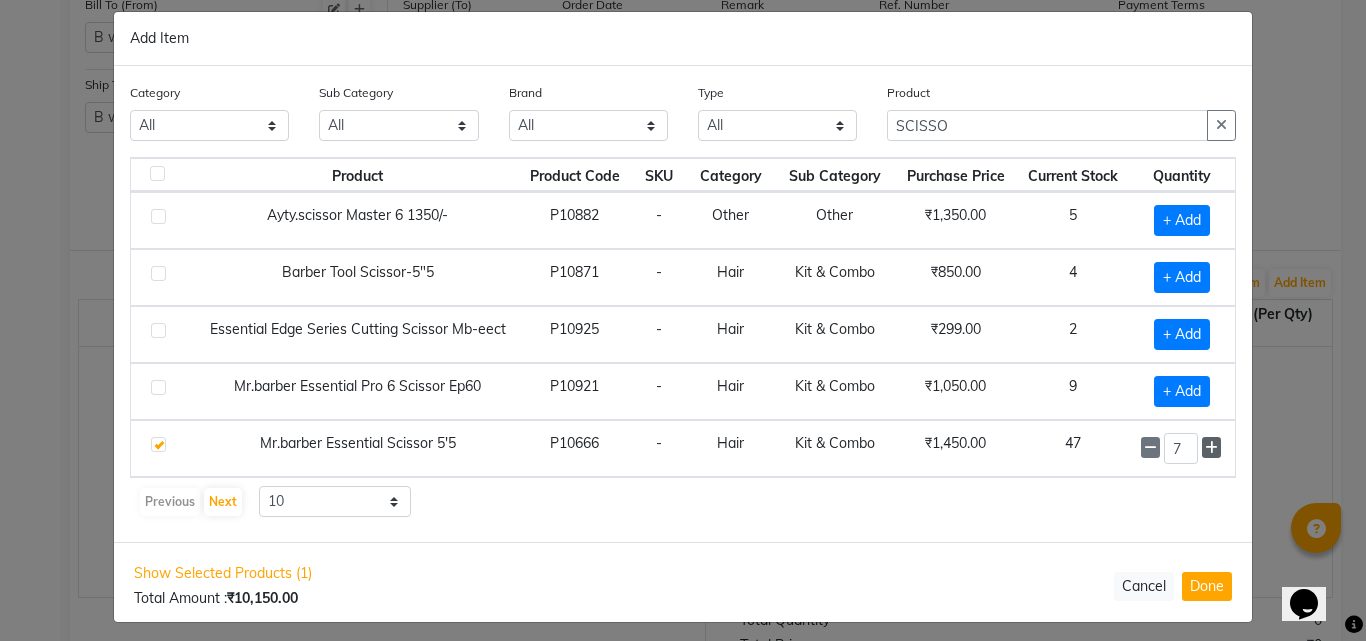 click 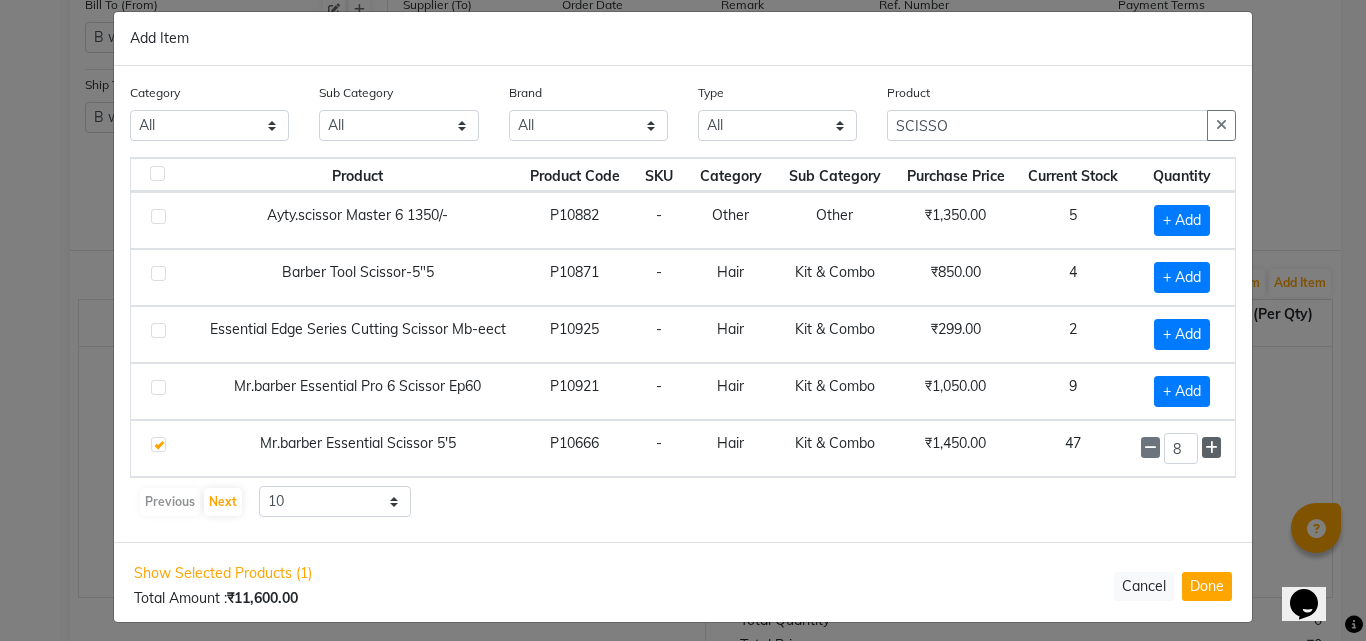 click 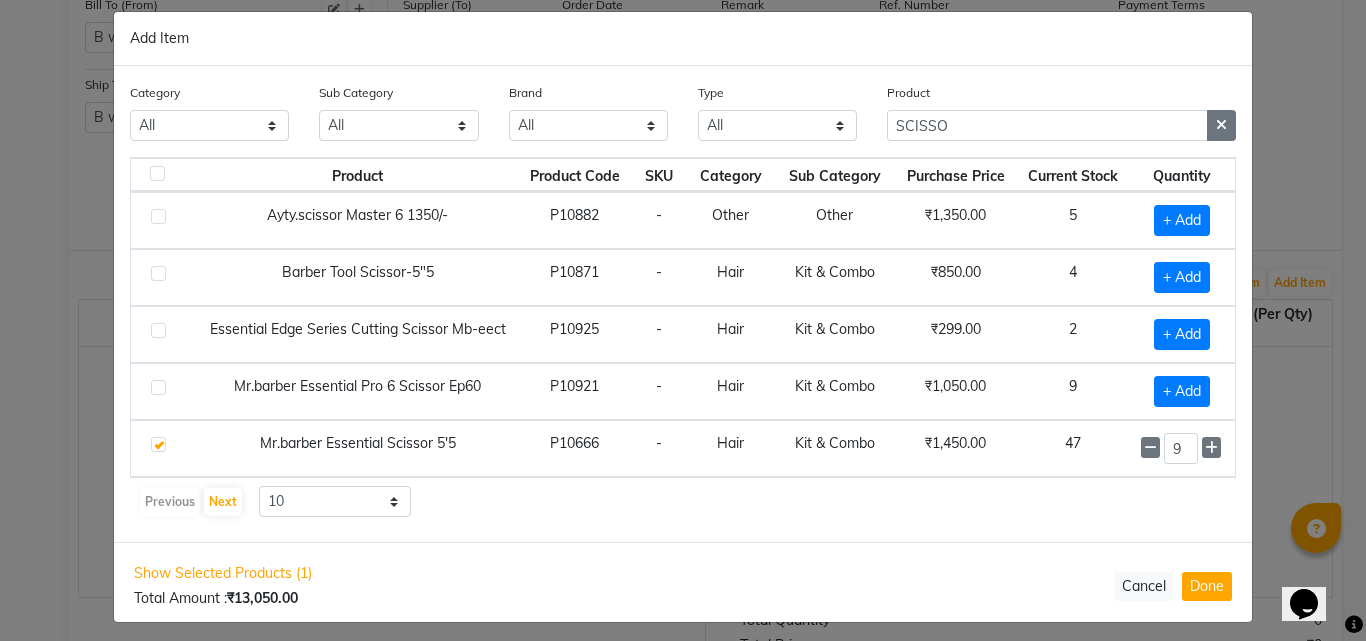 click 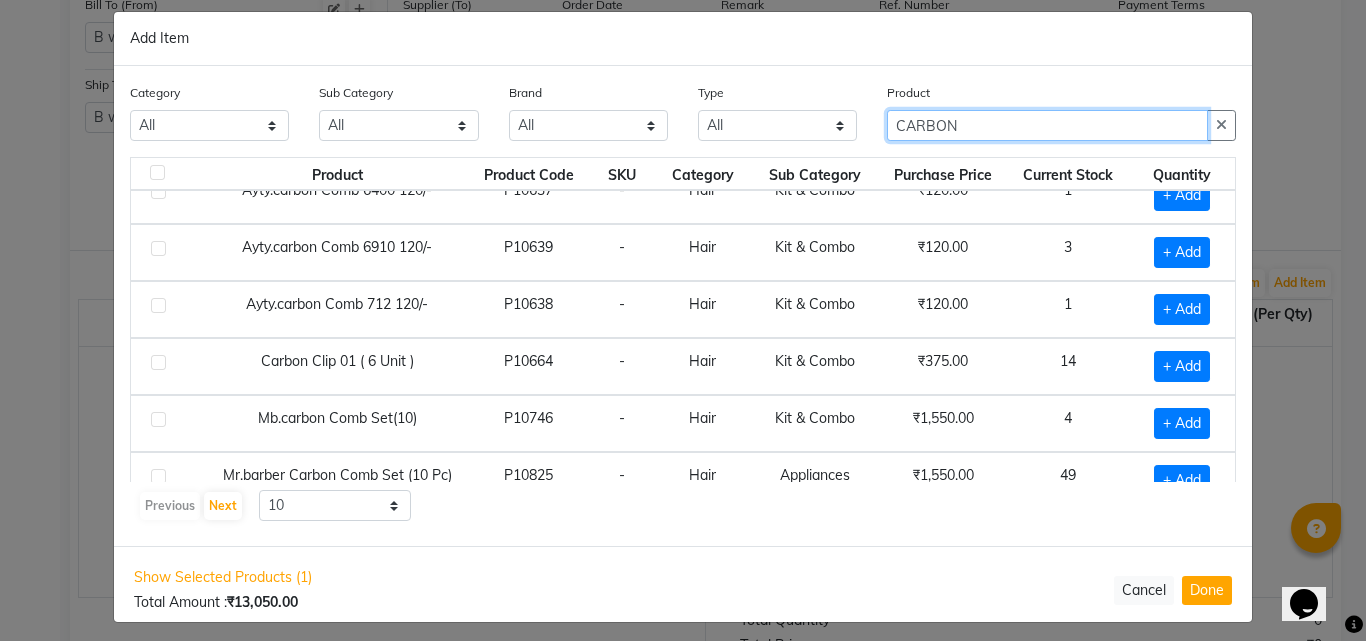 scroll, scrollTop: 53, scrollLeft: 0, axis: vertical 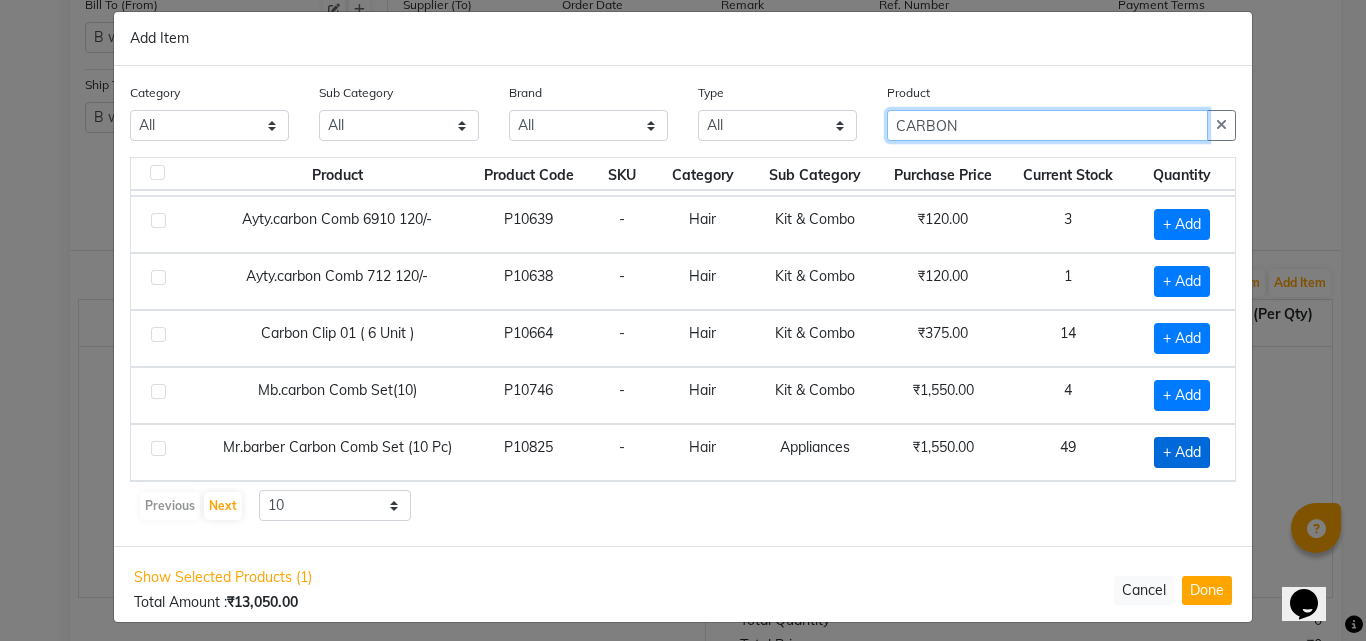 type on "CARBON" 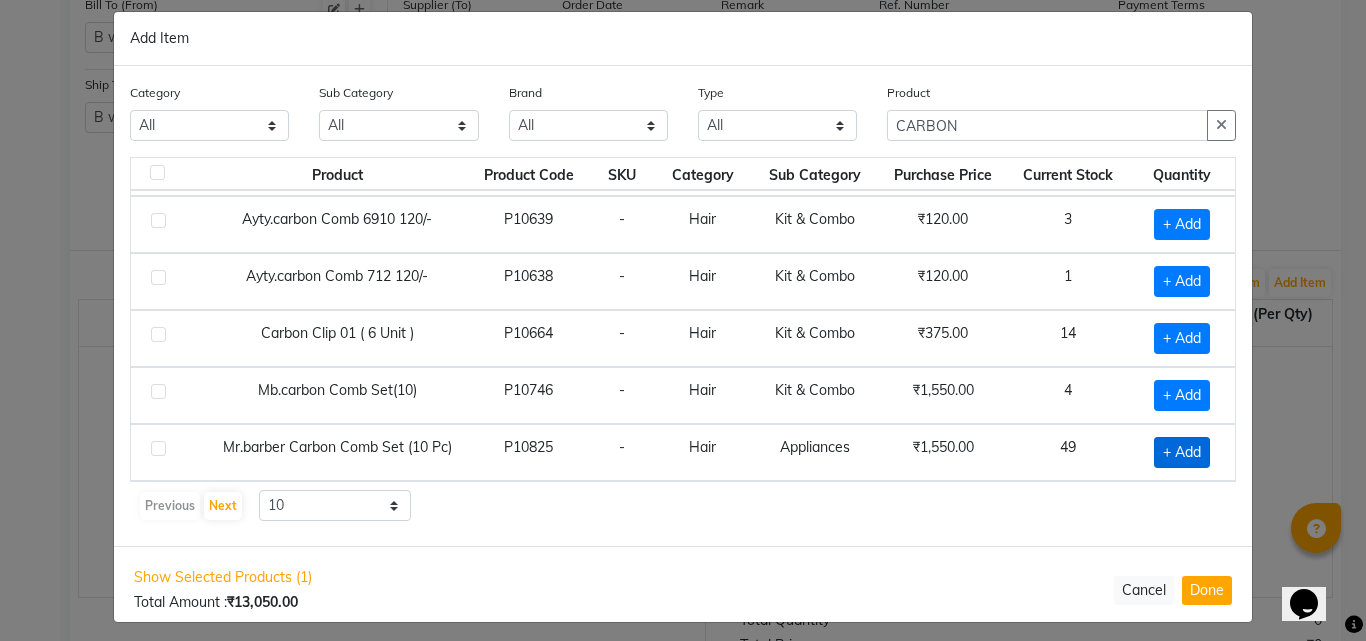click on "+ Add" 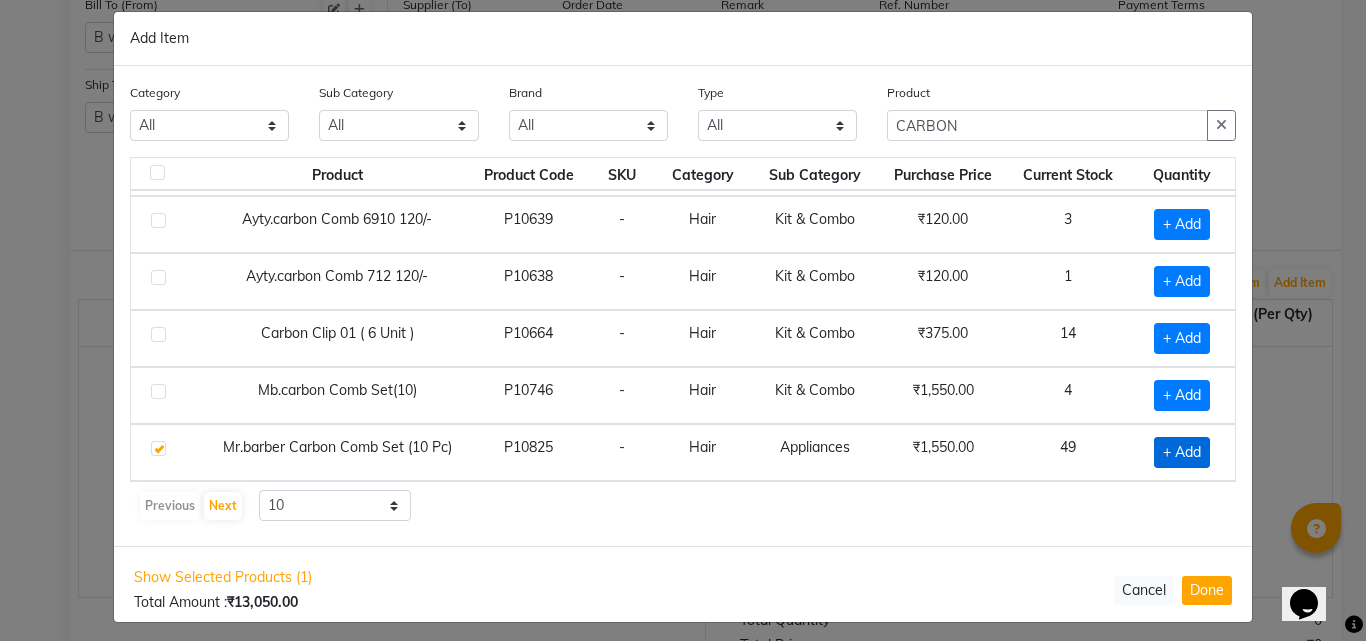 checkbox on "true" 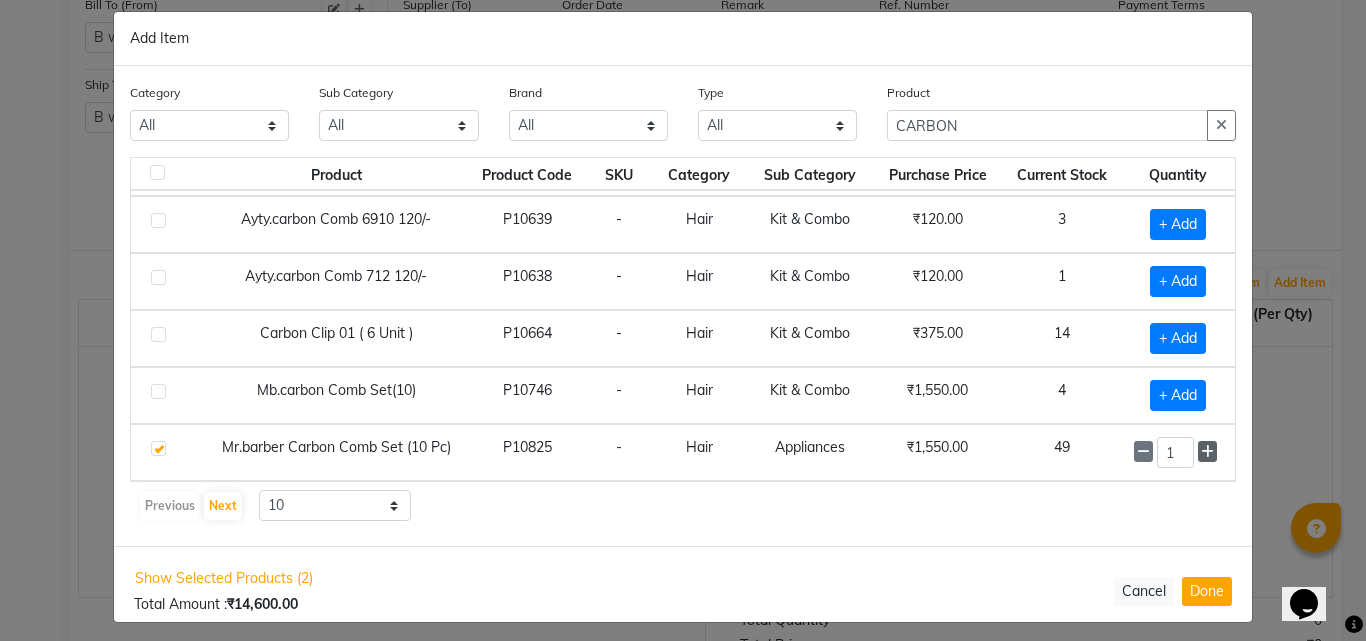 click 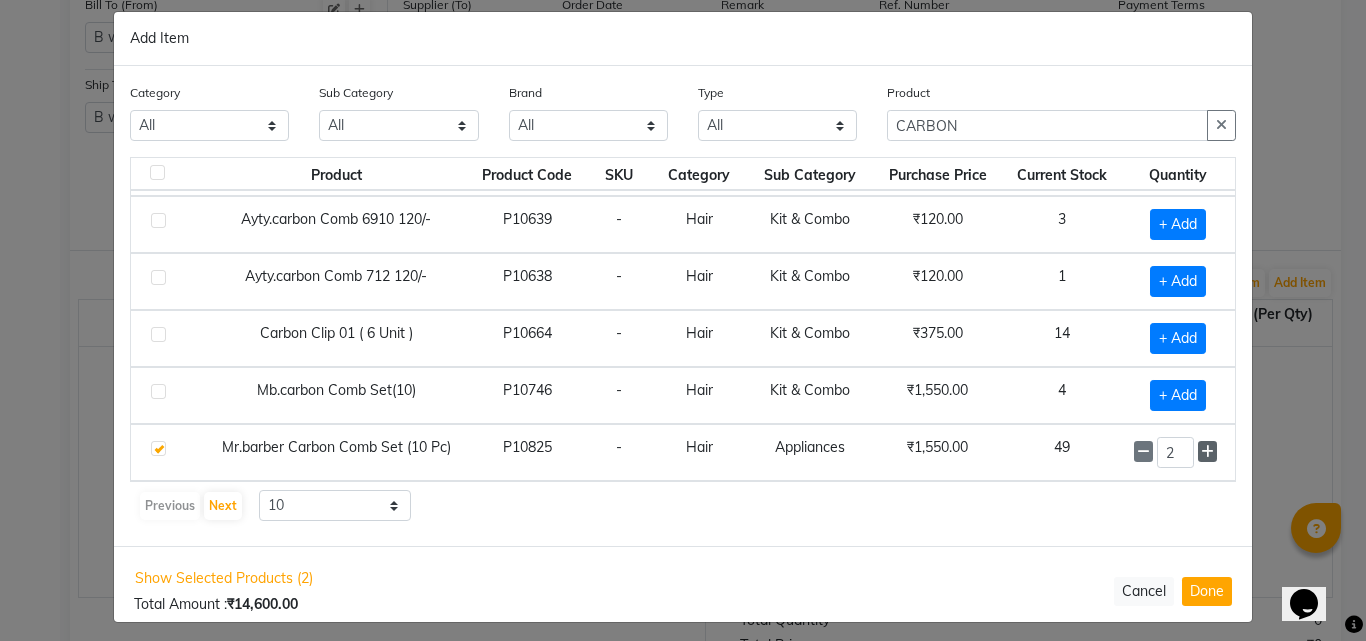 click 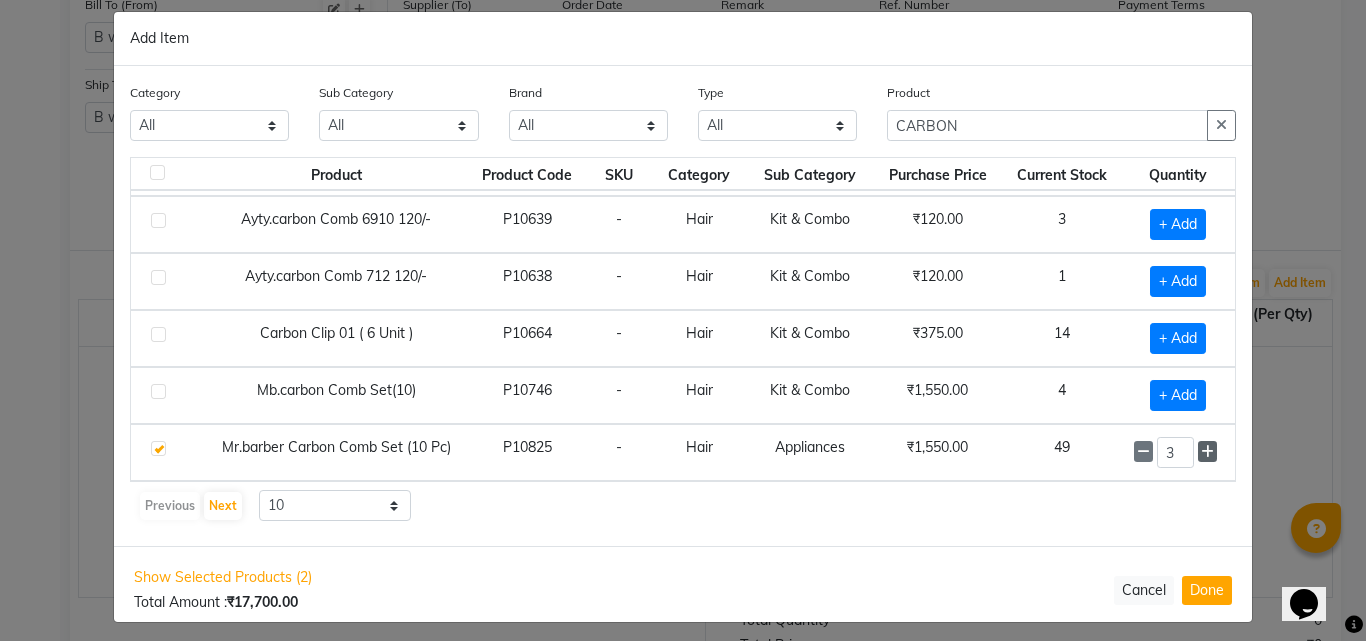 click 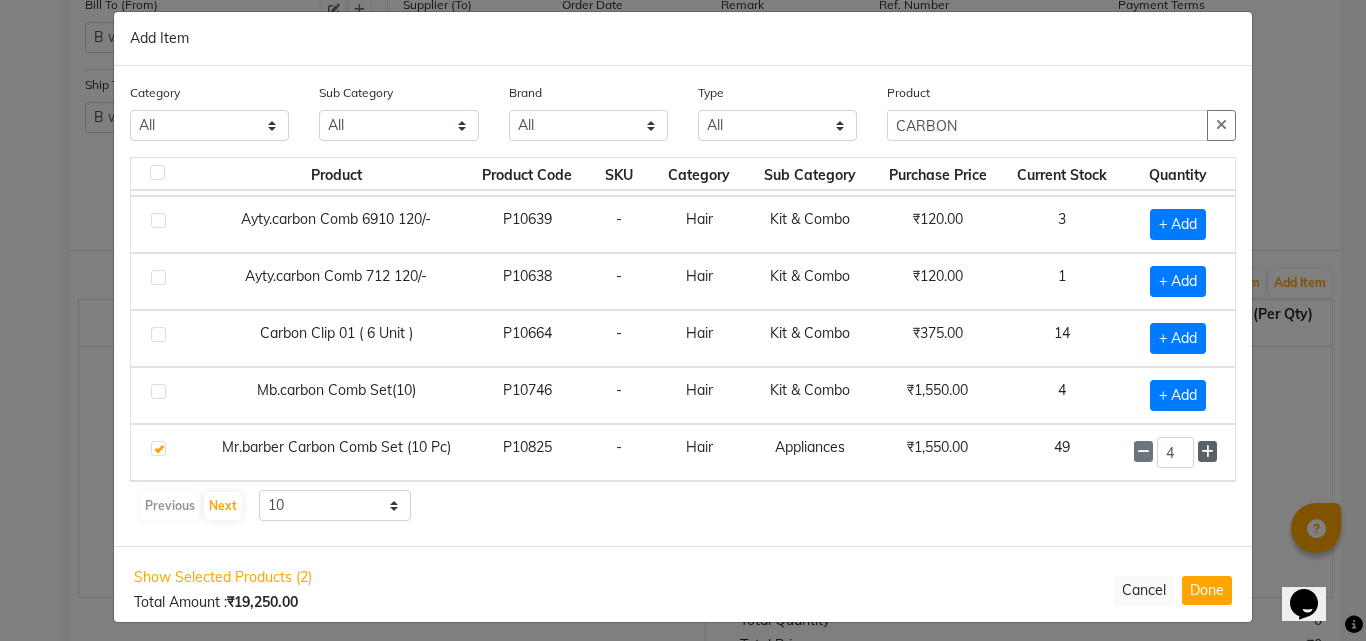 click 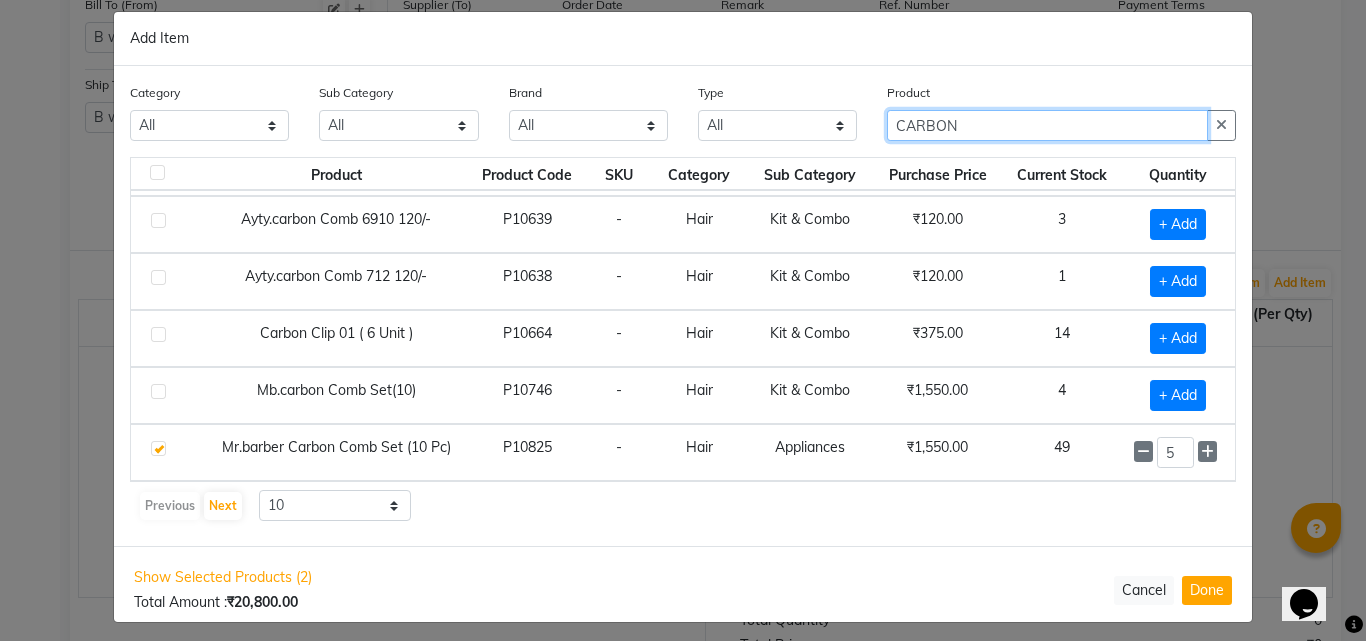 click on "CARBON" 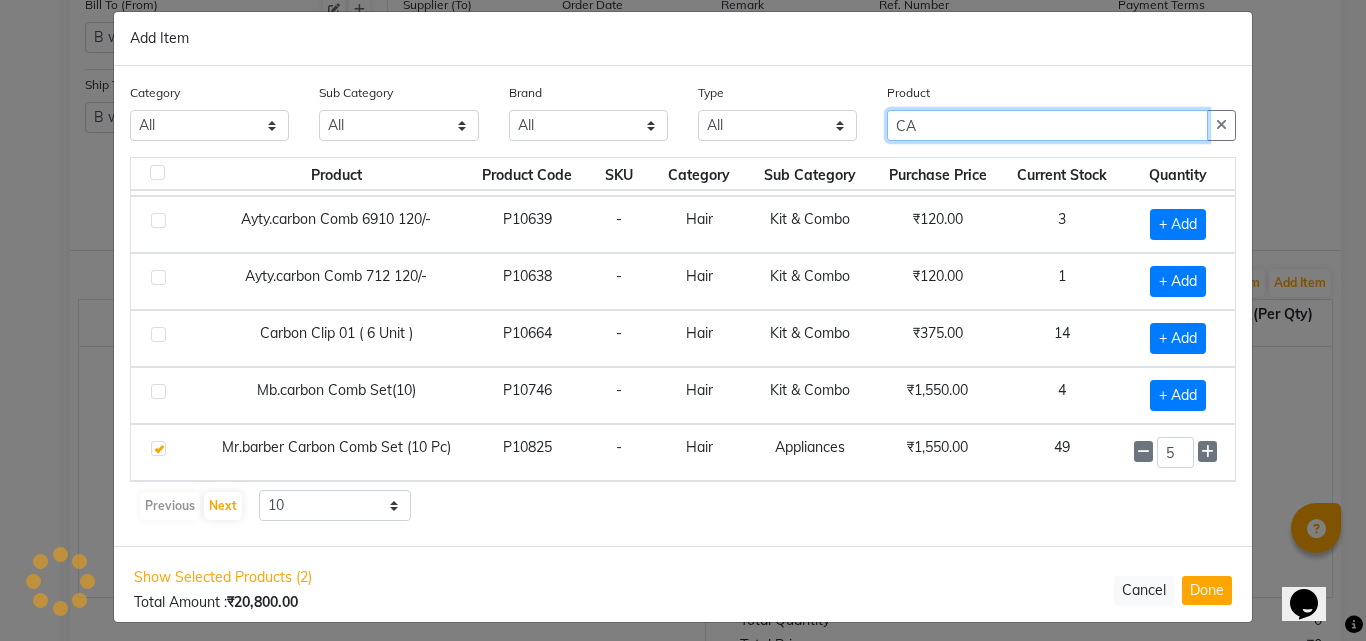 type on "C" 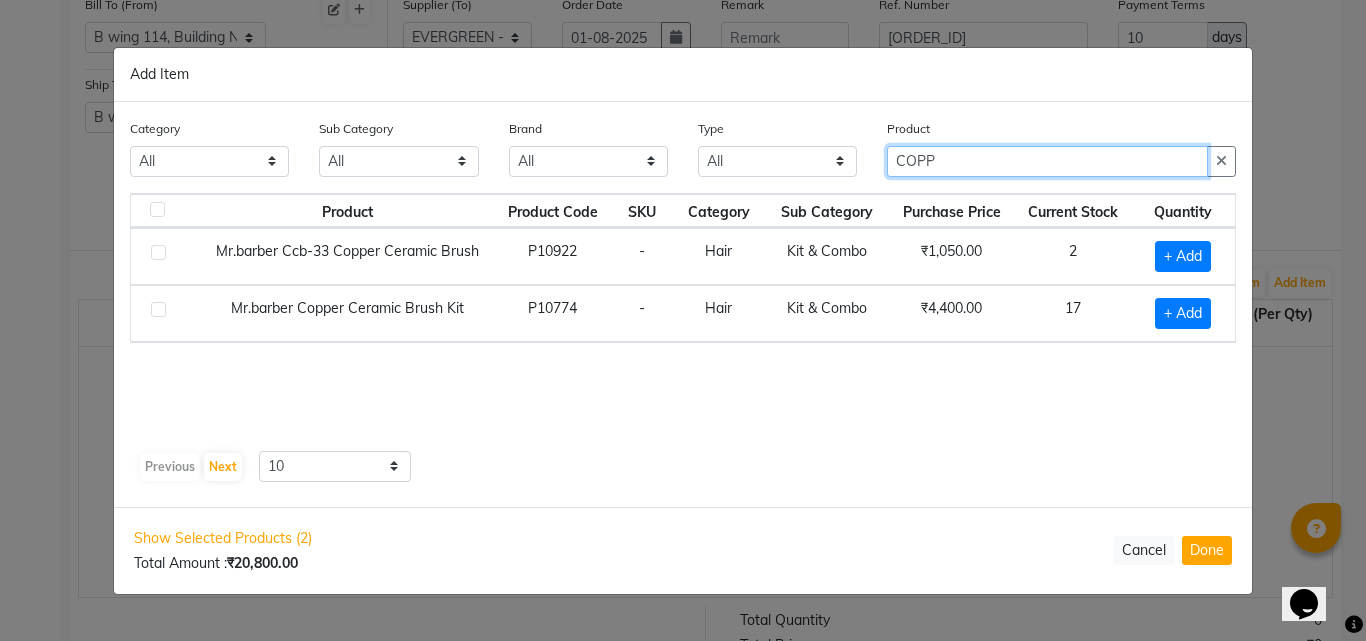 scroll, scrollTop: 0, scrollLeft: 0, axis: both 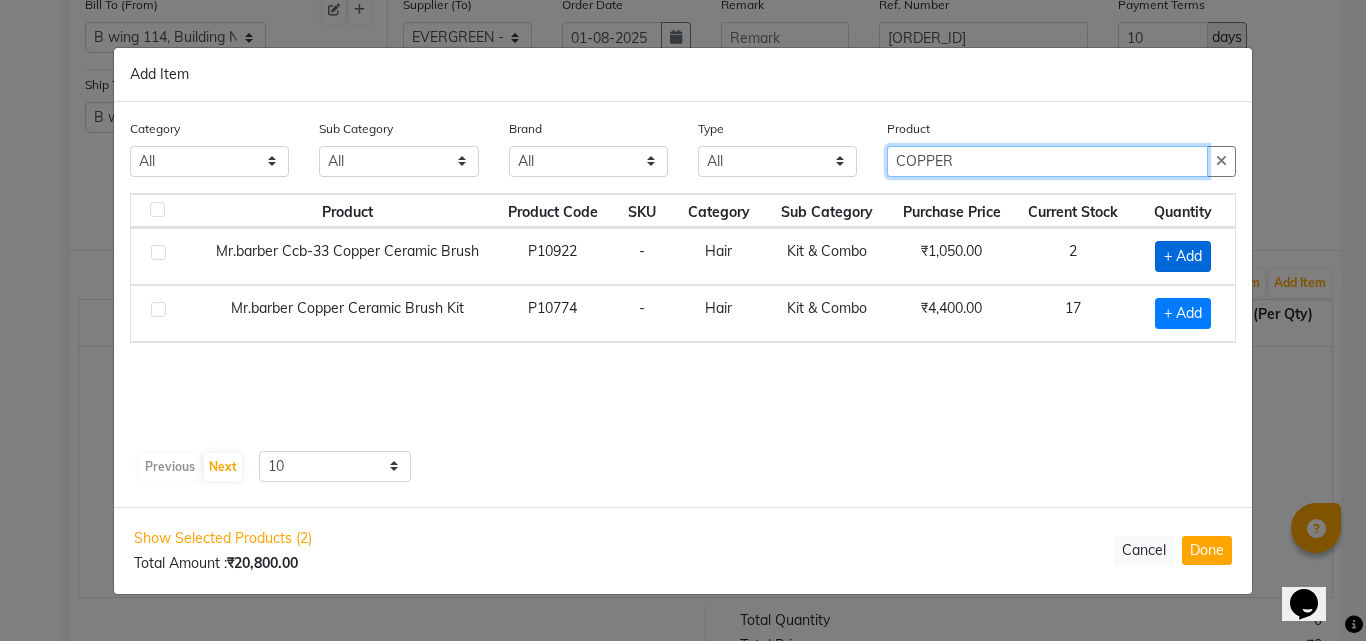 type on "COPPER" 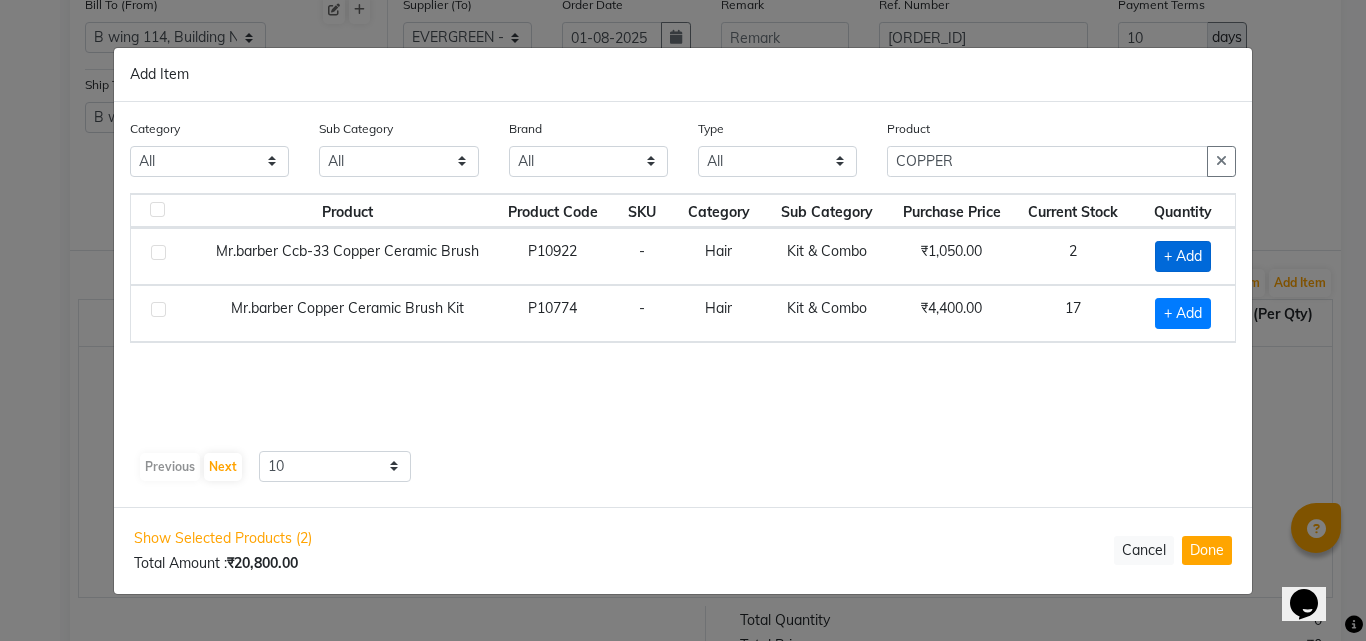 click on "+ Add" 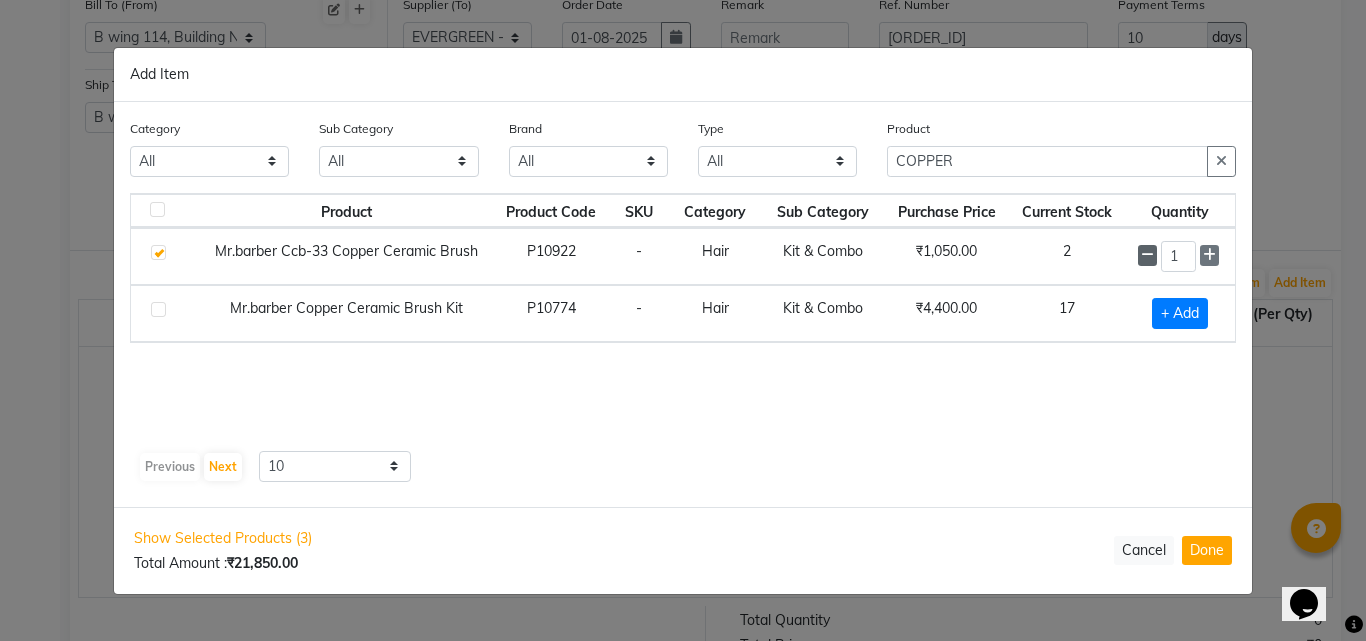 click 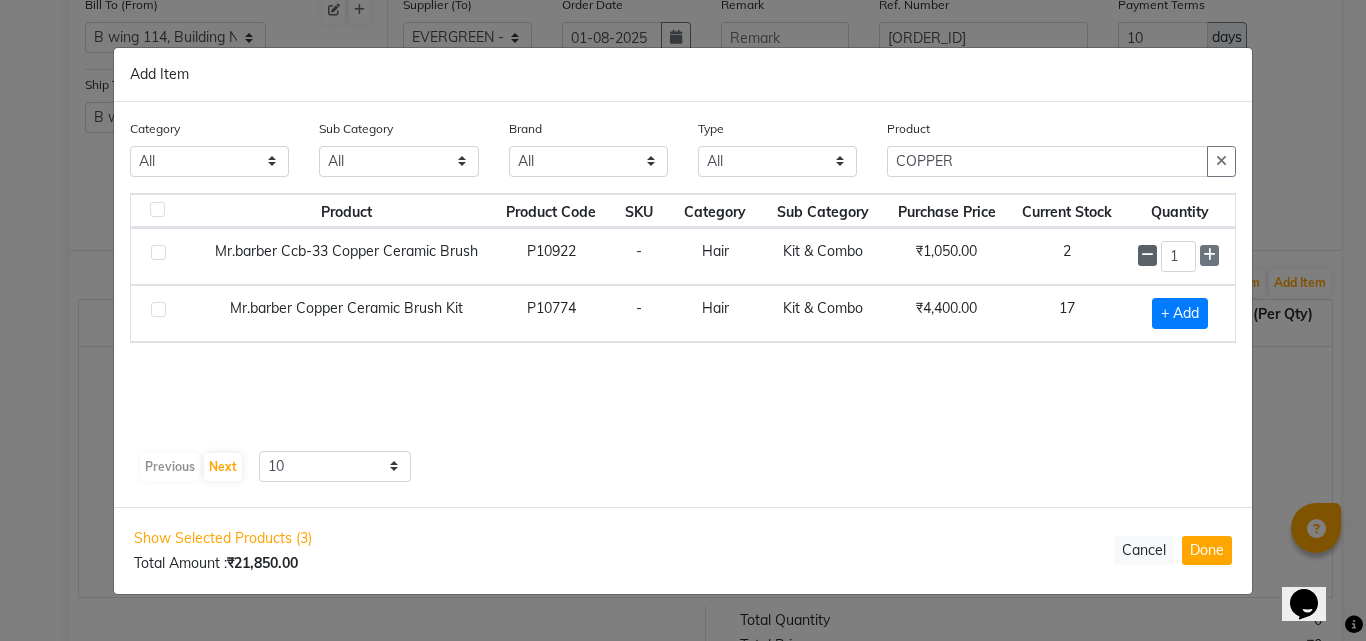 checkbox on "false" 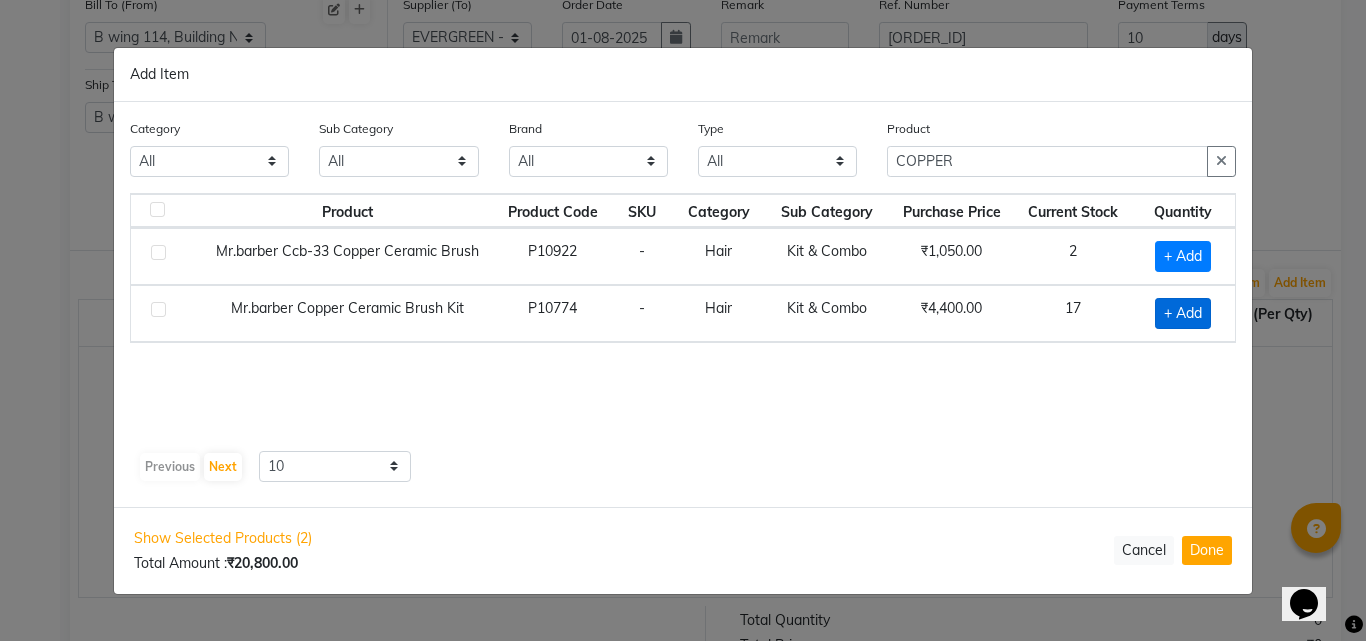 click on "+ Add" 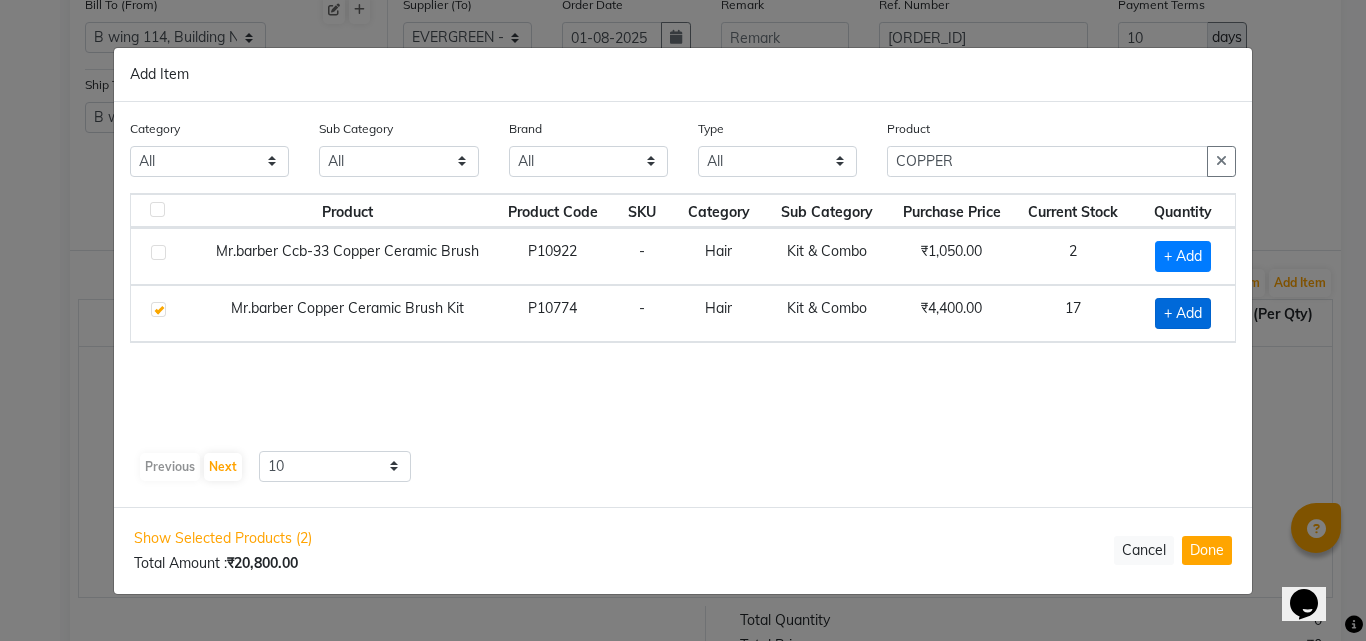 checkbox on "true" 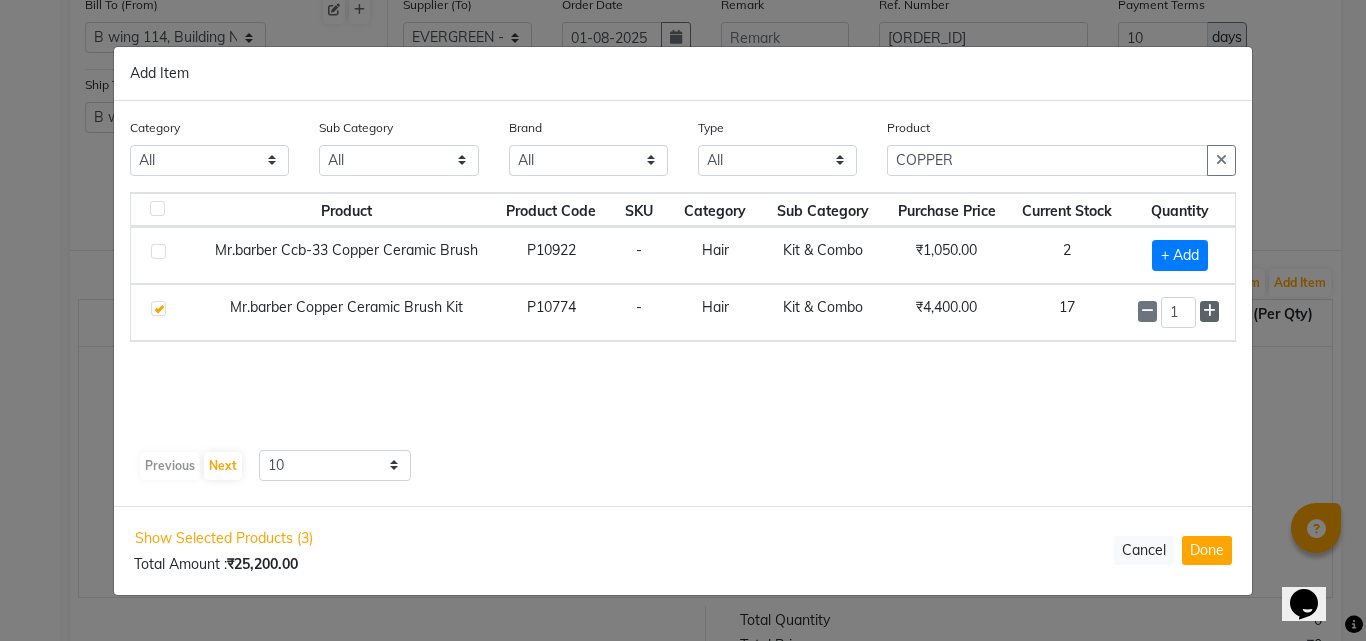 click 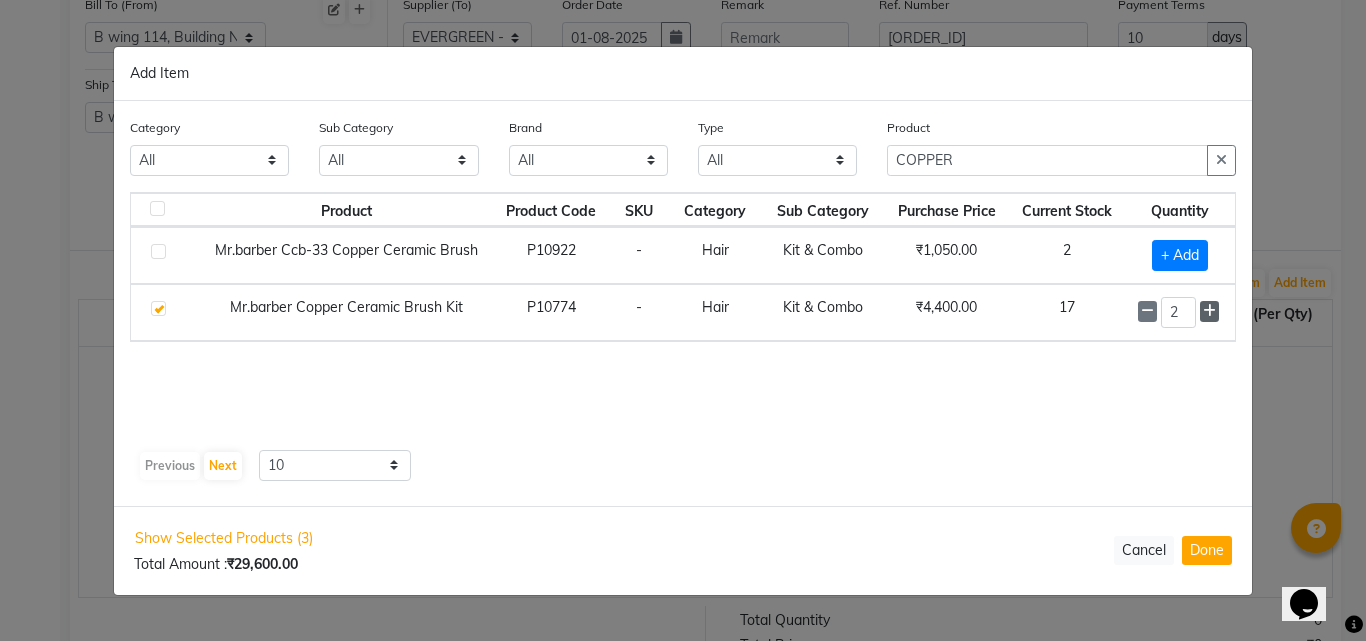 click 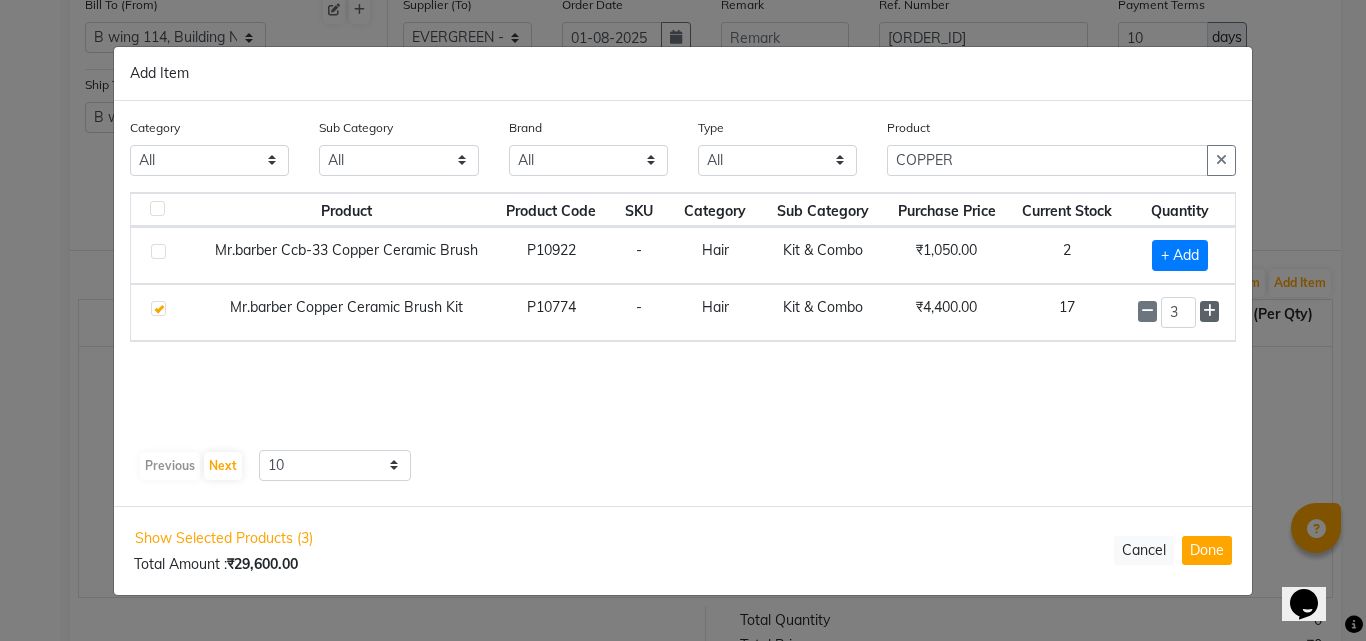click 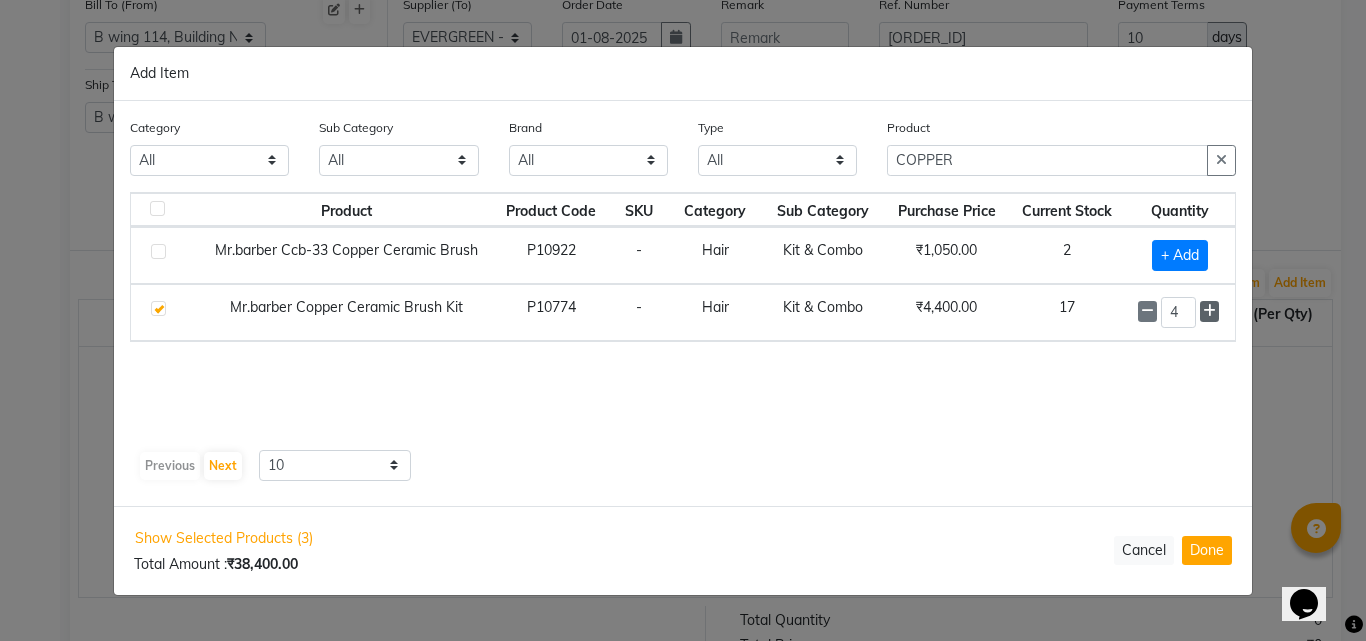 click 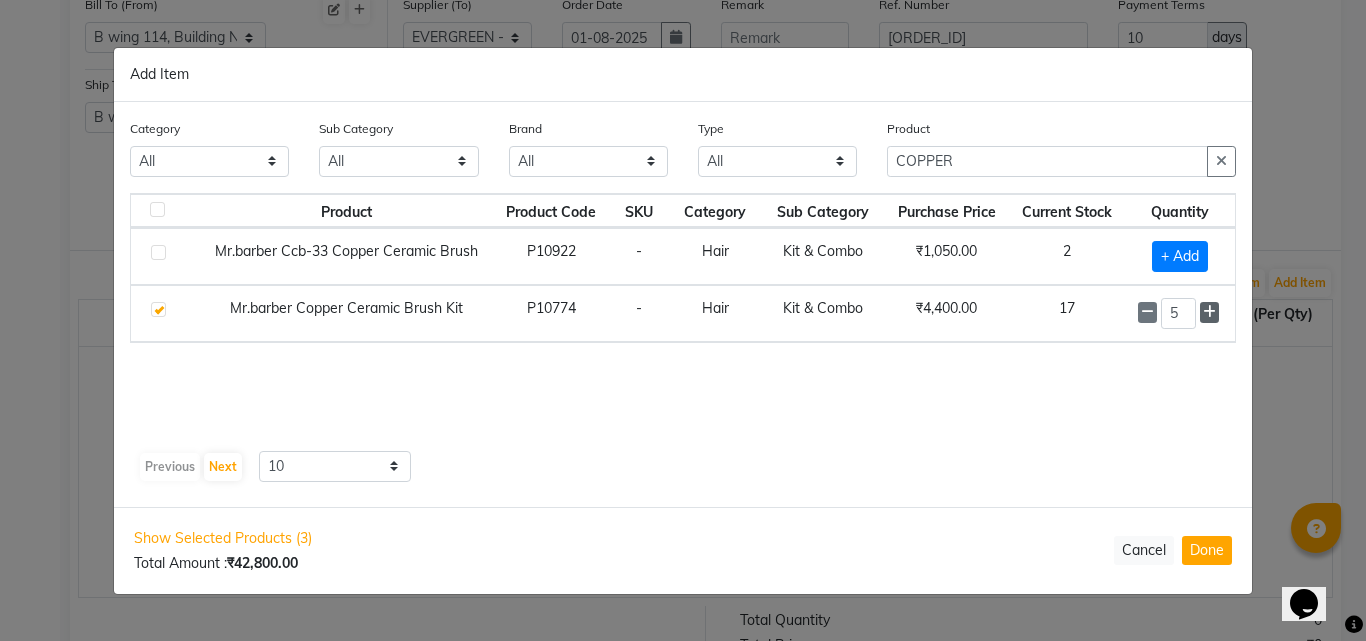 click 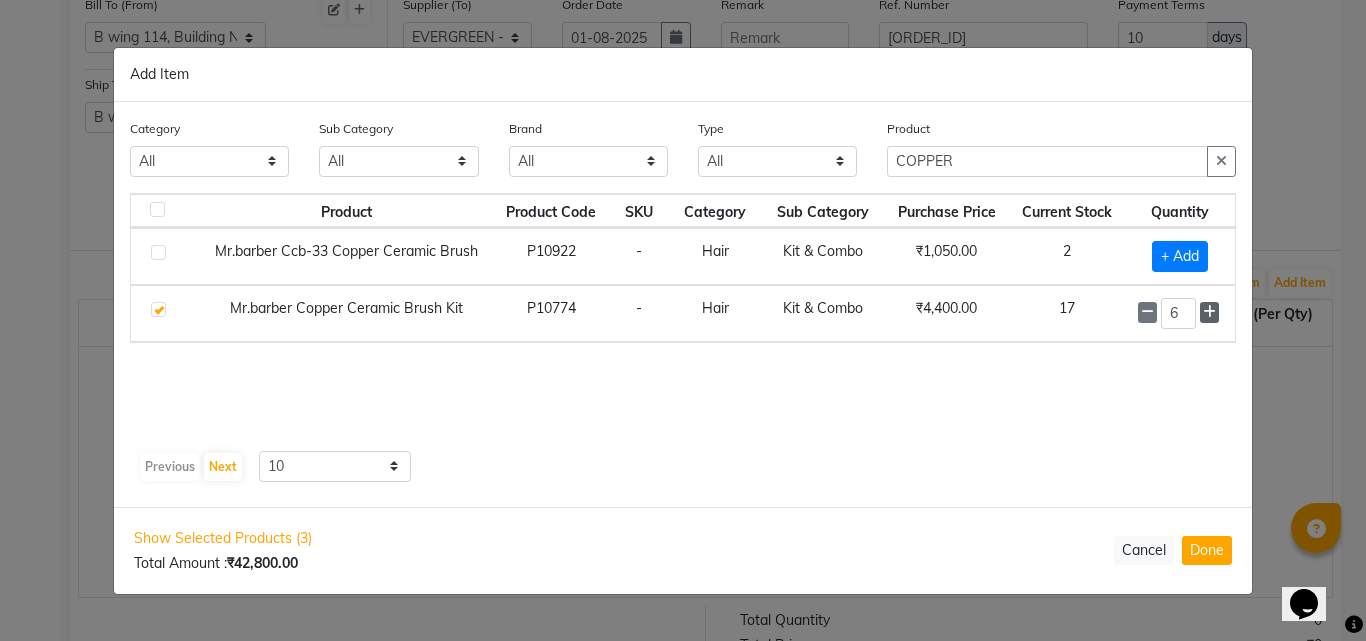 click 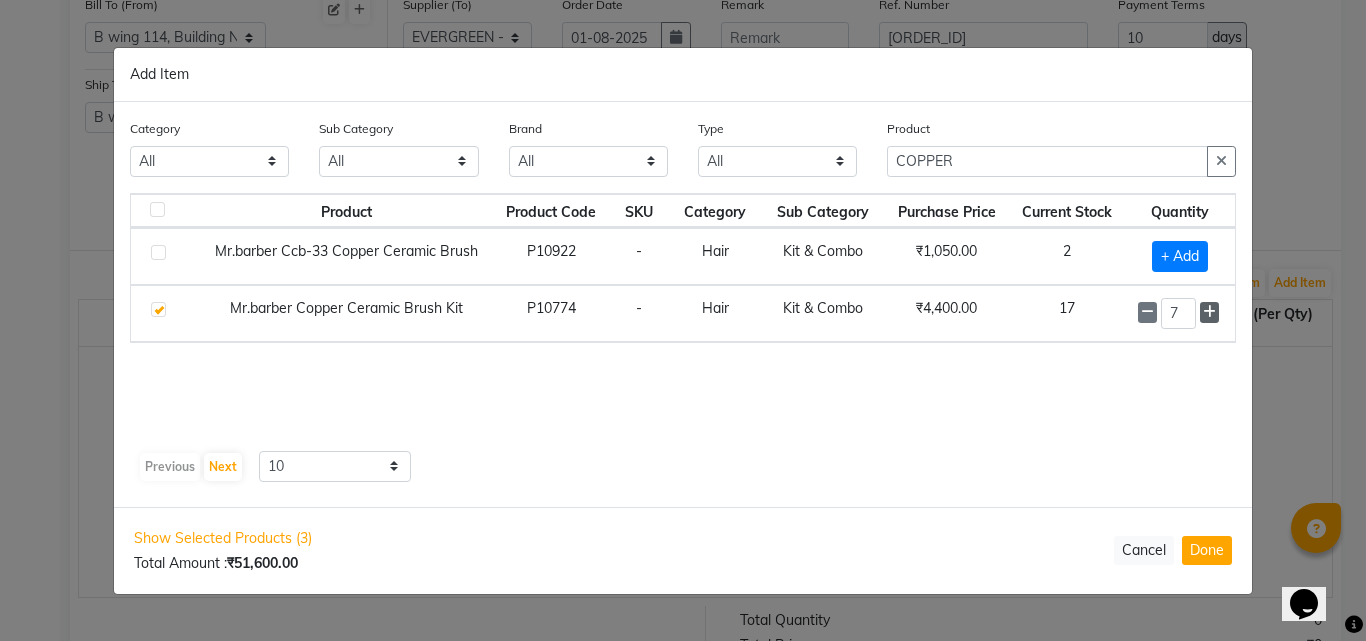 click 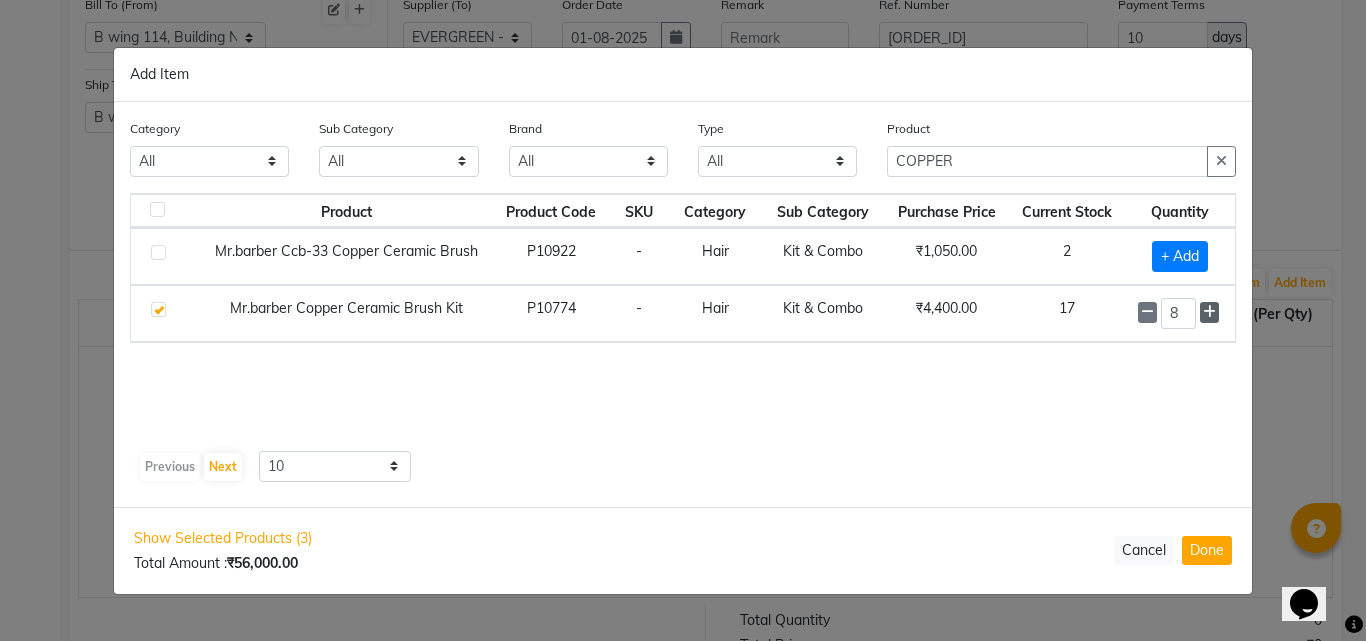 click 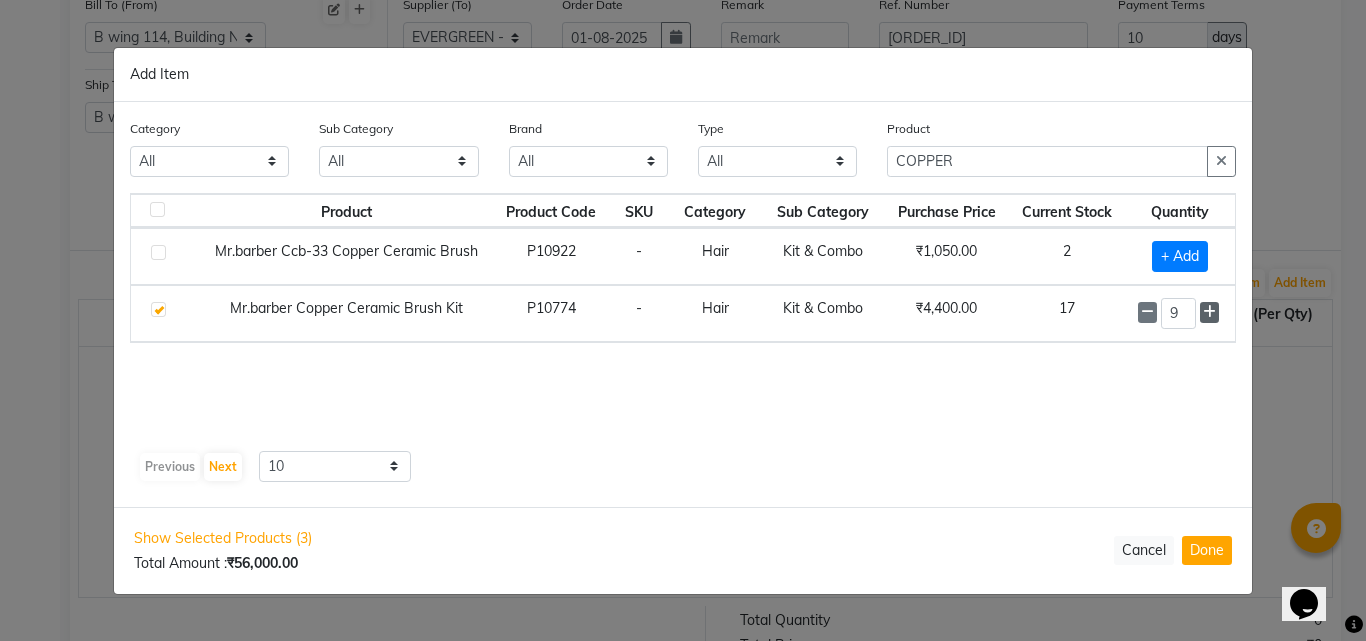 click 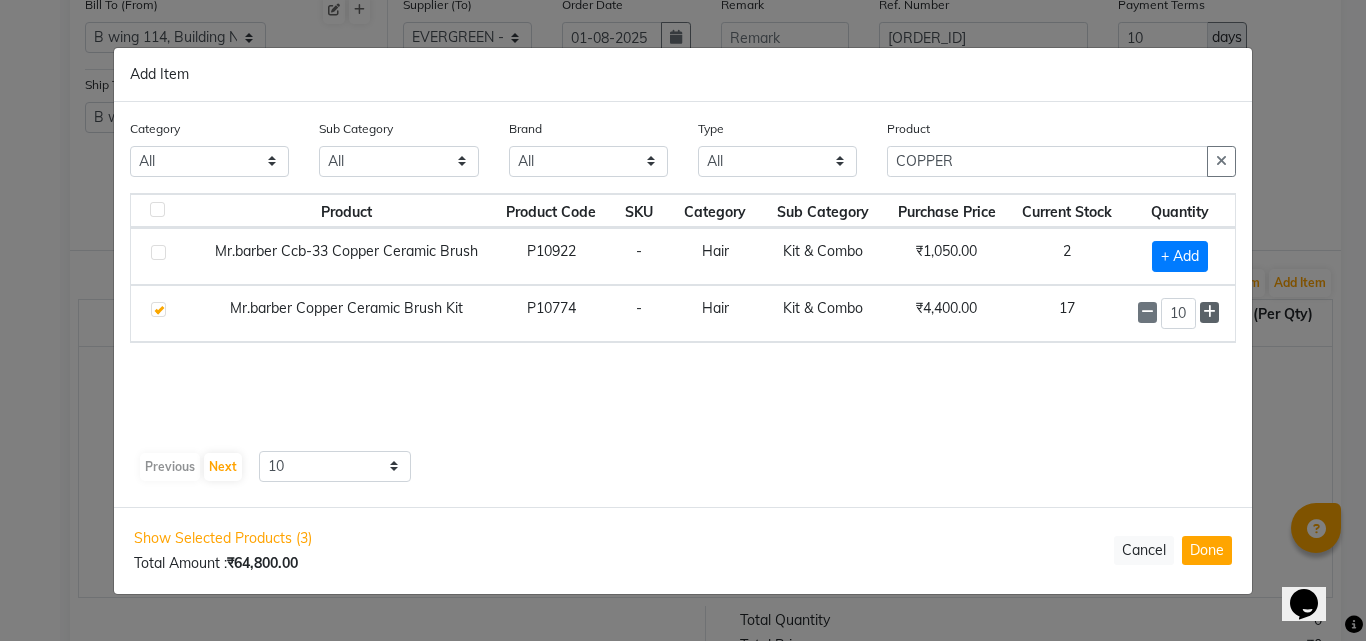 click 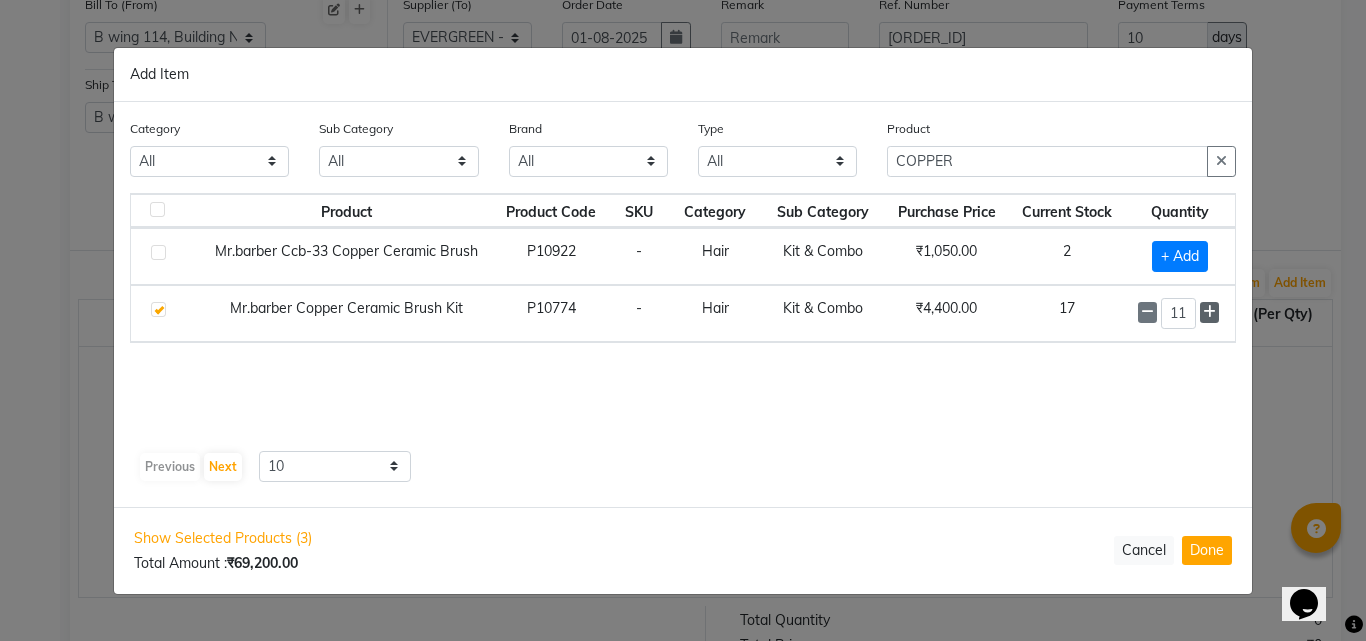 click 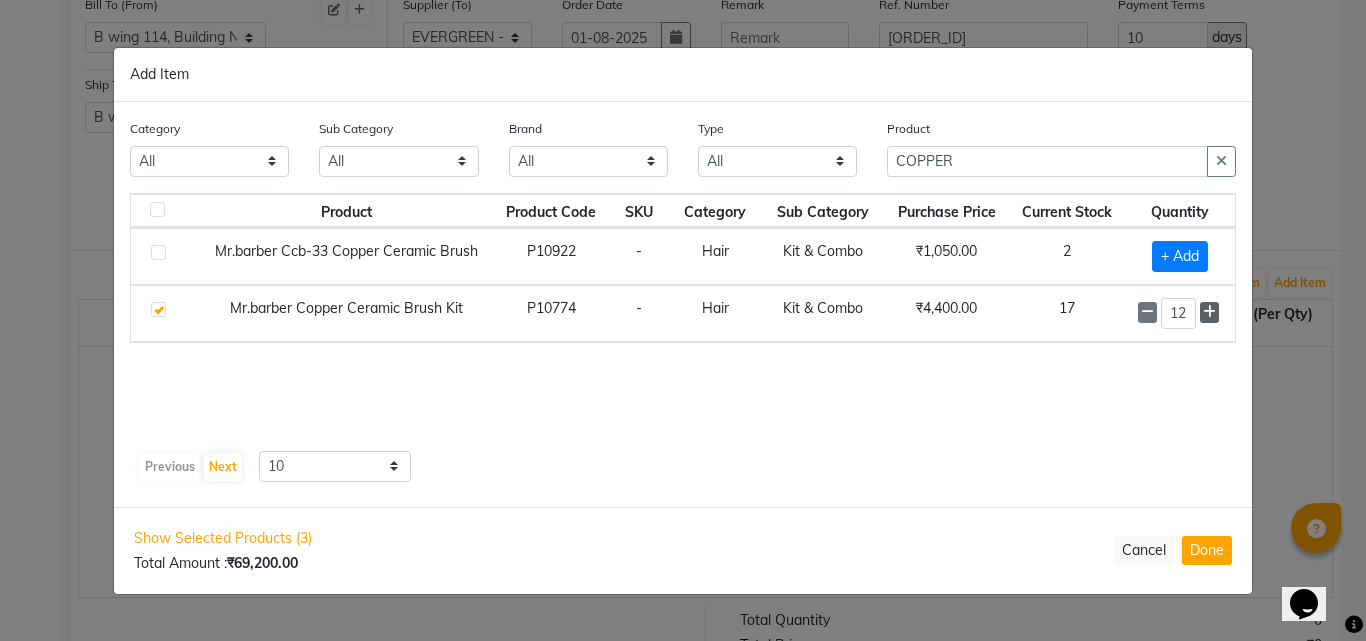 click 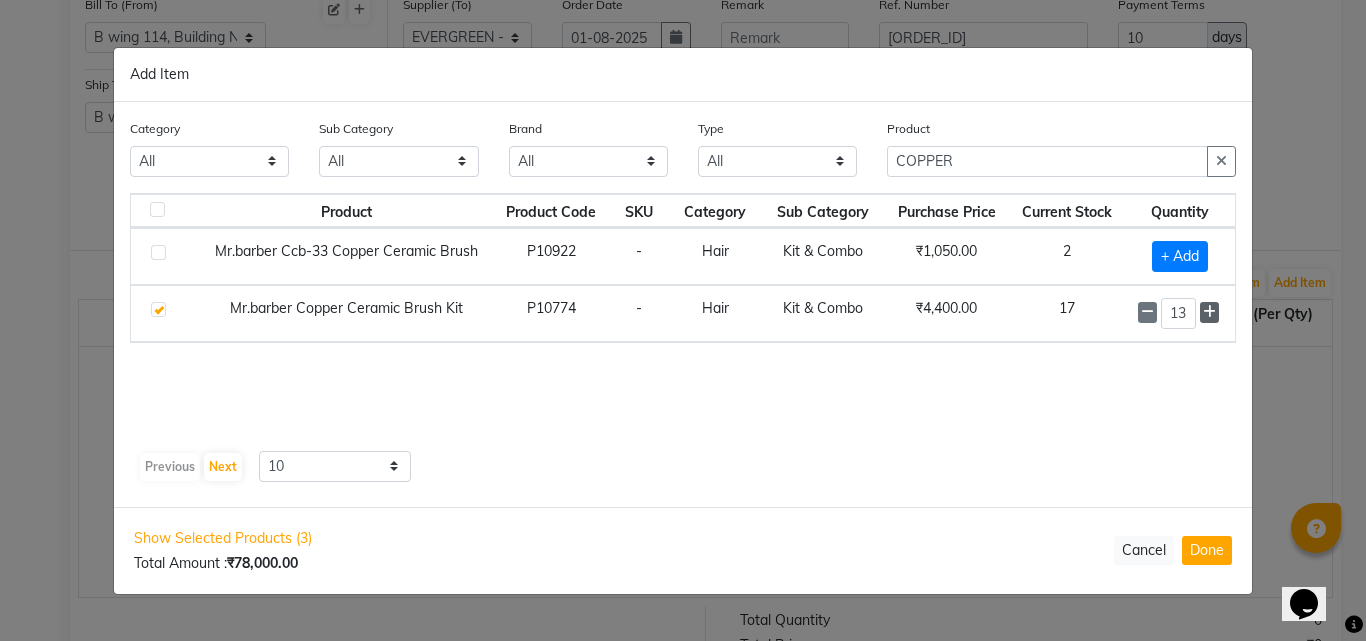 click 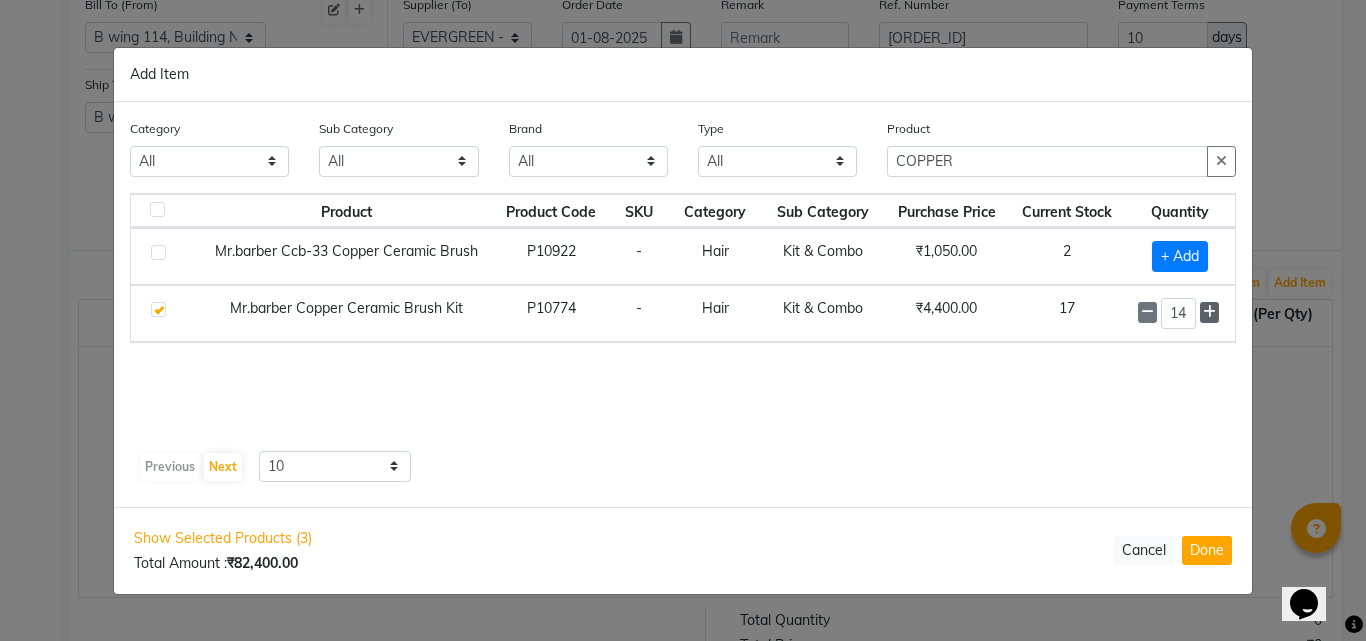 click 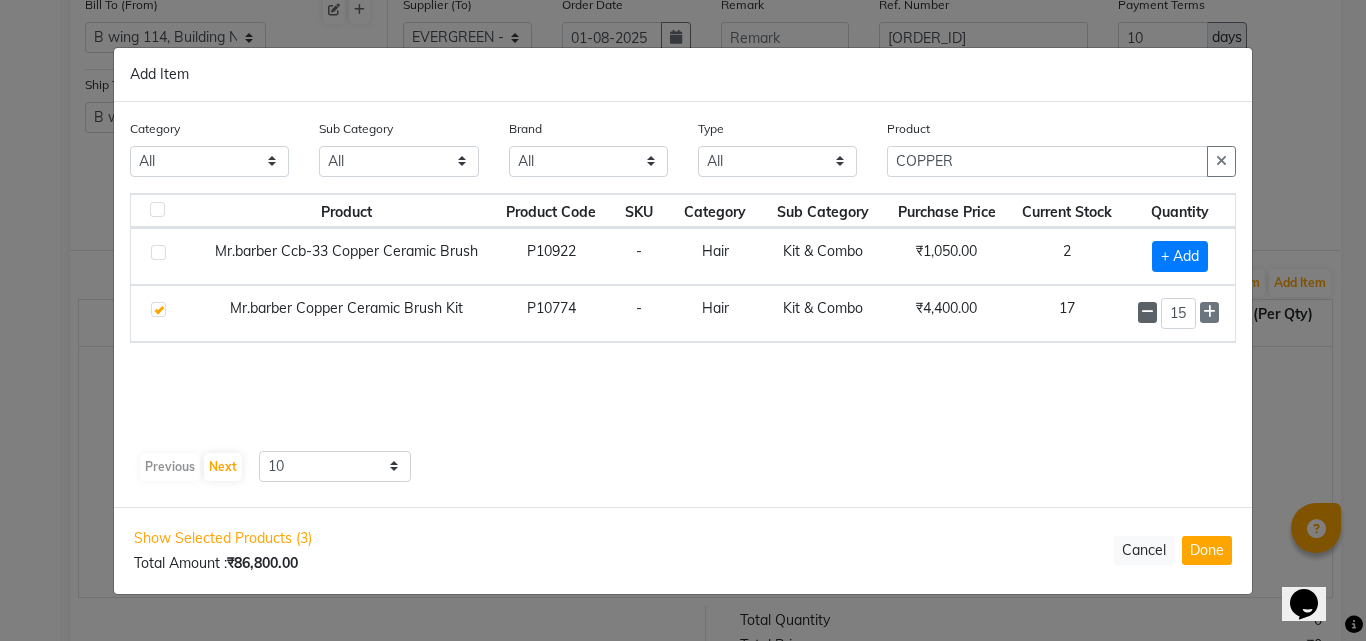 click 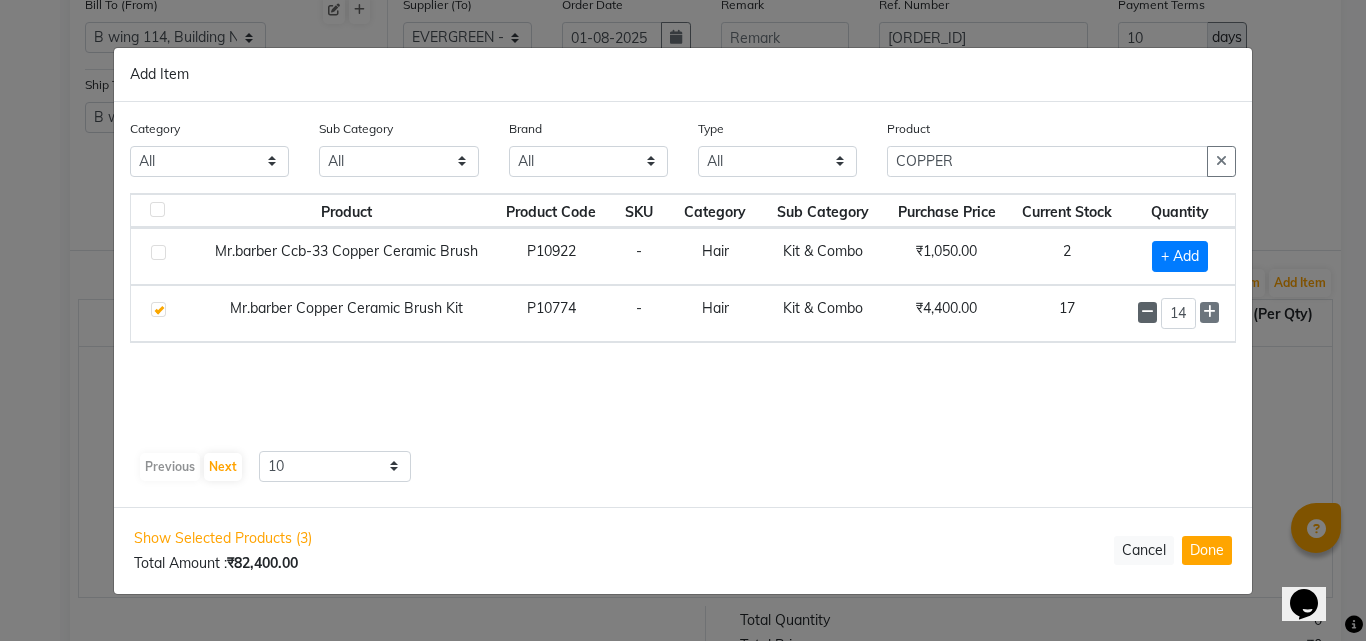 click 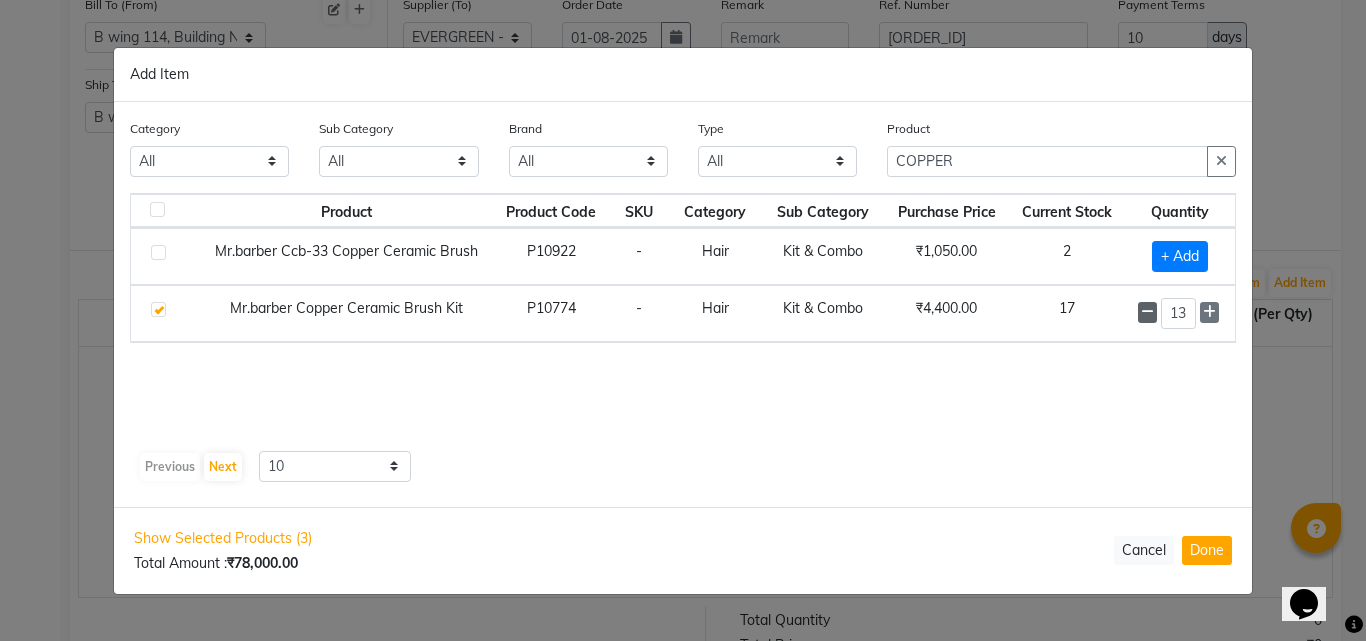 click 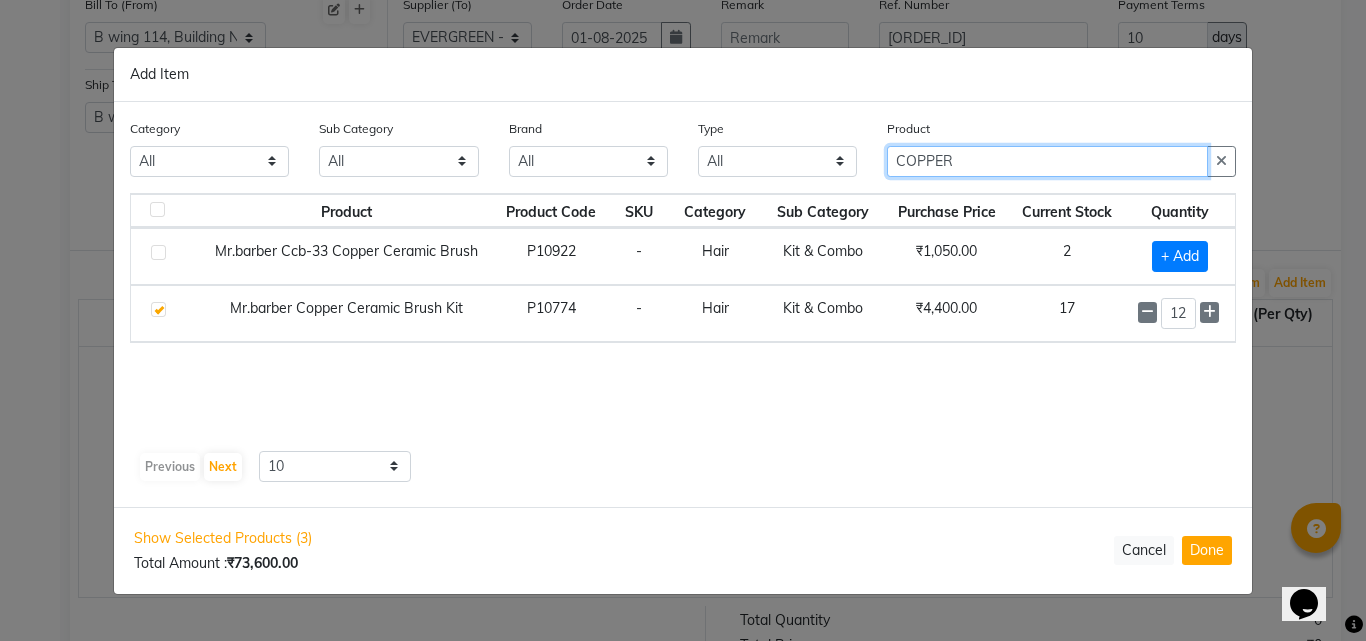 click on "COPPER" 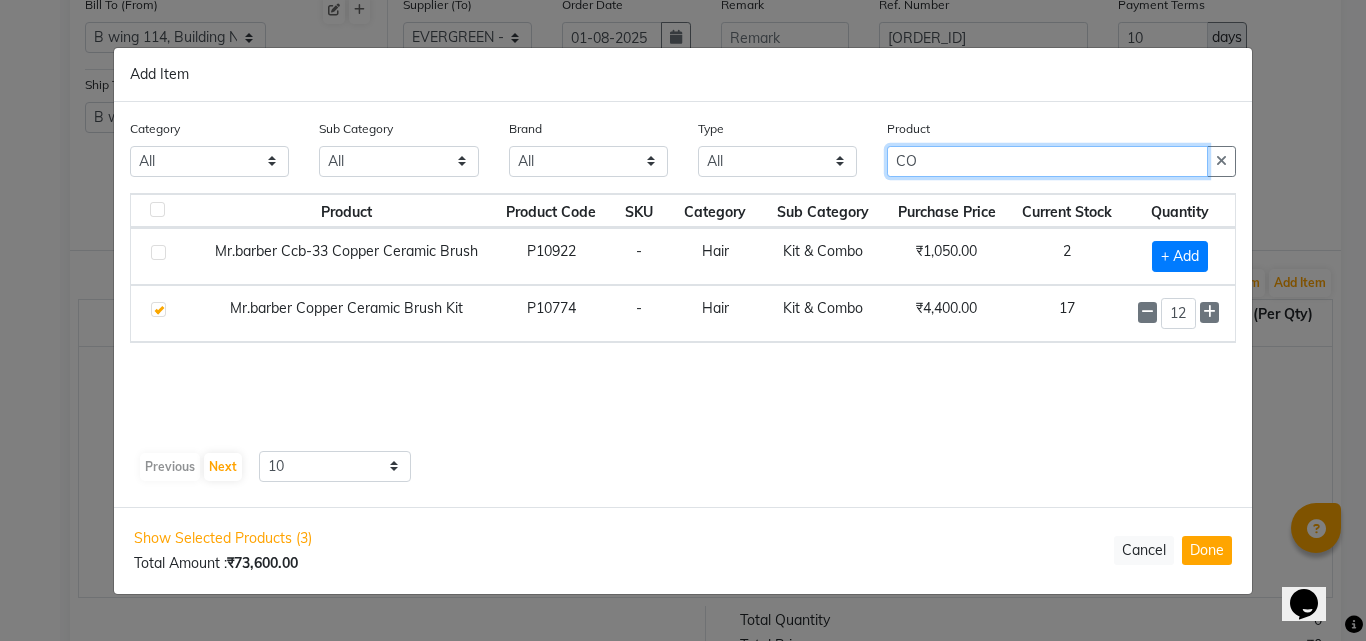 type on "C" 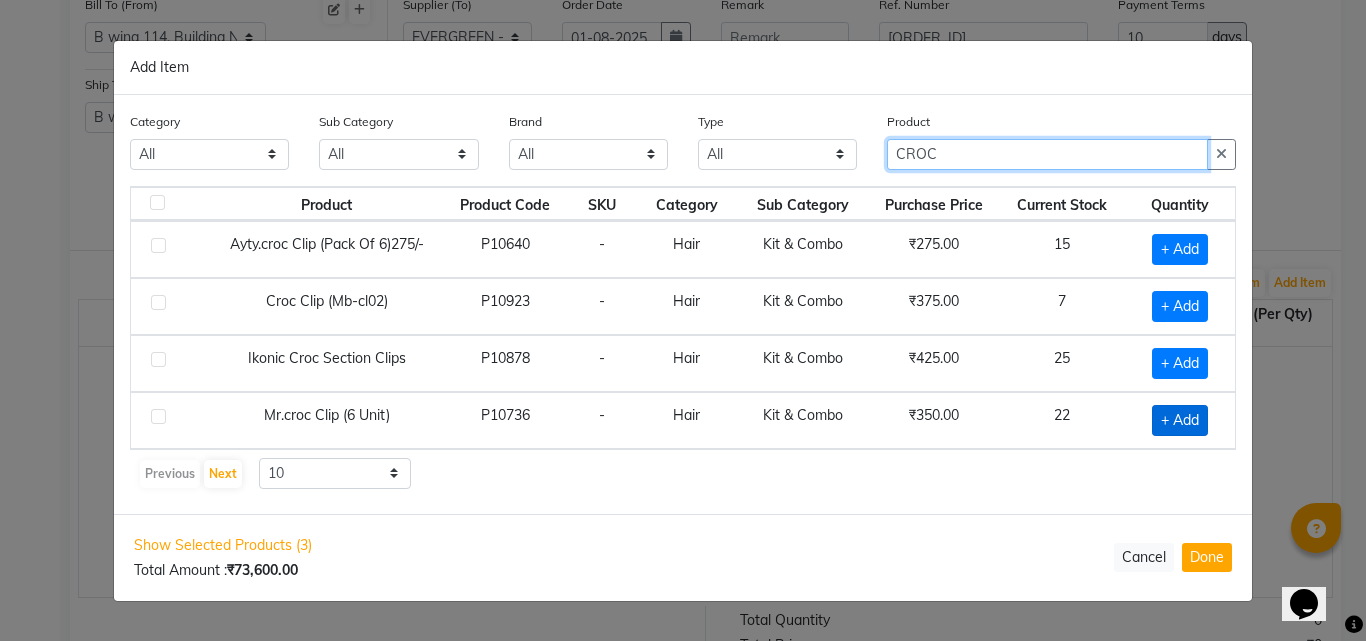 type on "CROC" 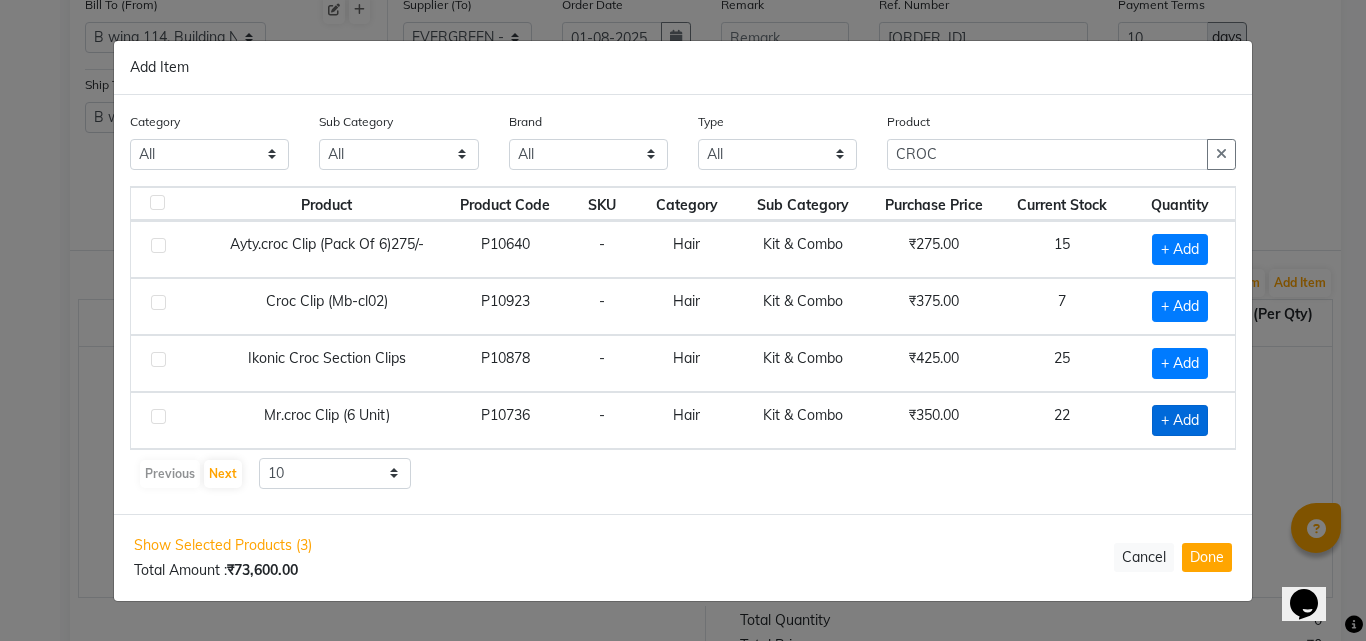 click on "+ Add" 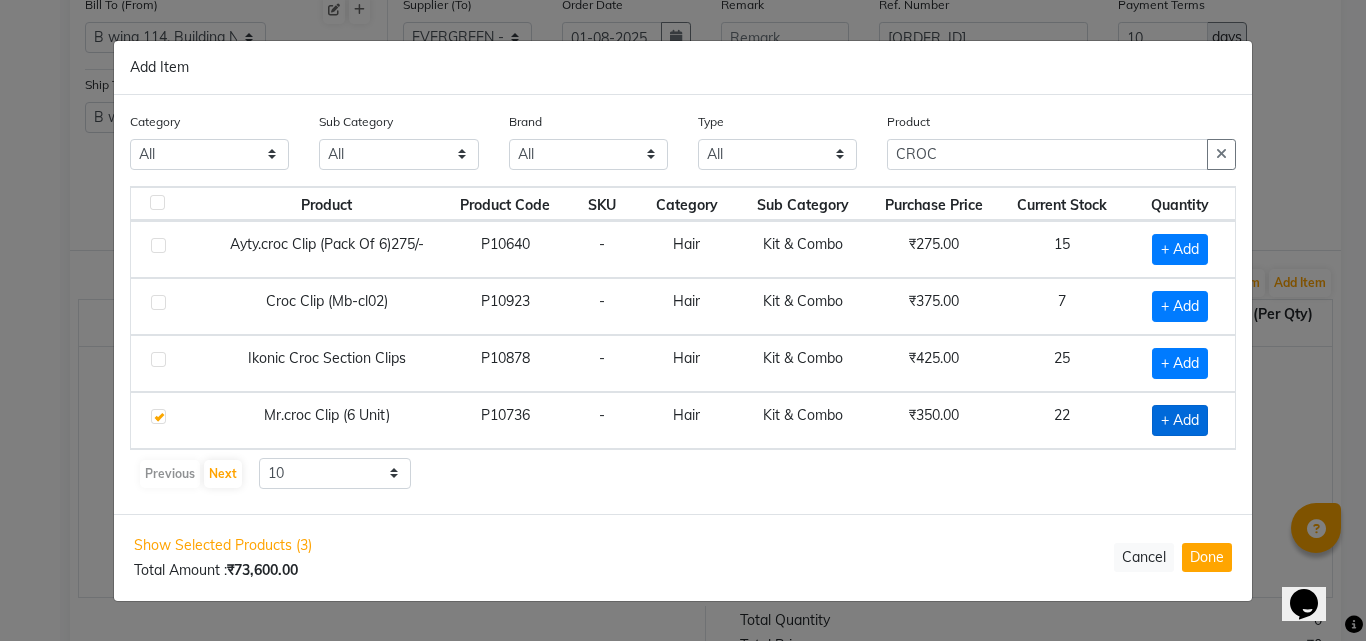 checkbox on "true" 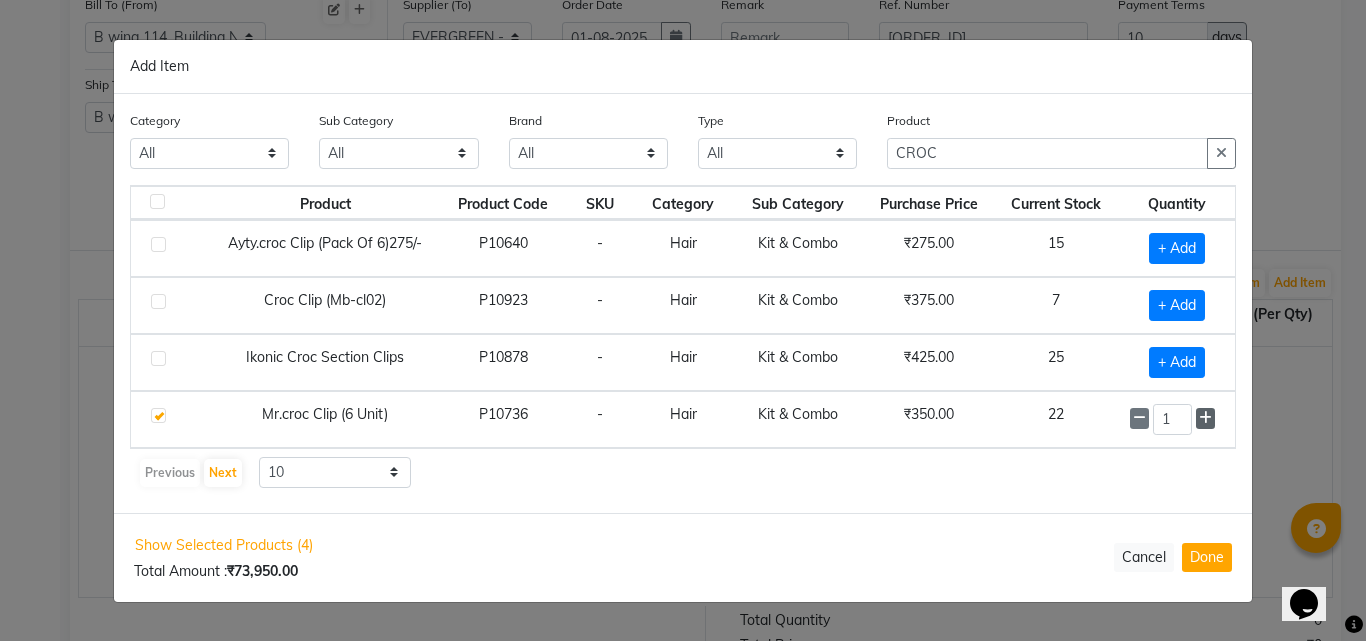 click 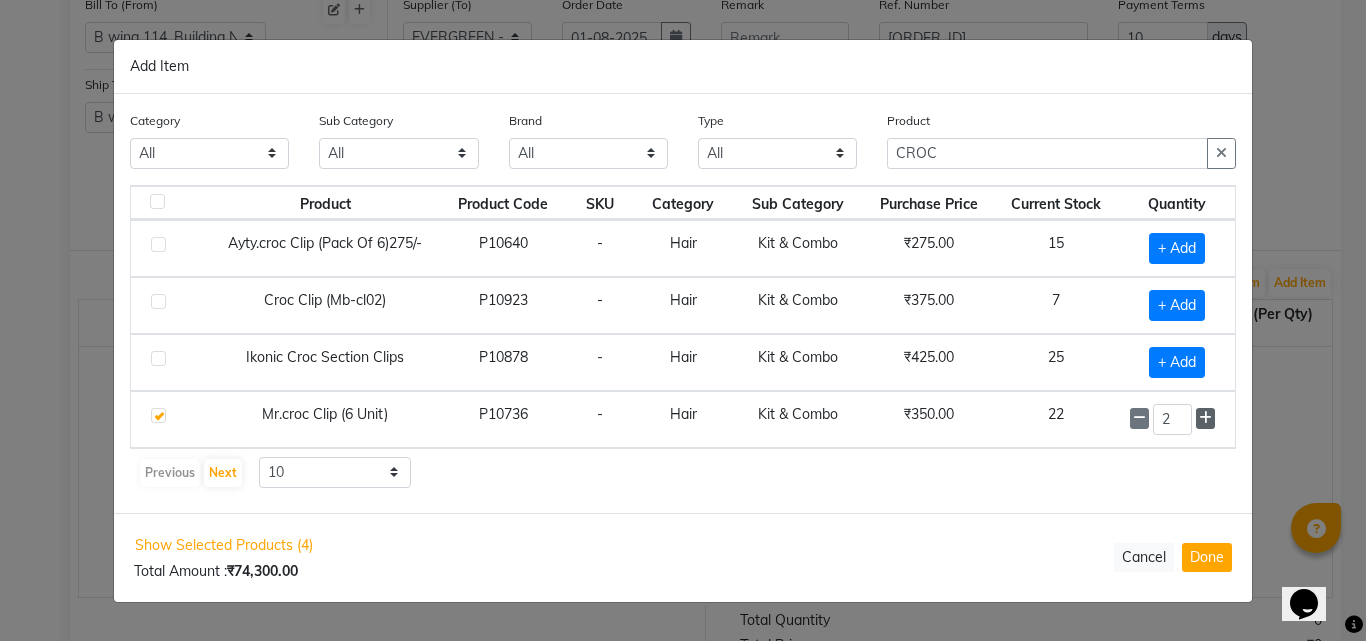 click 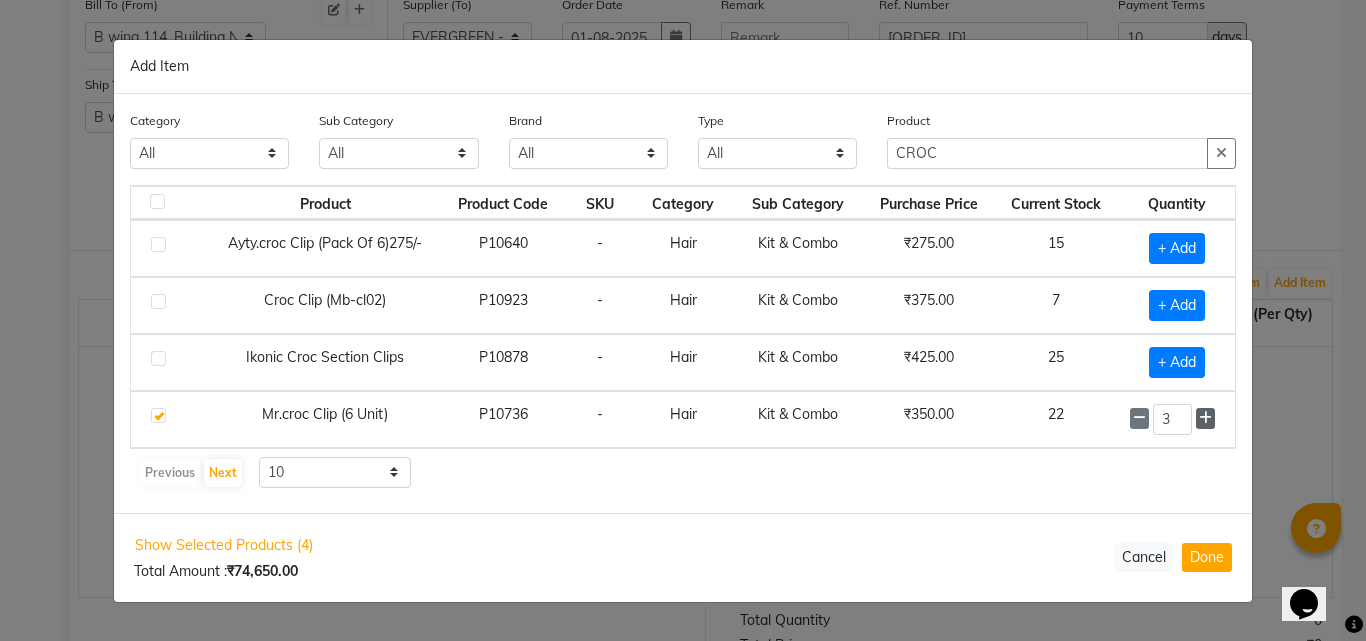 click 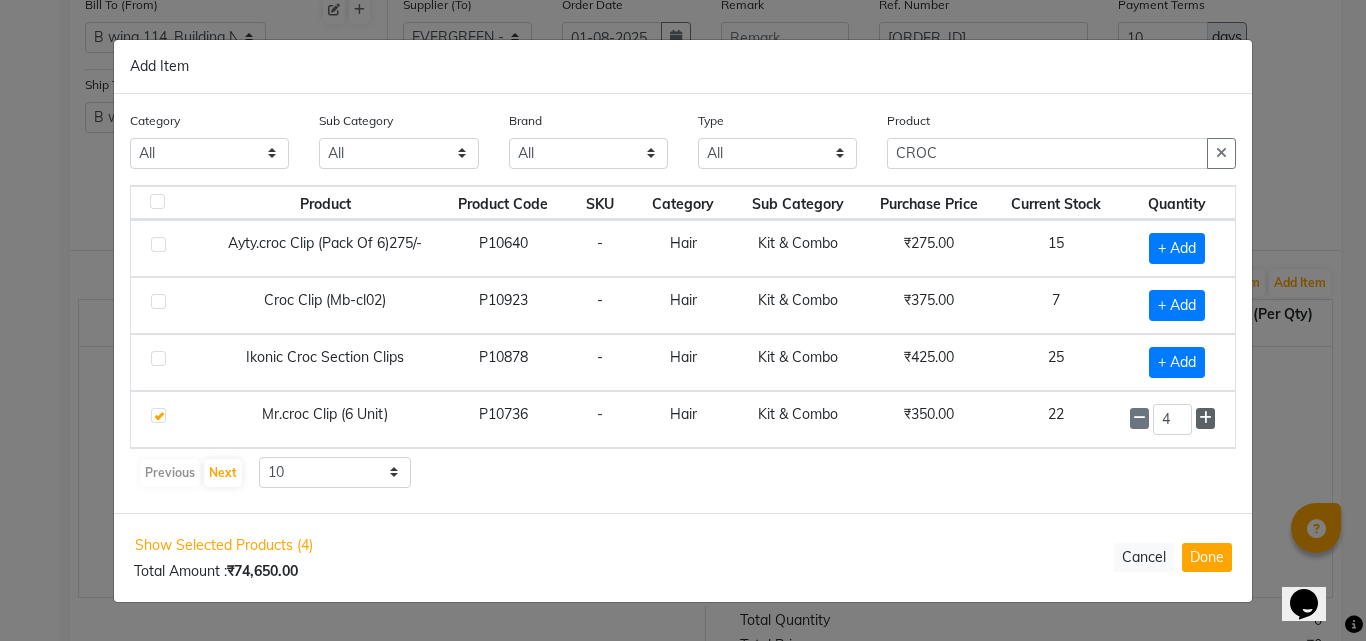 click 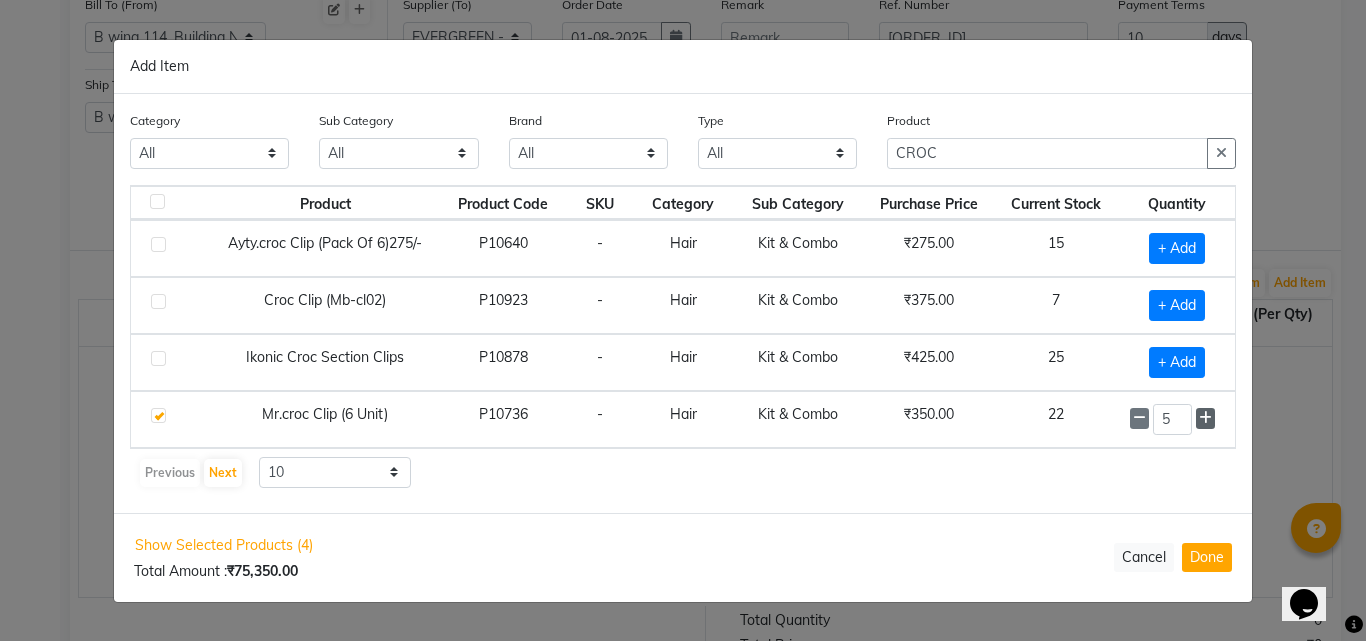 click 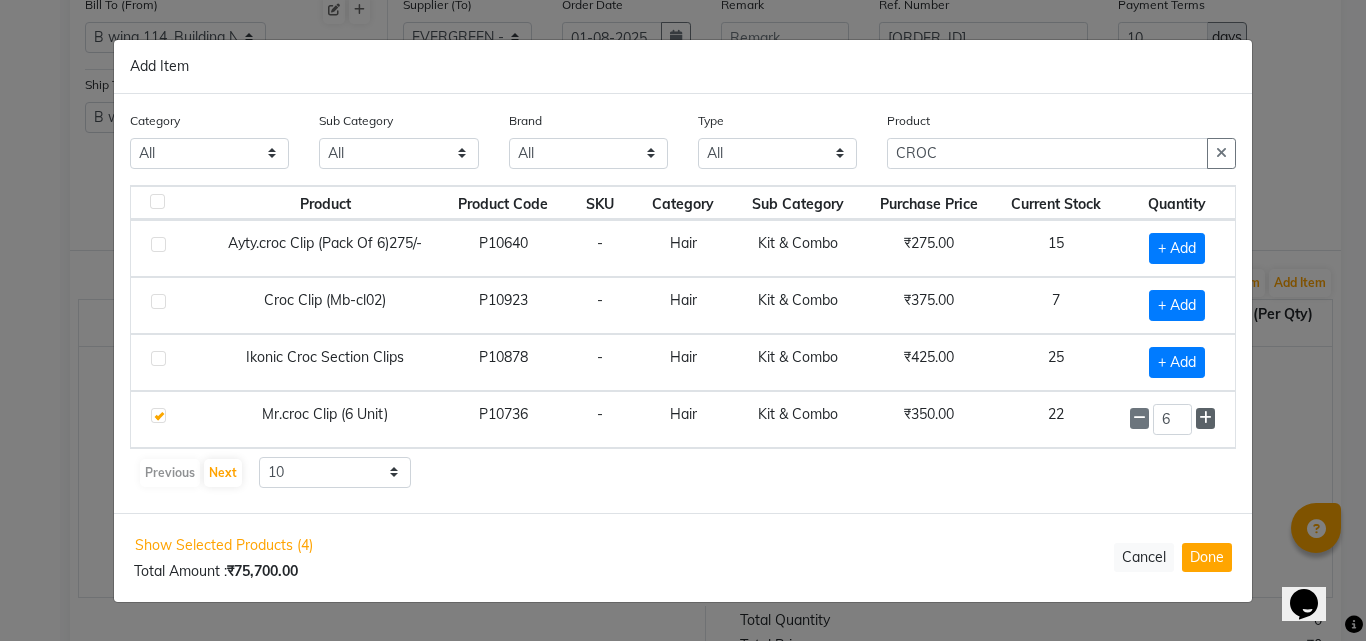 click 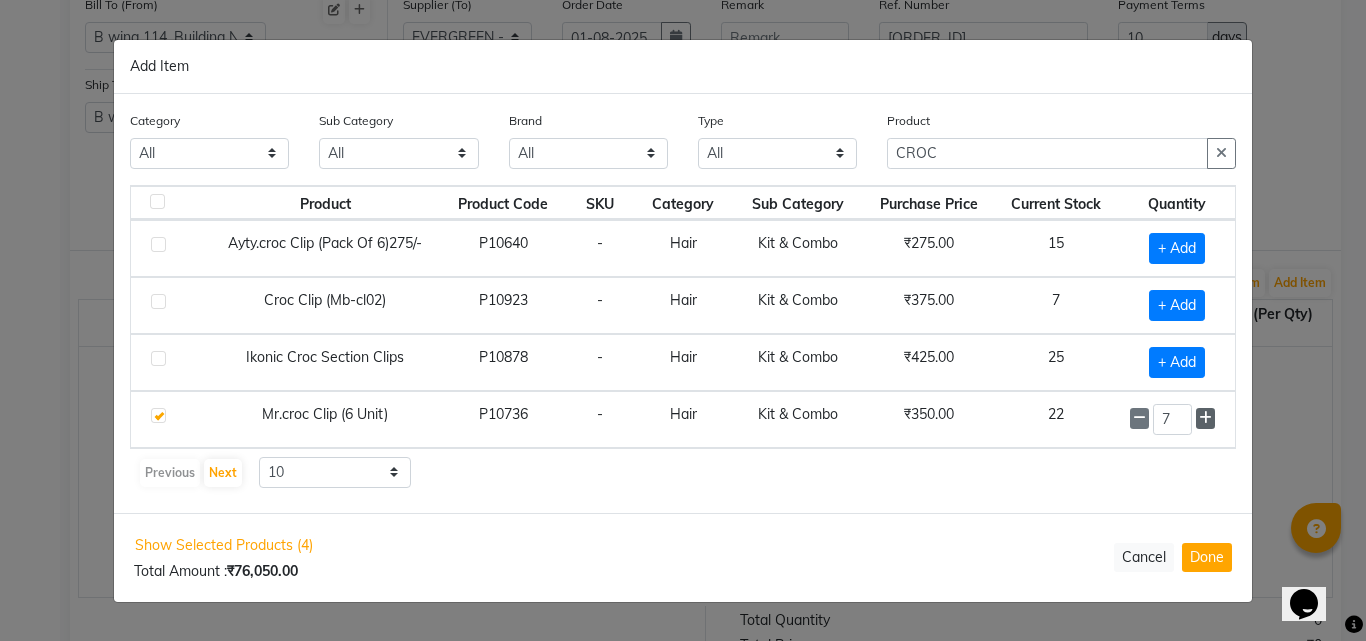 click 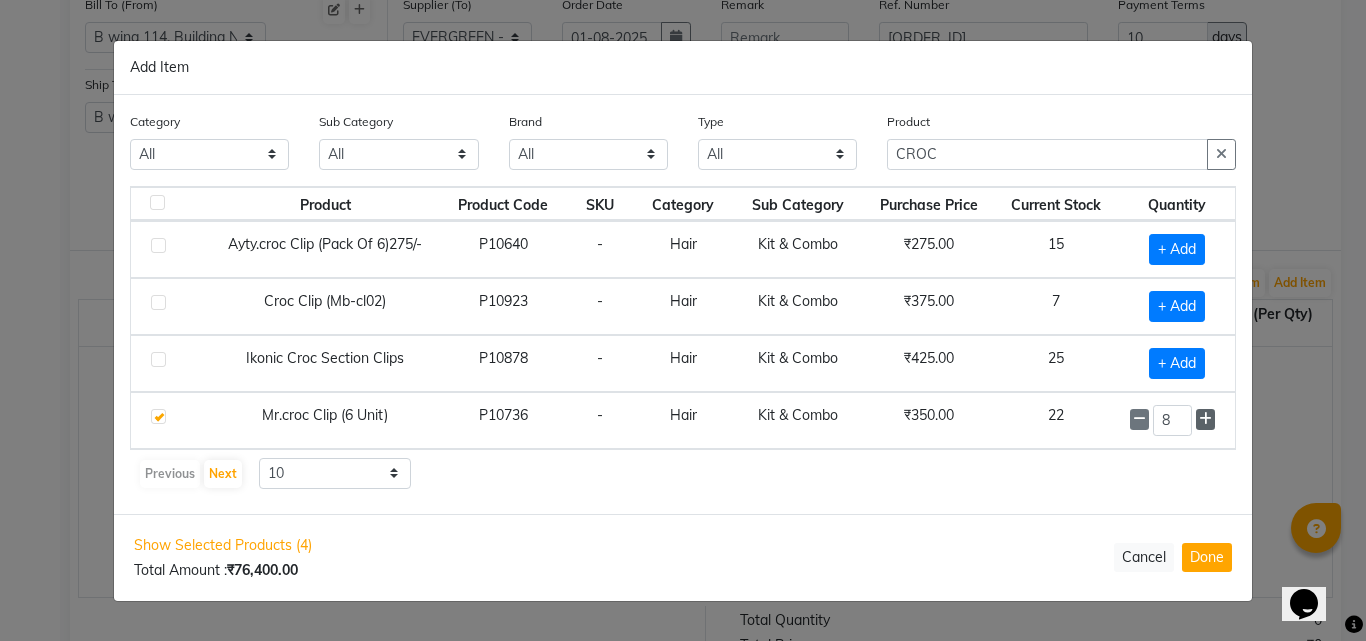 click 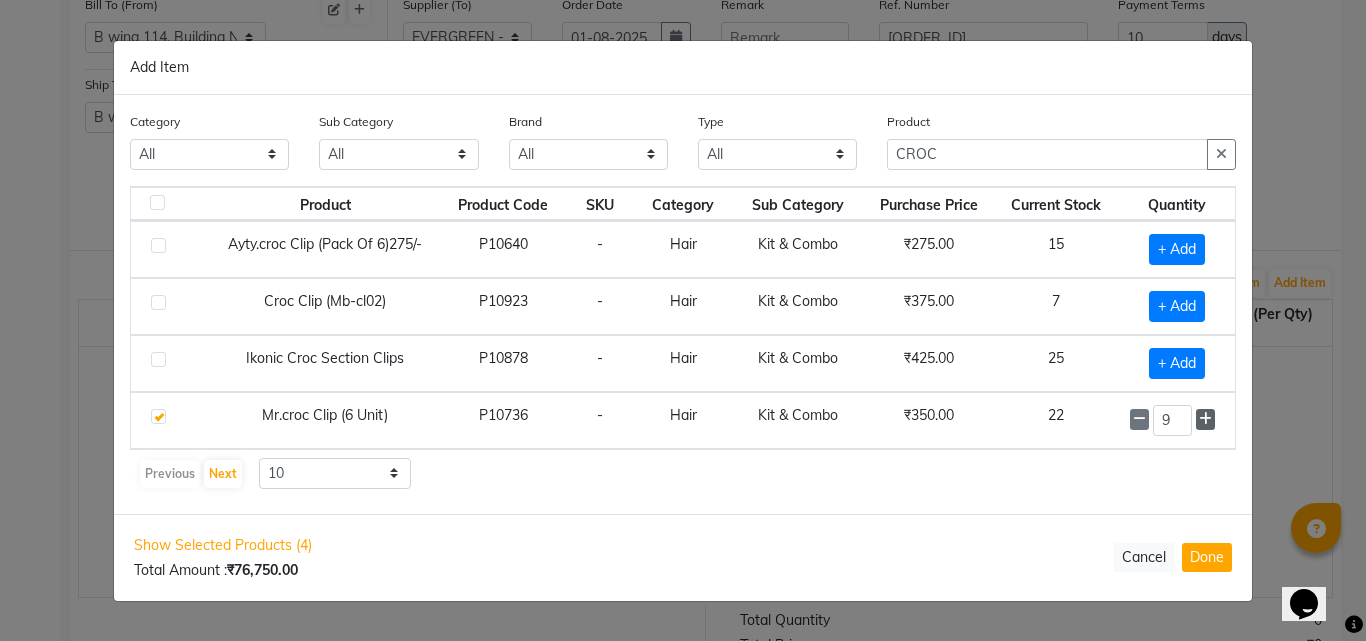 click 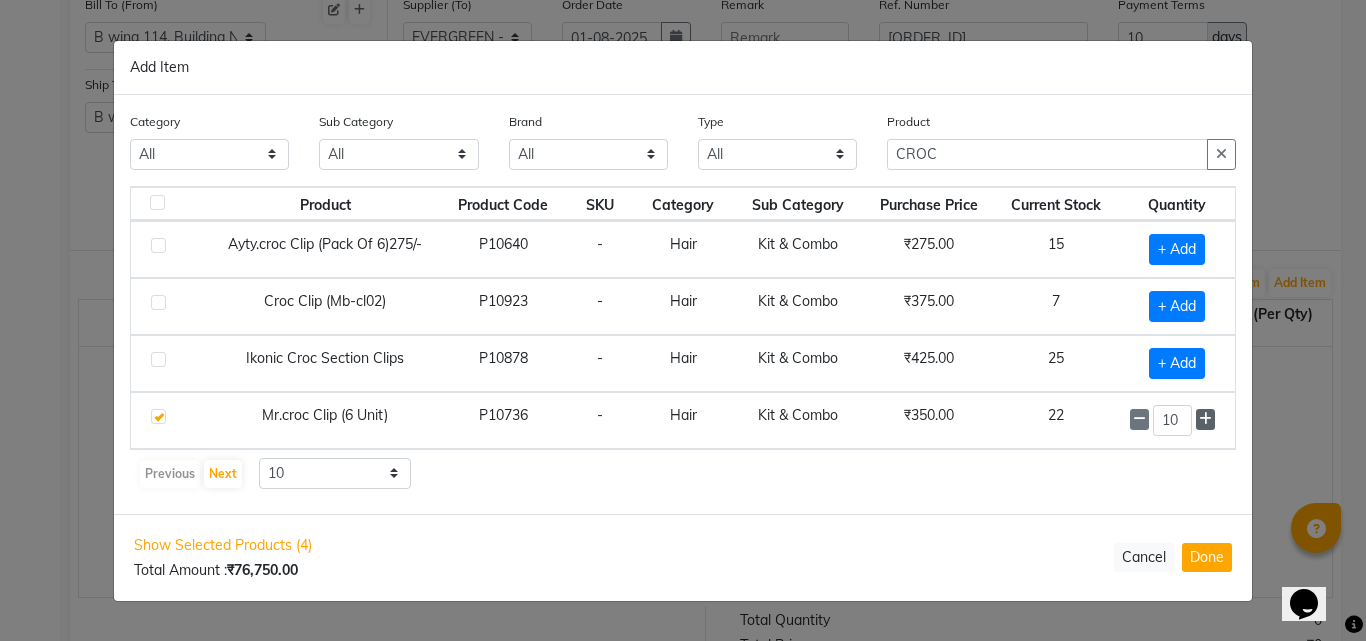 click 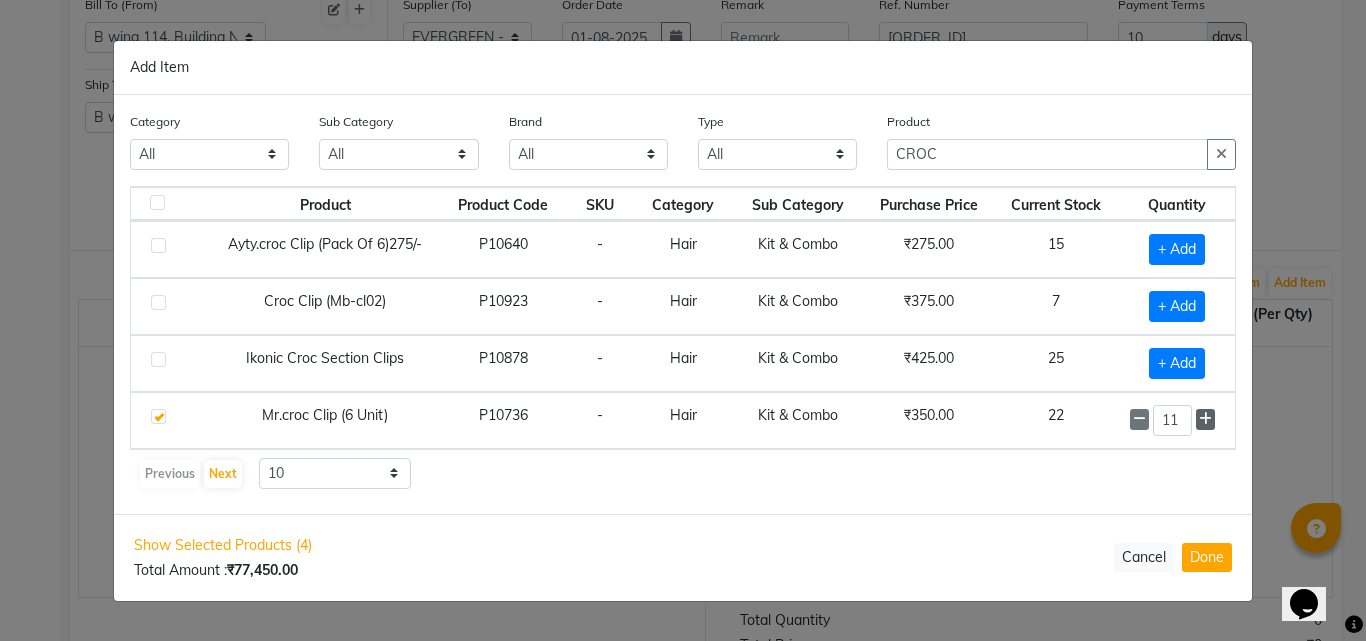 click 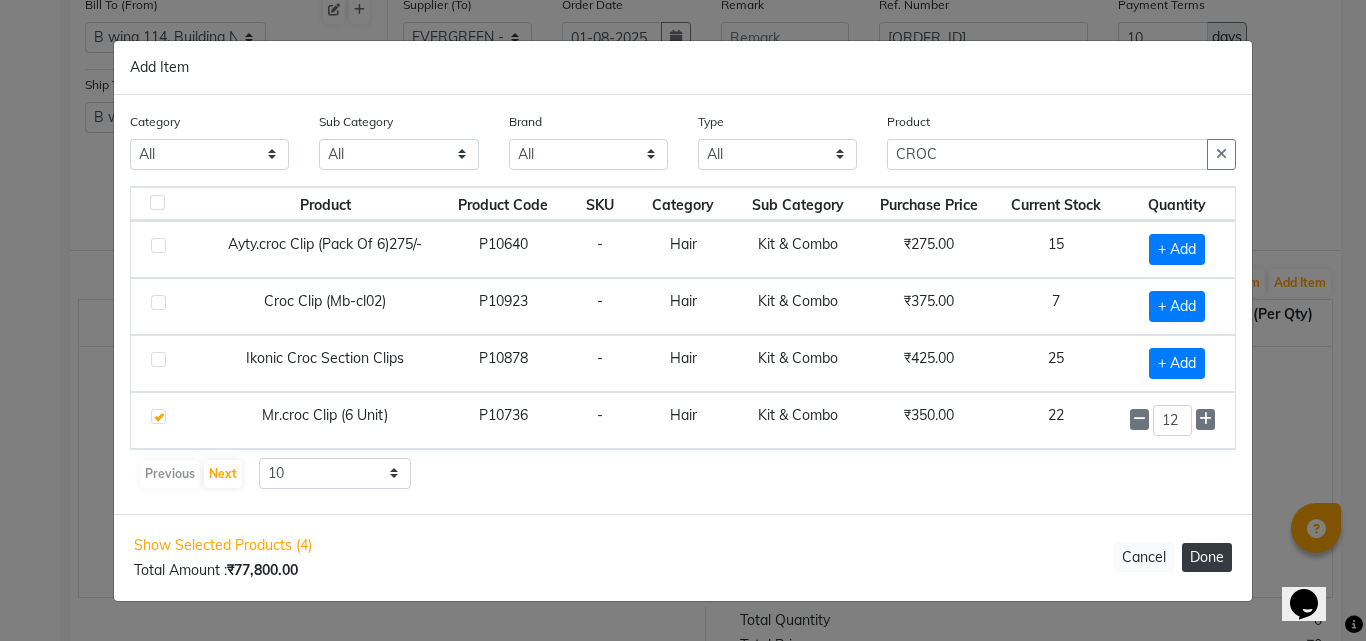 click on "Done" 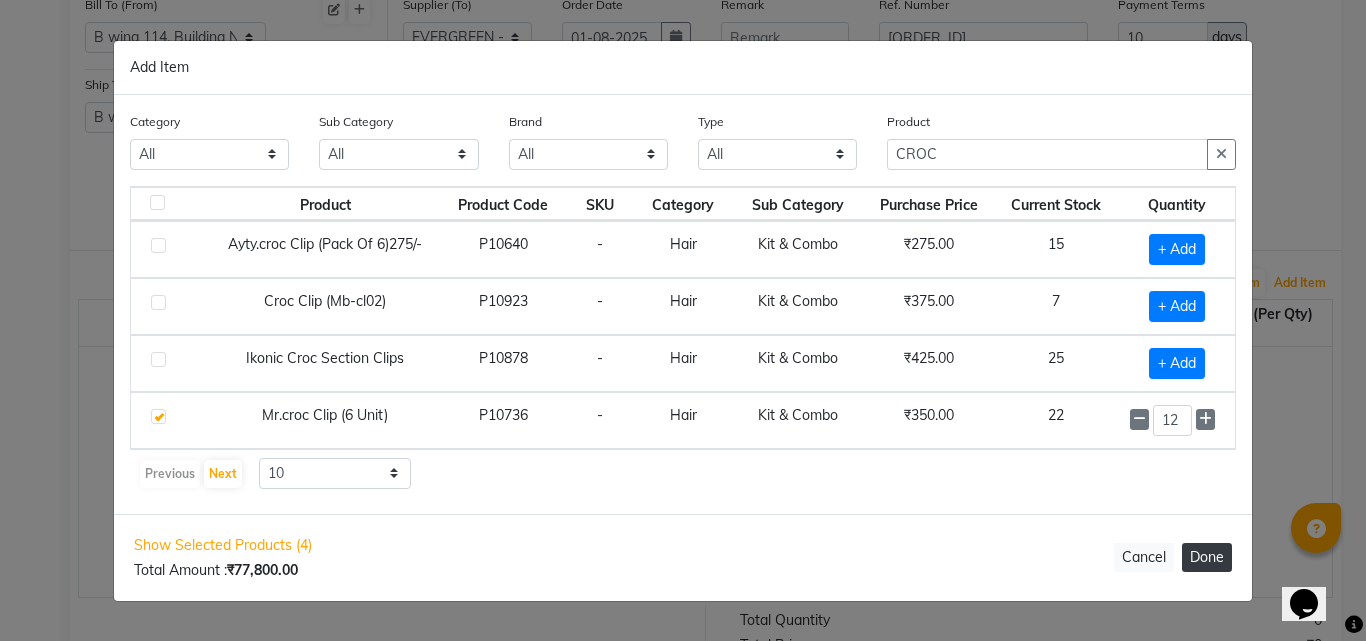 select on "3263" 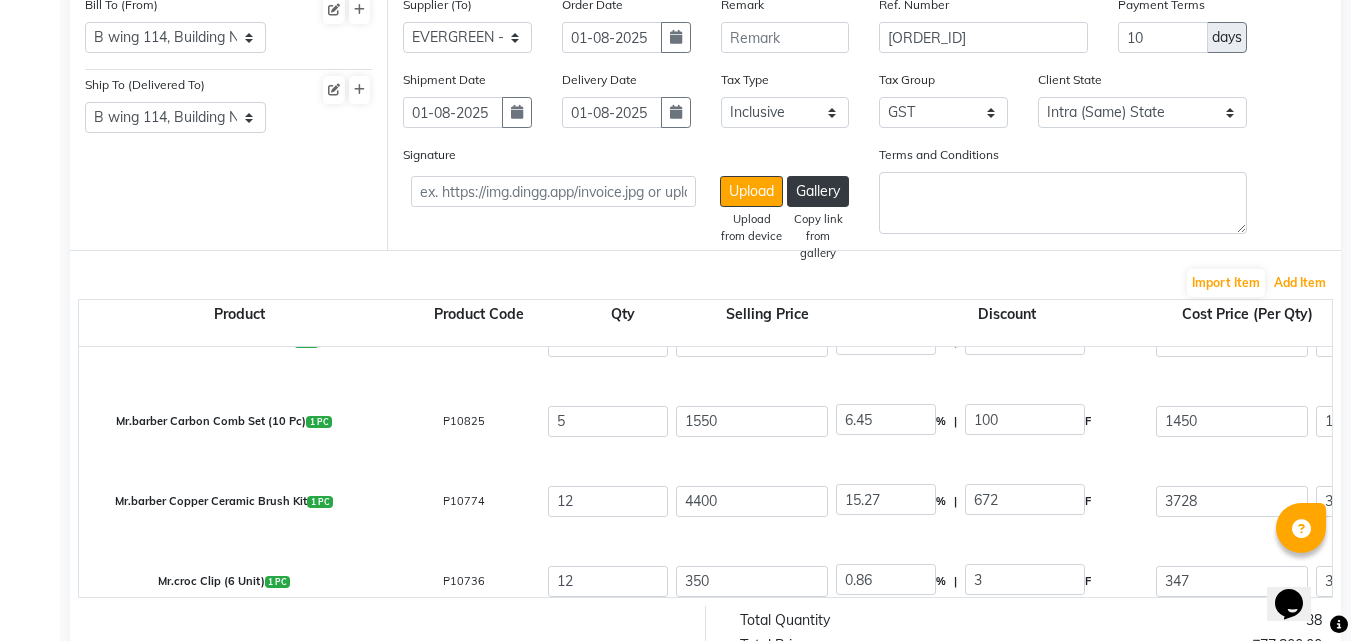 scroll, scrollTop: 70, scrollLeft: 0, axis: vertical 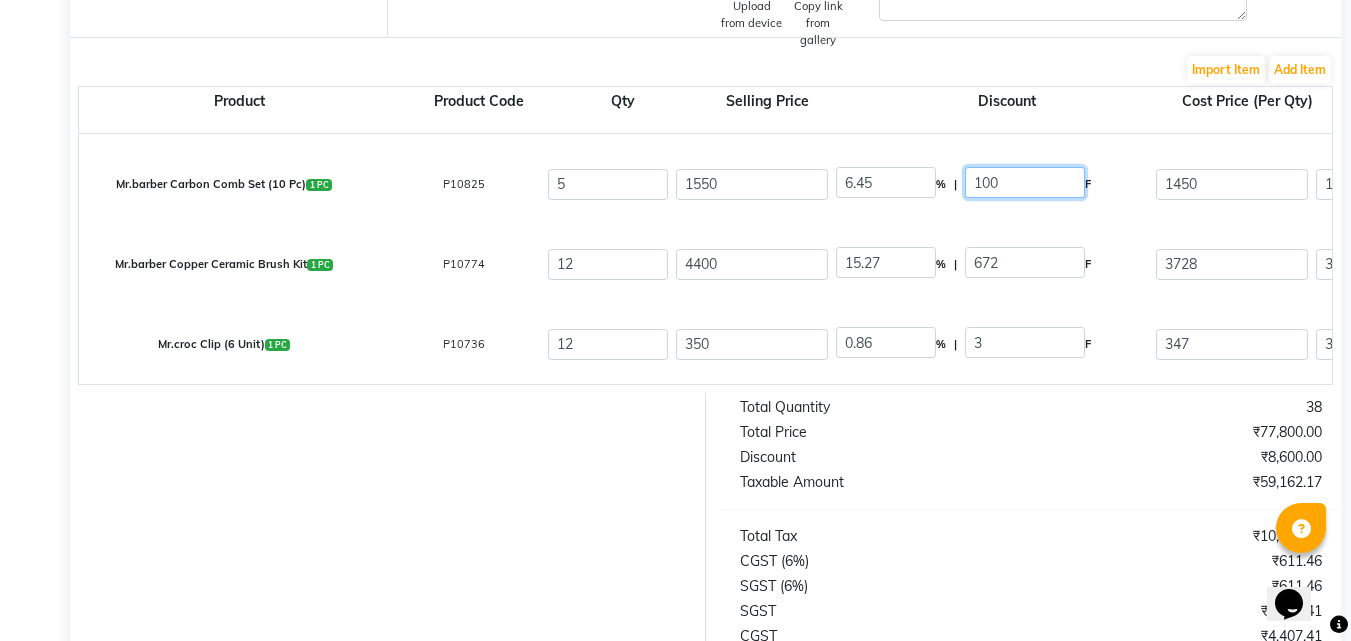 click on "100" 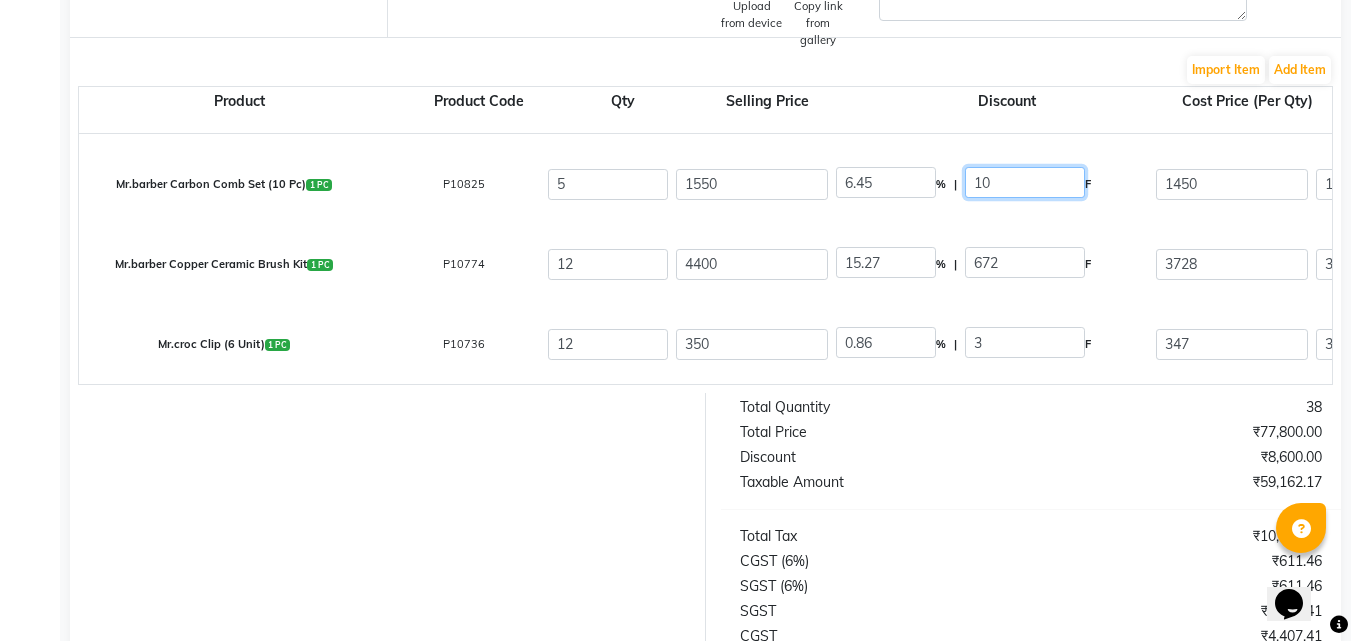 type on "1" 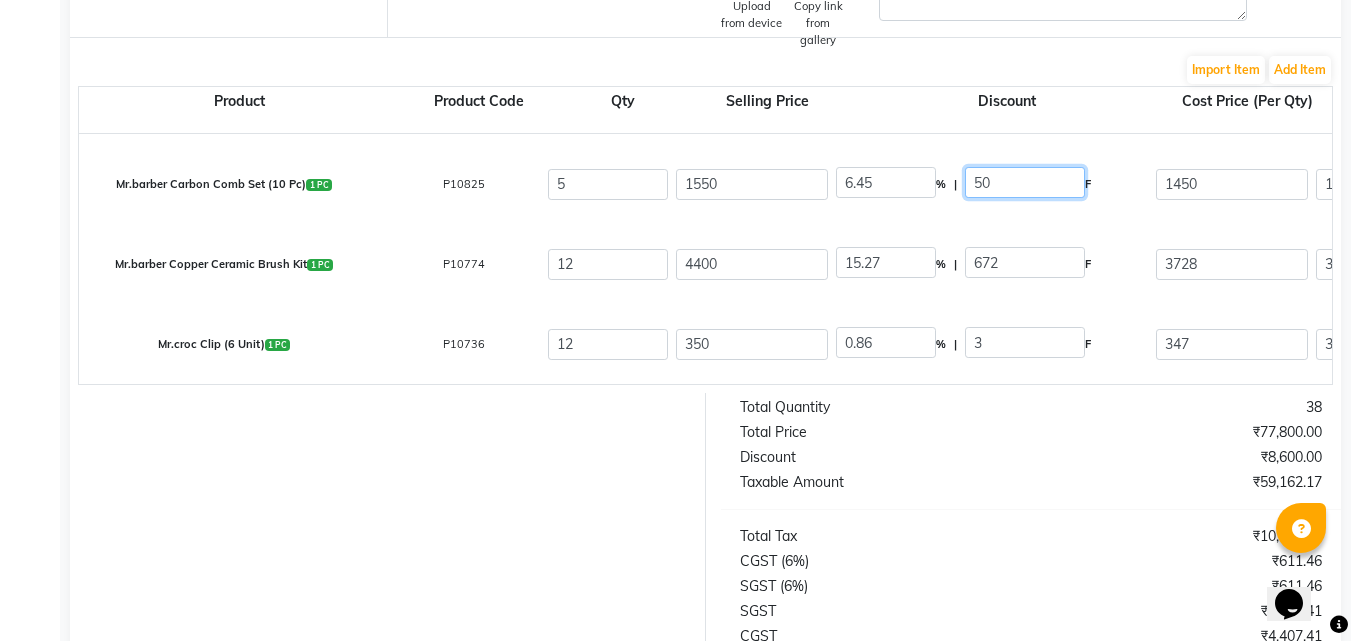 type on "50" 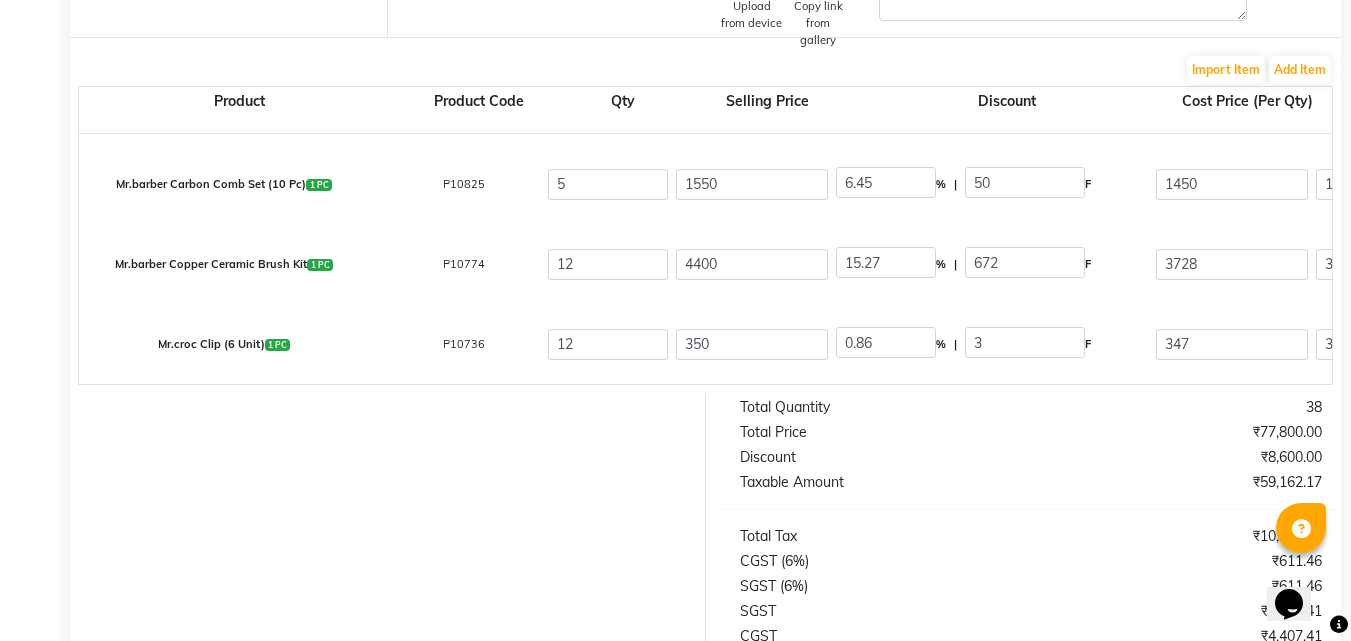 type on "3.23" 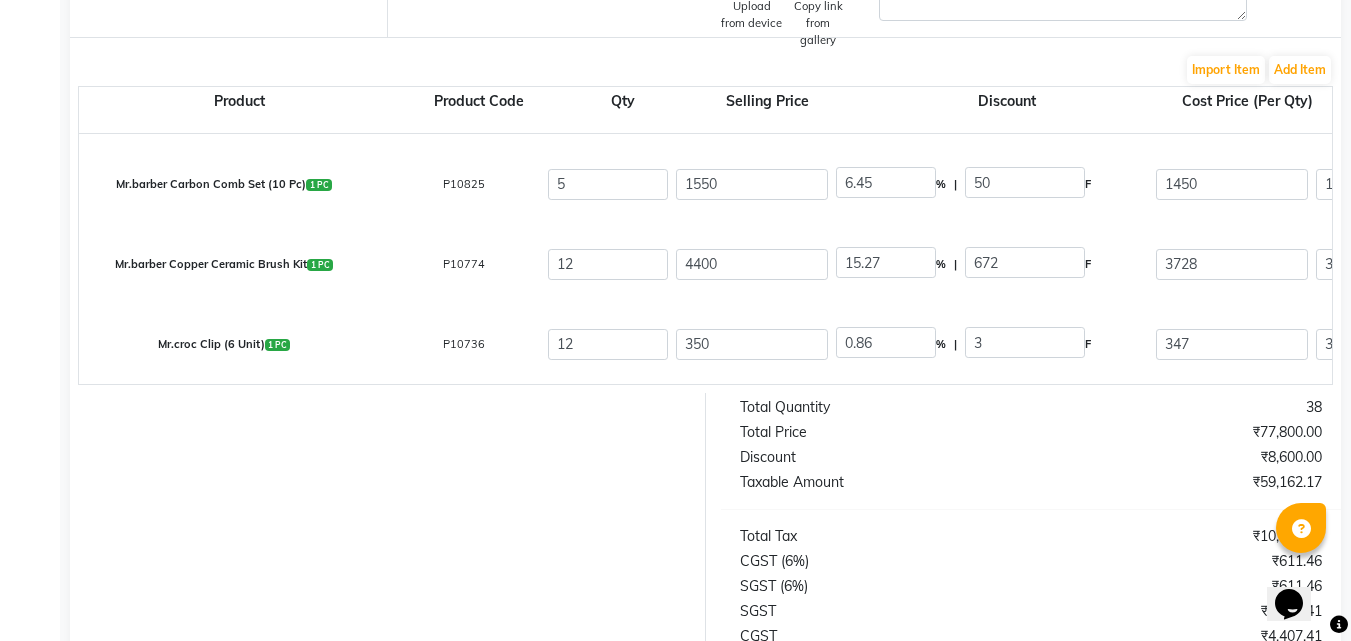 type on "1339.29" 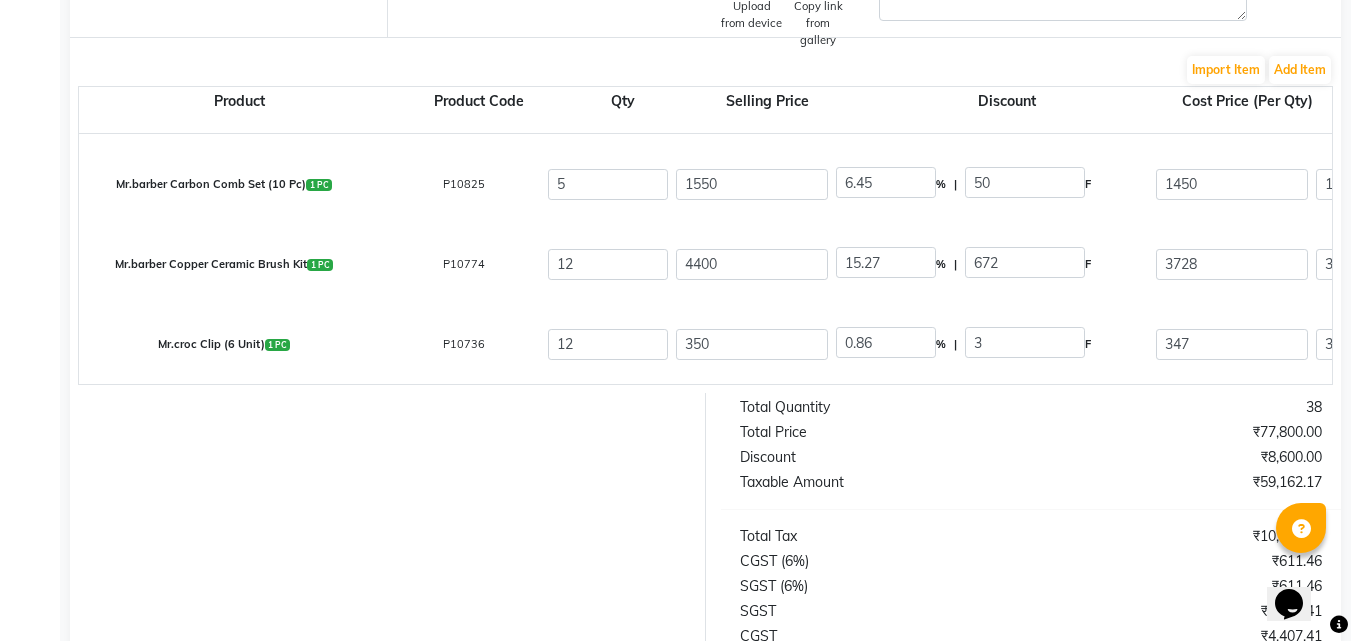 type on "6696.45" 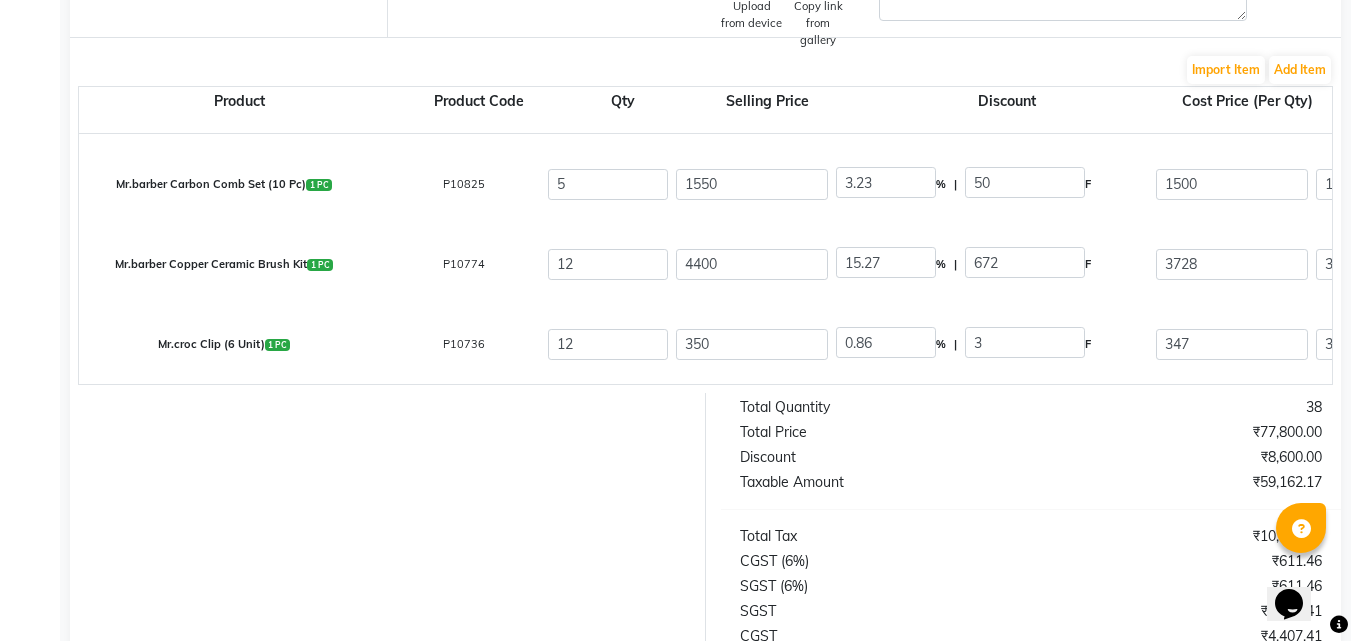 click on "Mr.barber Carbon Comb Set (10 Pc)  1 PC  P10825  5 [PRICE] 6.45 % | [PRICE] F [PRICE] [PRICE] [PRICE] None 5% 12% GST  (12%)  [PRICE] [PRICE]" 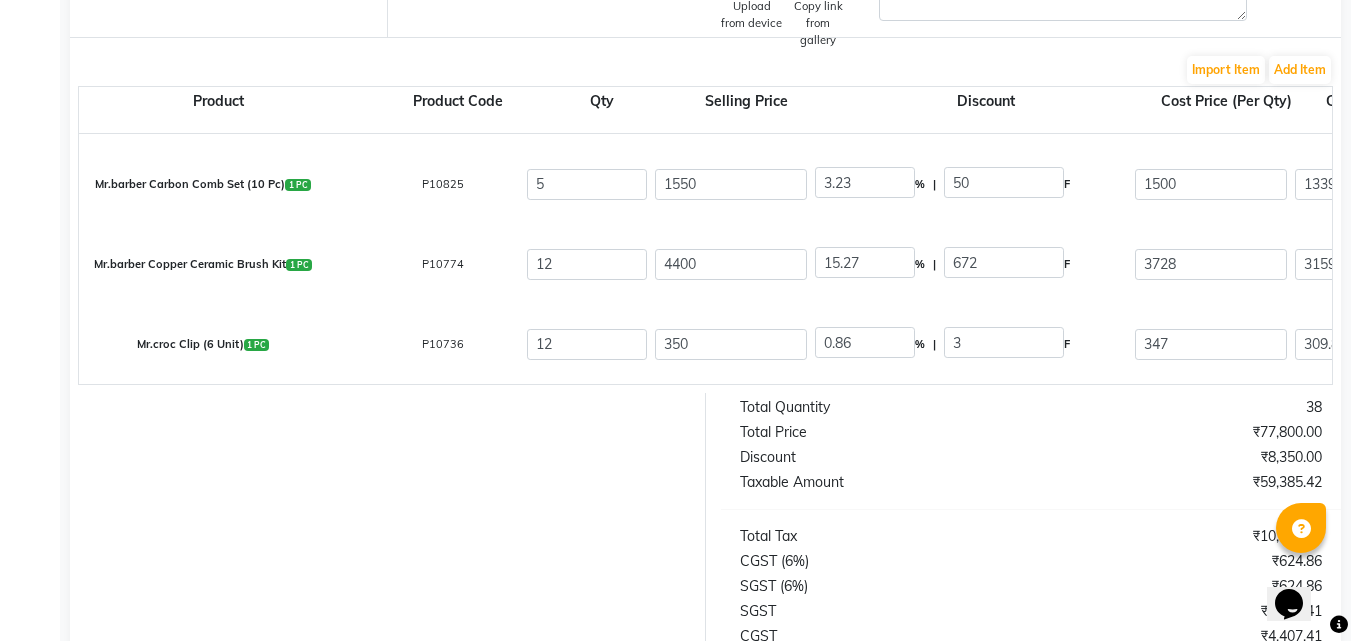 scroll, scrollTop: 0, scrollLeft: 0, axis: both 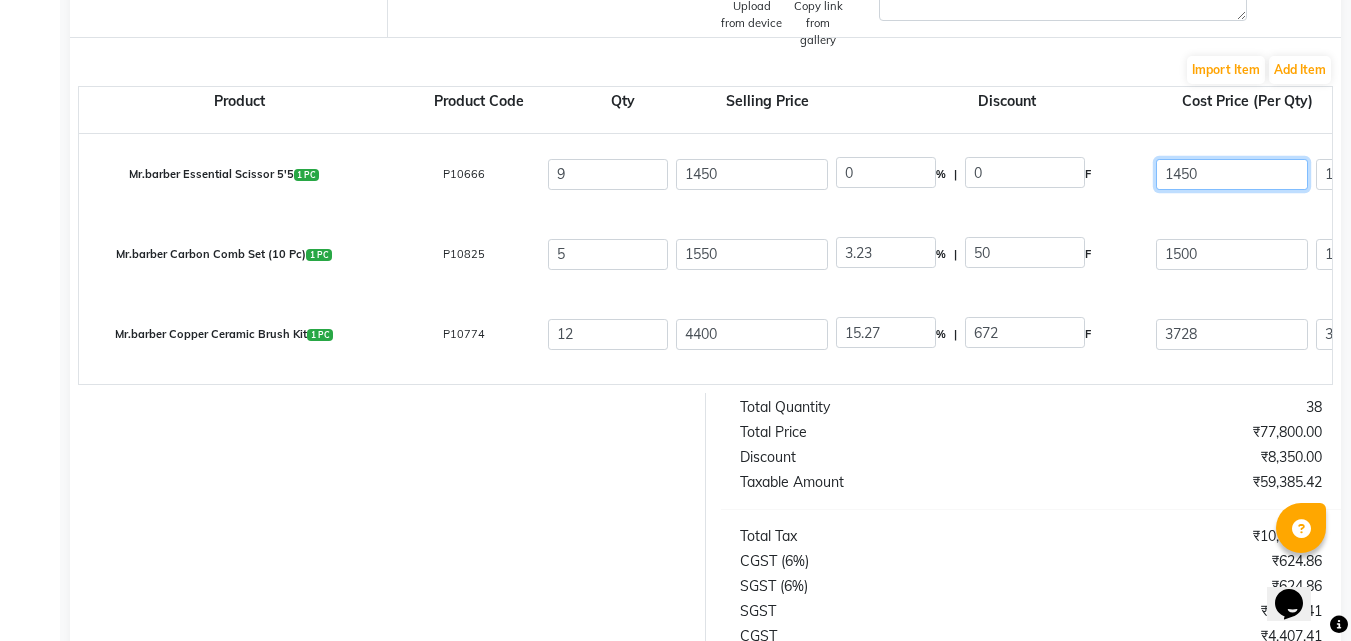 click on "1450" 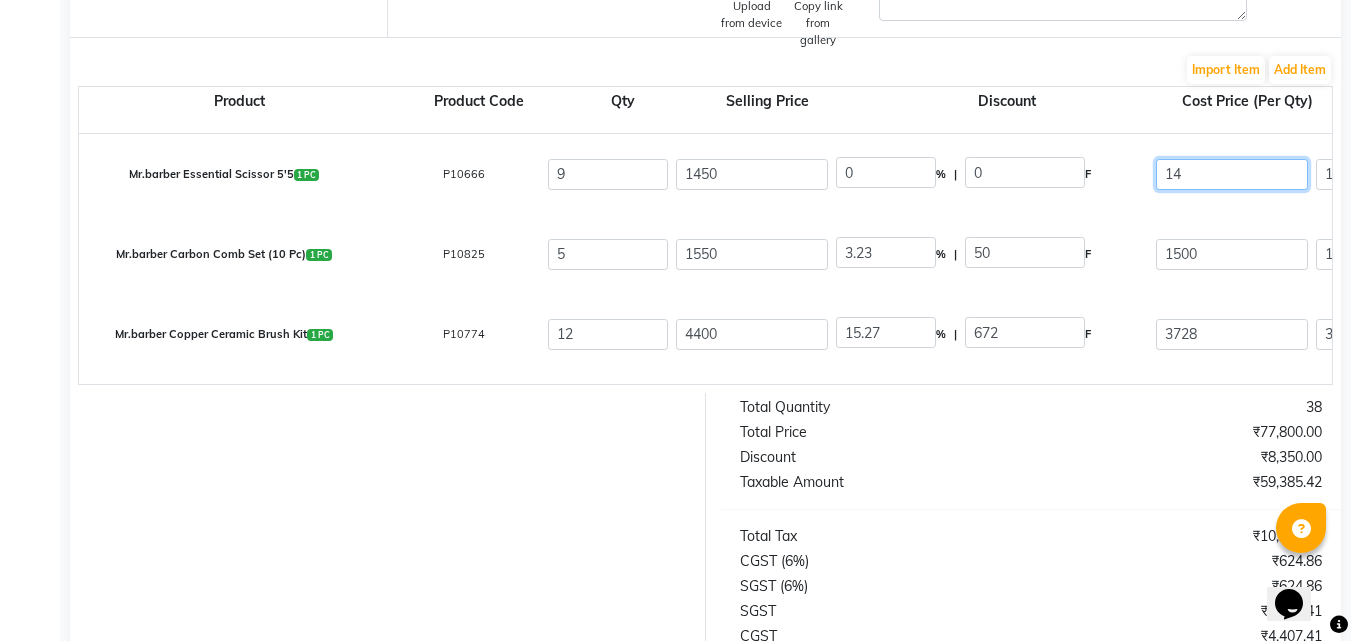 type on "1" 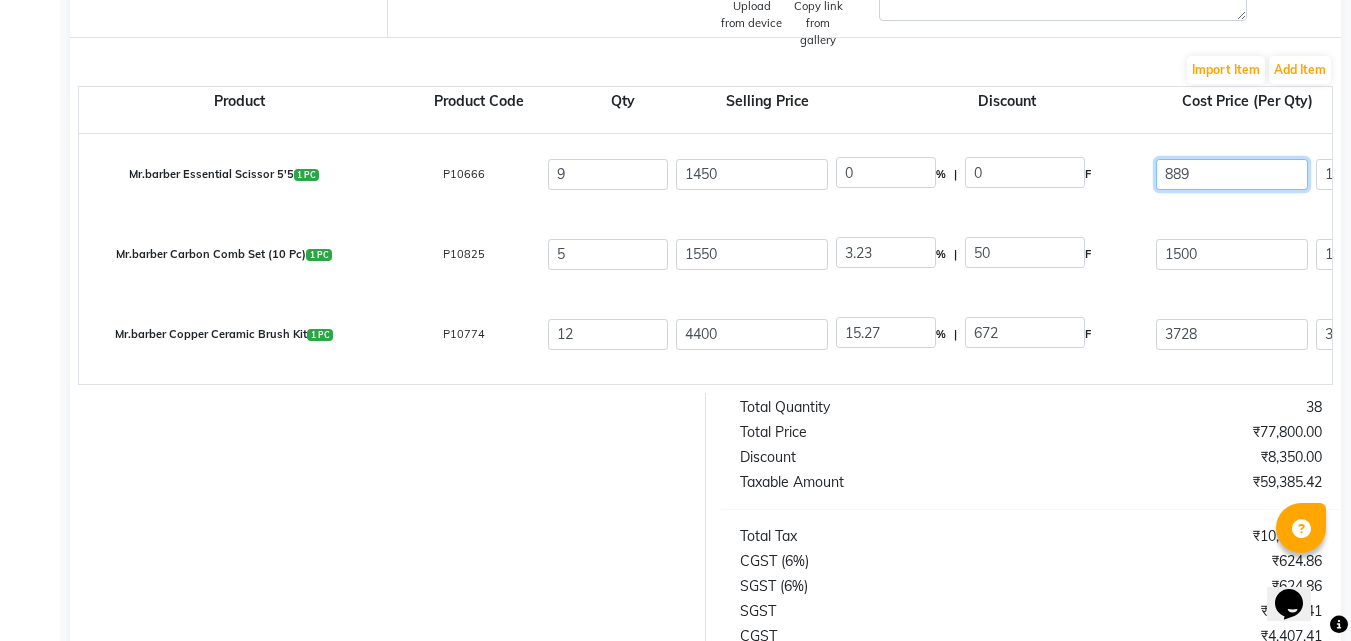 type on "889" 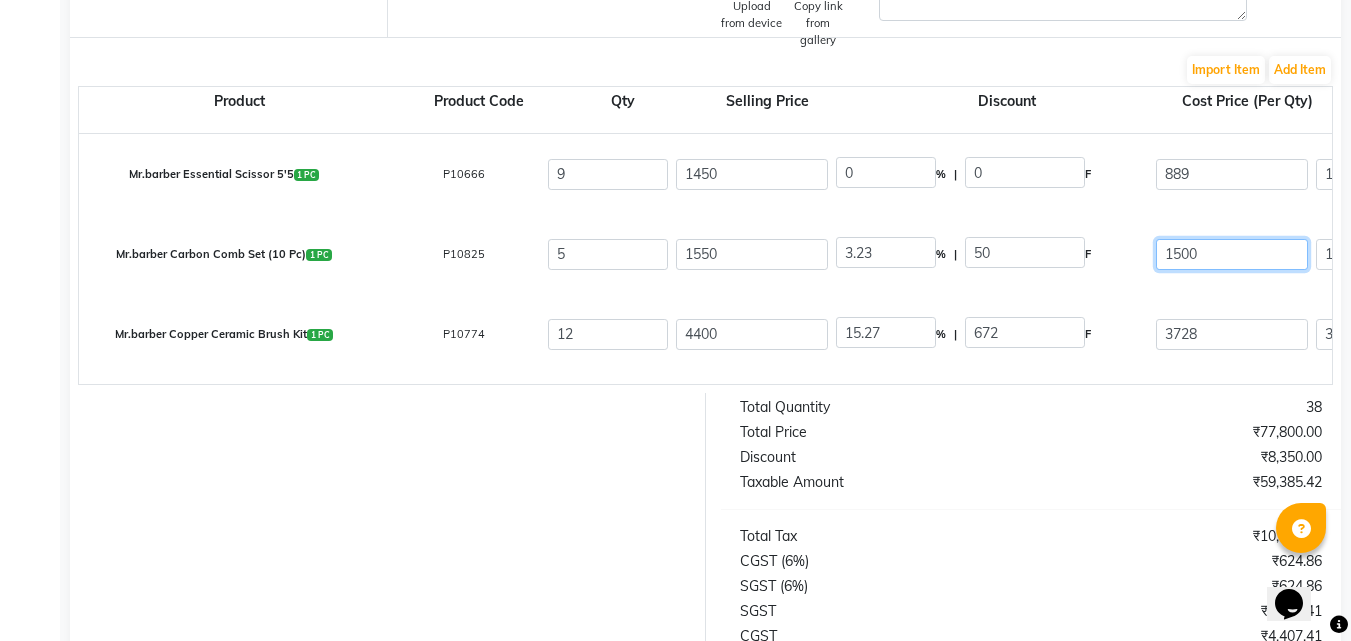 click on "1500" 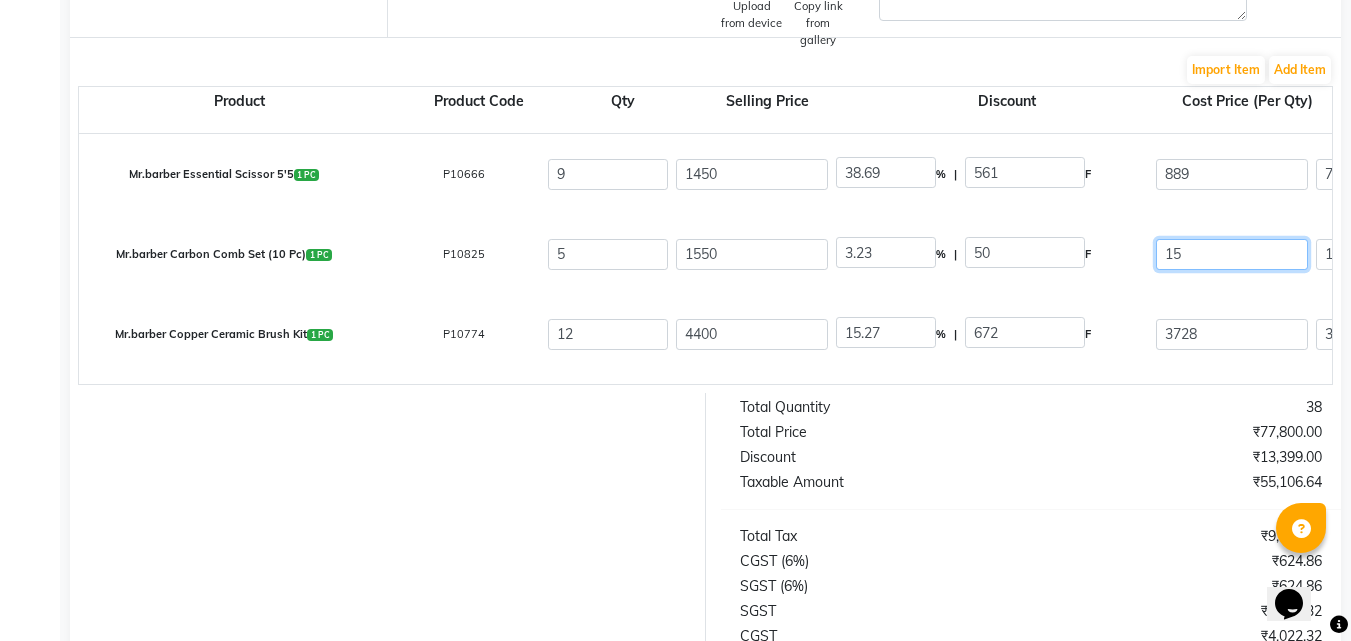 type on "1" 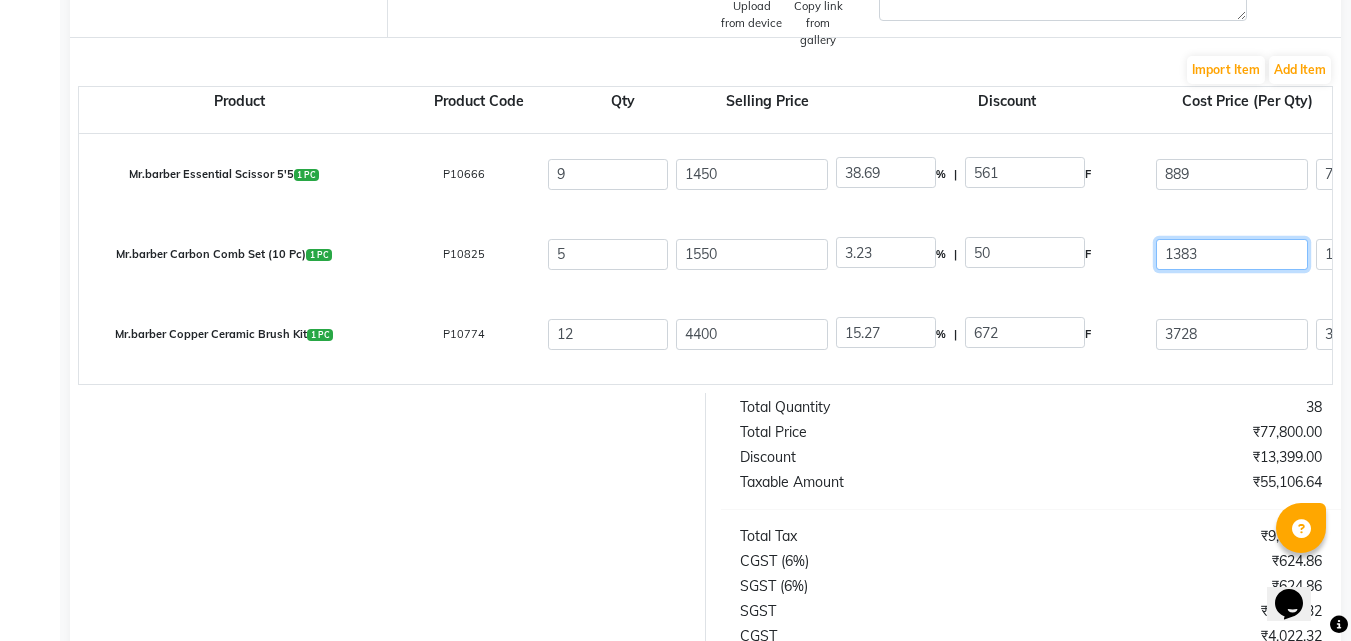 type on "1383" 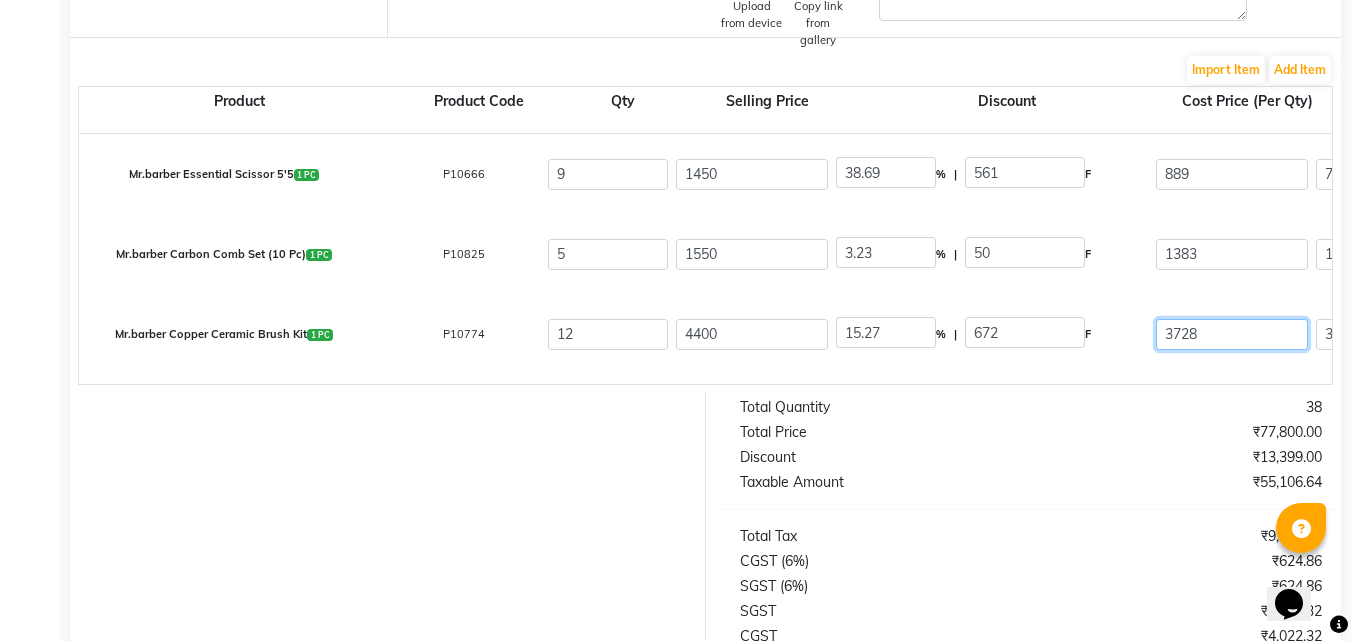 click on "3728" 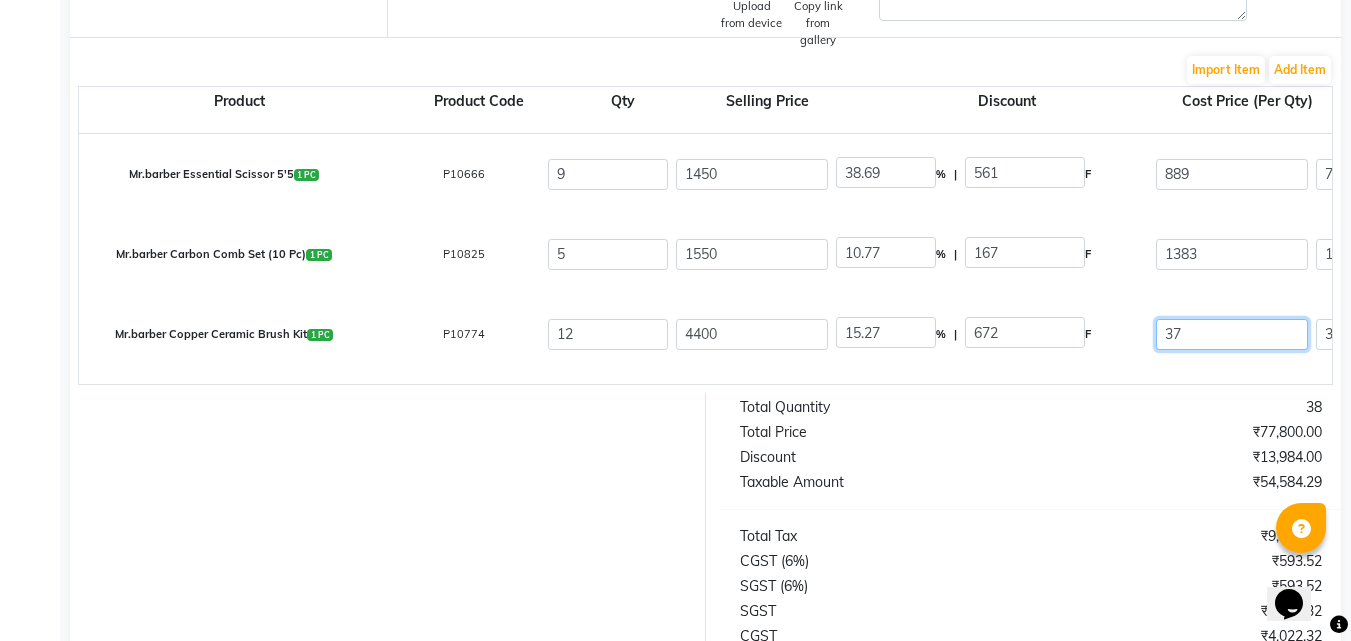 type on "3" 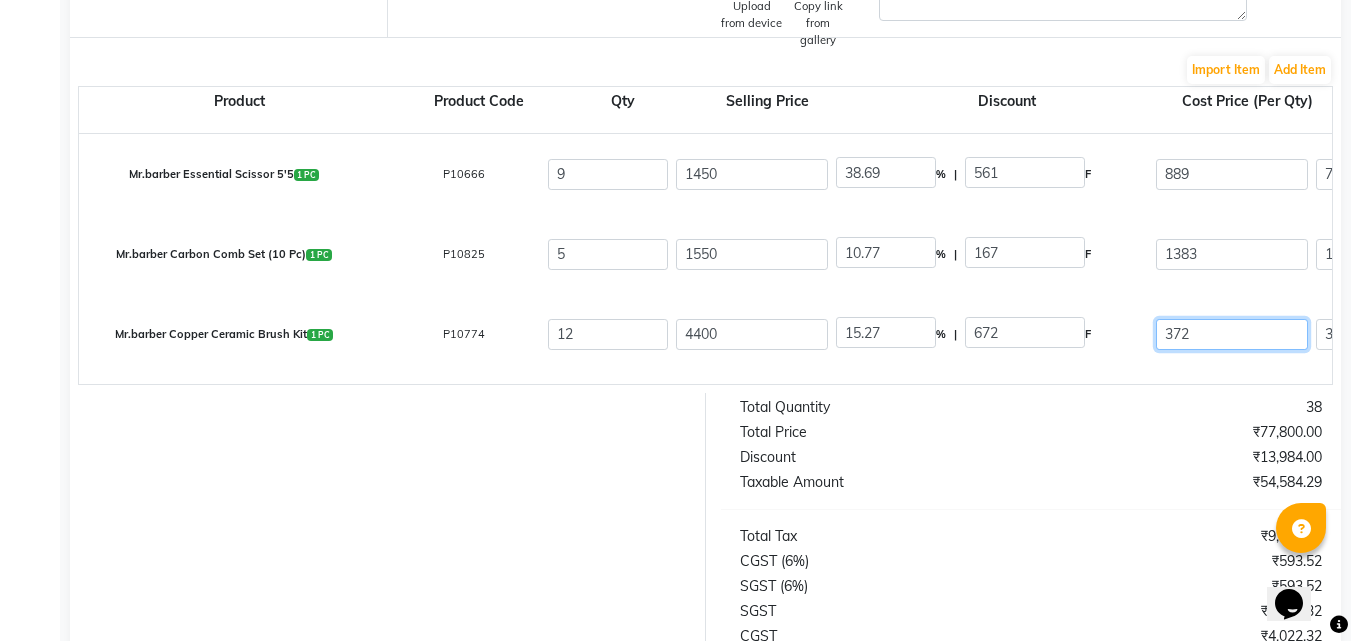 type on "3728" 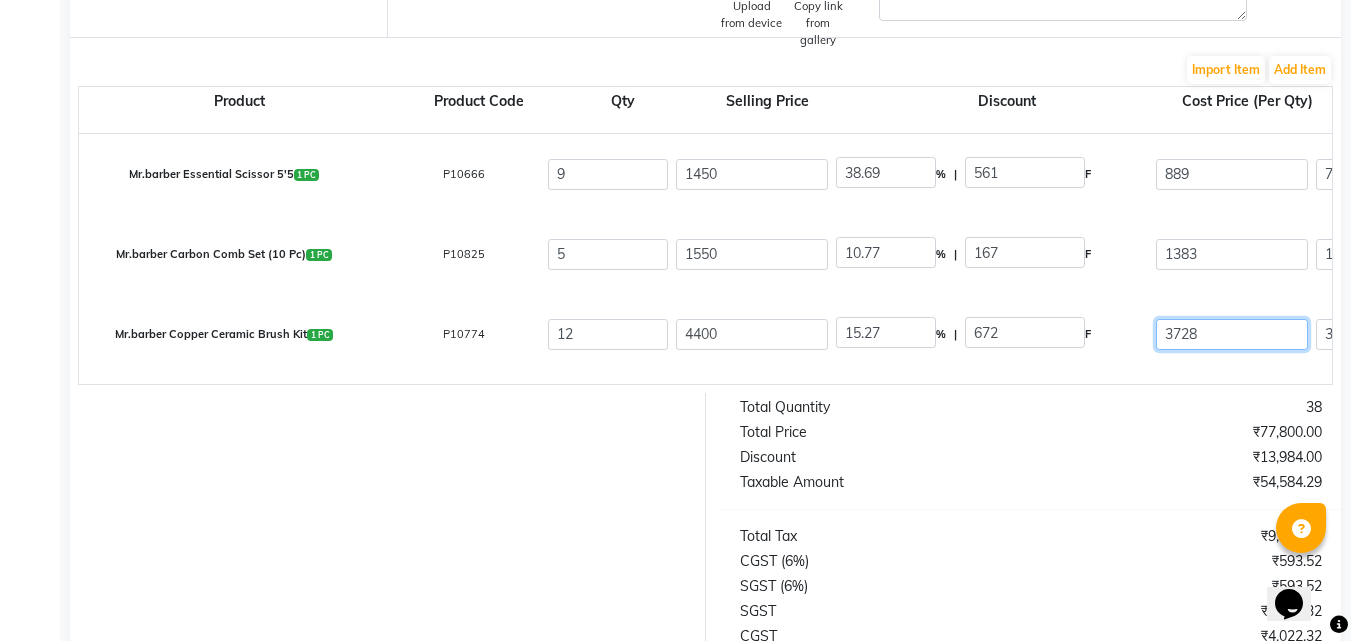 scroll, scrollTop: 70, scrollLeft: 0, axis: vertical 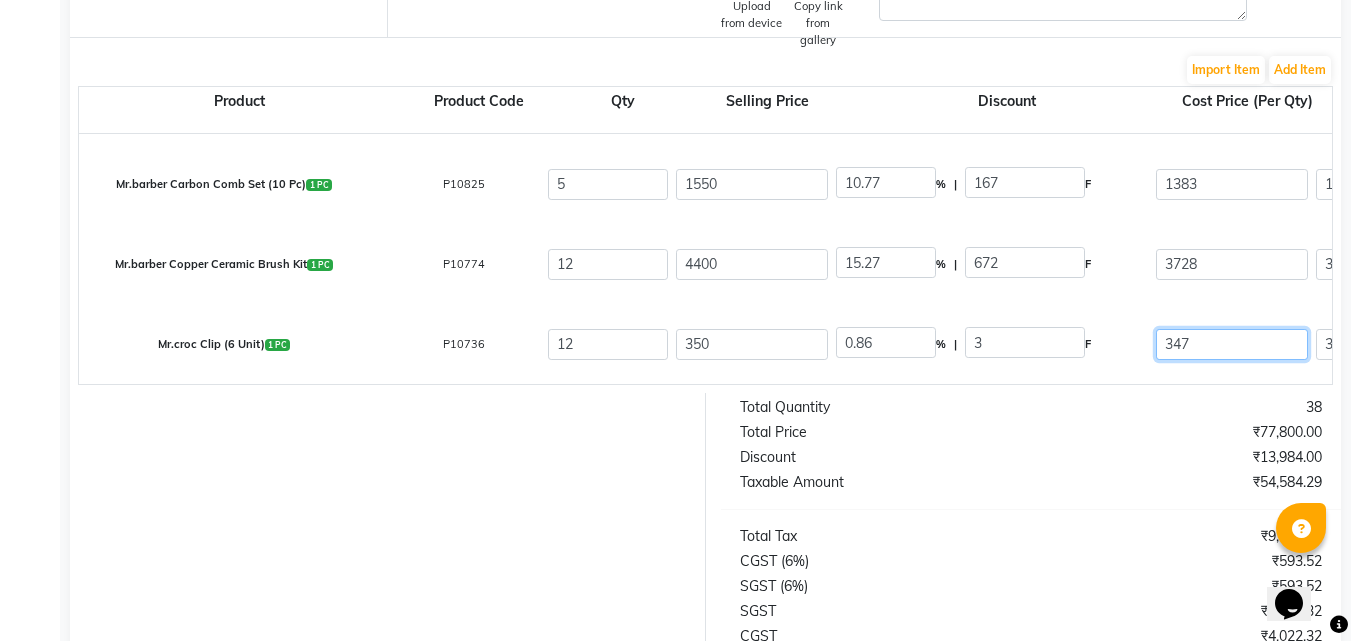 click on "347" 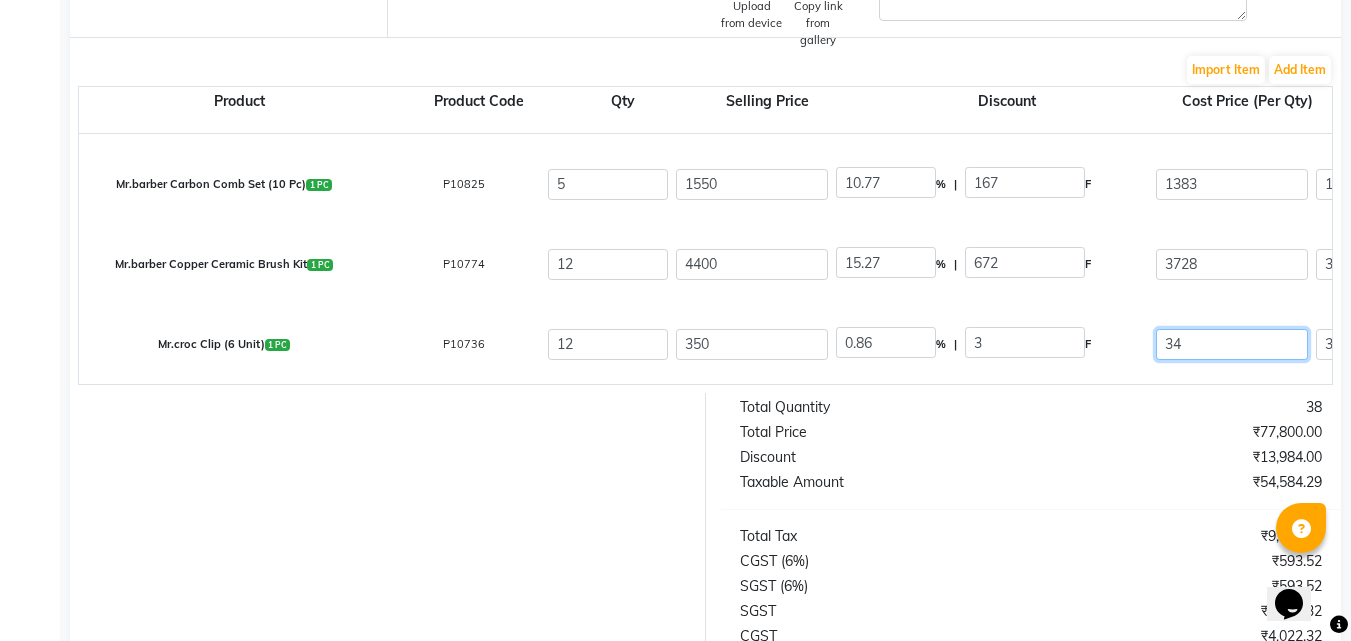 type on "3" 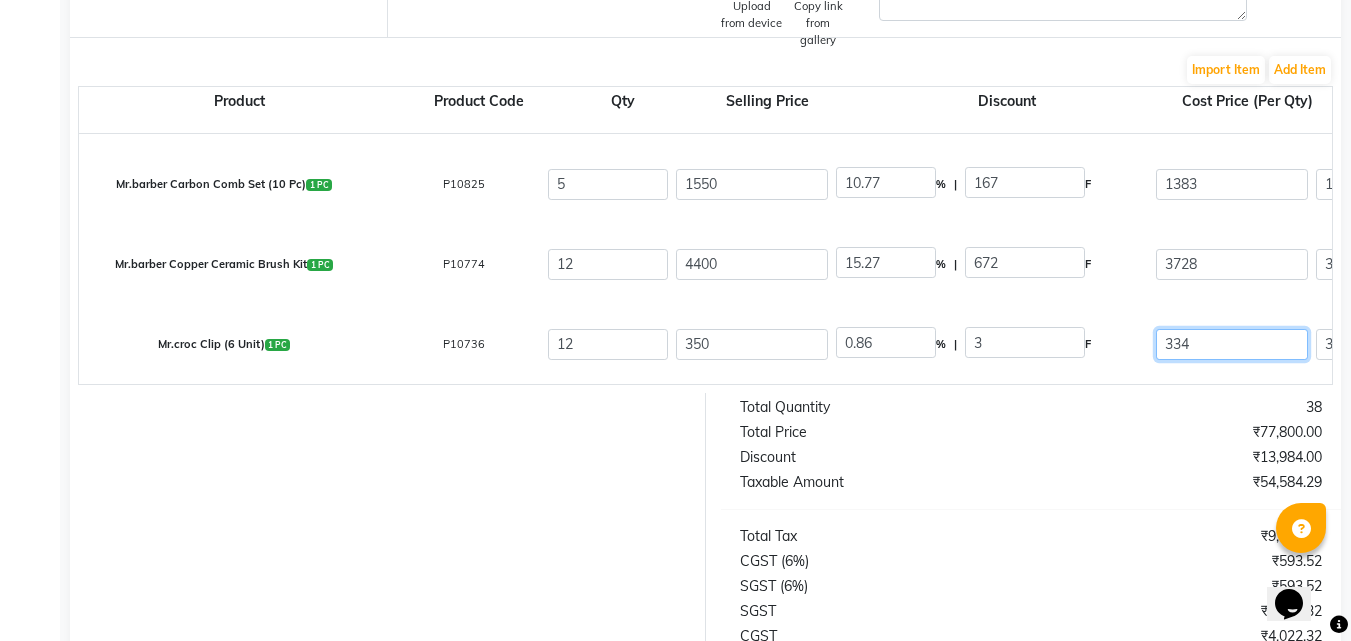 type on "334" 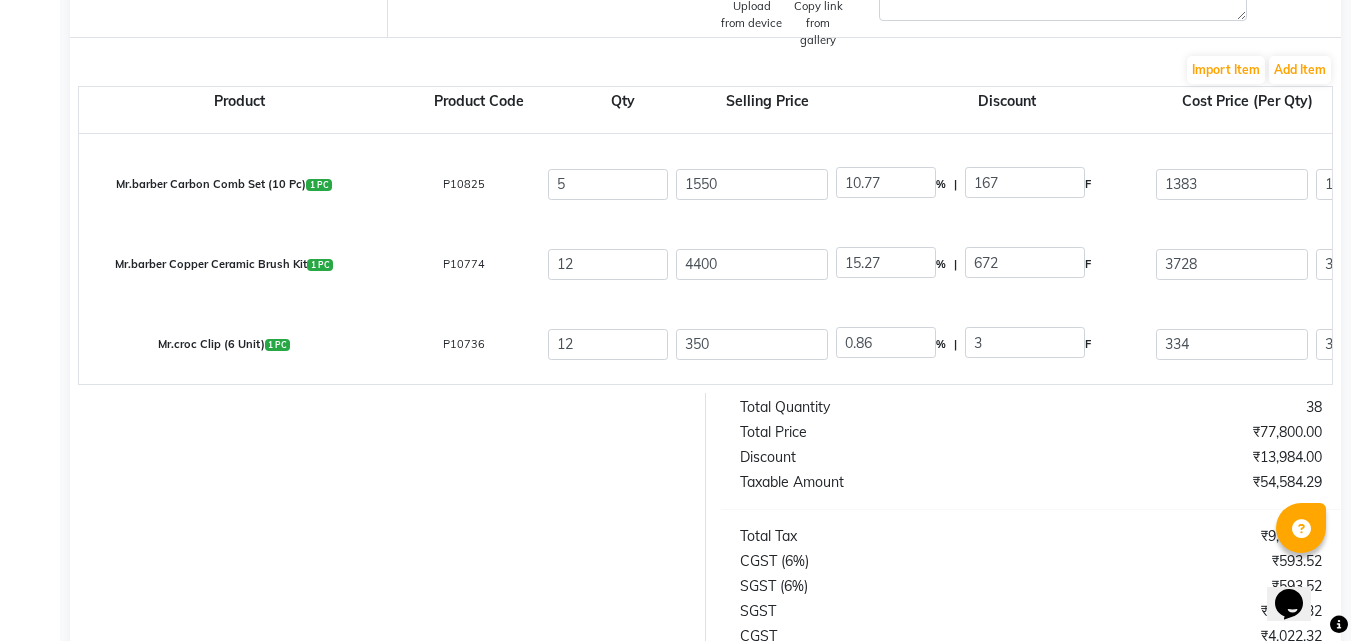 type on "4.57" 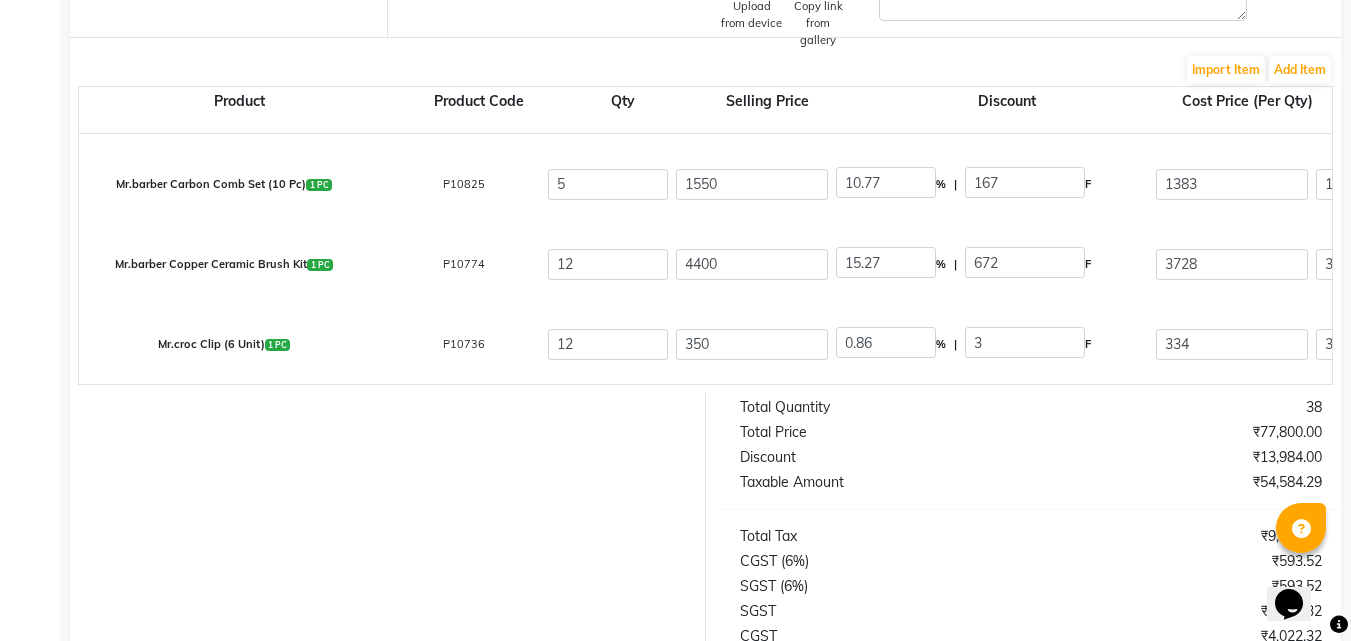 type on "16" 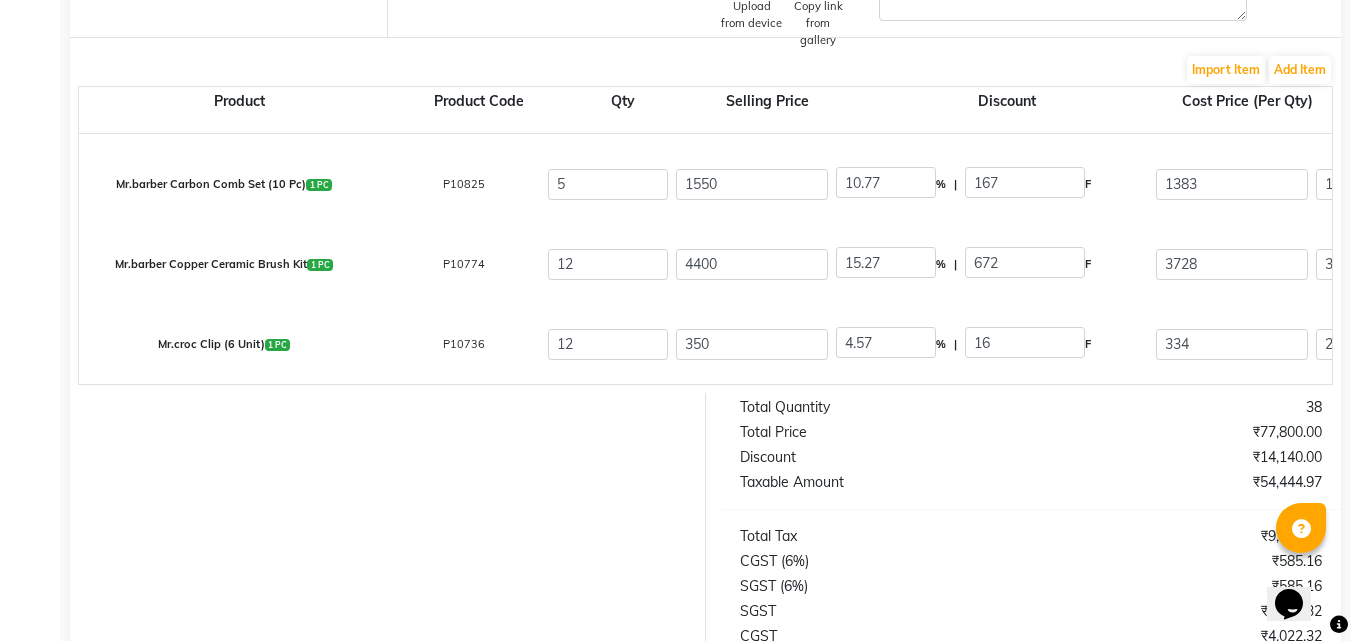 click on "38" 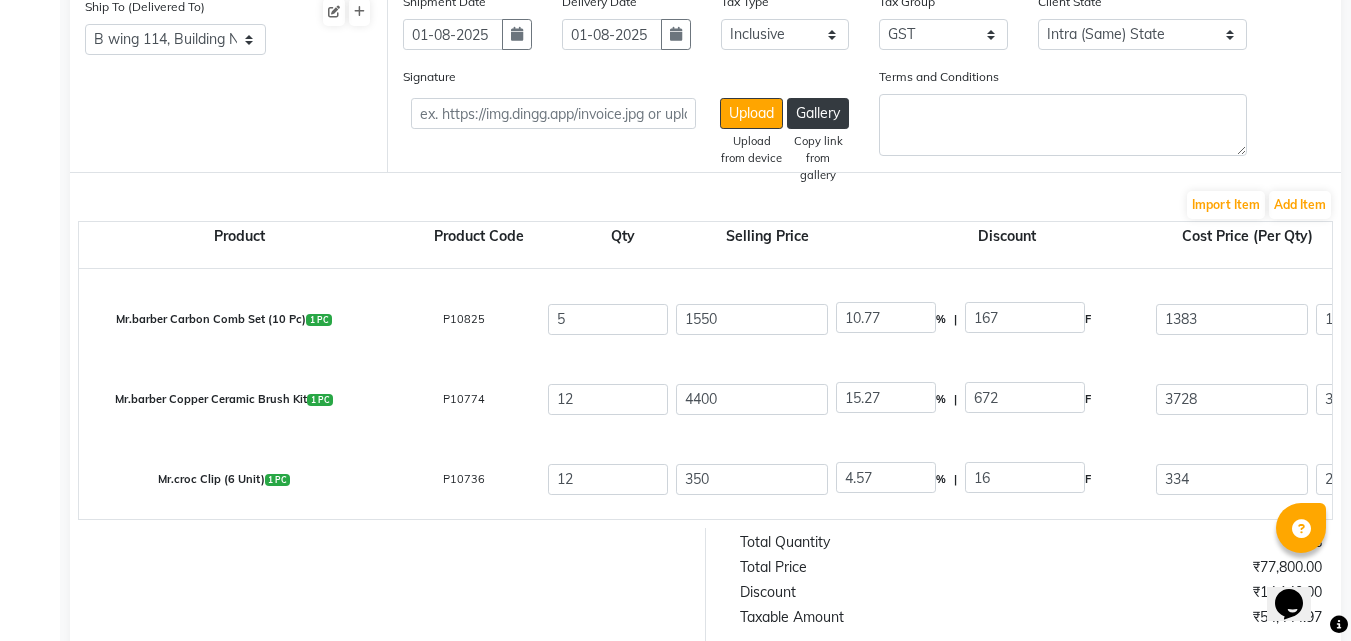 scroll, scrollTop: 260, scrollLeft: 0, axis: vertical 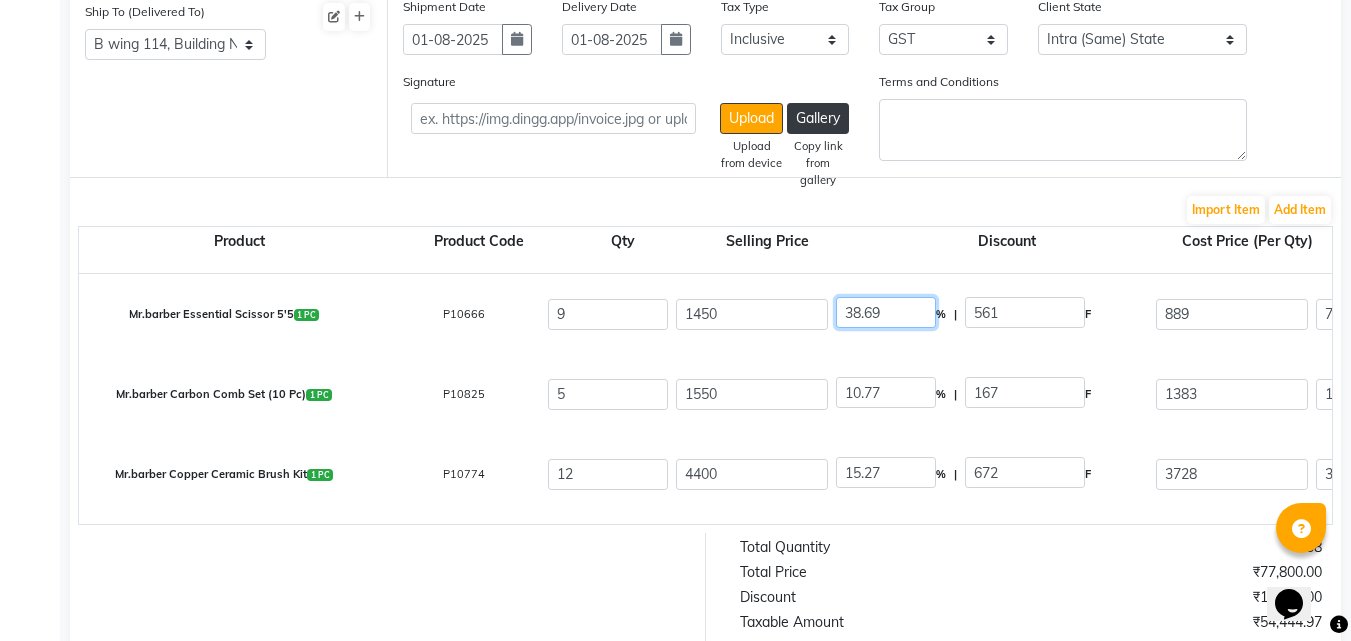 click on "38.69" 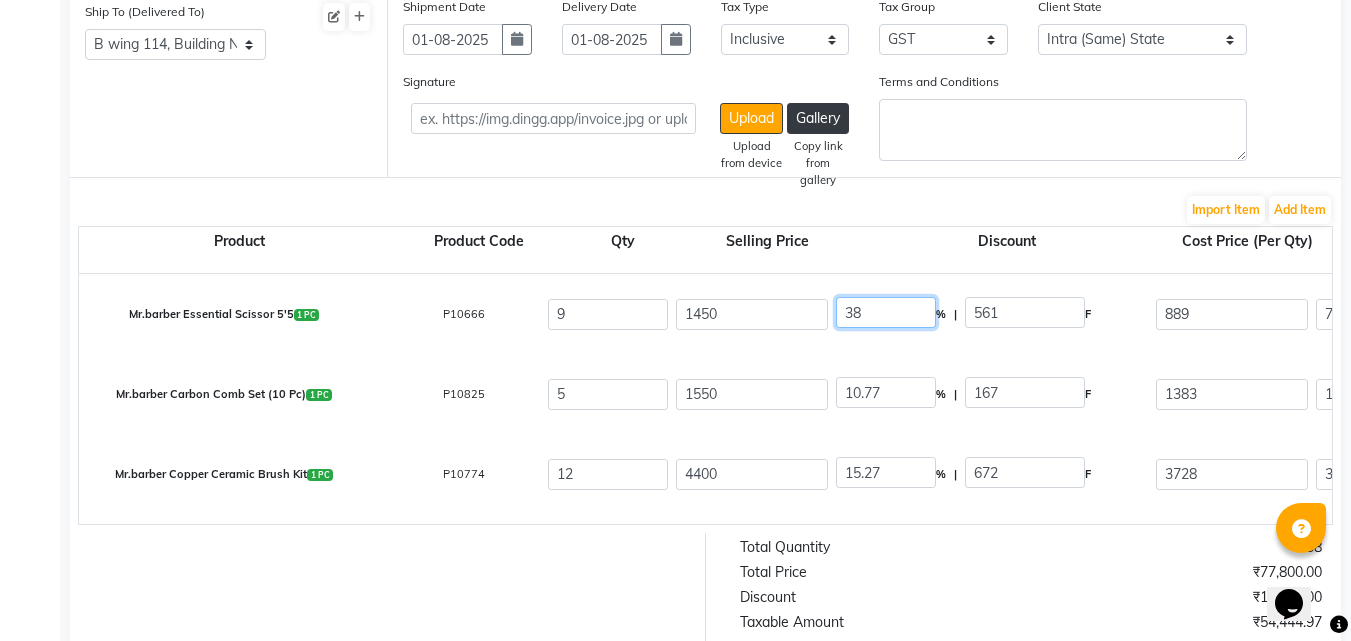 type on "3" 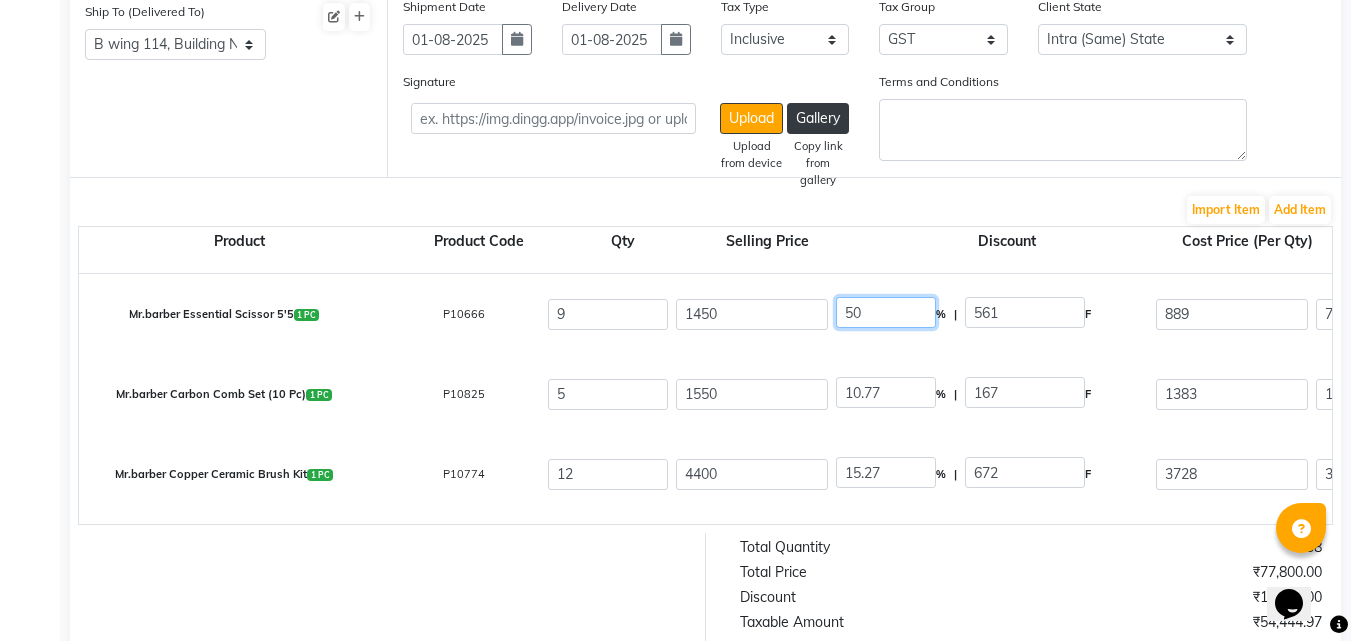 type on "50" 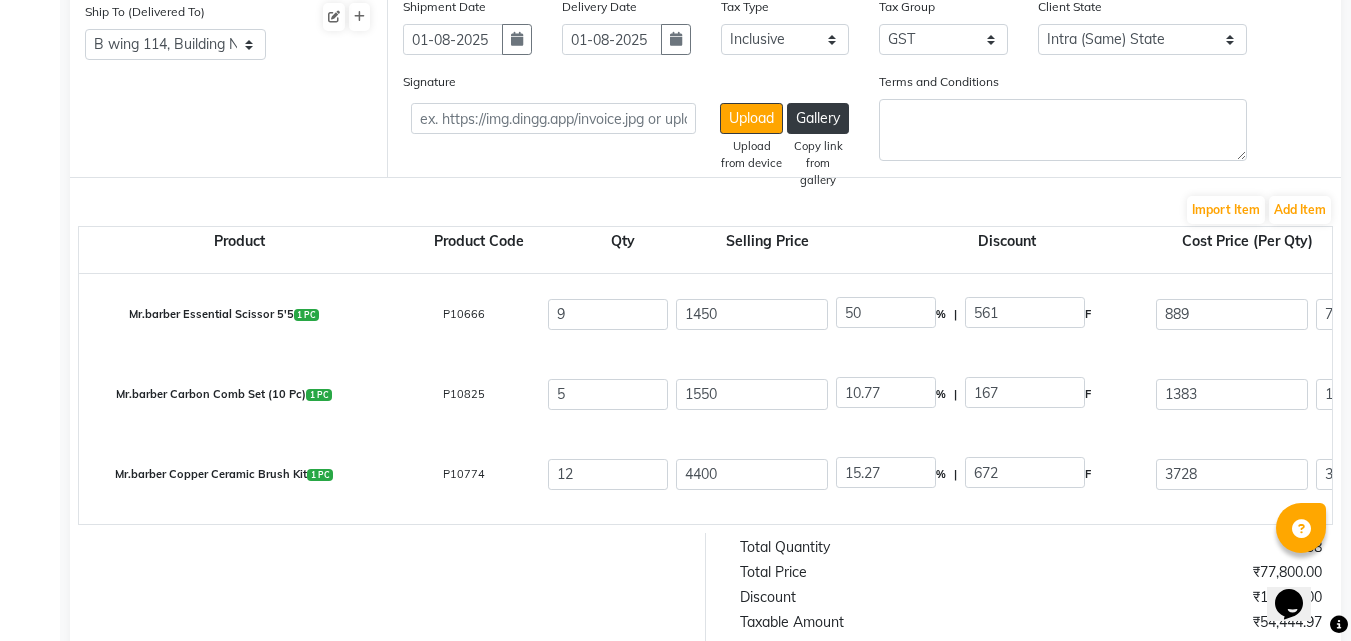 type on "725" 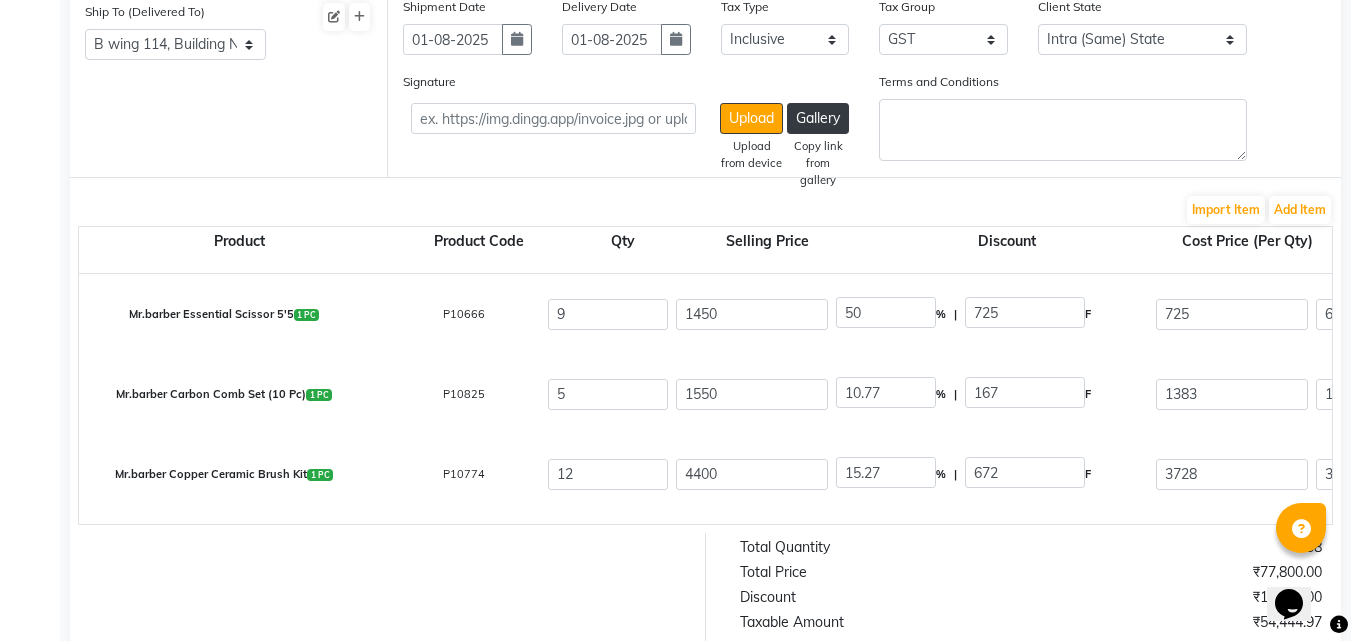 click on "Mr.barber Essential Scissor 5'5  1 PC  P10666  9 [PRICE] 50 % | [PRICE] F [PRICE] [PRICE] [PRICE] None 5% 12% GST  (18%)  [PRICE] [PRICE]  Mr.barber Carbon Comb Set (10 Pc)  1 PC  P10825  5 [PRICE] 50 % | [PRICE] F [PRICE] [PRICE] [PRICE] None 5% 12% GST  (12%)  [PRICE] [PRICE]  Mr.barber Copper Ceramic Brush Kit   1 PC  P10774  12 [PRICE] 15.27 % | [PRICE] F [PRICE] [PRICE] [PRICE] None 5% 12% GST  (18%)  [PRICE] [PRICE]  Mr.croc Clip (6 Unit)  1 PC  P10736  12 [PRICE] 4.57 % | [PRICE] F [PRICE] [PRICE] [PRICE] None 5% 12% GST  (12%)  [PRICE] [PRICE]" 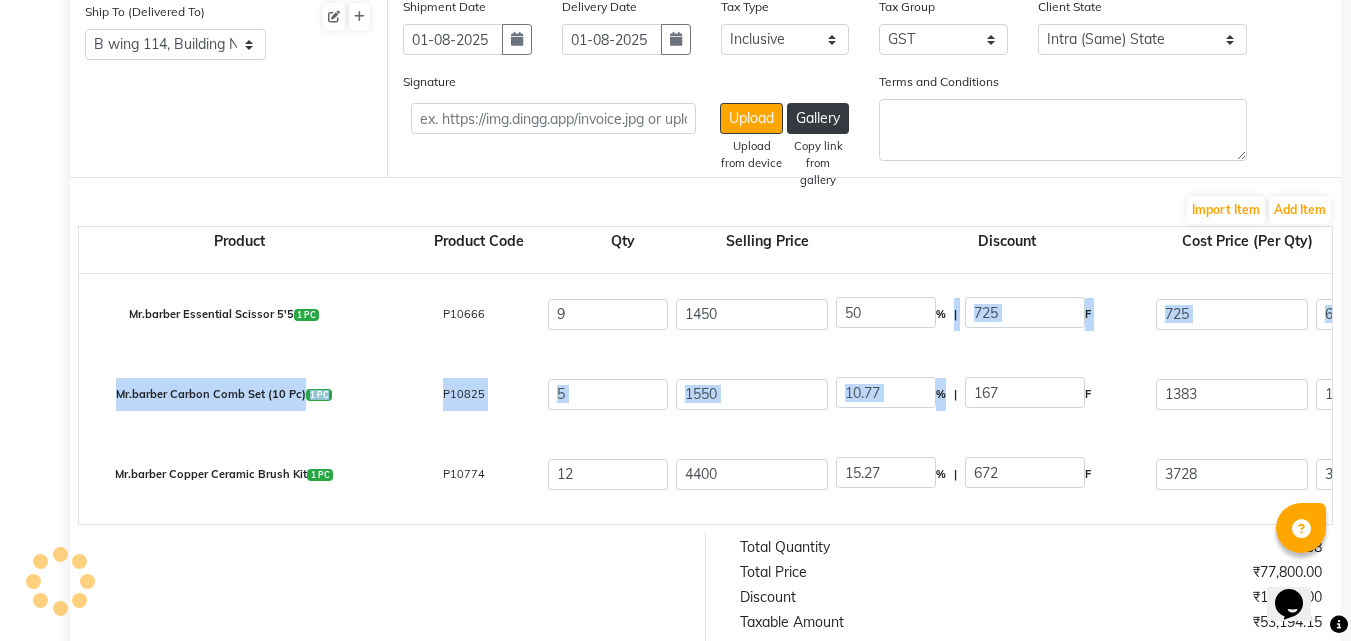 click on "Mr.barber Carbon Comb Set (10 Pc) 1 PC P10825 5 1550 10.77 % | 167 F 1383 1234.82 6174.1 None 5% 12% GST (12%) 740.89 6914.99" 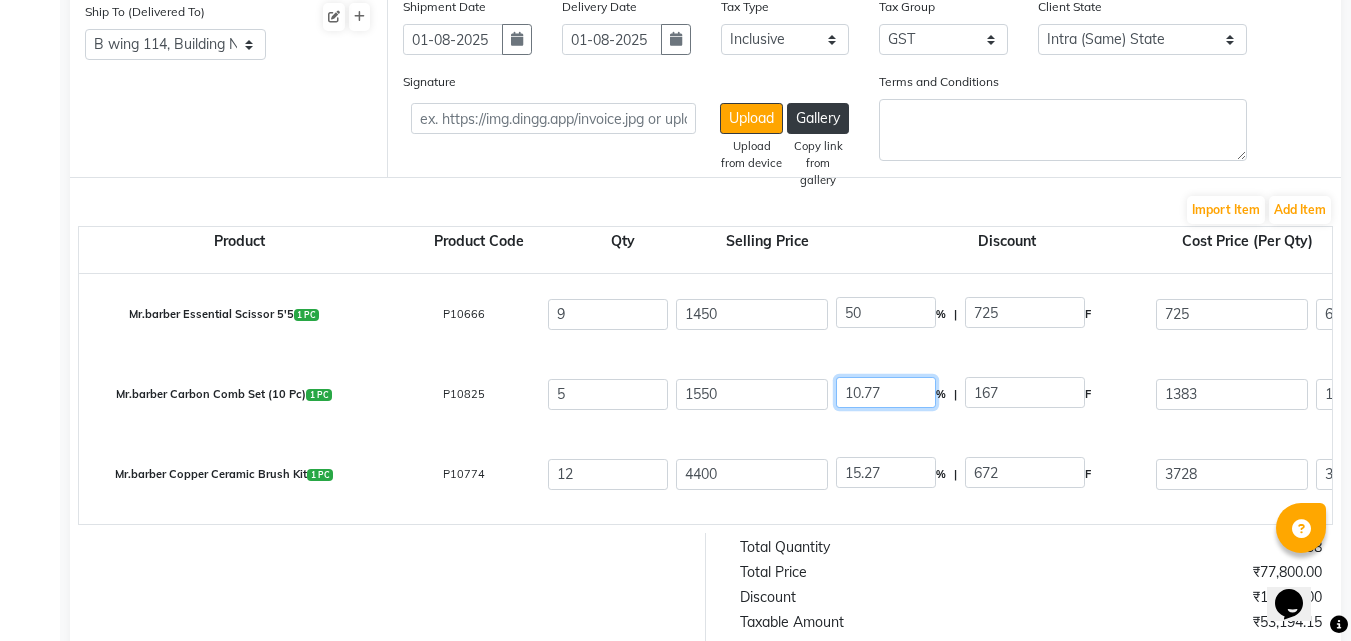 click on "10.77" 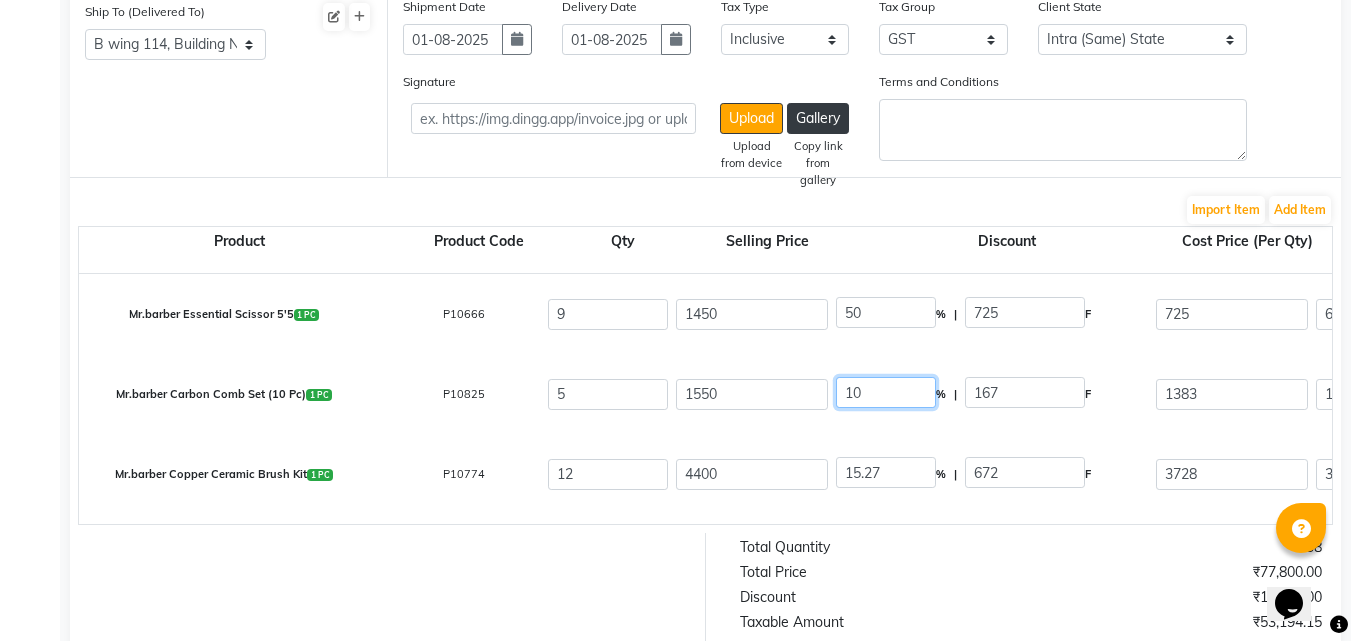 type on "1" 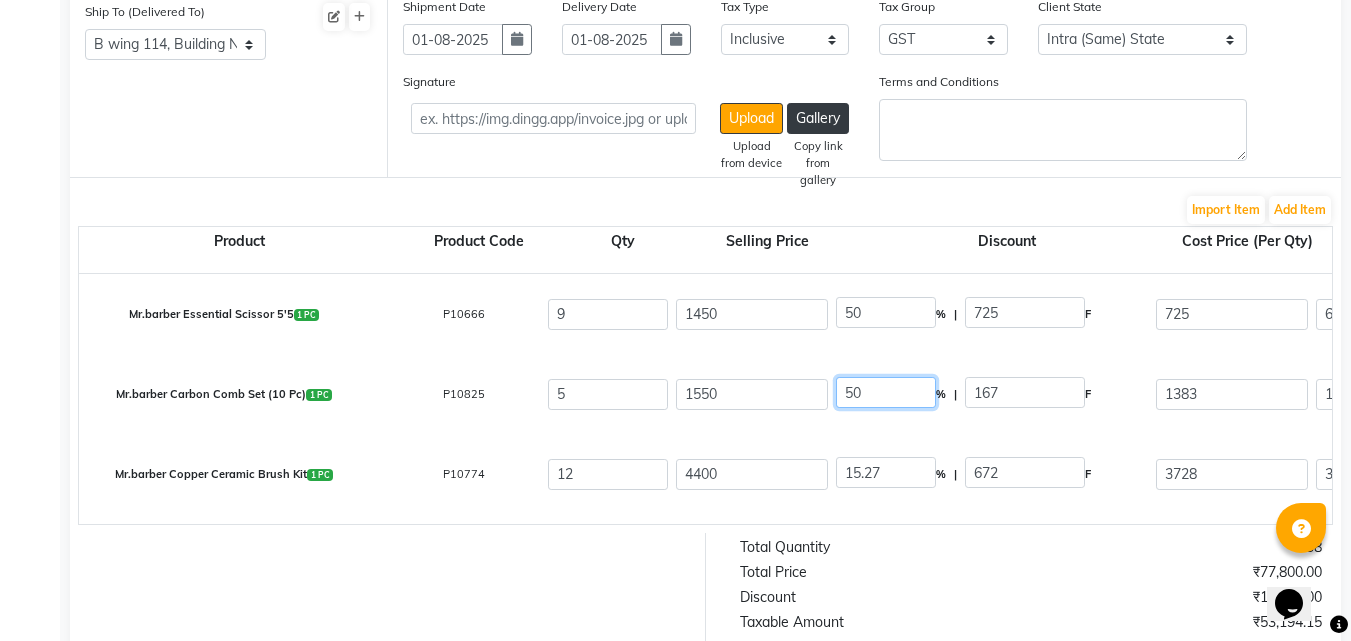 type on "50" 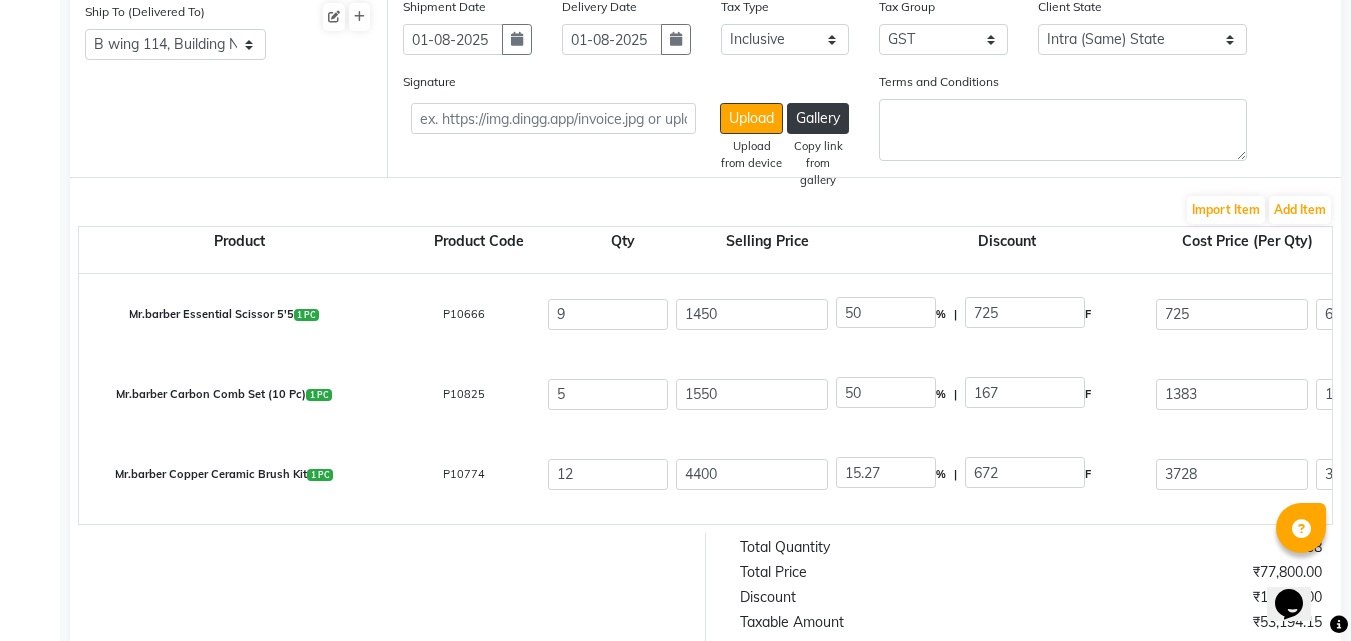 click on "Mr.barber Carbon Comb Set (10 Pc) 1 PC P10825 5 1550 50 % | 167 F 1383 1234.82 6174.1 None 5% 12% GST (12%) 740.89 6914.99" 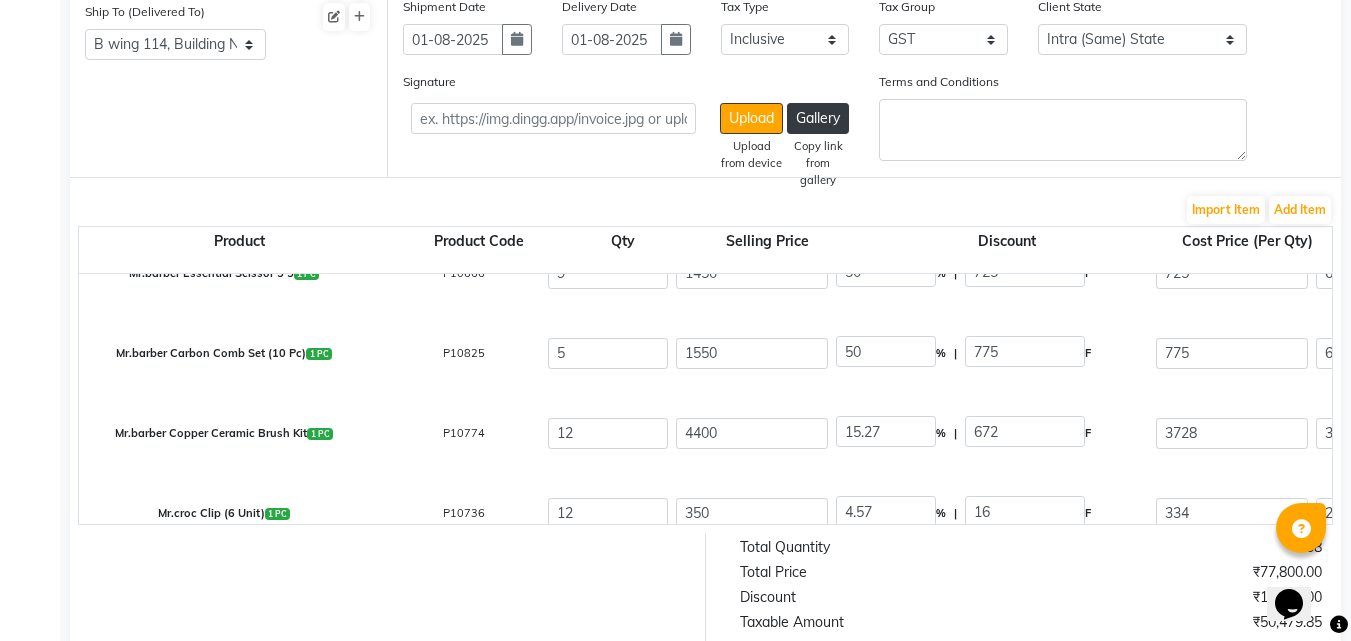 scroll, scrollTop: 70, scrollLeft: 0, axis: vertical 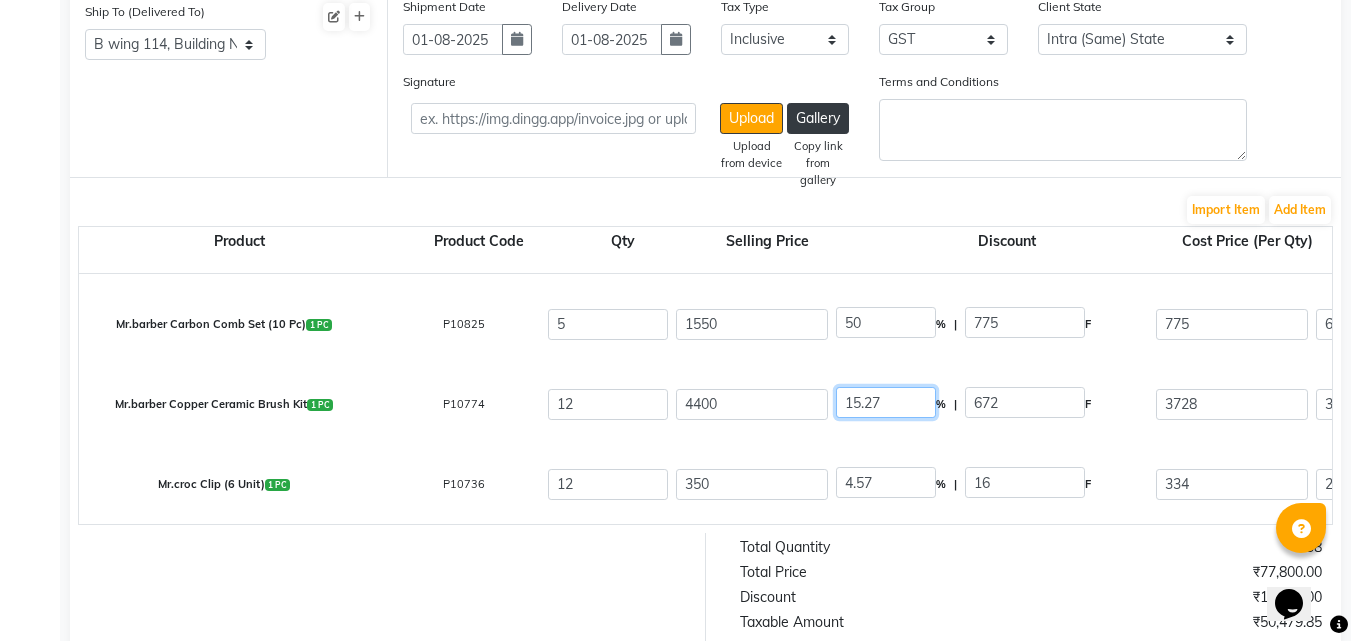 click on "15.27" 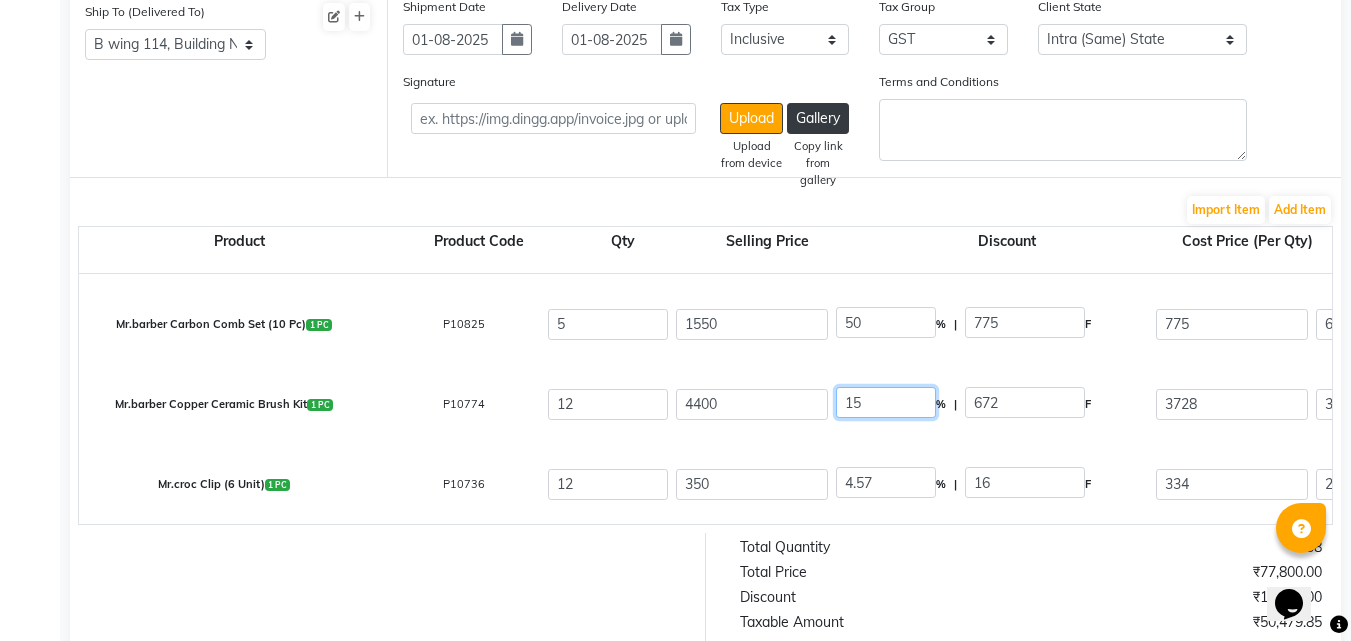 type on "1" 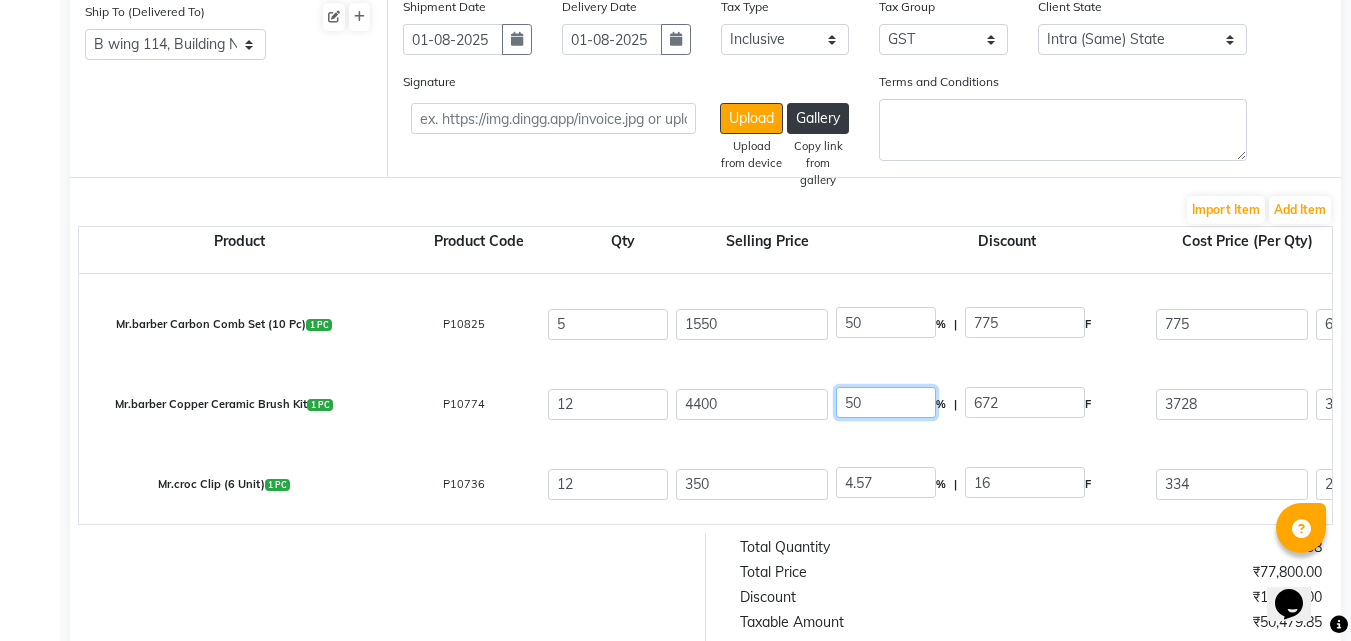 type on "50" 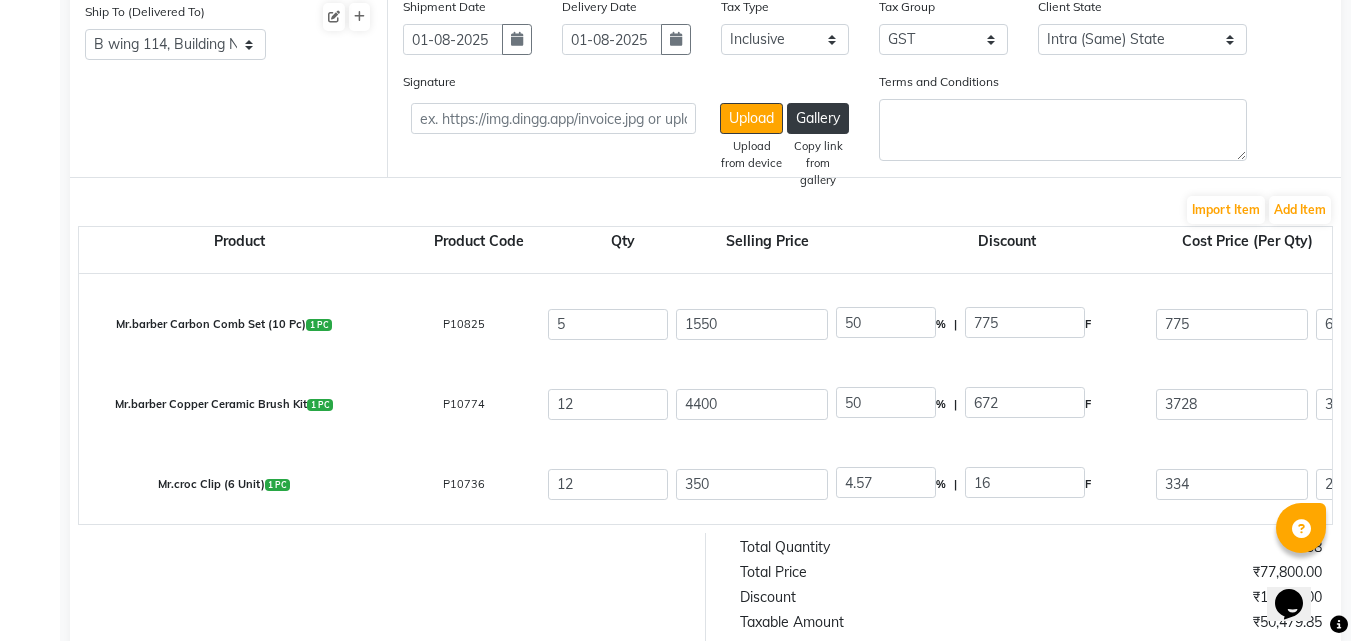 type on "2200" 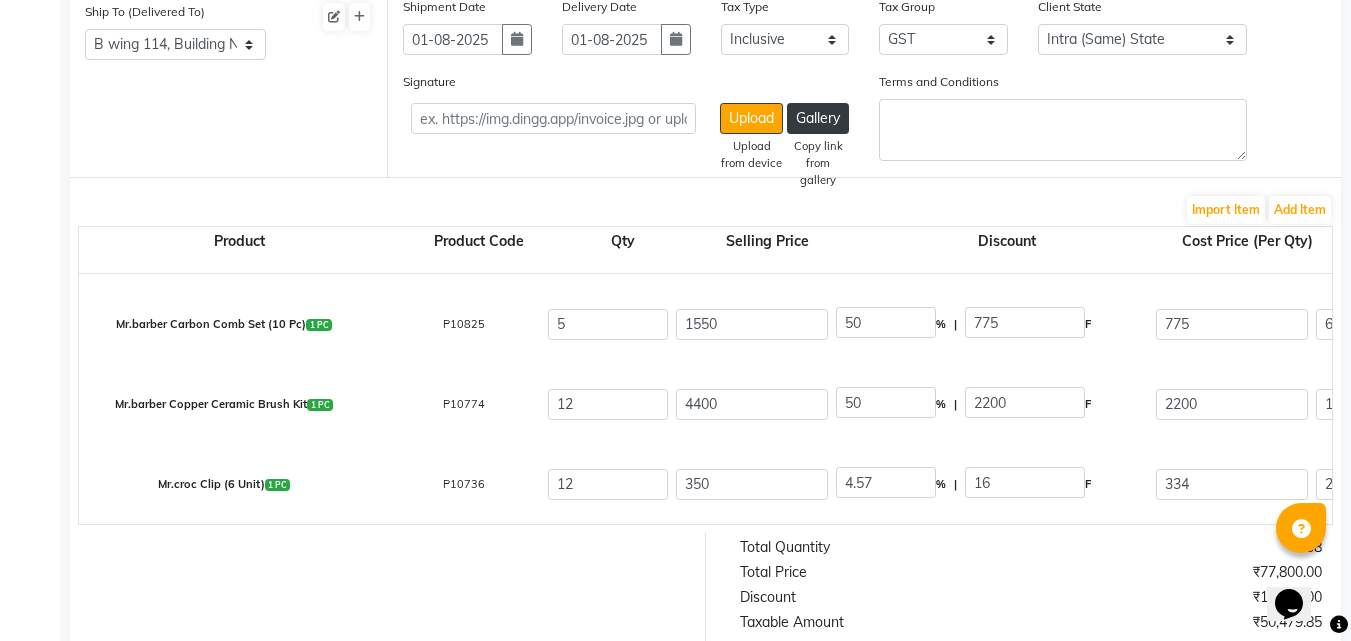 type on "22372.92" 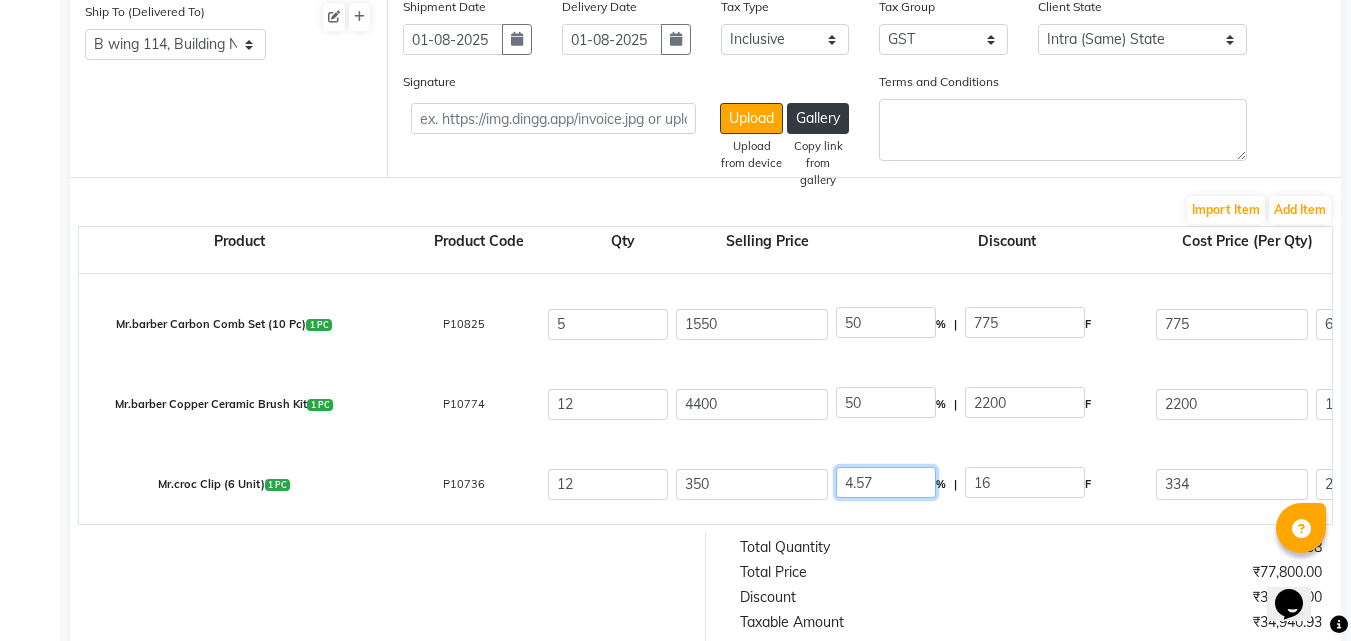 click on "4.57" 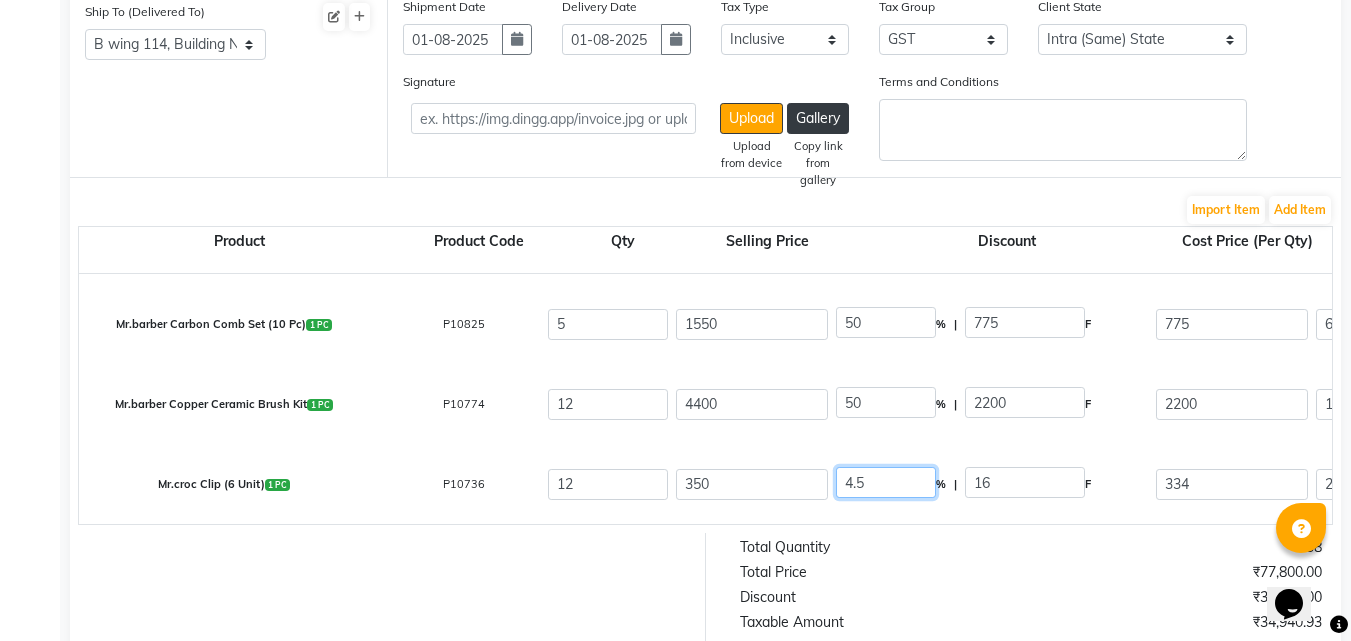 type on "4" 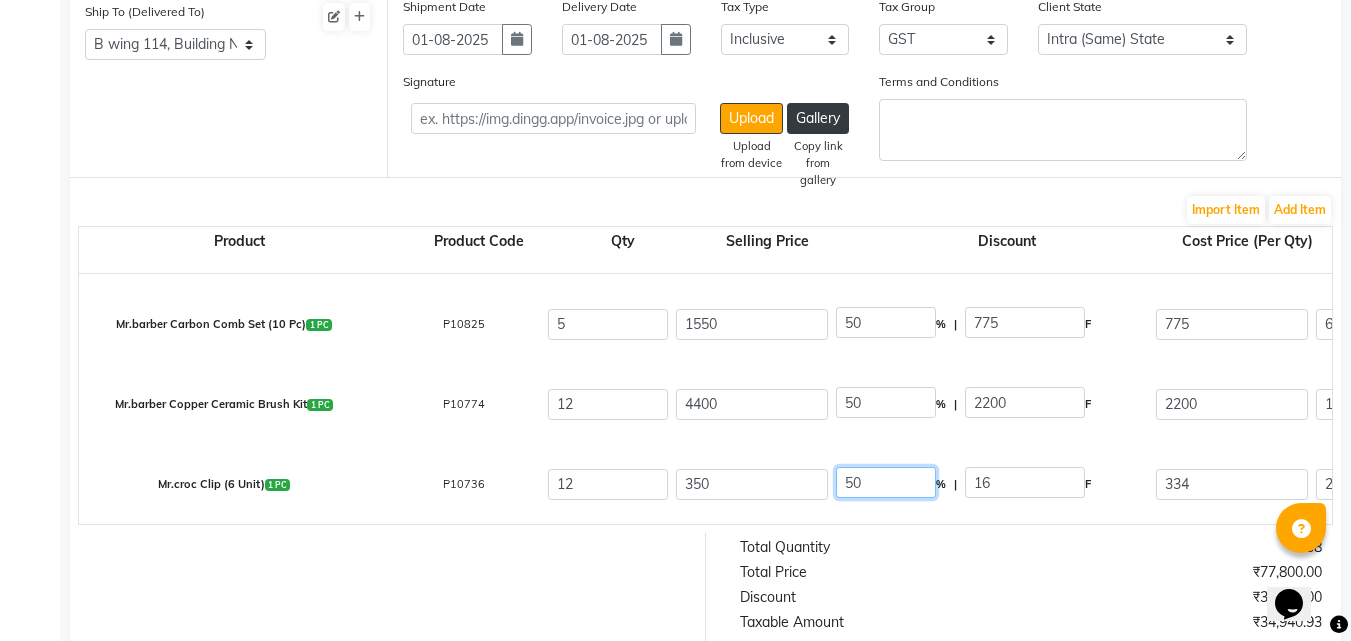type on "50" 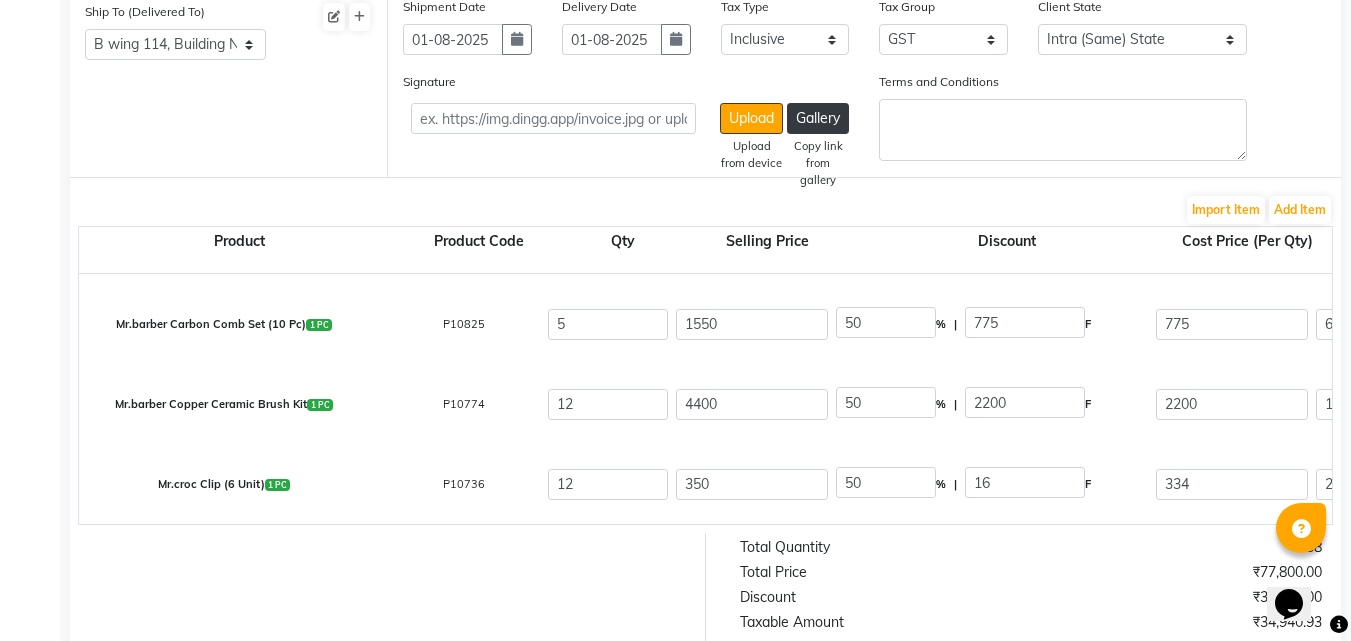 type on "175" 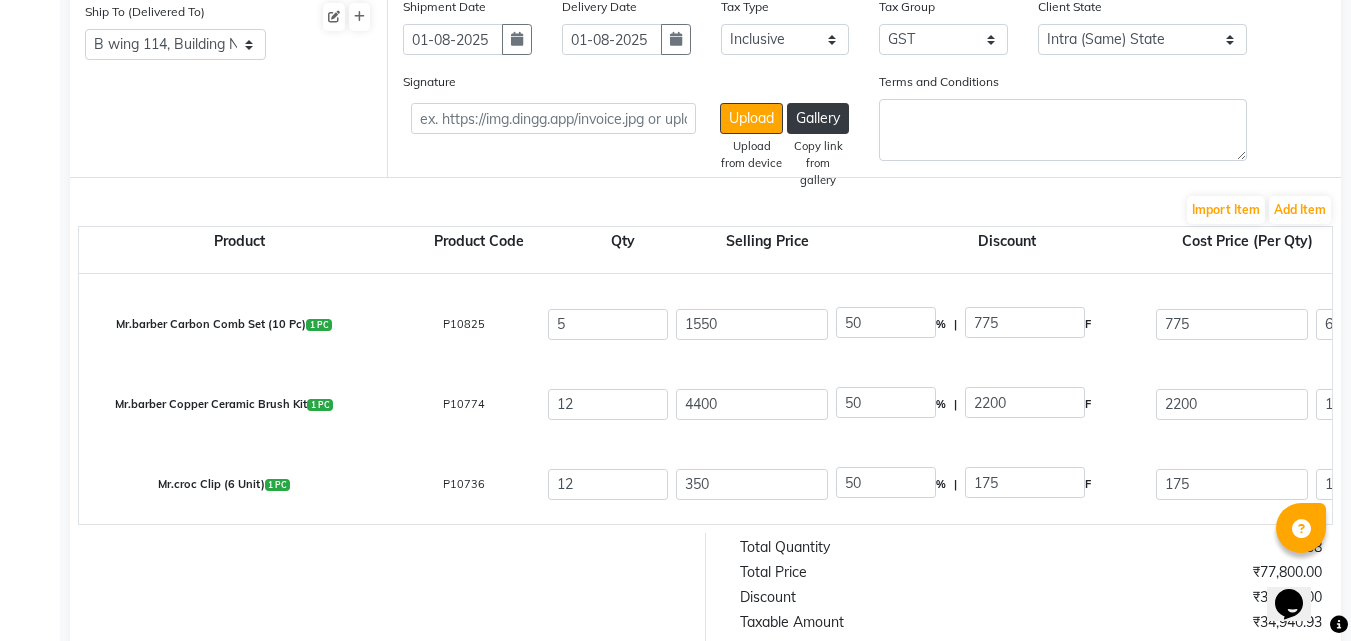 click on "Mr.barber Copper Ceramic Brush Kit   1 PC  P10774  12 4400 50 % | 2200 F 2200 1864.41 22372.92 None 5% 12% GST  (18%)  4027.13 26400.05" 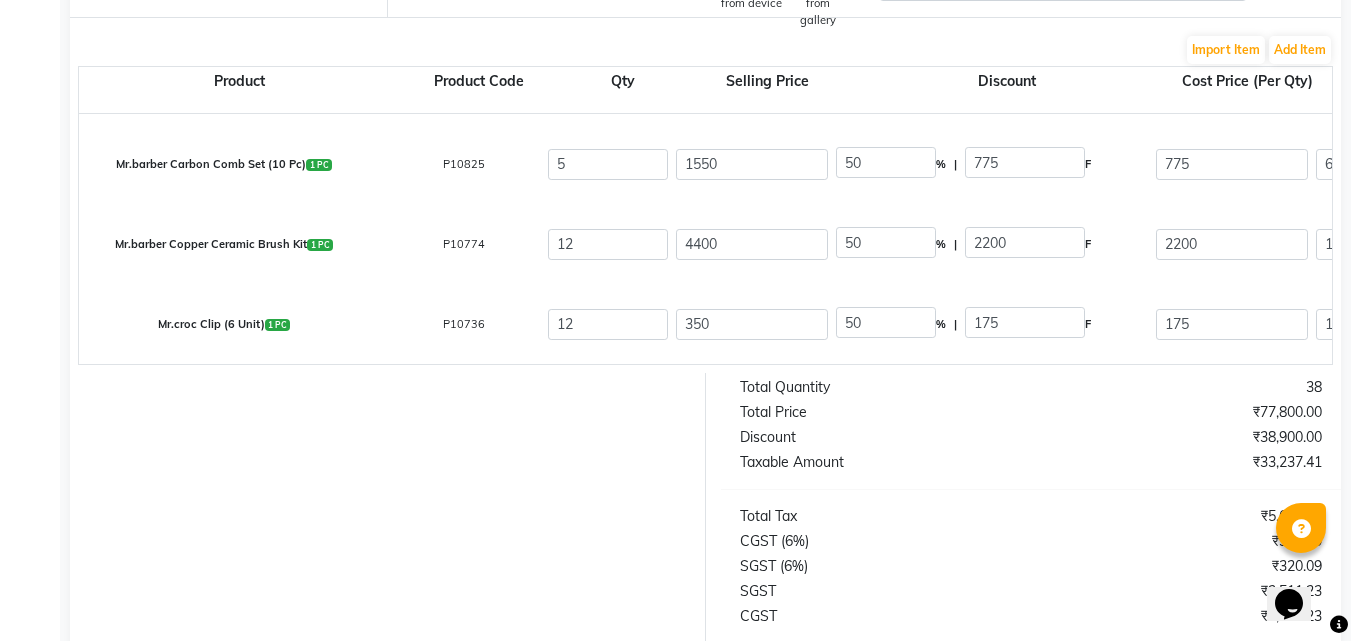 scroll, scrollTop: 700, scrollLeft: 0, axis: vertical 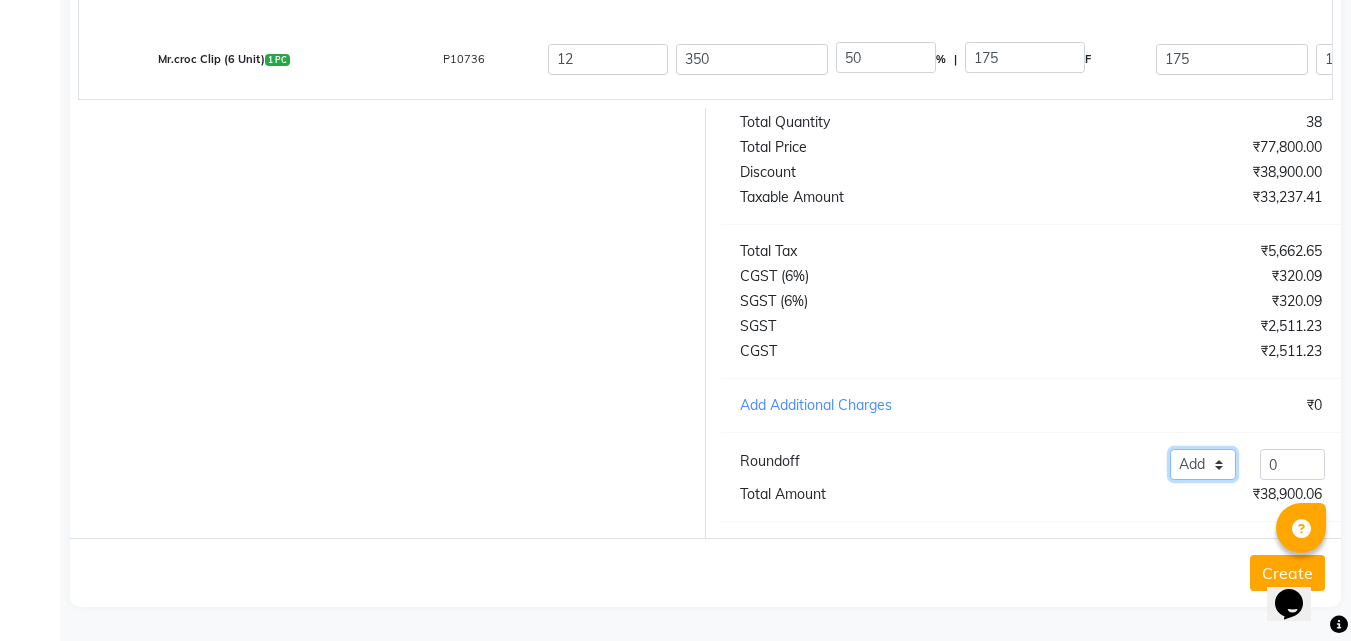 click on "Add Reduce" 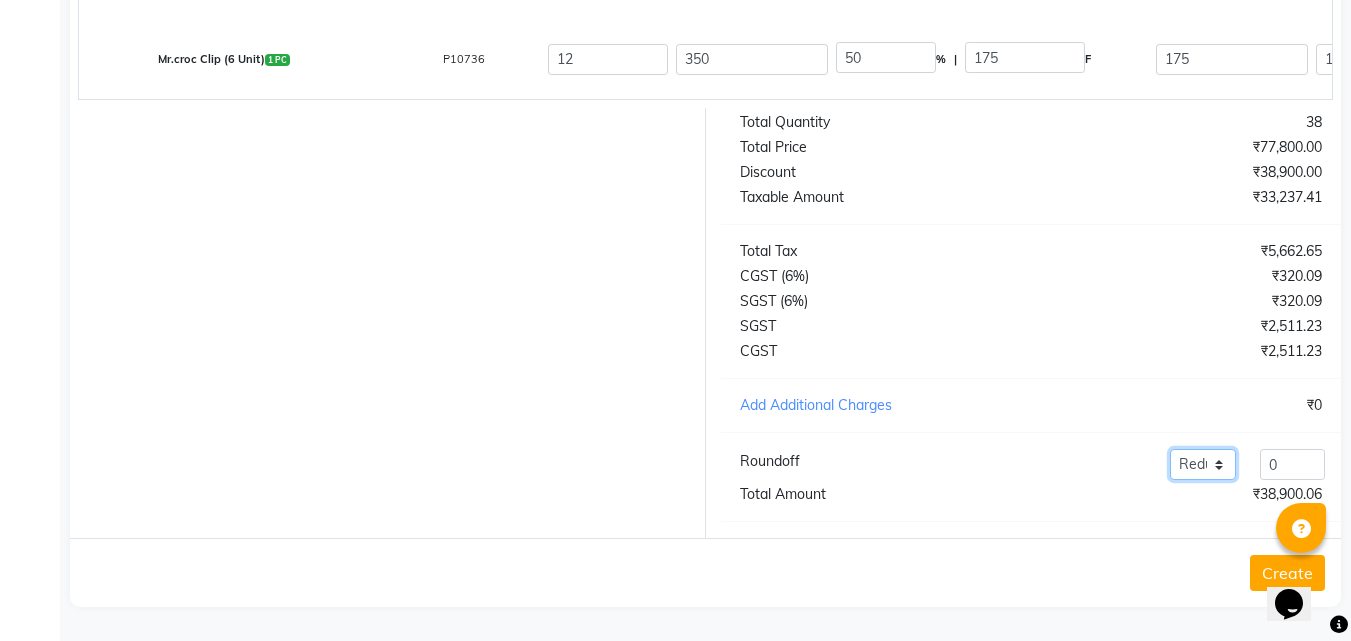 click on "Add Reduce" 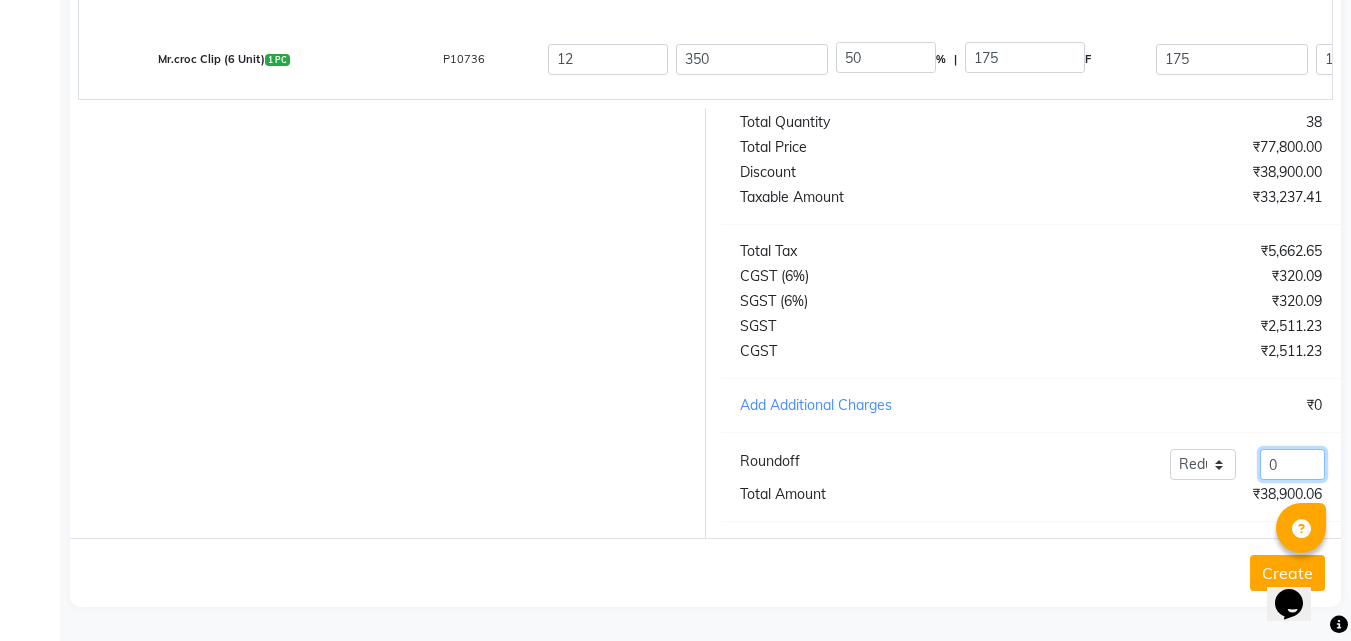 click on "0" 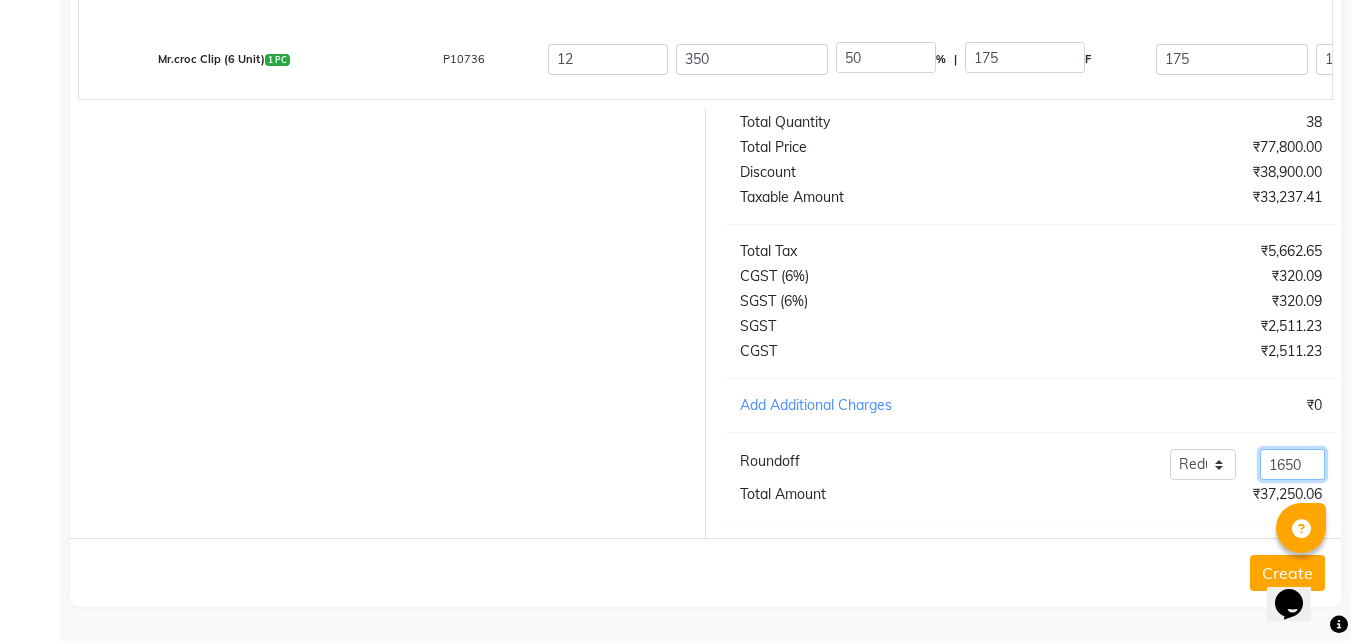 type on "1650" 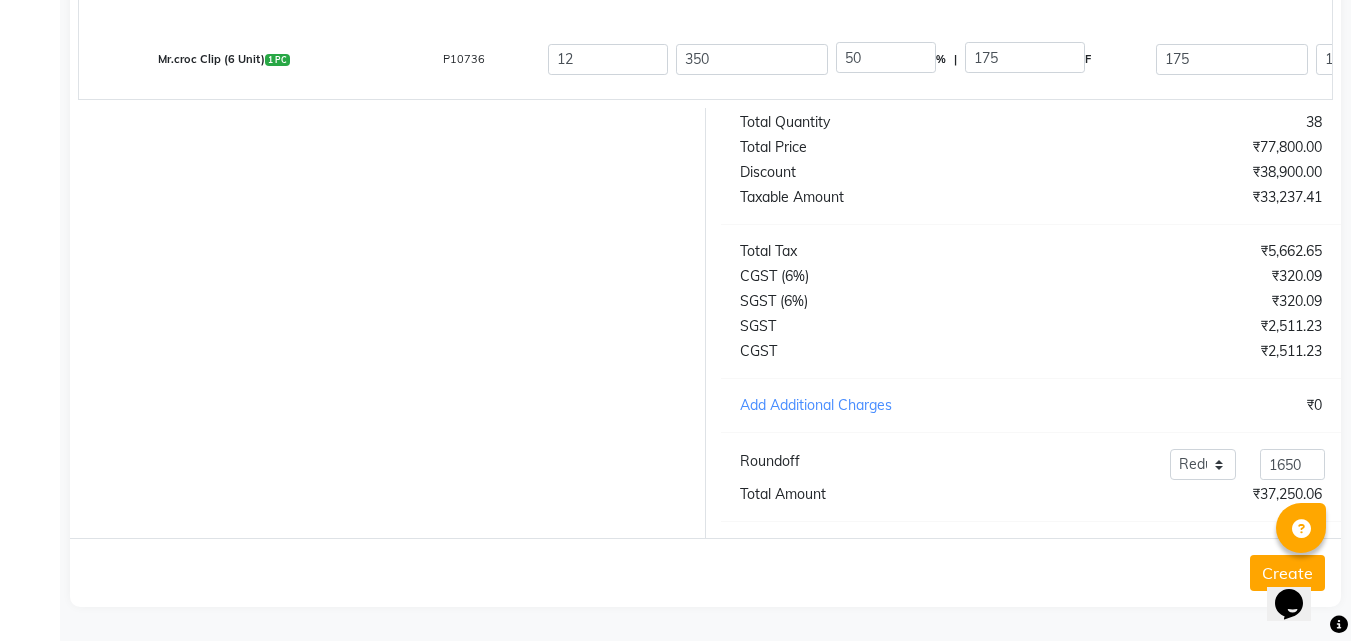 click on "Total Quantity   38   Total Price   ₹77,800.00   Discount   ₹38,900.00   Taxable Amount   ₹33,237.41   Total Tax   ₹5,662.65   CGST (6%)   ₹320.09   SGST (6%)   ₹320.09   SGST   ₹2,511.23   CGST   ₹2,511.23   Add Additional Charges   ₹0  Roundoff Add Reduce 1650  Total Amount   ₹37,250.06" 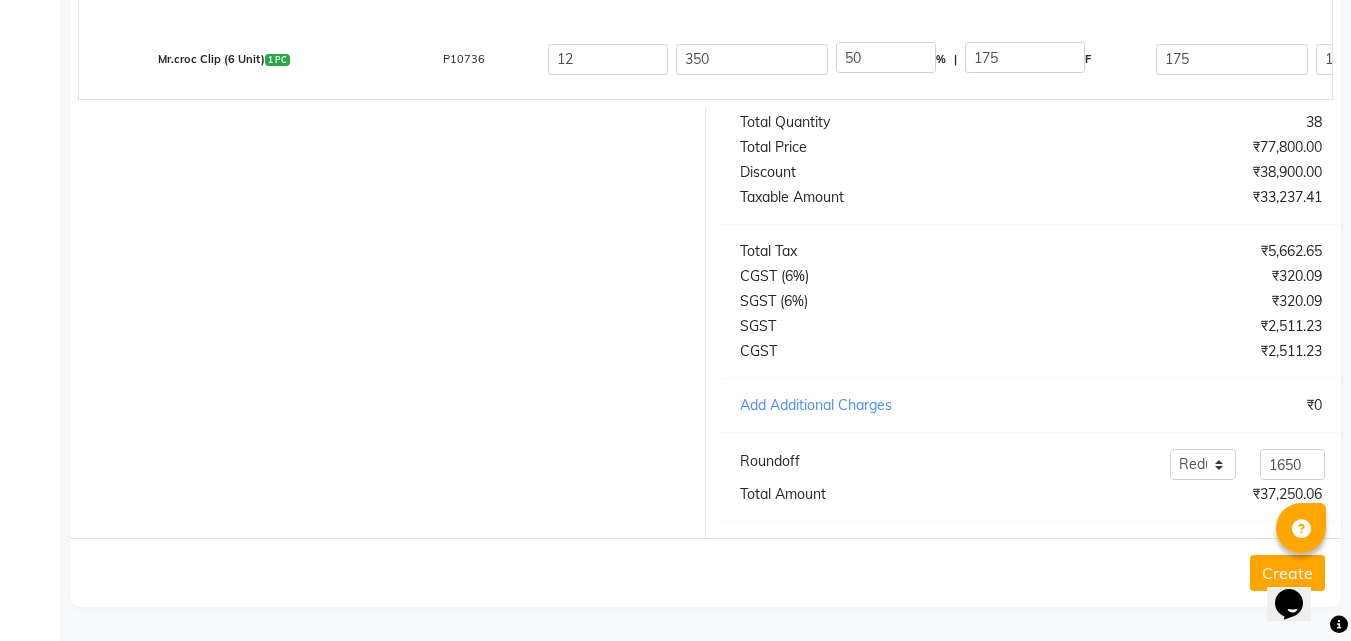 click on "Create" 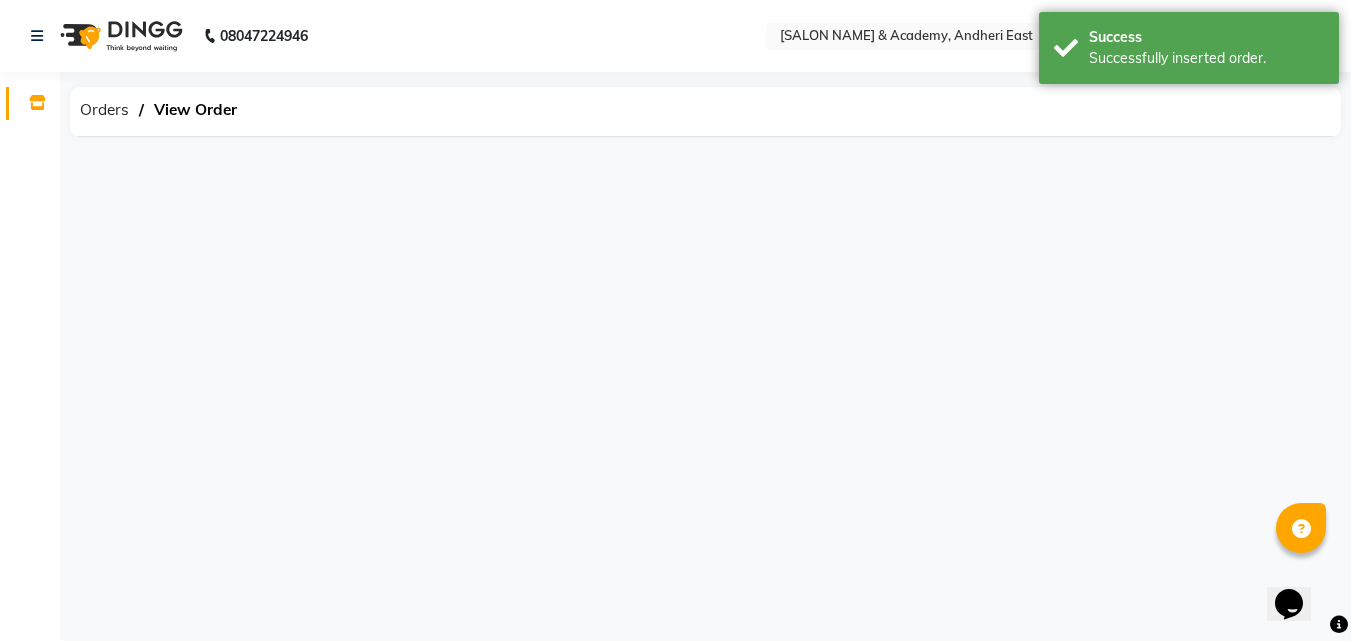 scroll, scrollTop: 0, scrollLeft: 0, axis: both 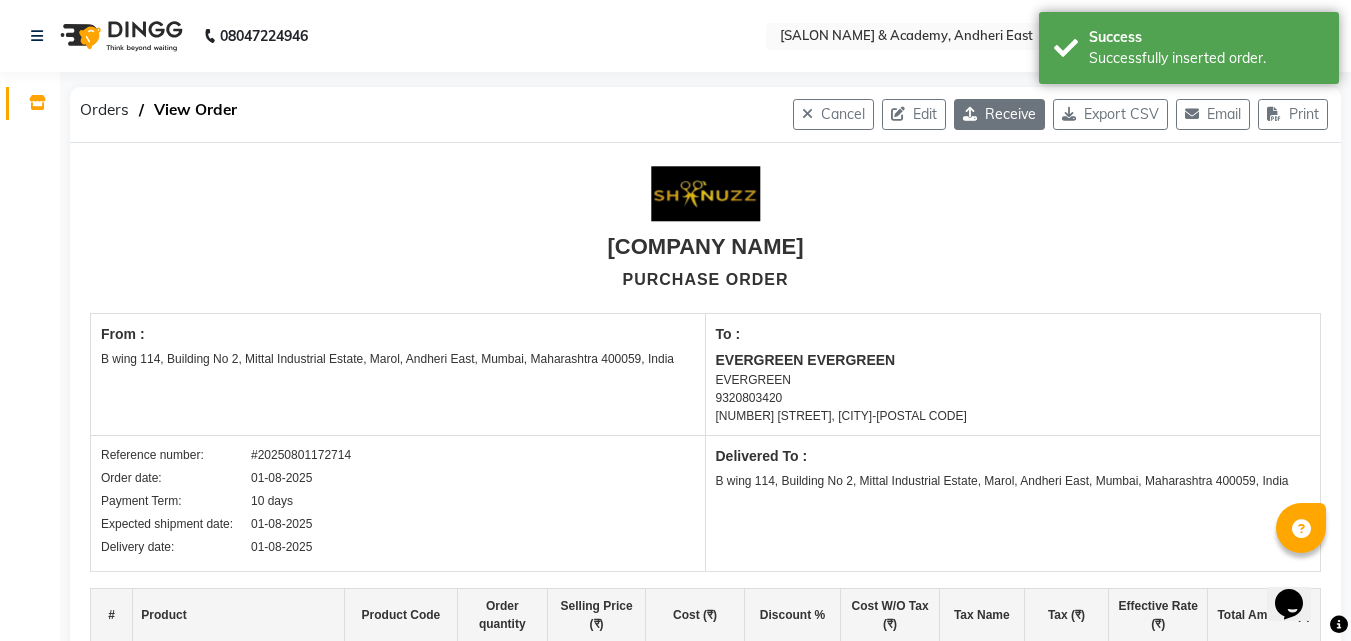 click on "Receive" 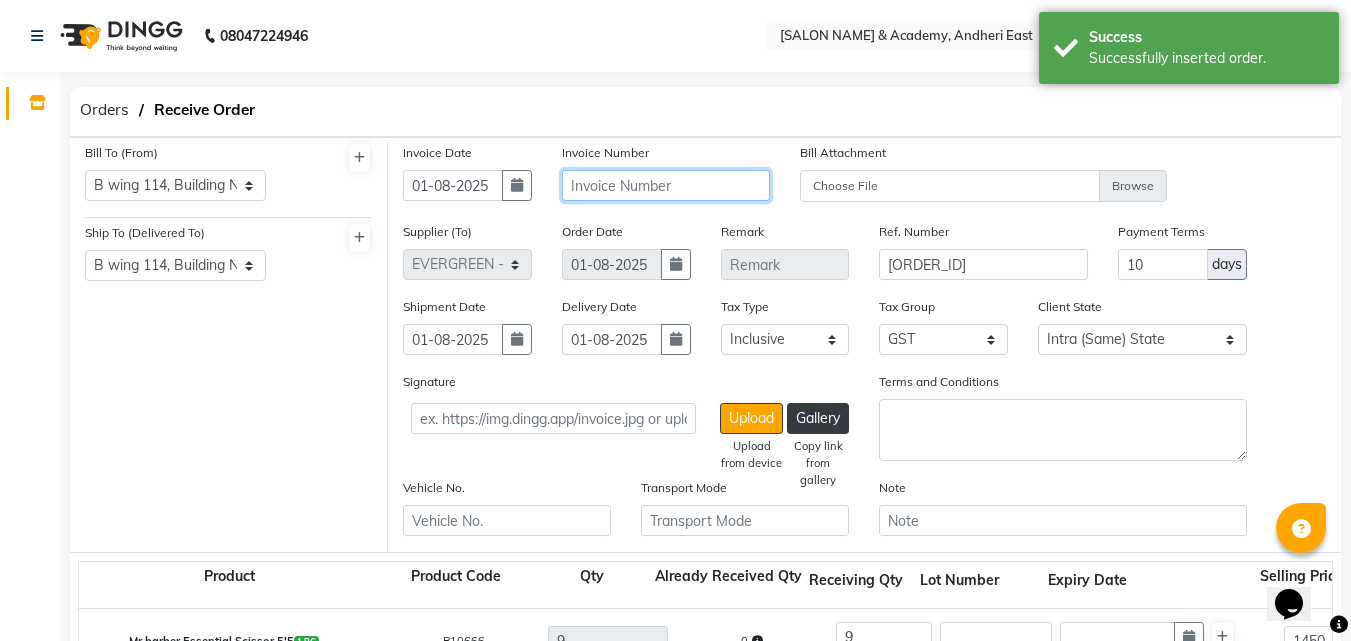 click 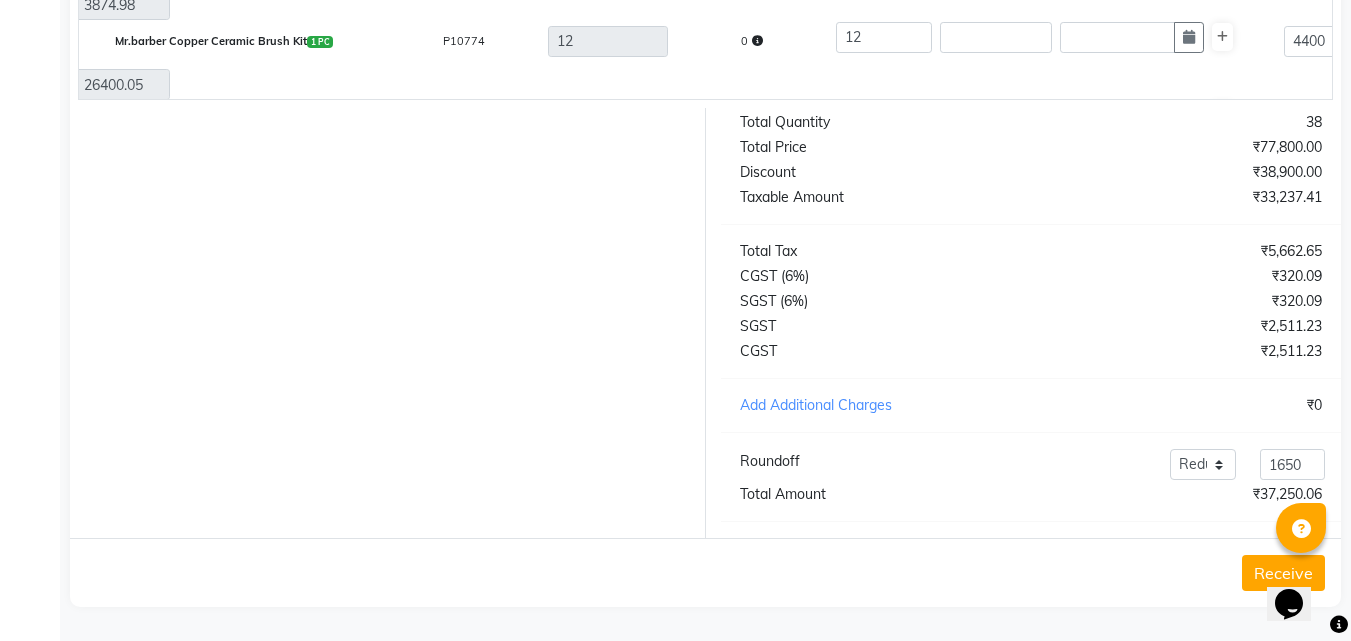 scroll, scrollTop: 775, scrollLeft: 0, axis: vertical 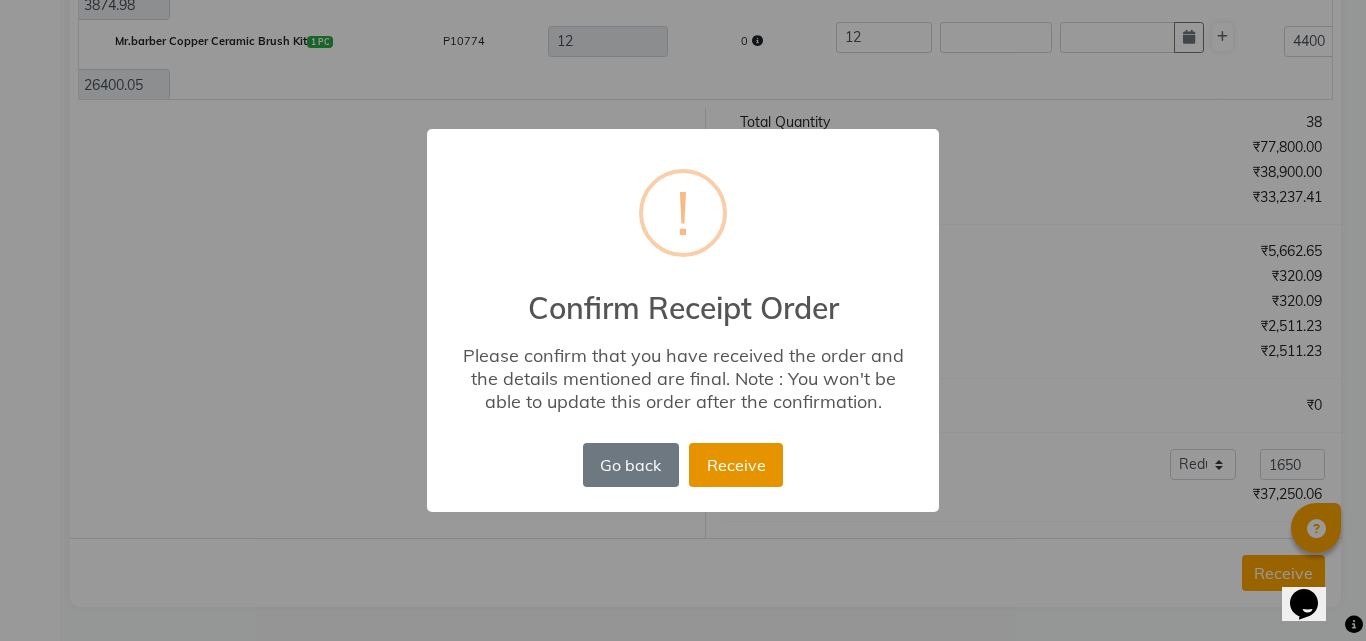 click on "Receive" at bounding box center (736, 465) 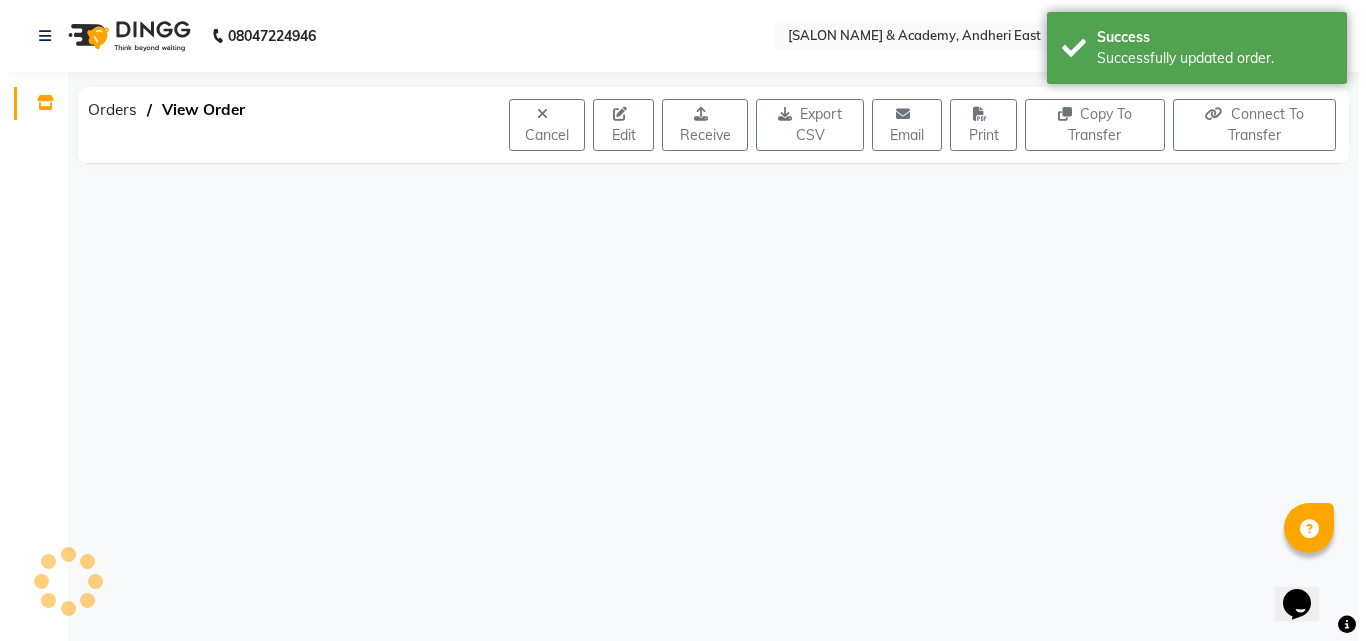 scroll, scrollTop: 0, scrollLeft: 0, axis: both 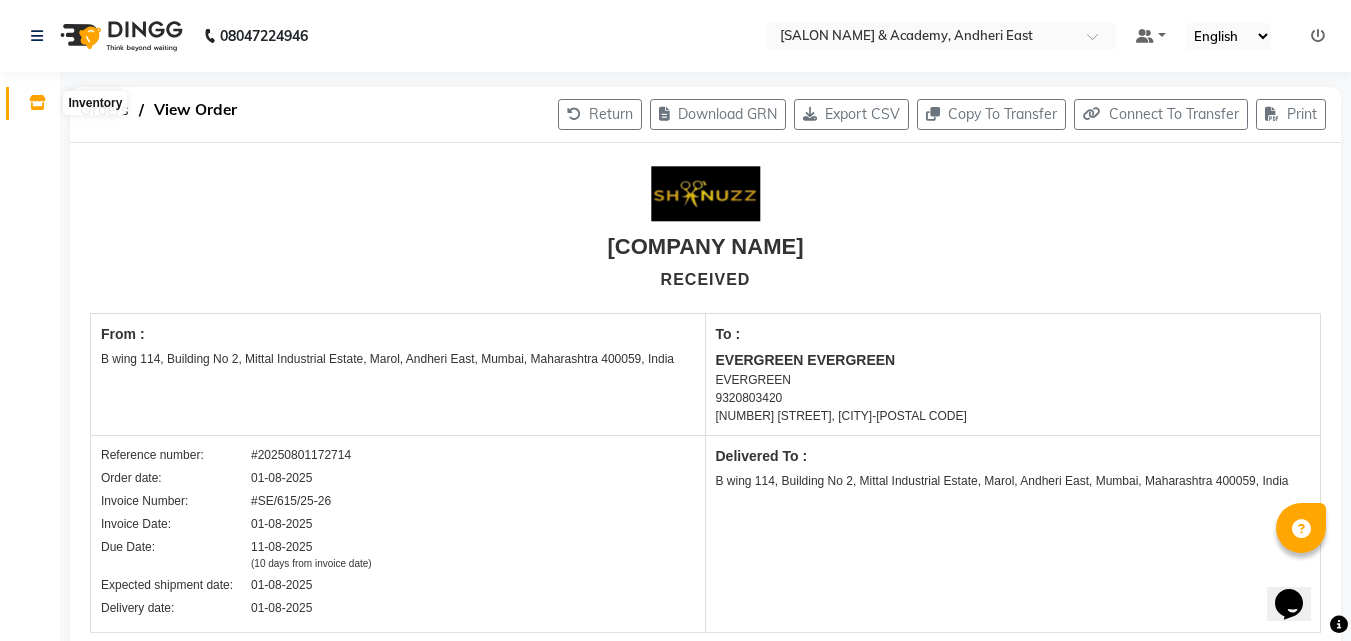 click 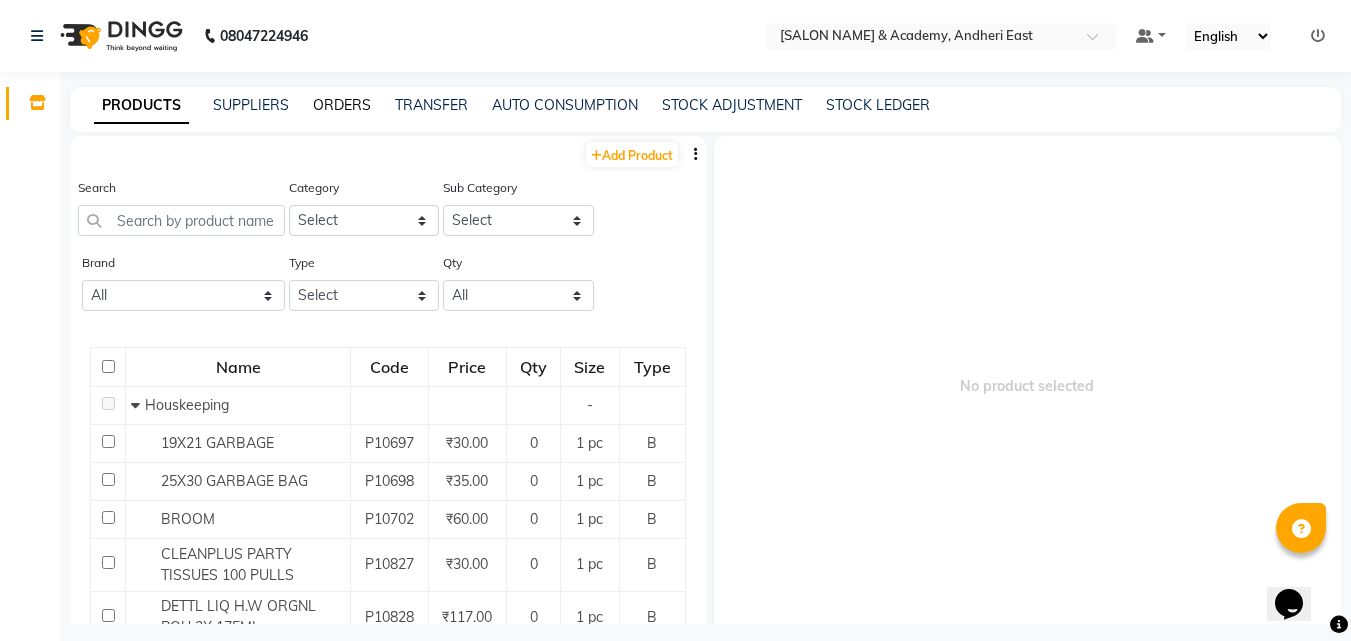 click on "ORDERS" 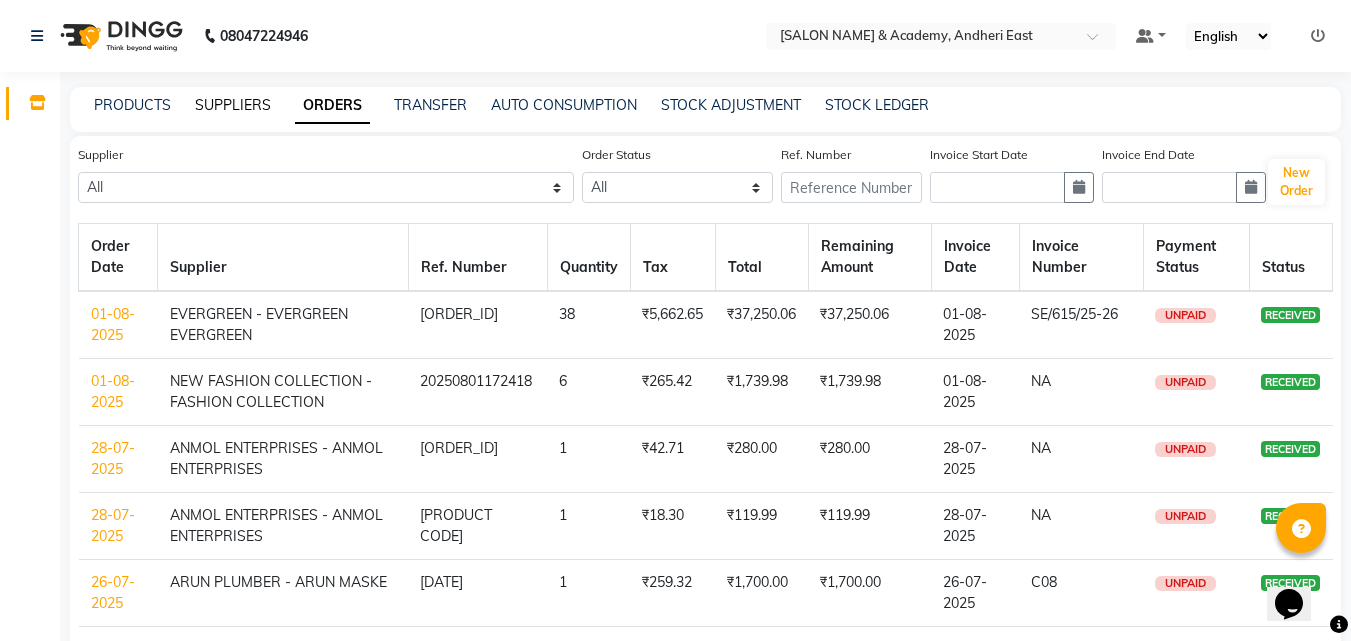 click on "SUPPLIERS" 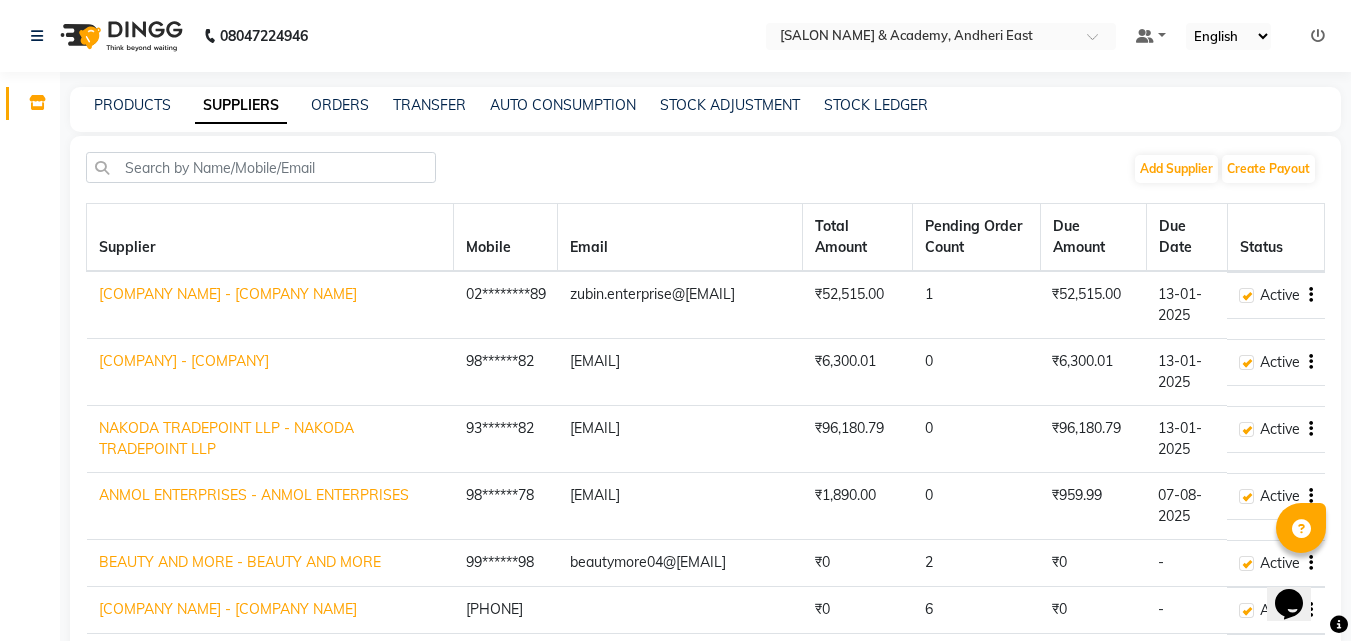 drag, startPoint x: 1171, startPoint y: 168, endPoint x: 1062, endPoint y: 139, distance: 112.79185 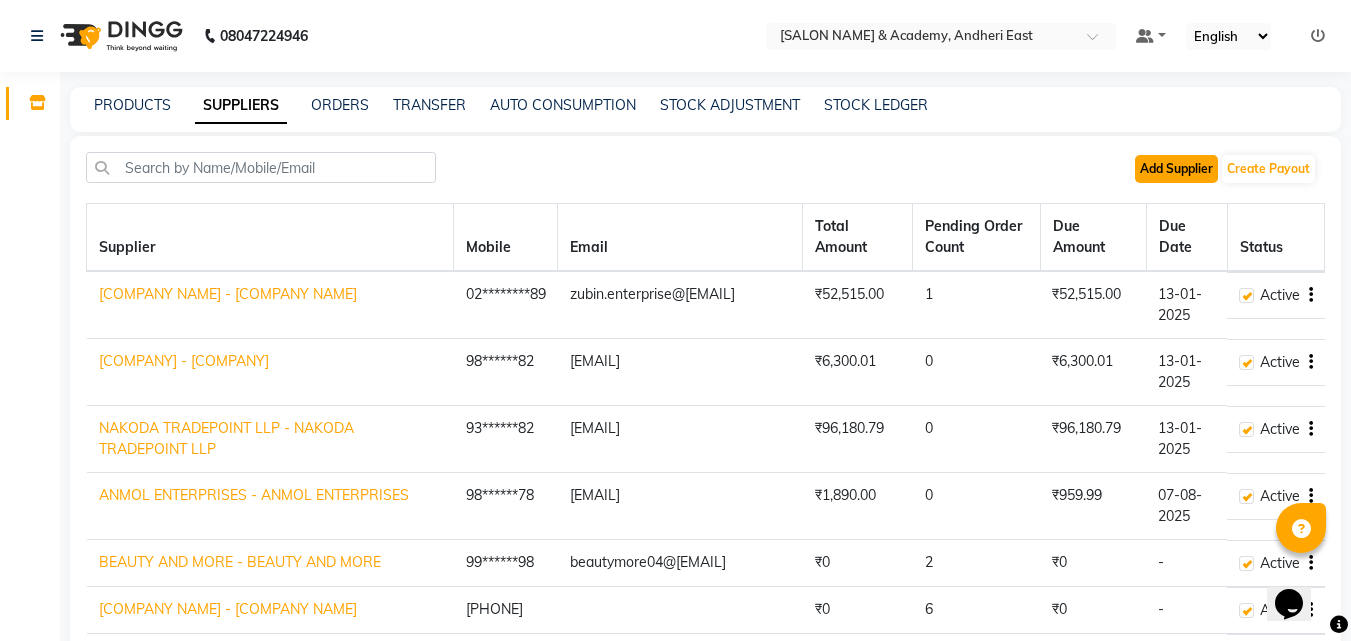 click on "Add Supplier" 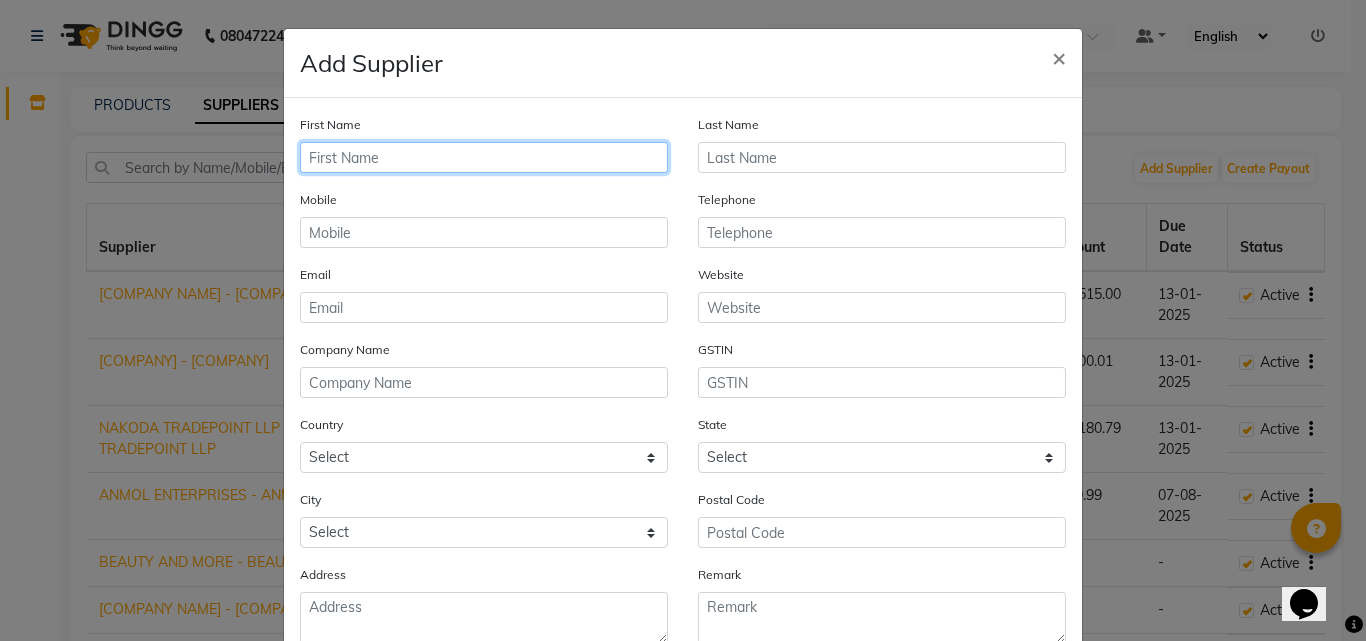 click 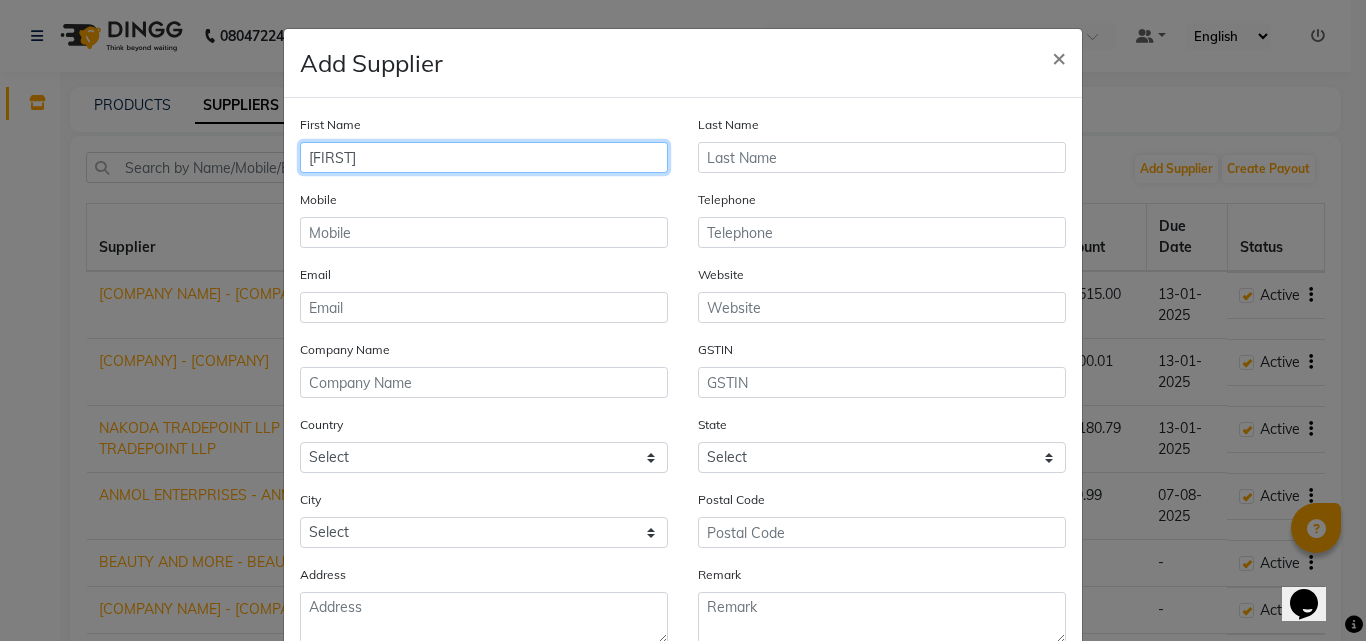 type on "[FIRST]" 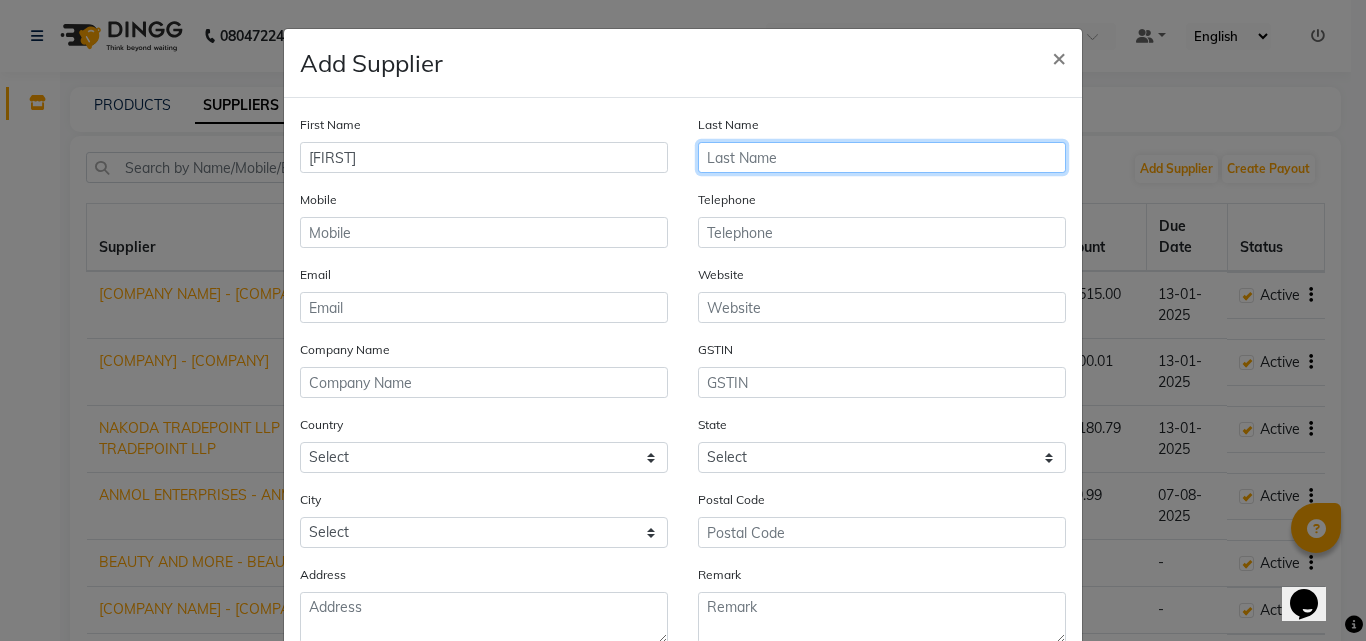 click 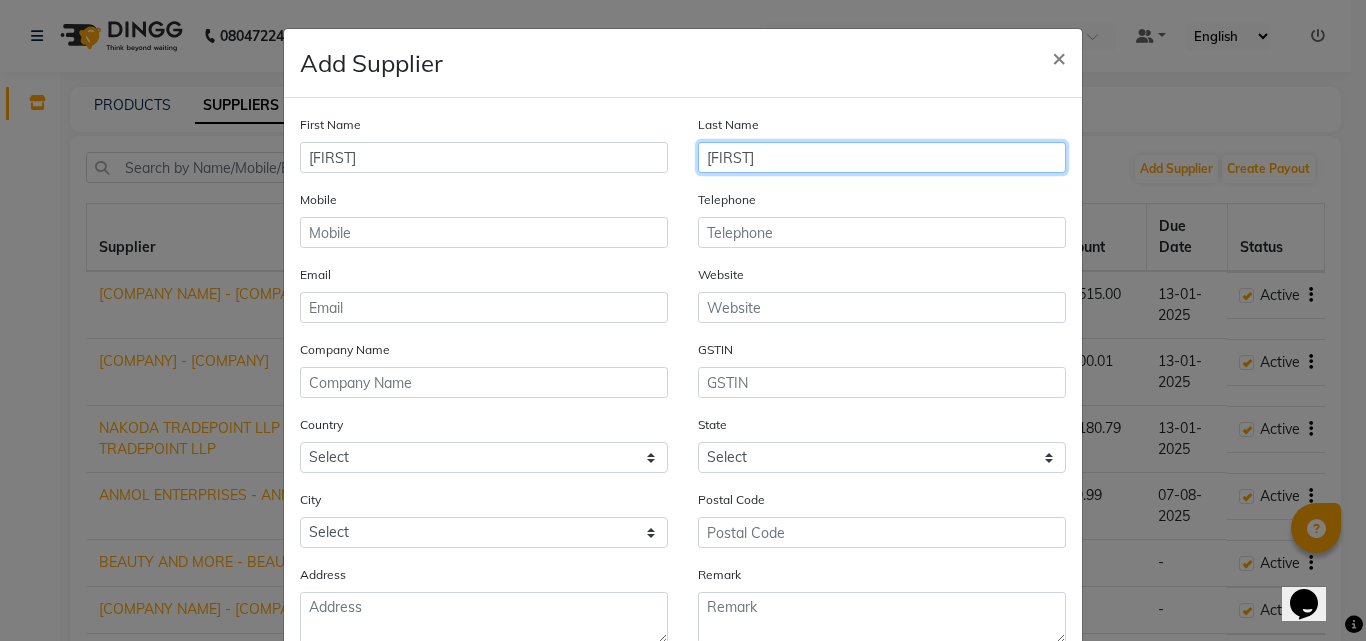 type on "[FIRST]" 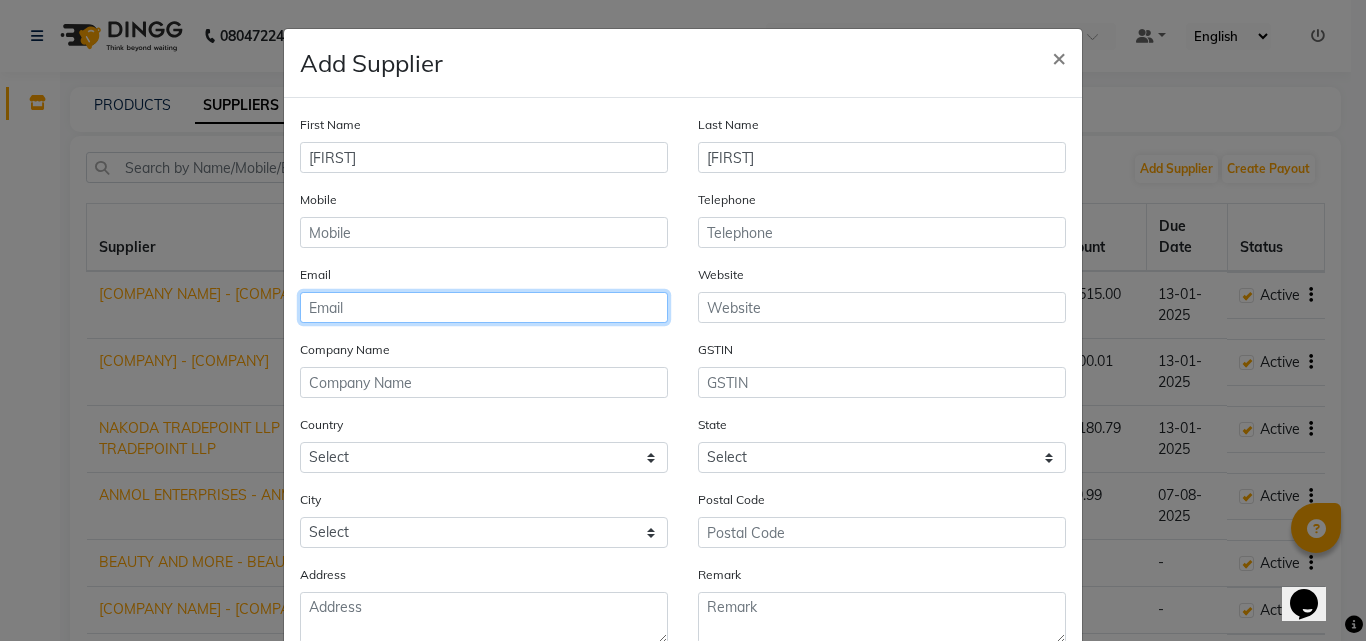 click 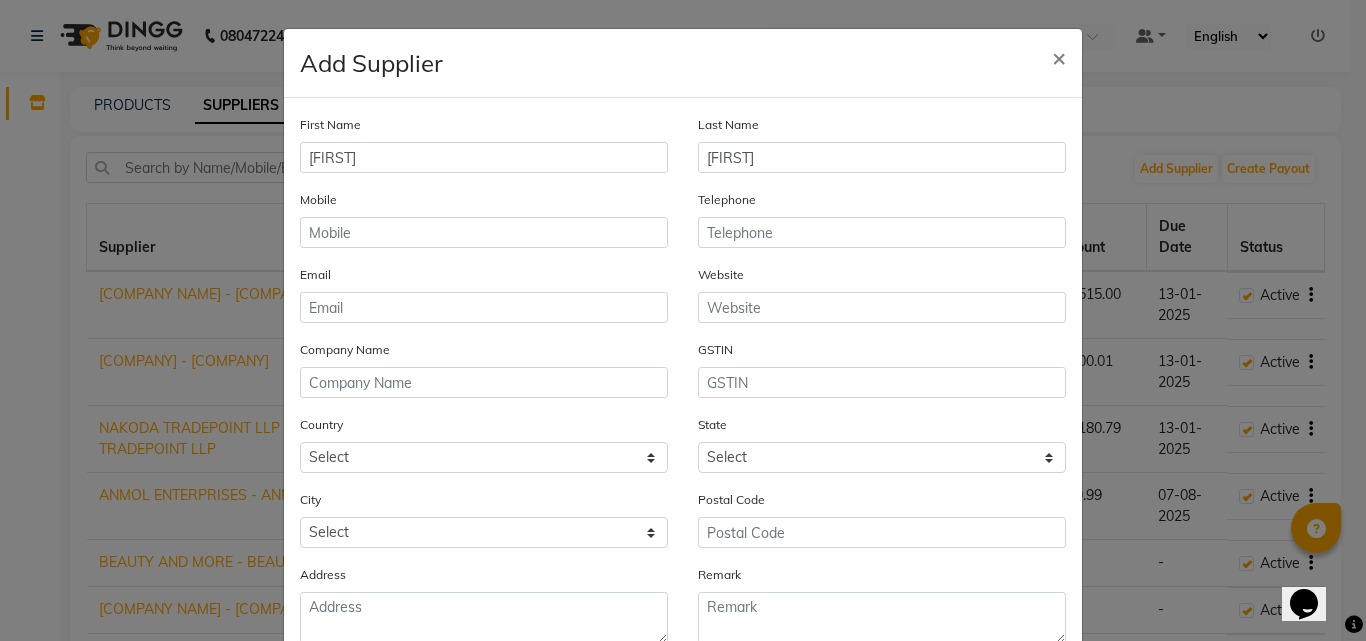 click on "GSTIN" 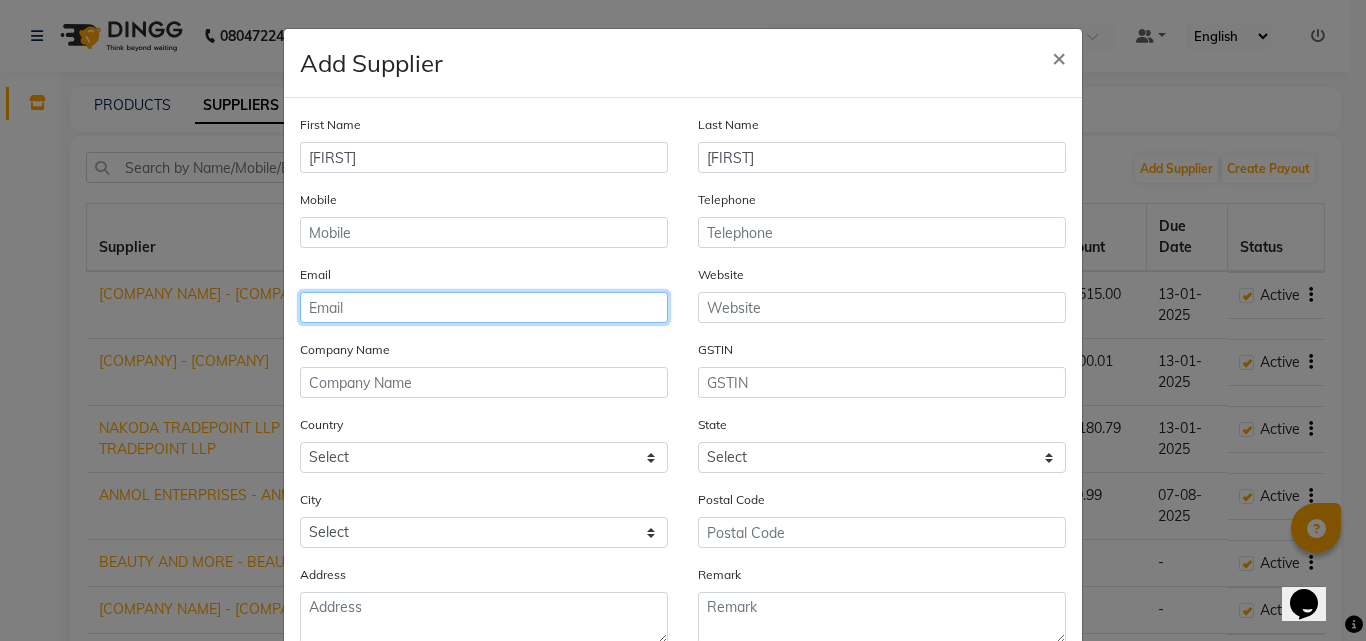 click 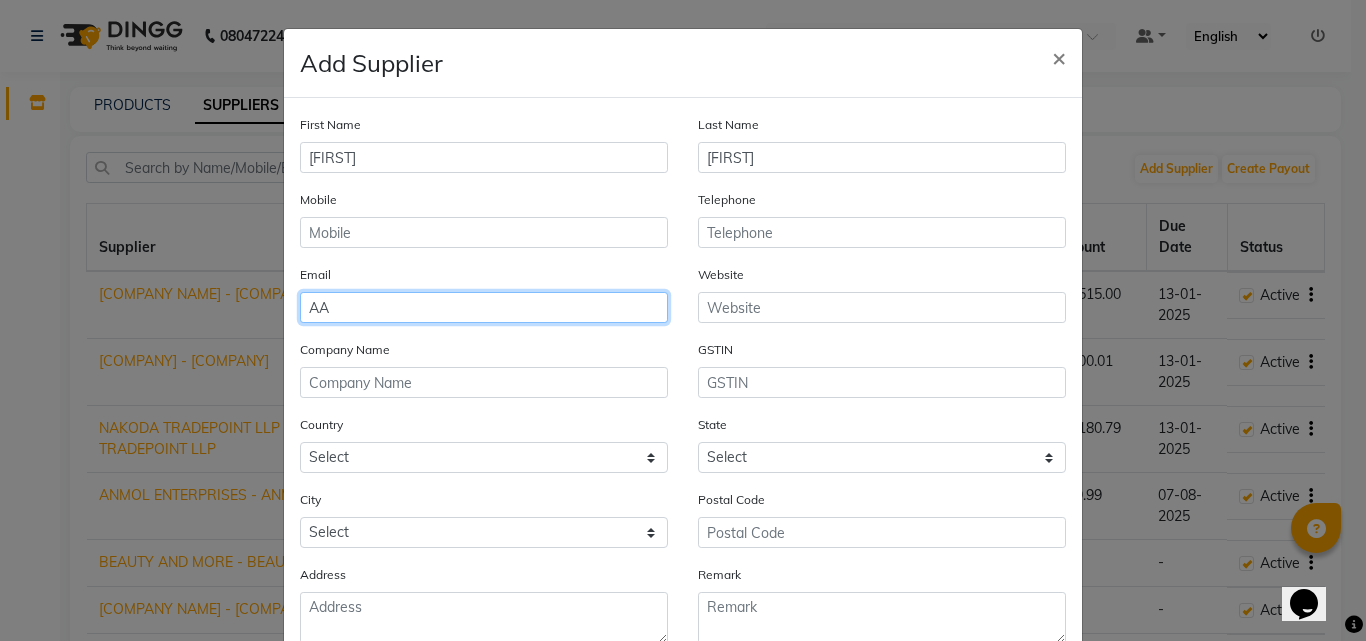 type on "A" 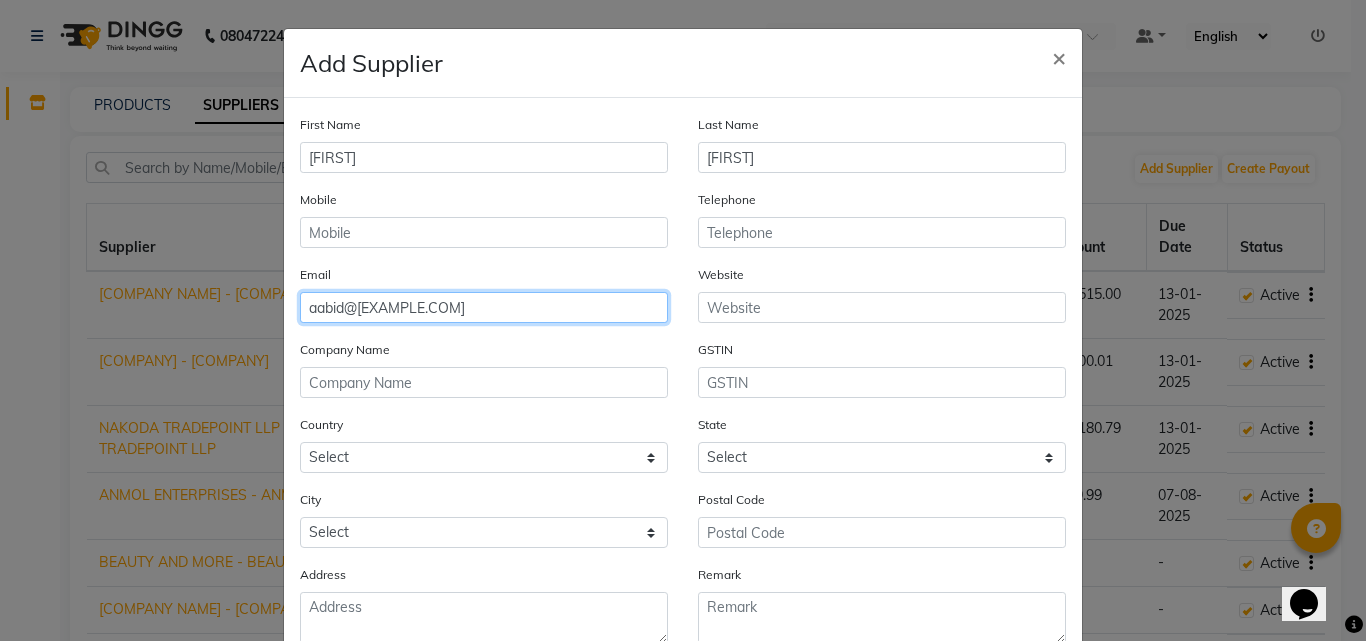 type on "aabid@[EXAMPLE.COM]" 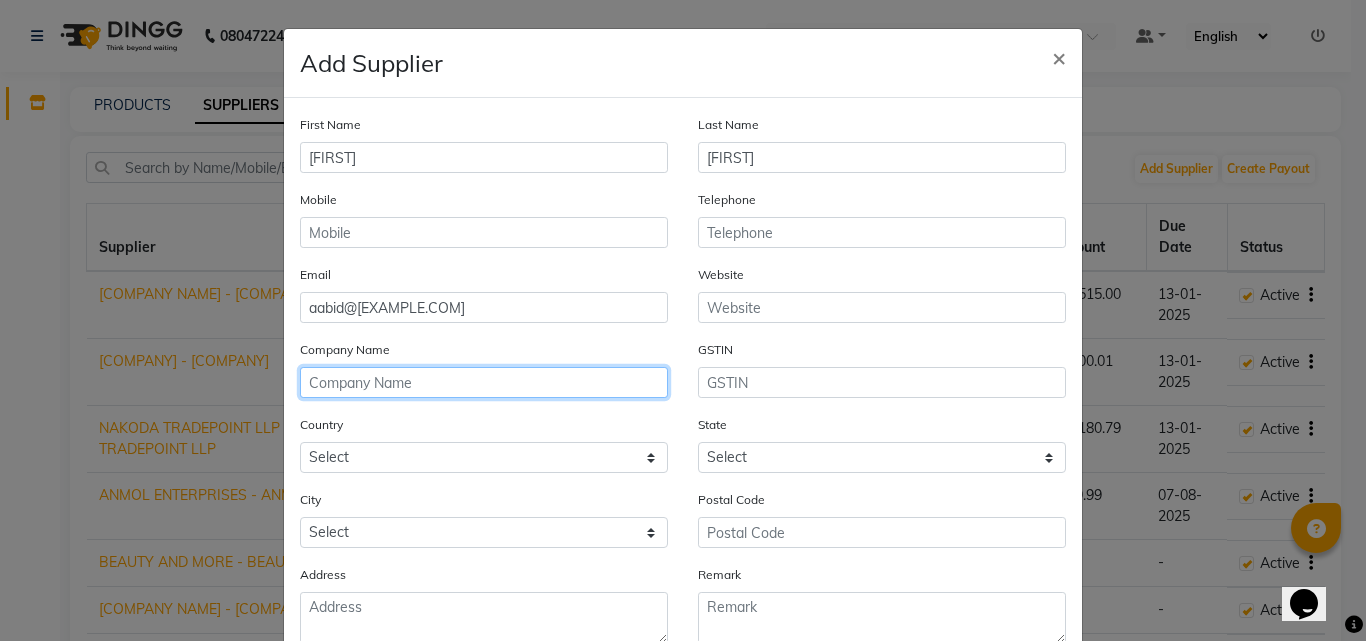click 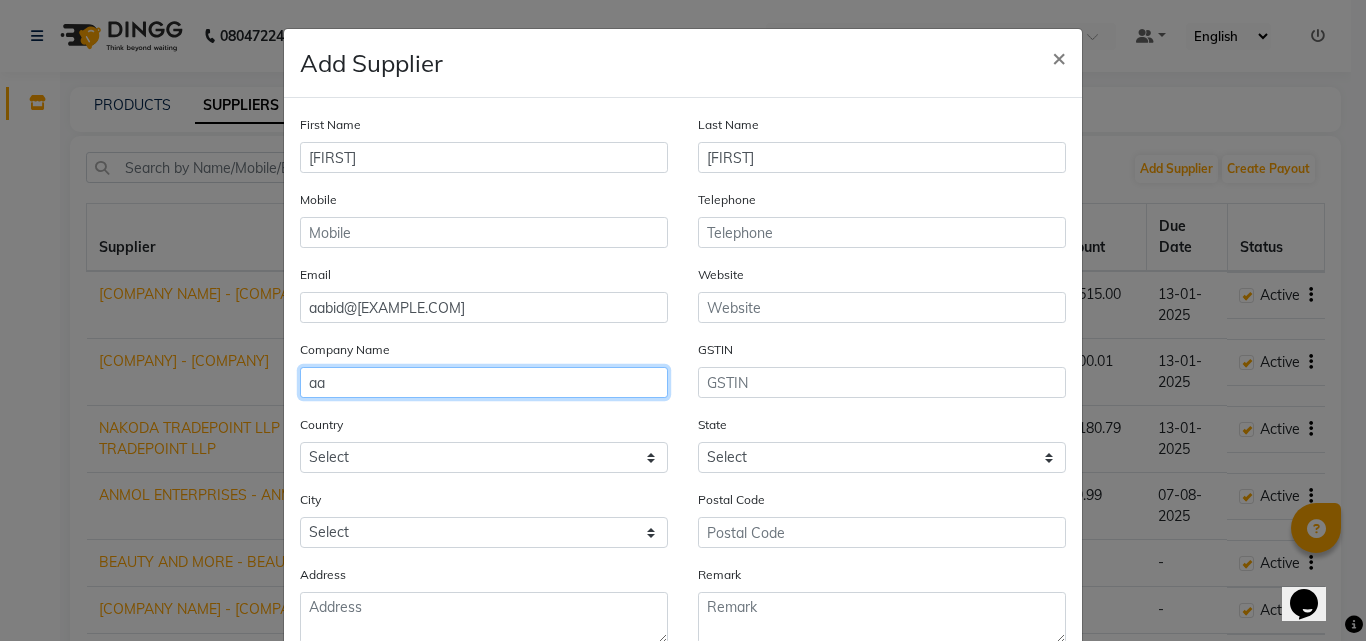 type on "a" 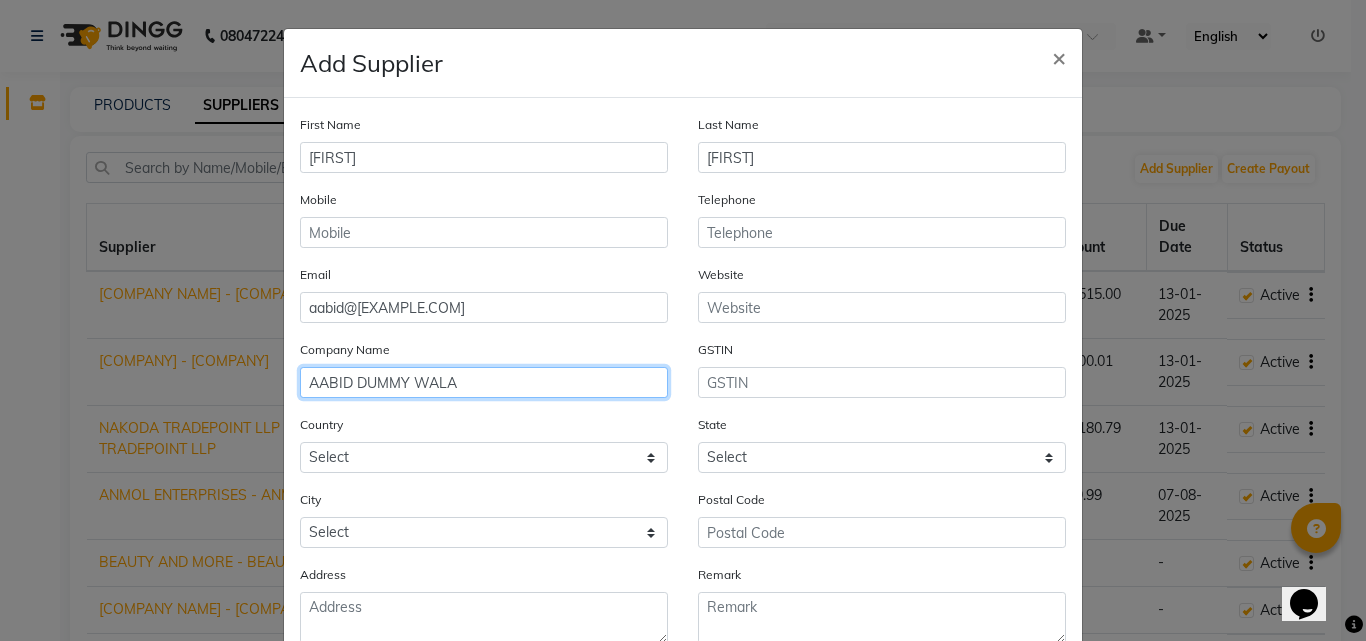 type on "AABID DUMMY WALA" 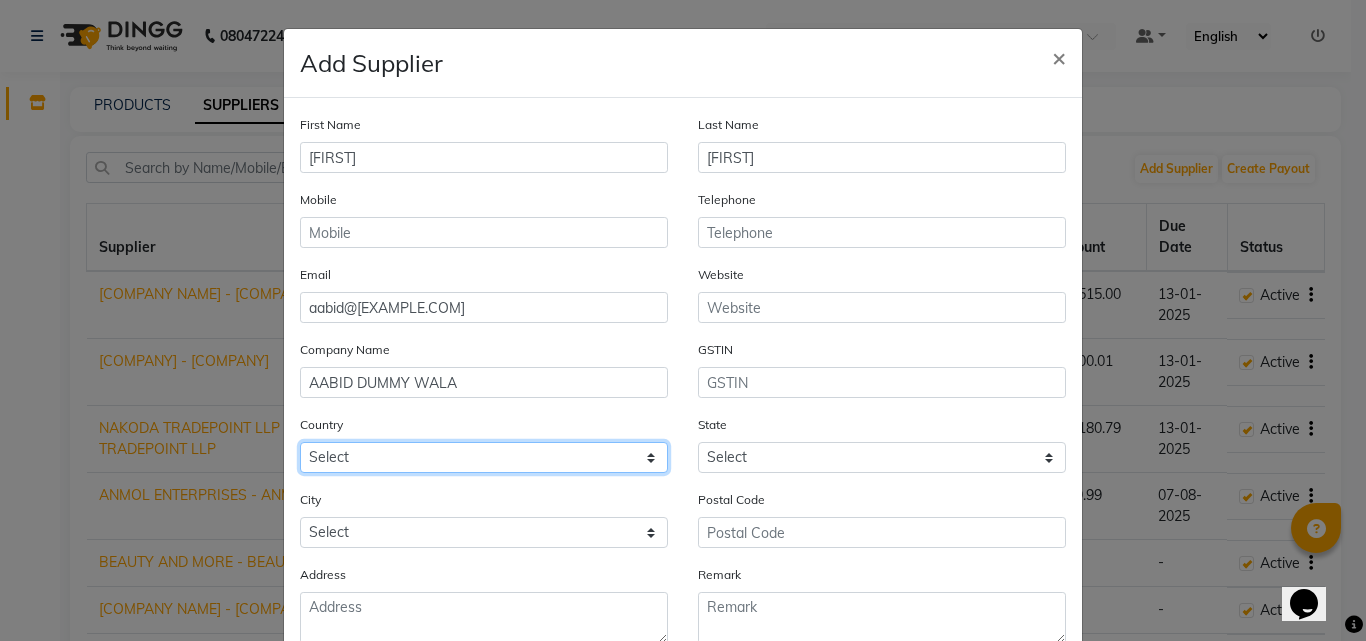 drag, startPoint x: 781, startPoint y: 391, endPoint x: 408, endPoint y: 453, distance: 378.1177 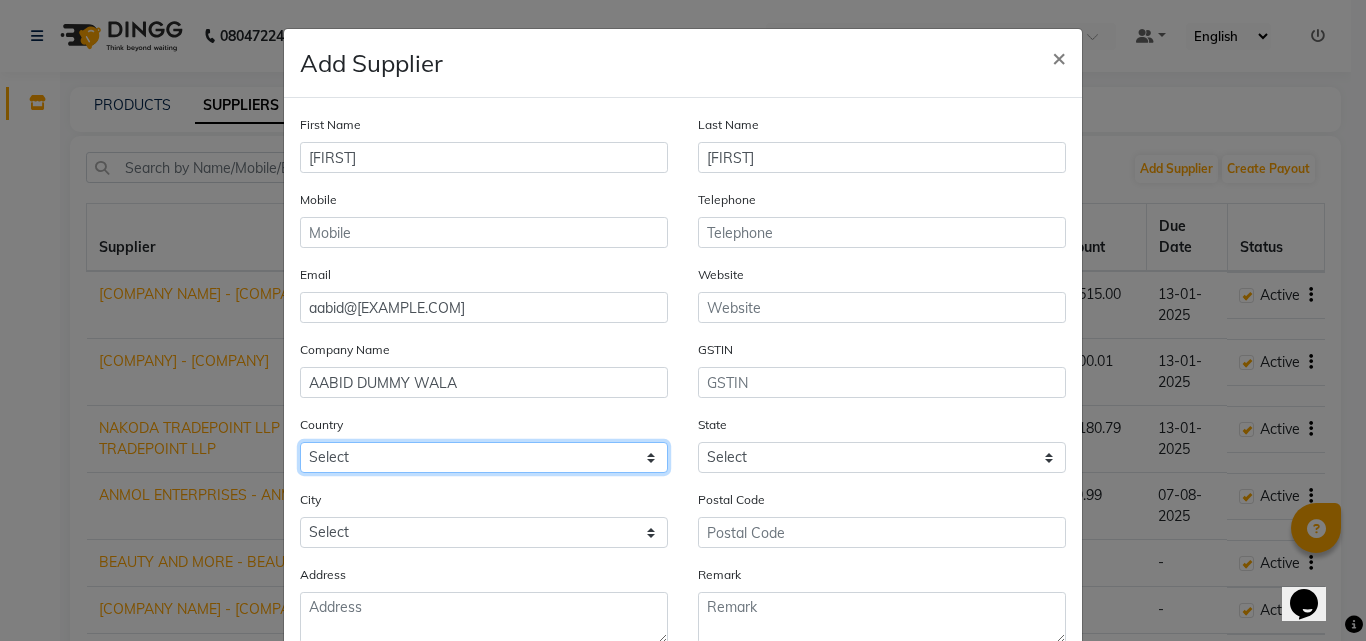 drag, startPoint x: 408, startPoint y: 453, endPoint x: 350, endPoint y: 464, distance: 59.03389 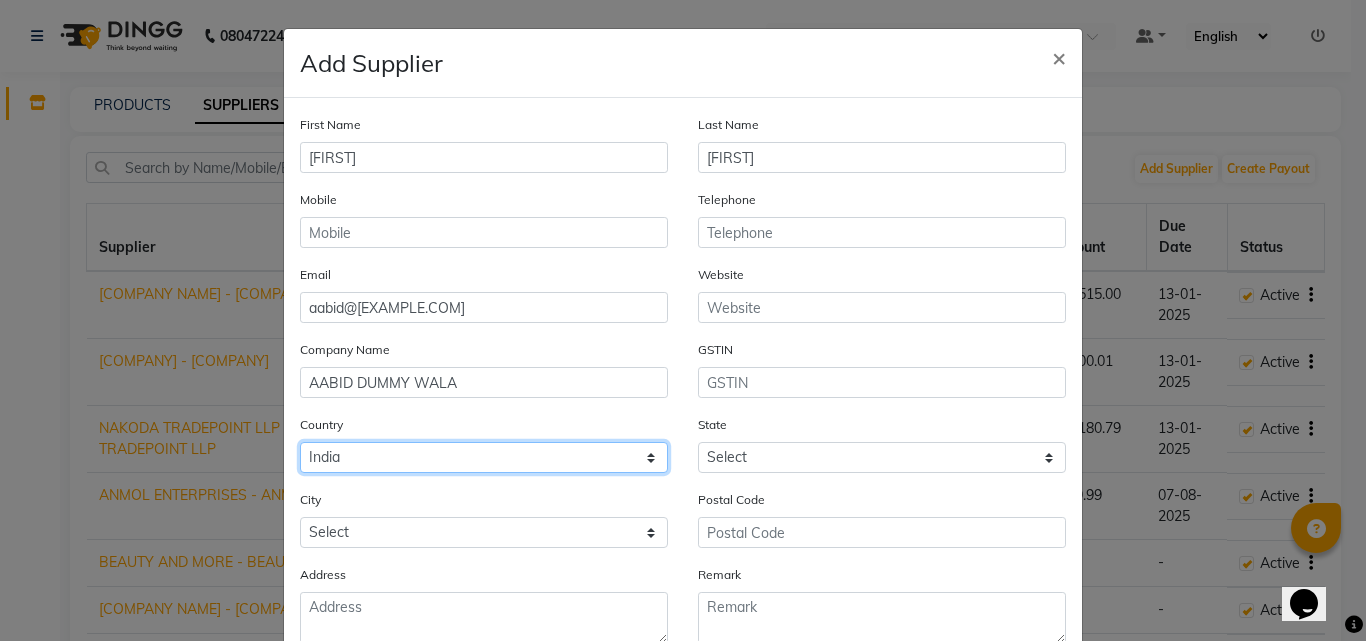 click on "Select Afghanistan Albania Algeria American Samoa Andorra Angola Anguilla Antarctica Antigua And Barbuda Argentina Armenia Aruba Australia Austria Azerbaijan Bahamas Bahrain Bangladesh Barbados Belarus Belgium Belize Benin Bermuda Bhutan Bolivia Bosnia And Herzegovina Botswana Bouvet Island Brazil British Indian Ocean Territory Brunei Darussalam Bulgaria Burkina Faso Burundi Cambodia Cameroon Canada Cape Verde Cayman Islands Central African Republic Chad Chile China Christmas Island Cocos (Keeling) Islands Colombia Comoros Congo Congo, The Democratic Republic Of The Cook Islands Costa Rica Cote D'Ivoire Croatia Cuba Cyprus Czech Republic Denmark Djibouti Dominica Dominican Republic Ecuador Egypt El Salvador Equatorial Guinea Eritrea Estonia Ethiopia Falkland Islands (Malvinas) Faroe Islands Fiji Finland France French Guiana French Polynesia French Southern Territories Gabon Gambia Georgia Germany Ghana Gibraltar Greece Greenland Grenada Guadeloupe Guam Guatemala Guinea Guinea-Bissau Guyana Haiti Honduras Iraq" 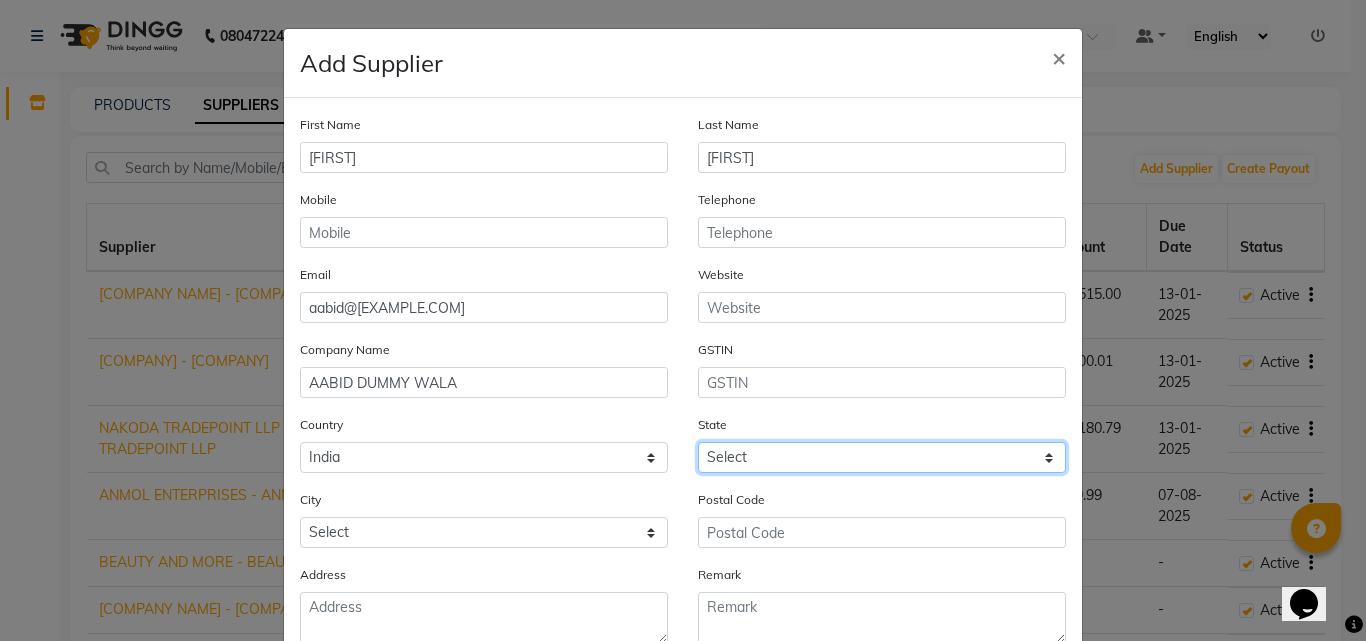 click on "Select Andaman and Nicobar Islands Andhra Pradesh Arunachal Pradesh Assam Bihar Chandigarh Chhattisgarh Dadra and Nagar Haveli Daman and Diu Delhi Goa Gujarat Haryana Himachal Pradesh Jammu and Kashmir Jharkhand Karnataka Kerala Lakshadweep Madhya Pradesh Maharashtra Manipur Meghalaya Mizoram Nagaland Odisha Pondicherry Punjab Rajasthan Sikkim Tamil Nadu Telangana Tripura Uttar Pradesh Uttarakhand West Bengal Ladakh Other Territory Centre Jurisdiction" 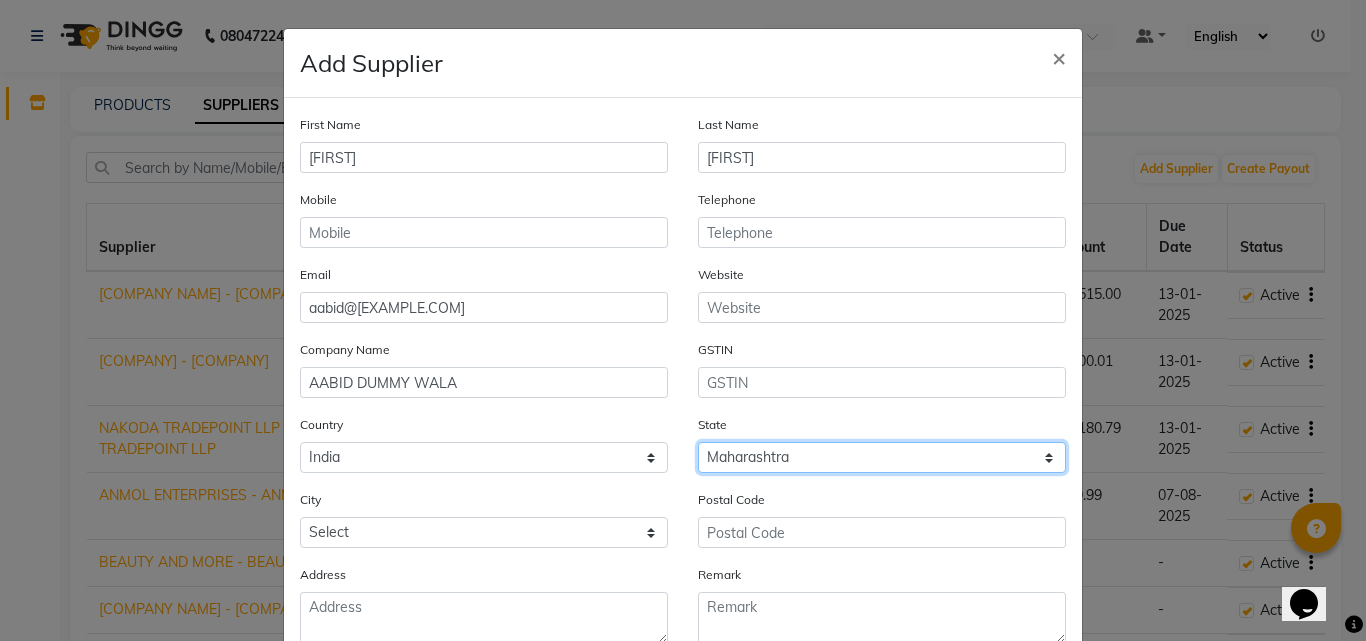 click on "Select Andaman and Nicobar Islands Andhra Pradesh Arunachal Pradesh Assam Bihar Chandigarh Chhattisgarh Dadra and Nagar Haveli Daman and Diu Delhi Goa Gujarat Haryana Himachal Pradesh Jammu and Kashmir Jharkhand Karnataka Kerala Lakshadweep Madhya Pradesh Maharashtra Manipur Meghalaya Mizoram Nagaland Odisha Pondicherry Punjab Rajasthan Sikkim Tamil Nadu Telangana Tripura Uttar Pradesh Uttarakhand West Bengal Ladakh Other Territory Centre Jurisdiction" 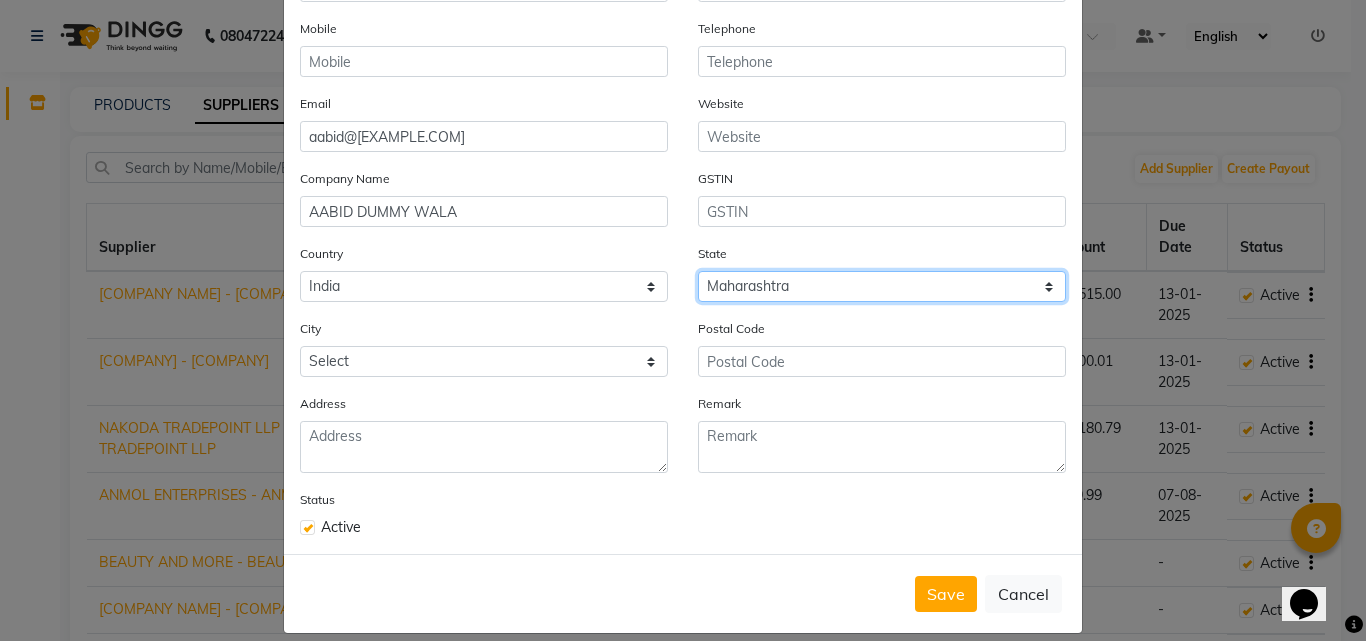 scroll, scrollTop: 192, scrollLeft: 0, axis: vertical 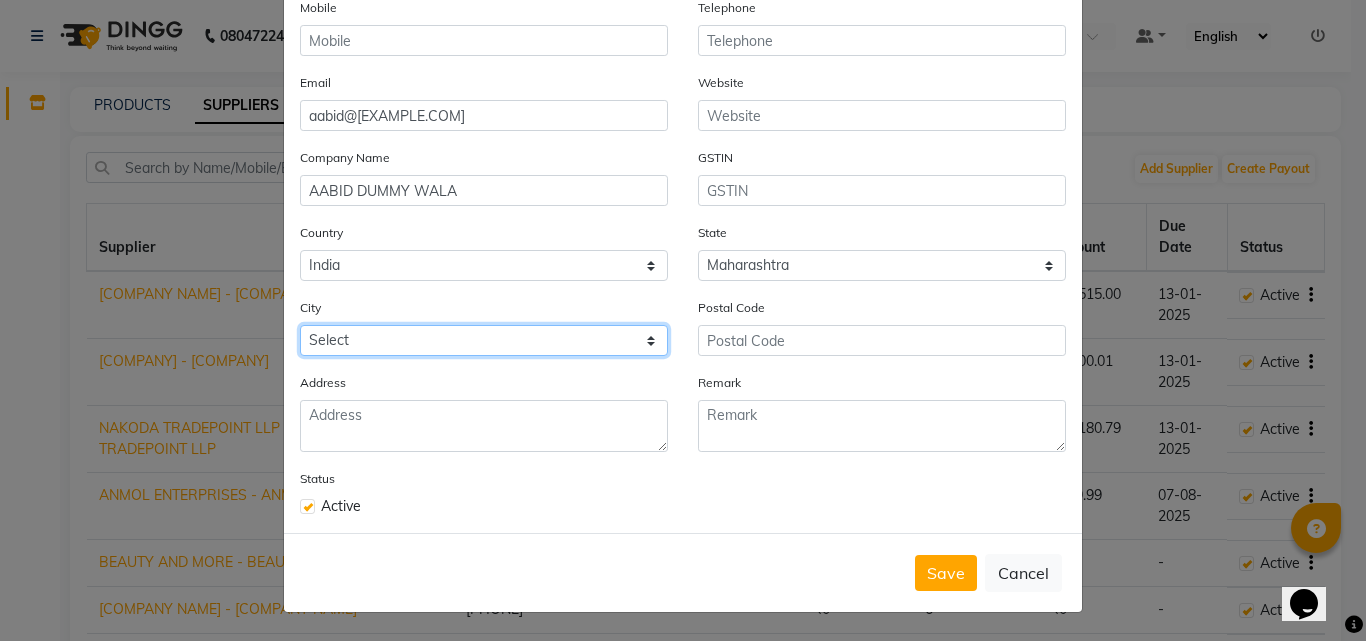 click on "Select Achalpur Aheri Ahmadnagar Cantonment Ahmadpur Ahmednagar Ajra Akalkot Akkalkuwa Akola Akot Alandi Alibag Allapalli Alore Amalner Ambad Ambajogai Ambernath Ambivali Tarf Wankhal Amgaon Amravati Anjangaon Arvi Ashta Ashti Aurangabad Aurangabad Cantonment Ausa Babhulgaon Badlapur Balapur Ballarpur Baramati Barshi Basmat Beed Bhadravati Bhagur Bhandara Bhigvan Bhingar Bhiwandi Bhokhardan Bhor Bhosari Bhum Bhusawal Bid Biloli Birwadi Boisar Bop Khel Brahmapuri Budhgaon Buldana Buldhana Butibori Chakan Chalisgaon Chandrapur Chandur Chandur Bazar Chandvad Chicholi Chikhala Chikhaldara Chikhli Chinchani Chinchwad Chiplun Chopda Dabhol Dahance Dahanu Daharu Dapoli Camp Darwa Daryapur Dattapur Daund Davlameti Deglur Dehu Road Deolali Deolali Pravara Deoli Desaiganj Deulgaon Raja Dewhadi Dharangaon Dharmabad Dharur Dhatau Dhule Digdoh Digras Dombivli Dondaicha Dudhani Durgapur Dyane Edandol Eklahare Faizpur Fekari Gadchiroli Gadhinghaj Gandhi Nagar Ganeshpur Gangakher Gangapur Gevrai Ghatanji Ghoti Ghugus" 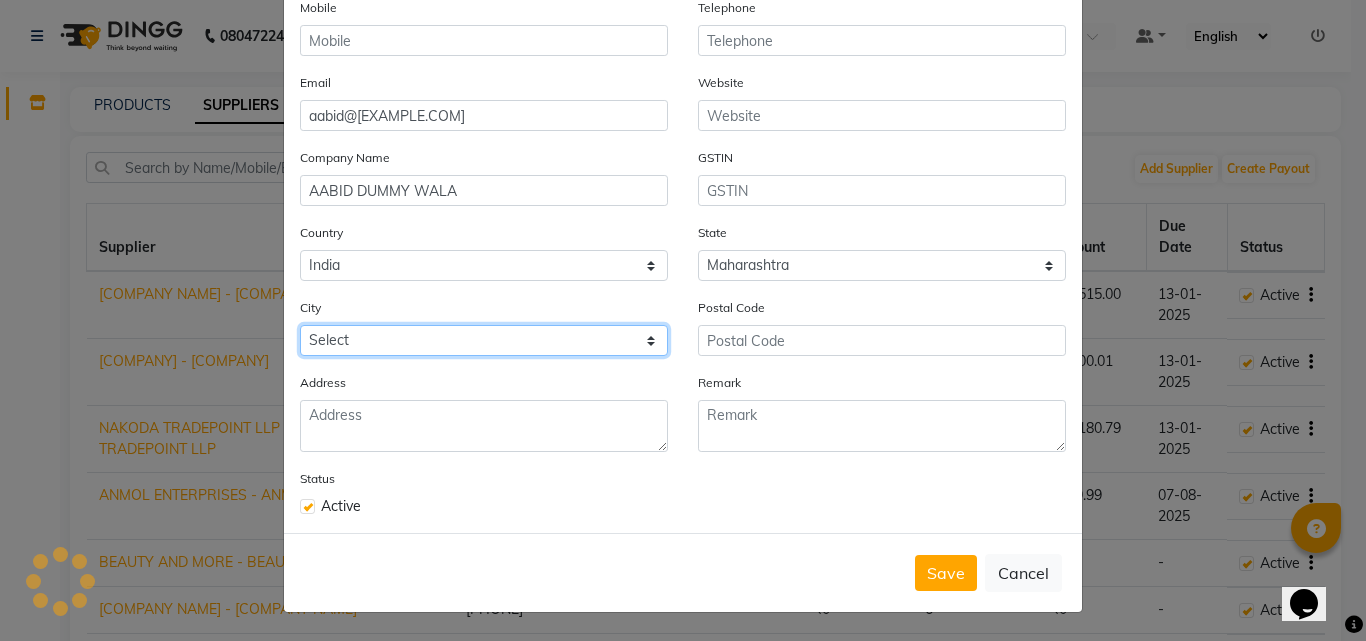select on "2707" 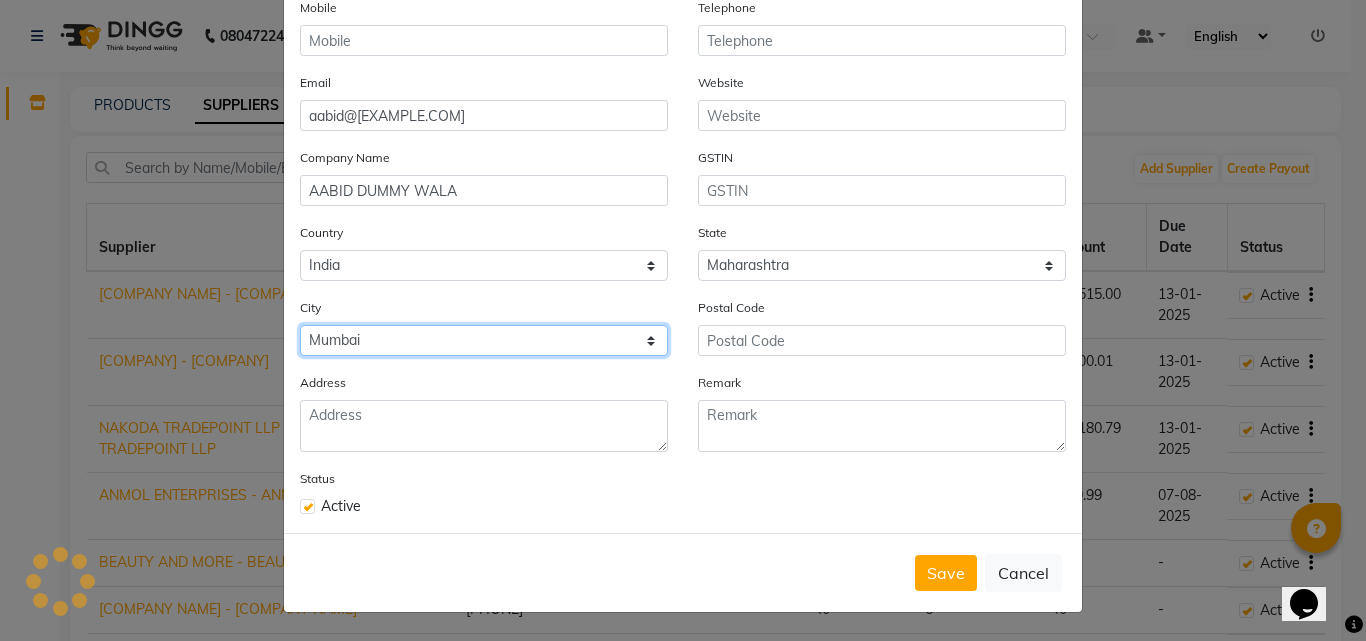 click on "Select Achalpur Aheri Ahmadnagar Cantonment Ahmadpur Ahmednagar Ajra Akalkot Akkalkuwa Akola Akot Alandi Alibag Allapalli Alore Amalner Ambad Ambajogai Ambernath Ambivali Tarf Wankhal Amgaon Amravati Anjangaon Arvi Ashta Ashti Aurangabad Aurangabad Cantonment Ausa Babhulgaon Badlapur Balapur Ballarpur Baramati Barshi Basmat Beed Bhadravati Bhagur Bhandara Bhigvan Bhingar Bhiwandi Bhokhardan Bhor Bhosari Bhum Bhusawal Bid Biloli Birwadi Boisar Bop Khel Brahmapuri Budhgaon Buldana Buldhana Butibori Chakan Chalisgaon Chandrapur Chandur Chandur Bazar Chandvad Chicholi Chikhala Chikhaldara Chikhli Chinchani Chinchwad Chiplun Chopda Dabhol Dahance Dahanu Daharu Dapoli Camp Darwa Daryapur Dattapur Daund Davlameti Deglur Dehu Road Deolali Deolali Pravara Deoli Desaiganj Deulgaon Raja Dewhadi Dharangaon Dharmabad Dharur Dhatau Dhule Digdoh Digras Dombivli Dondaicha Dudhani Durgapur Dyane Edandol Eklahare Faizpur Fekari Gadchiroli Gadhinghaj Gandhi Nagar Ganeshpur Gangakher Gangapur Gevrai Ghatanji Ghoti Ghugus" 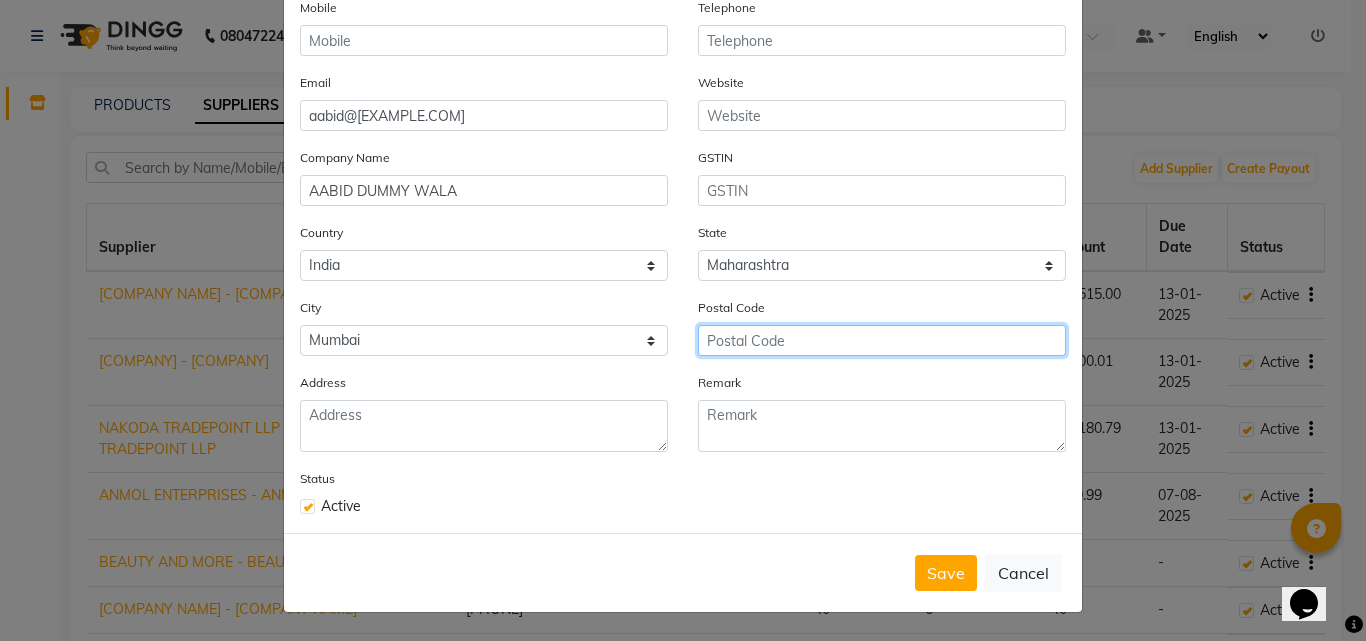 click 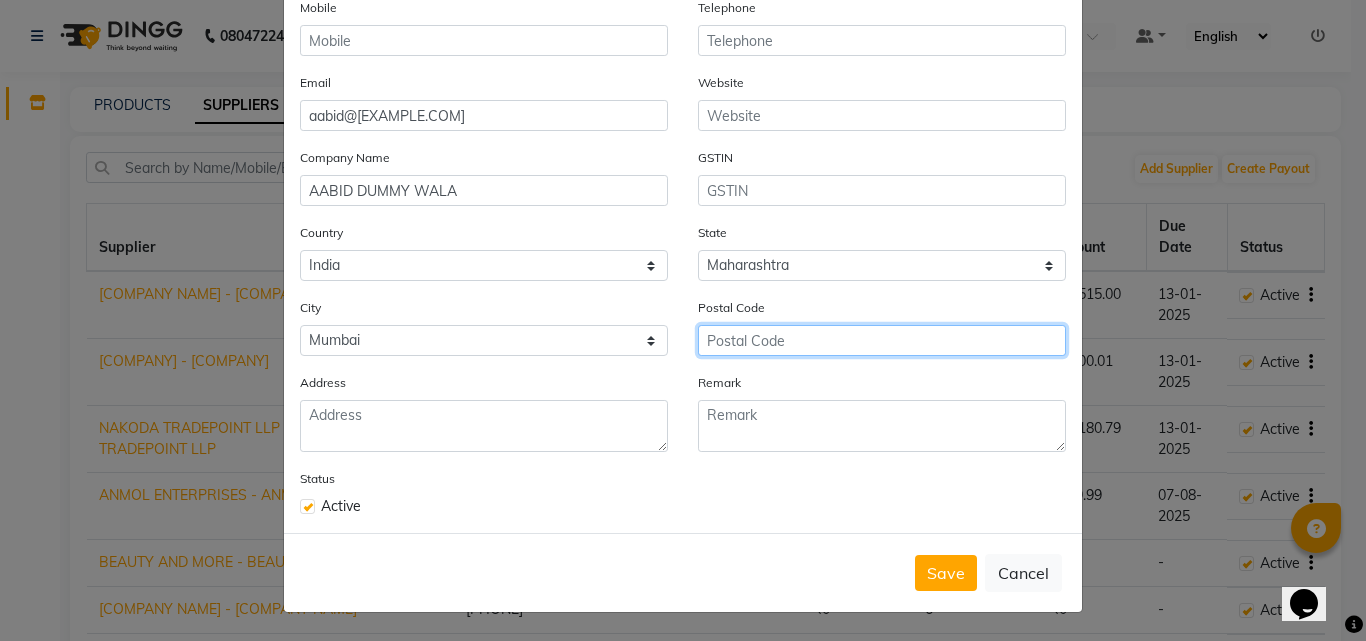 click 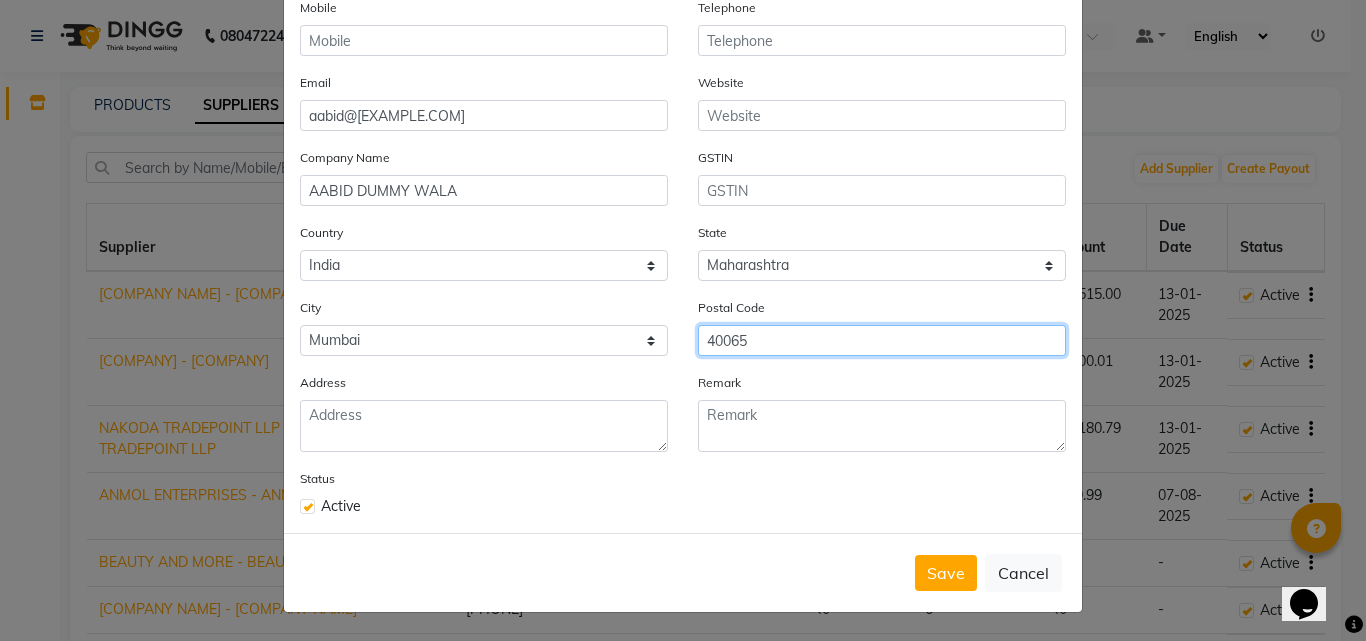type on "40065" 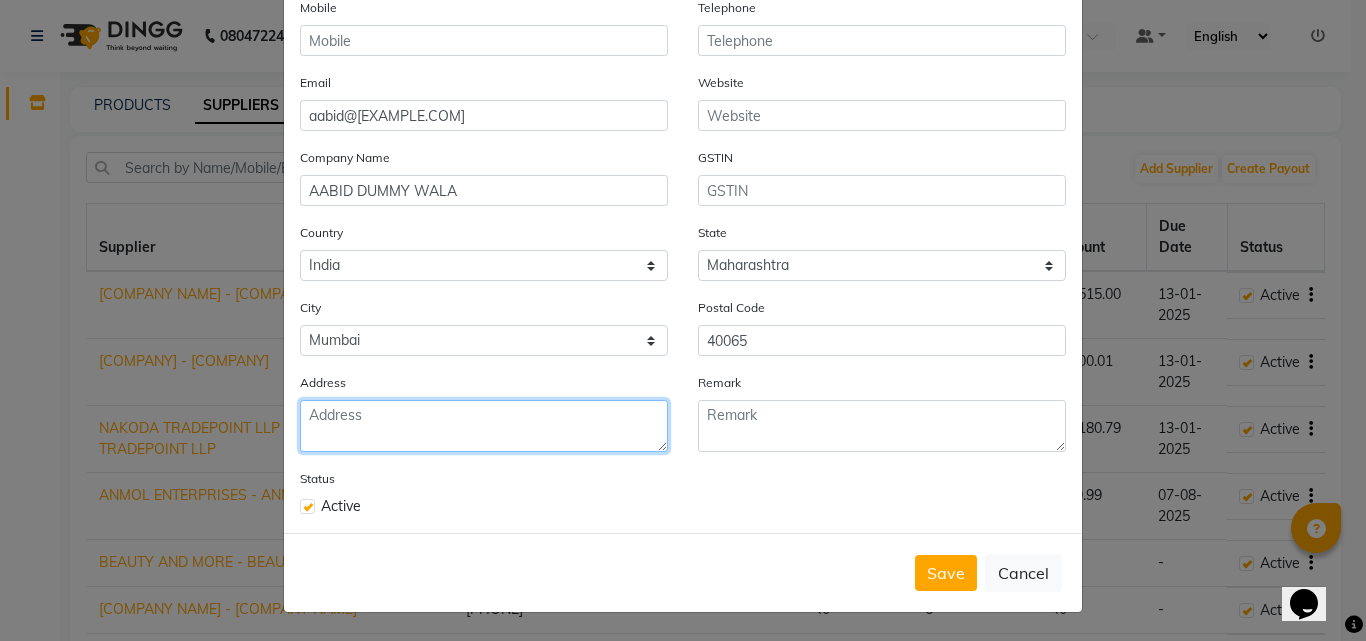 click 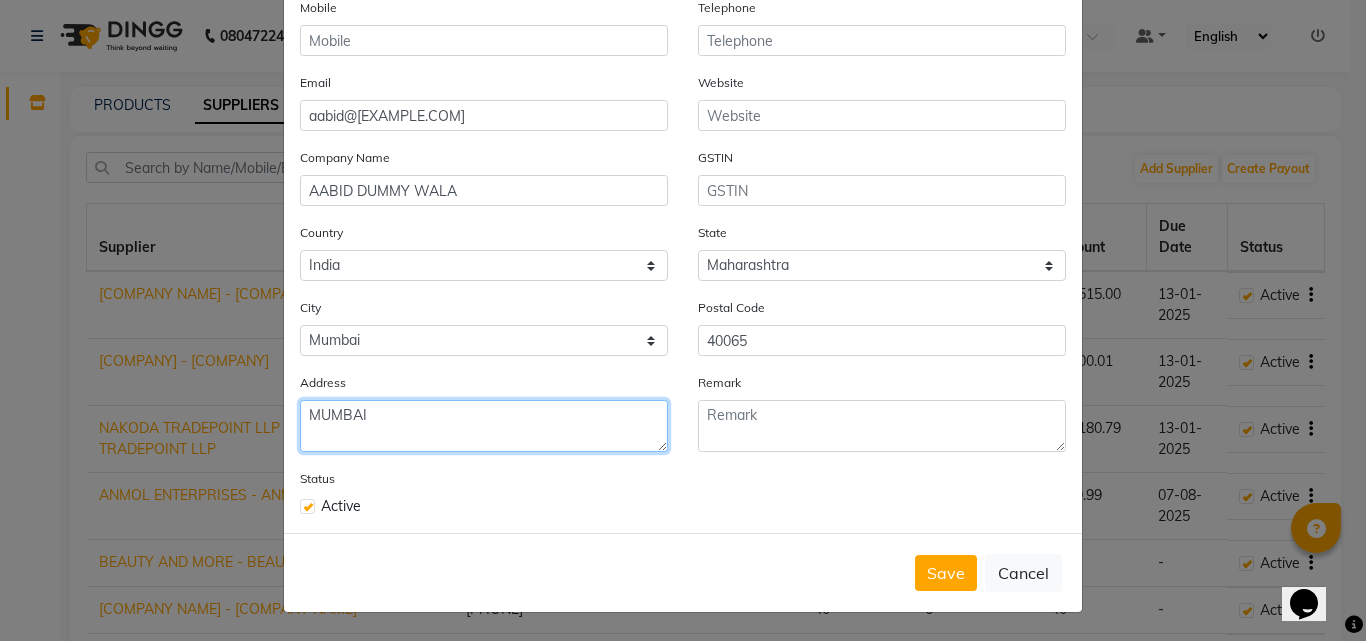 type on "MUMBAI" 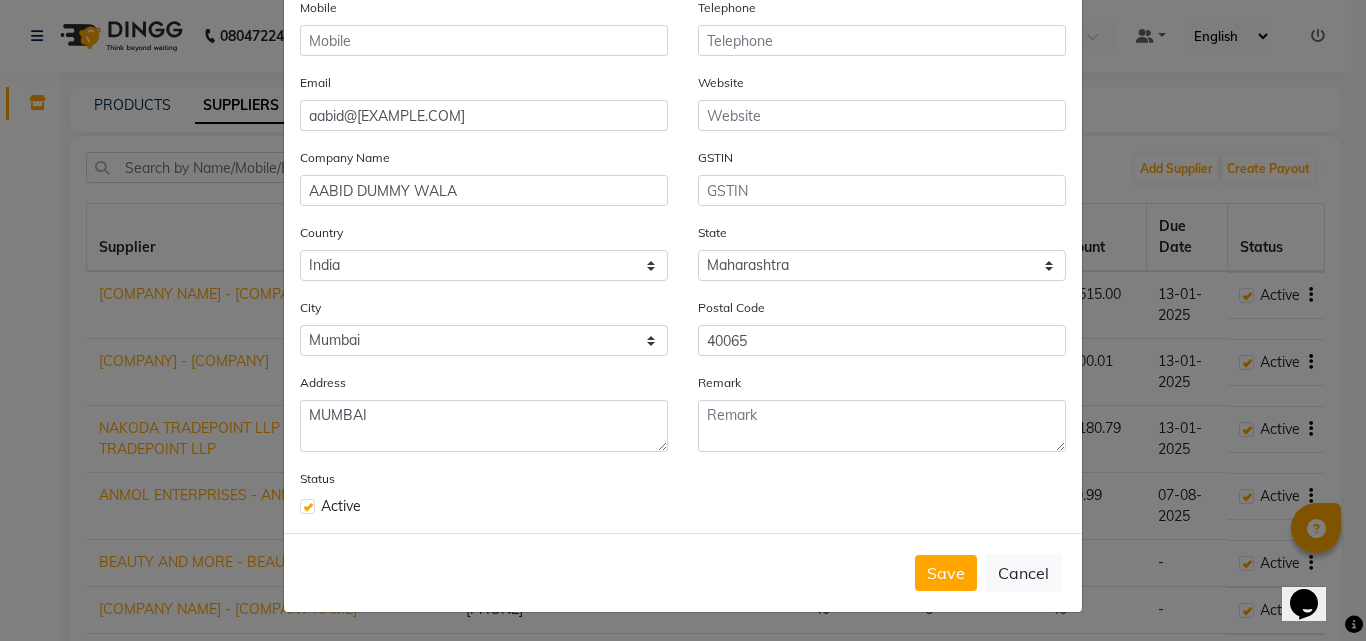 click on "Status Active" 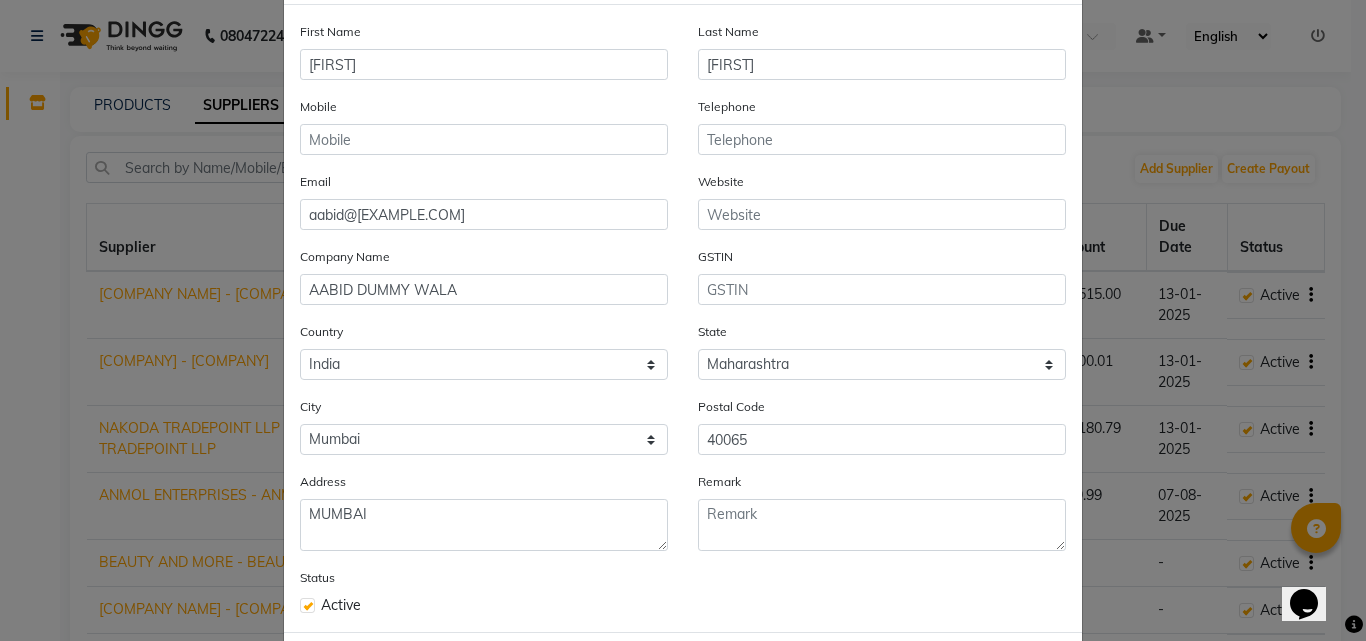 scroll, scrollTop: 0, scrollLeft: 0, axis: both 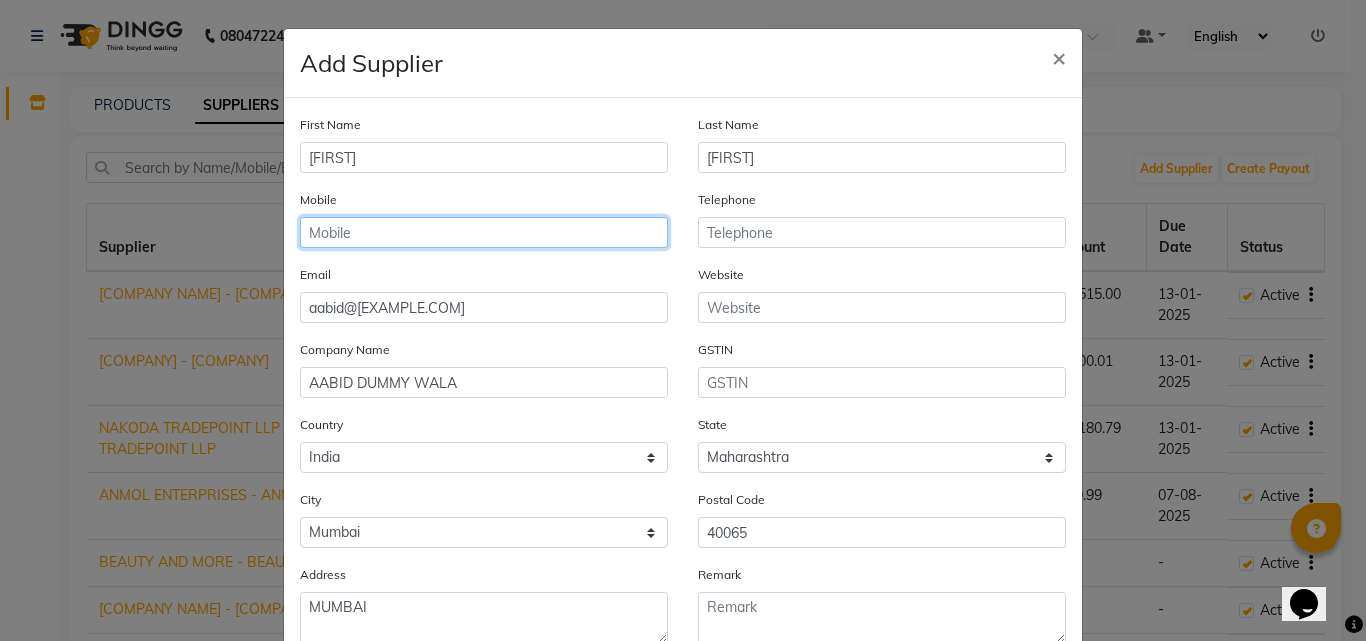 click 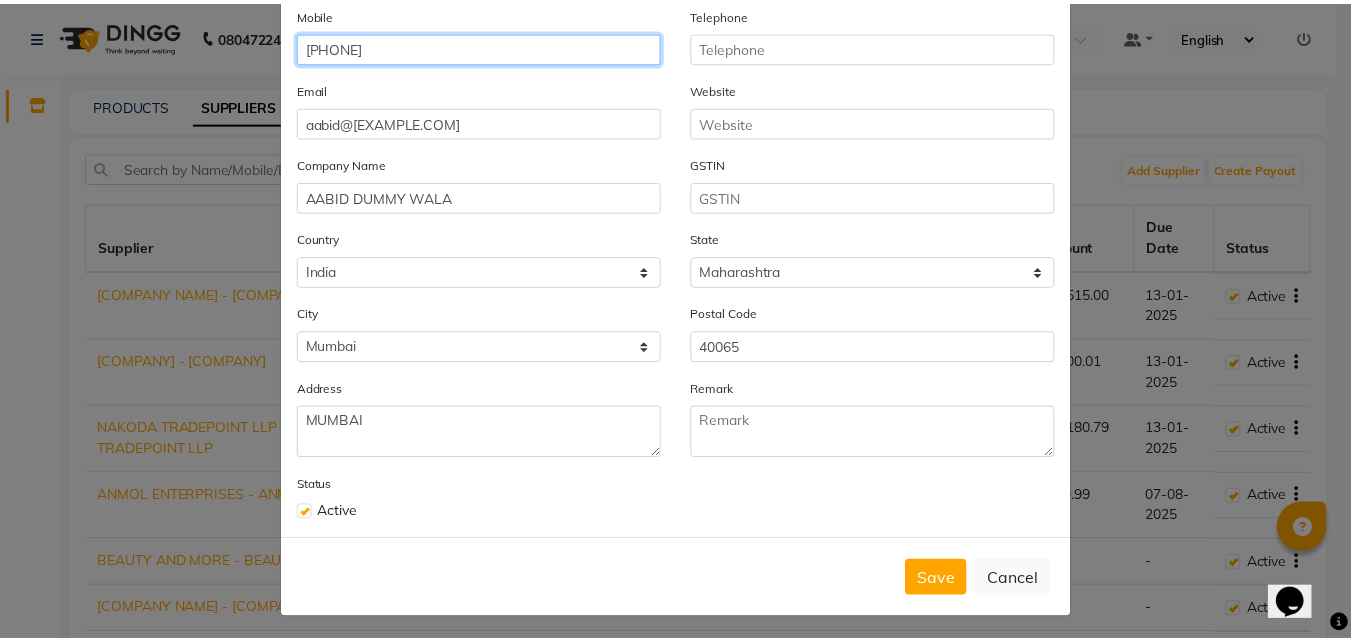 scroll, scrollTop: 192, scrollLeft: 0, axis: vertical 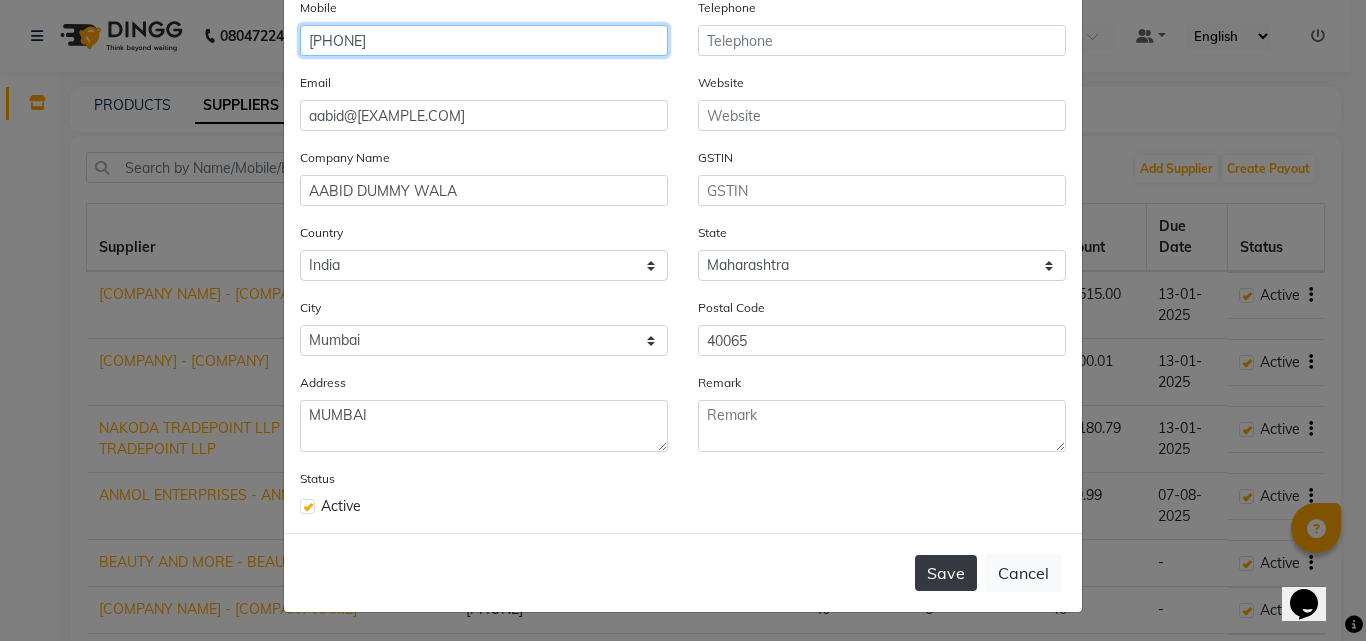 type on "[PHONE]" 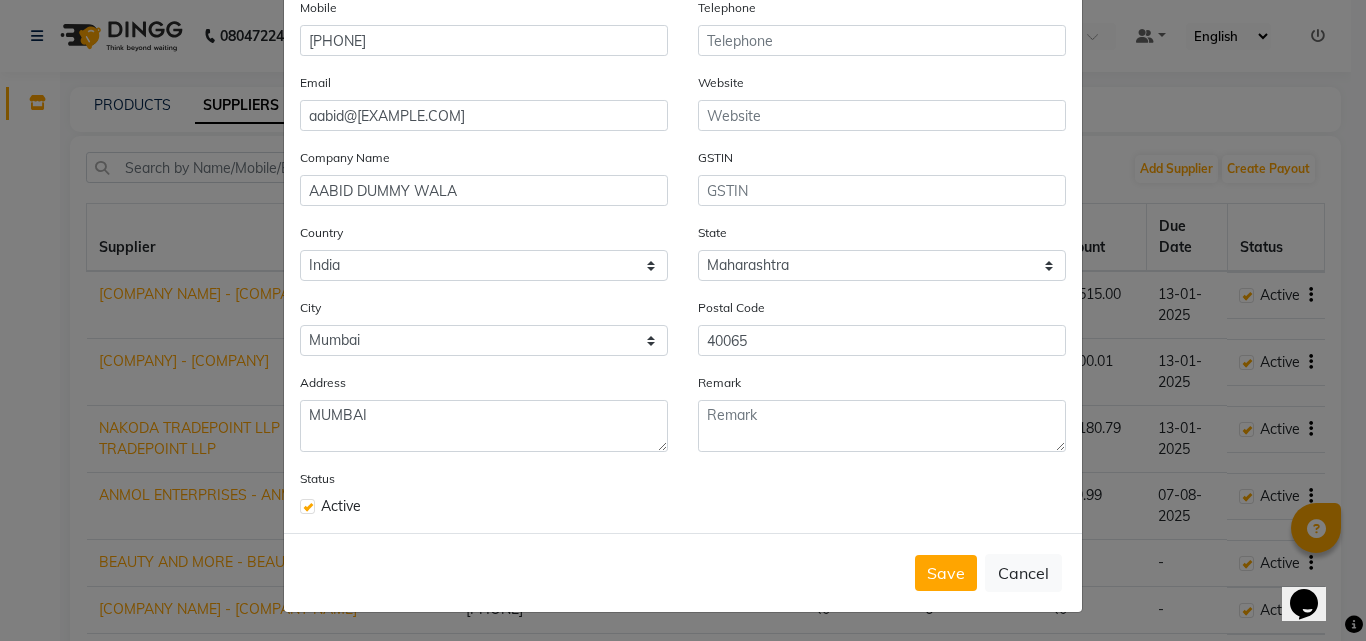 drag, startPoint x: 944, startPoint y: 572, endPoint x: 924, endPoint y: 575, distance: 20.22375 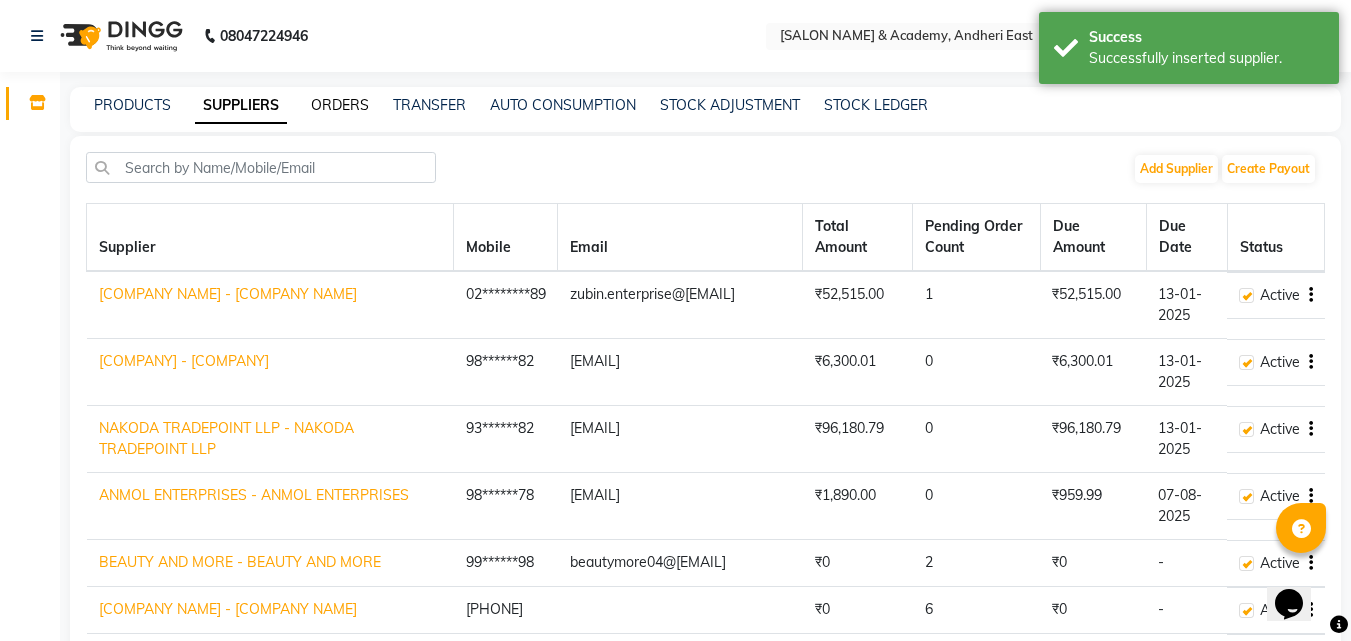 click on "ORDERS" 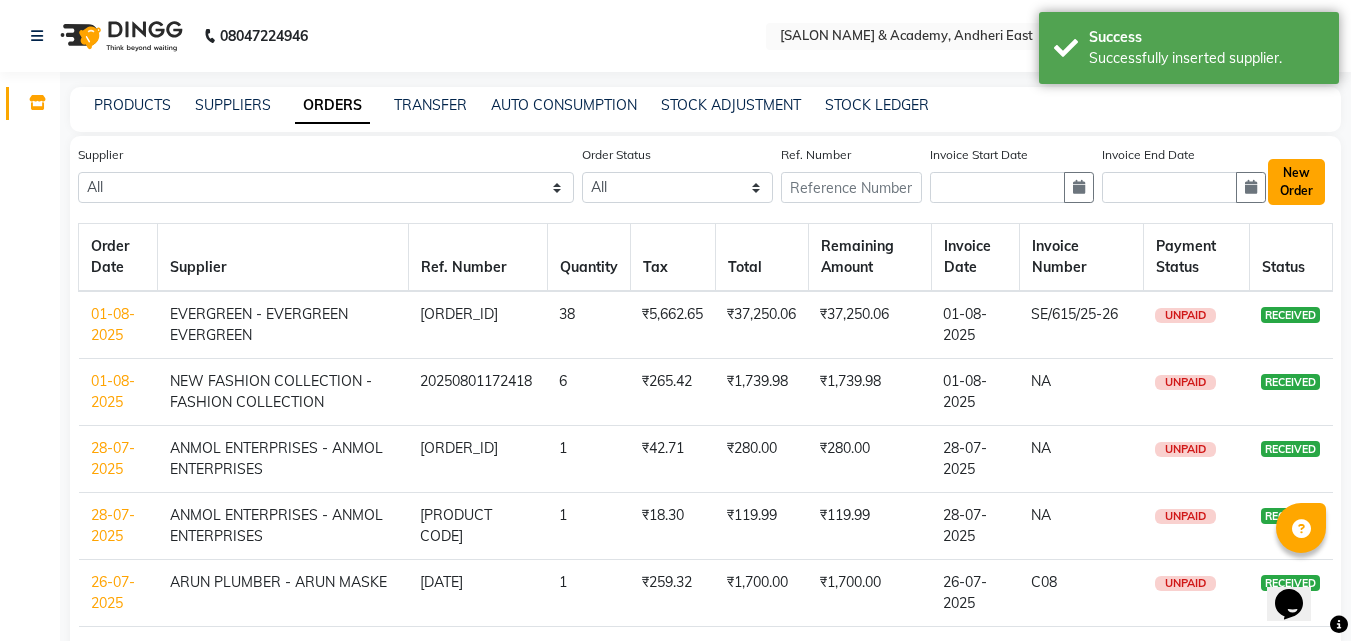 click on "New Order" 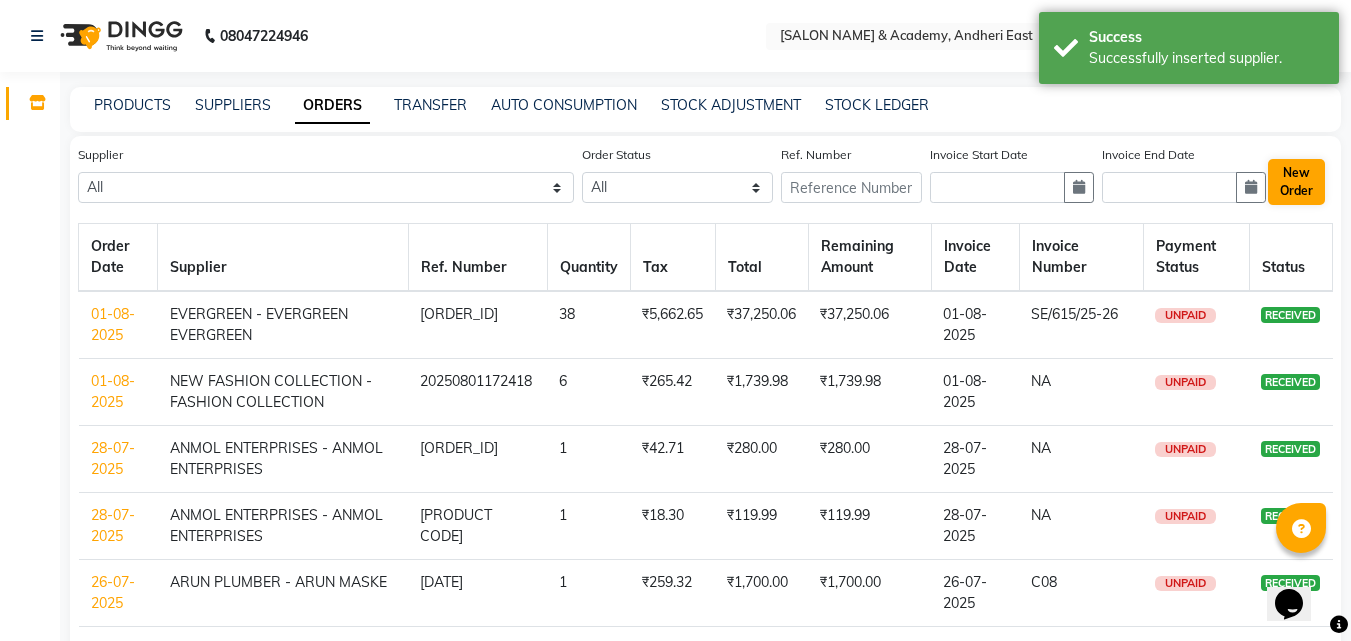 select on "true" 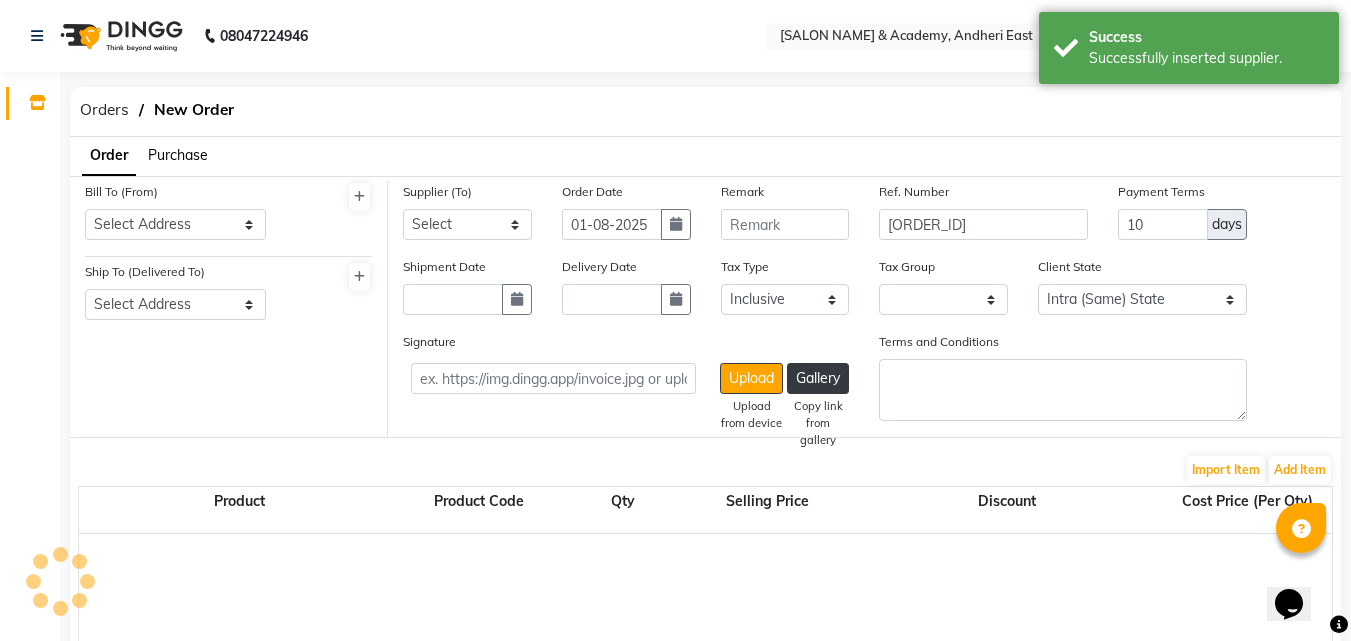 select on "3263" 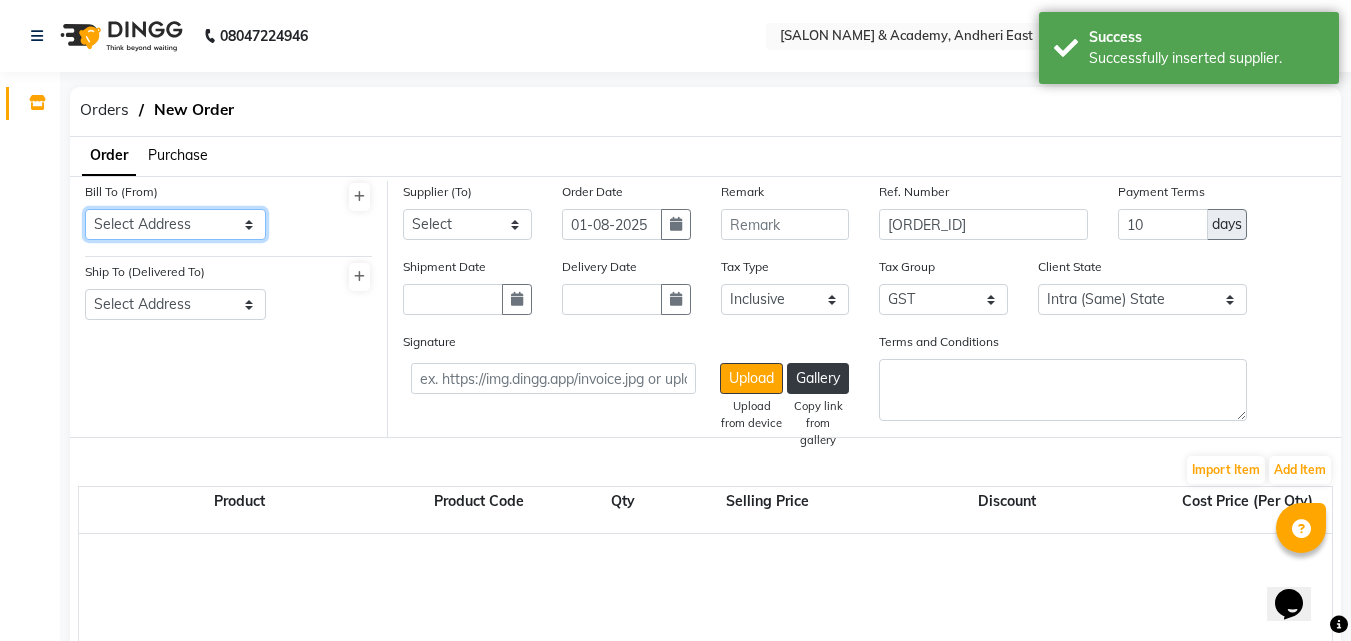 click on "Select Address  B wing [NUMBER], Building No [NUMBER], Mittal Industrial Estate, Marol, Andheri East, Mumbai, Maharashtra [POSTAL CODE], India" 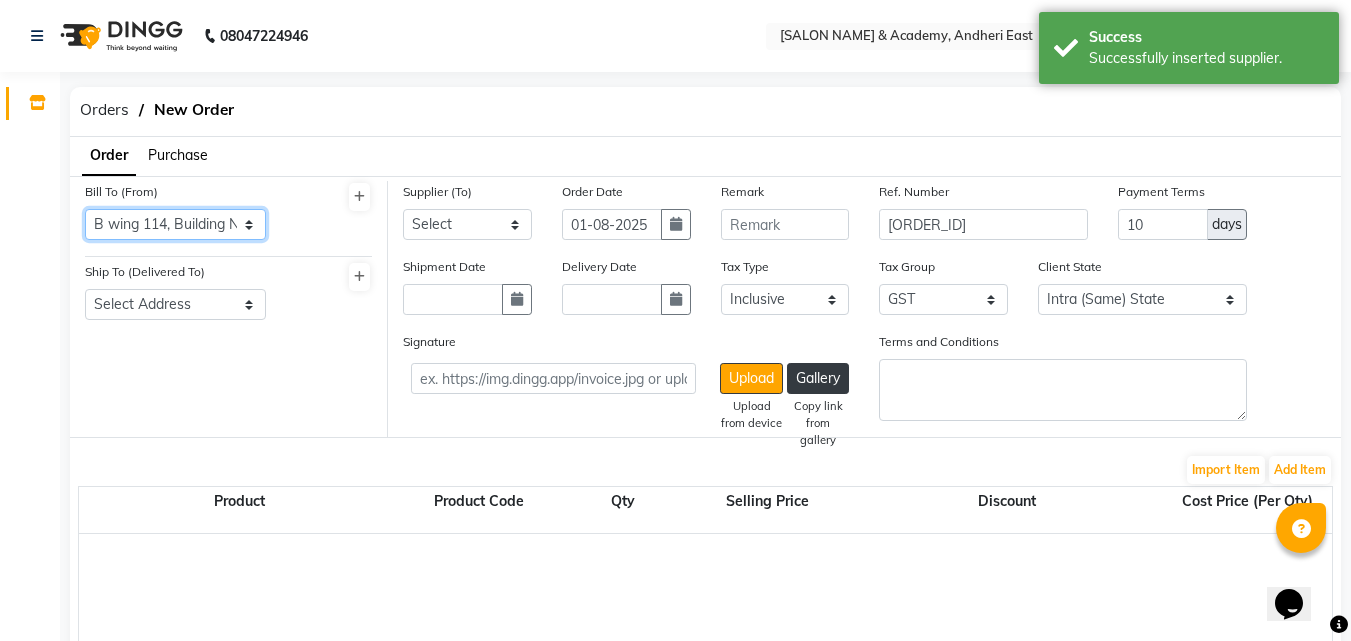 click on "Select Address  B wing [NUMBER], Building No [NUMBER], Mittal Industrial Estate, Marol, Andheri East, Mumbai, Maharashtra [POSTAL CODE], India" 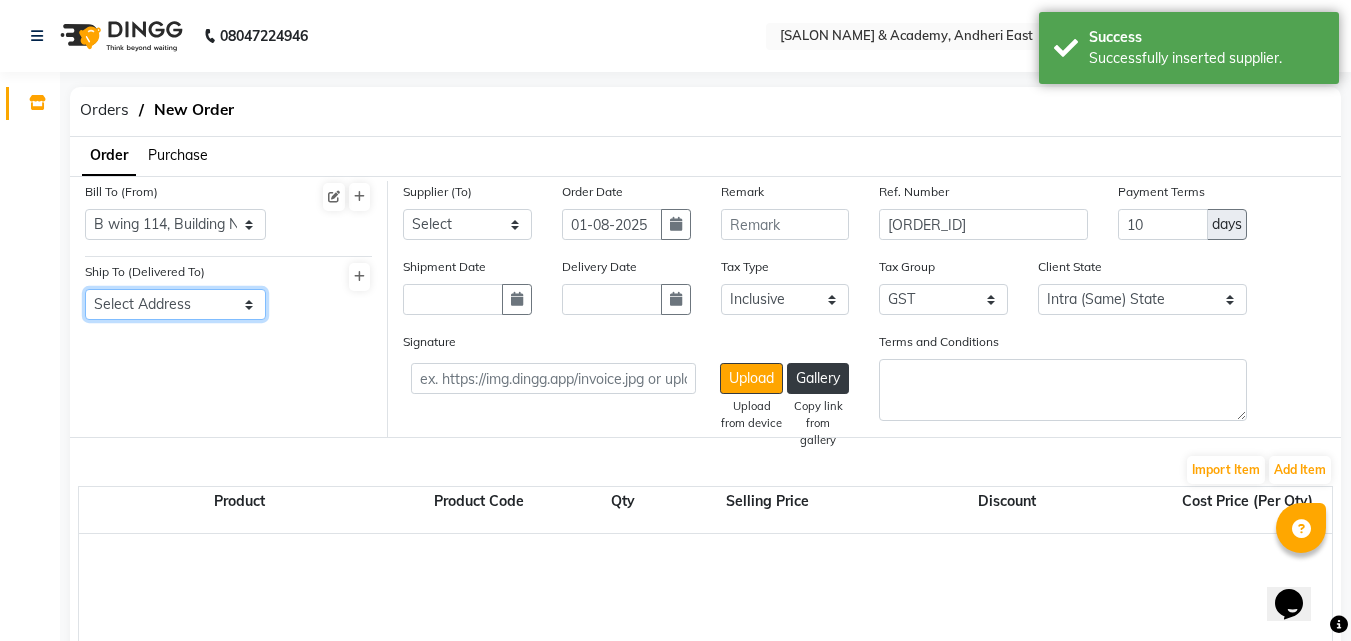 click on "Select Address  B wing [NUMBER], Building No [NUMBER], Mittal Industrial Estate, Marol, Andheri East, Mumbai, Maharashtra [POSTAL CODE], India   B WING , MITTAL INDUSTRIES ESTATE,[SALON NAME] ACADEMY , SHOP NO,[NUMBER] , MAROL NAKA , ANDHERI EAST [POSTAL CODE]" 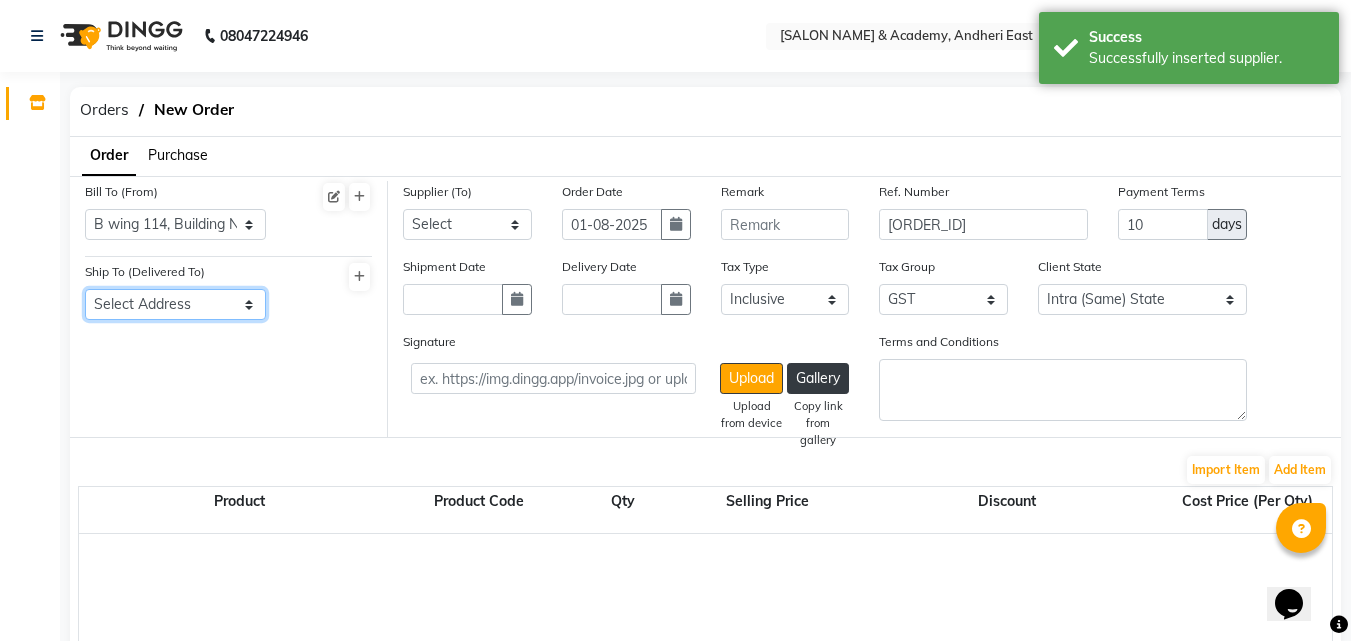 select on "1213" 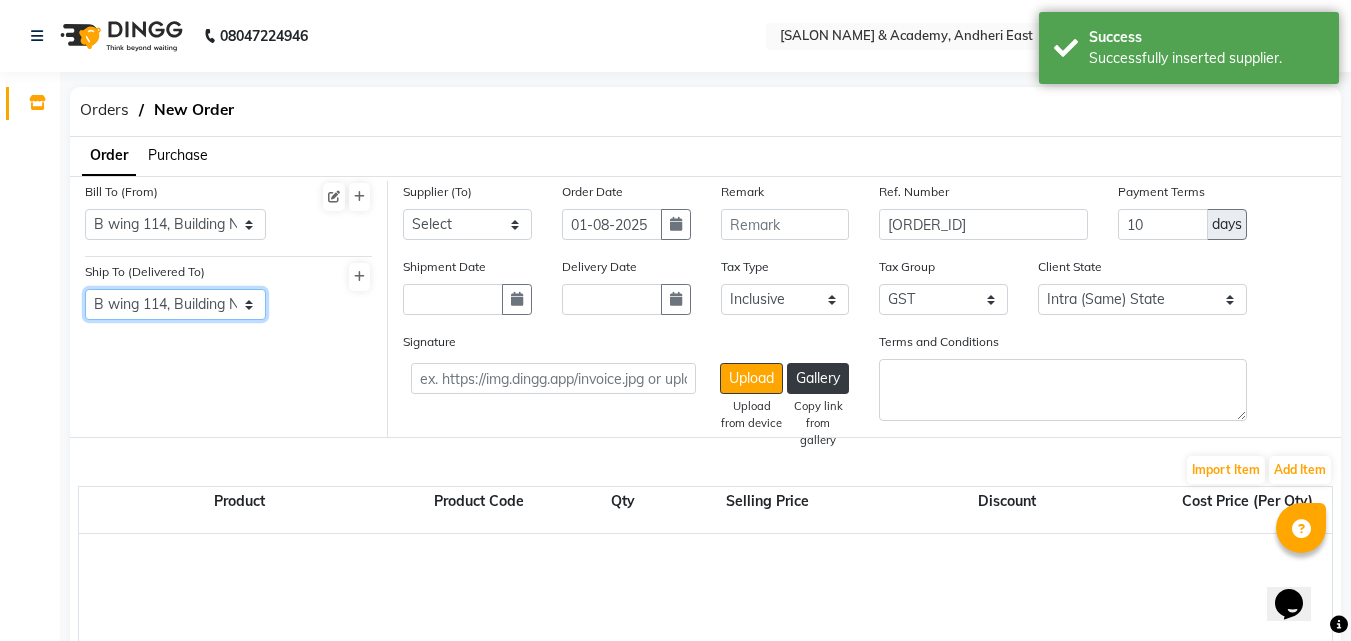 click on "Select Address  B wing [NUMBER], Building No [NUMBER], Mittal Industrial Estate, Marol, Andheri East, Mumbai, Maharashtra [POSTAL CODE], India   B WING , MITTAL INDUSTRIES ESTATE,[SALON NAME] ACADEMY , SHOP NO,[NUMBER] , MAROL NAKA , ANDHERI EAST [POSTAL CODE]" 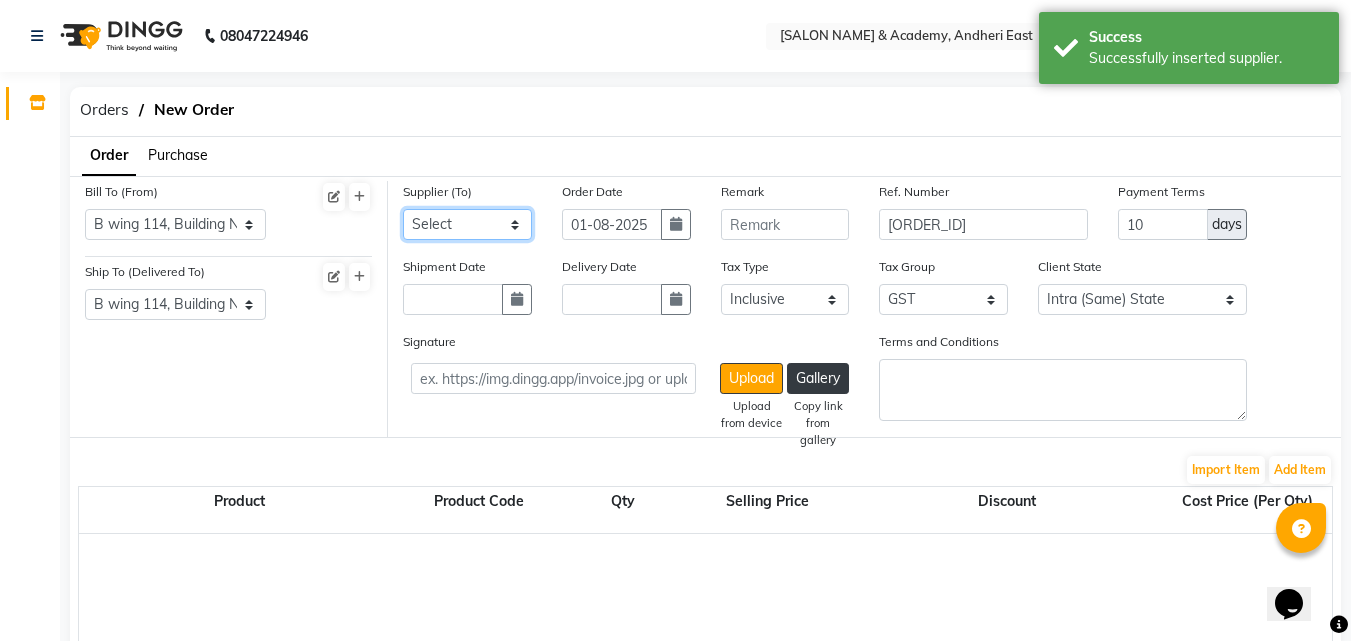 click on "Select ZUBIN DISTRIBUTORS - ZD INTOUCH ENTERPRISES - INTOUCH ENTERPRISES NAKODA TRADEPOINT LLP - NAKODA TRADEPOINT LLP ANMOL ENTERPRISES - ANMOL ENTERPRISES BEAUTY AND MORE - BEAUTY AND MORE HUMERA COMPLETE BEAUTY - HUMERA COMPLETE BEAUTY EVERGREEN - EVERGREEN EVERGREEN B&B ENTERPRISES - B&B ENTERPRISES B&B ENTERPRISES RATNAM DISTRIBUTORS - RATNAM DISTRIBUTORS RATNAM DISTRIBUTORS VIVA - VIVA VIVA MEZ CREATIONS - MEZ CREATIONS MEZ CREATIONS FS ENTERPRISES - FS ENTERPRISES FS ENTERPRISES BEAUTY SHOP - BEAUTY SHOP BEAUTY SHOP GANESH PLASTIC - GANESH PLASTIC GANESH PLASTIC NAKODA MARKETING - NAKODA MARKETING NAKODA MARKETING NAKODA SALES NAKODA SALES APAR DISTRUTORS - APAR DISTRIBUTORS APAR DISTRIBUTOR beauty palace - BEAUTY PALACE KARNANI LABORATORIES LIMITED - KARNANI LABORATORIES LIMITED Bhosale amazon.in - AMAZON .IN INFOCOM NETWORK - INFOCOM NETWORK beauty planet - BEAUTY PLANET PRIVATE LIMITED MIAOU COSMETIC - PRAKSHAL MEHTA ANMOL ENTERPRISES - ANMOL ENTERPRISES BG COSMETIC - BEAUTY GLOW" 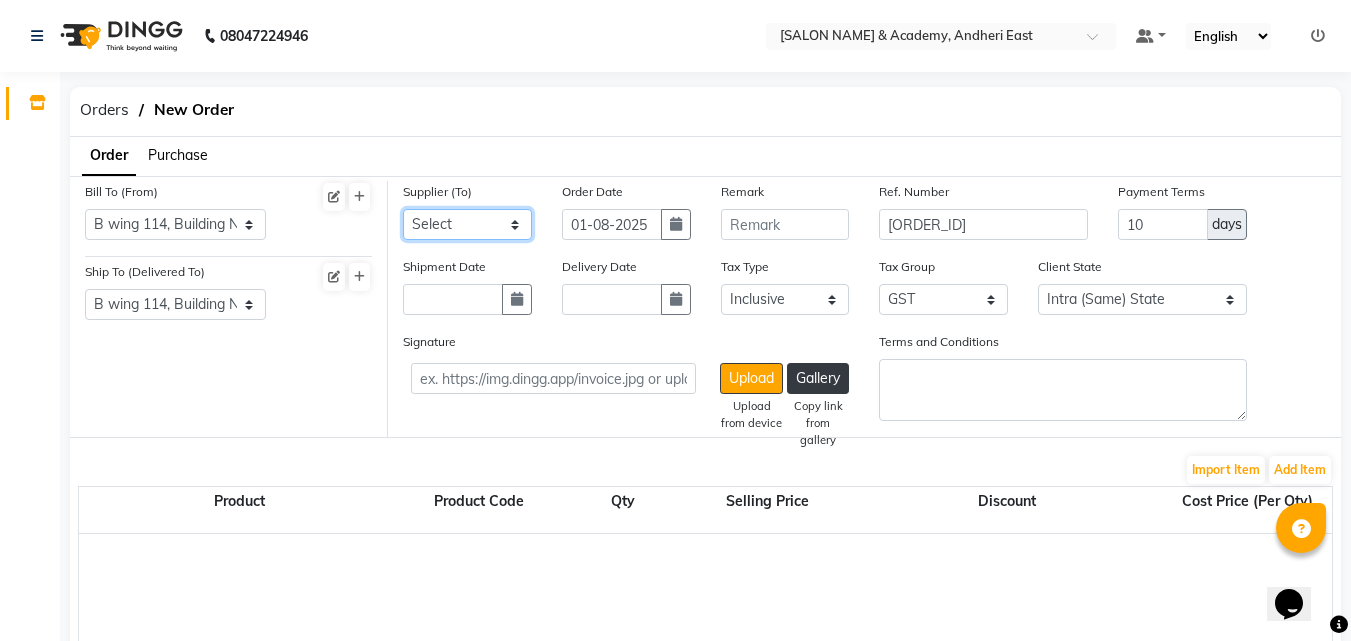 select on "5512" 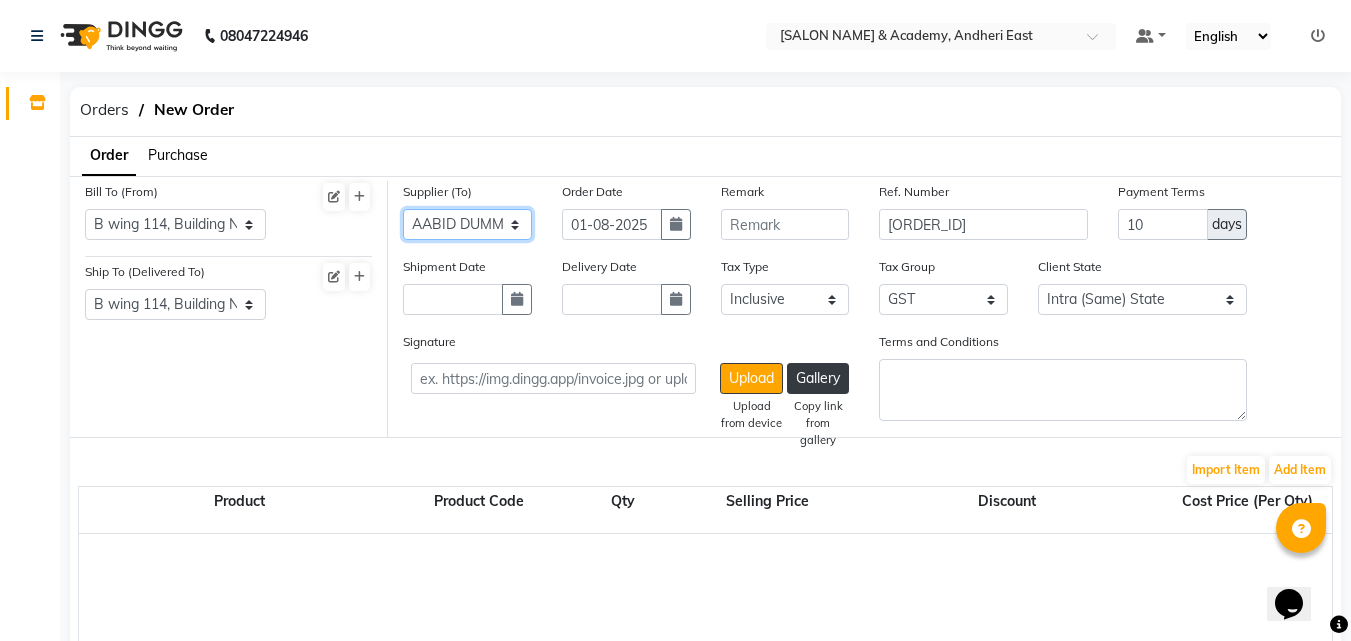 click on "Select ZUBIN DISTRIBUTORS - ZD INTOUCH ENTERPRISES - INTOUCH ENTERPRISES NAKODA TRADEPOINT LLP - NAKODA TRADEPOINT LLP ANMOL ENTERPRISES - ANMOL ENTERPRISES BEAUTY AND MORE - BEAUTY AND MORE HUMERA COMPLETE BEAUTY - HUMERA COMPLETE BEAUTY EVERGREEN - EVERGREEN EVERGREEN B&B ENTERPRISES - B&B ENTERPRISES B&B ENTERPRISES RATNAM DISTRIBUTORS - RATNAM DISTRIBUTORS RATNAM DISTRIBUTORS VIVA - VIVA VIVA MEZ CREATIONS - MEZ CREATIONS MEZ CREATIONS FS ENTERPRISES - FS ENTERPRISES FS ENTERPRISES BEAUTY SHOP - BEAUTY SHOP BEAUTY SHOP GANESH PLASTIC - GANESH PLASTIC GANESH PLASTIC NAKODA MARKETING - NAKODA MARKETING NAKODA MARKETING NAKODA SALES NAKODA SALES APAR DISTRUTORS - APAR DISTRIBUTORS APAR DISTRIBUTOR beauty palace - BEAUTY PALACE KARNANI LABORATORIES LIMITED - KARNANI LABORATORIES LIMITED Bhosale amazon.in - AMAZON .IN INFOCOM NETWORK - INFOCOM NETWORK beauty planet - BEAUTY PLANET PRIVATE LIMITED MIAOU COSMETIC - PRAKSHAL MEHTA ANMOL ENTERPRISES - ANMOL ENTERPRISES BG COSMETIC - BEAUTY GLOW" 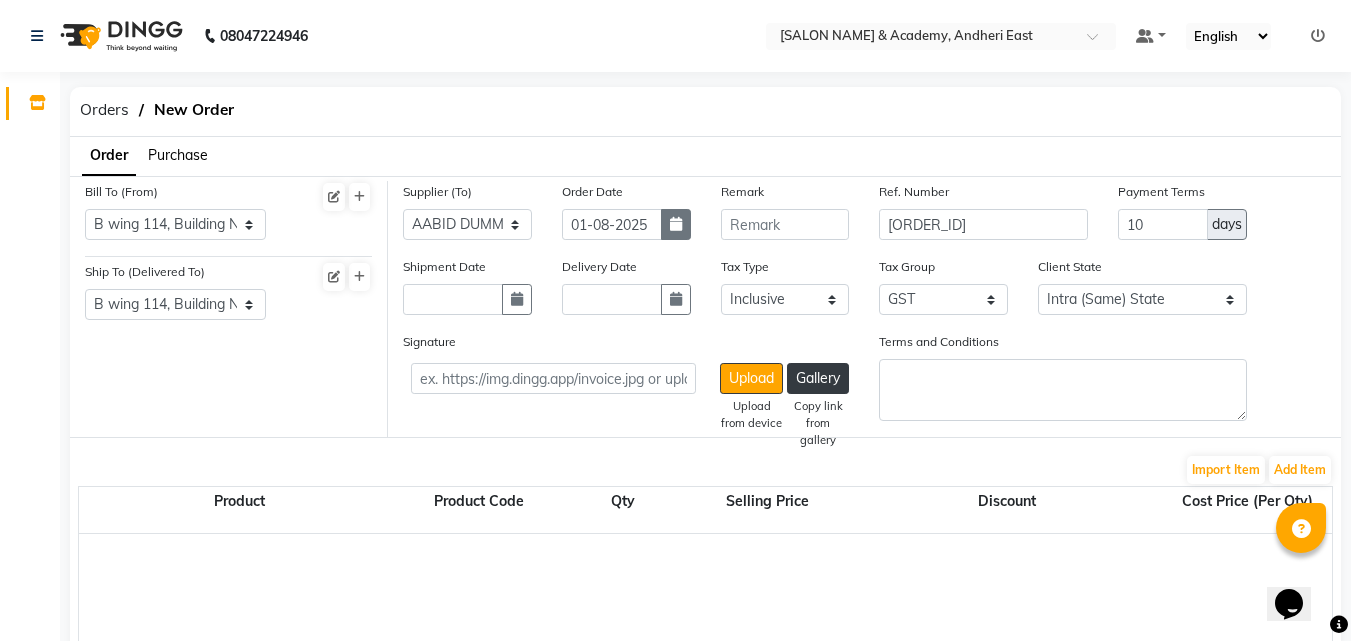 click 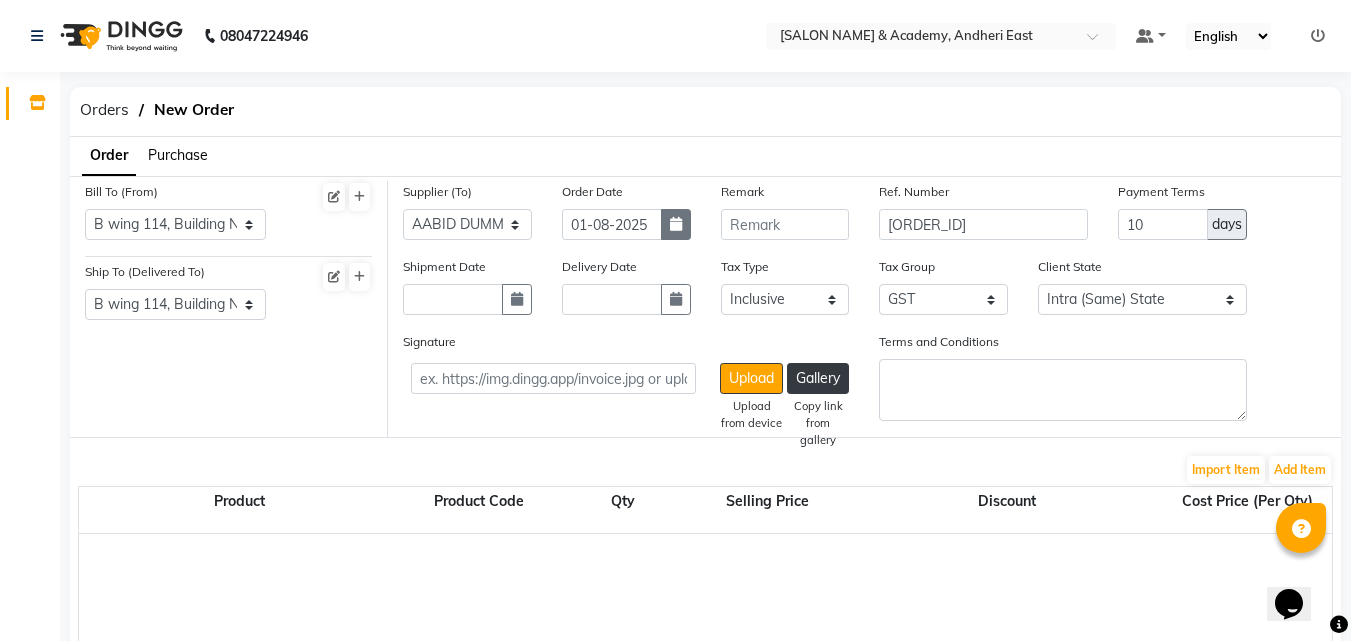 select on "8" 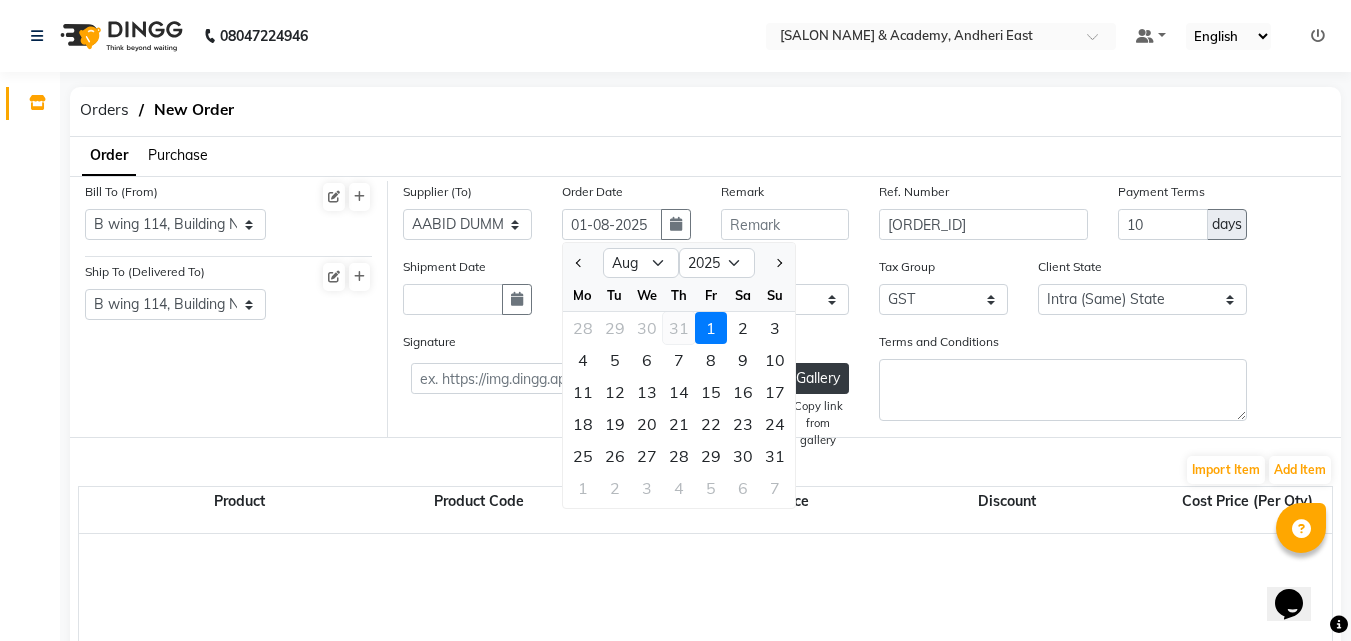 click on "31" 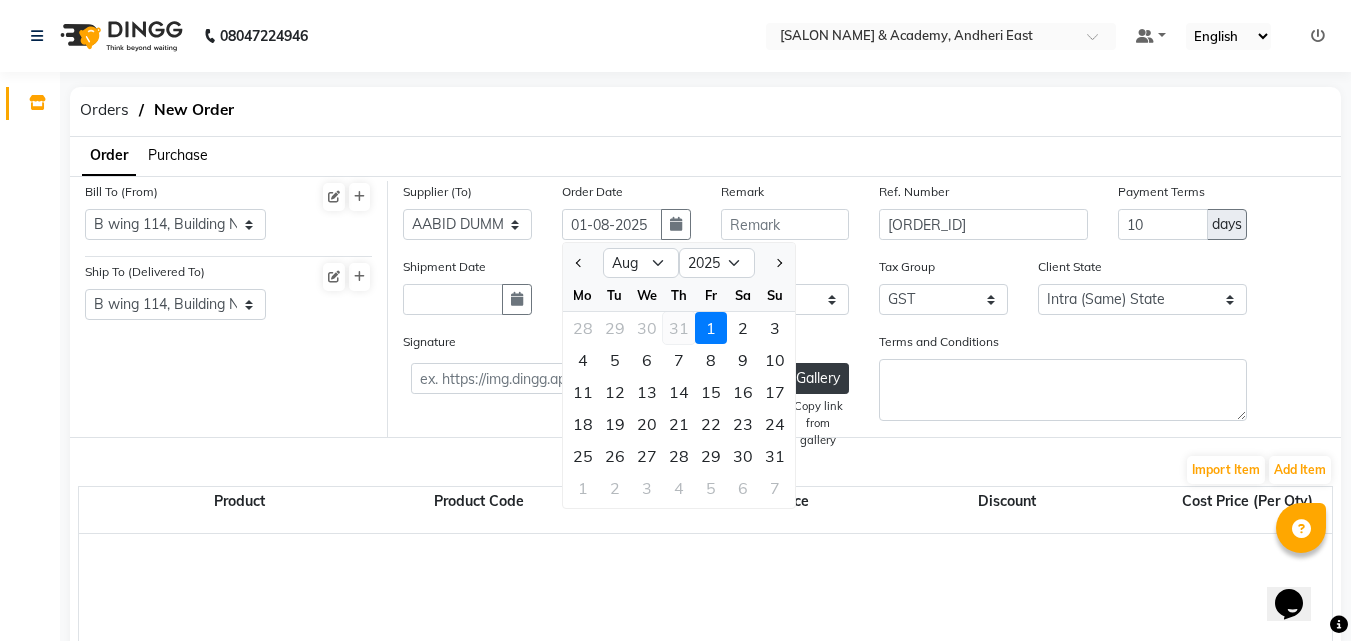 type on "31-07-2025" 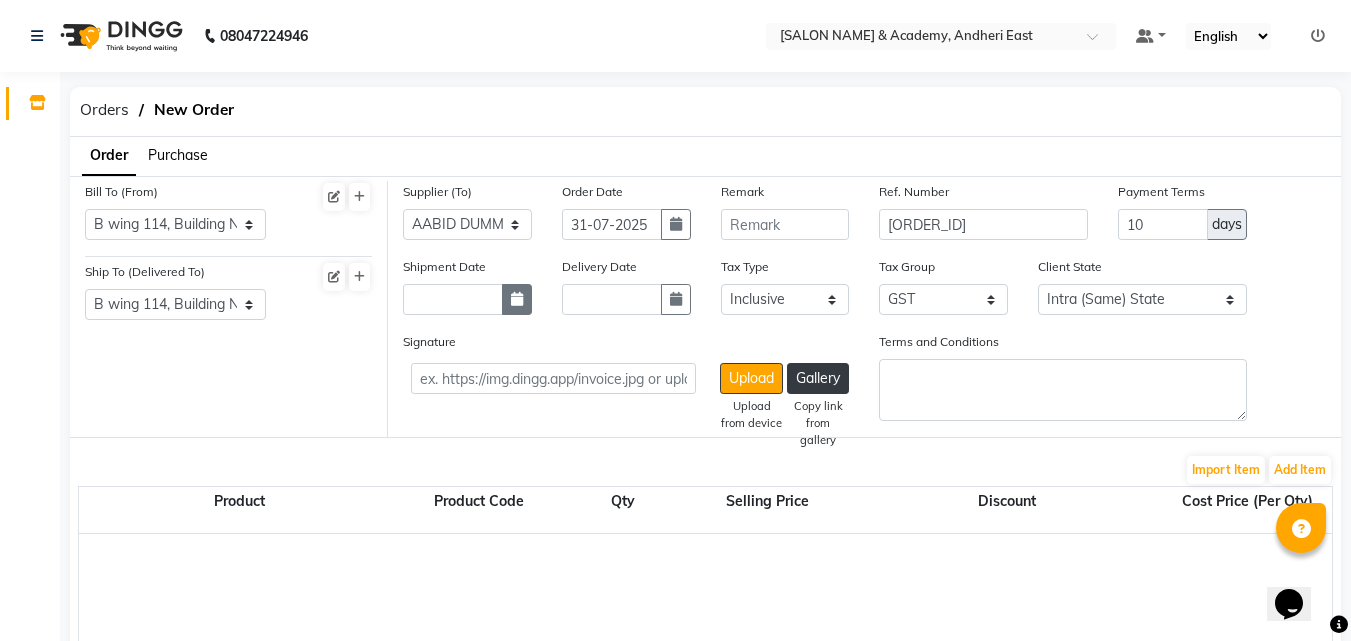 click 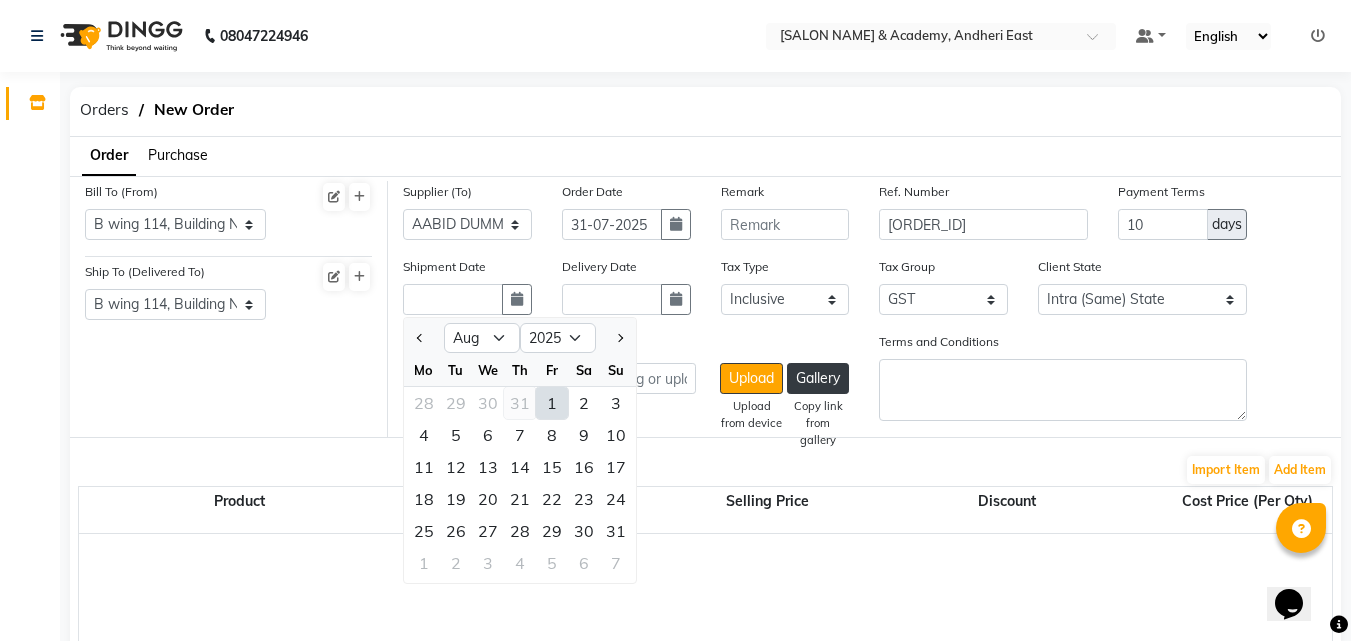 click on "31" 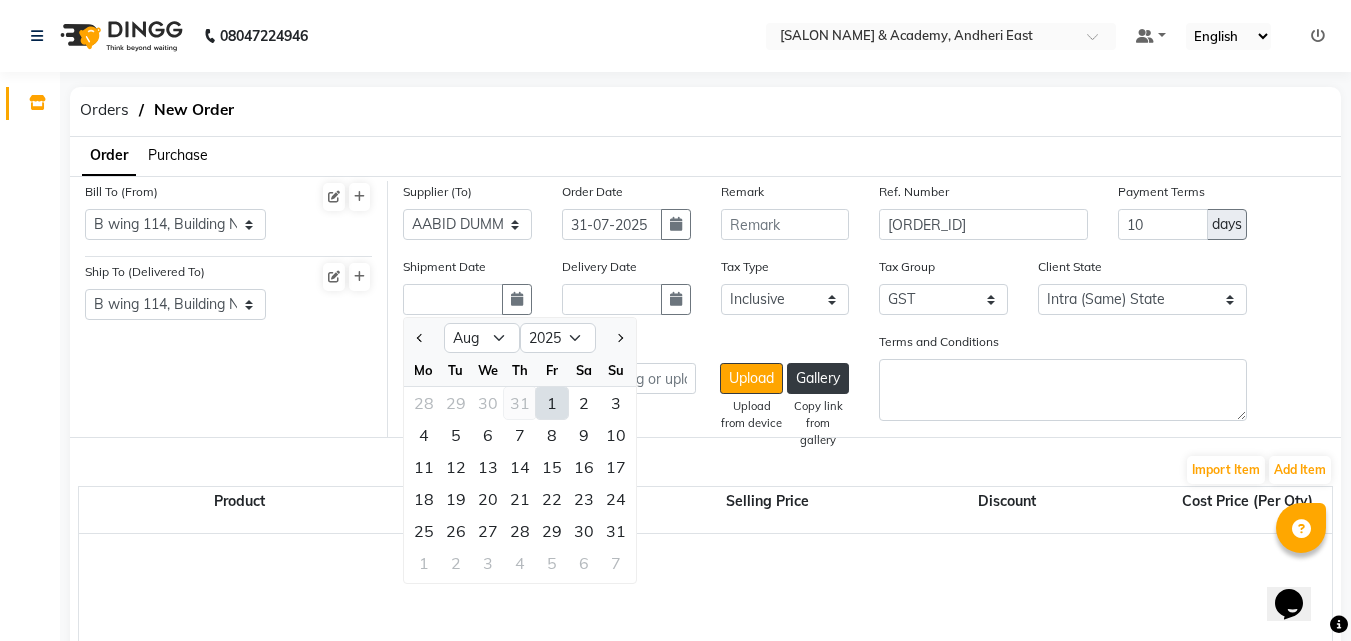 type on "31-07-2025" 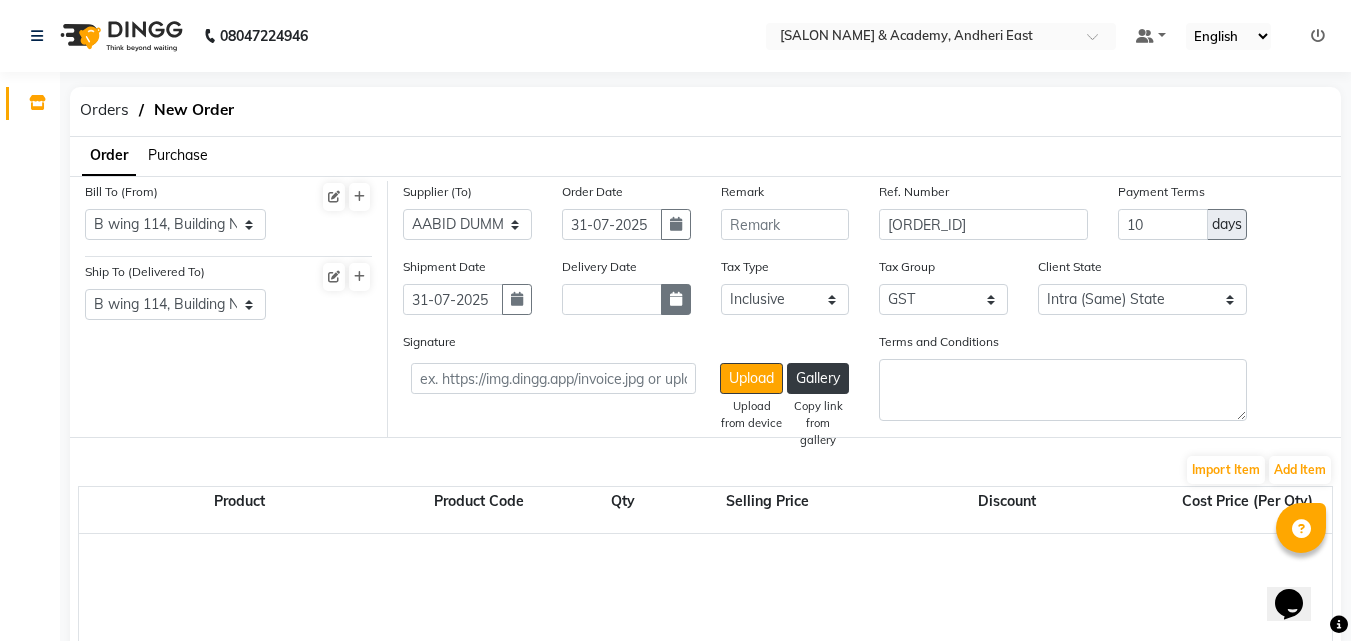 click 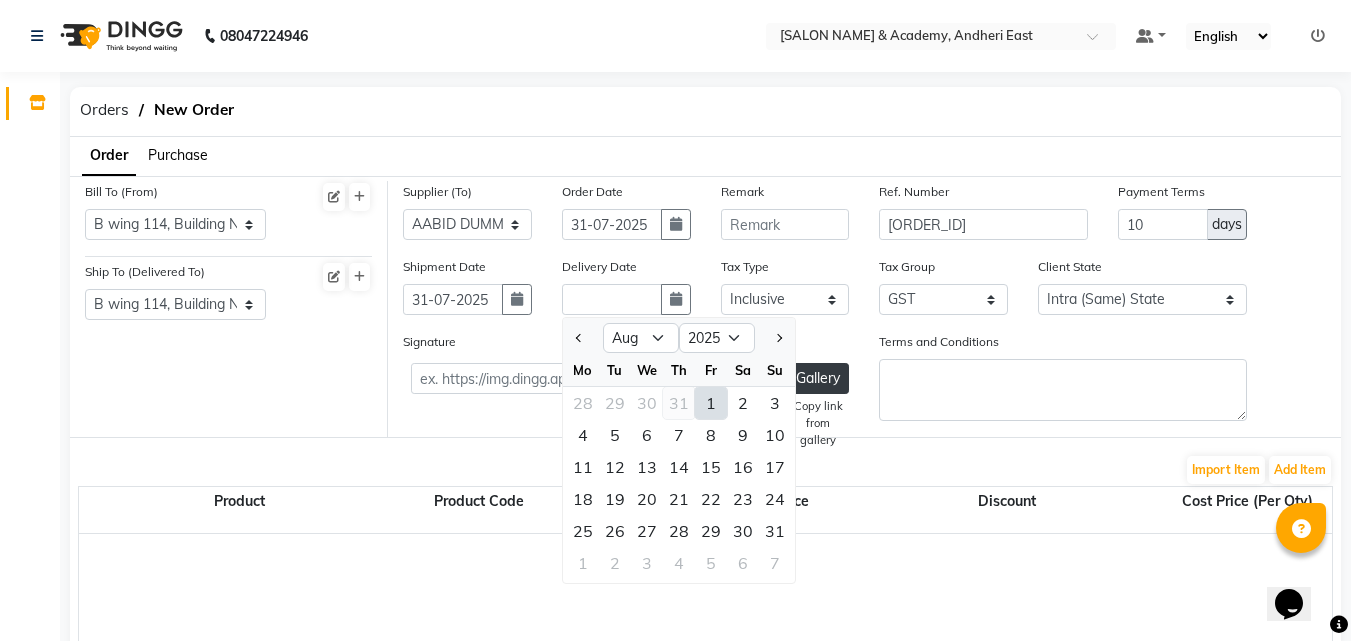 click on "31" 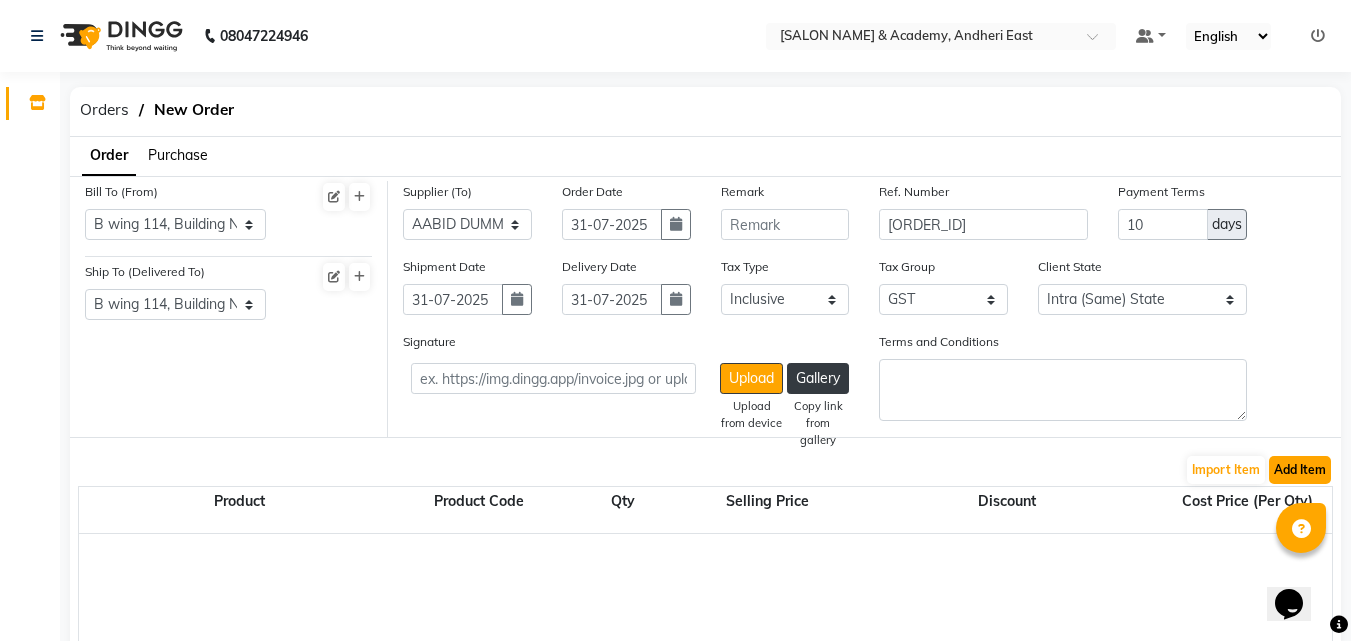 click on "Add Item" 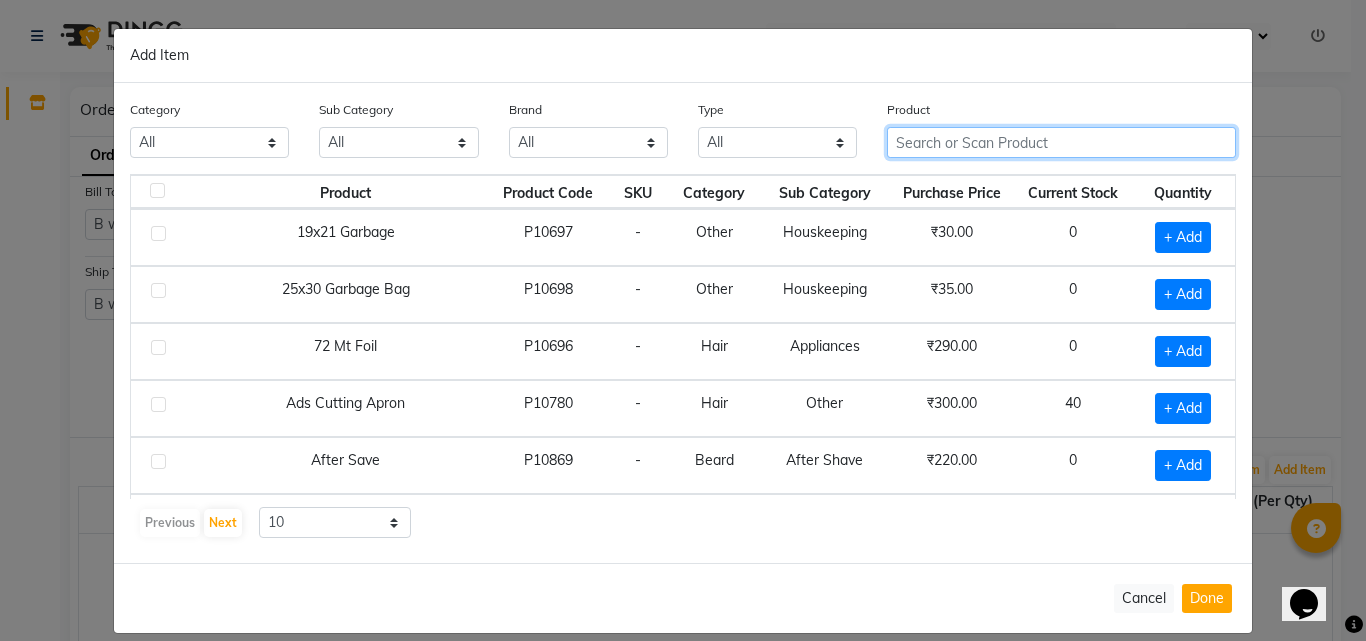 click 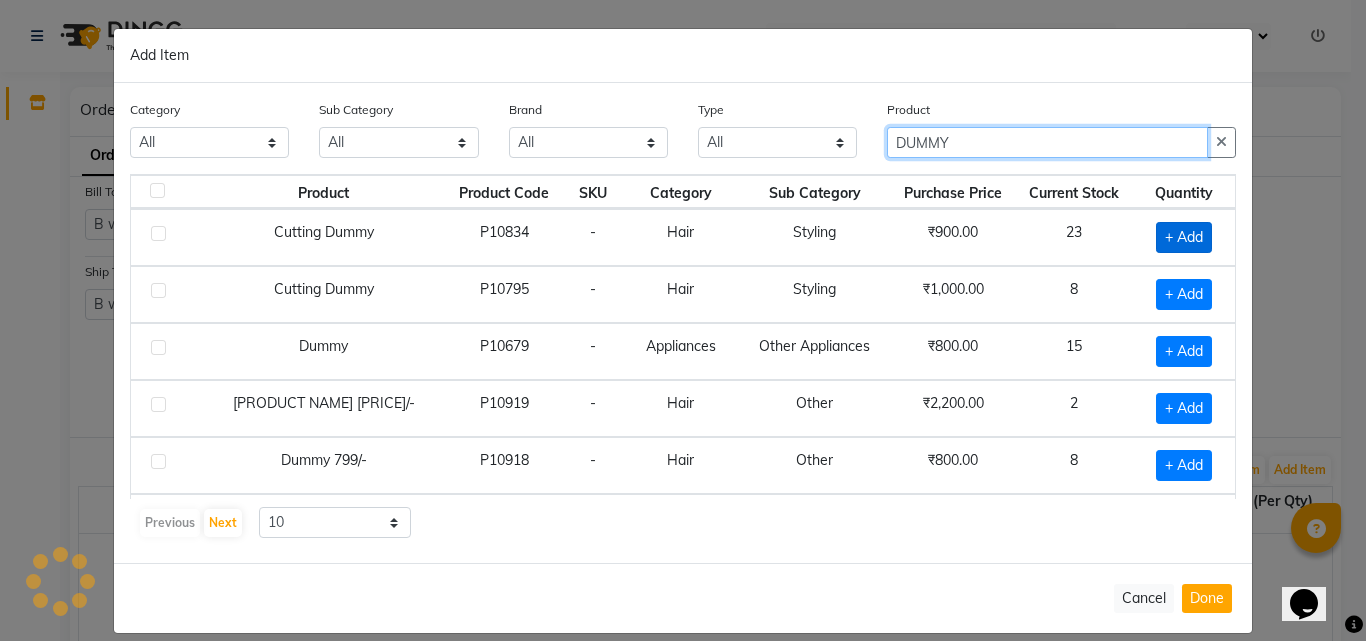 type on "DUMMY" 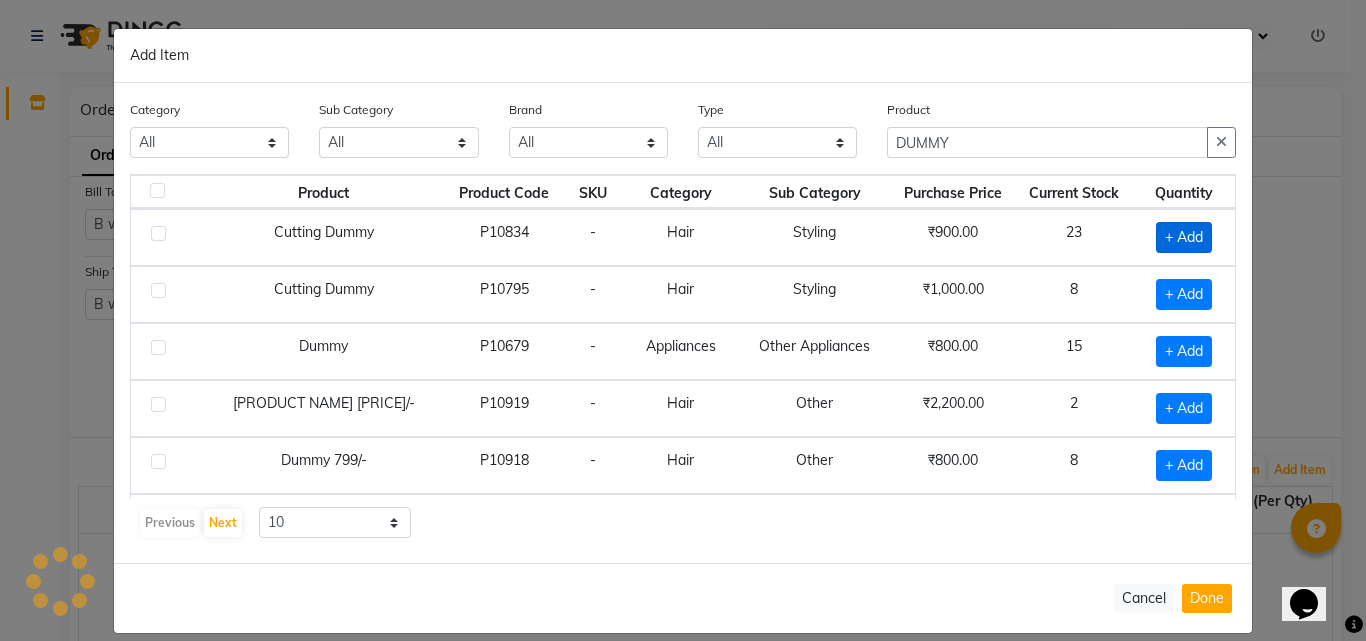 click on "+ Add" 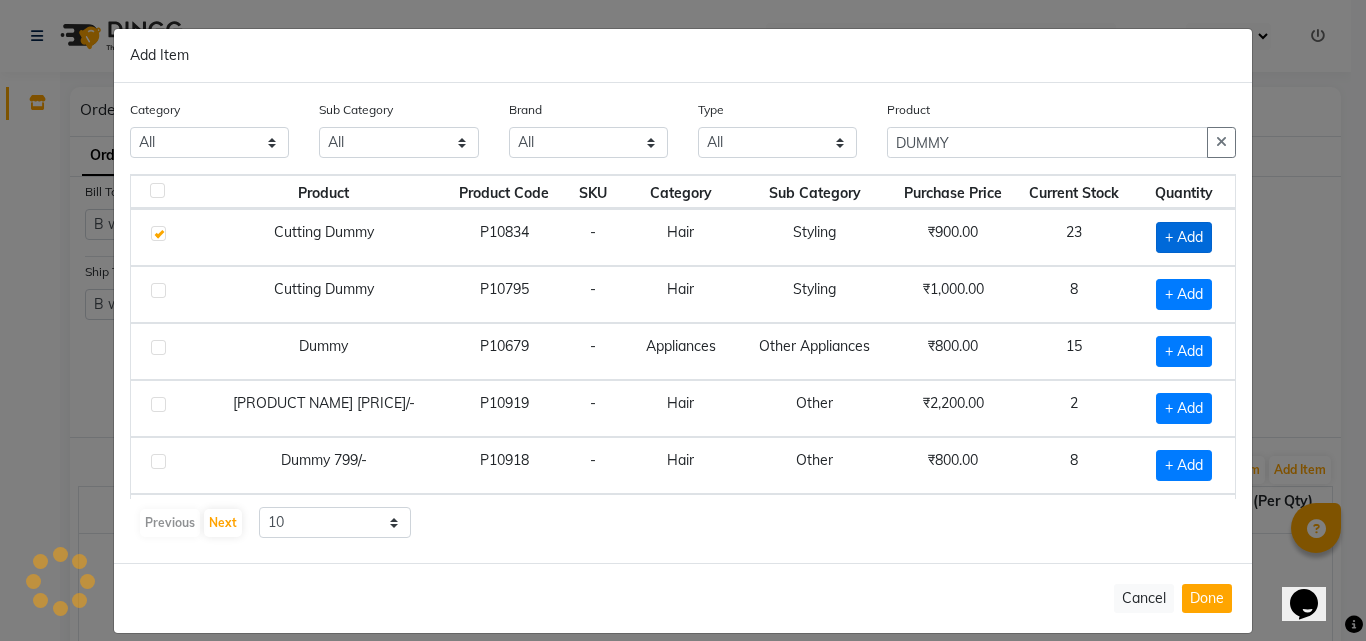 checkbox on "true" 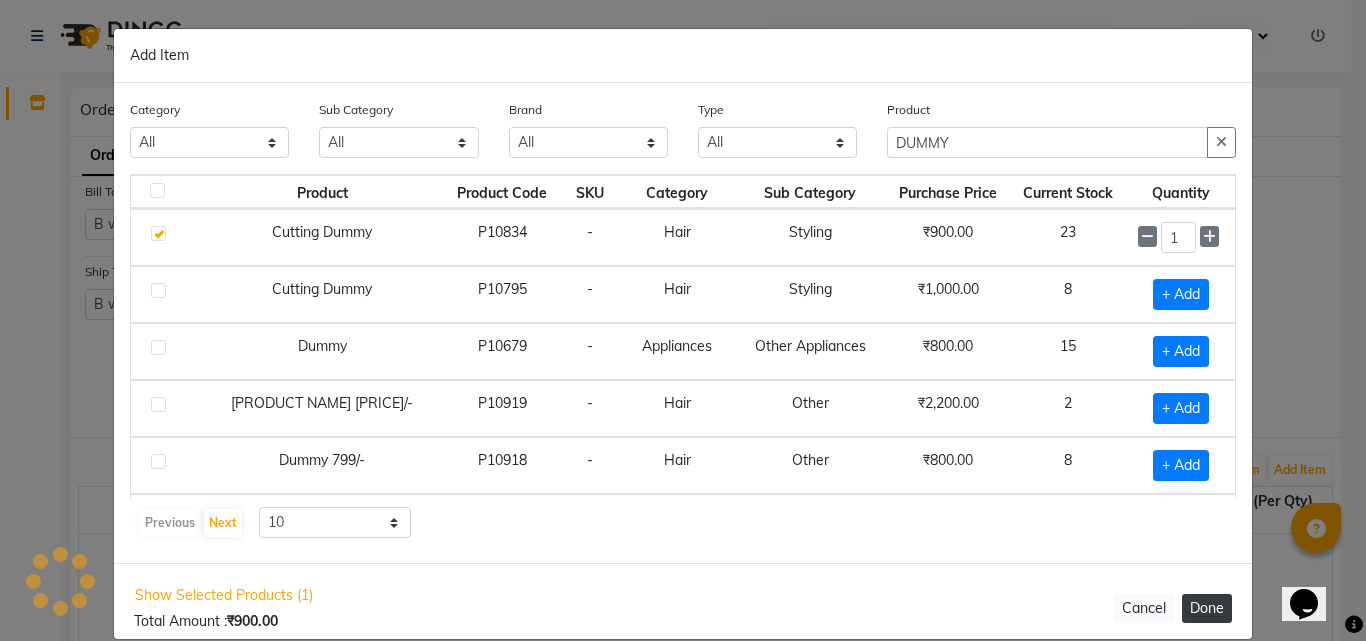click on "Done" 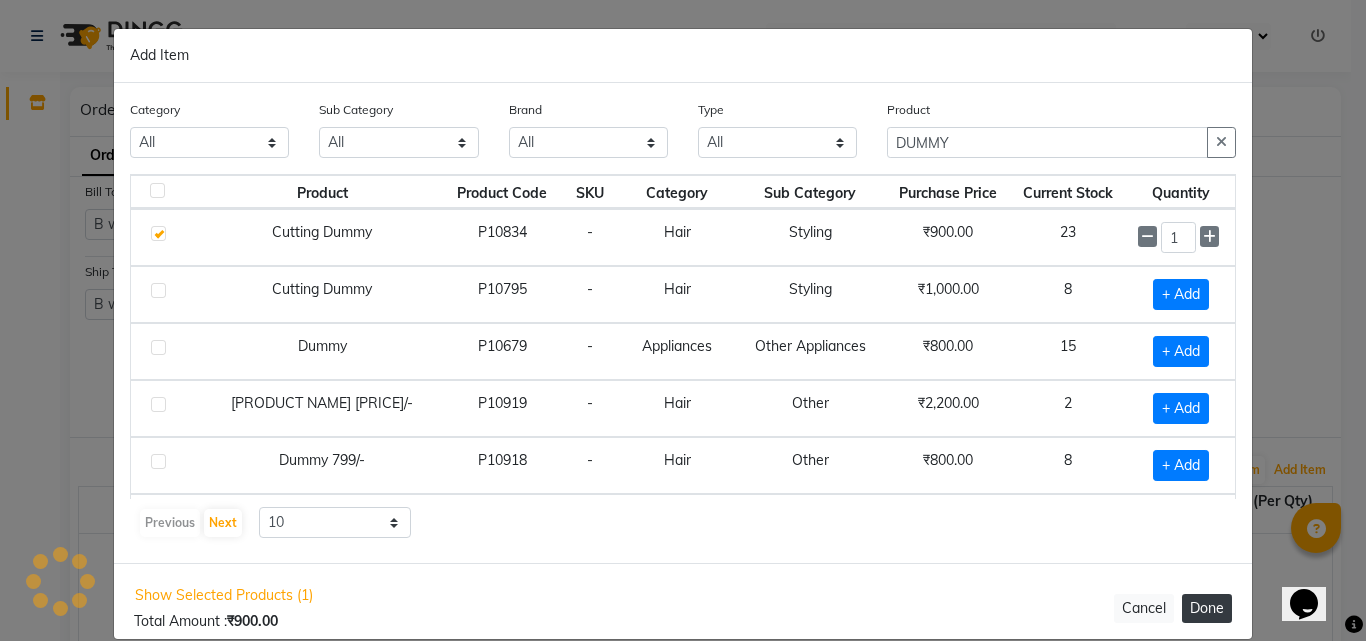 select on "3263" 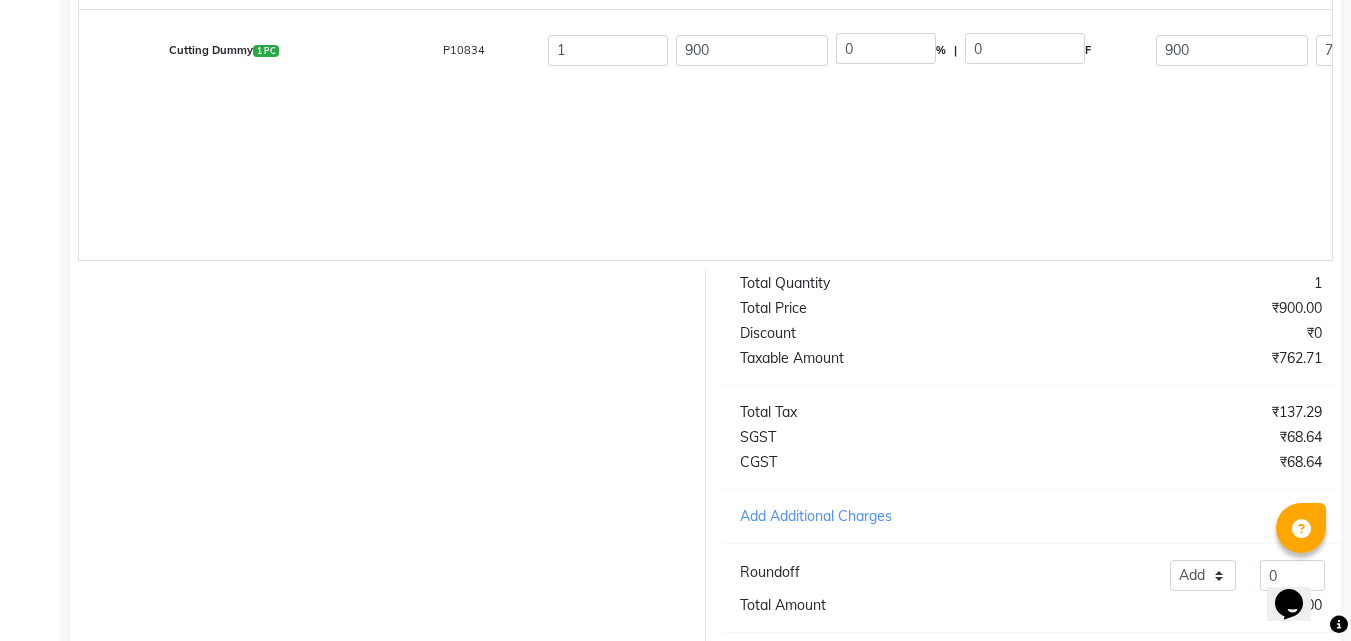 scroll, scrollTop: 540, scrollLeft: 0, axis: vertical 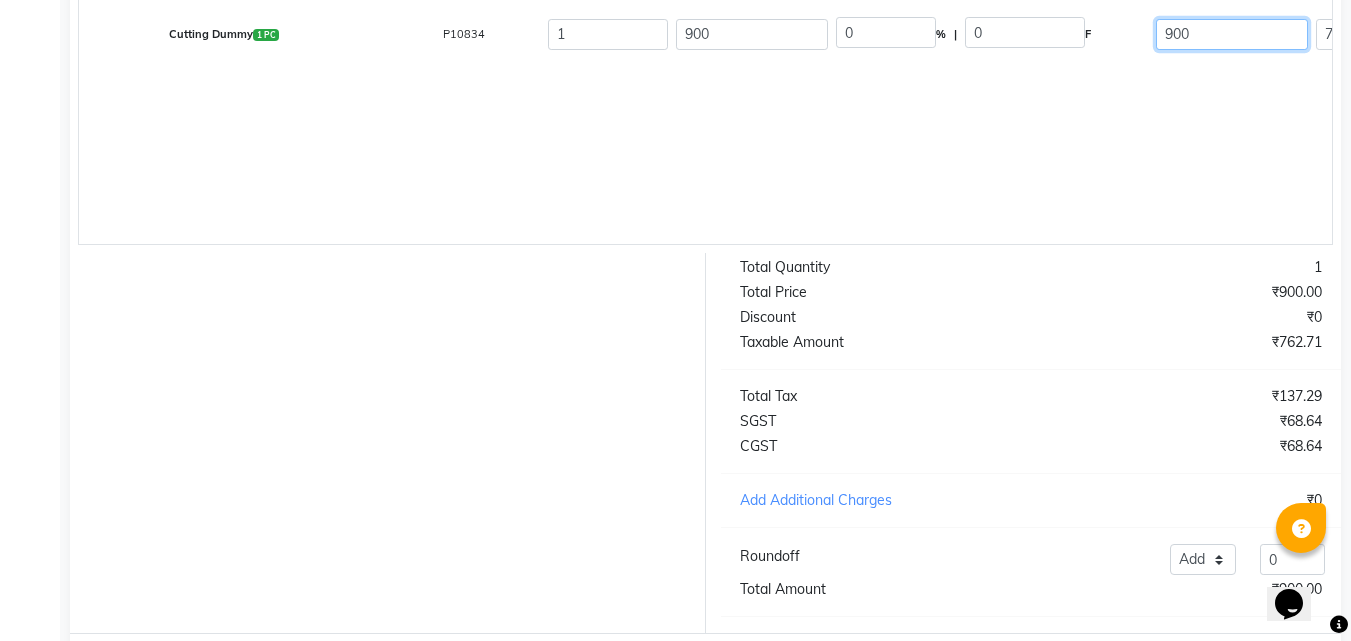 click on "900" 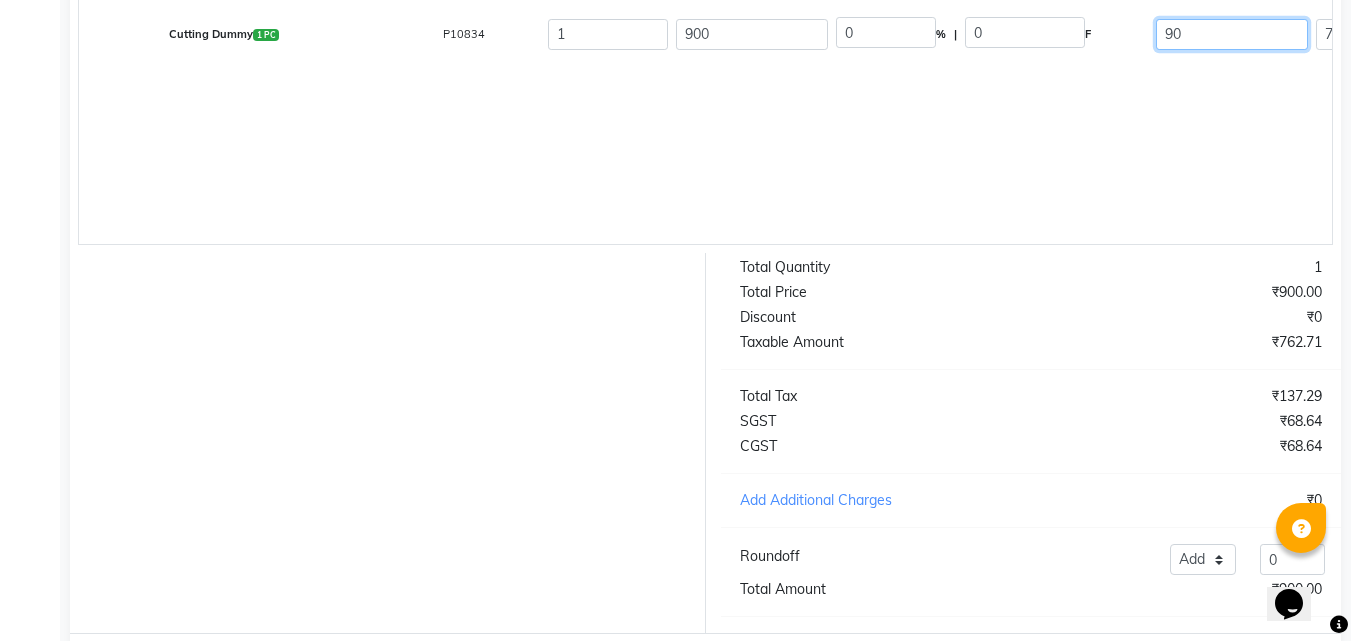 type on "9" 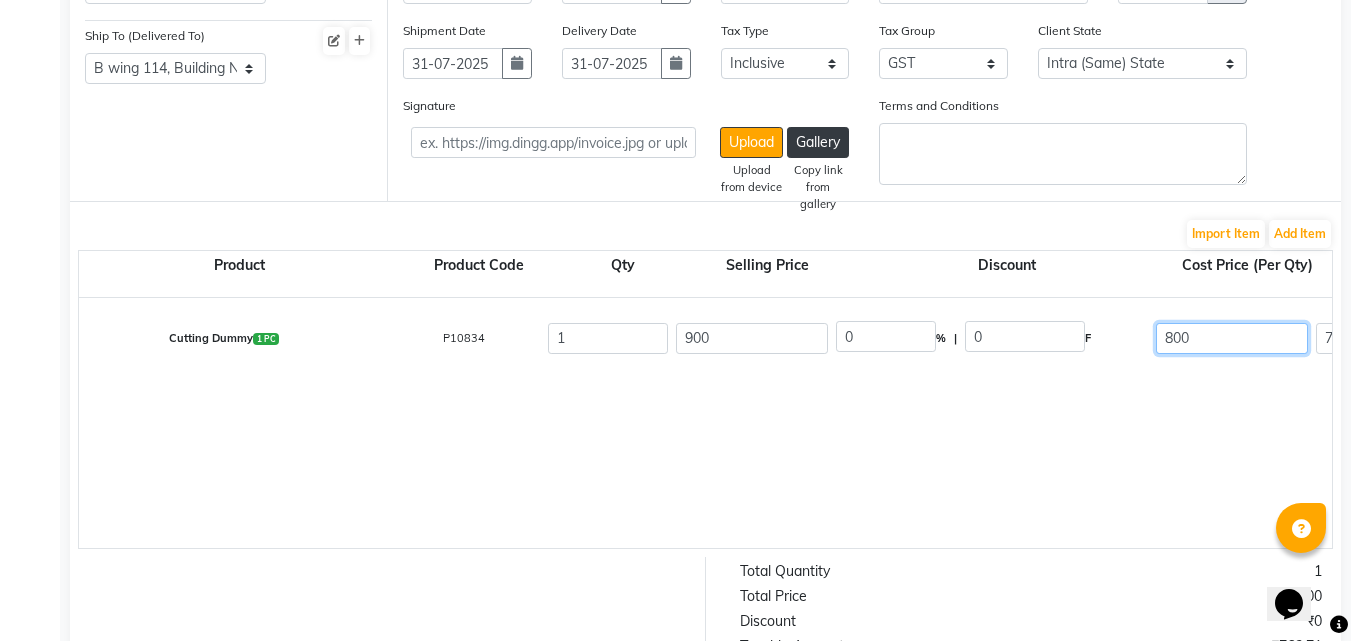 scroll, scrollTop: 233, scrollLeft: 0, axis: vertical 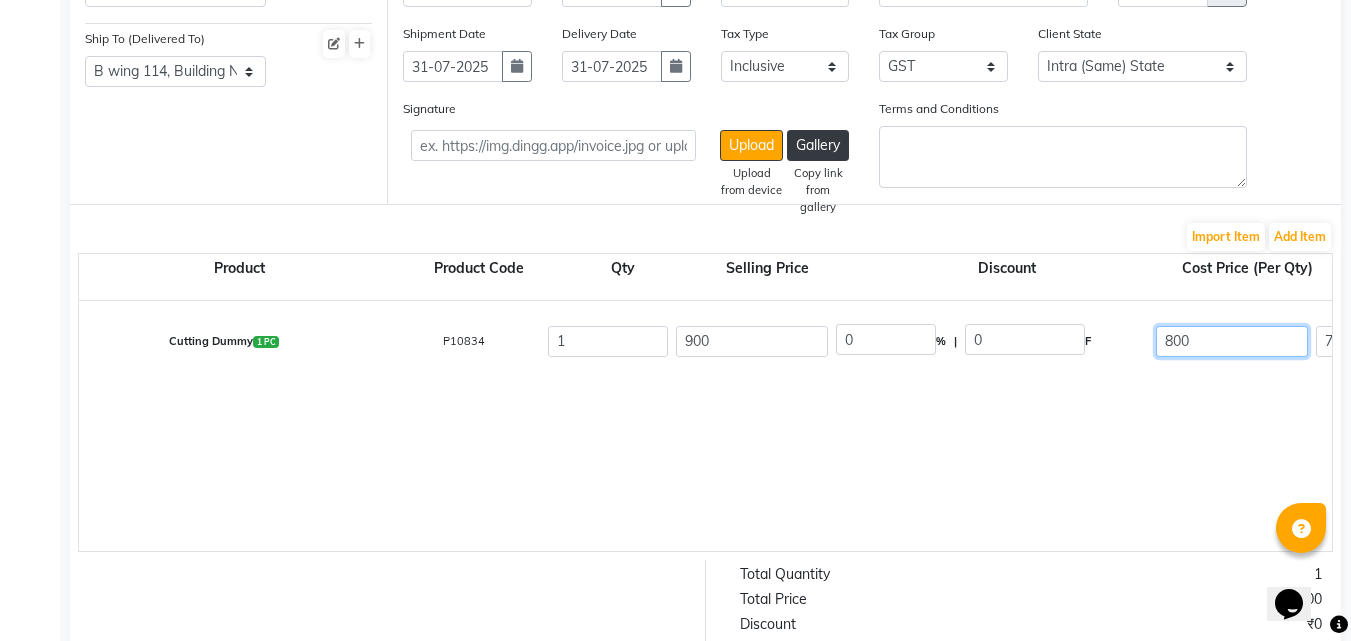 type on "800" 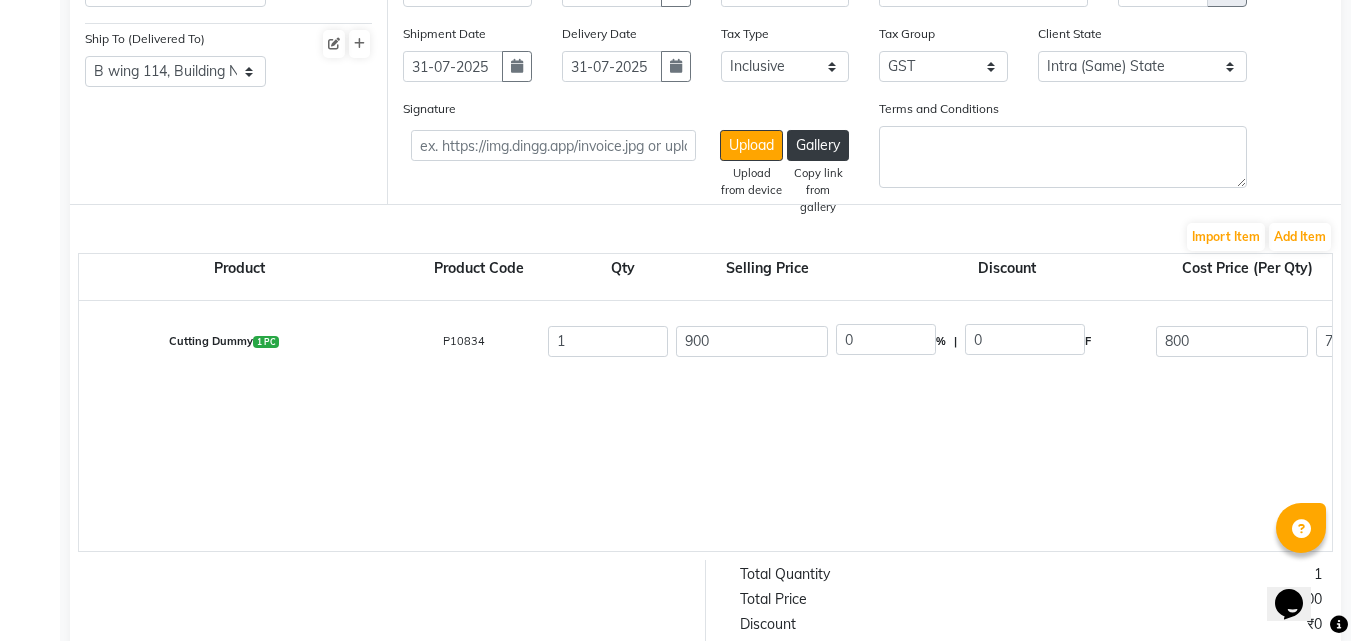 click on "Cutting Dummy   1 PC  P10834  1 900 0 % | 0 F 800 762.71 762.71 None 5% 12% GST  (18%)  137.29 900" 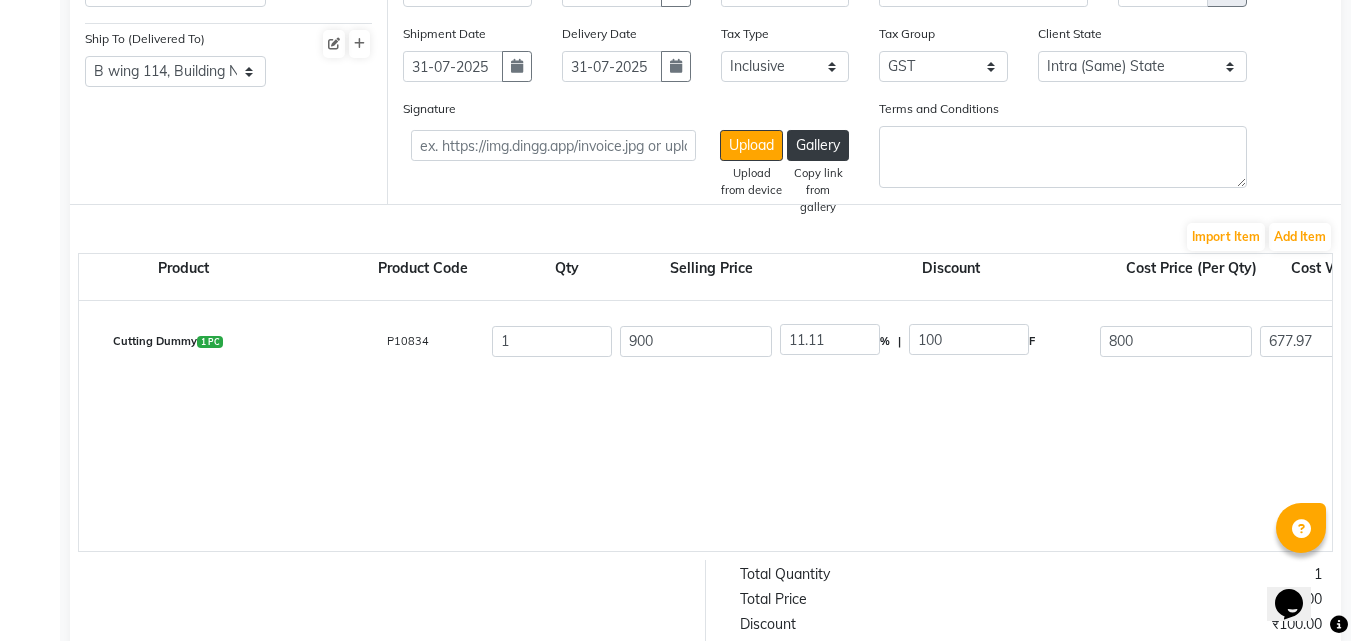 scroll, scrollTop: 0, scrollLeft: 0, axis: both 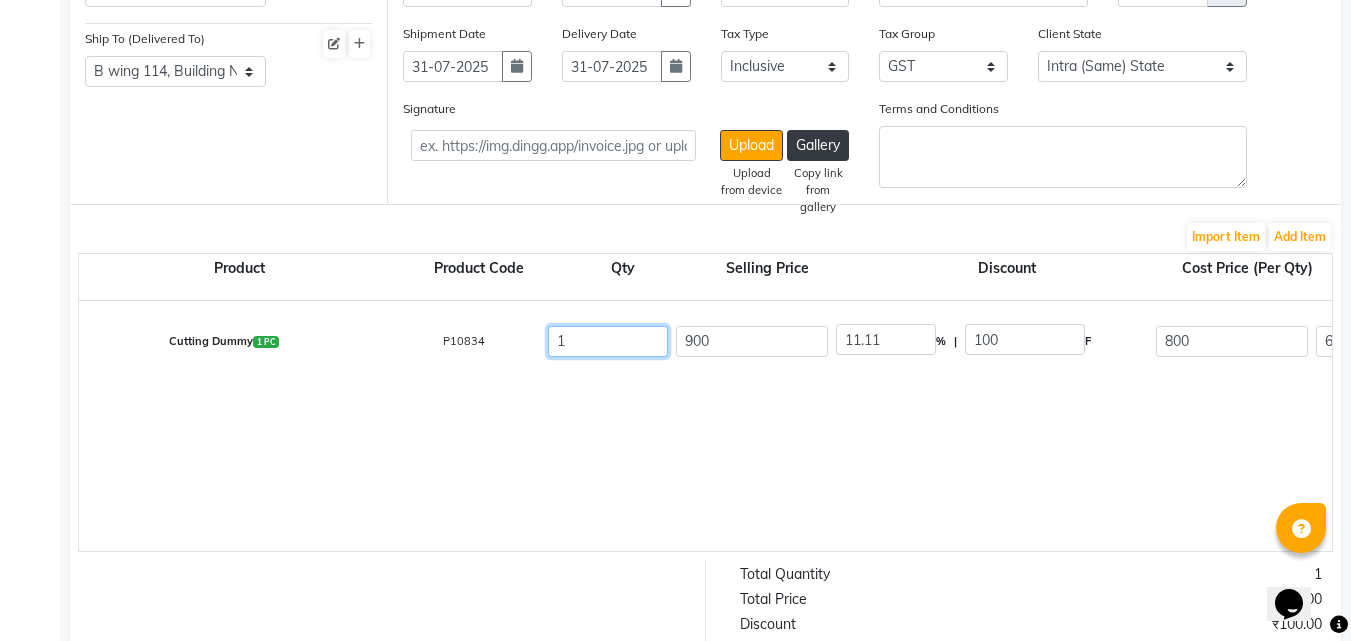 click on "1" 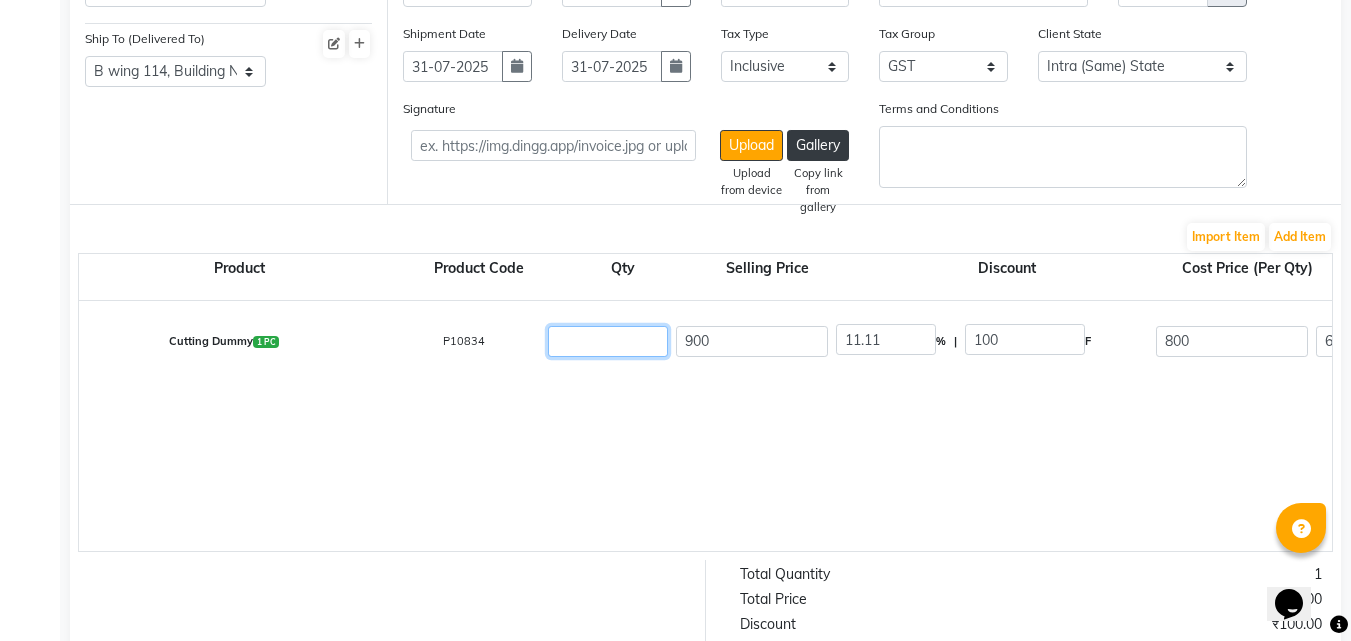 type on "0" 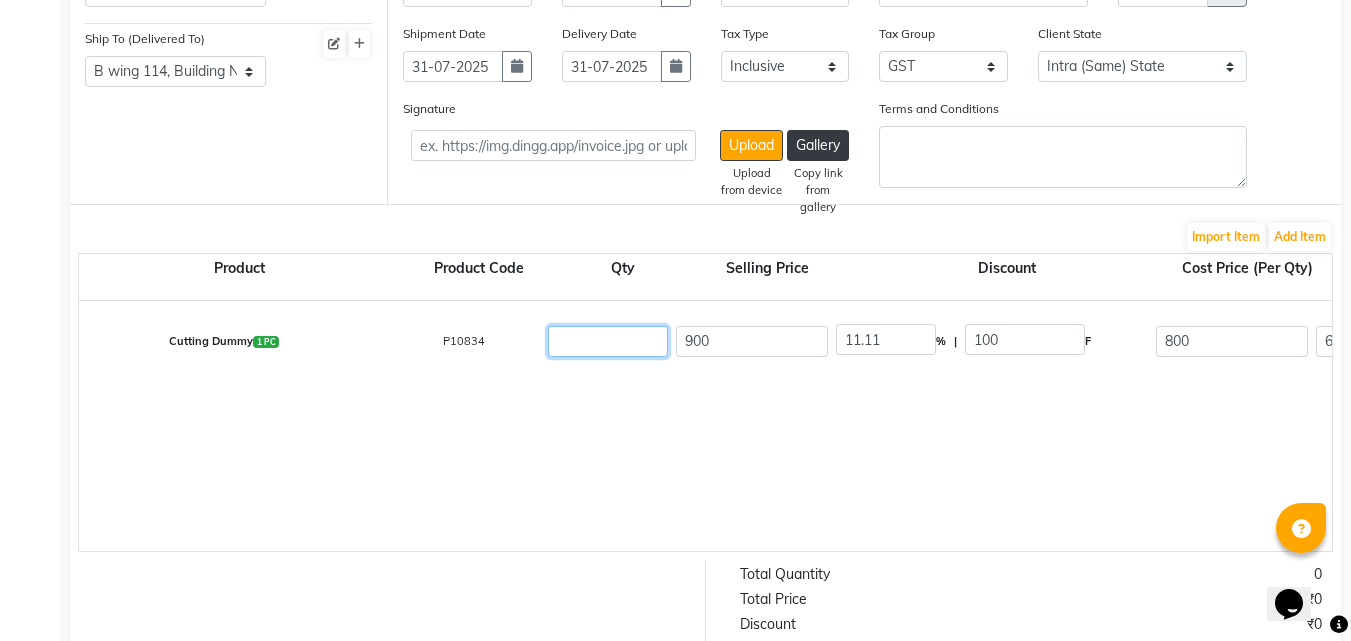 type on "2" 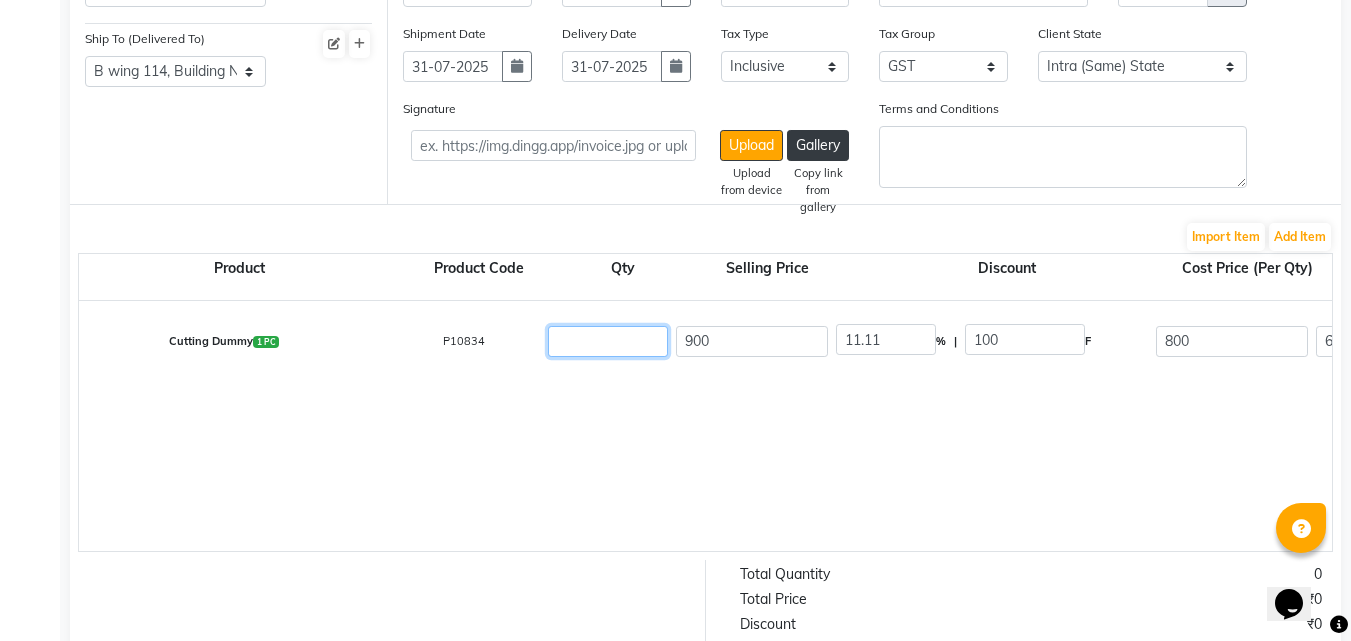 type on "1355.94" 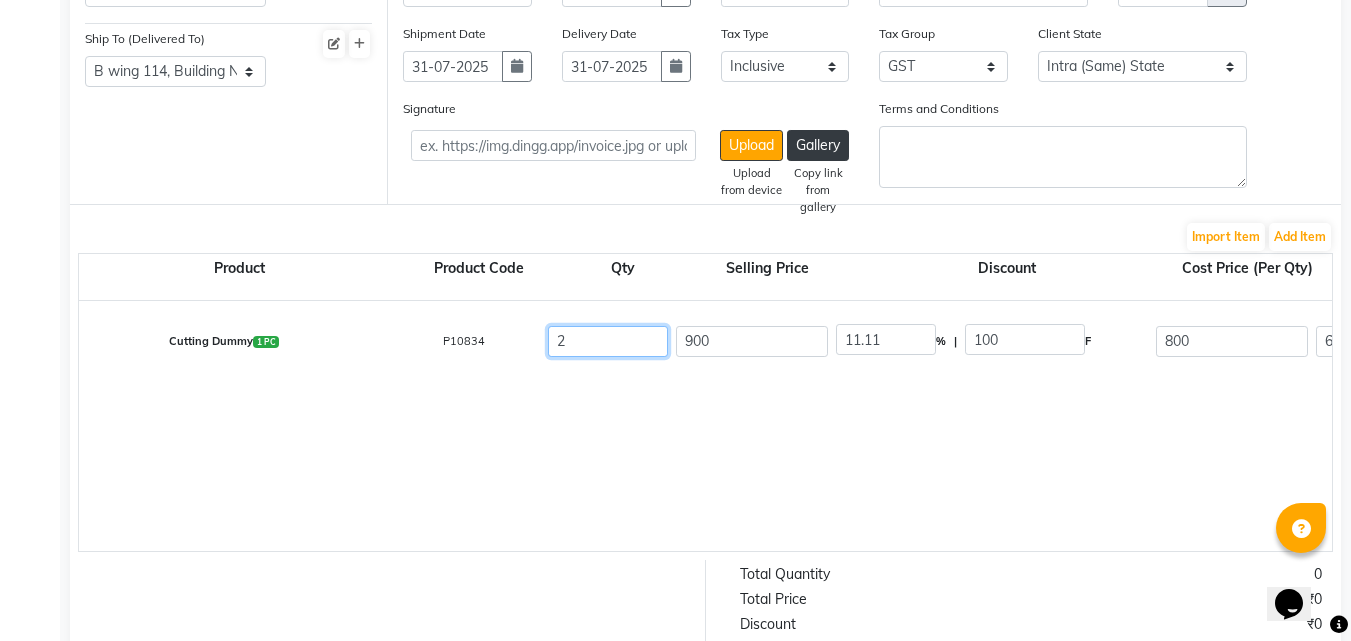 type on "244.07" 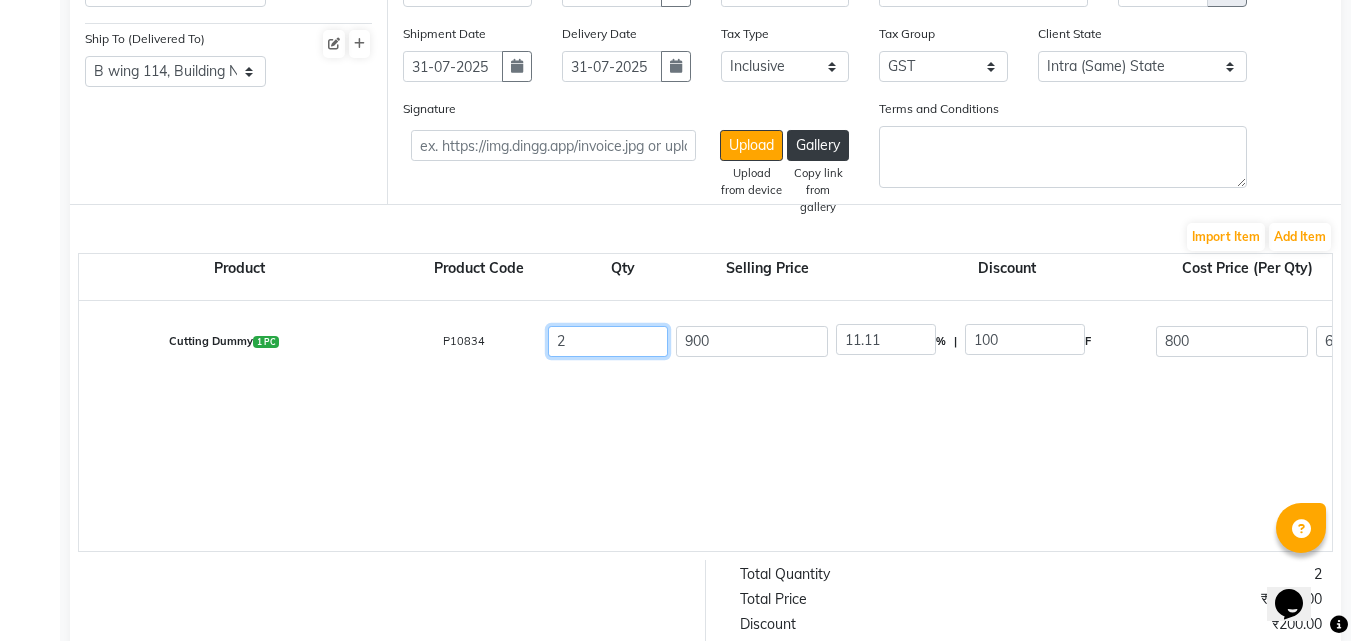 type on "20" 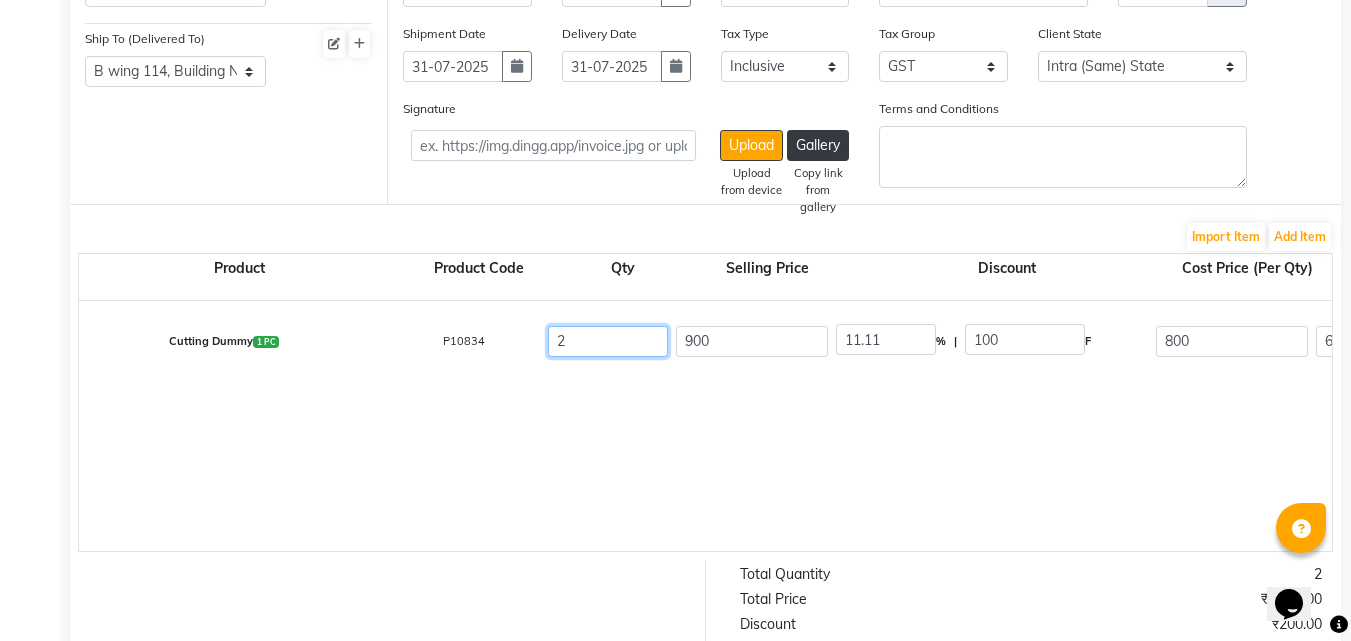 type on "13559.4" 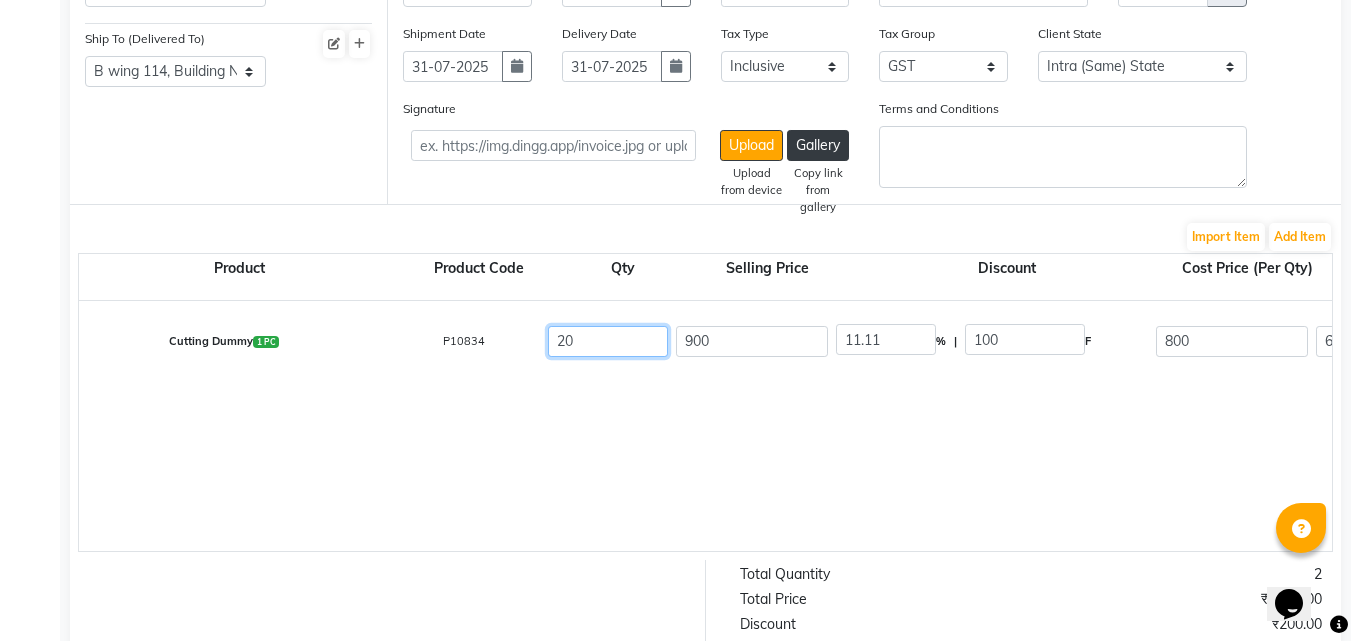 type on "2440.69" 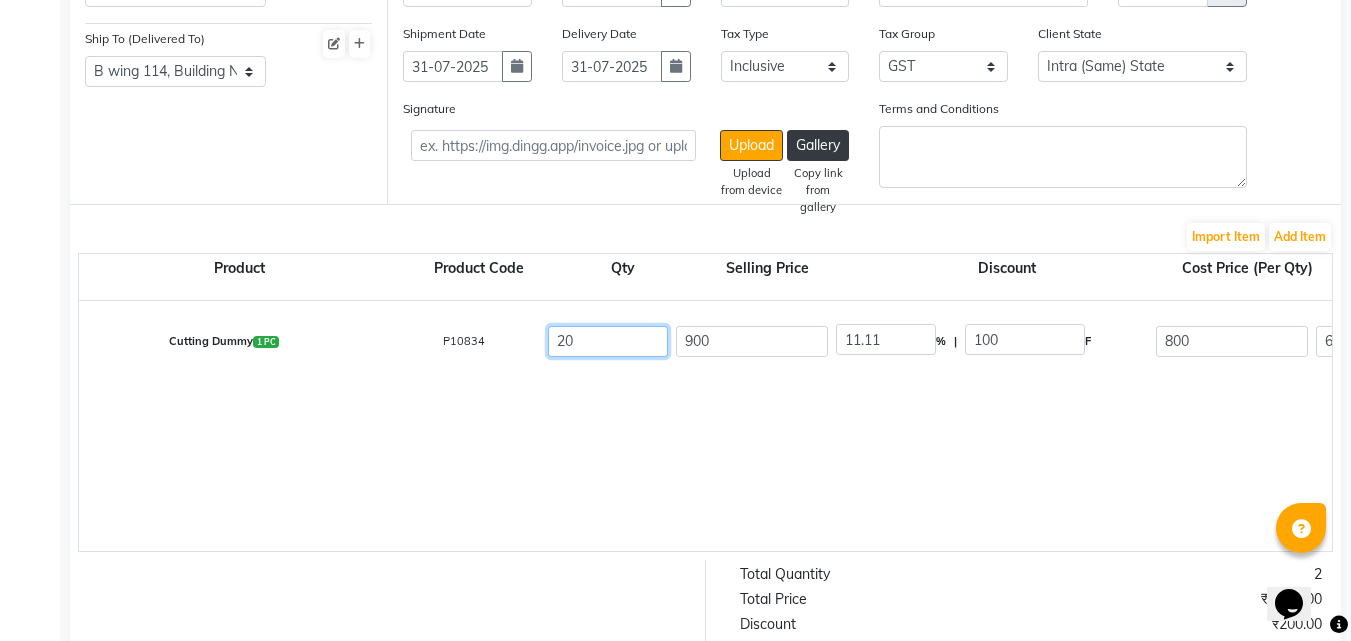type on "16000.09" 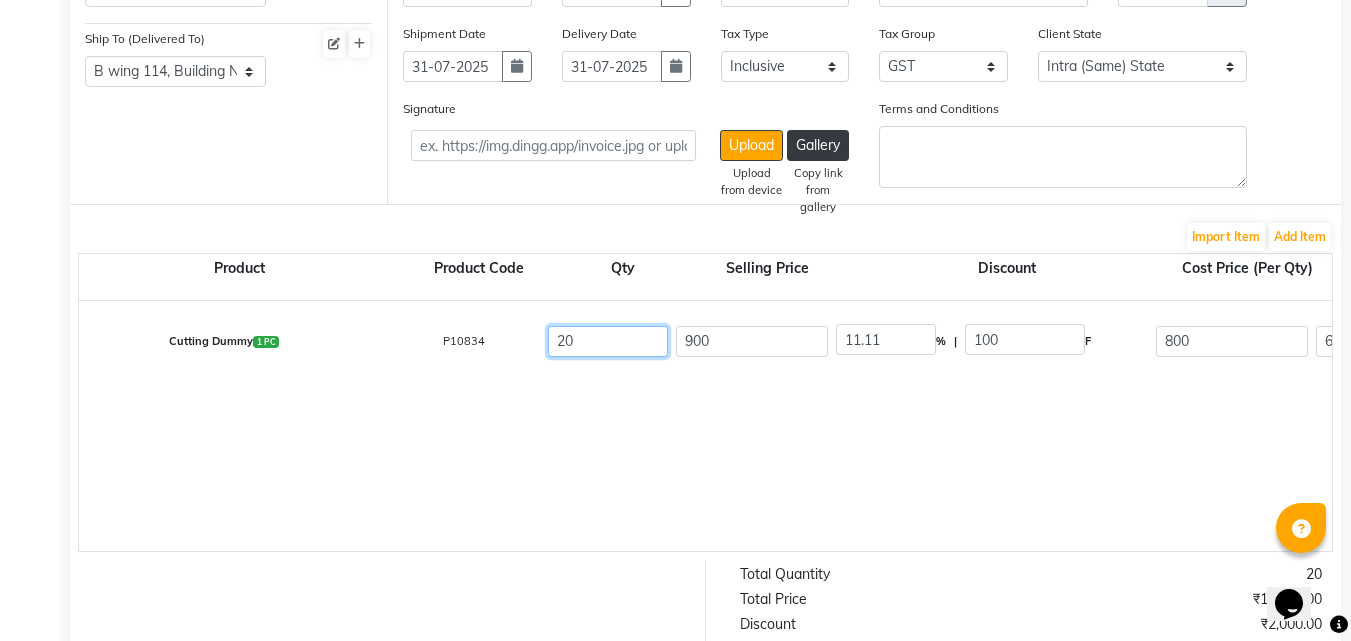type on "20" 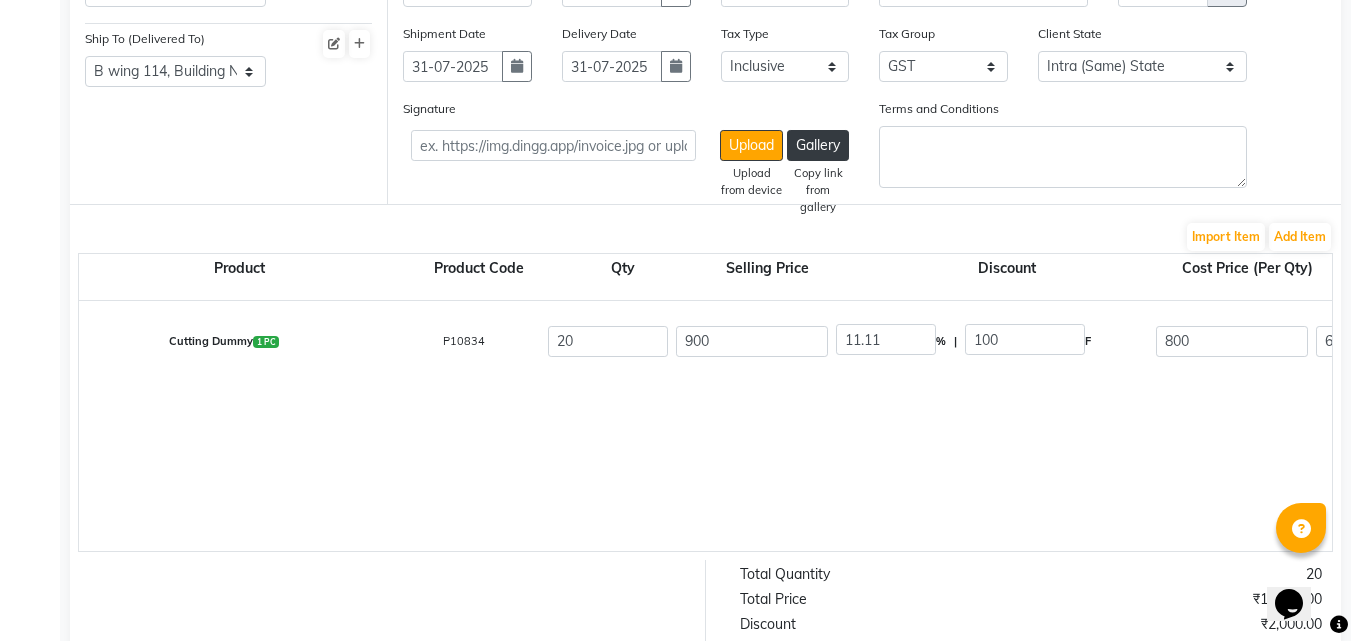 click on "Cutting Dummy   1 PC  P10834  20 900 11.11 % | 100 F 800 677.97 13559.4 None 5% 12% GST  (18%)  2440.69 16000.09" 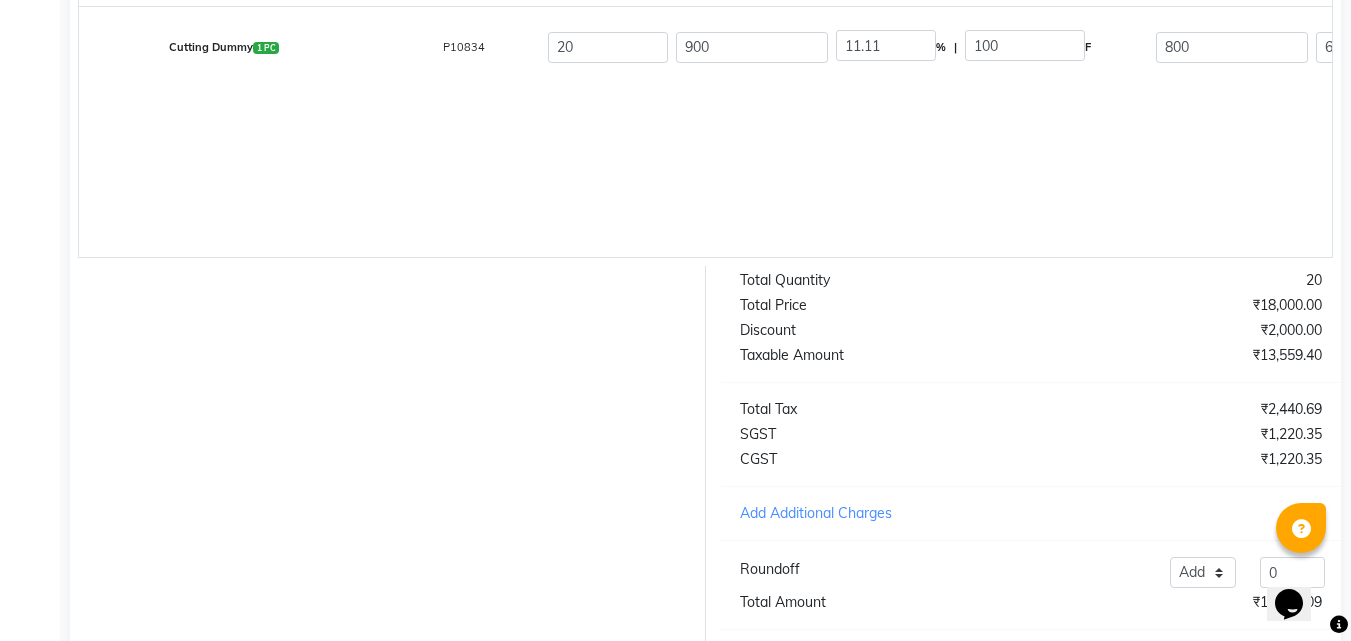 scroll, scrollTop: 650, scrollLeft: 0, axis: vertical 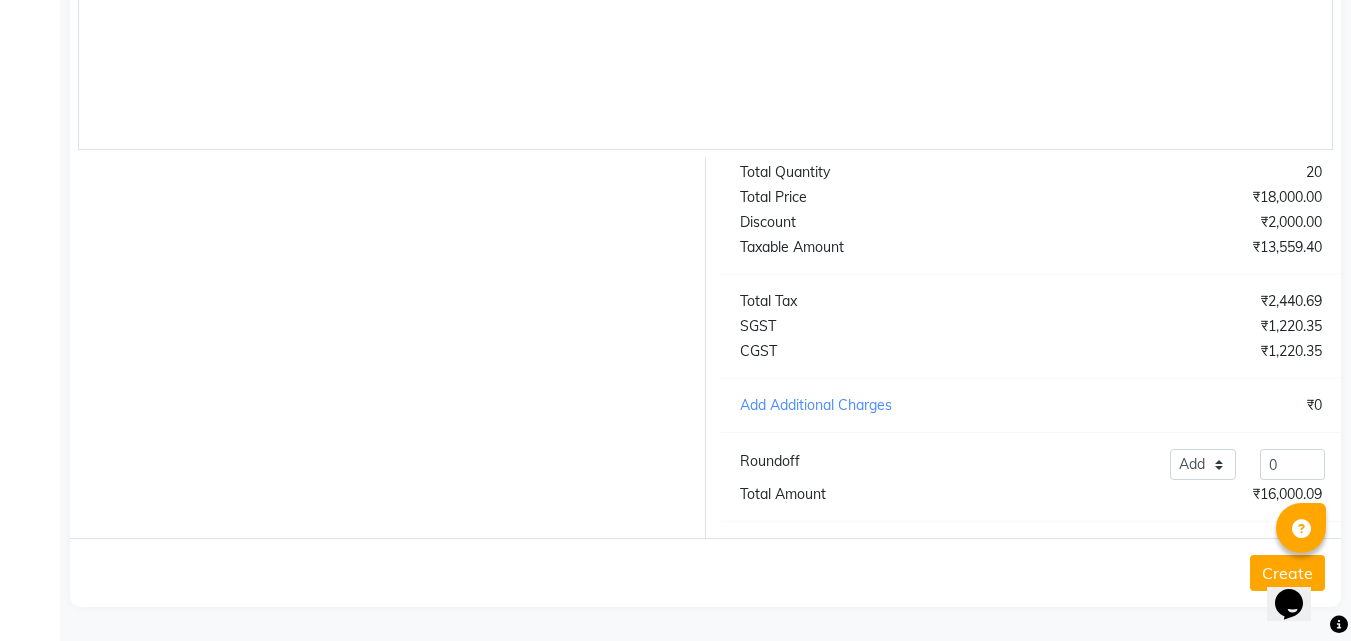 click on "Create" 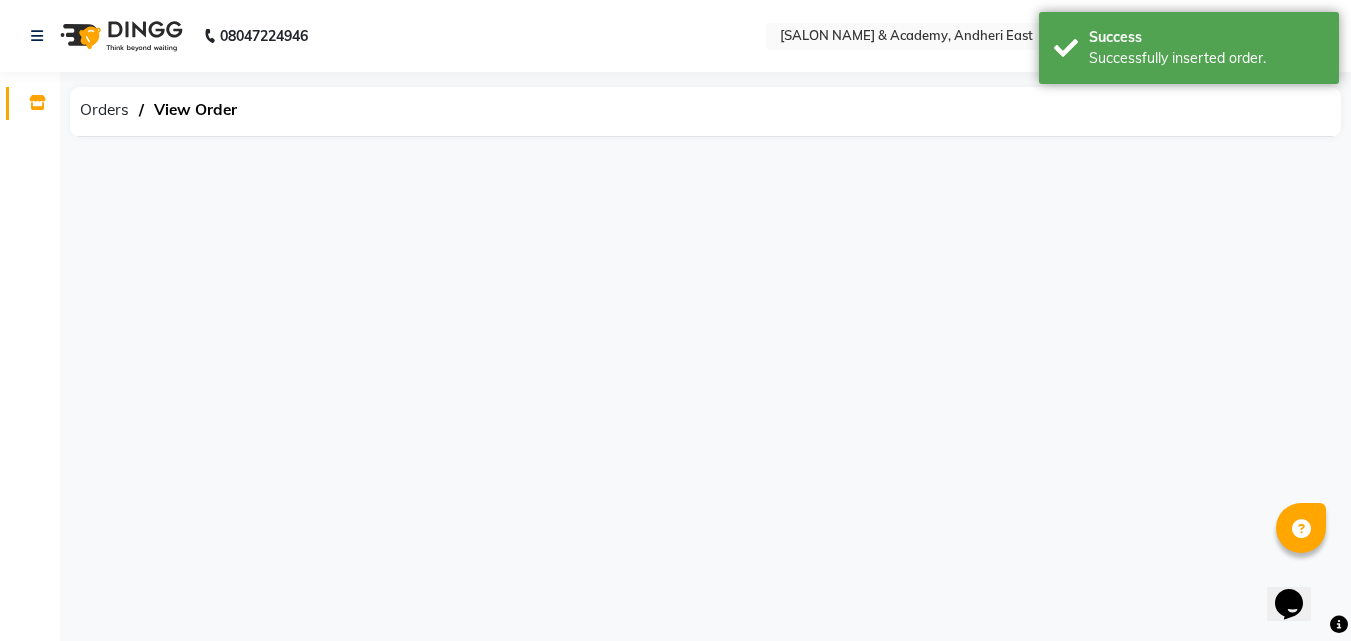 scroll, scrollTop: 0, scrollLeft: 0, axis: both 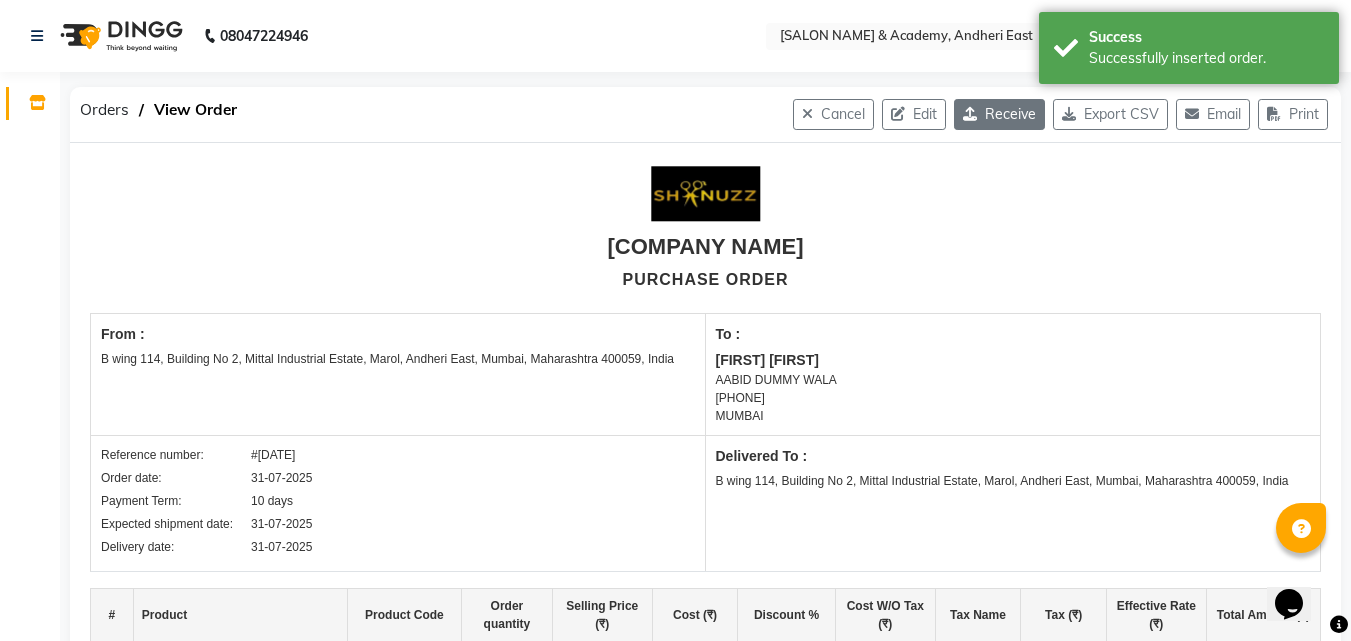 click on "Receive" 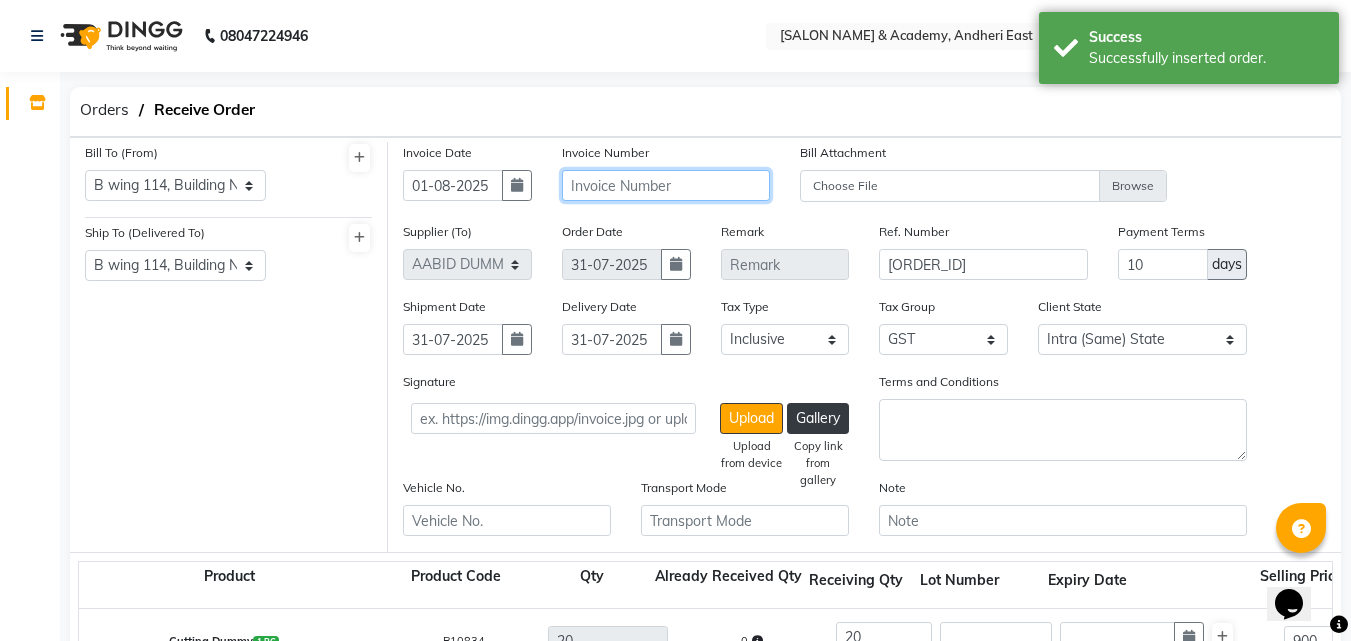 click 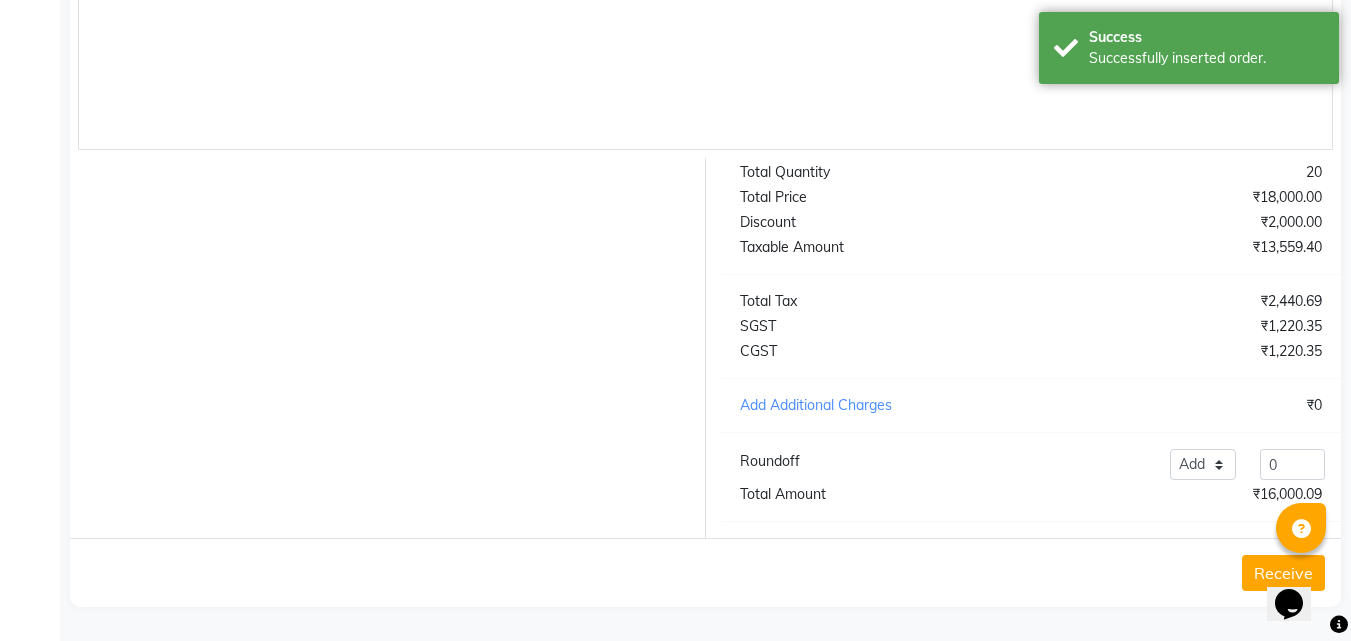 scroll, scrollTop: 725, scrollLeft: 0, axis: vertical 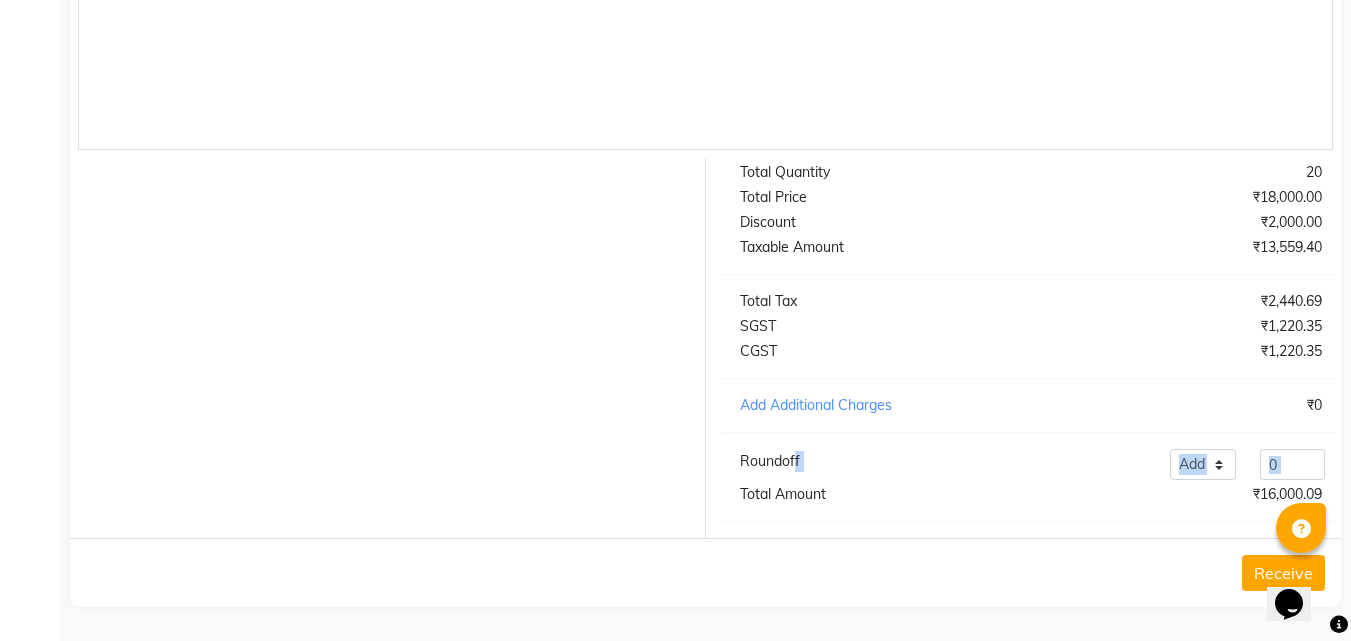 drag, startPoint x: 1248, startPoint y: 569, endPoint x: 795, endPoint y: 477, distance: 462.24777 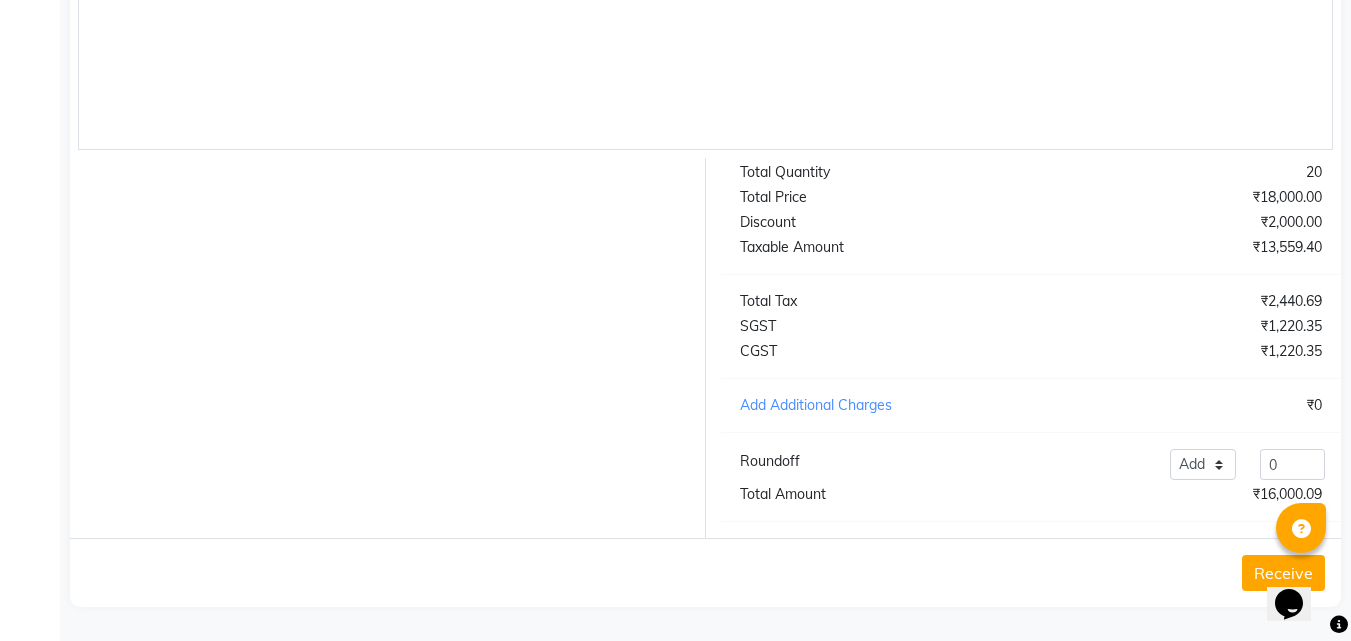 click on "₹16,000.09" 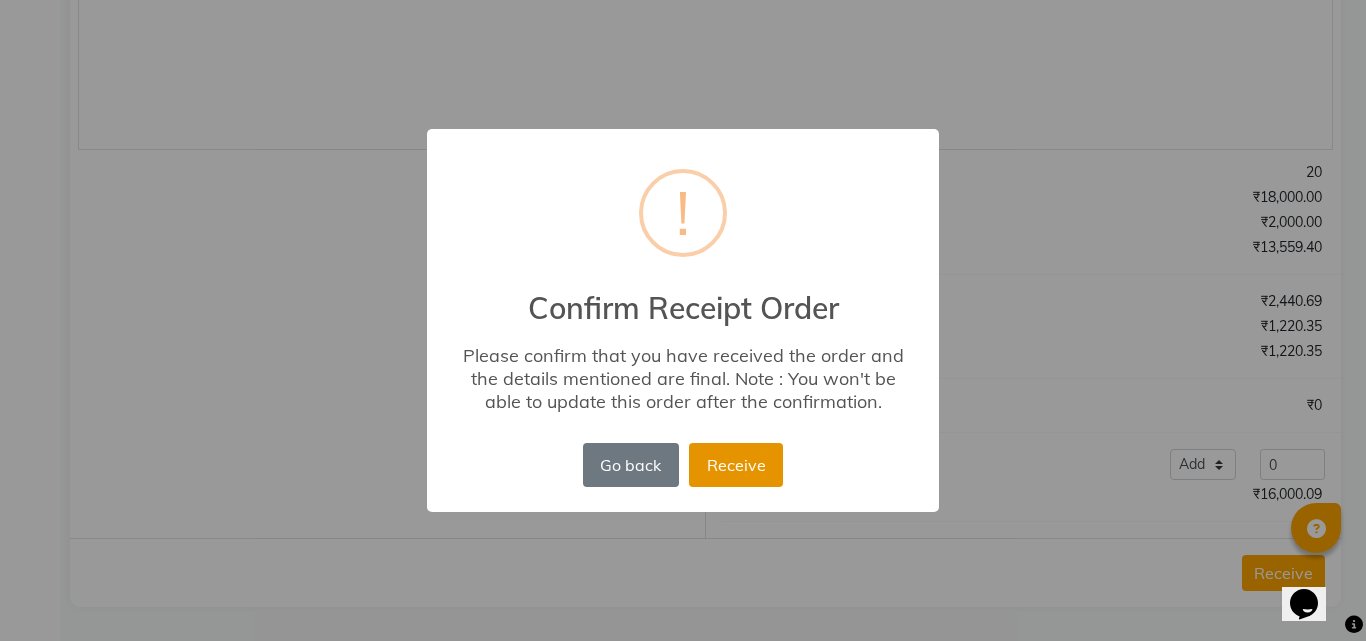 click on "Receive" at bounding box center (736, 465) 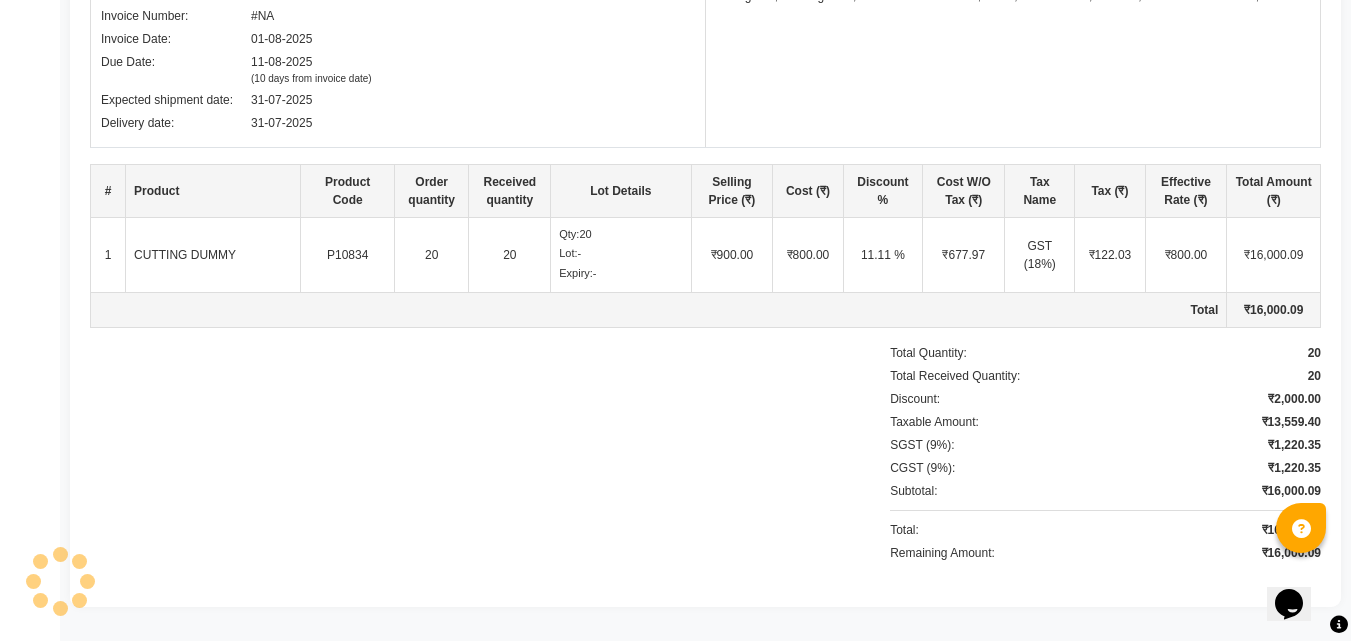 scroll, scrollTop: 0, scrollLeft: 0, axis: both 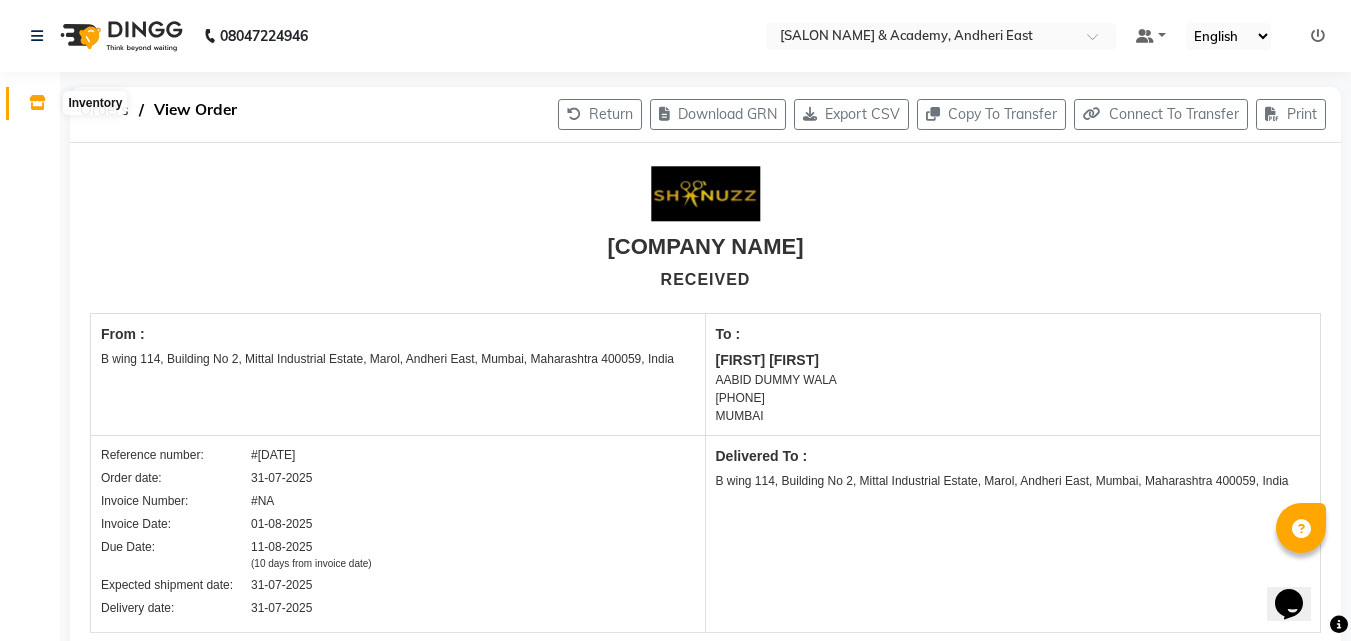 click 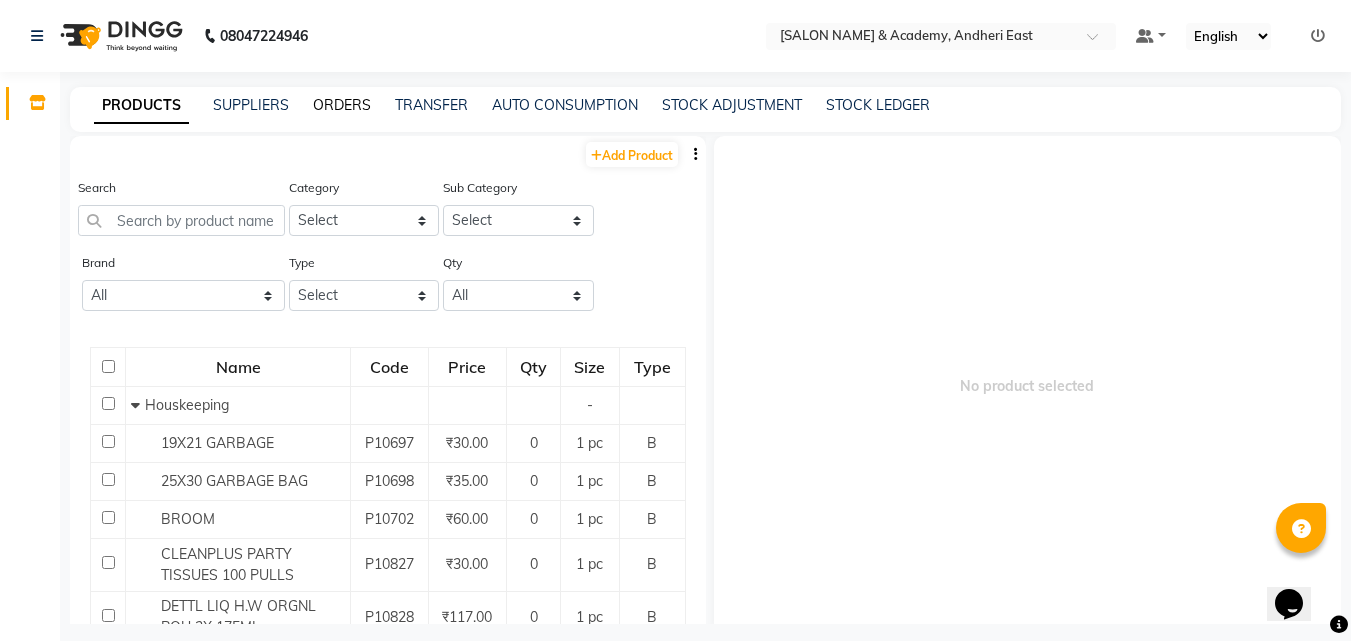 click on "ORDERS" 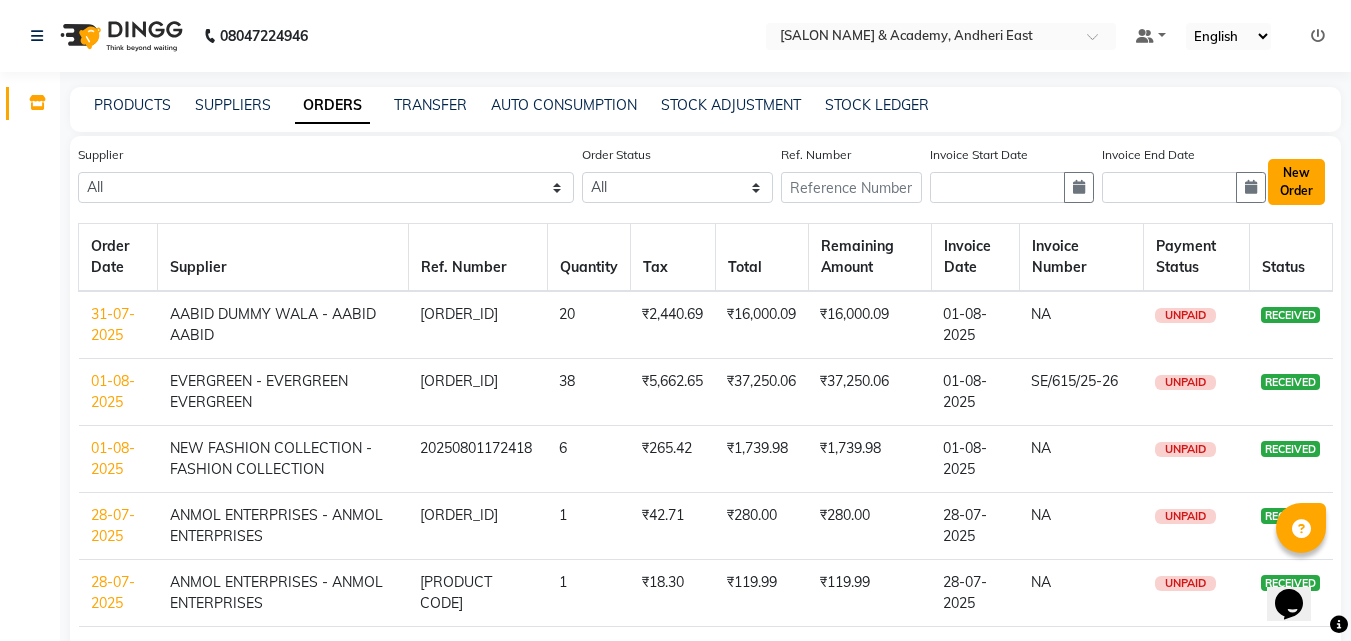 click on "New Order" 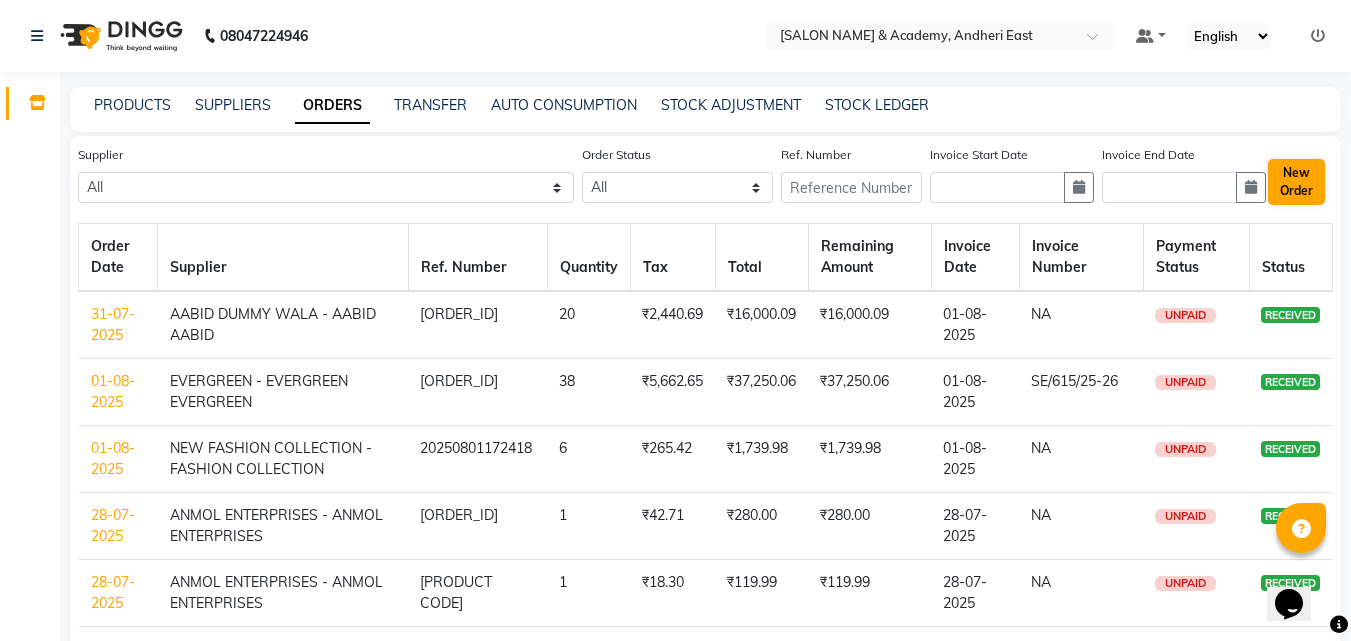 select on "true" 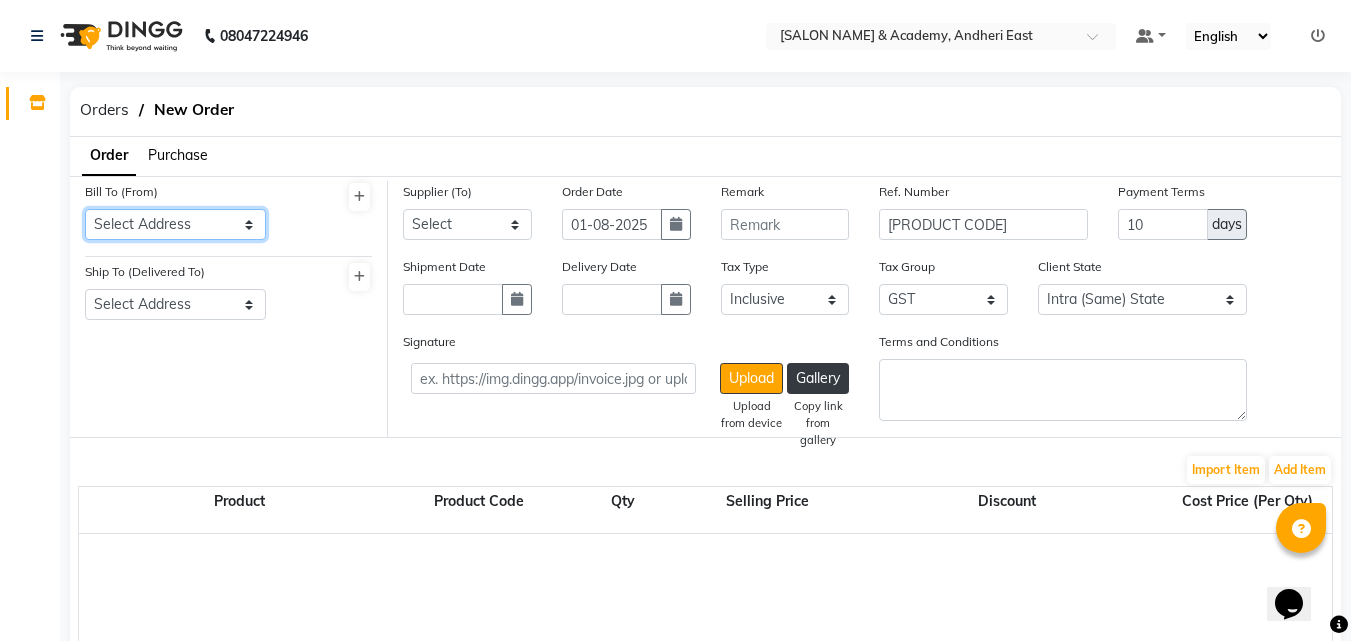 click on "Select Address  B wing [NUMBER], Building No [NUMBER], Mittal Industrial Estate, Marol, Andheri East, Mumbai, Maharashtra [POSTAL CODE], India" 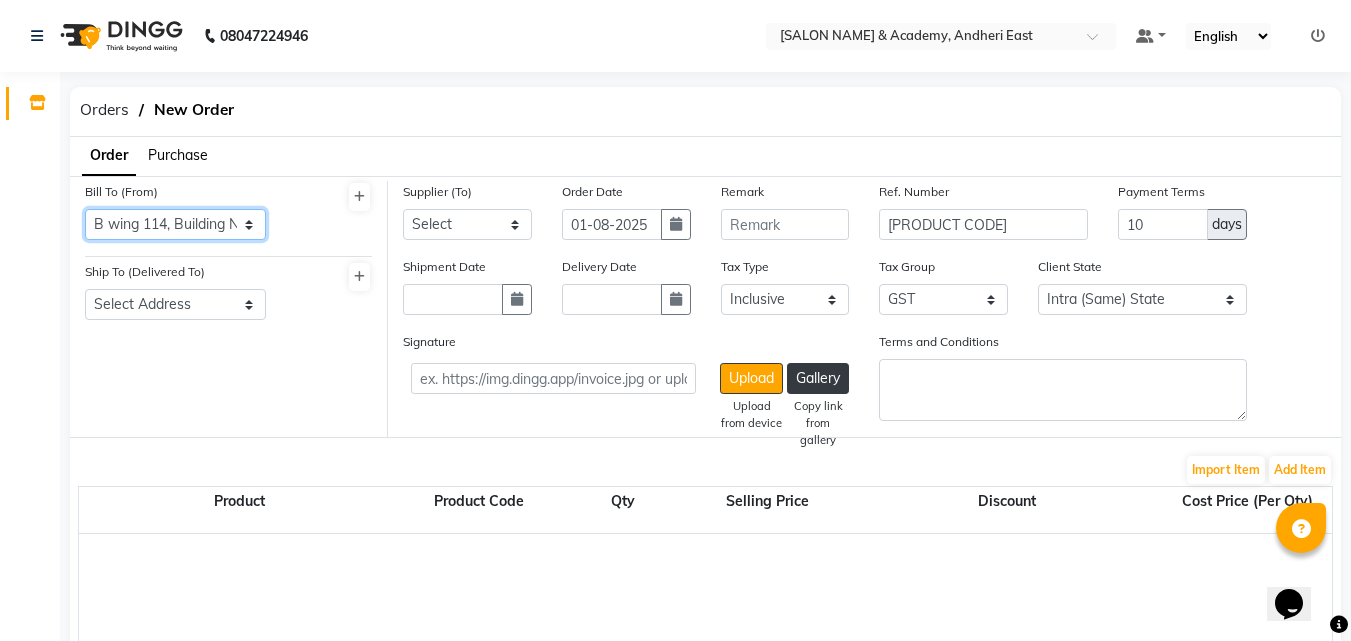 click on "Select Address  B wing [NUMBER], Building No [NUMBER], Mittal Industrial Estate, Marol, Andheri East, Mumbai, Maharashtra [POSTAL CODE], India" 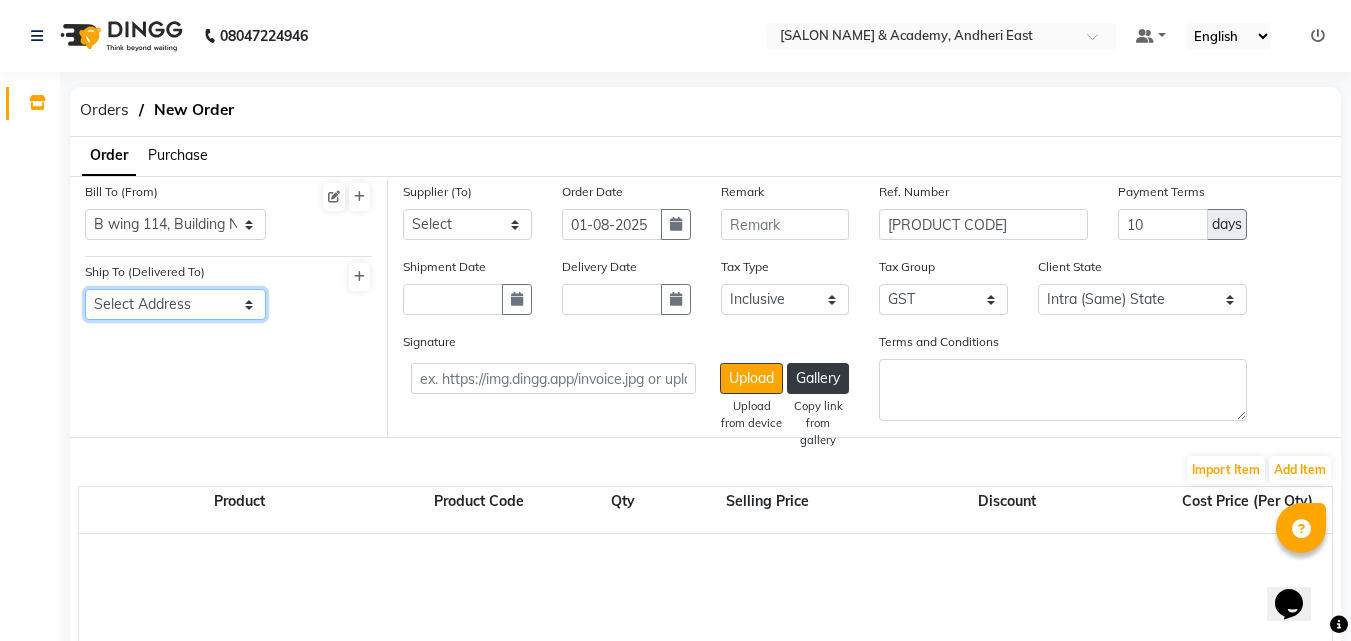 click on "Select Address  B wing [NUMBER], Building No [NUMBER], Mittal Industrial Estate, Marol, Andheri East, Mumbai, Maharashtra [POSTAL CODE], India   B WING , MITTAL INDUSTRIES ESTATE,[SALON NAME] ACADEMY , SHOP NO,[NUMBER] , MAROL NAKA , ANDHERI EAST [POSTAL CODE]" 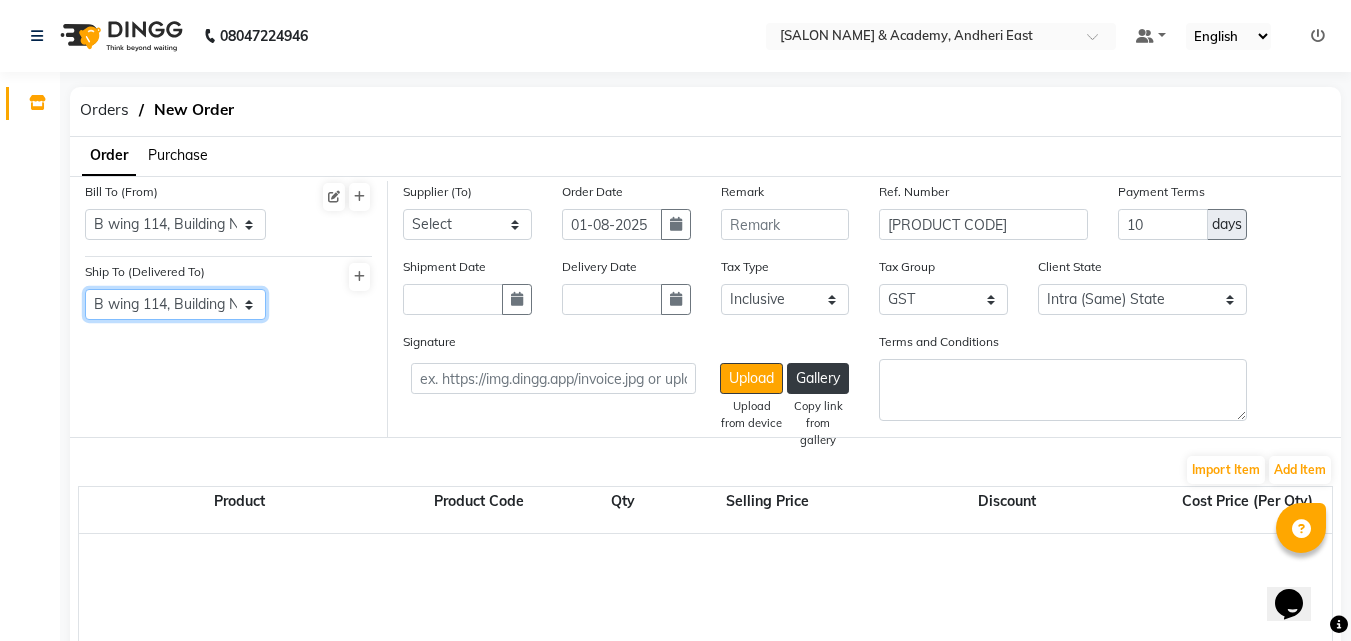 click on "Select Address  B wing [NUMBER], Building No [NUMBER], Mittal Industrial Estate, Marol, Andheri East, Mumbai, Maharashtra [POSTAL CODE], India   B WING , MITTAL INDUSTRIES ESTATE,[SALON NAME] ACADEMY , SHOP NO,[NUMBER] , MAROL NAKA , ANDHERI EAST [POSTAL CODE]" 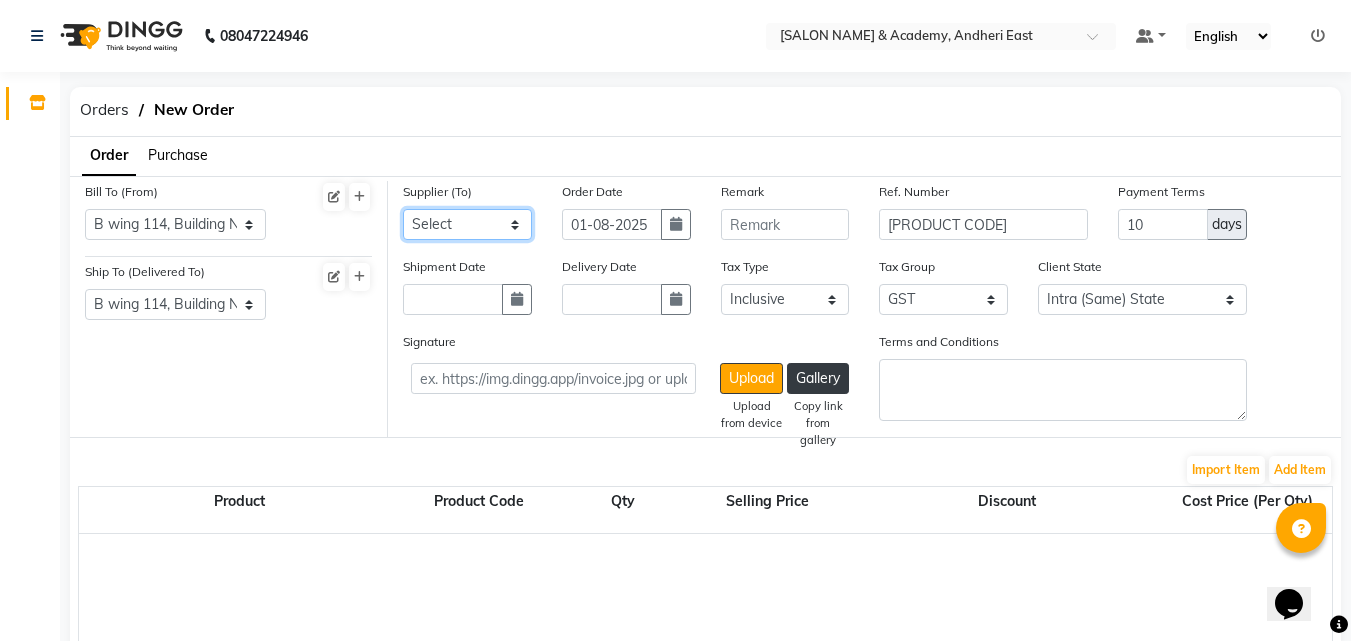 click on "Select ZUBIN DISTRIBUTORS - ZD INTOUCH ENTERPRISES - INTOUCH ENTERPRISES NAKODA TRADEPOINT LLP - NAKODA TRADEPOINT LLP ANMOL ENTERPRISES - ANMOL ENTERPRISES BEAUTY AND MORE - BEAUTY AND MORE HUMERA COMPLETE BEAUTY - HUMERA COMPLETE BEAUTY EVERGREEN - EVERGREEN EVERGREEN B&B ENTERPRISES - B&B ENTERPRISES B&B ENTERPRISES RATNAM DISTRIBUTORS - RATNAM DISTRIBUTORS RATNAM DISTRIBUTORS VIVA - VIVA VIVA MEZ CREATIONS - MEZ CREATIONS MEZ CREATIONS FS ENTERPRISES - FS ENTERPRISES FS ENTERPRISES BEAUTY SHOP - BEAUTY SHOP BEAUTY SHOP GANESH PLASTIC - GANESH PLASTIC GANESH PLASTIC NAKODA MARKETING - NAKODA MARKETING NAKODA MARKETING NAKODA SALES NAKODA SALES APAR DISTRUTORS - APAR DISTRIBUTORS APAR DISTRIBUTOR beauty palace - BEAUTY PALACE KARNANI LABORATORIES LIMITED - KARNANI LABORATORIES LIMITED Bhosale amazon.in - AMAZON .IN INFOCOM NETWORK - INFOCOM NETWORK beauty planet - BEAUTY PLANET PRIVATE LIMITED MIAOU COSMETIC - PRAKSHAL MEHTA ANMOL ENTERPRISES - ANMOL ENTERPRISES BG COSMETIC - BEAUTY GLOW" 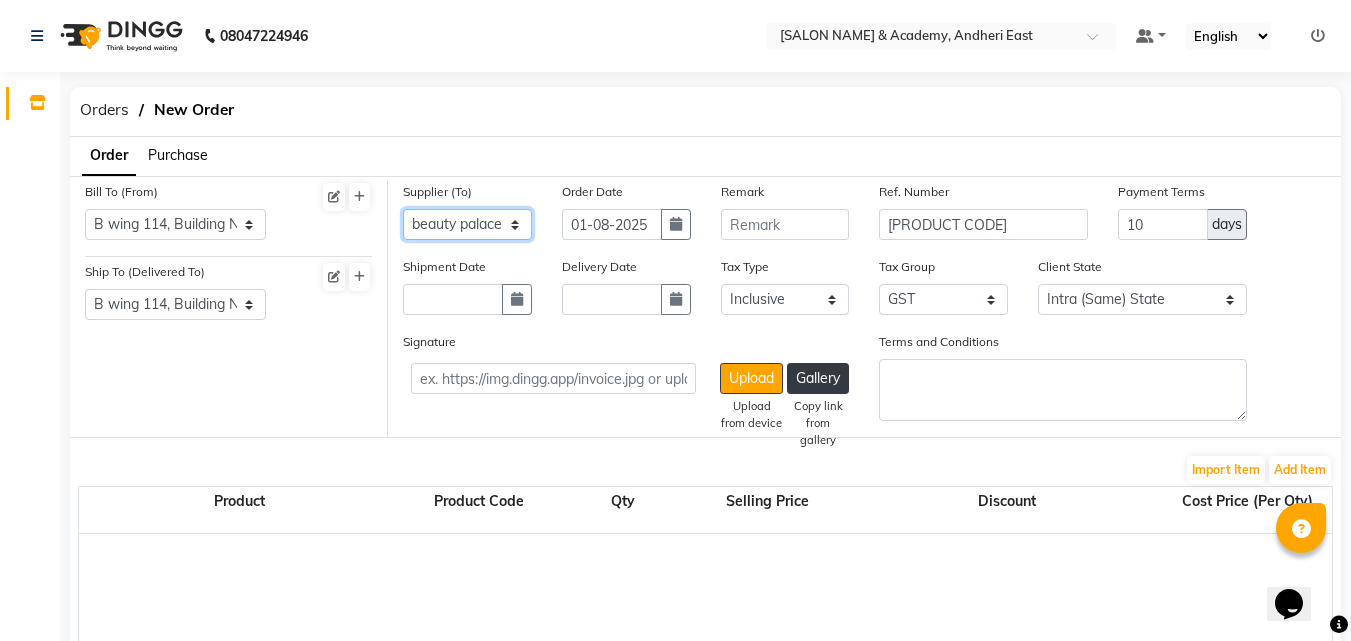 click on "Select ZUBIN DISTRIBUTORS - ZD INTOUCH ENTERPRISES - INTOUCH ENTERPRISES NAKODA TRADEPOINT LLP - NAKODA TRADEPOINT LLP ANMOL ENTERPRISES - ANMOL ENTERPRISES BEAUTY AND MORE - BEAUTY AND MORE HUMERA COMPLETE BEAUTY - HUMERA COMPLETE BEAUTY EVERGREEN - EVERGREEN EVERGREEN B&B ENTERPRISES - B&B ENTERPRISES B&B ENTERPRISES RATNAM DISTRIBUTORS - RATNAM DISTRIBUTORS RATNAM DISTRIBUTORS VIVA - VIVA VIVA MEZ CREATIONS - MEZ CREATIONS MEZ CREATIONS FS ENTERPRISES - FS ENTERPRISES FS ENTERPRISES BEAUTY SHOP - BEAUTY SHOP BEAUTY SHOP GANESH PLASTIC - GANESH PLASTIC GANESH PLASTIC NAKODA MARKETING - NAKODA MARKETING NAKODA MARKETING NAKODA SALES NAKODA SALES APAR DISTRUTORS - APAR DISTRIBUTORS APAR DISTRIBUTOR beauty palace - BEAUTY PALACE KARNANI LABORATORIES LIMITED - KARNANI LABORATORIES LIMITED Bhosale amazon.in - AMAZON .IN INFOCOM NETWORK - INFOCOM NETWORK beauty planet - BEAUTY PLANET PRIVATE LIMITED MIAOU COSMETIC - PRAKSHAL MEHTA ANMOL ENTERPRISES - ANMOL ENTERPRISES BG COSMETIC - BEAUTY GLOW" 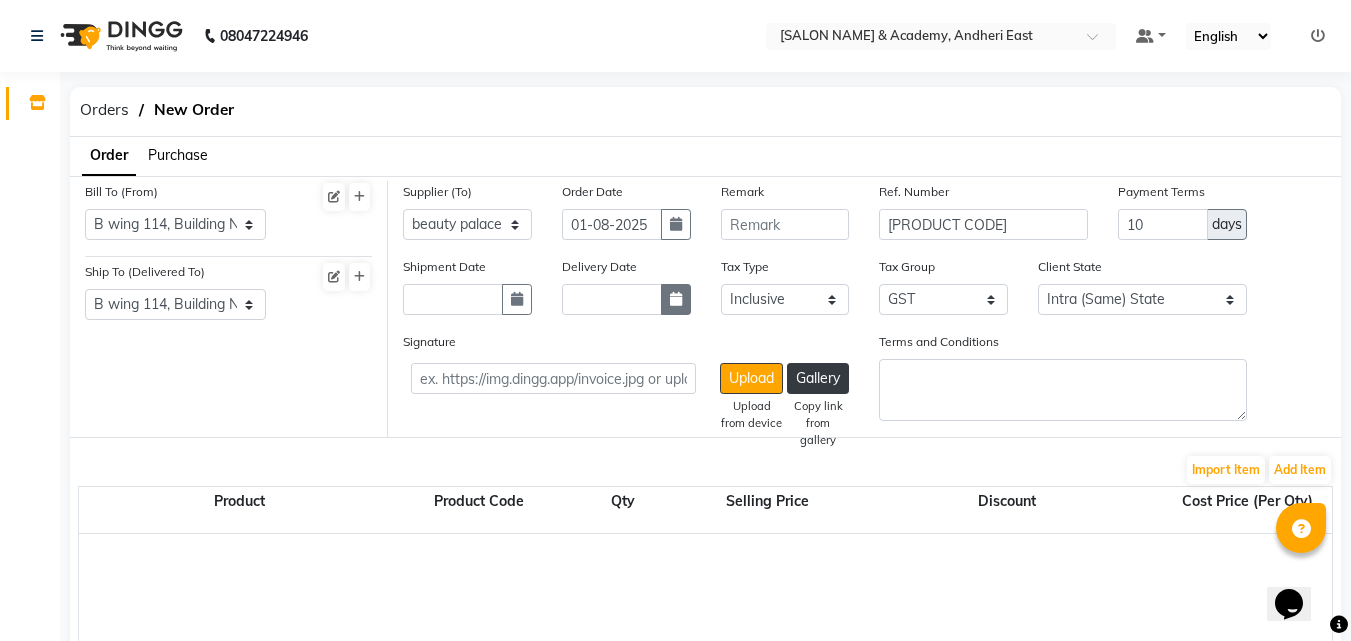 click 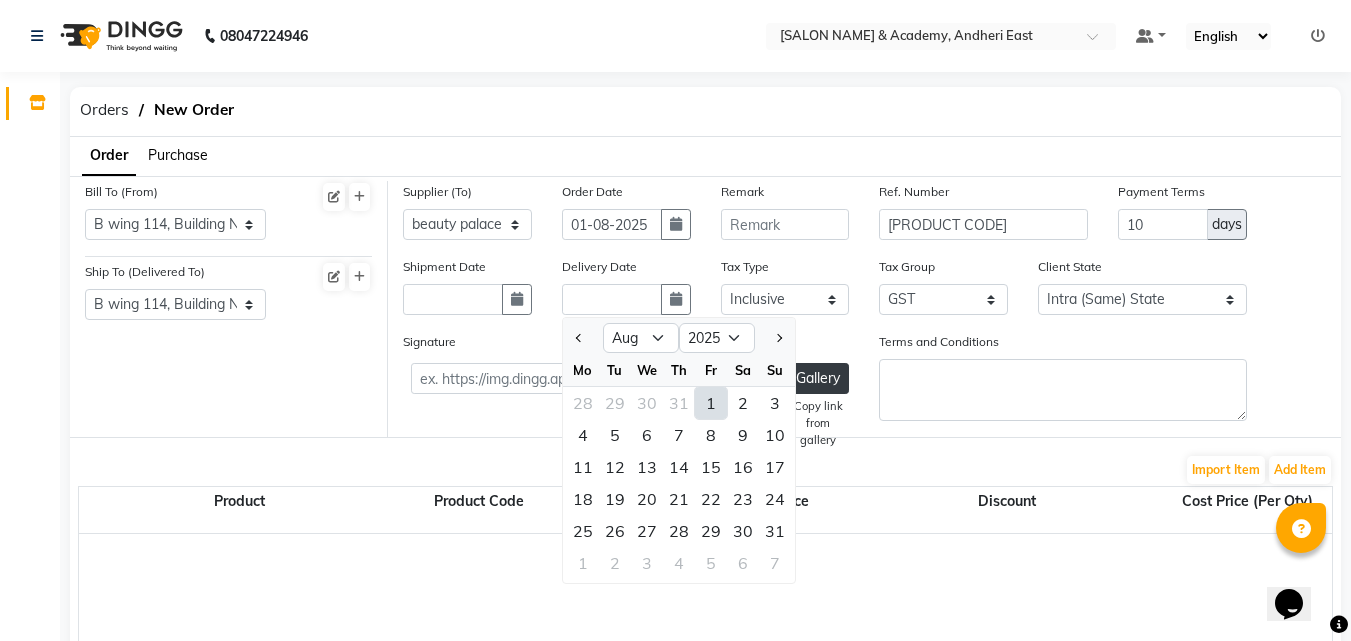 click on "1" 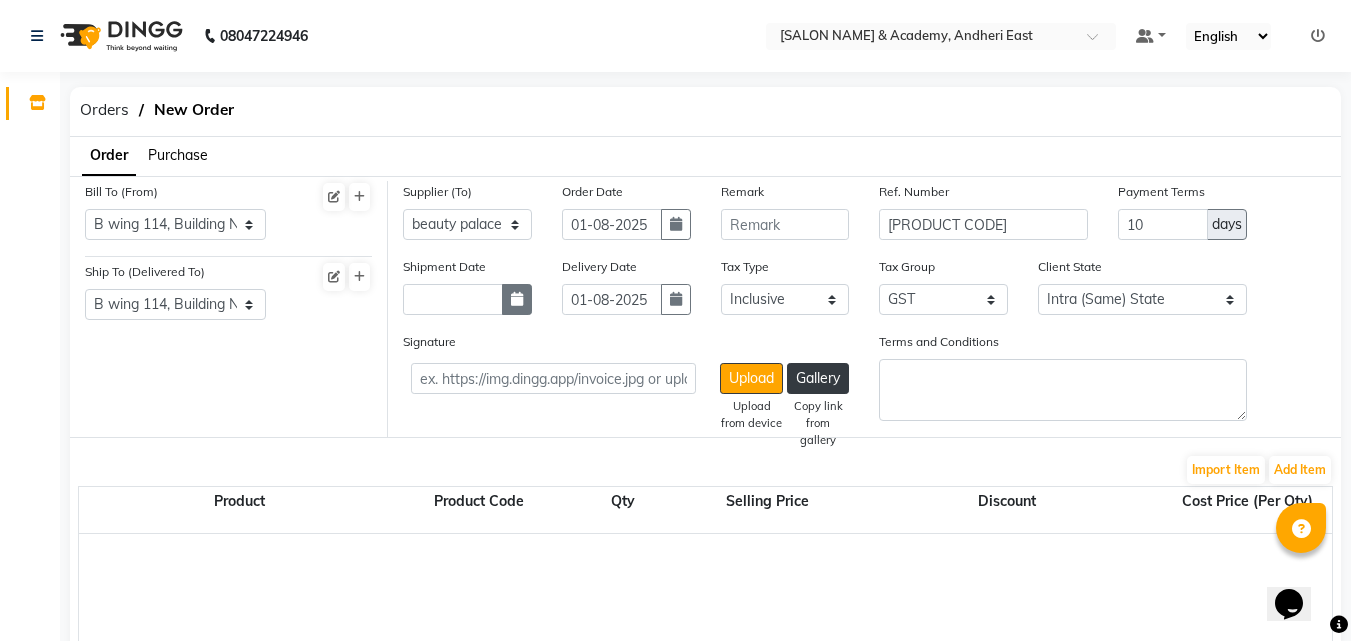 click 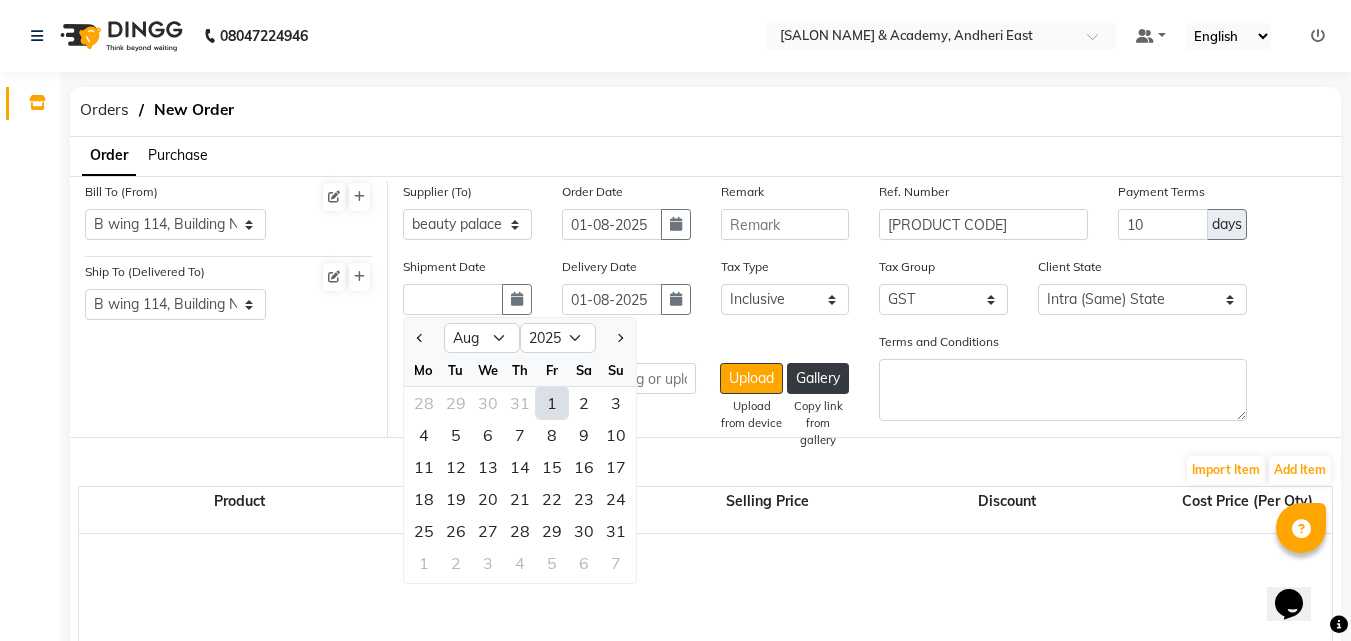 click on "1" 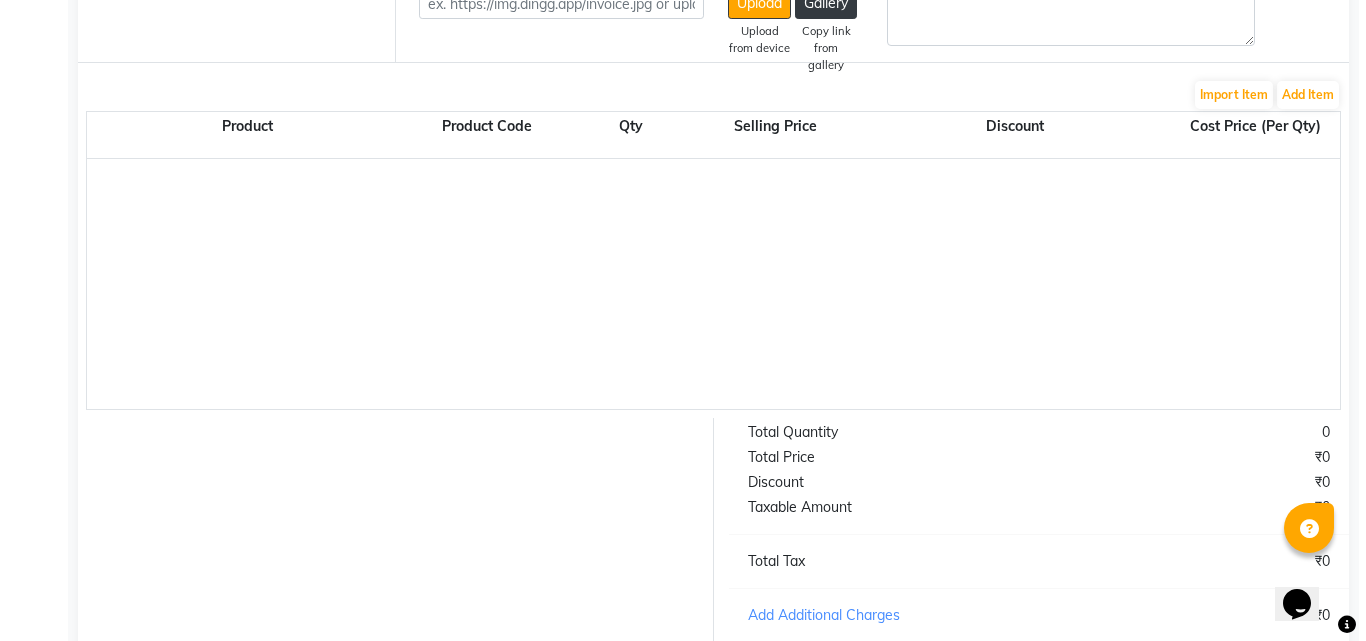 scroll, scrollTop: 373, scrollLeft: 0, axis: vertical 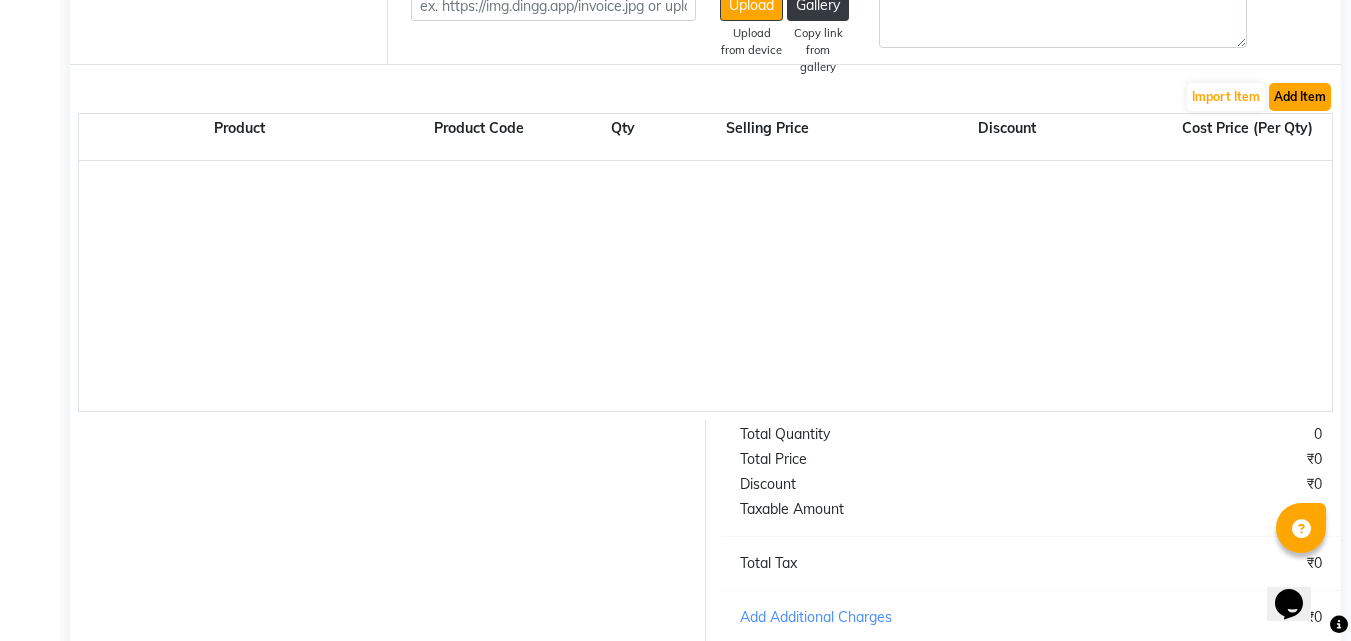 click on "Add Item" 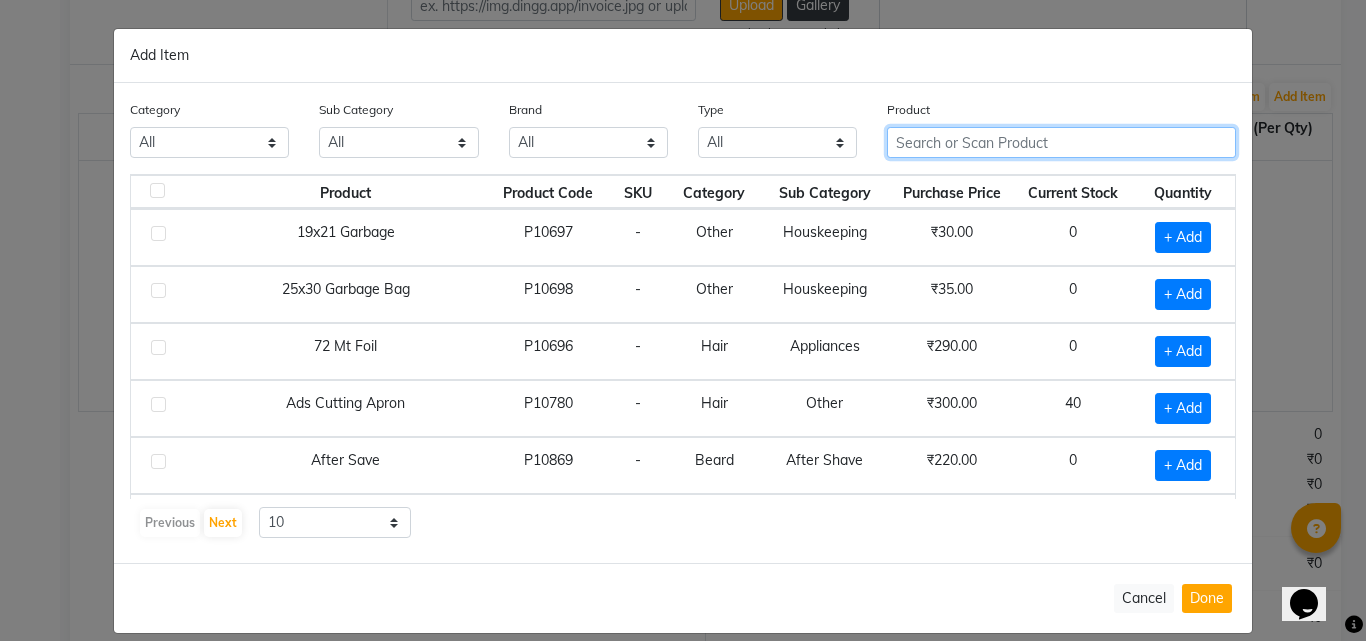 click 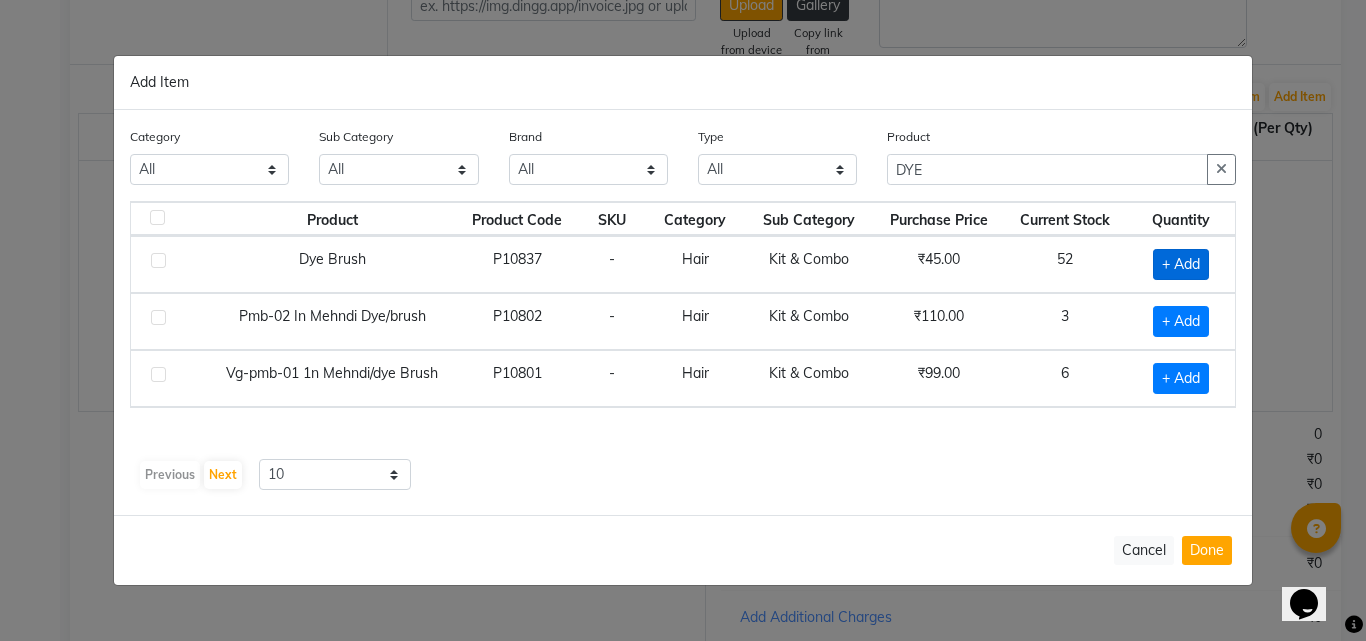 click on "+ Add" 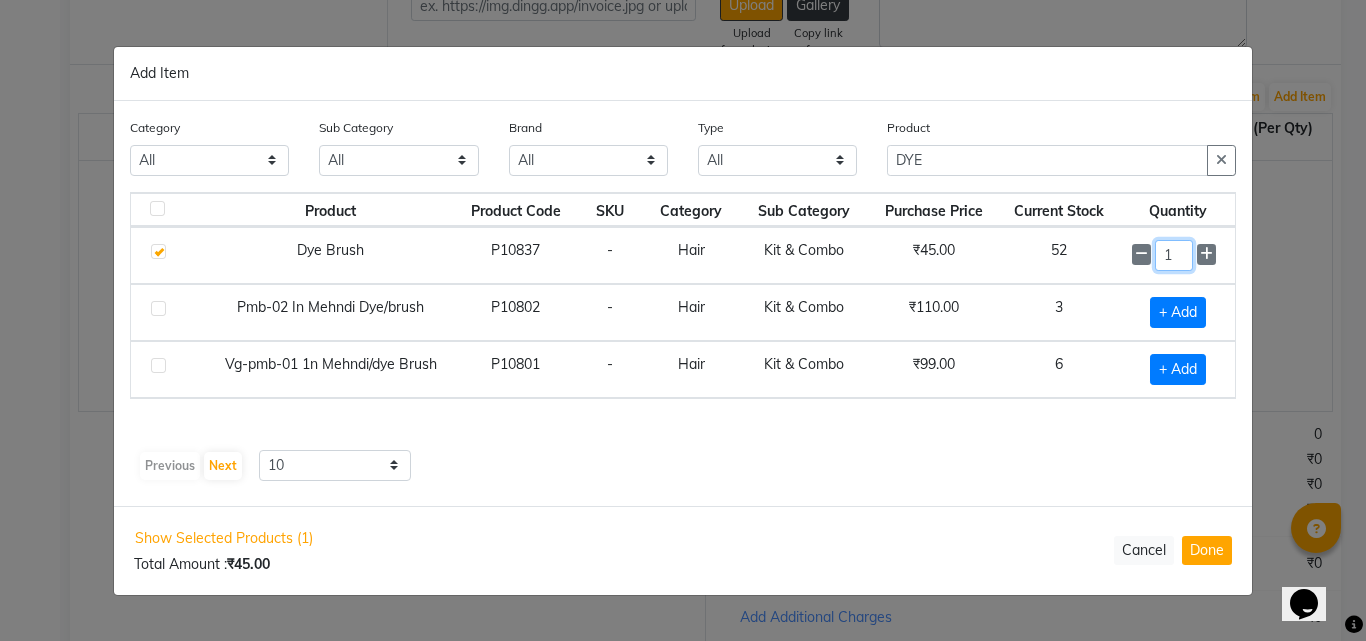 click on "1" 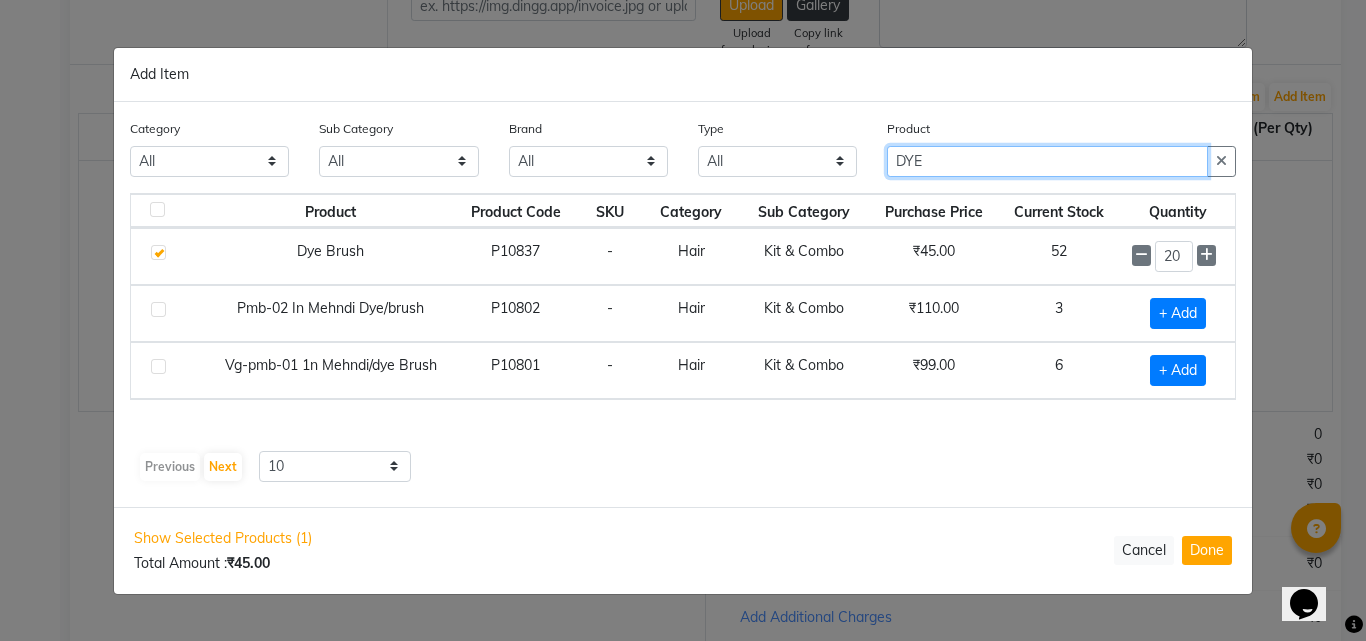 click on "DYE" 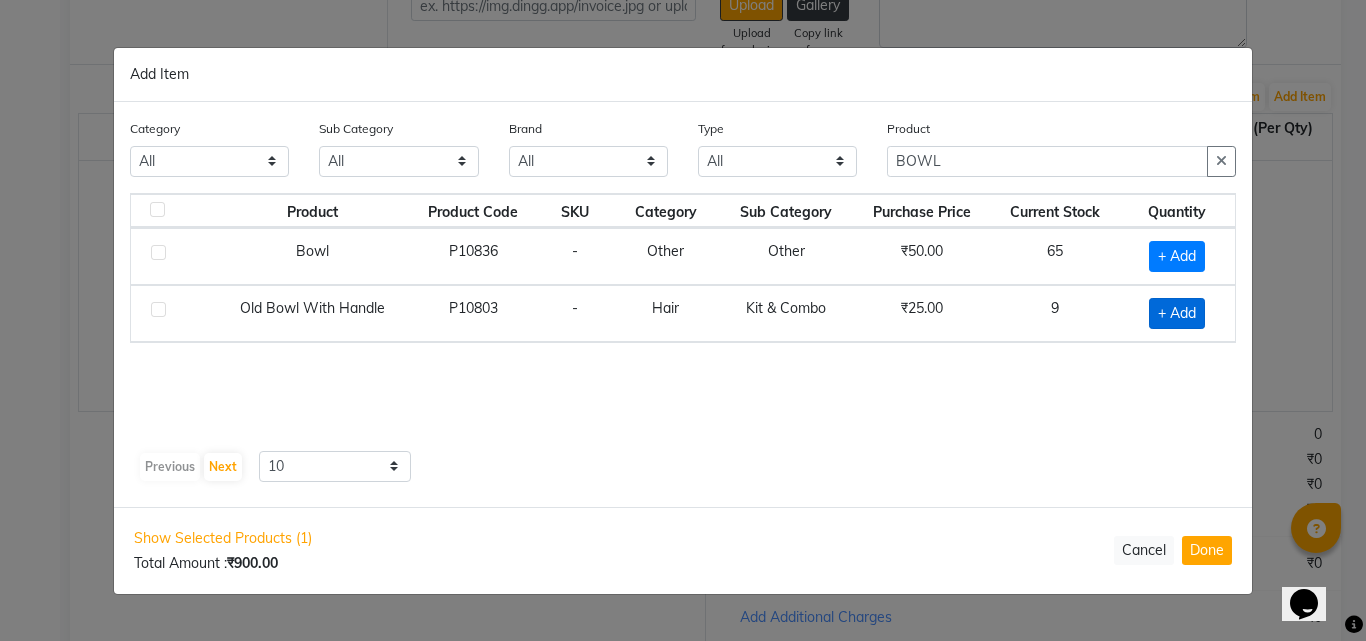 click on "+ Add" 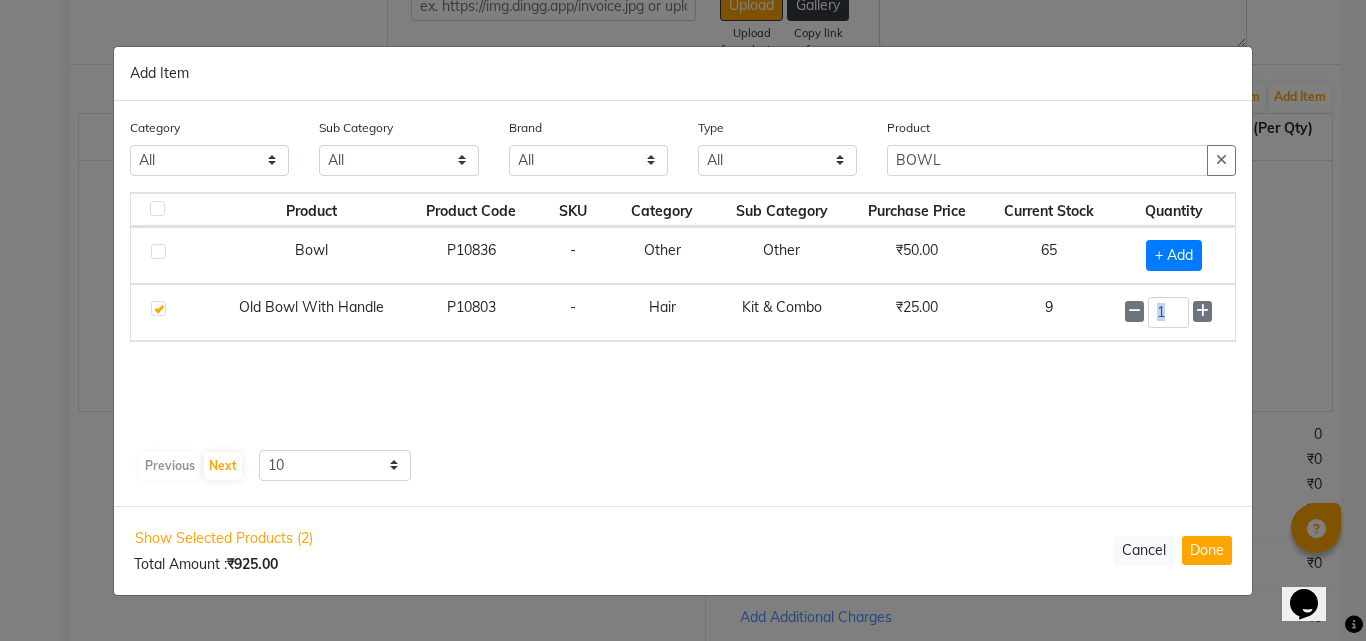 drag, startPoint x: 1199, startPoint y: 311, endPoint x: 1175, endPoint y: 307, distance: 24.33105 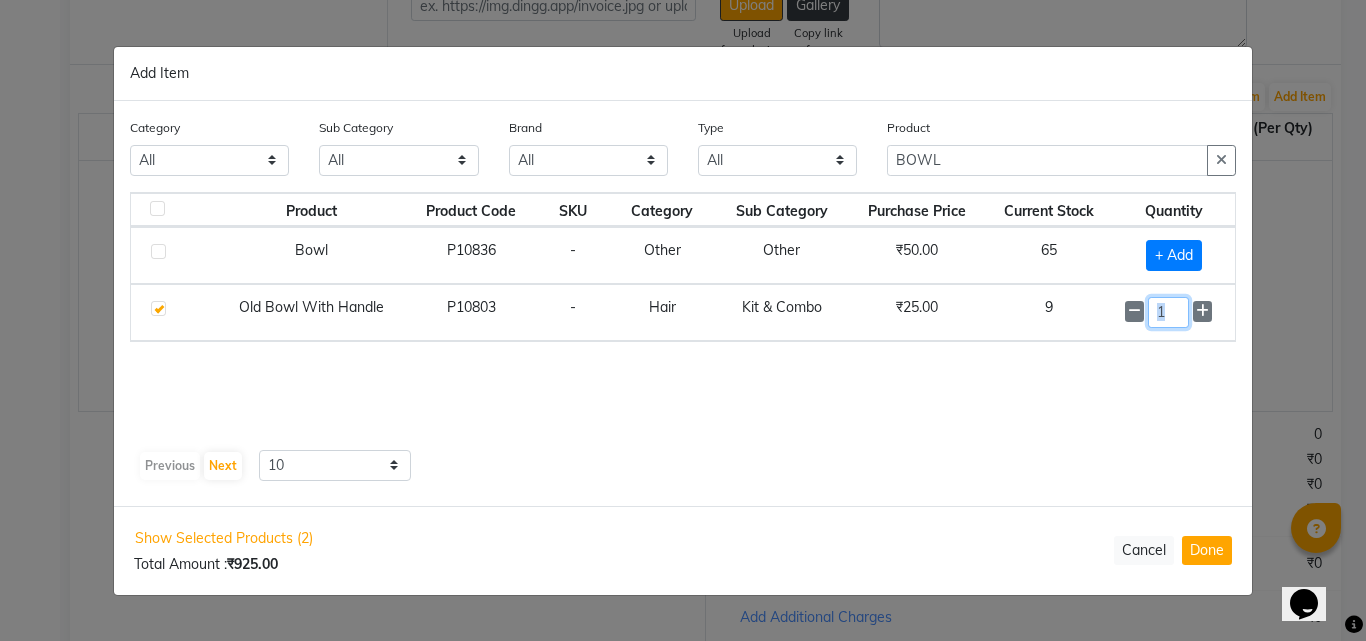 click on "1" 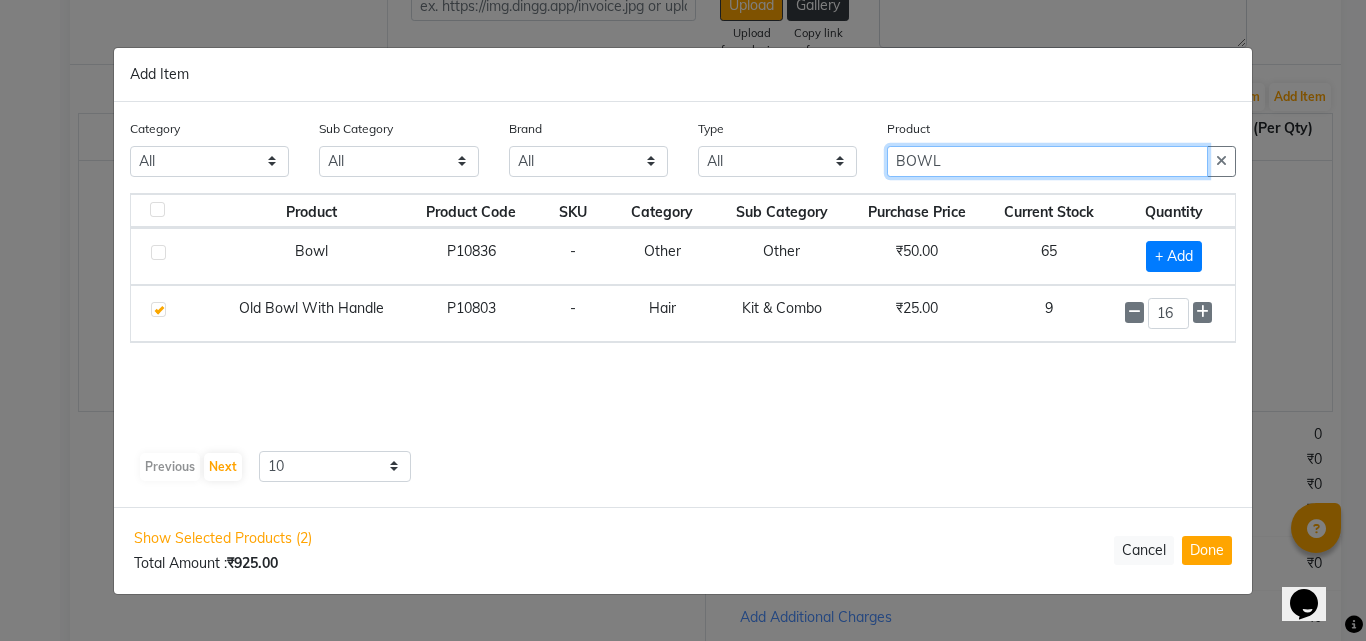 click on "BOWL" 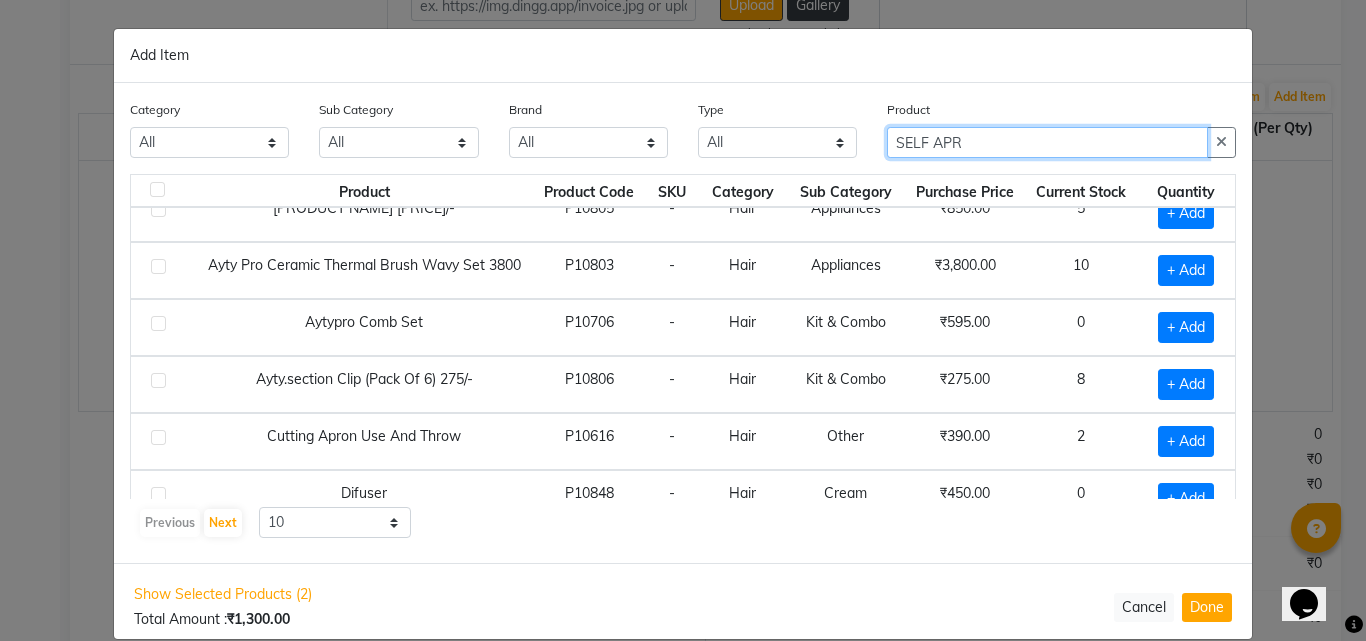scroll, scrollTop: 281, scrollLeft: 0, axis: vertical 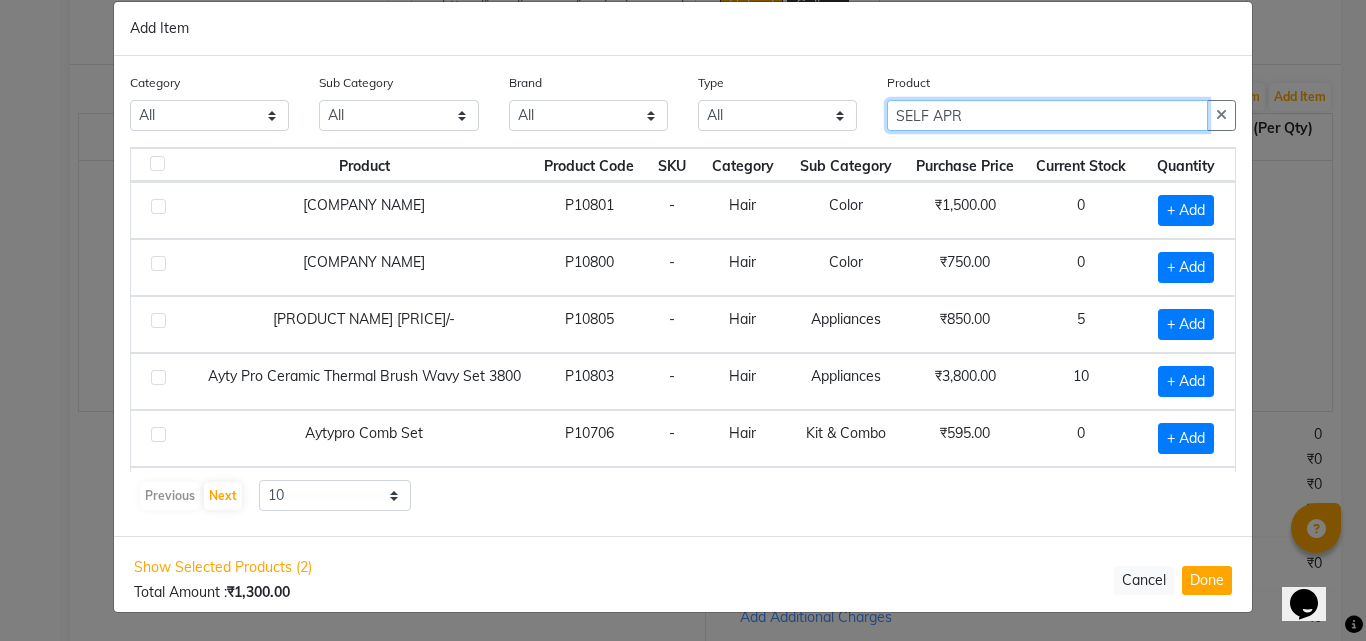 click on "SELF APR" 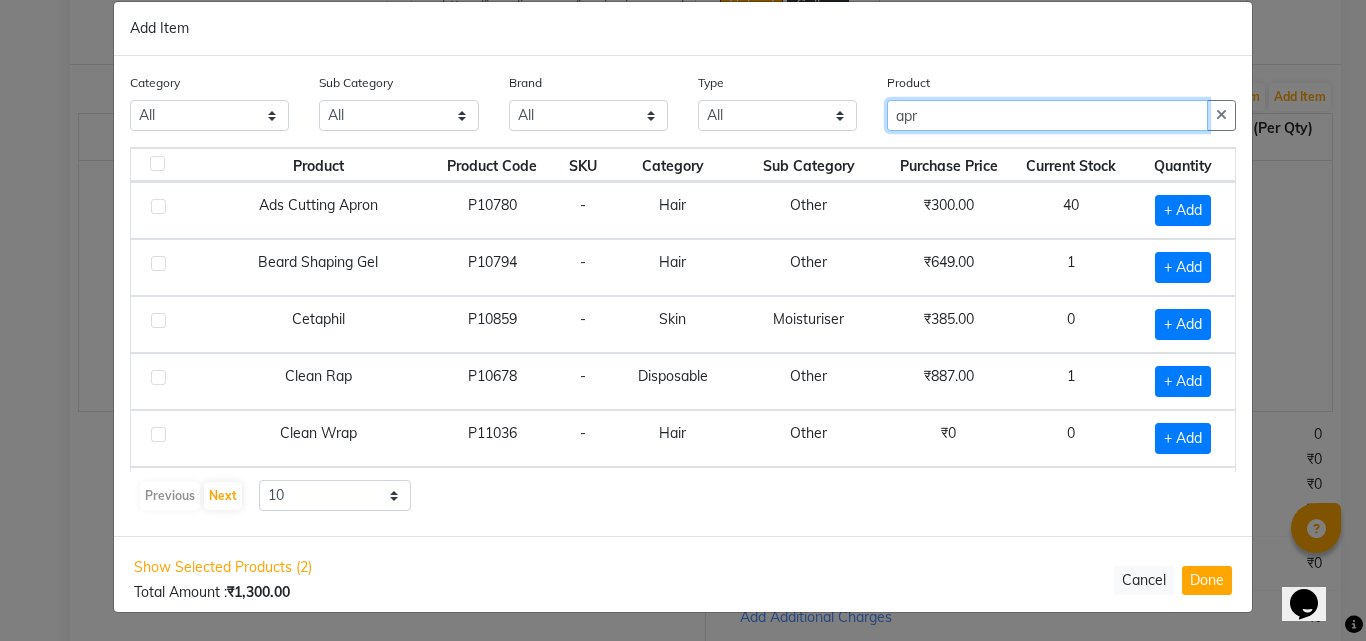 scroll, scrollTop: 0, scrollLeft: 0, axis: both 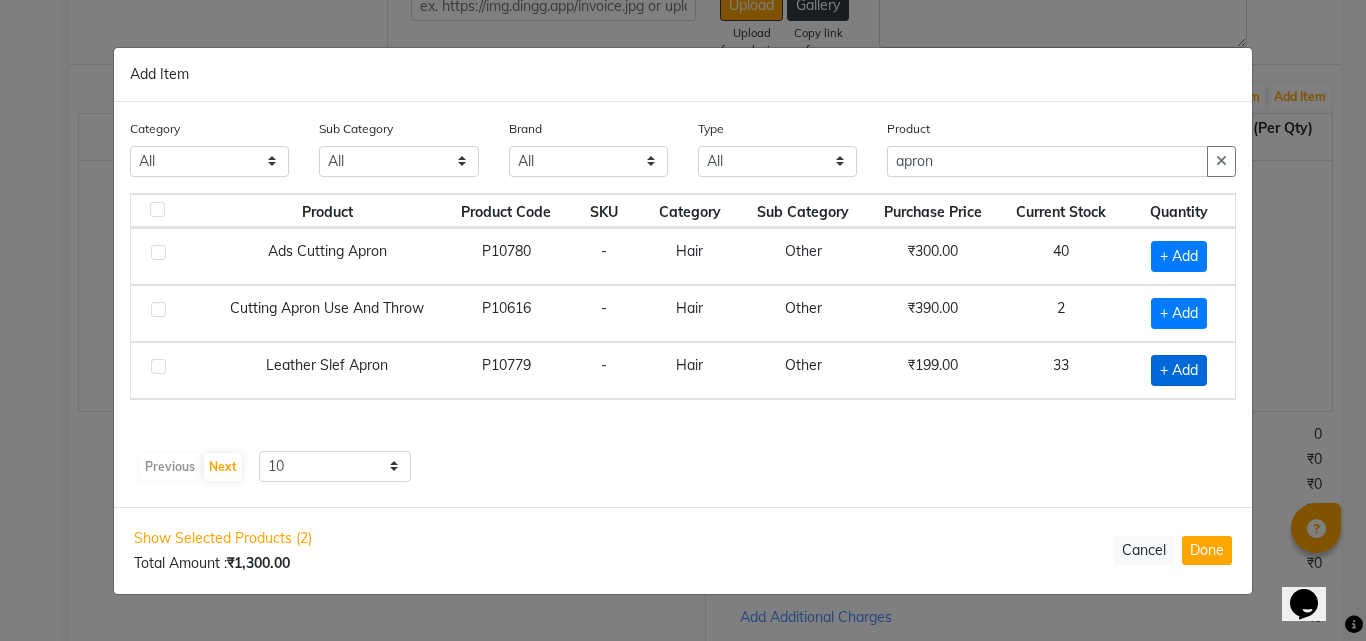 click on "+ Add" 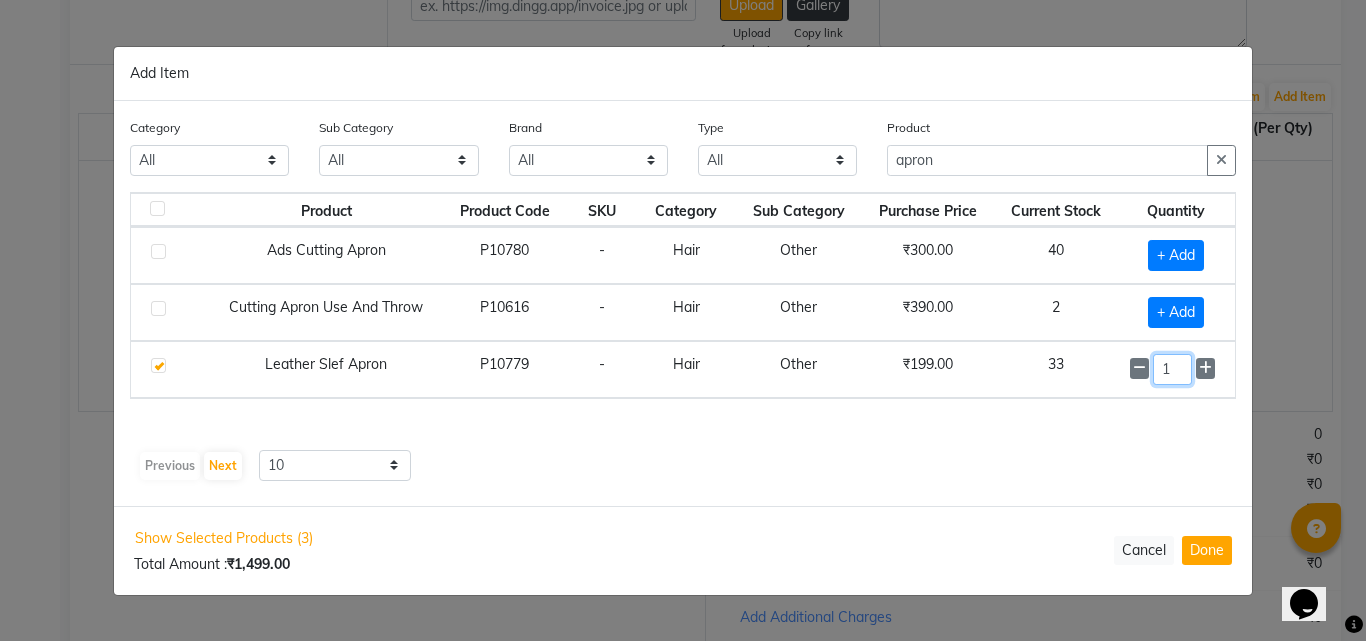 click on "1" 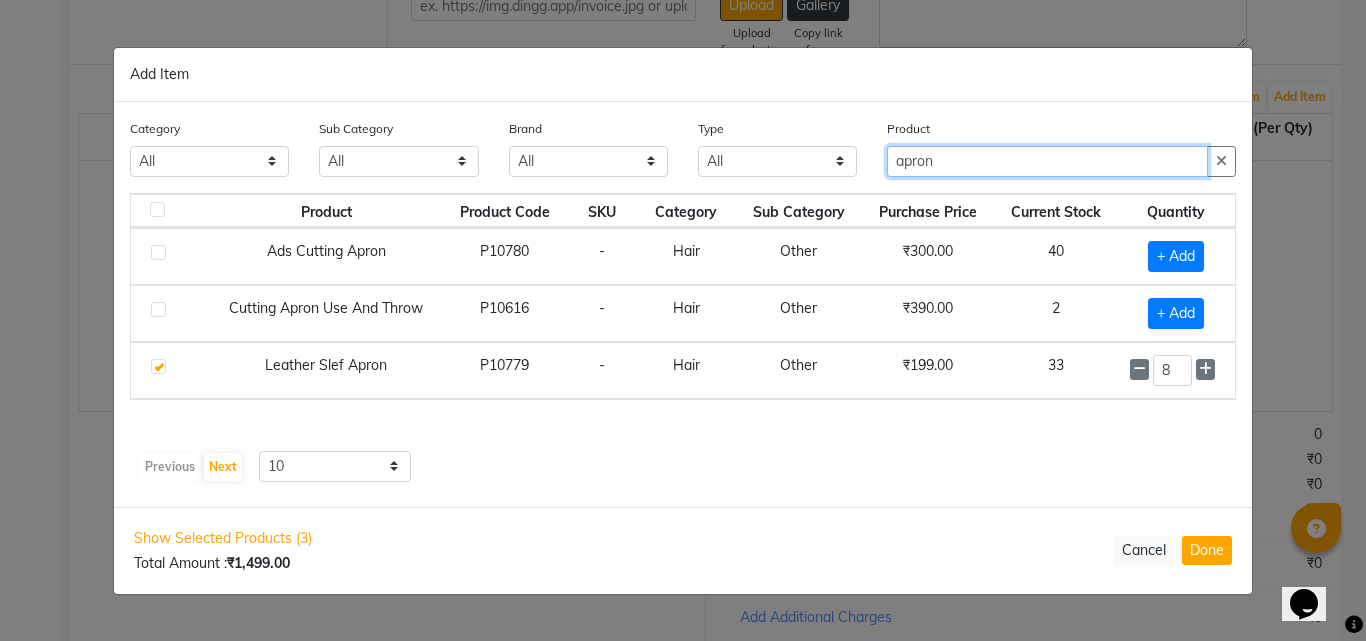 click on "apron" 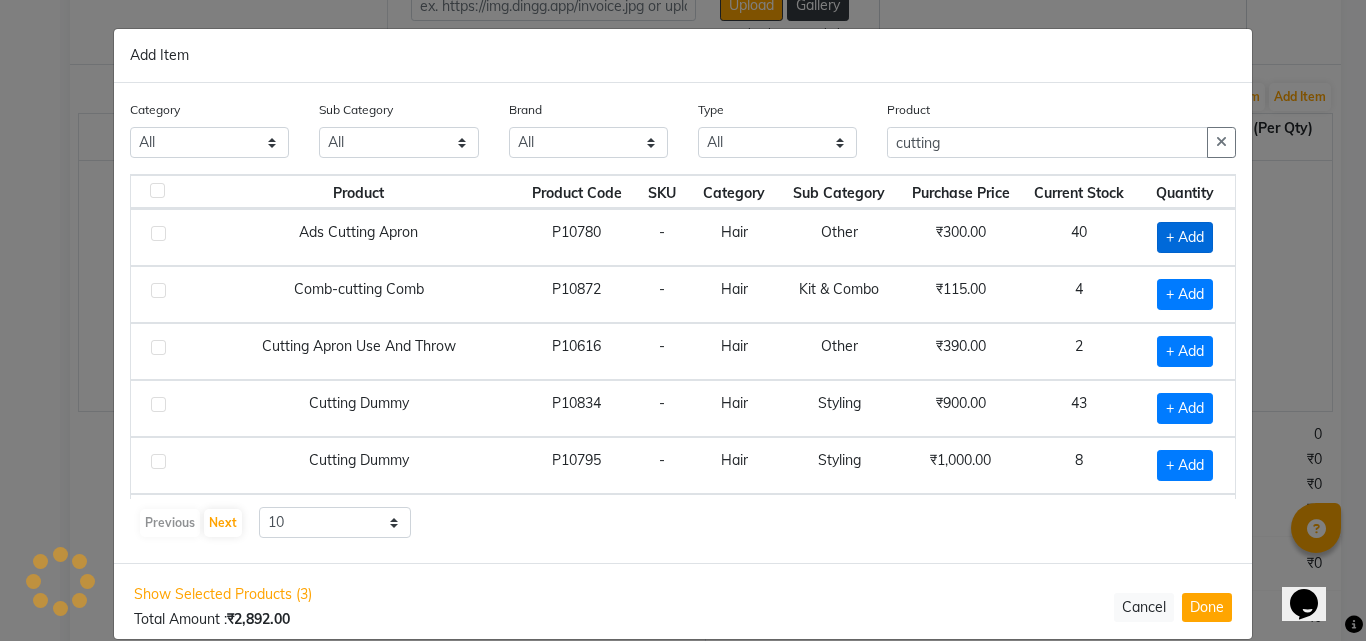 click on "+ Add" 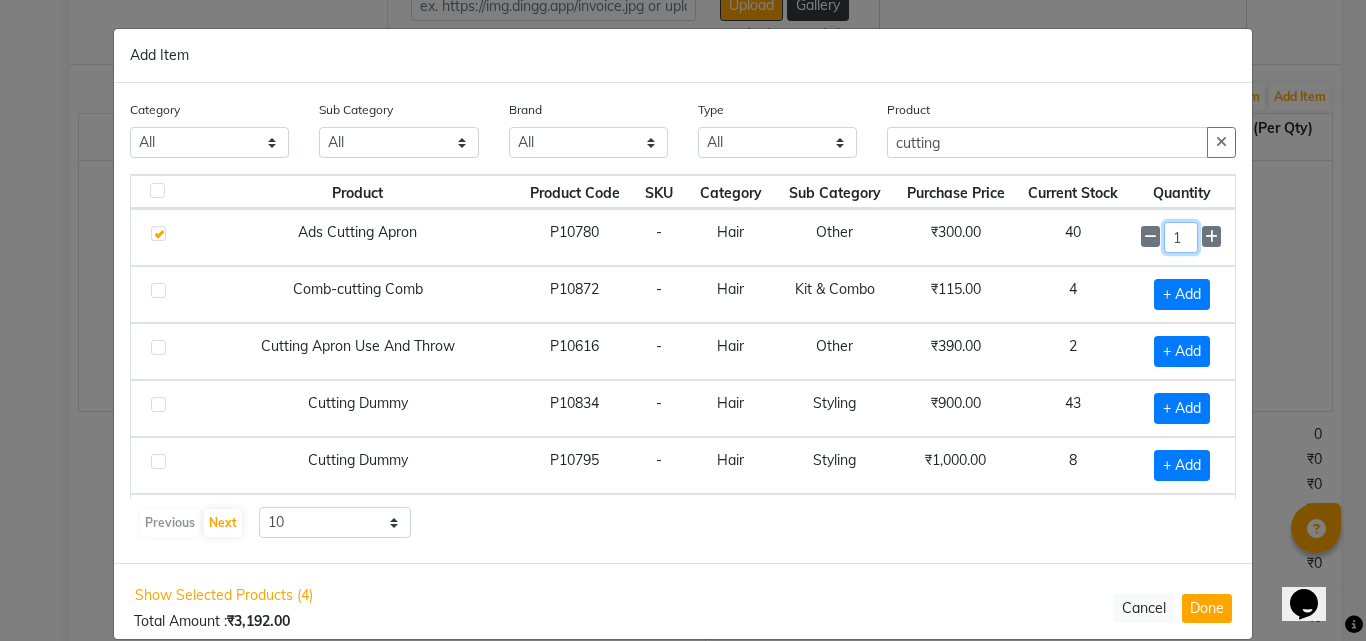 click on "1" 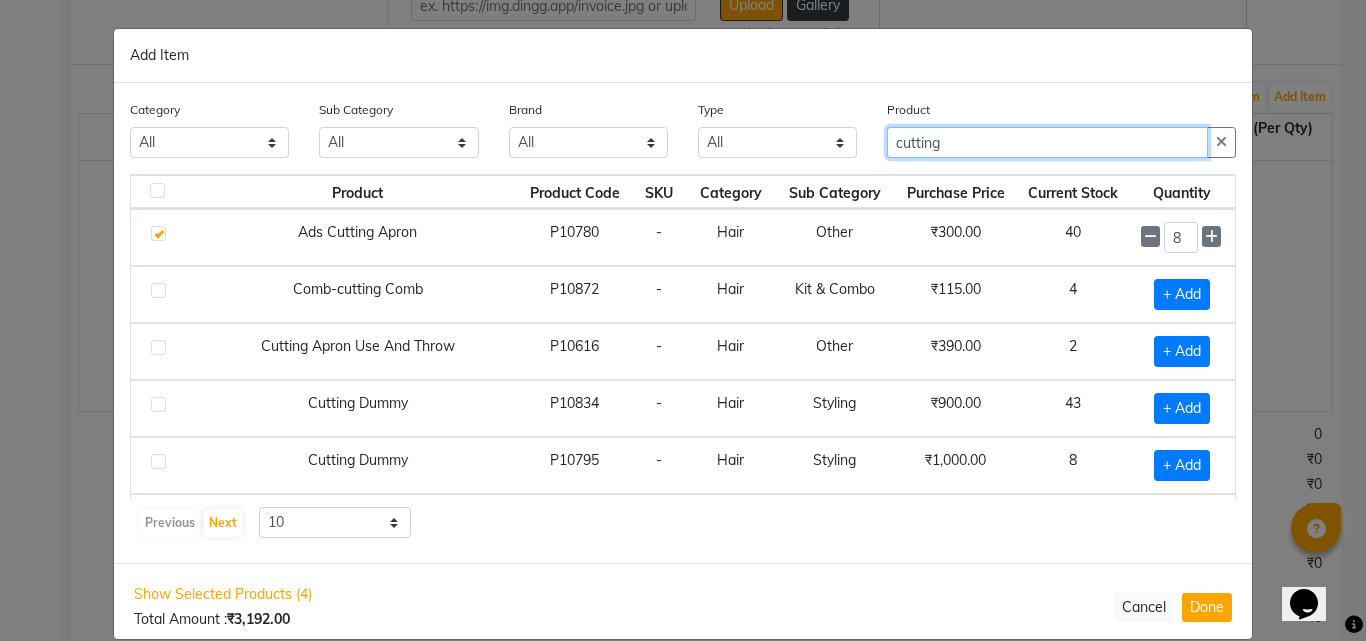 click on "cutting" 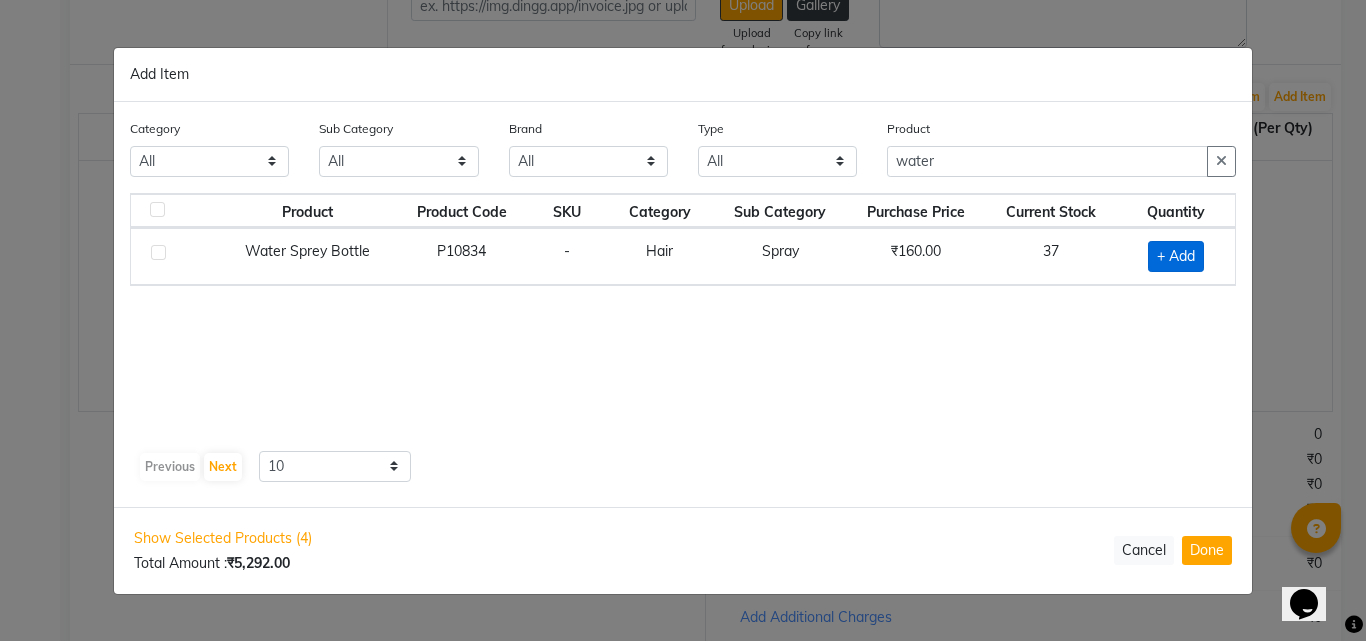 click on "+ Add" 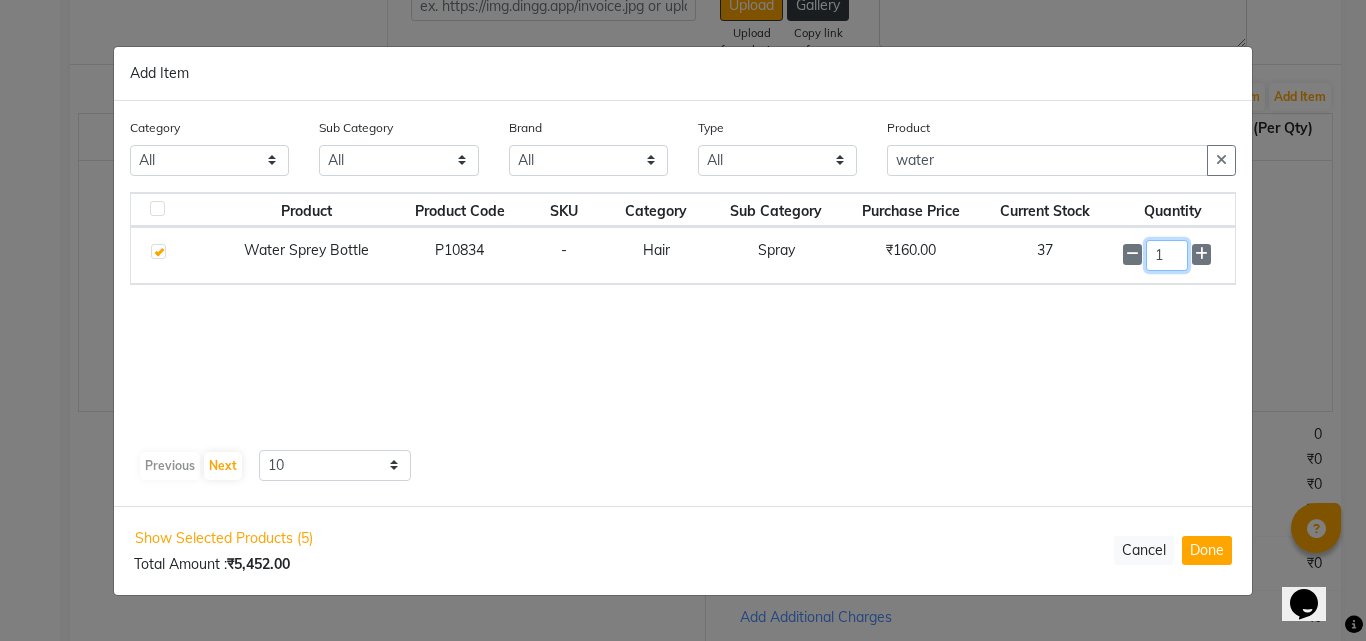 click on "1" 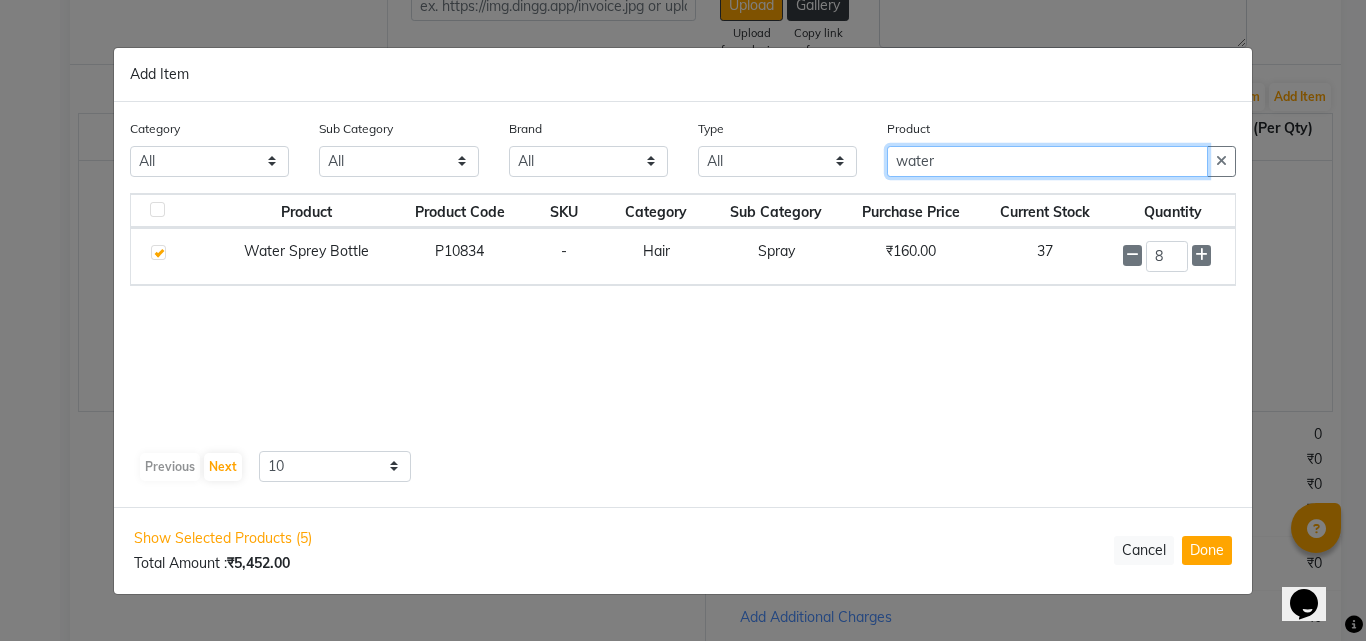 click on "water" 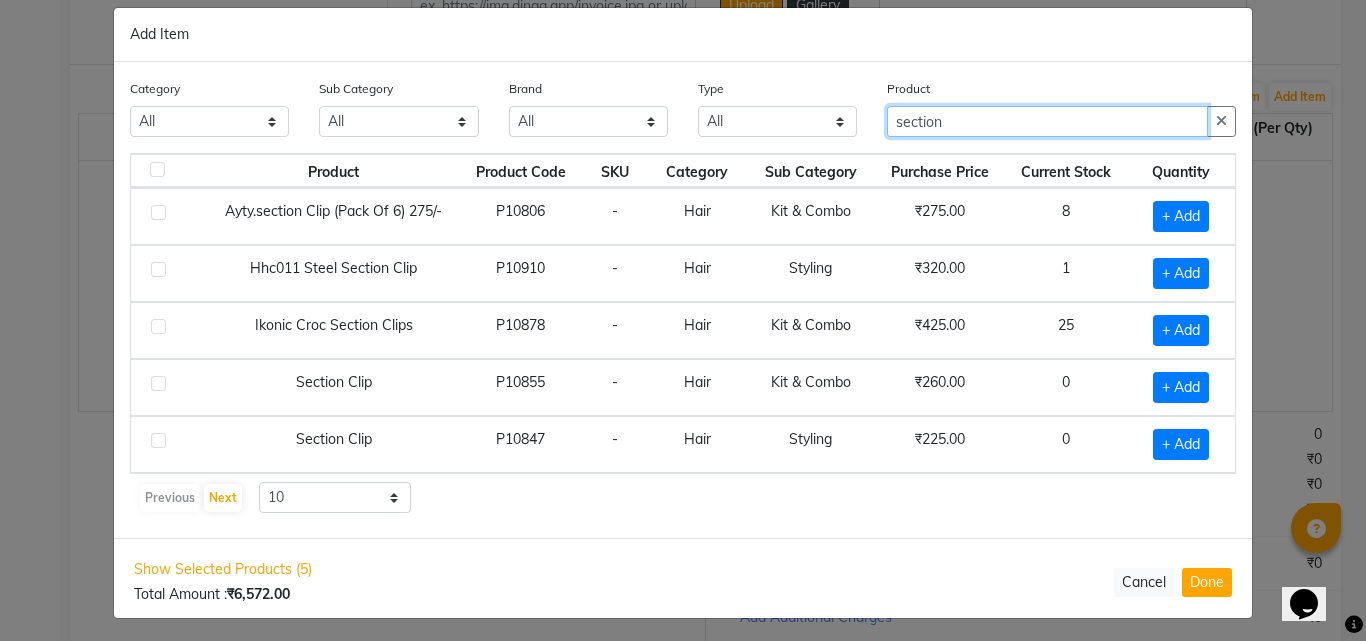 scroll, scrollTop: 27, scrollLeft: 0, axis: vertical 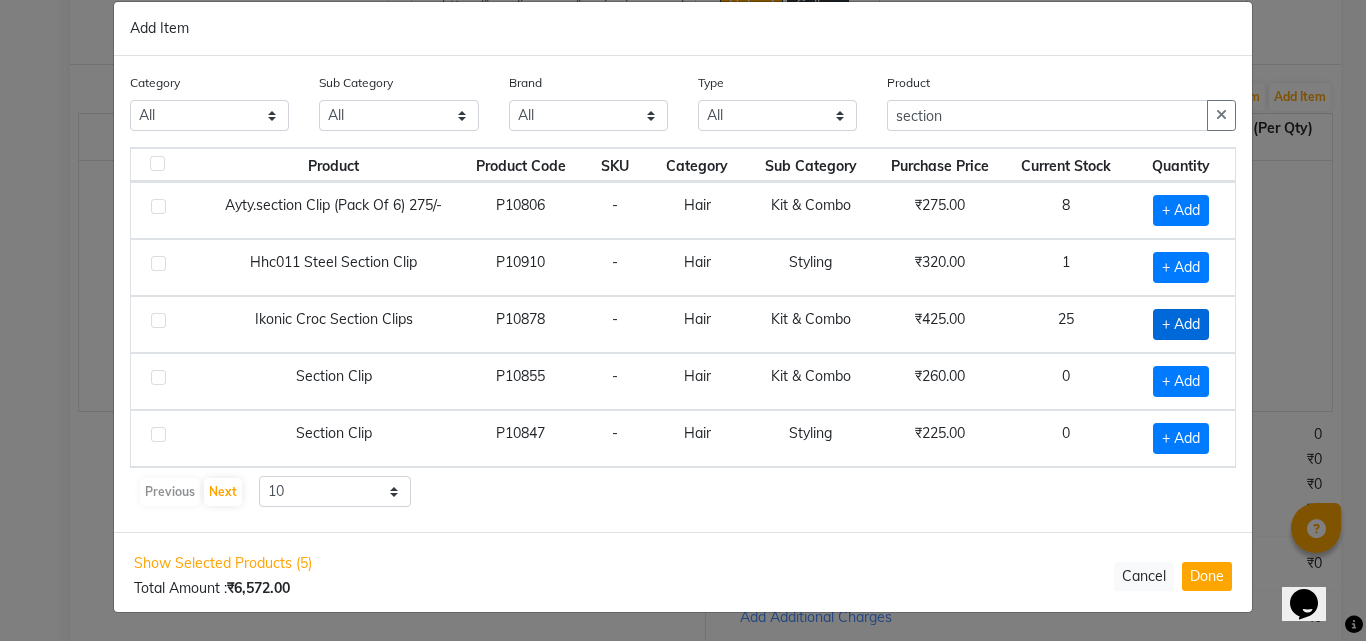click on "+ Add" 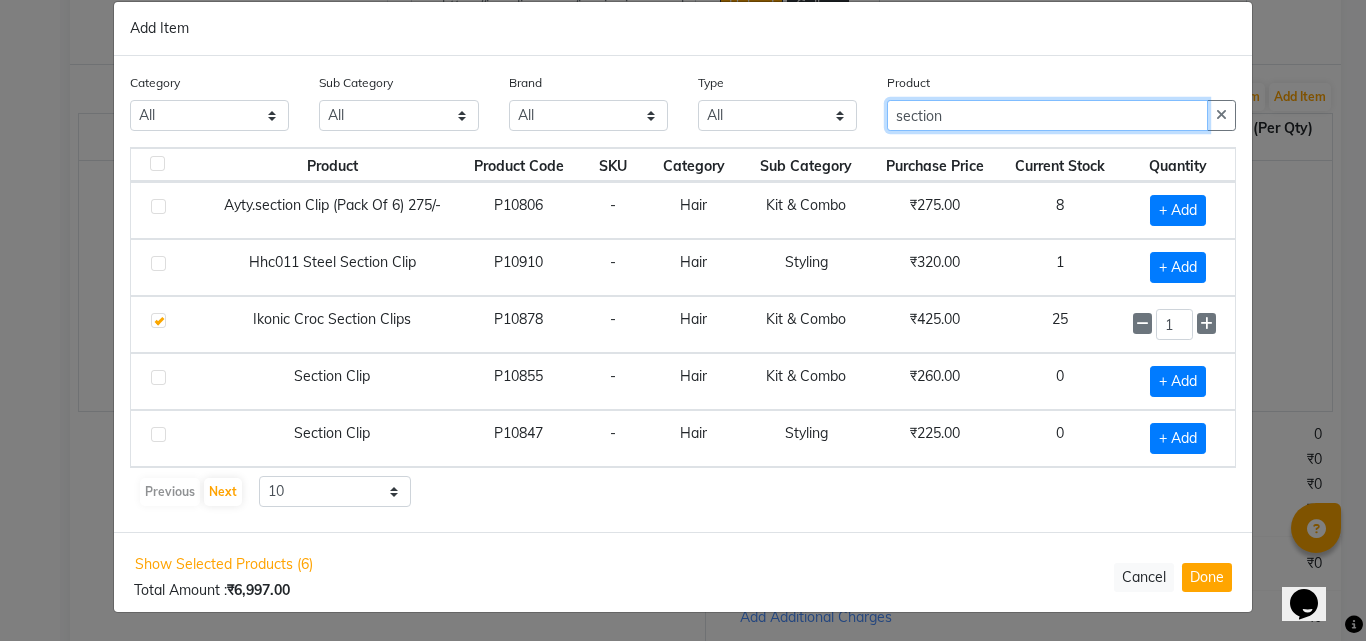 click on "section" 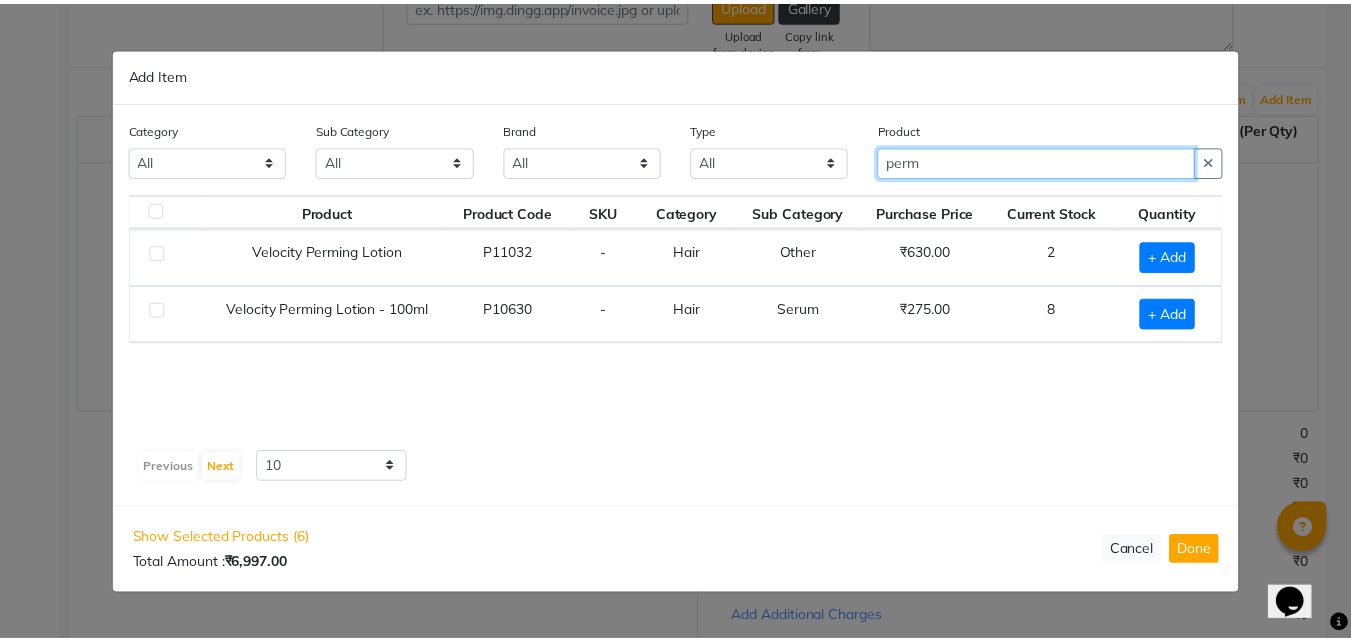 scroll, scrollTop: 0, scrollLeft: 0, axis: both 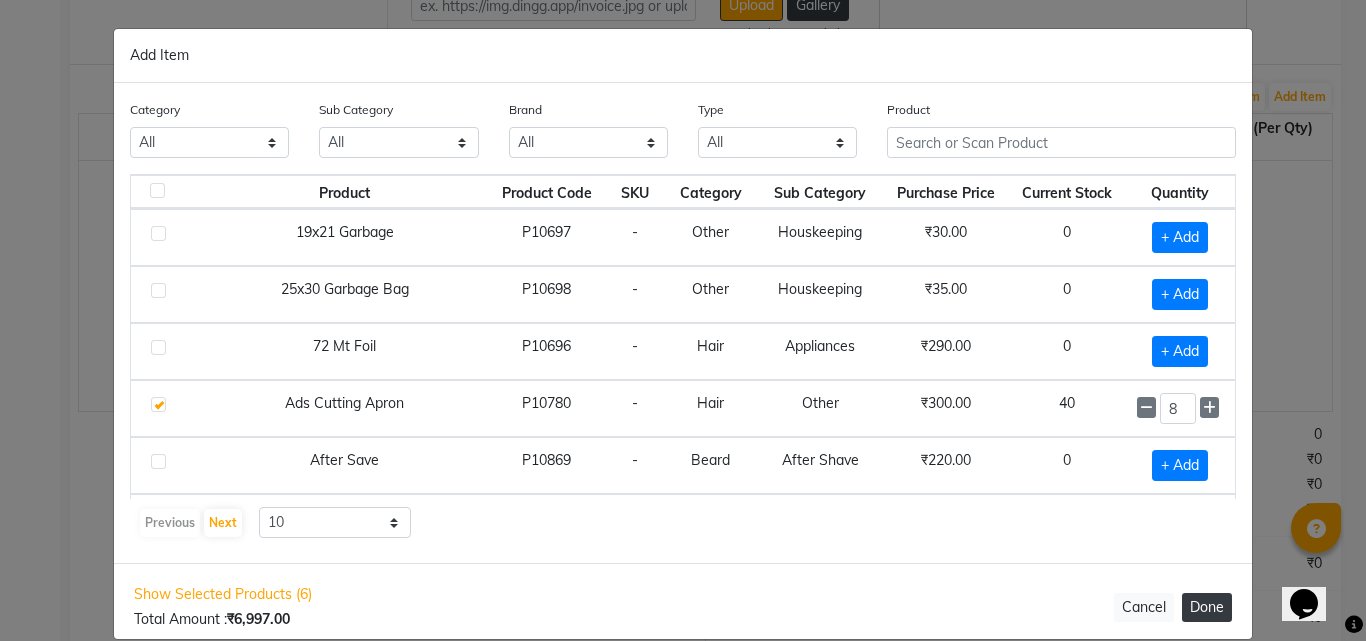 click on "Done" 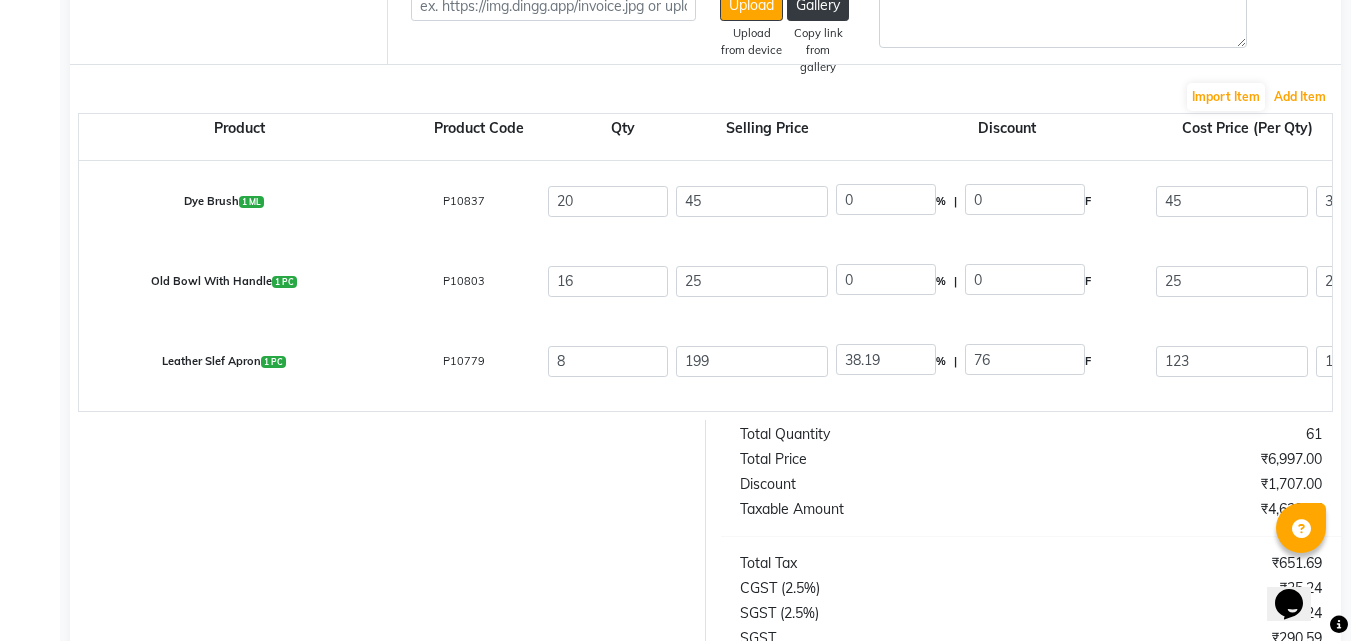 scroll, scrollTop: 0, scrollLeft: 0, axis: both 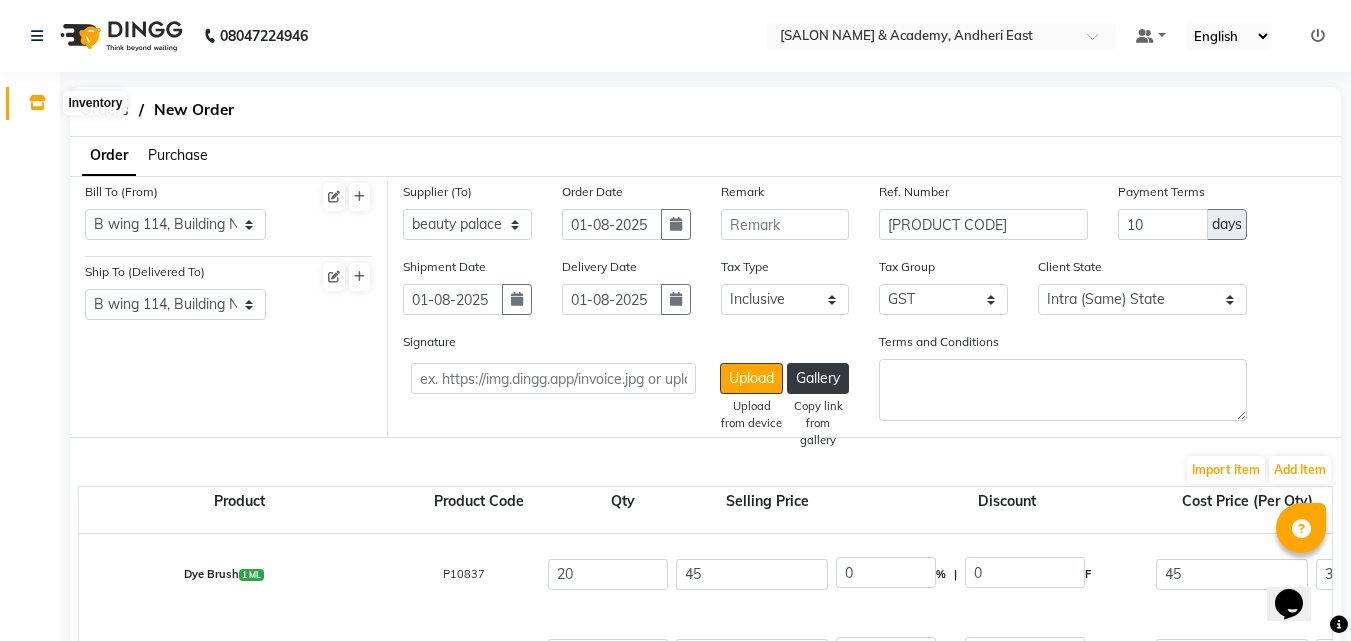 click 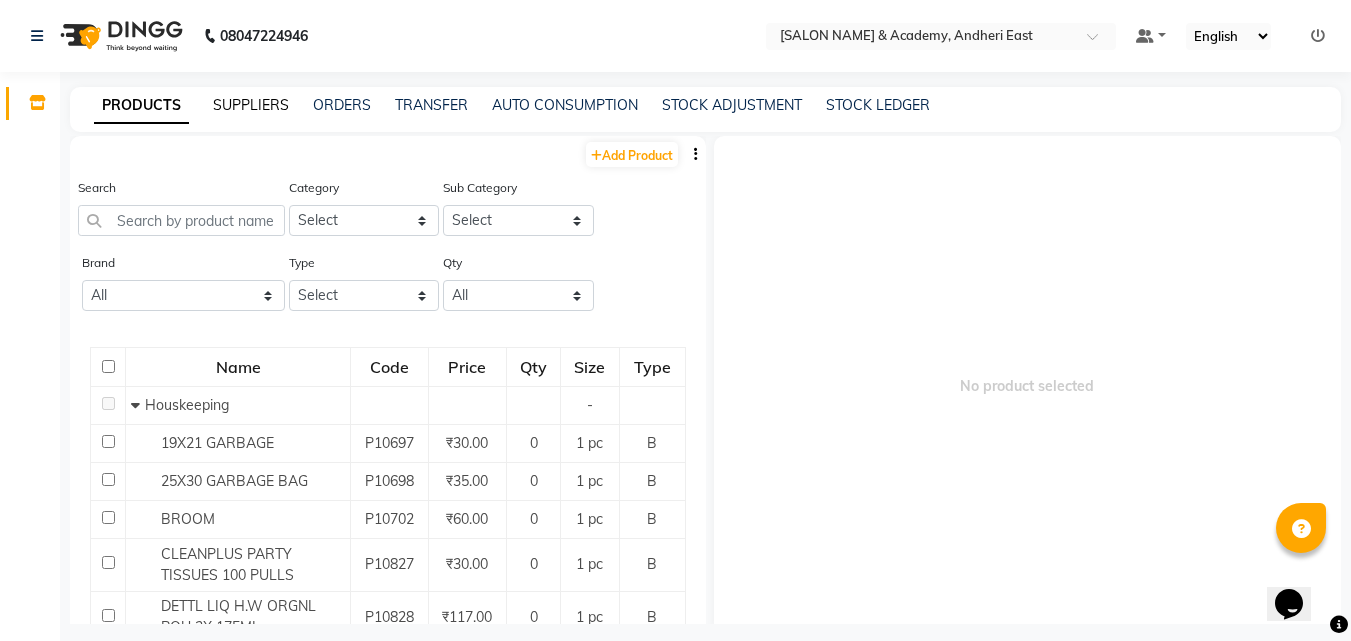 click on "SUPPLIERS" 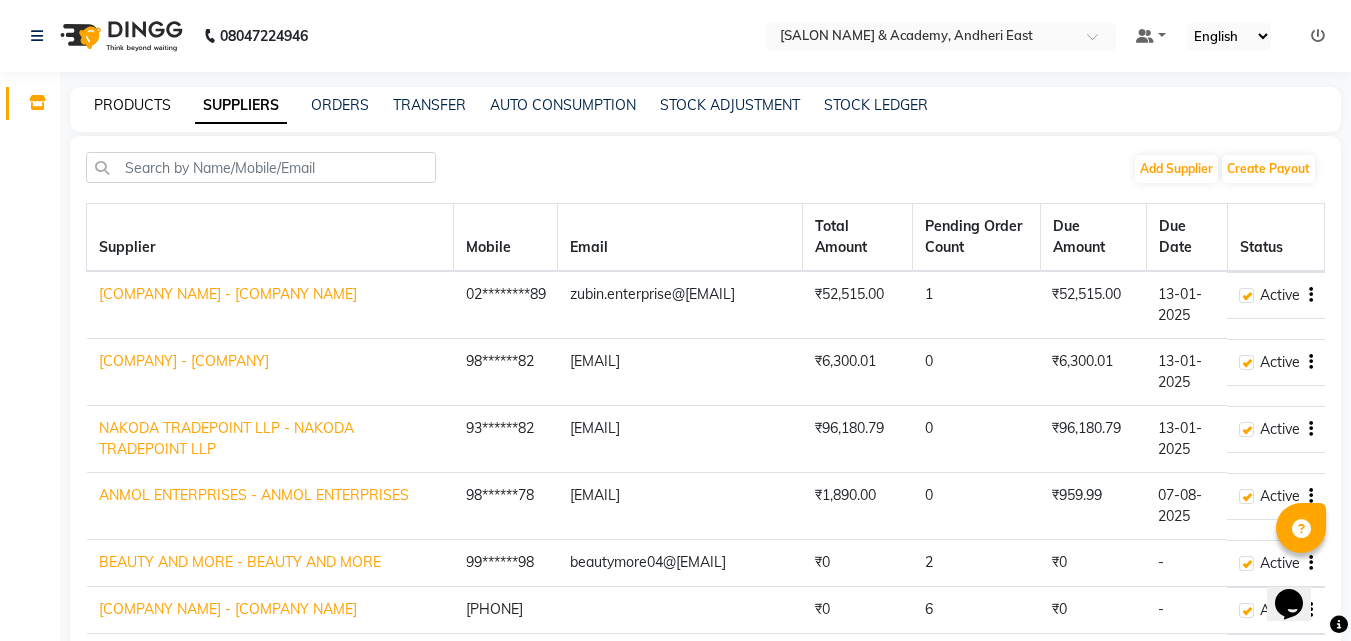 click on "PRODUCTS" 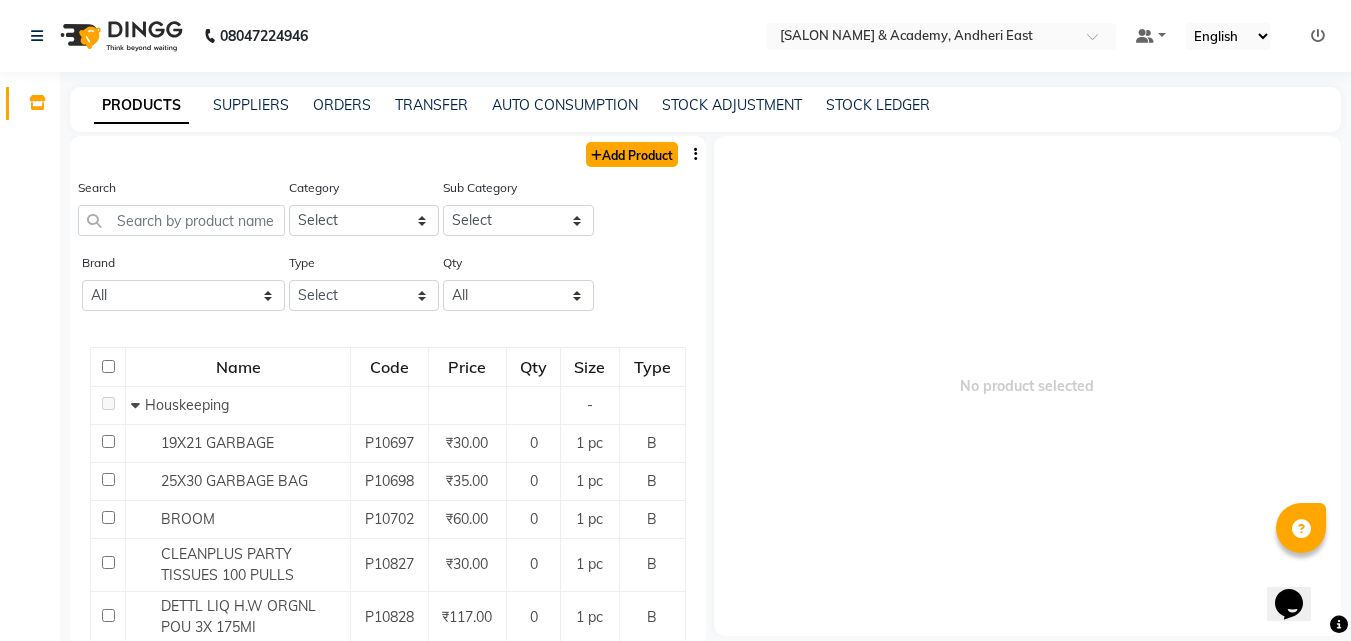 click on "Add Product" 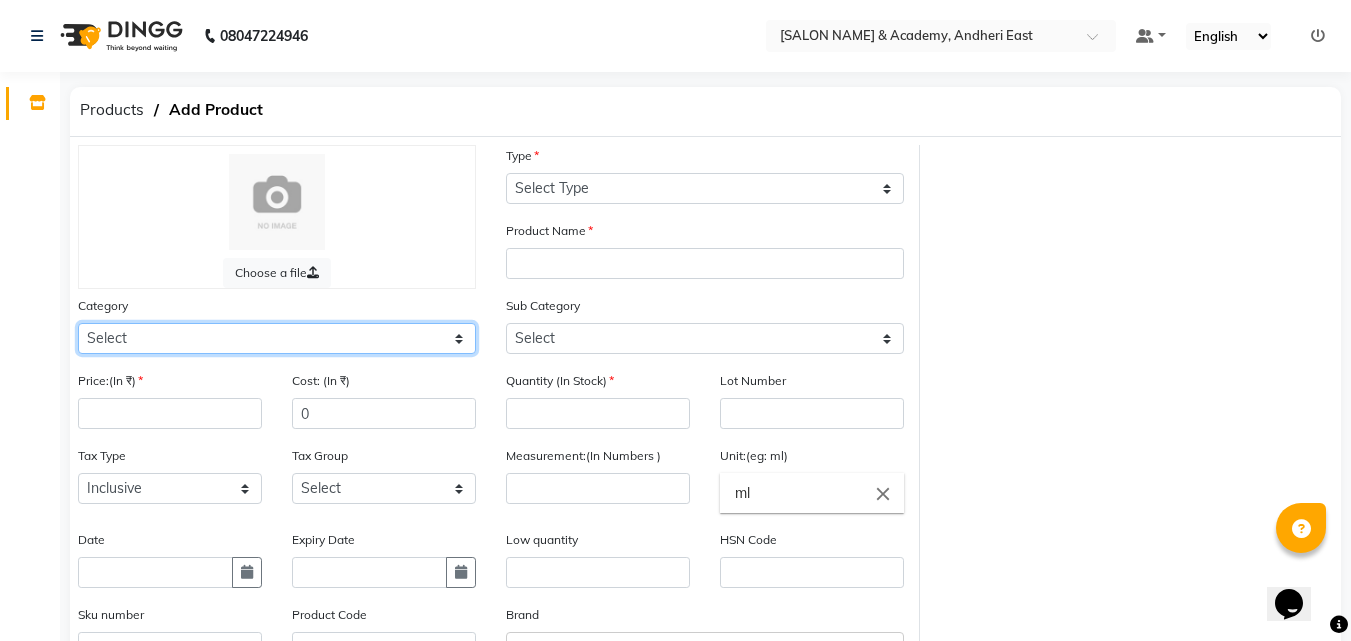 click on "Select Hair Skin Makeup Personal Care Appliances Beard Waxing Disposable Threading Hands and Feet Beauty Planet Botox Cadiveu Casmara Cheryls Loreal Olaplex PHYSICAL ASSETS Other" 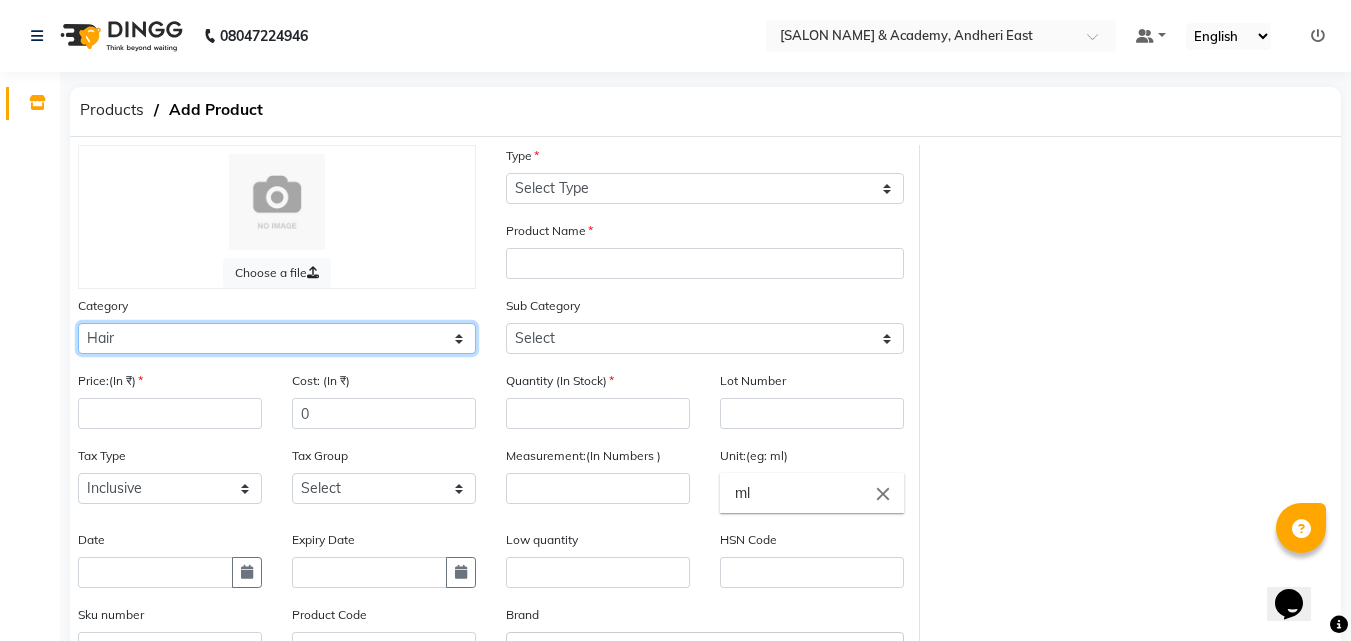 click on "Select Hair Skin Makeup Personal Care Appliances Beard Waxing Disposable Threading Hands and Feet Beauty Planet Botox Cadiveu Casmara Cheryls Loreal Olaplex PHYSICAL ASSETS Other" 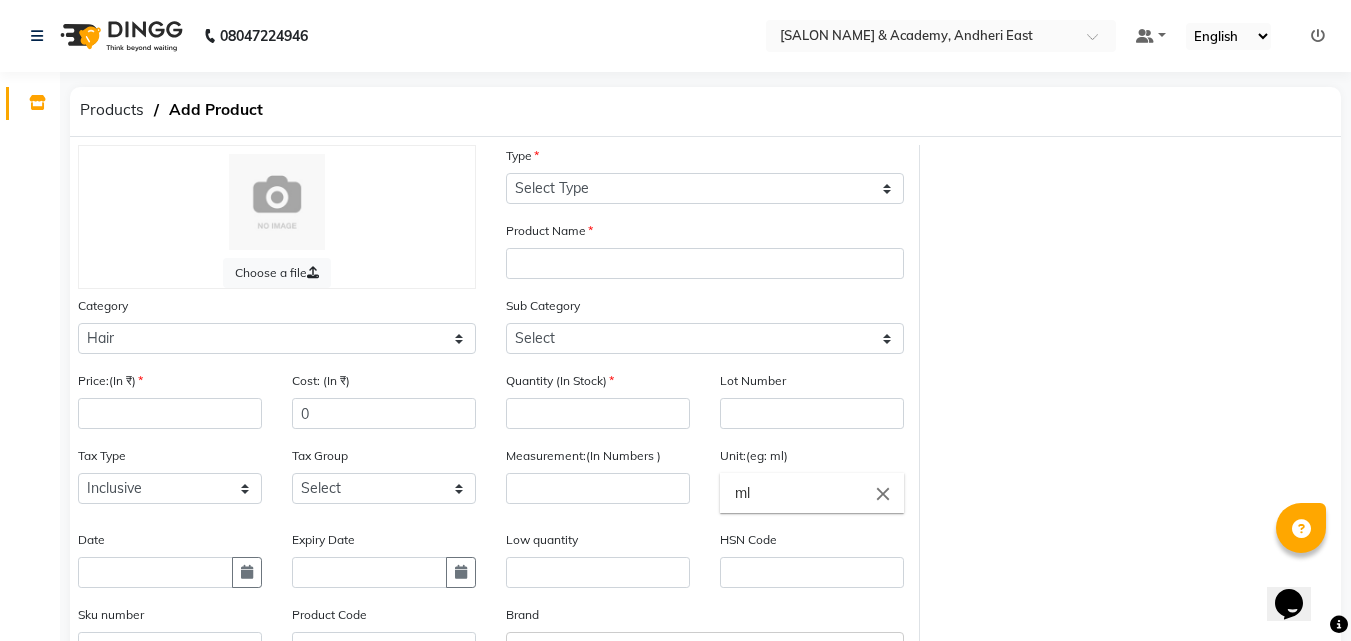 click on "Price:(In ₹)" 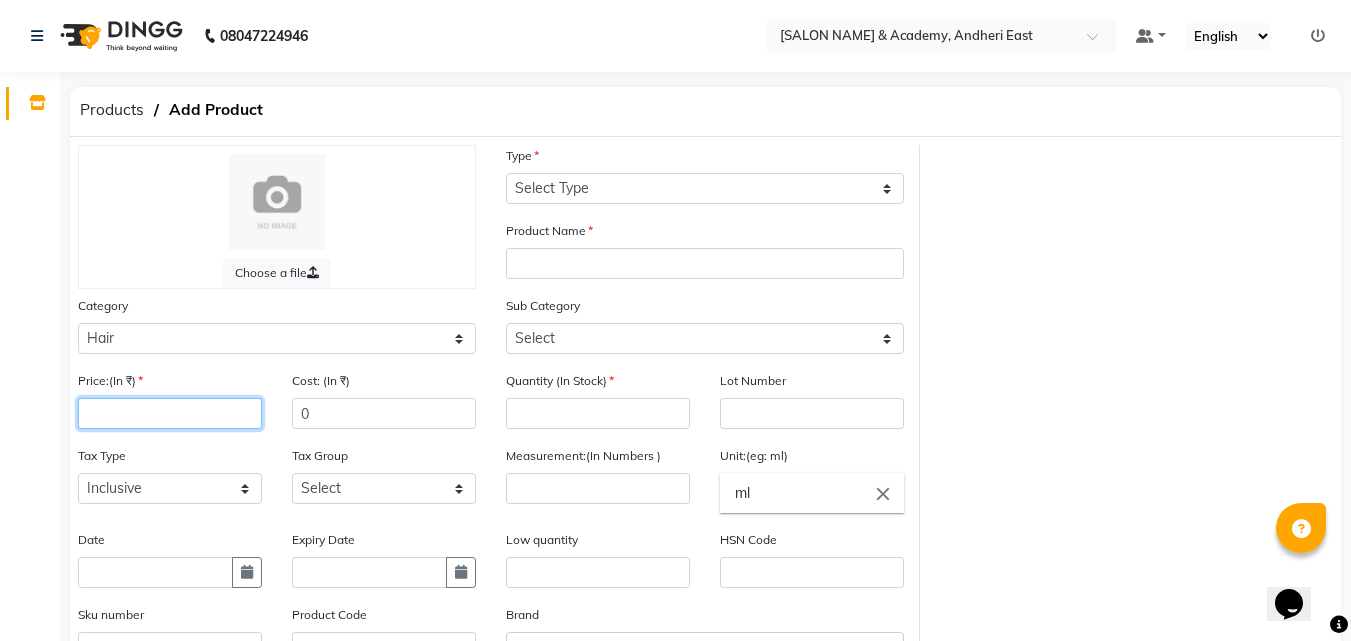 click 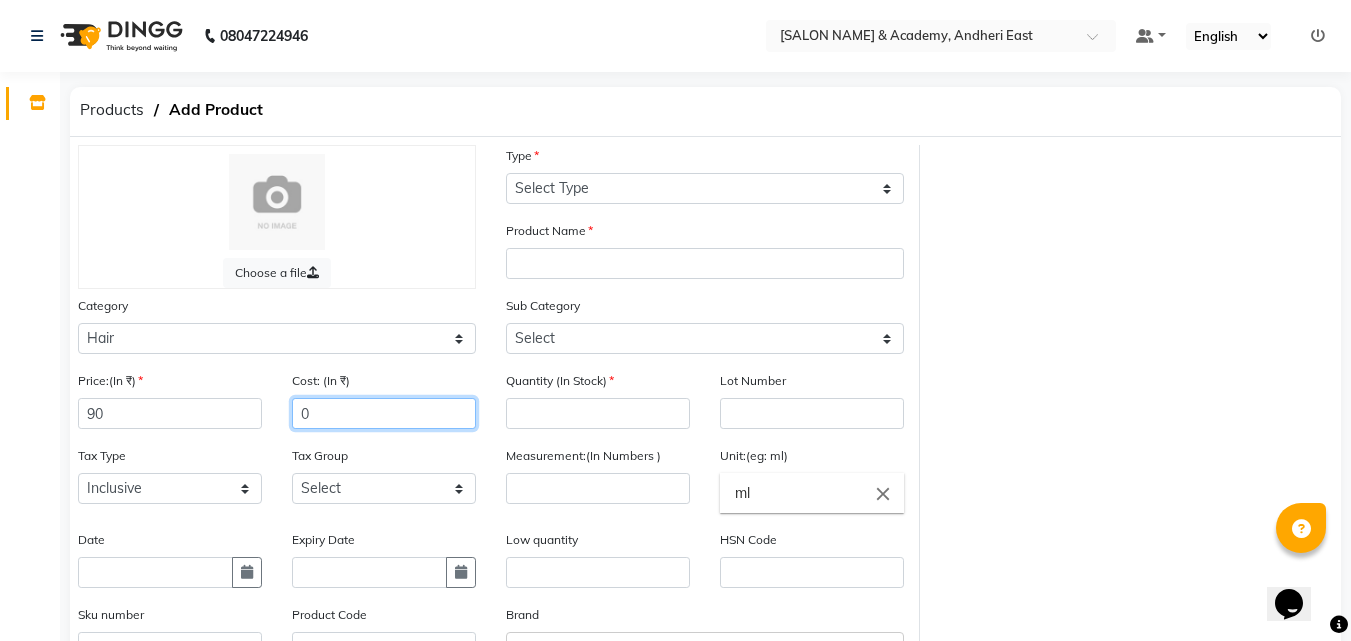 click on "0" 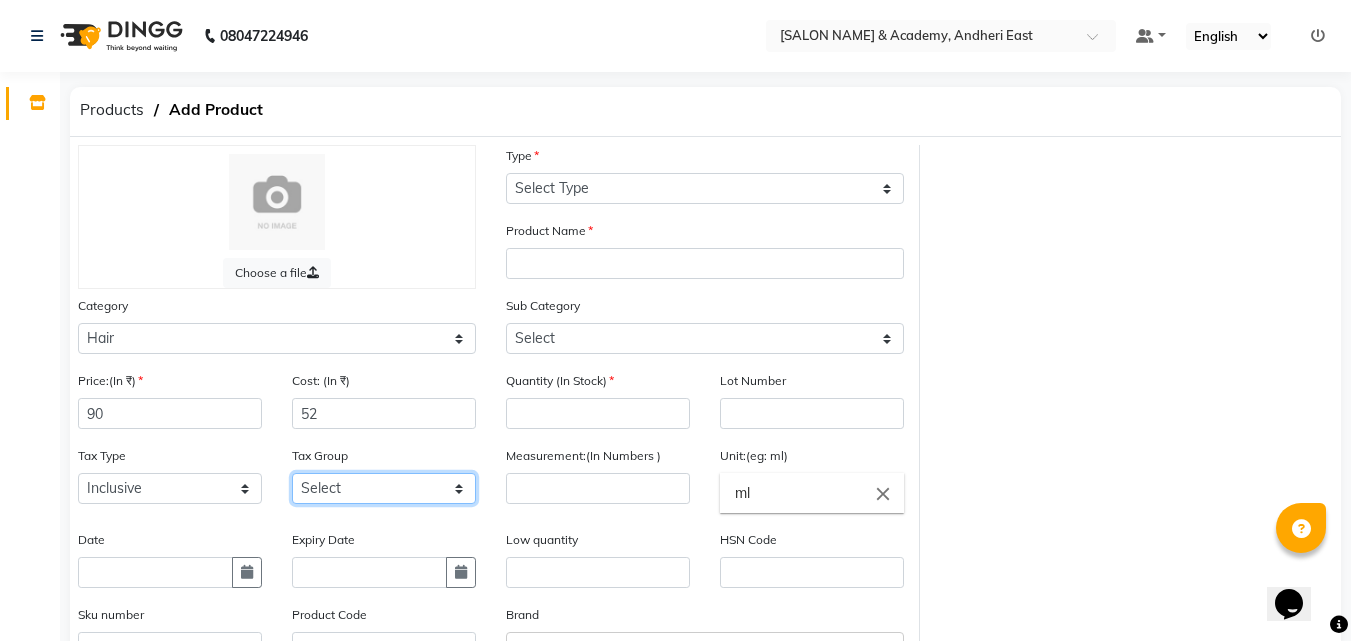 click on "Select 5% 12% GST" 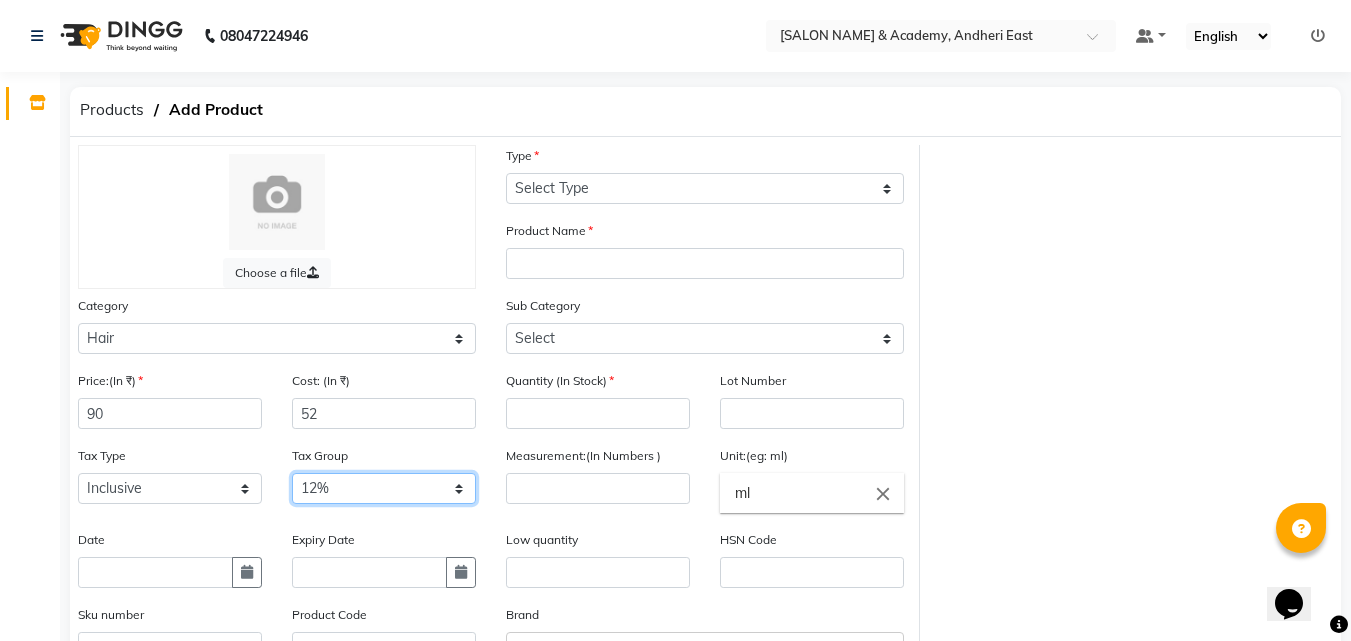 click on "Select 5% 12% GST" 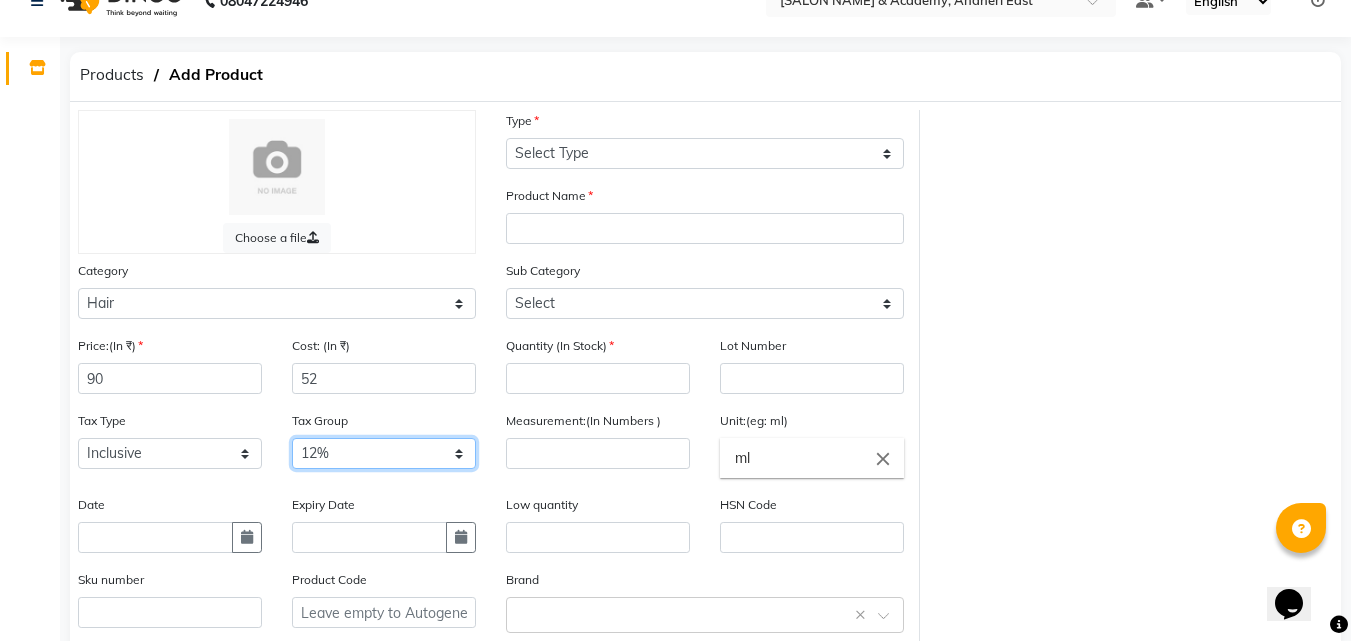 scroll, scrollTop: 0, scrollLeft: 0, axis: both 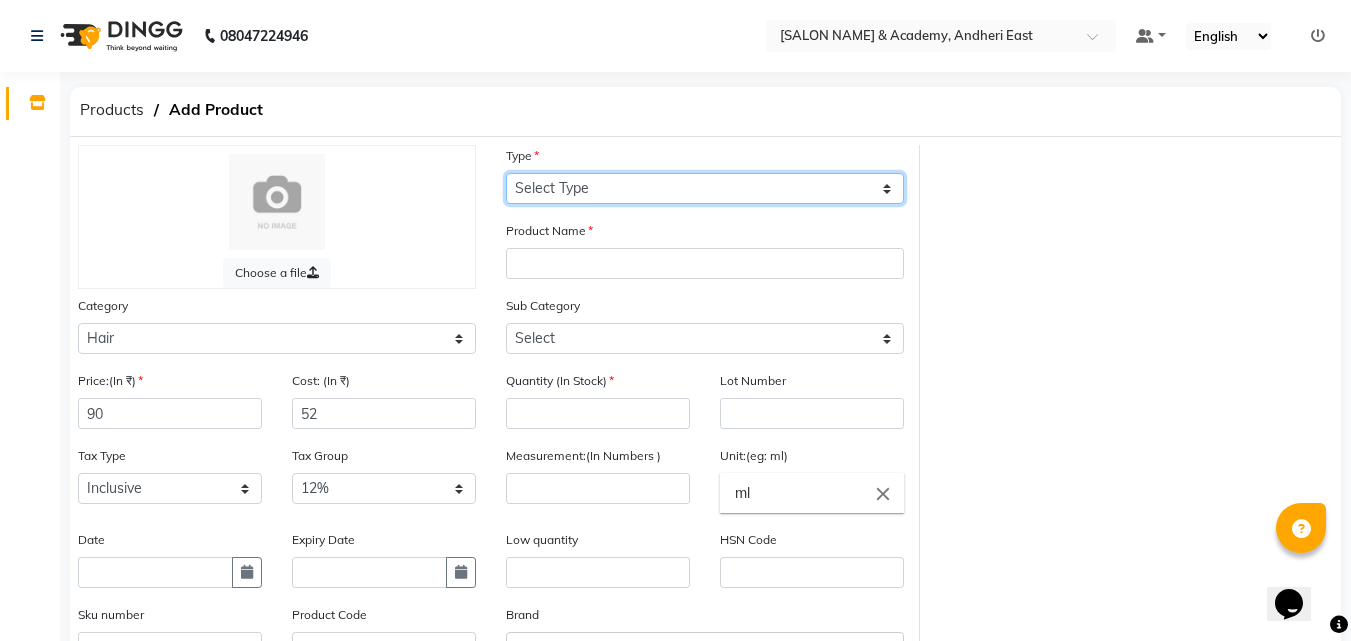 click on "Select Type Both Retail Consumable" 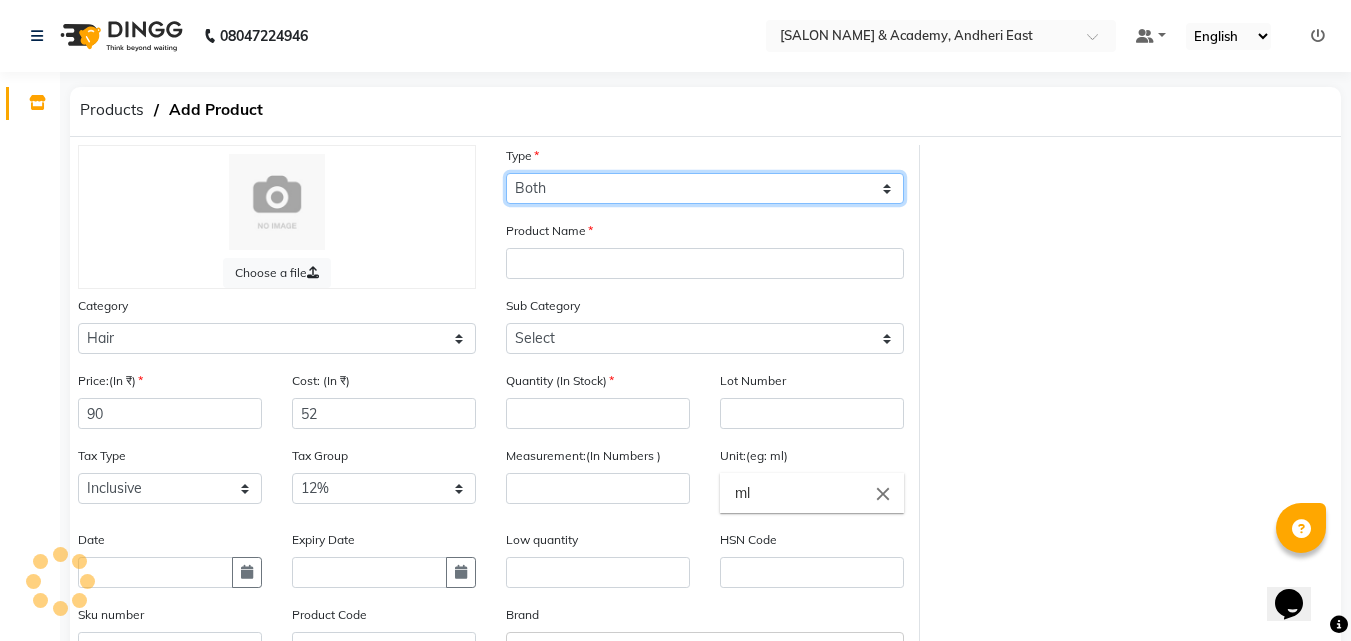 click on "Select Type Both Retail Consumable" 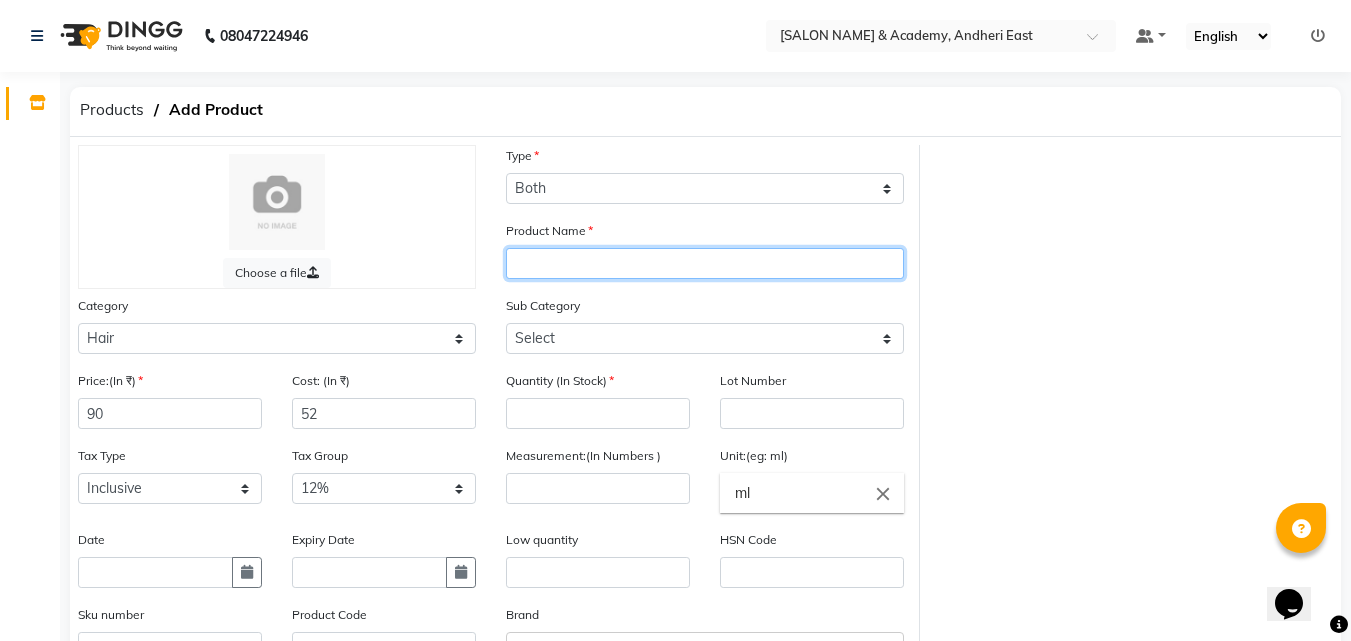 click 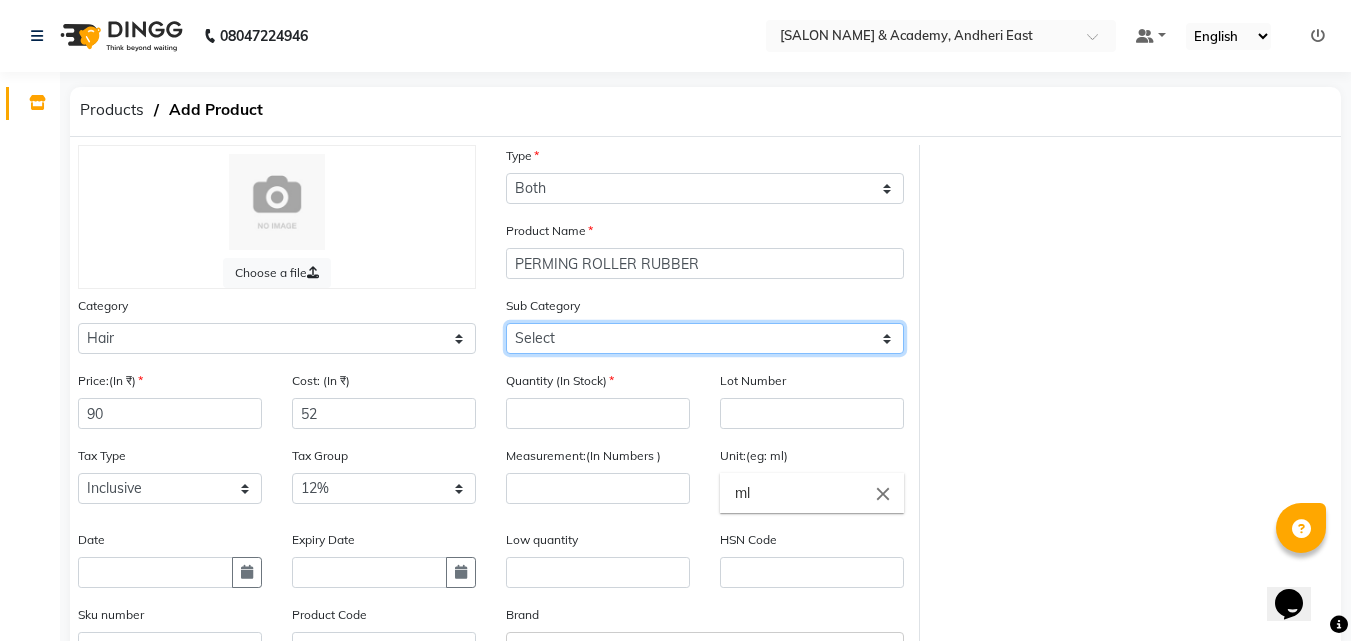 click on "Select Shampoo Conditioner Cream Mask Oil Serum Color Appliances Treatment Styling Kit & Combo Other Spray Leave In Wax" 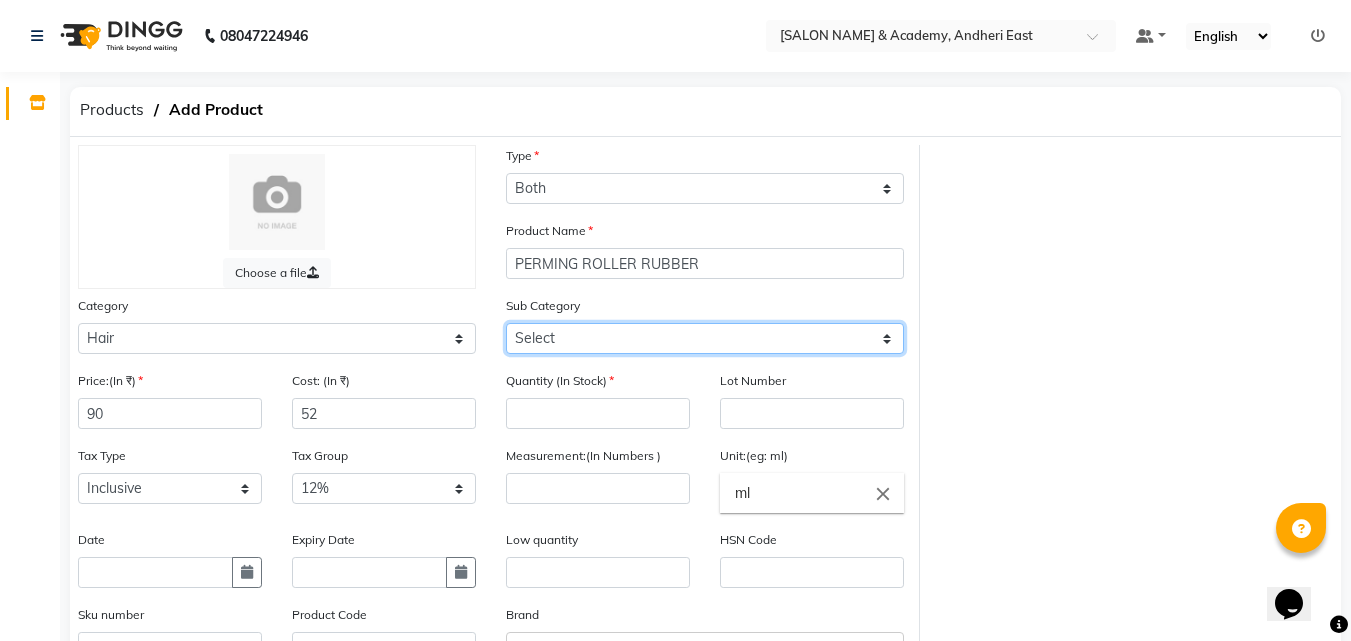 click on "Select Shampoo Conditioner Cream Mask Oil Serum Color Appliances Treatment Styling Kit & Combo Other Spray Leave In Wax" 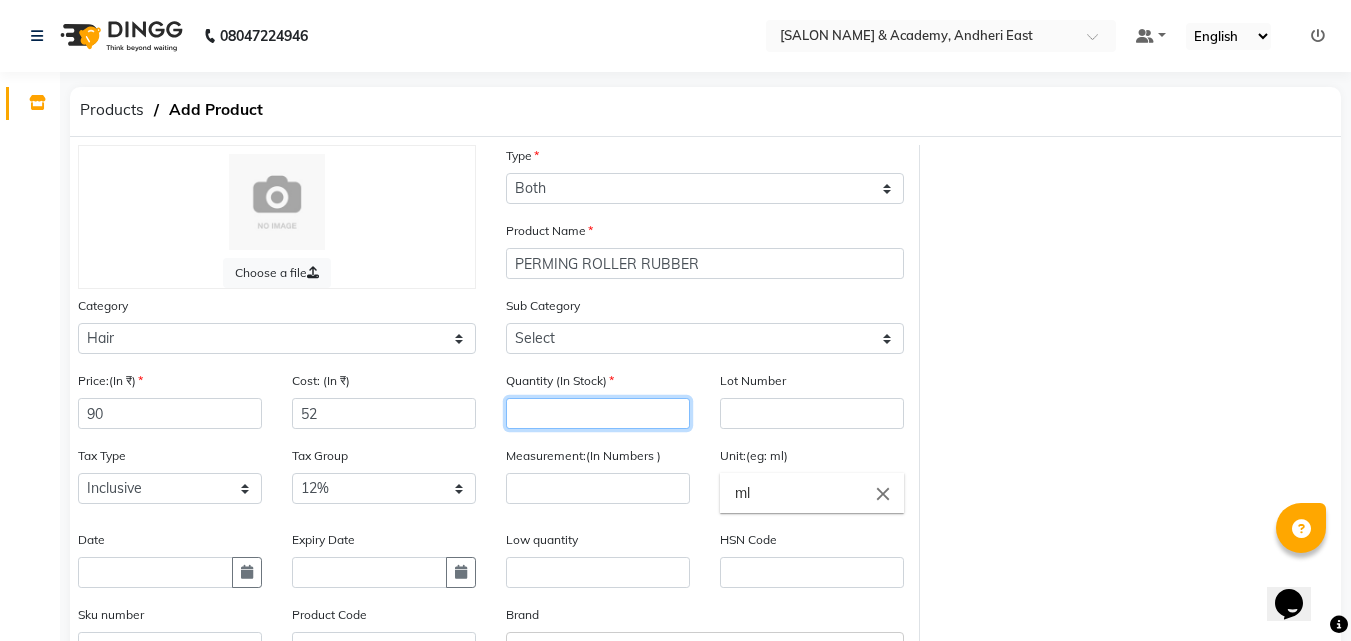 click 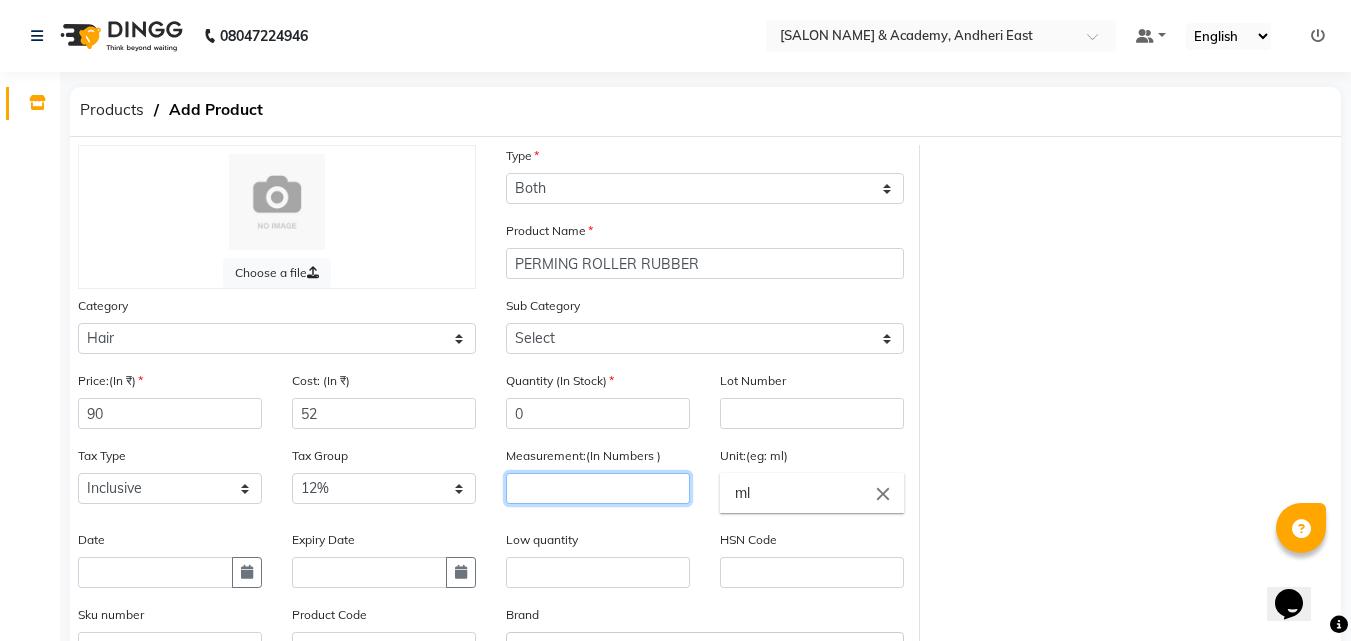 click 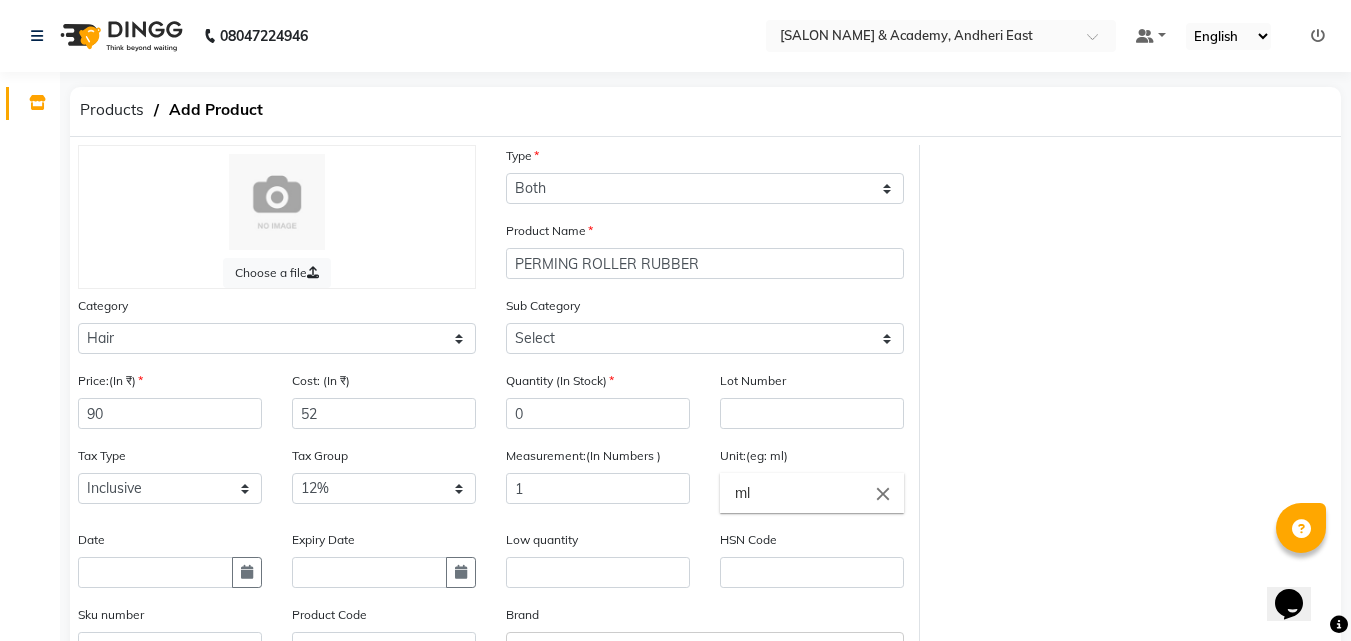 click on "close" 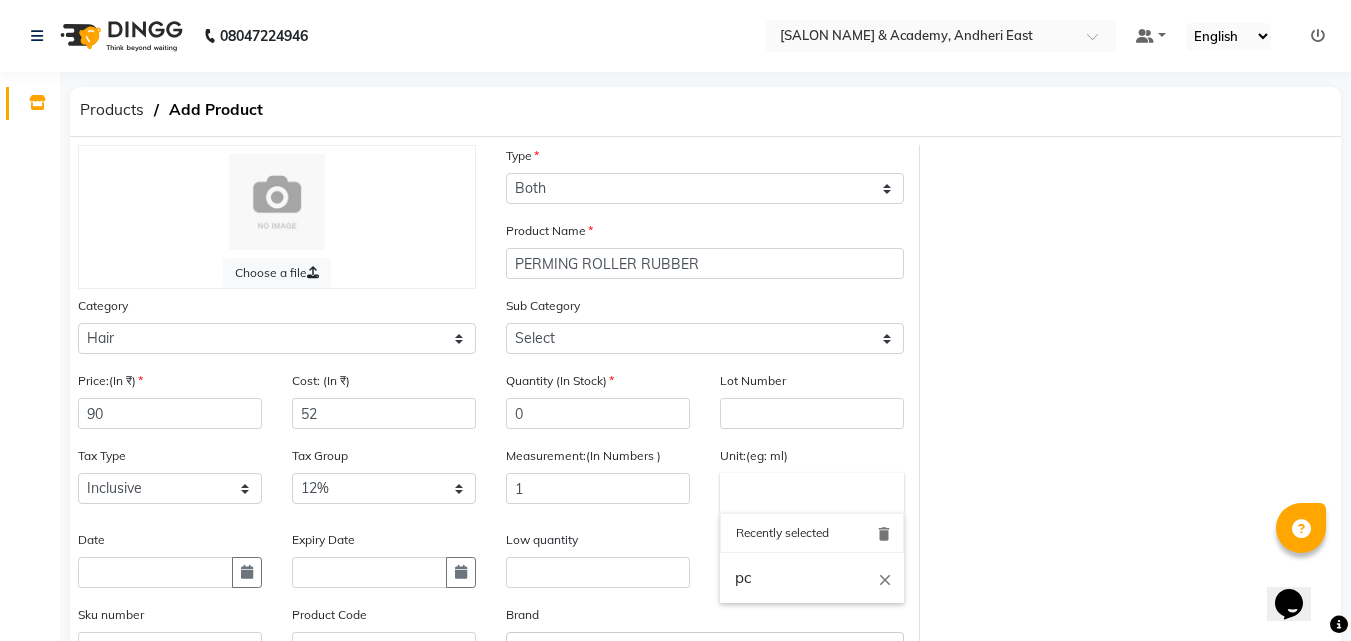 click 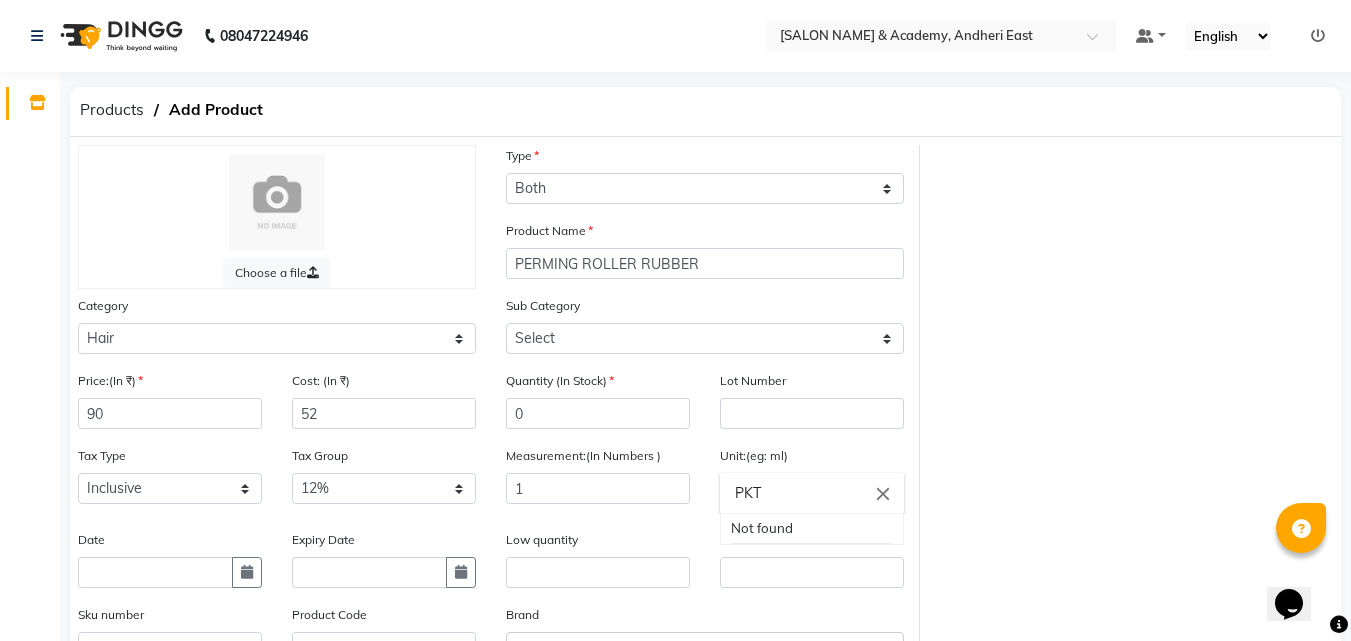 click on "close" 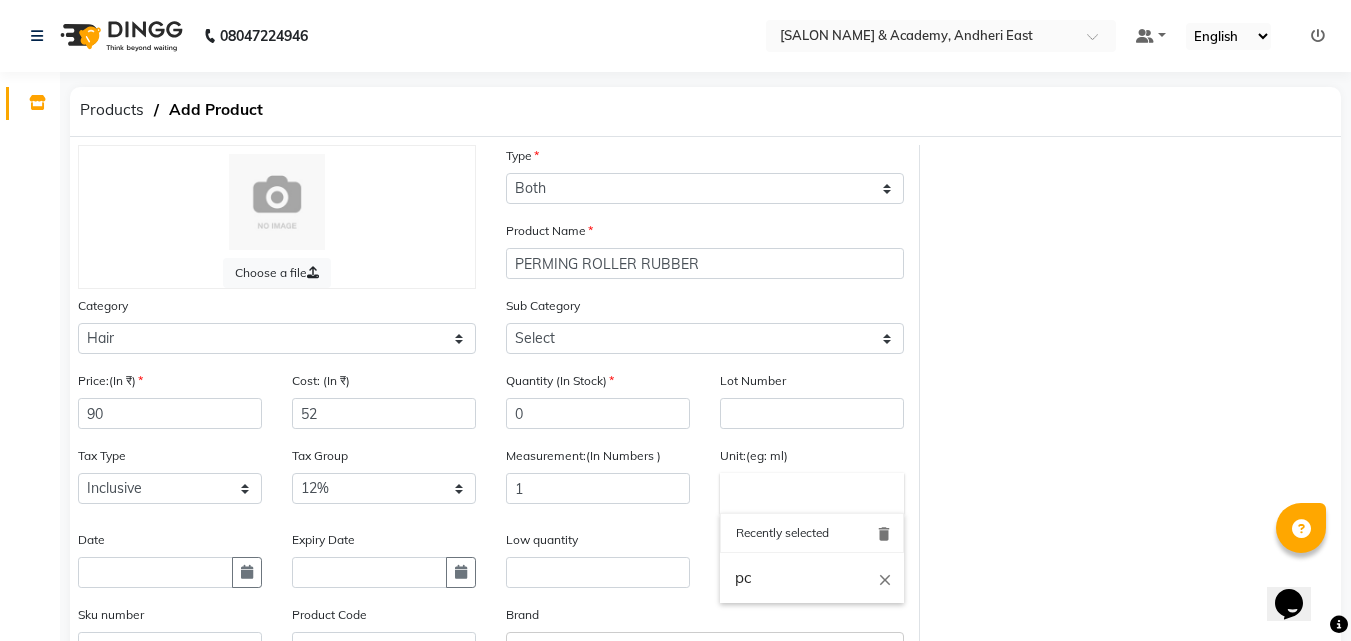 click 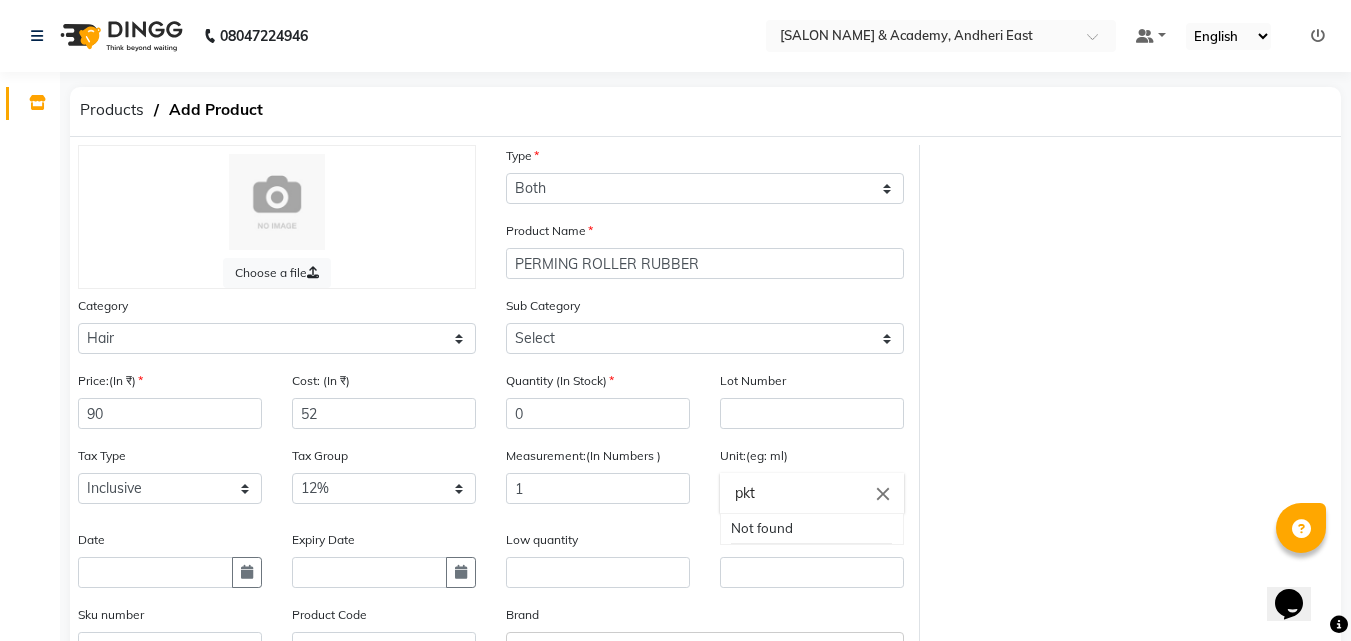 click 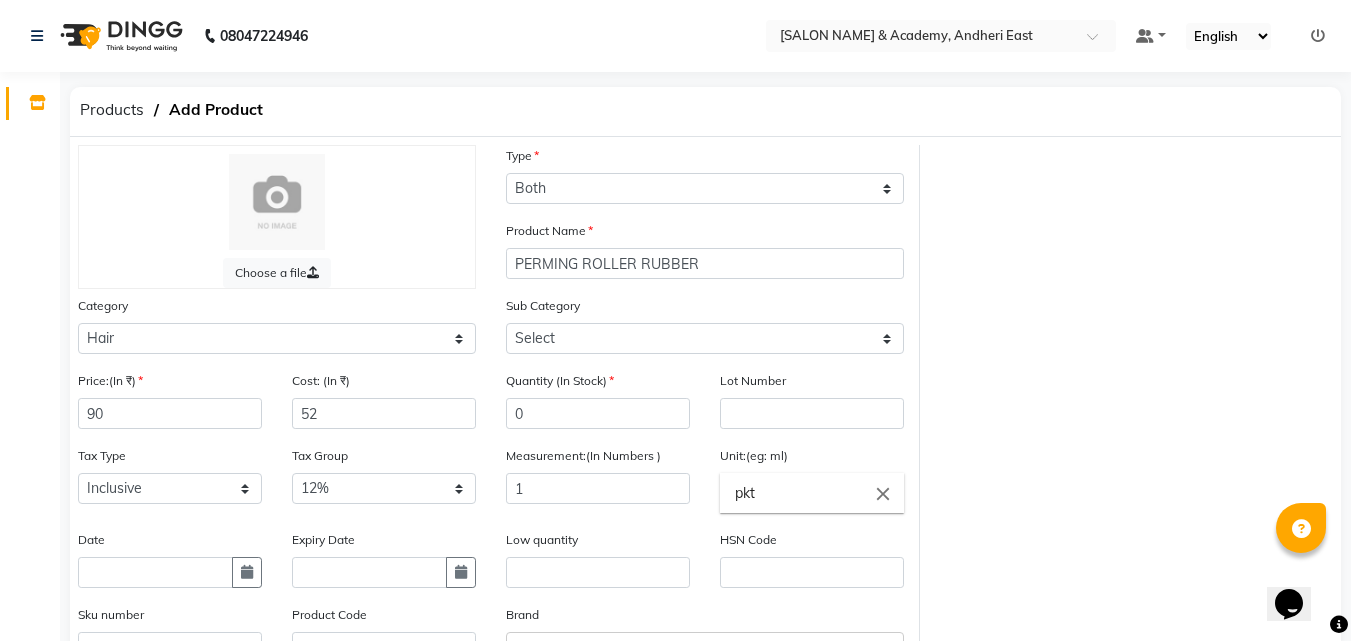 scroll, scrollTop: 235, scrollLeft: 0, axis: vertical 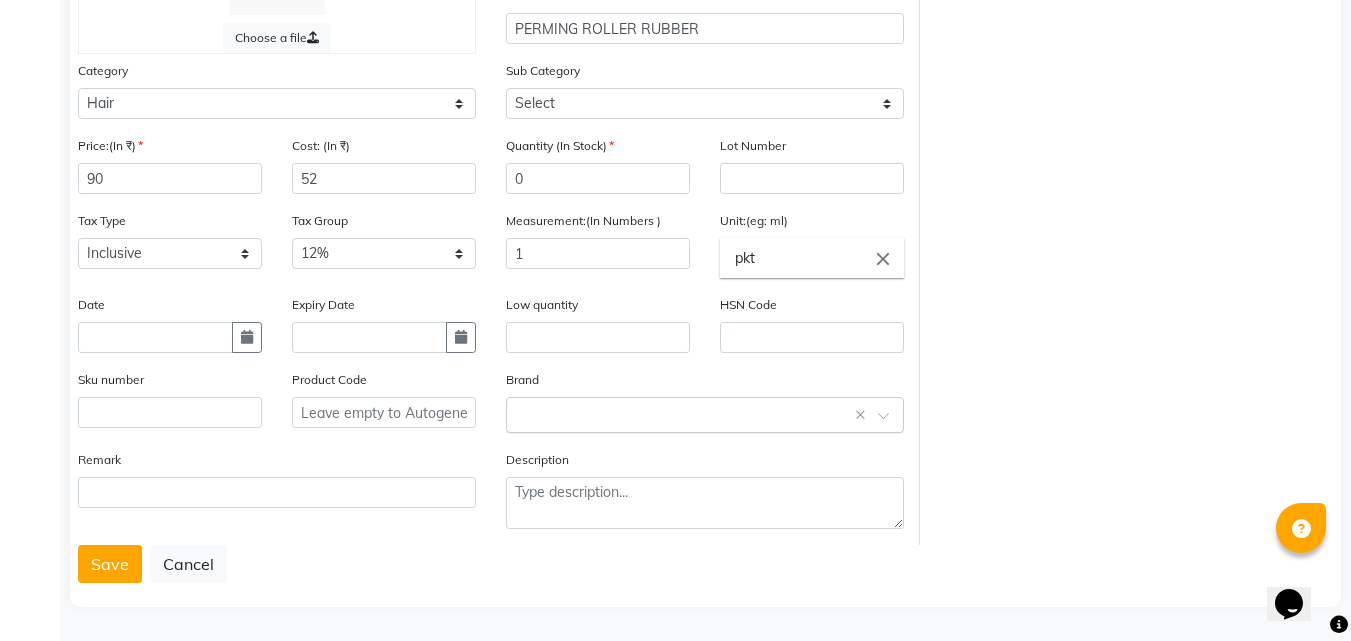 click 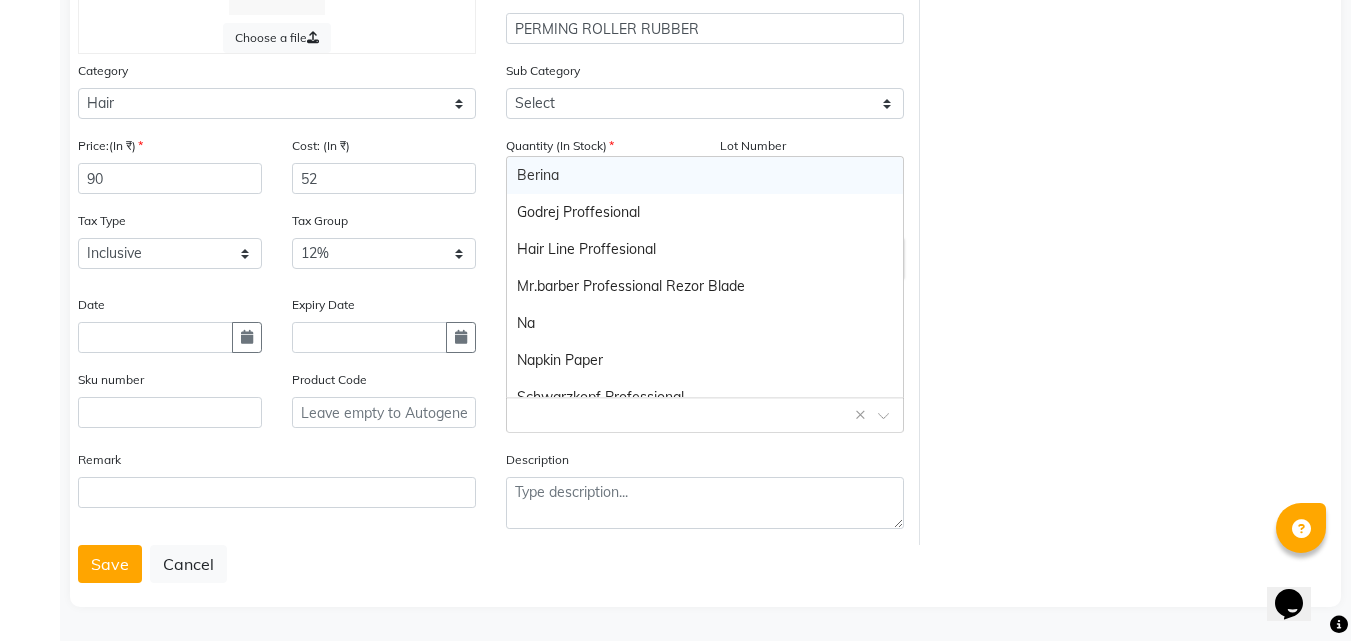 click on "Choose a file Type Select Type Both Retail Consumable Product Name PERMING ROLLER RUBBER Category Select Hair Skin Makeup Personal Care Appliances Beard Waxing Disposable Threading Hands and Feet Beauty Planet Botox Cadiveu Casmara Cheryls Loreal Olaplex PHYSICAL ASSETS Other Sub Category Select Shampoo Conditioner Cream Mask Oil Serum Color Appliances Treatment Styling Kit & Combo Other Spray Leave In Wax Price:(In ₹) 90 Cost: (In ₹) 52 Quantity (In Stock) 0 Lot Number Tax Type Select Inclusive Exclusive Tax Group Select 5% 12% GST Measurement:(In Numbers ) 1 Unit:(eg: ml) pkt close Recently selected delete pc close Date Expiry Date Low quantity HSN Code Sku number Product Code Brand Select brand or add custom brand    × Remark Description" 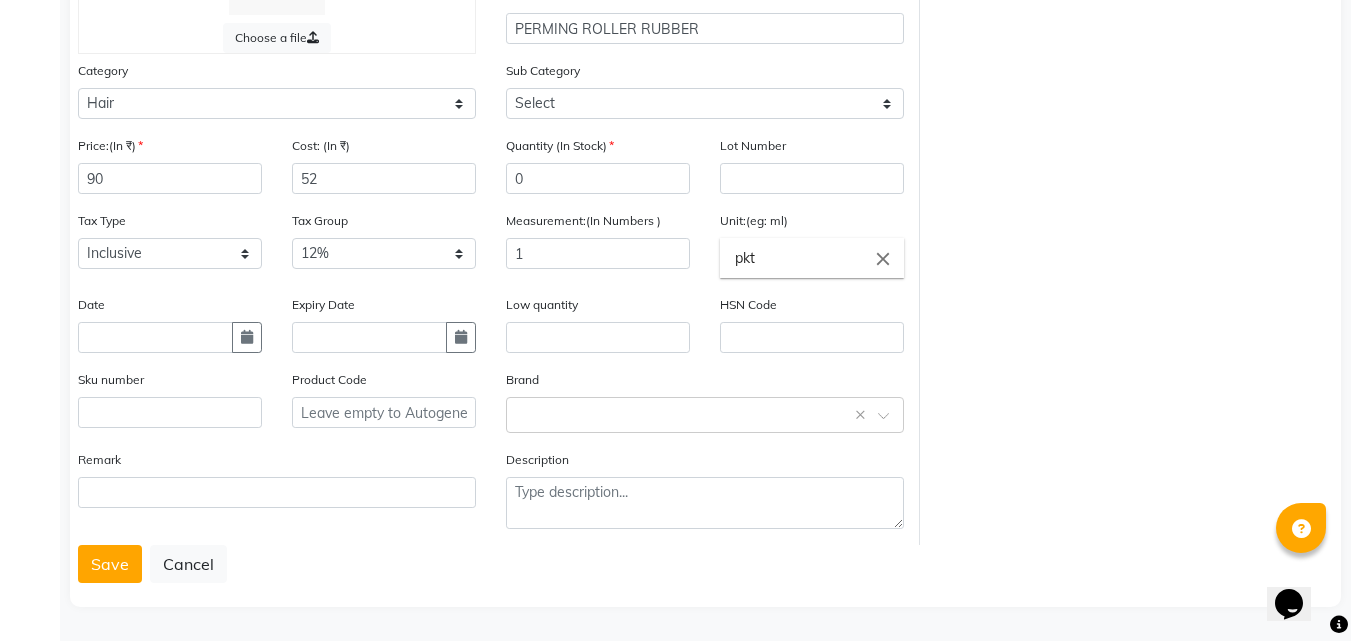 click on "Save" 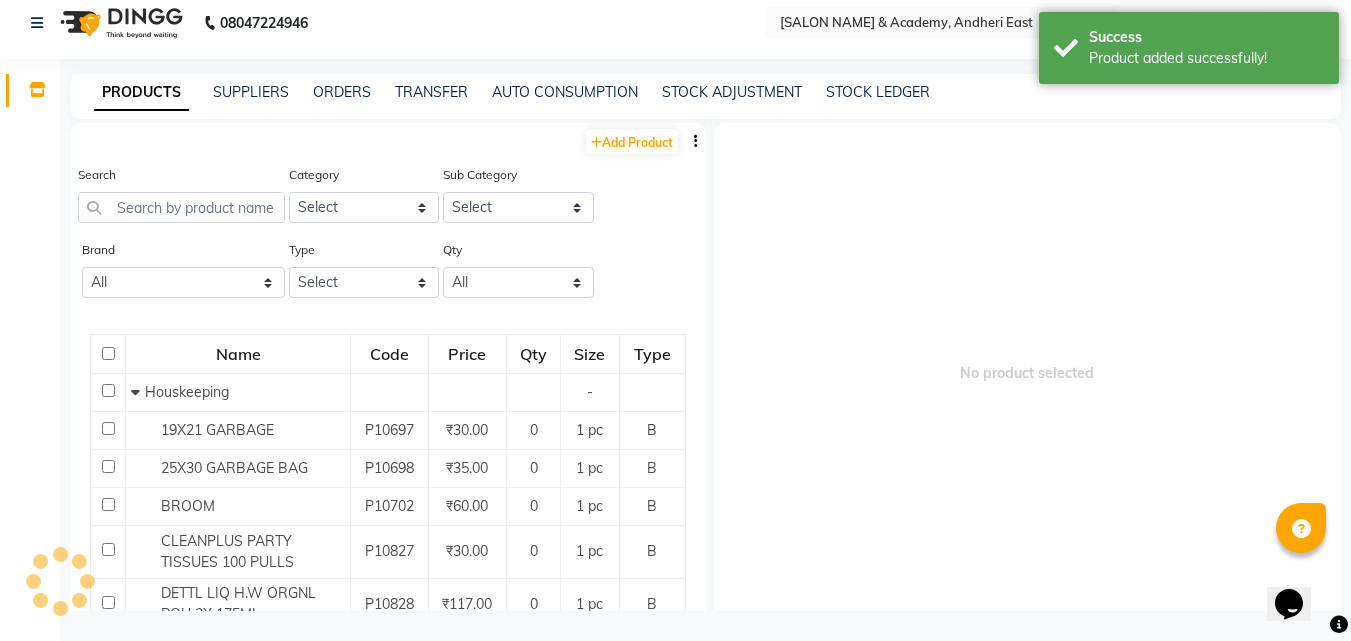 scroll, scrollTop: 13, scrollLeft: 0, axis: vertical 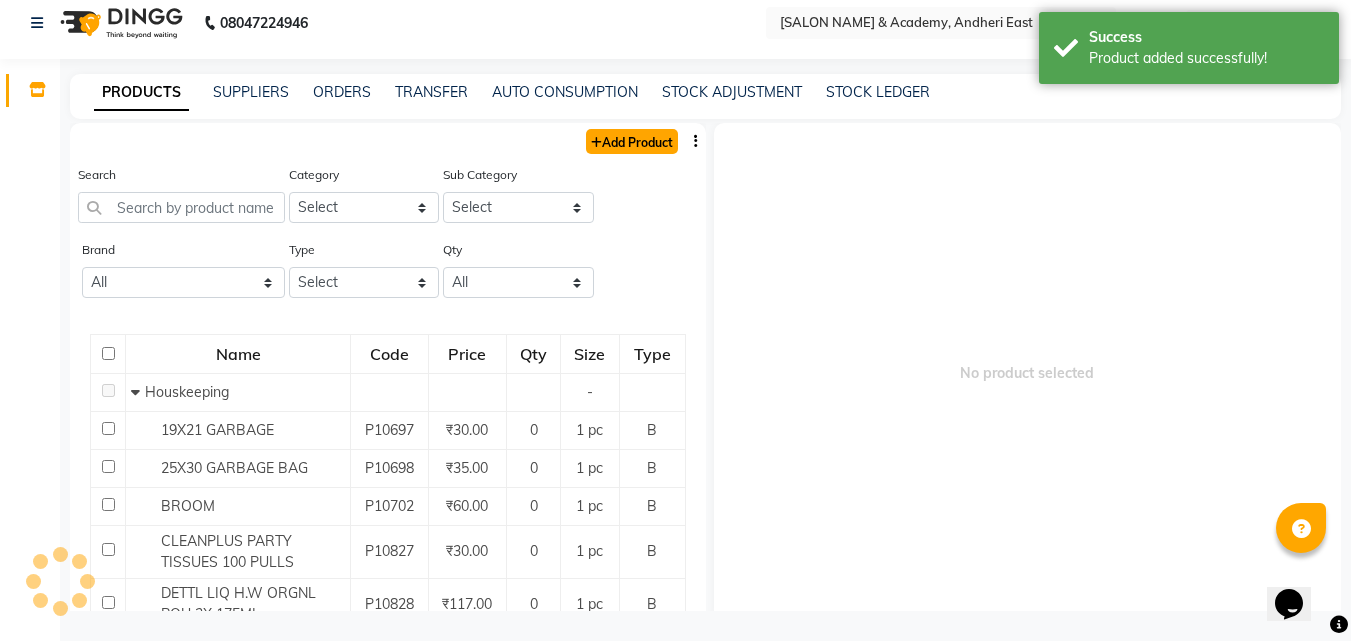 click on "Add Product" 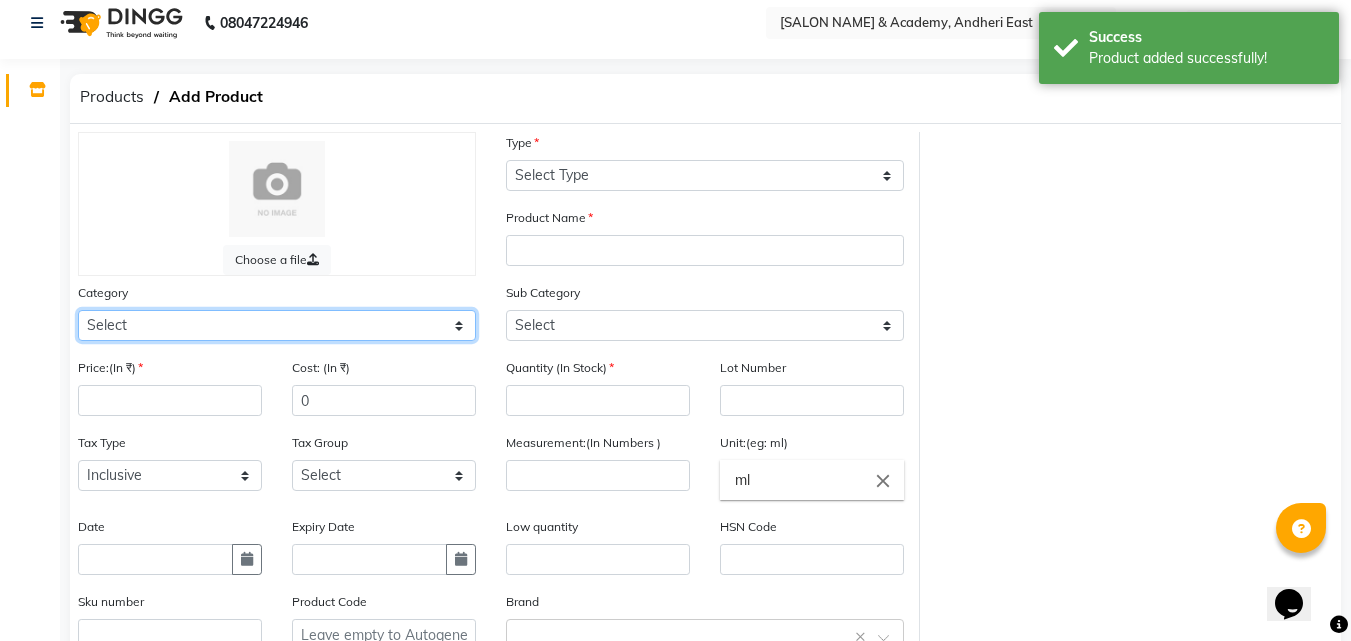 click on "Select Hair Skin Makeup Personal Care Appliances Beard Waxing Disposable Threading Hands and Feet Beauty Planet Botox Cadiveu Casmara Cheryls Loreal Olaplex PHYSICAL ASSETS Other" 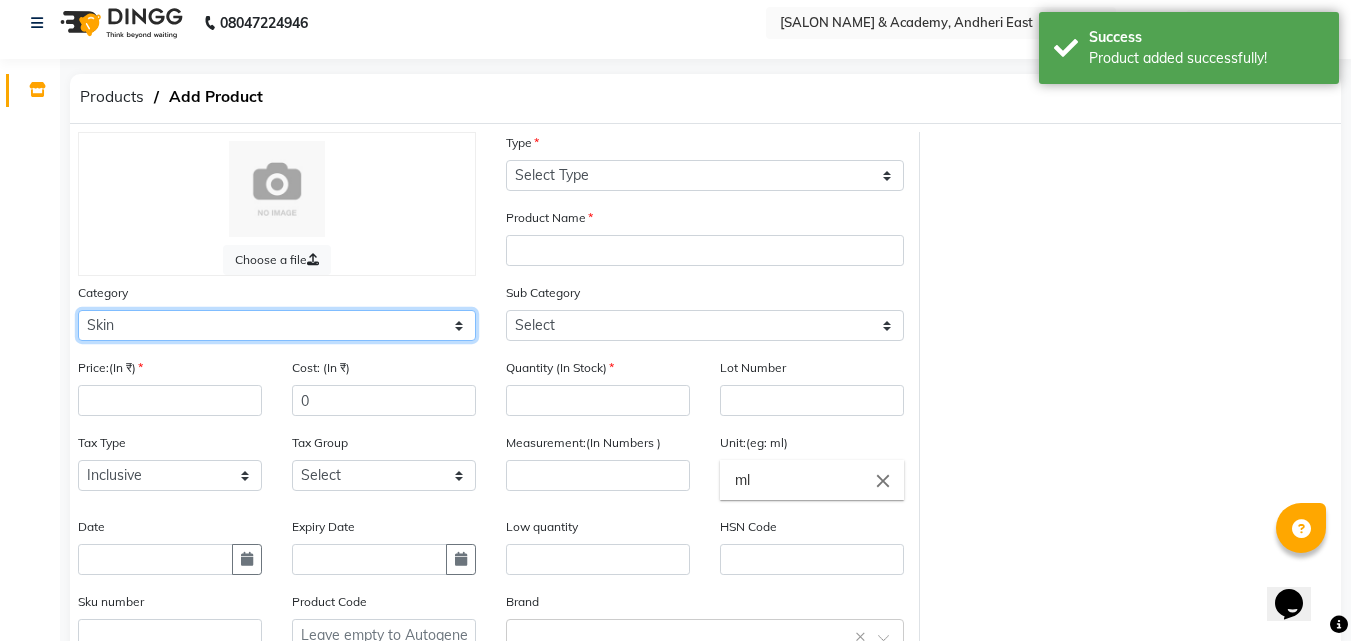 click on "Select Hair Skin Makeup Personal Care Appliances Beard Waxing Disposable Threading Hands and Feet Beauty Planet Botox Cadiveu Casmara Cheryls Loreal Olaplex PHYSICAL ASSETS Other" 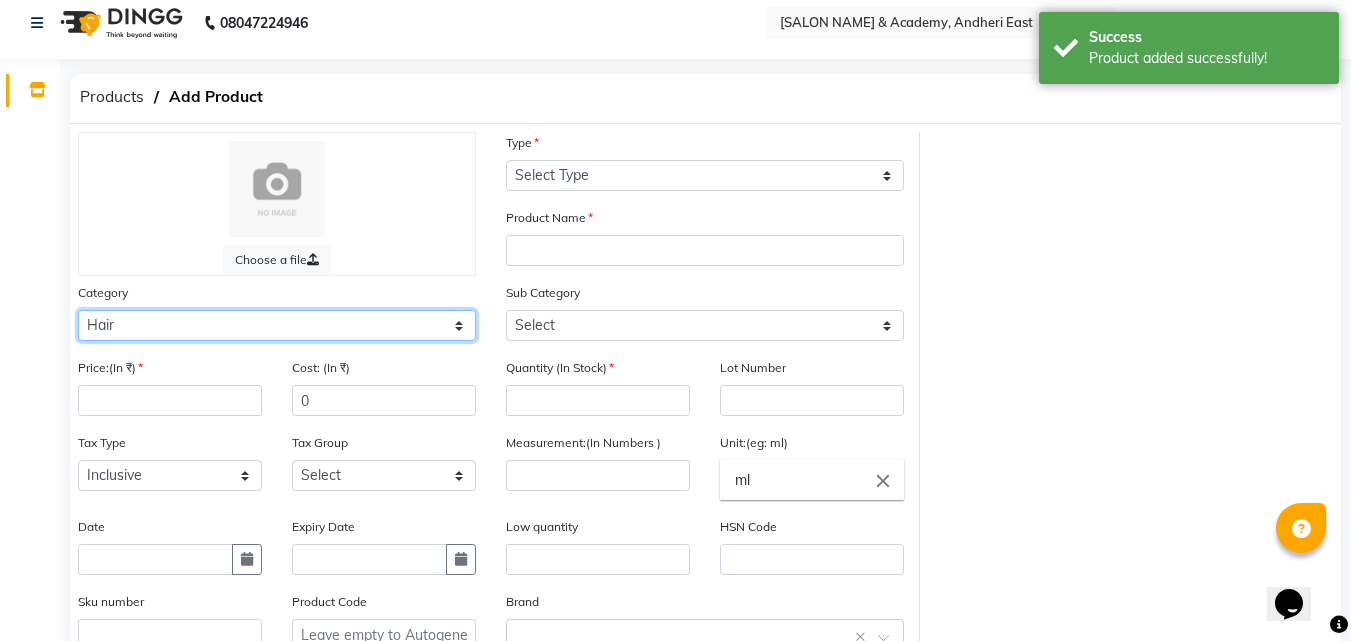 click on "Select Hair Skin Makeup Personal Care Appliances Beard Waxing Disposable Threading Hands and Feet Beauty Planet Botox Cadiveu Casmara Cheryls Loreal Olaplex PHYSICAL ASSETS Other" 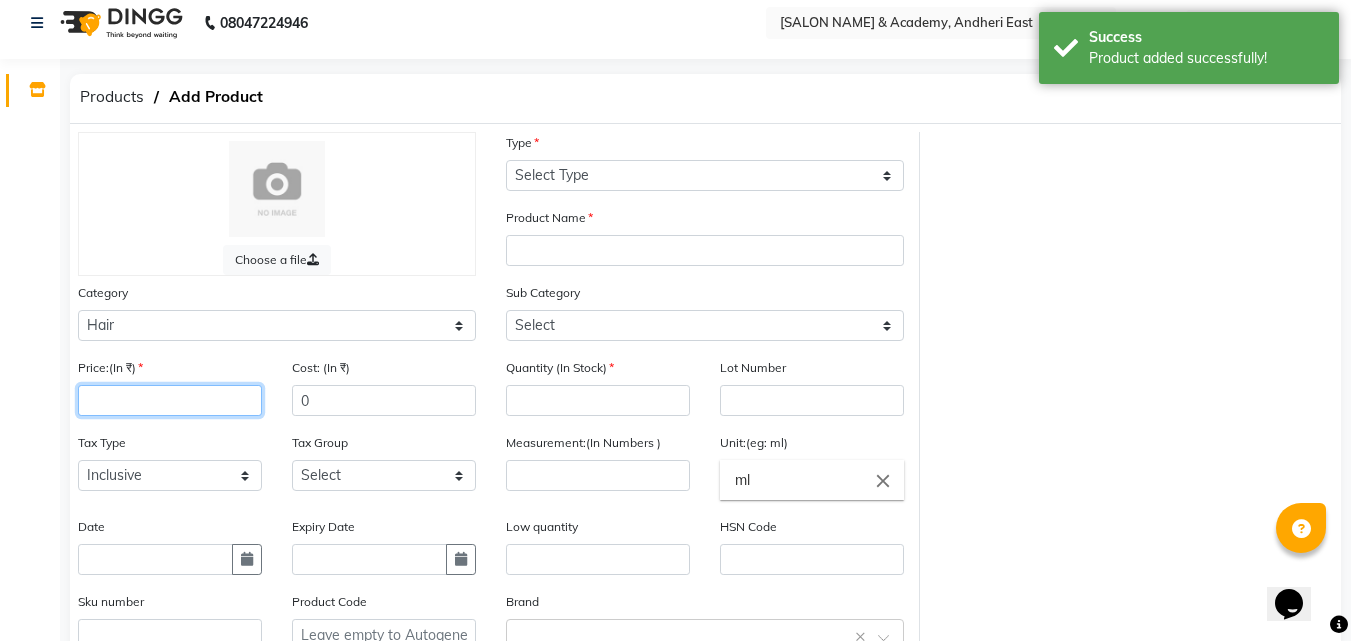 click 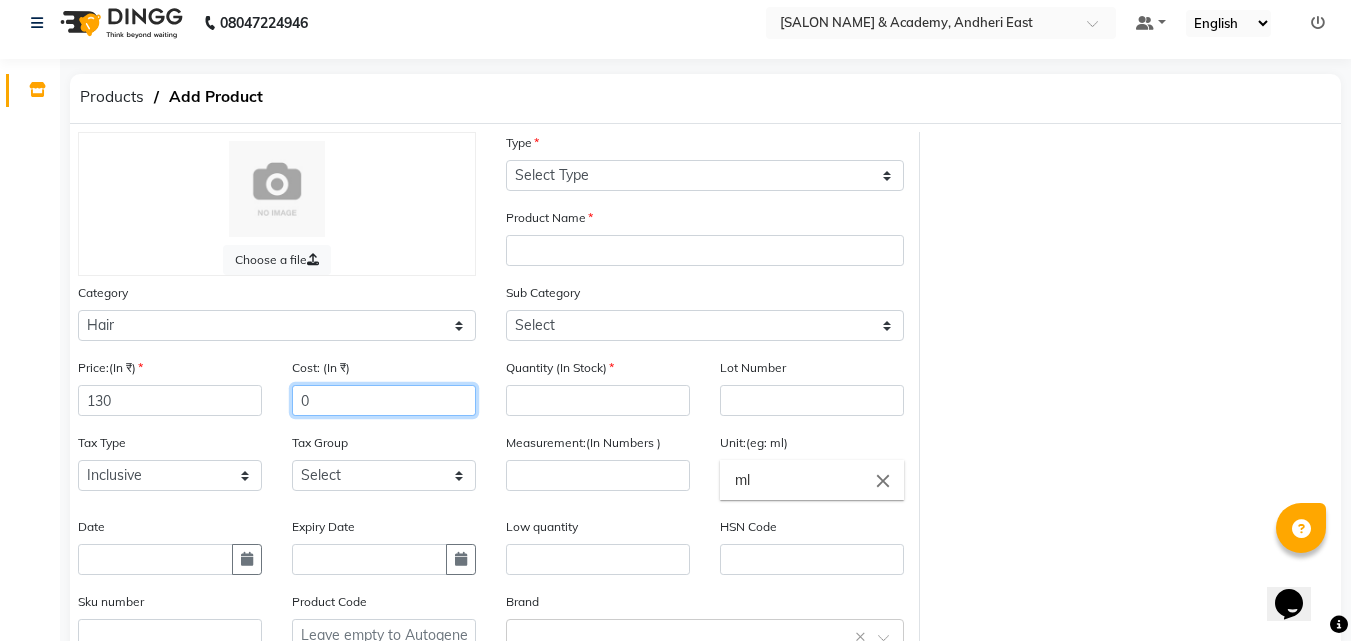 click on "0" 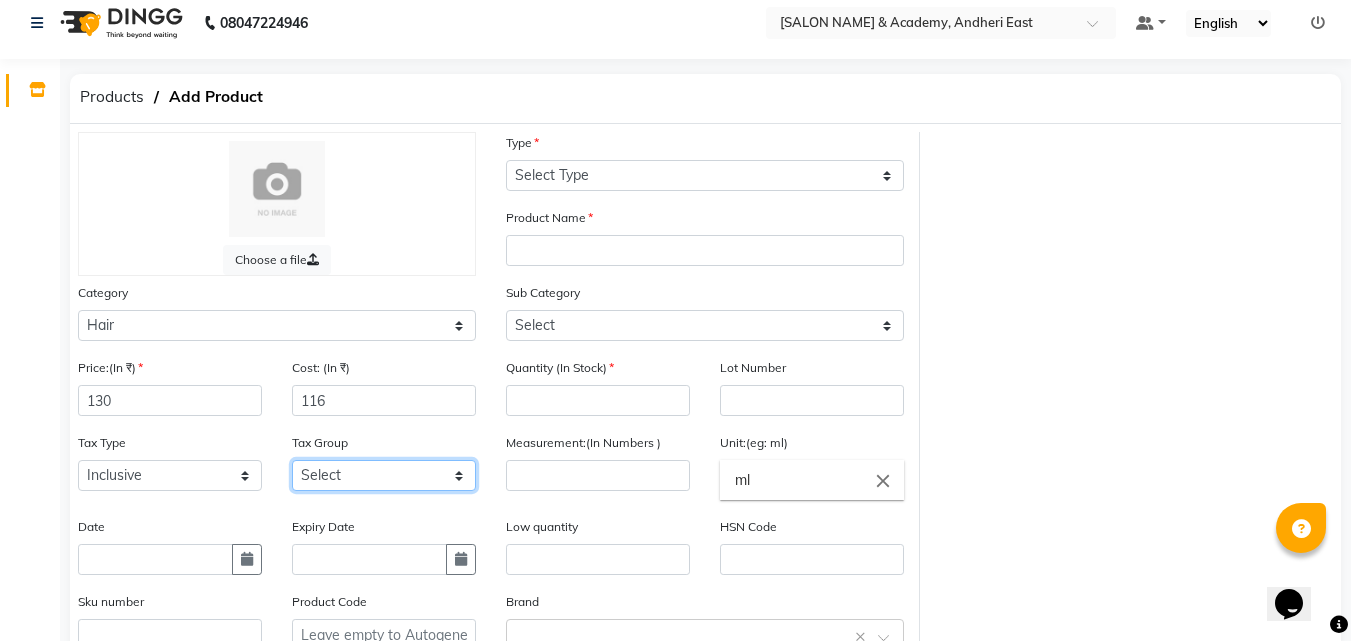 click on "Select 5% 12% GST" 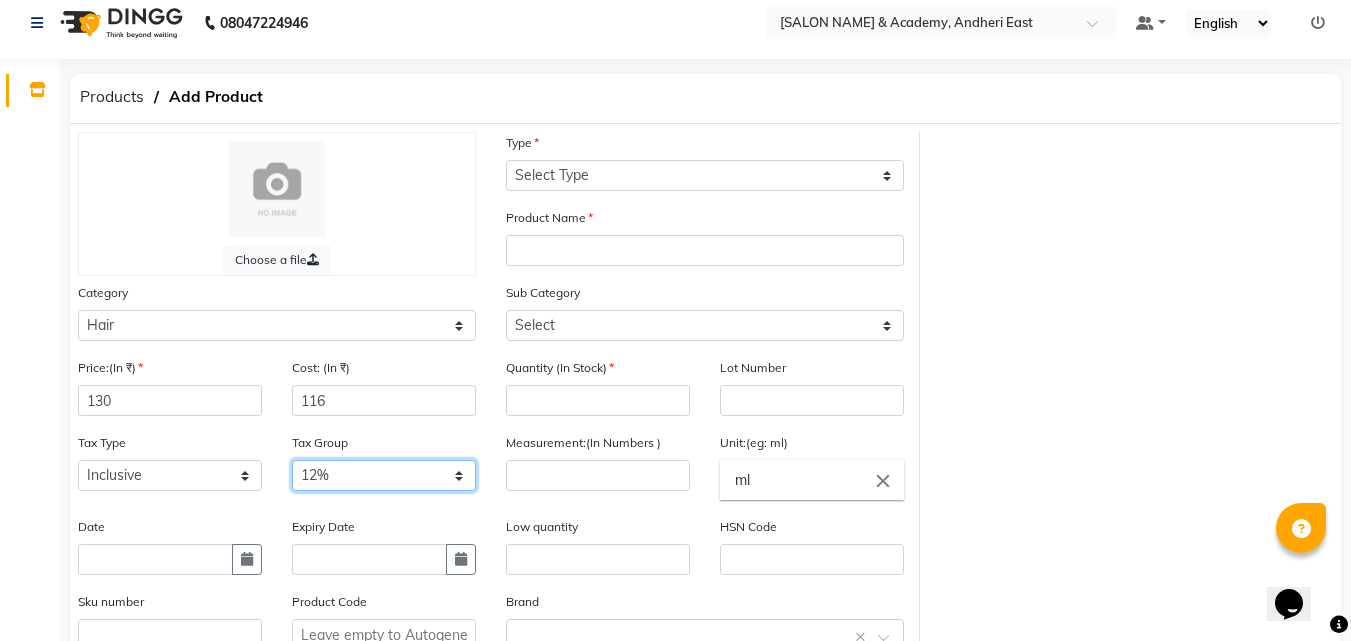 click on "Select 5% 12% GST" 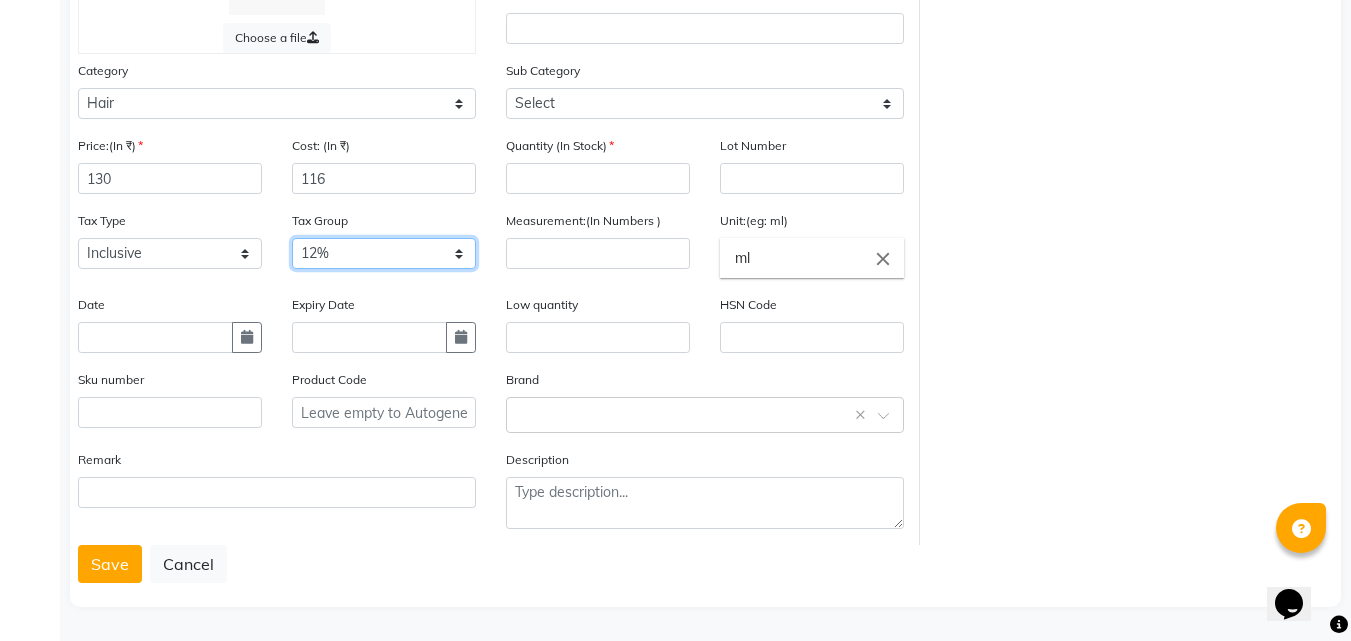 scroll, scrollTop: 0, scrollLeft: 0, axis: both 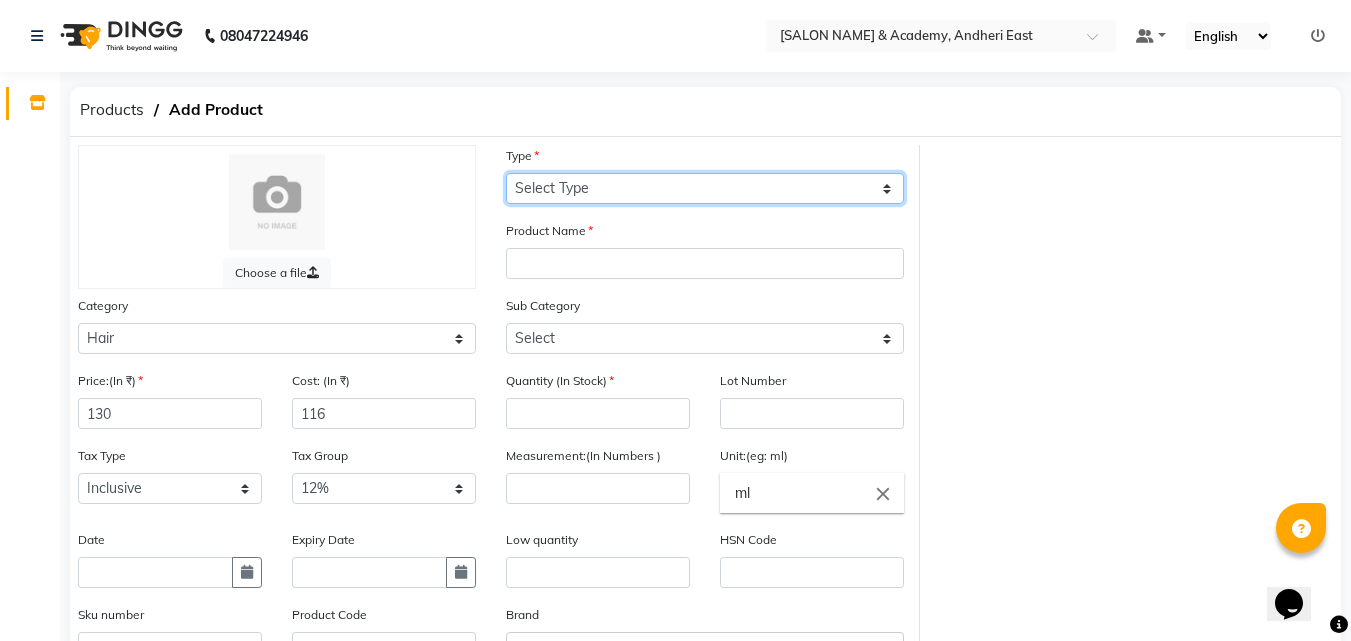 click on "Select Type Both Retail Consumable" 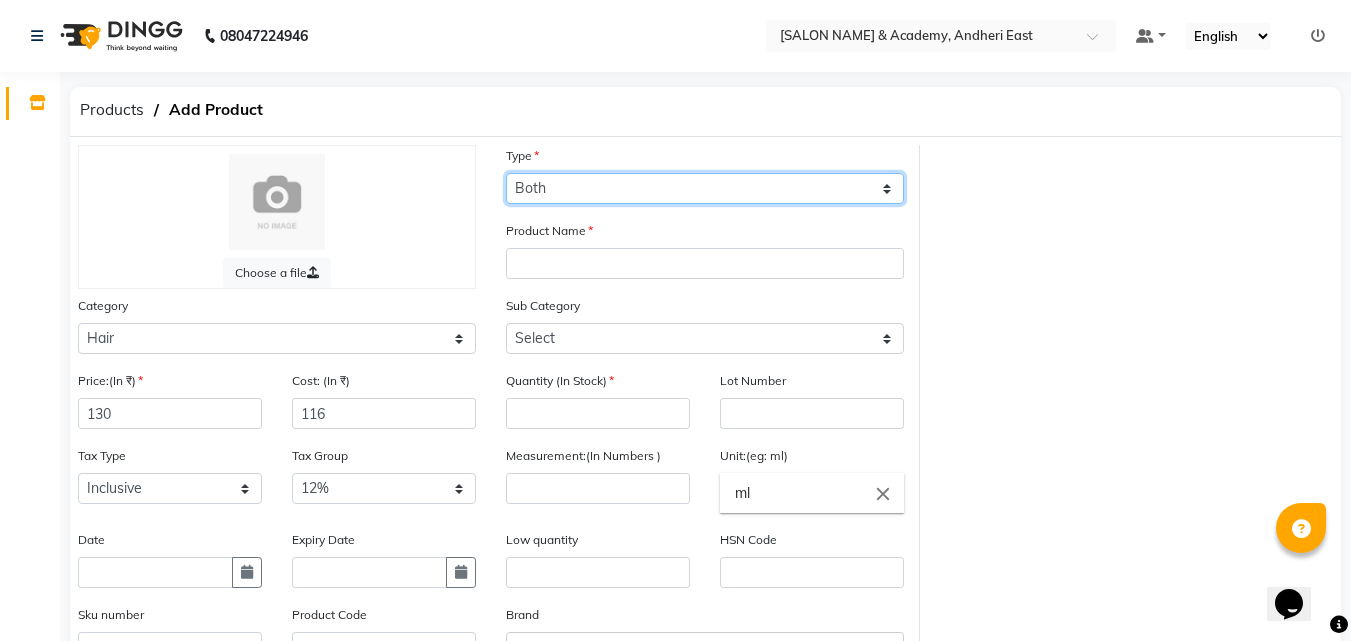 click on "Select Type Both Retail Consumable" 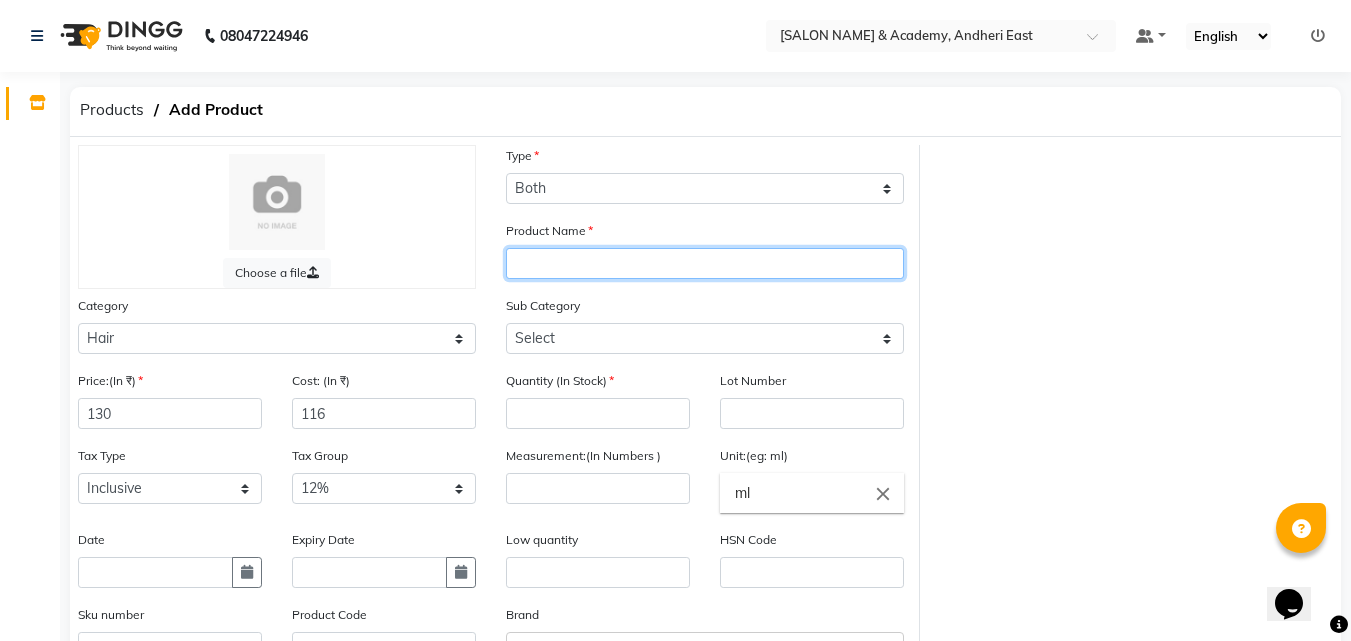 click 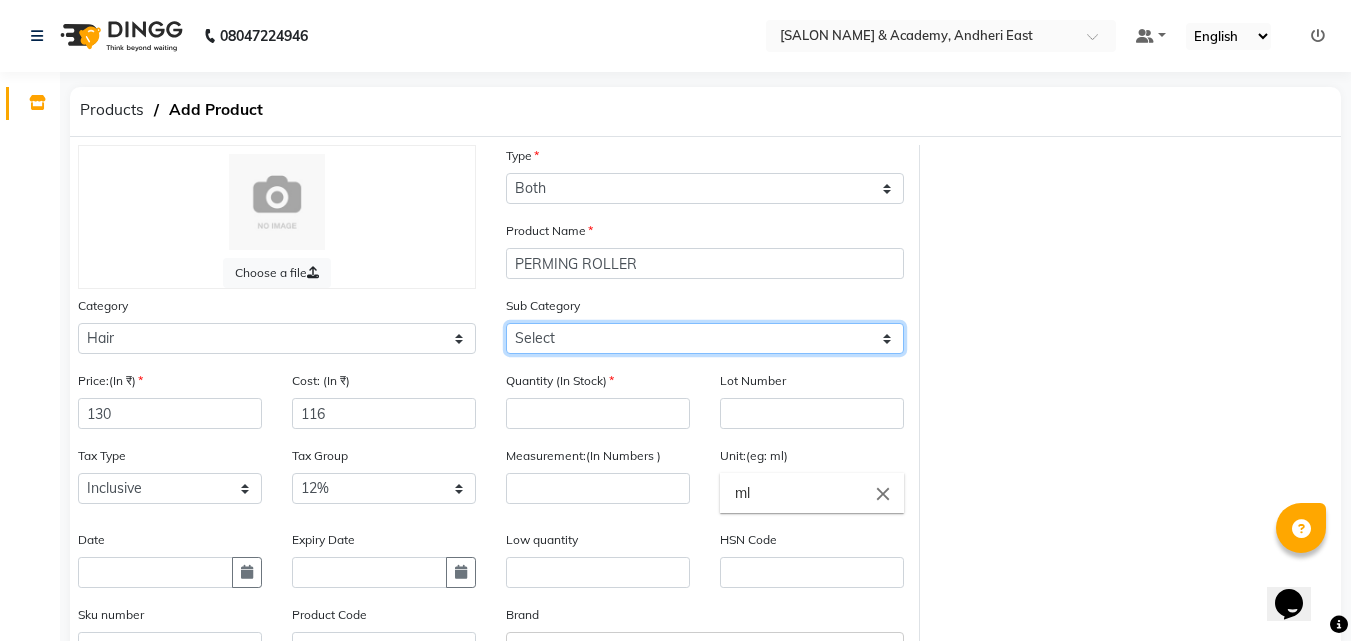 click on "Select Shampoo Conditioner Cream Mask Oil Serum Color Appliances Treatment Styling Kit & Combo Other Spray Leave In Wax" 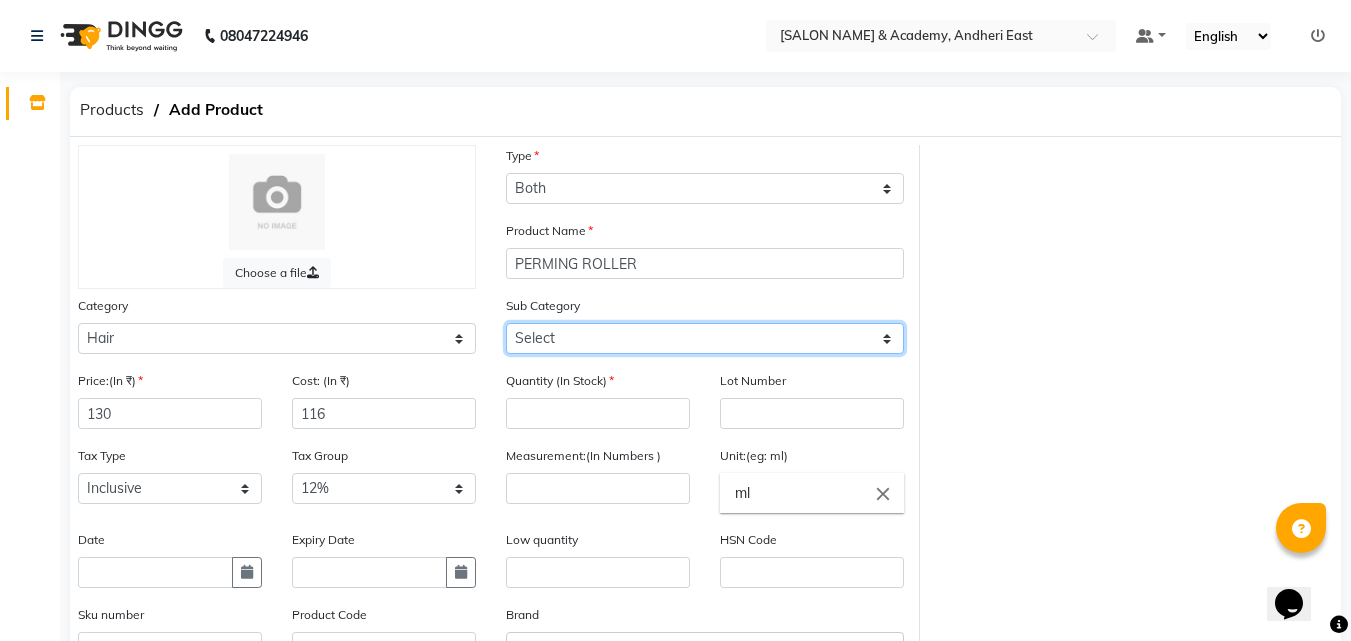 click on "Select Shampoo Conditioner Cream Mask Oil Serum Color Appliances Treatment Styling Kit & Combo Other Spray Leave In Wax" 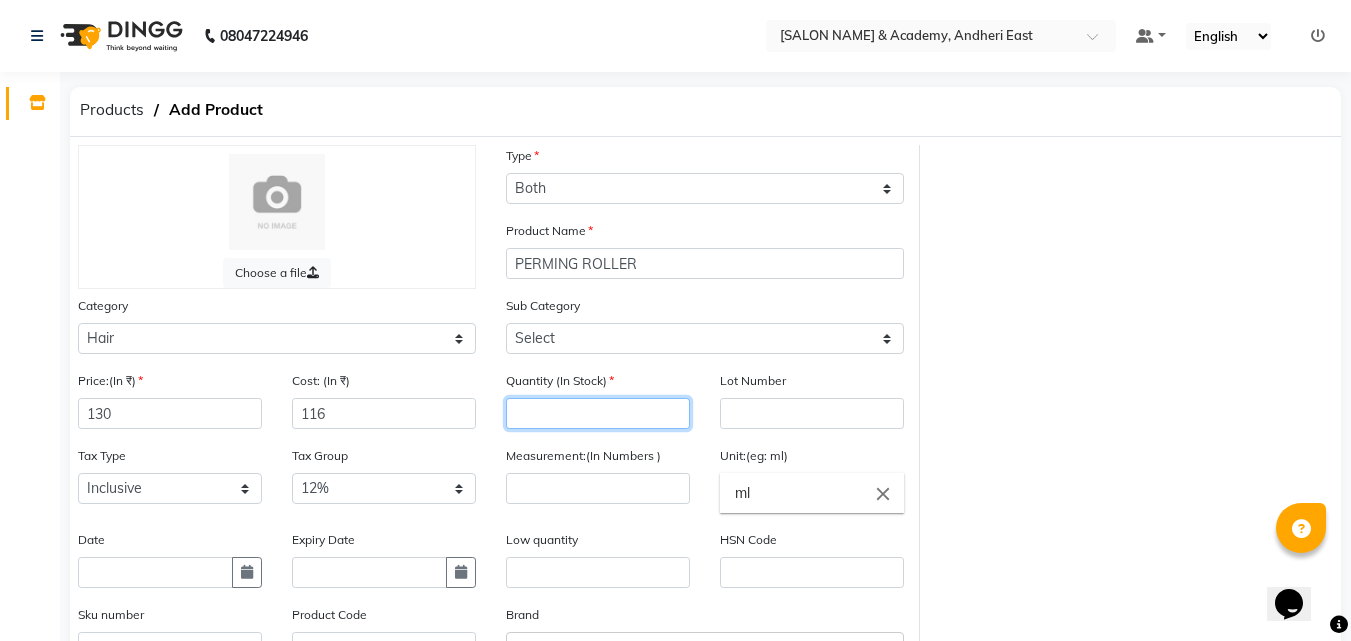 click 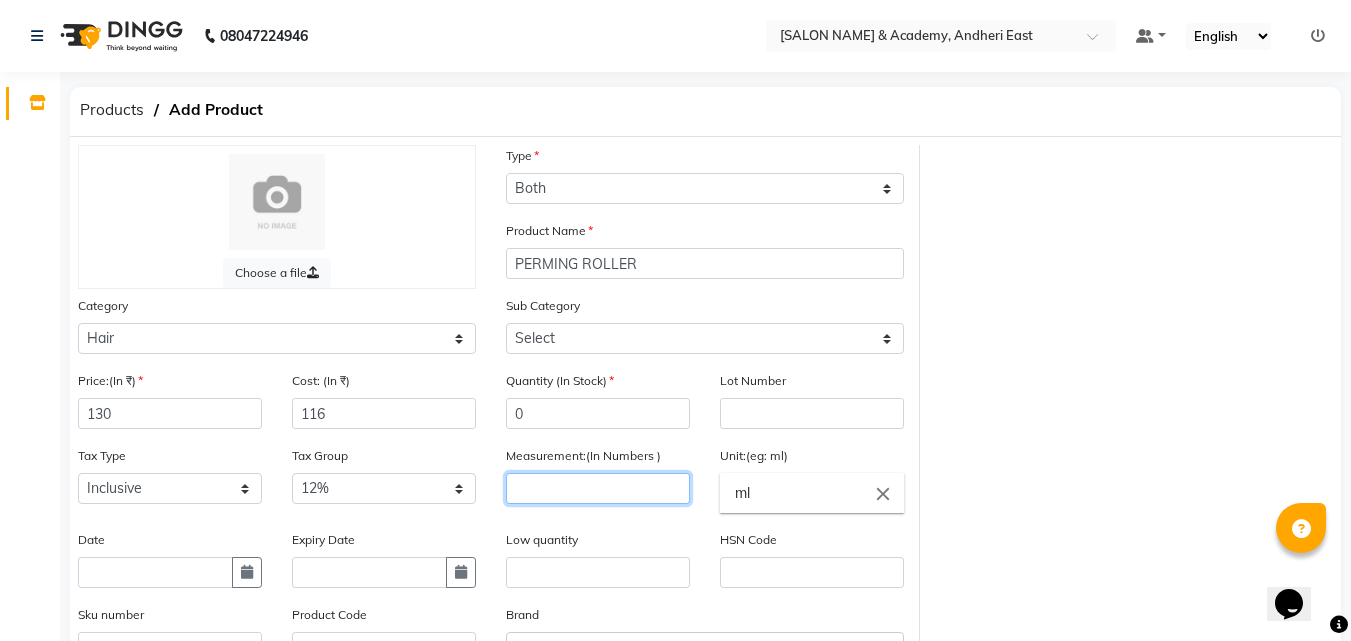 click 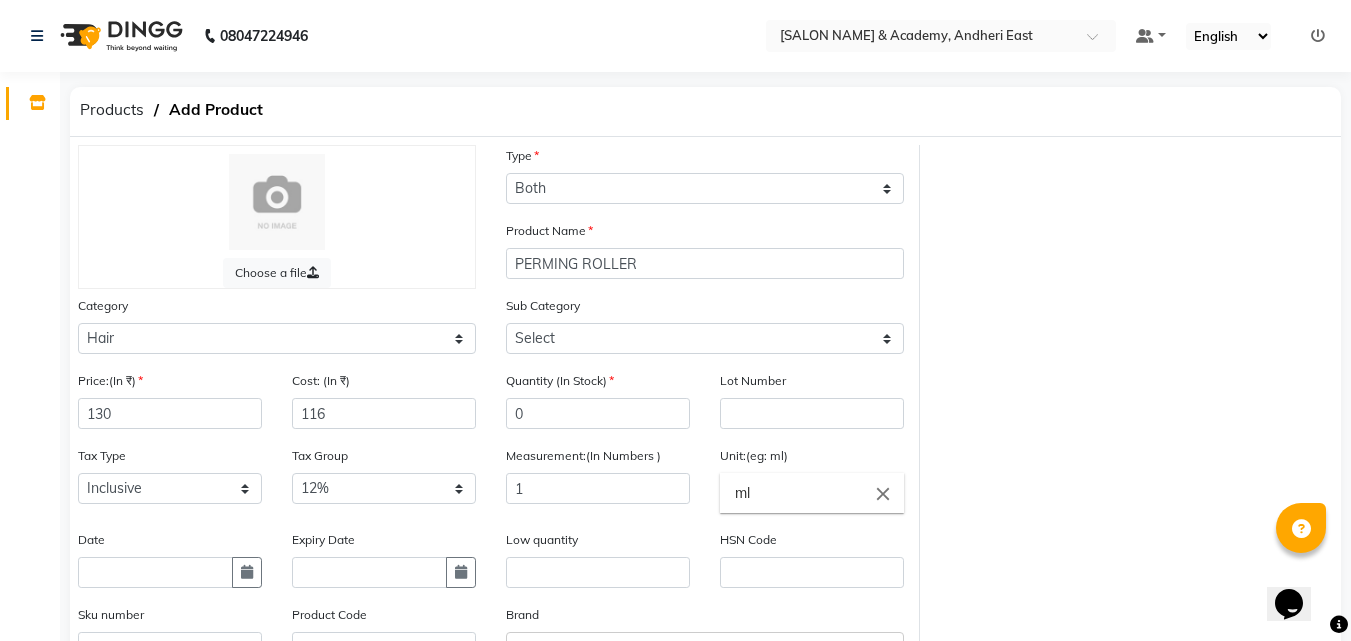 click on "close" 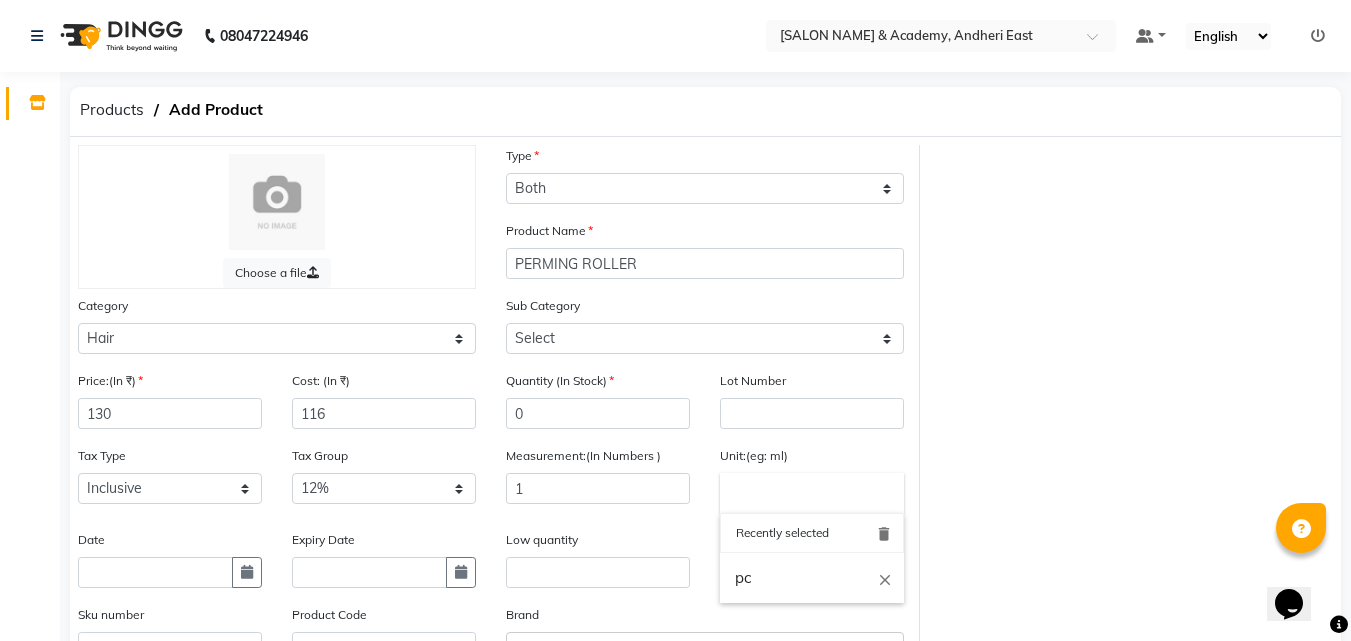 click 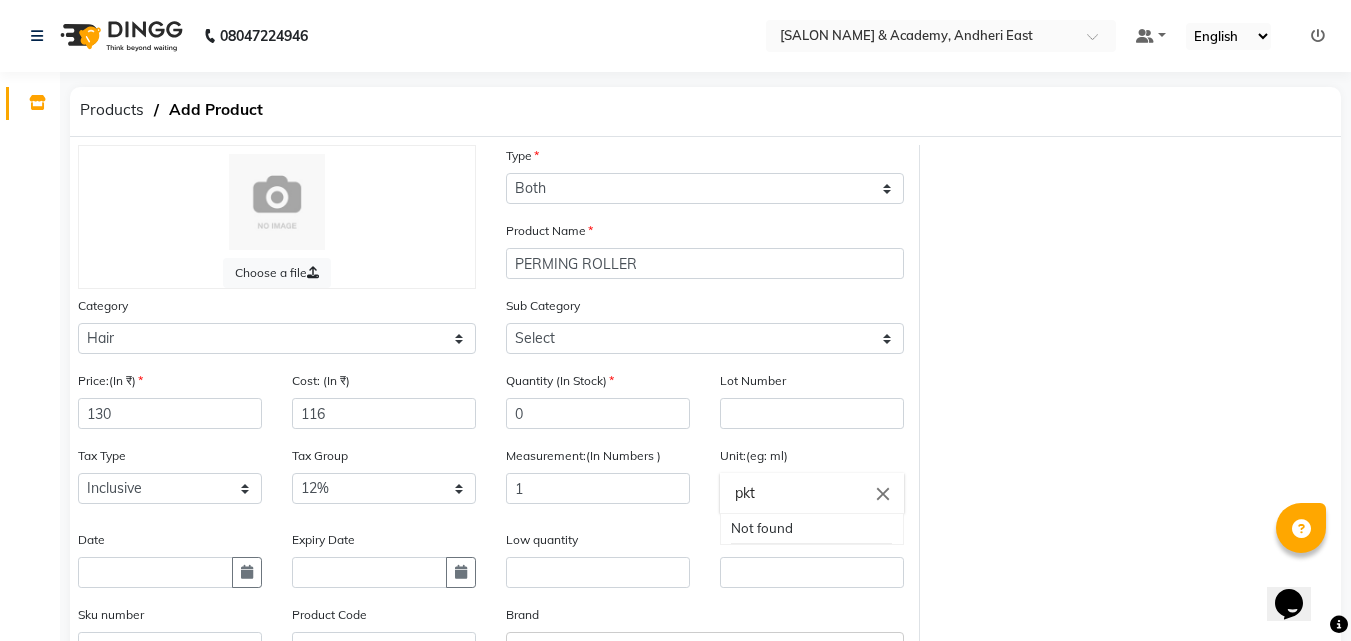 click 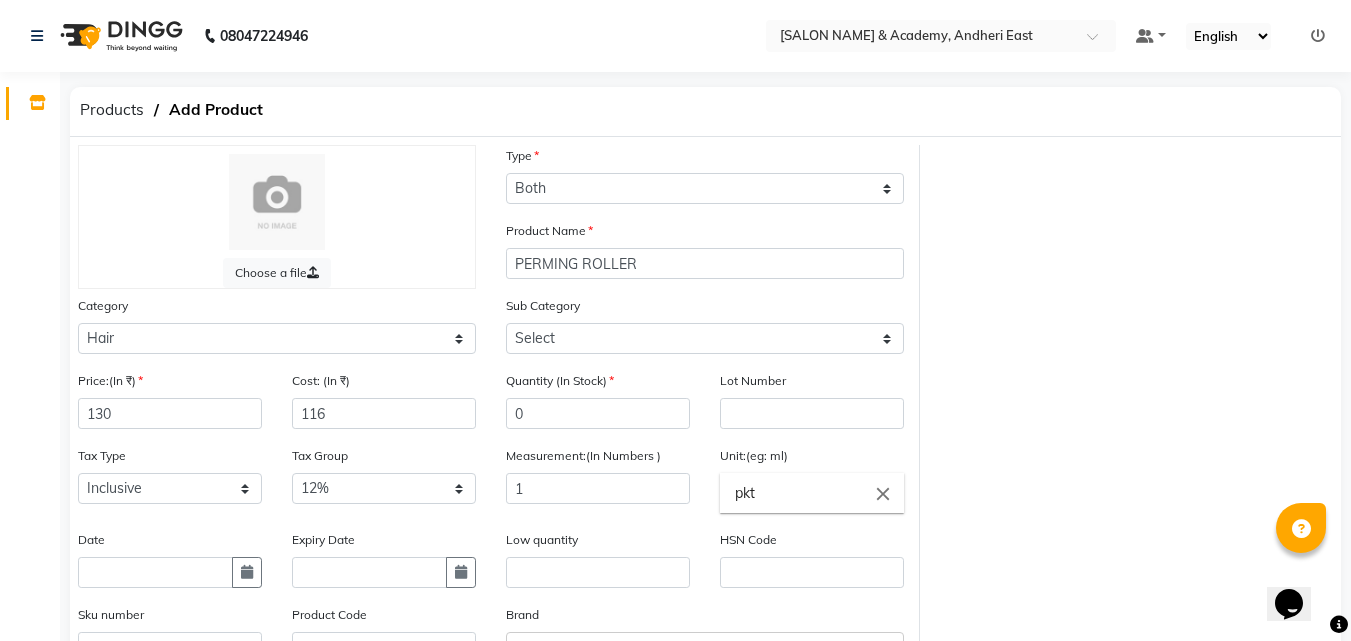 scroll, scrollTop: 235, scrollLeft: 0, axis: vertical 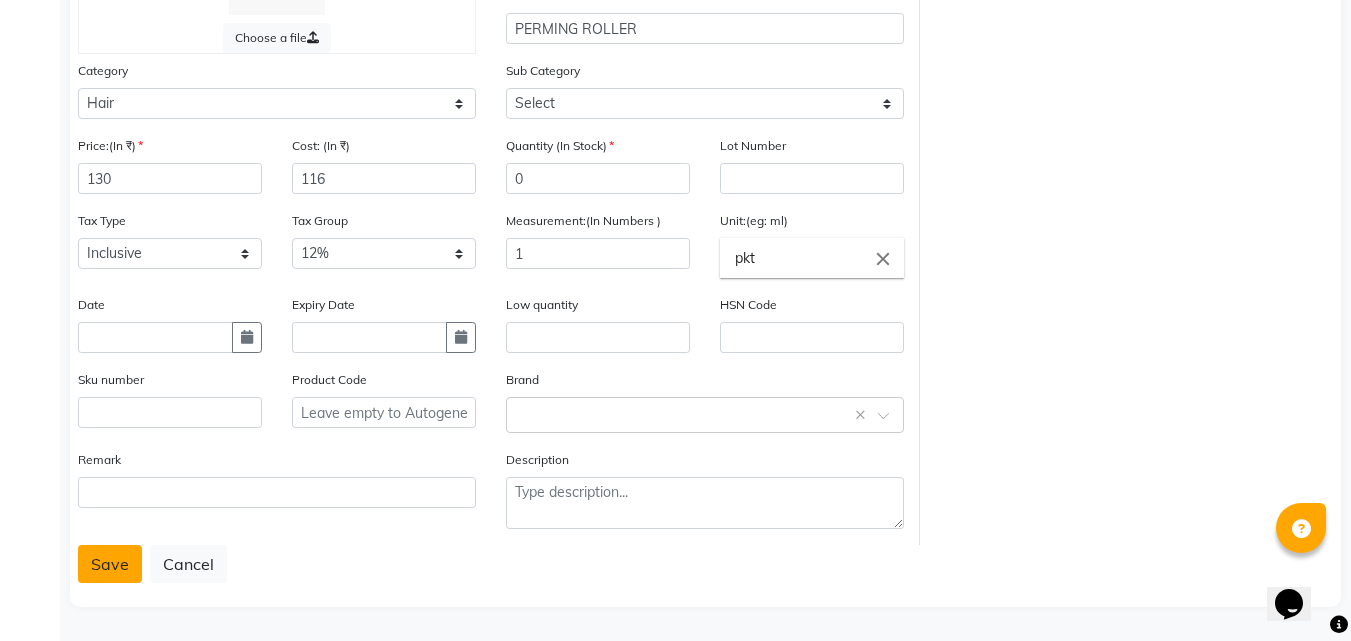 click on "Save" 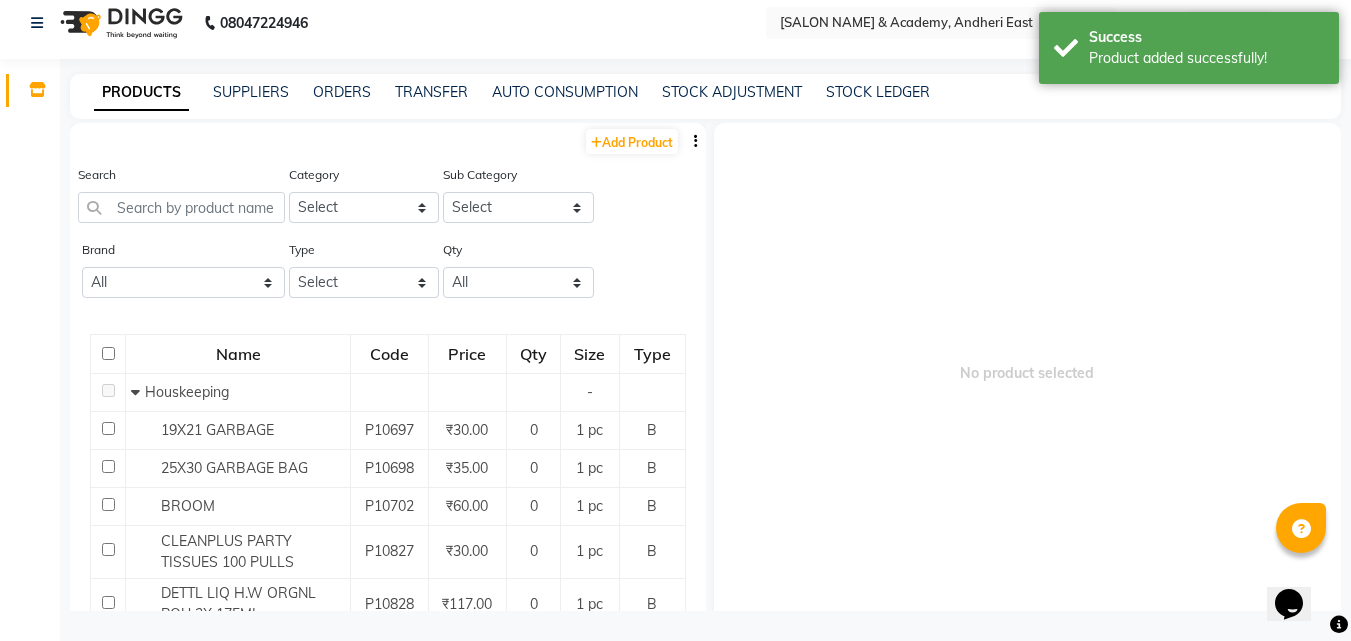 scroll, scrollTop: 13, scrollLeft: 0, axis: vertical 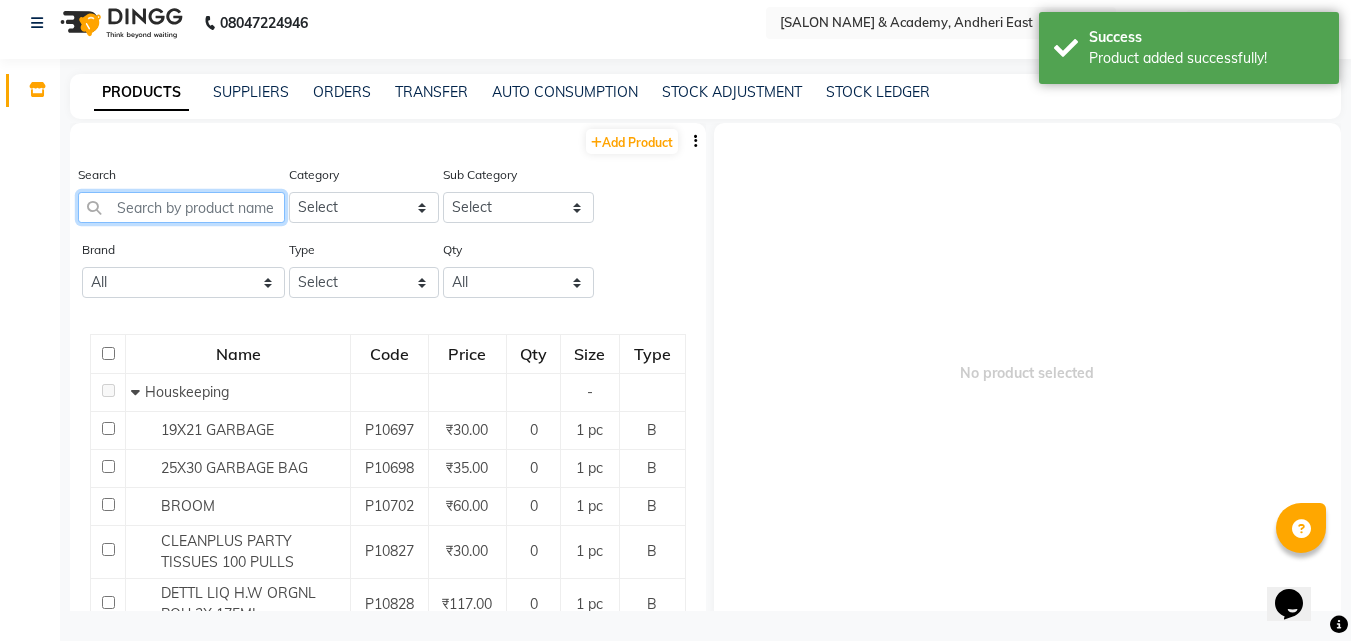 click 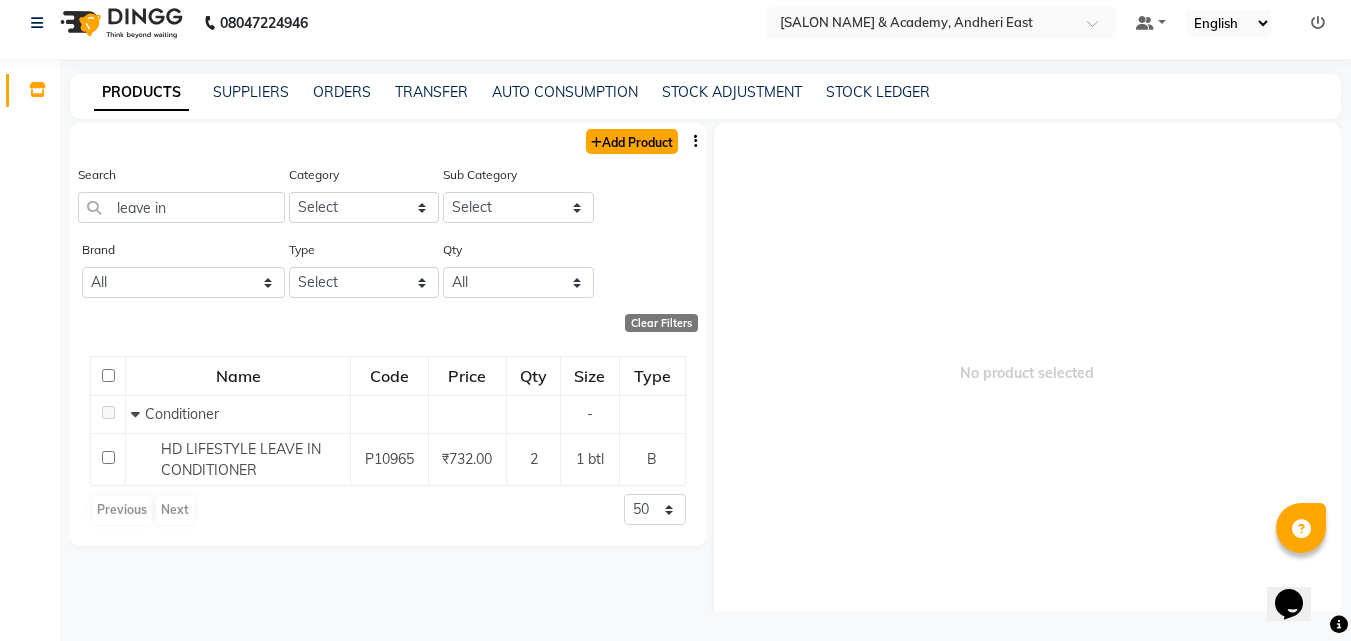click on "Add Product" 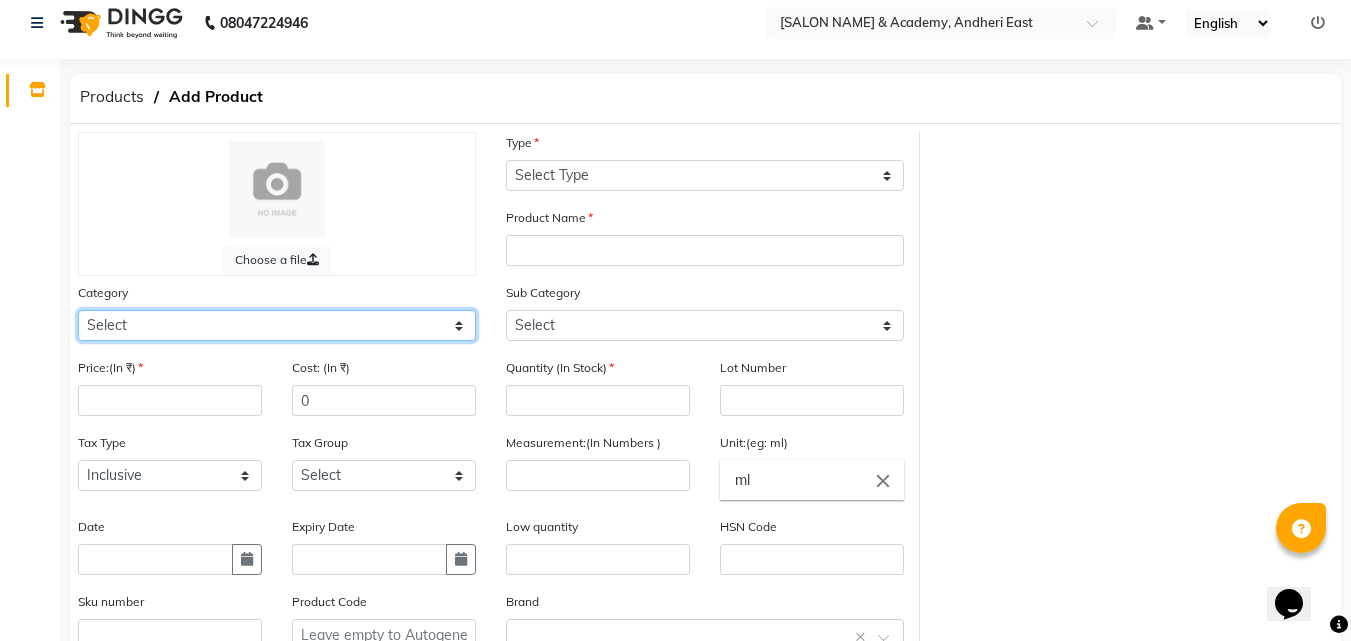 click on "Select Hair Skin Makeup Personal Care Appliances Beard Waxing Disposable Threading Hands and Feet Beauty Planet Botox Cadiveu Casmara Cheryls Loreal Olaplex PHYSICAL ASSETS Other" 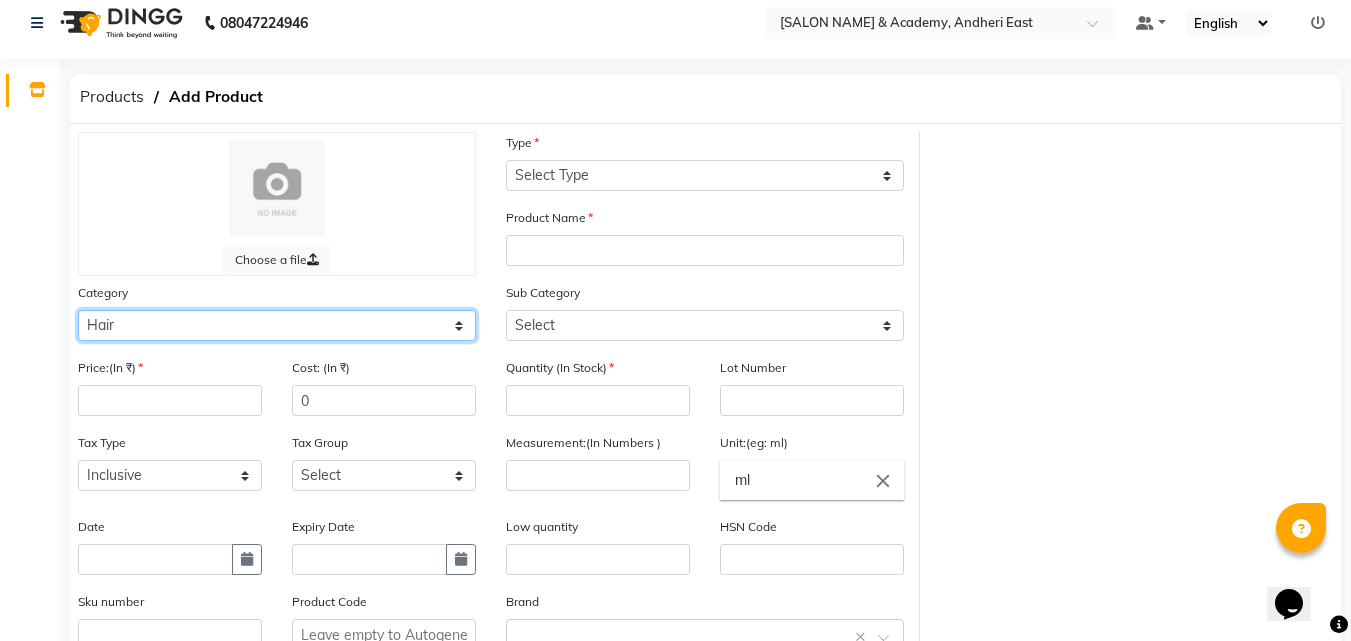 click on "Select Hair Skin Makeup Personal Care Appliances Beard Waxing Disposable Threading Hands and Feet Beauty Planet Botox Cadiveu Casmara Cheryls Loreal Olaplex PHYSICAL ASSETS Other" 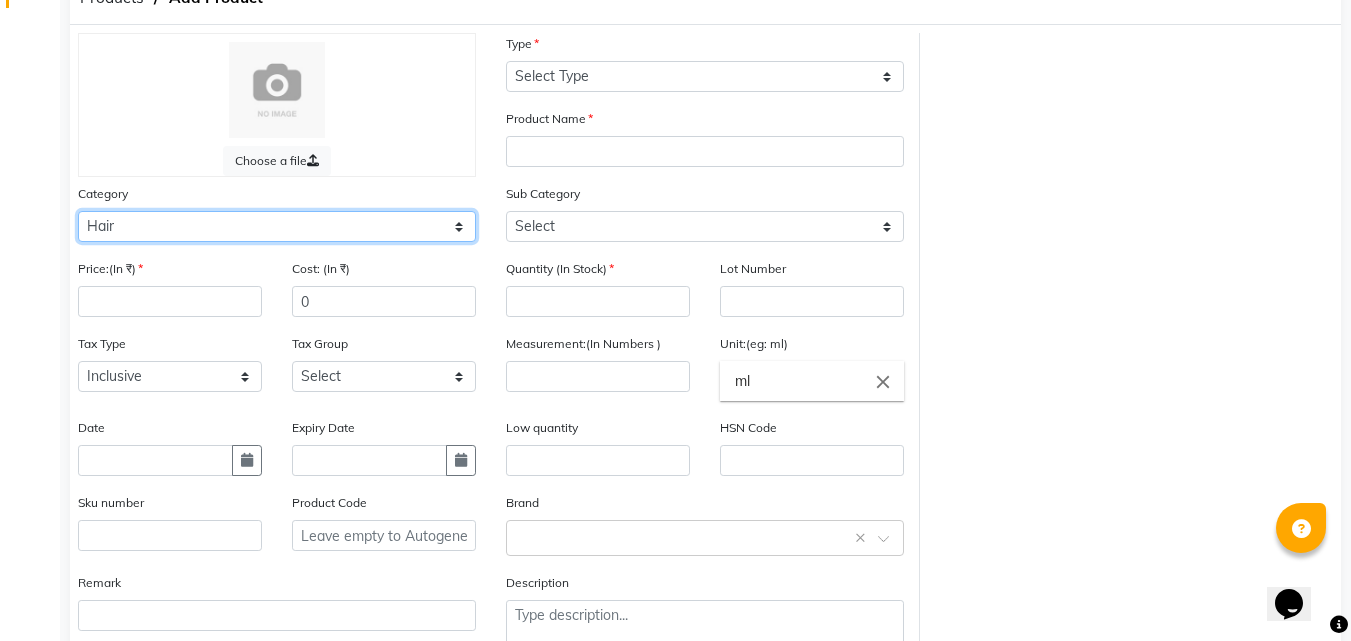 scroll, scrollTop: 113, scrollLeft: 0, axis: vertical 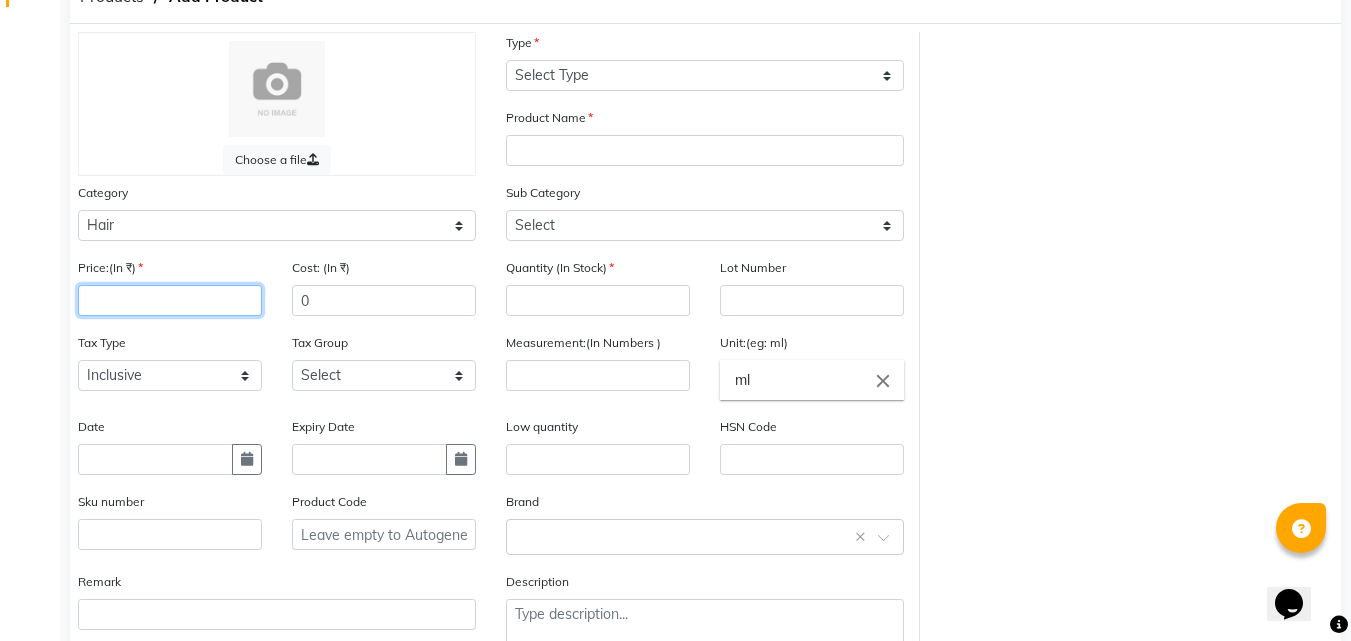click 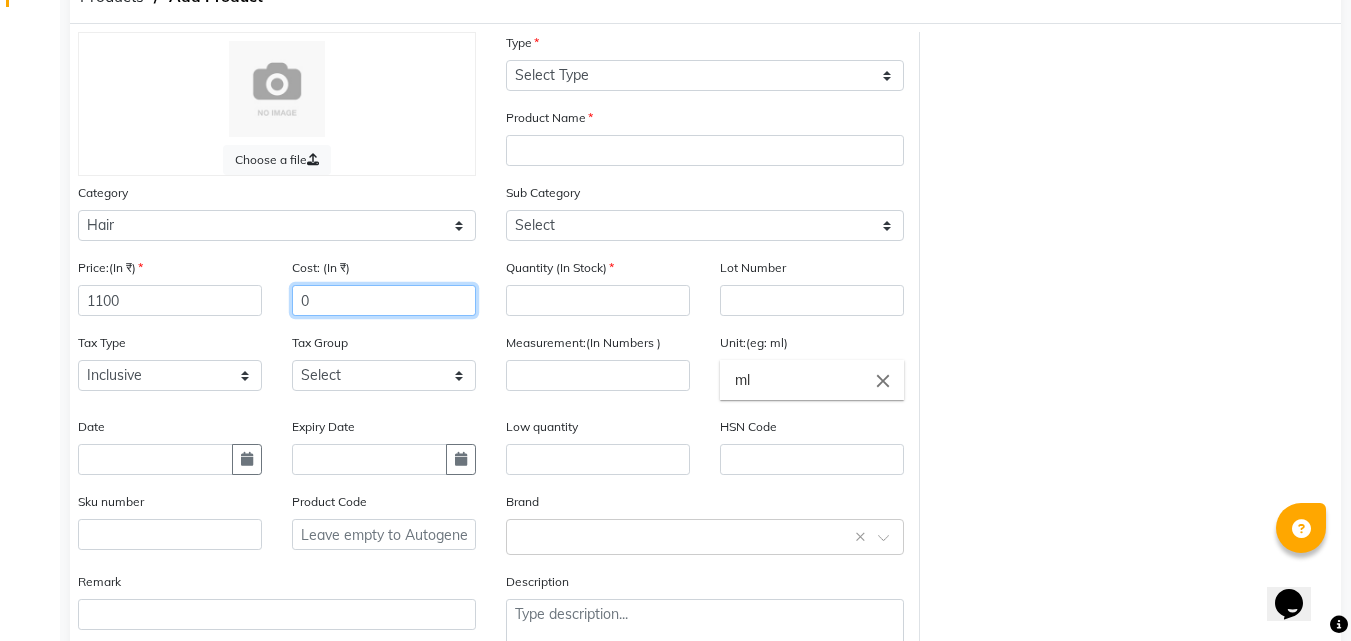 click on "0" 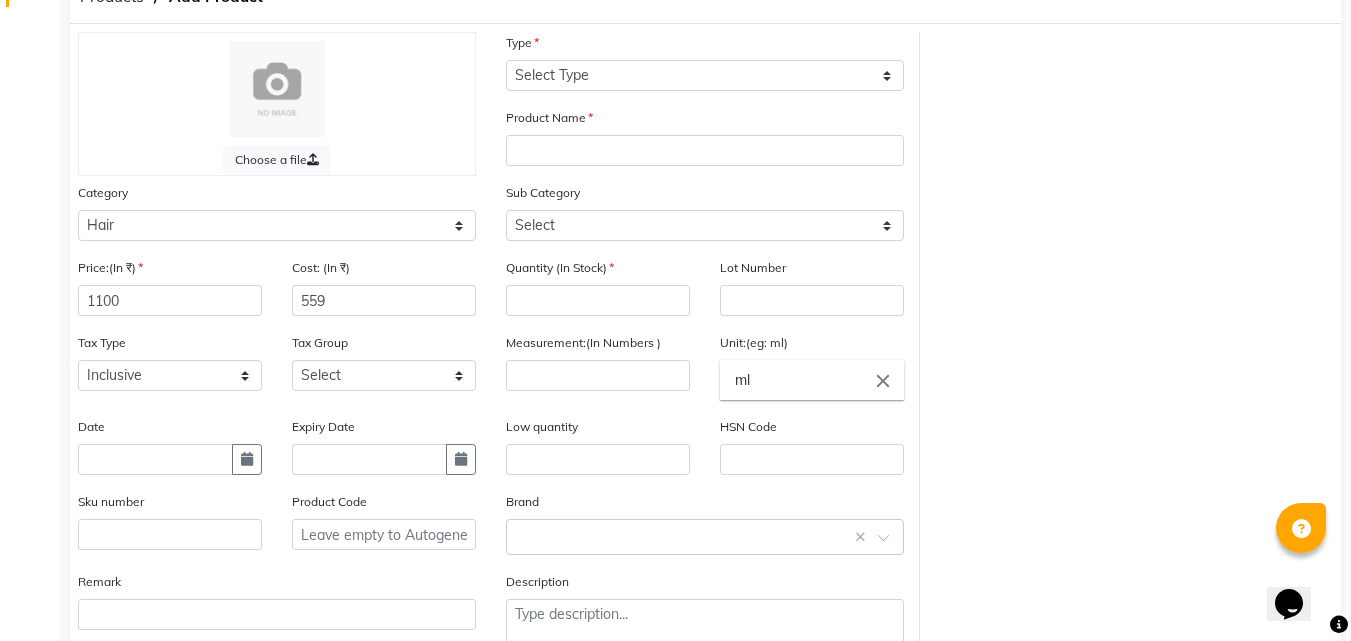 click on "Tax Group Select 5% 12% GST" 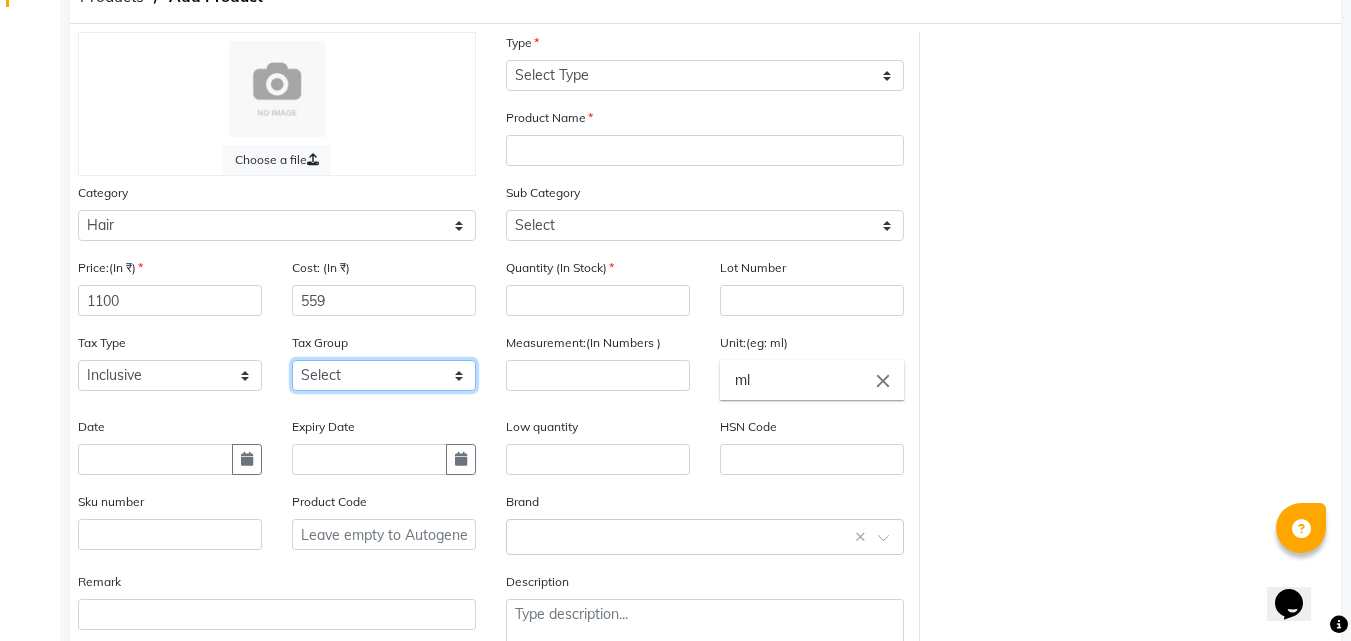 click on "Select 5% 12% GST" 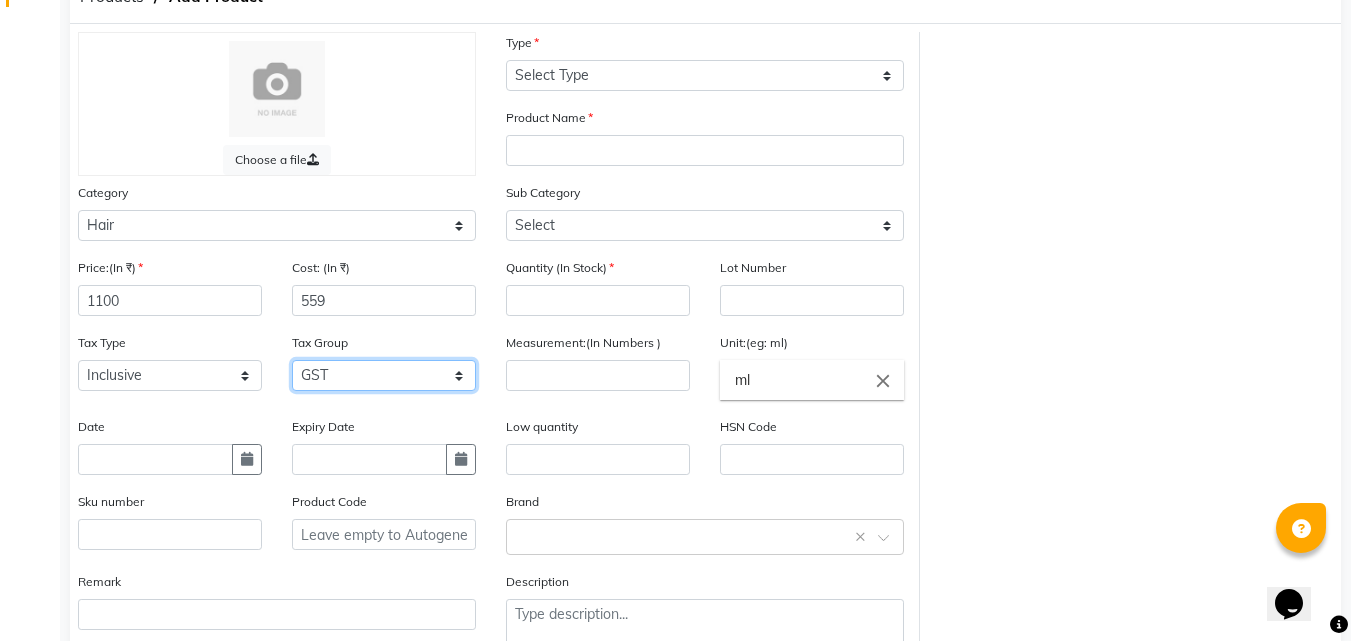 click on "Select 5% 12% GST" 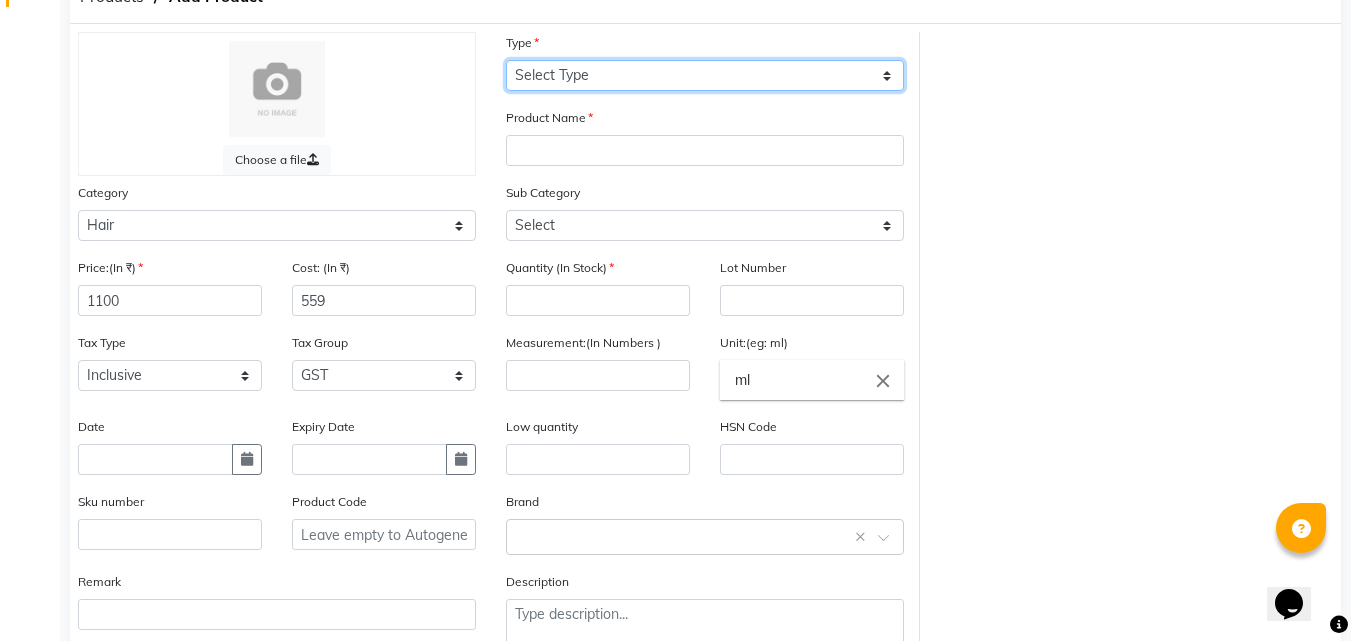 click on "Select Type Both Retail Consumable" 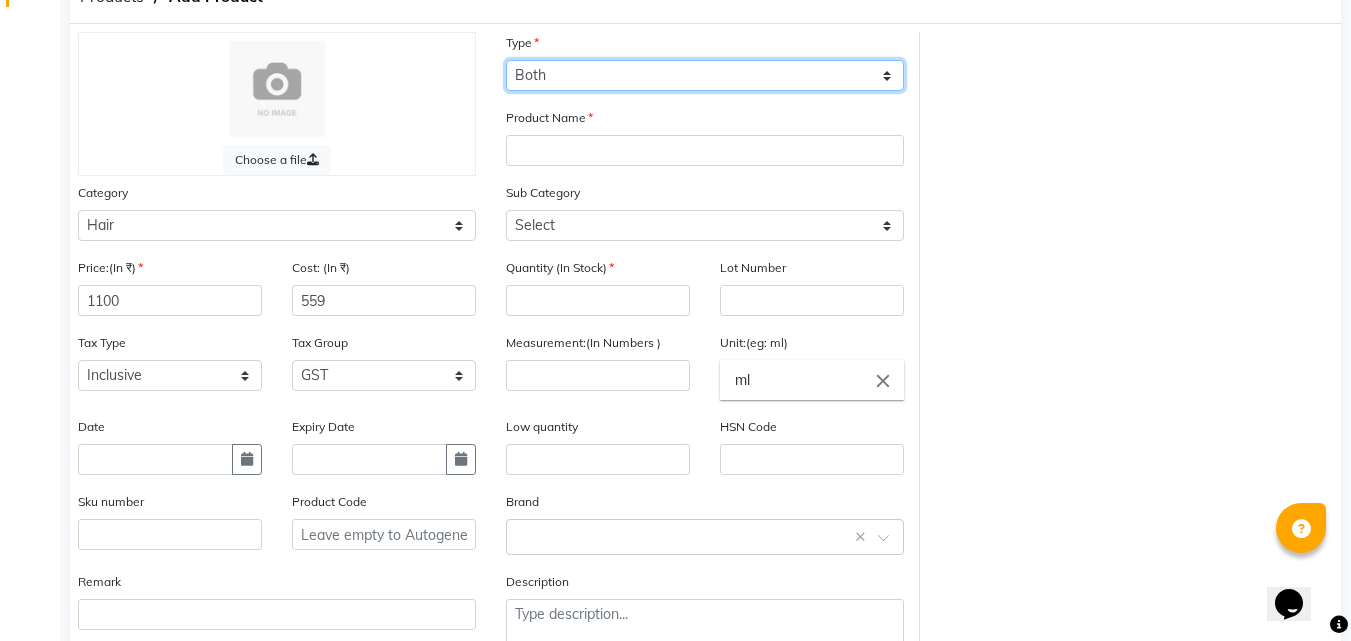 click on "Select Type Both Retail Consumable" 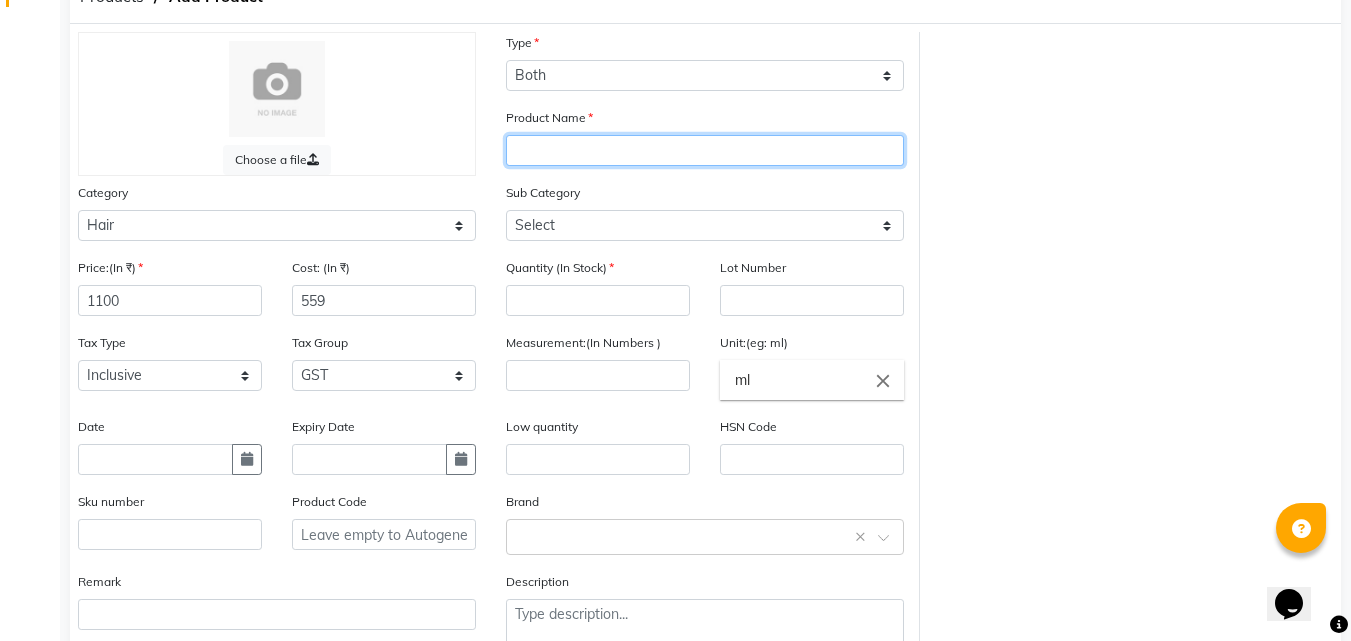 click 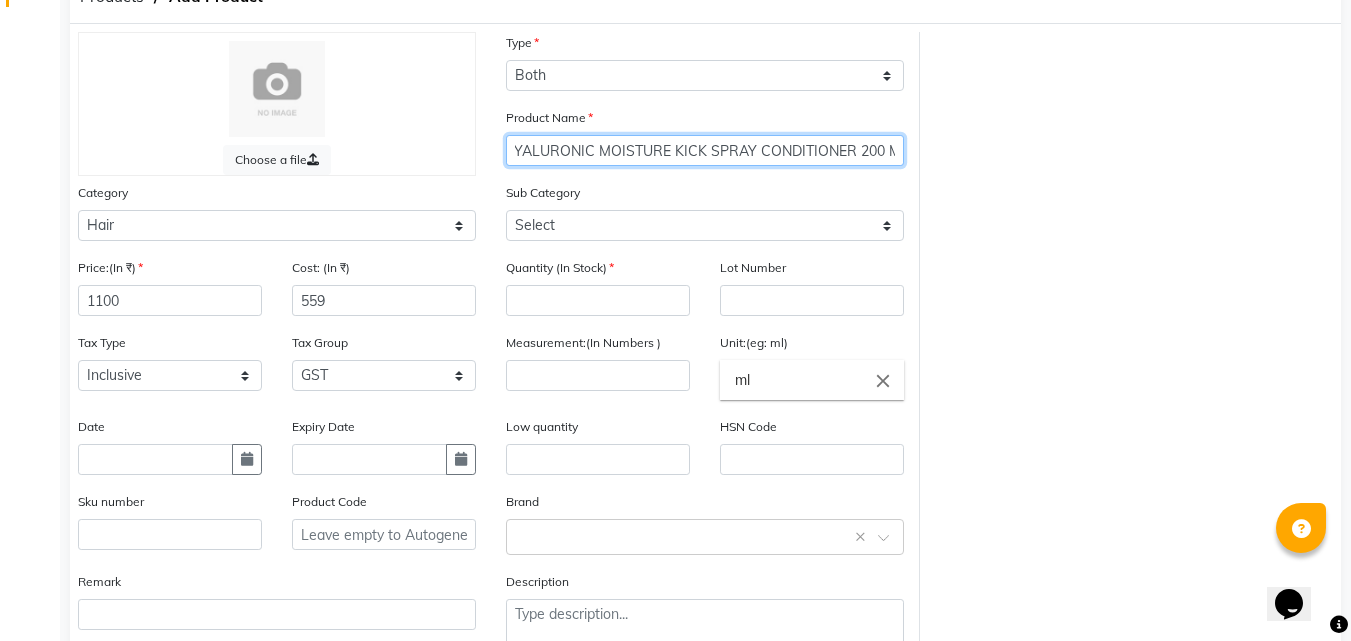 scroll, scrollTop: 0, scrollLeft: 20, axis: horizontal 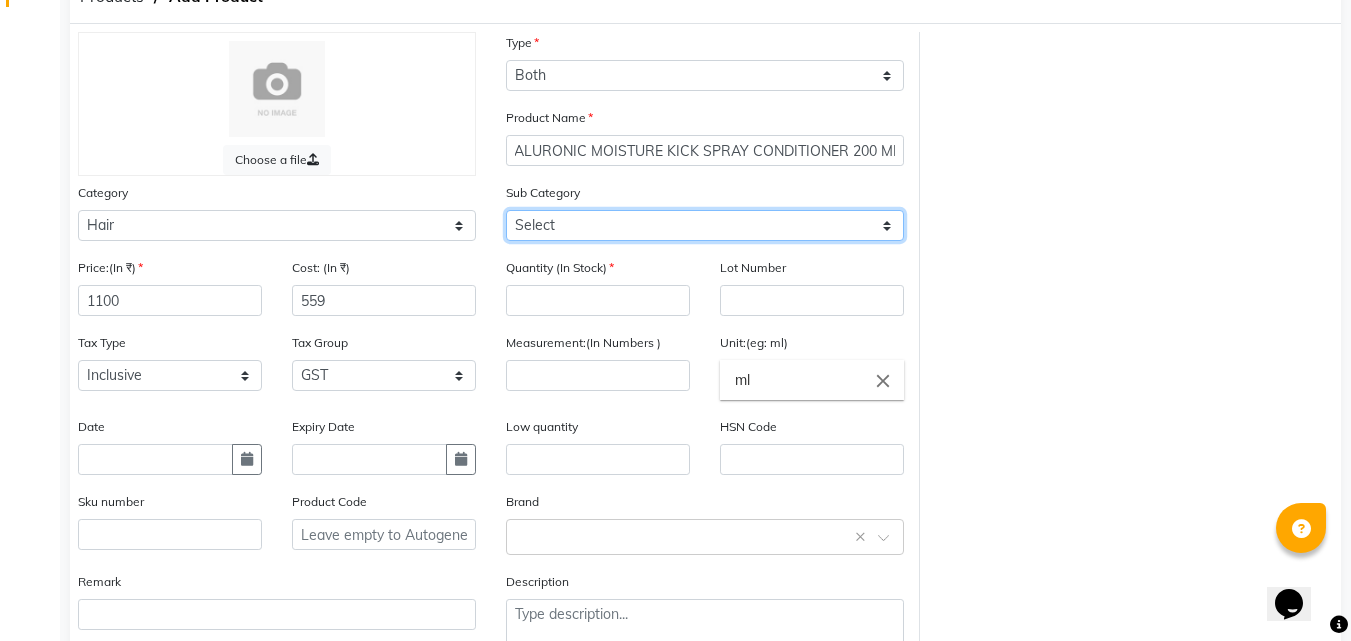 click on "Select Shampoo Conditioner Cream Mask Oil Serum Color Appliances Treatment Styling Kit & Combo Other Spray Leave In Wax" 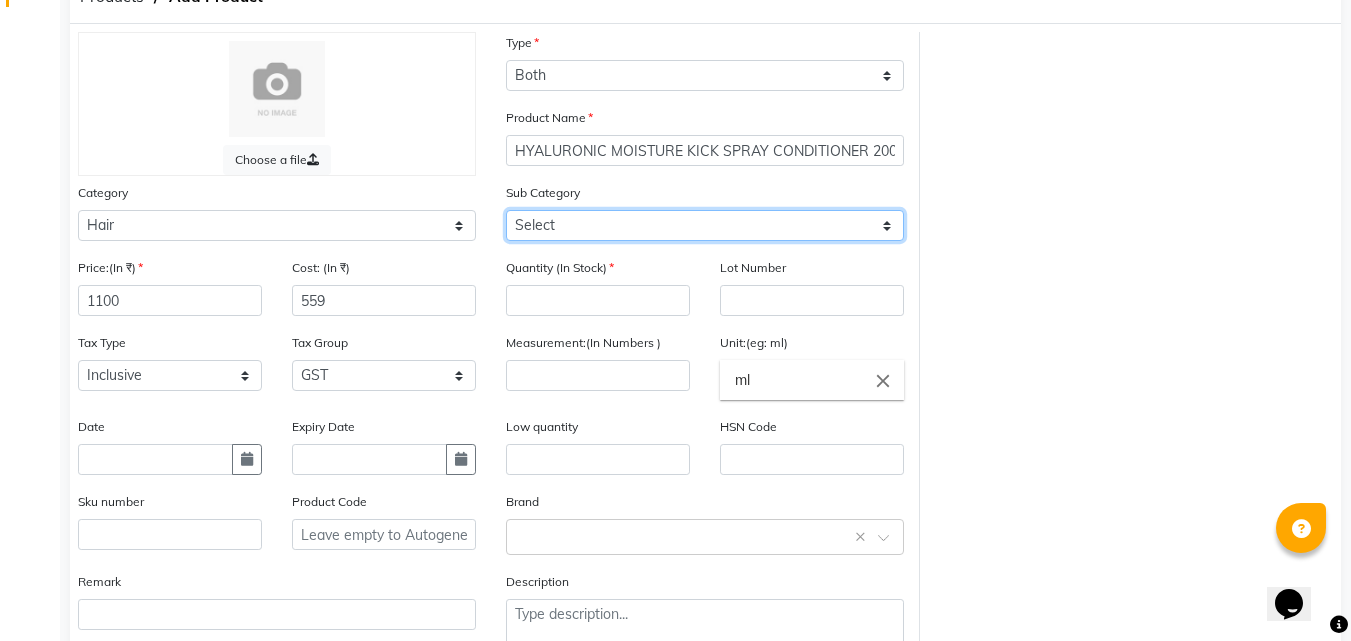 click on "Select Shampoo Conditioner Cream Mask Oil Serum Color Appliances Treatment Styling Kit & Combo Other Spray Leave In Wax" 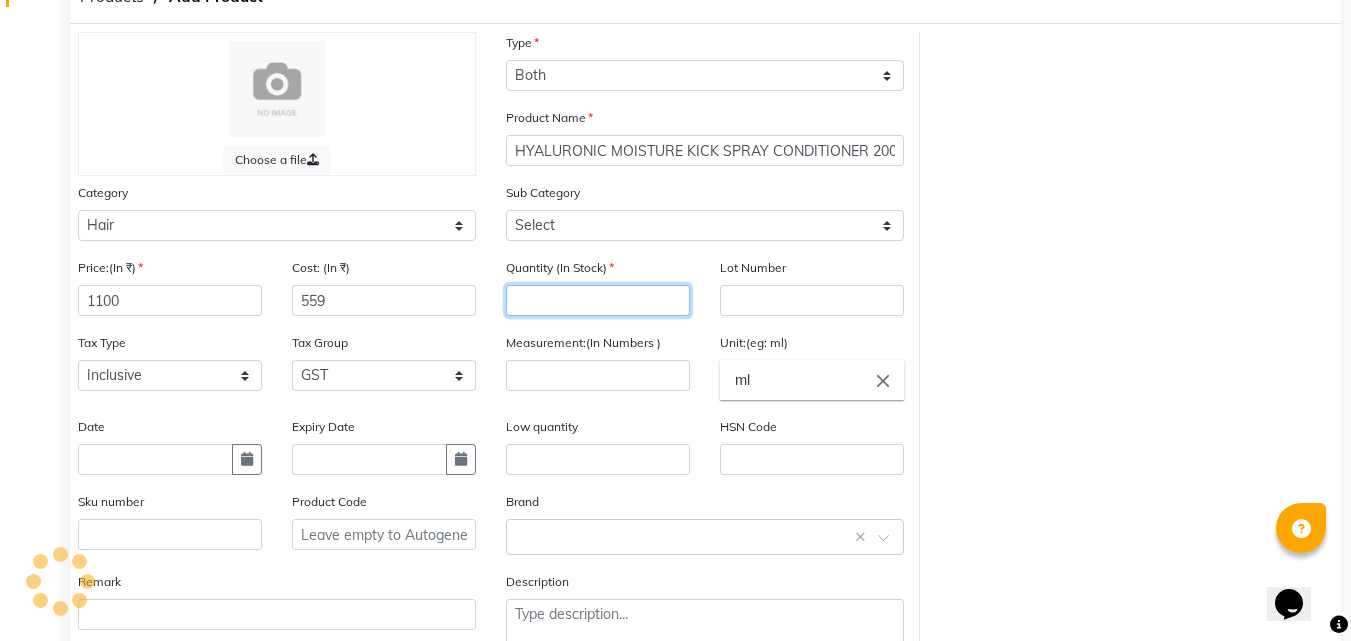 click 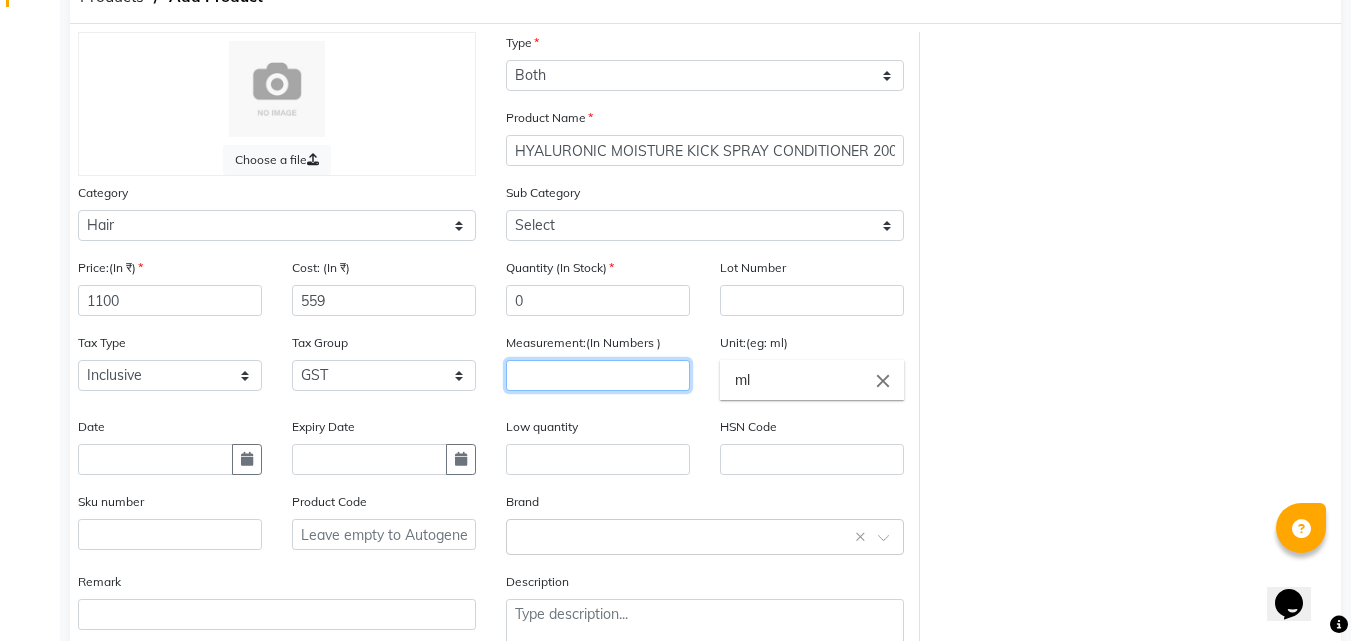 click 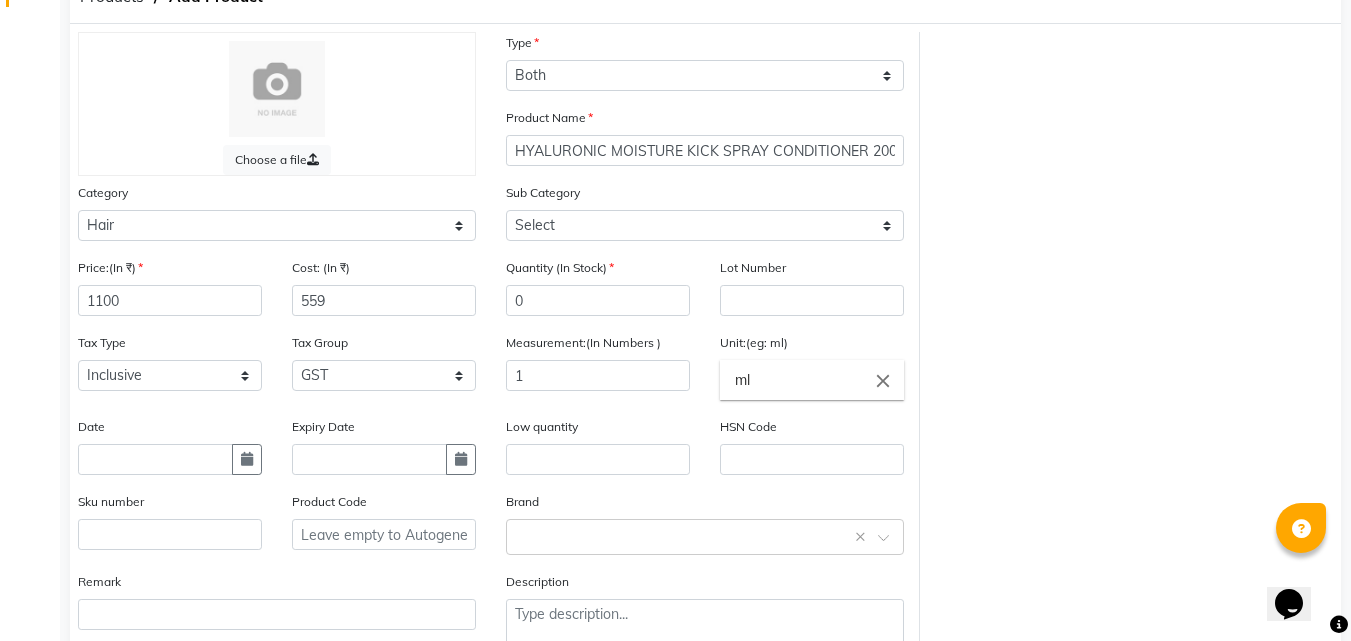 click on "close" 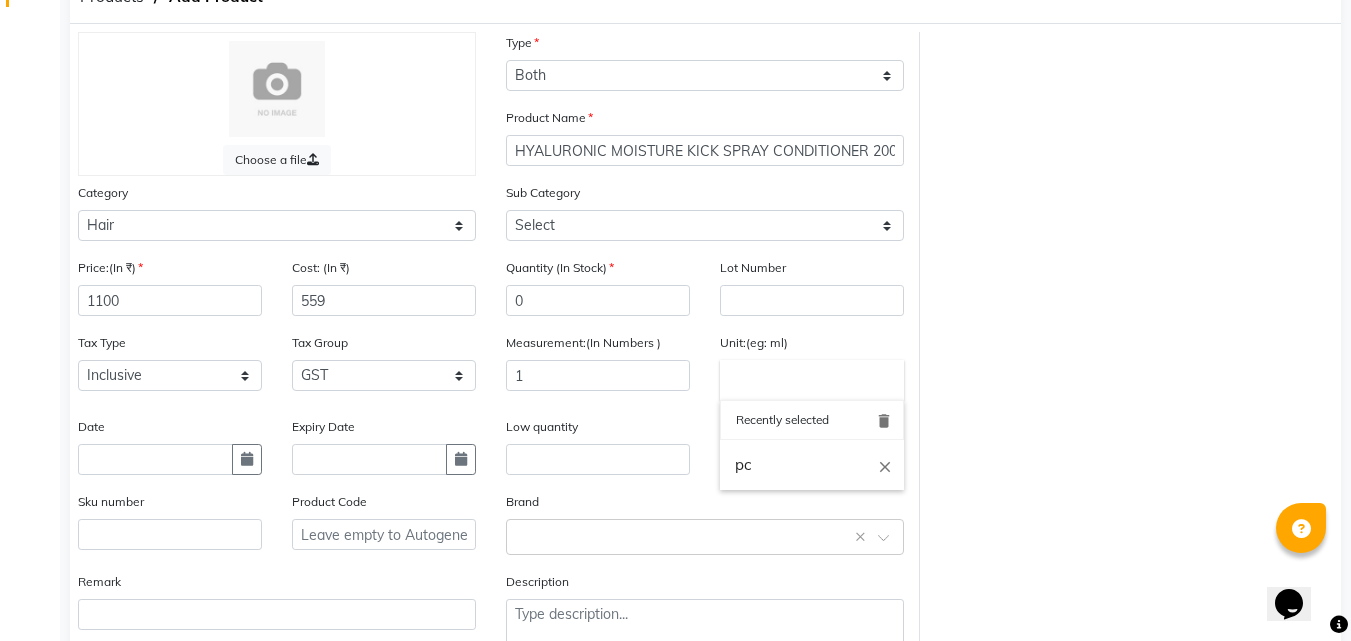 click 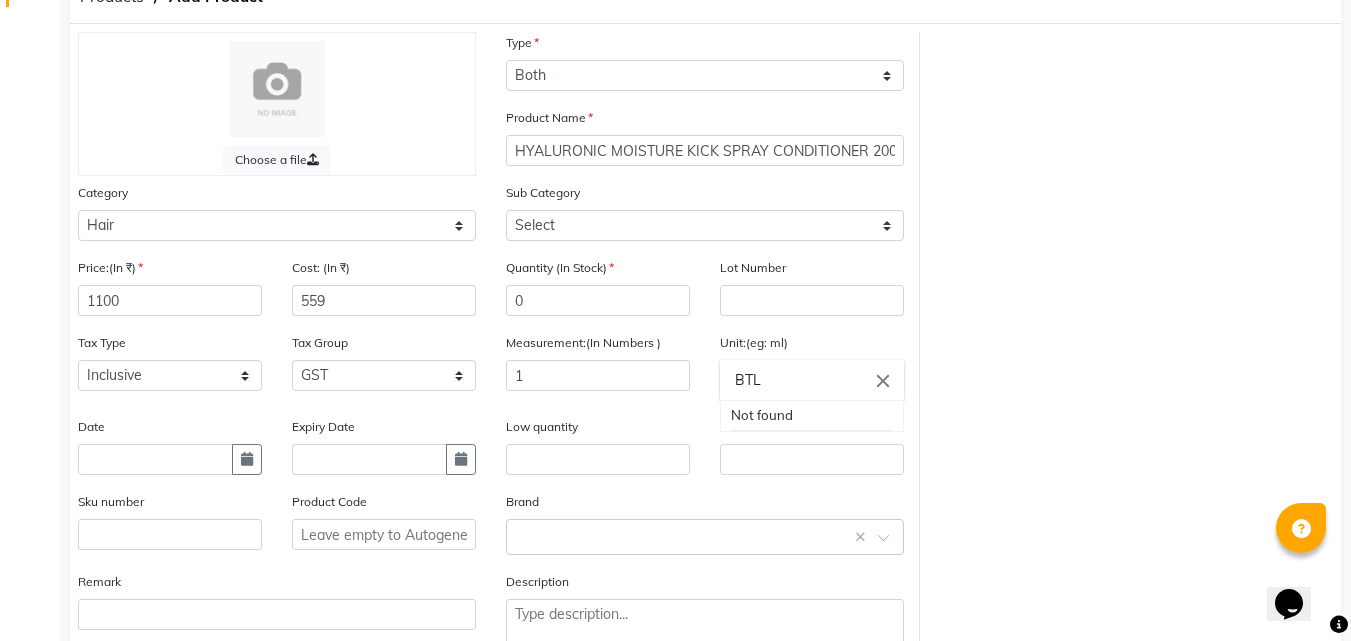 click 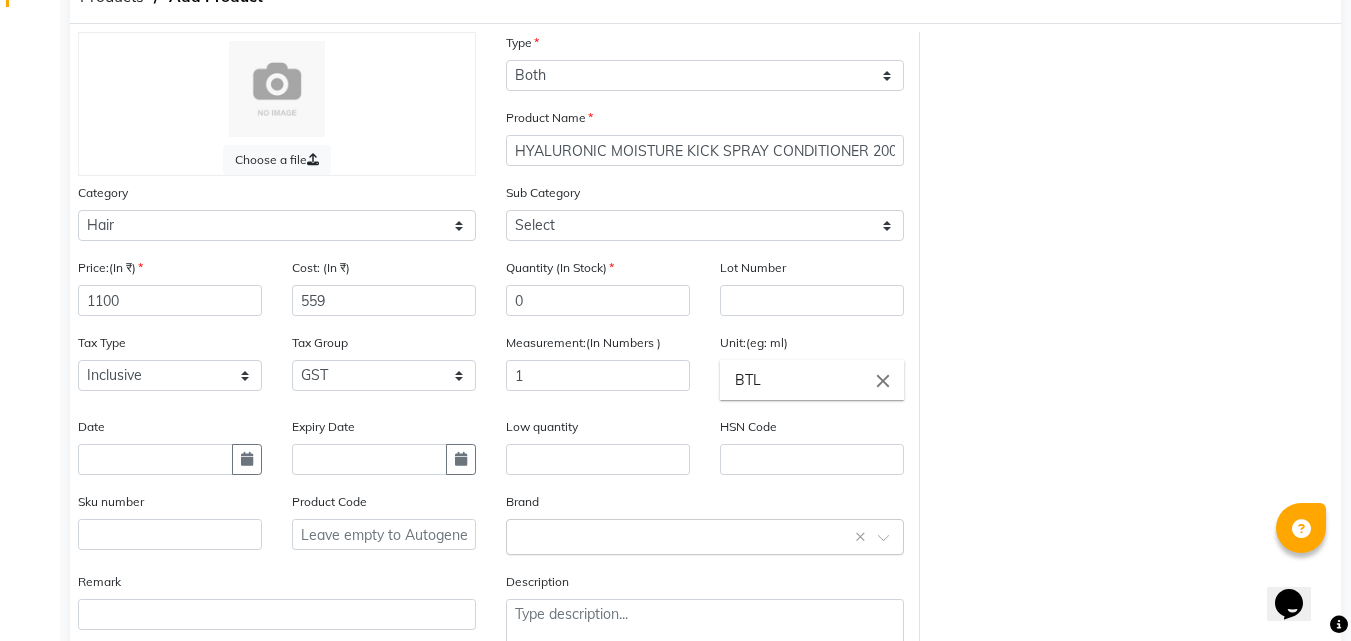 click 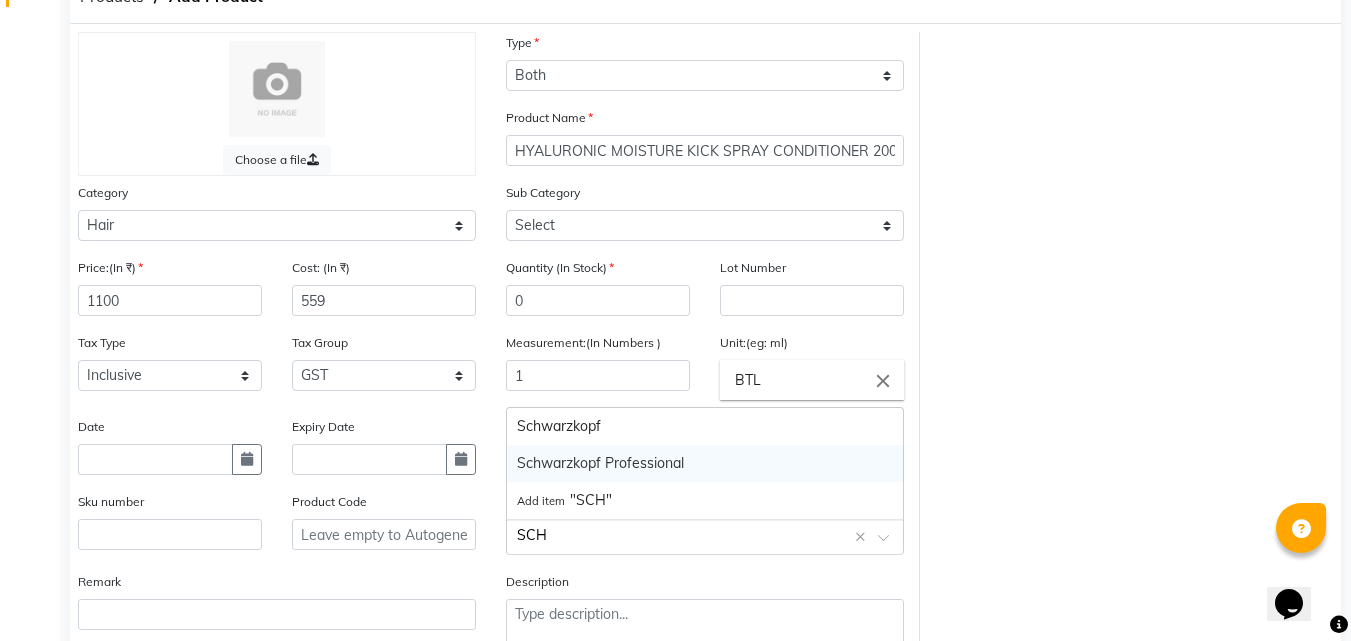 click on "Schwarzkopf Professional" at bounding box center [705, 463] 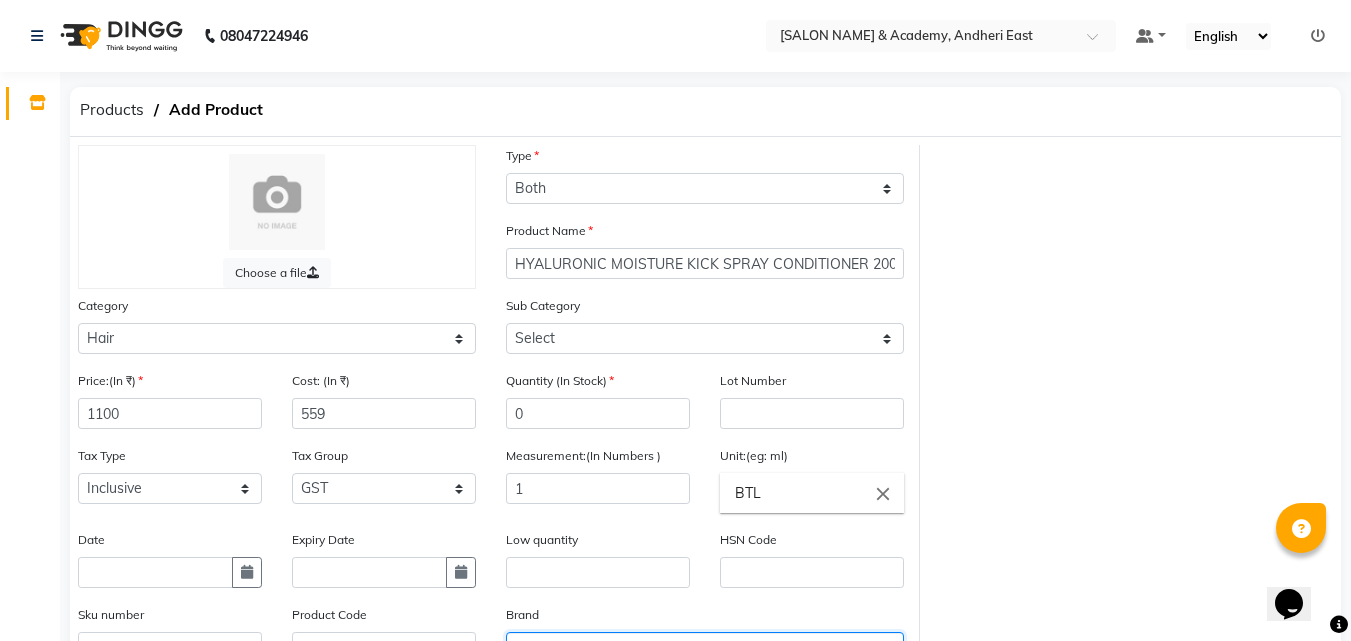 scroll, scrollTop: 235, scrollLeft: 0, axis: vertical 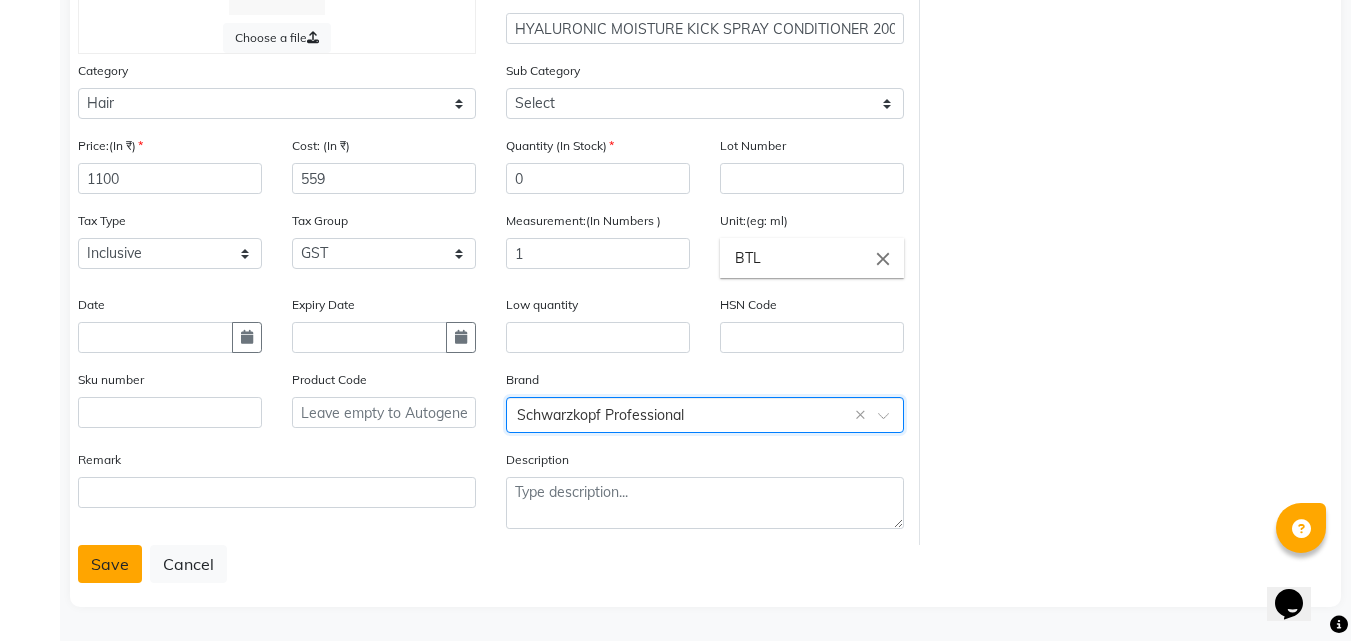 click on "Save" 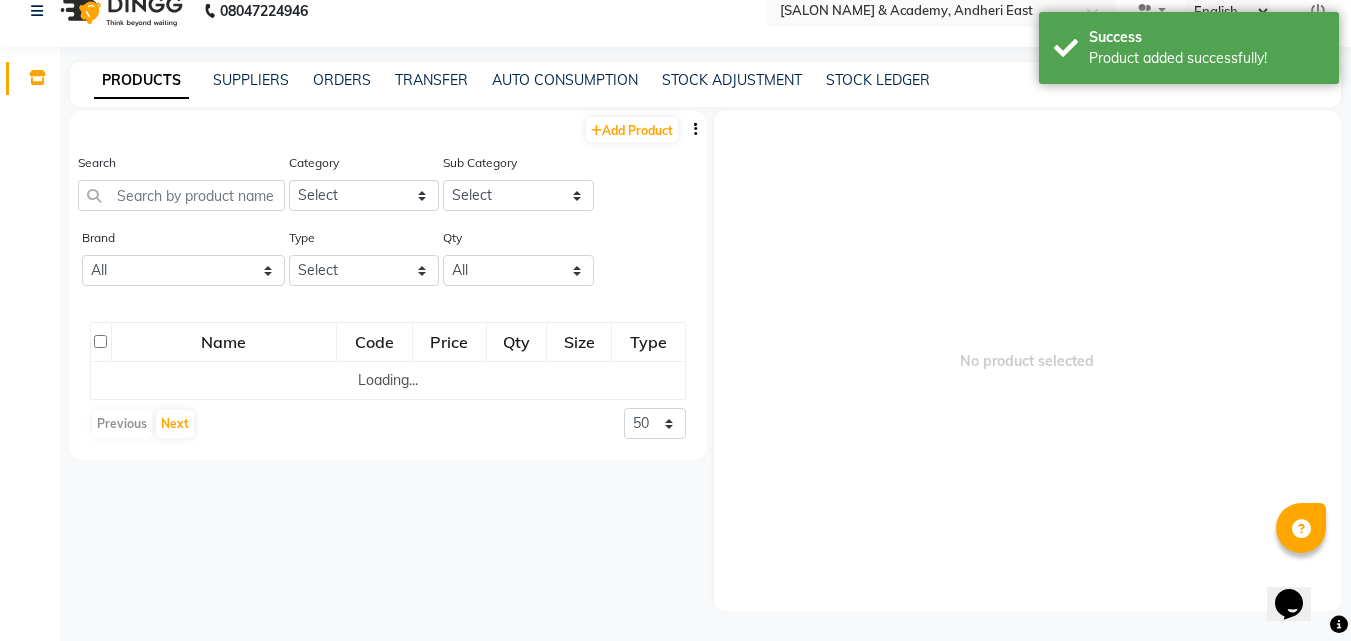 scroll, scrollTop: 13, scrollLeft: 0, axis: vertical 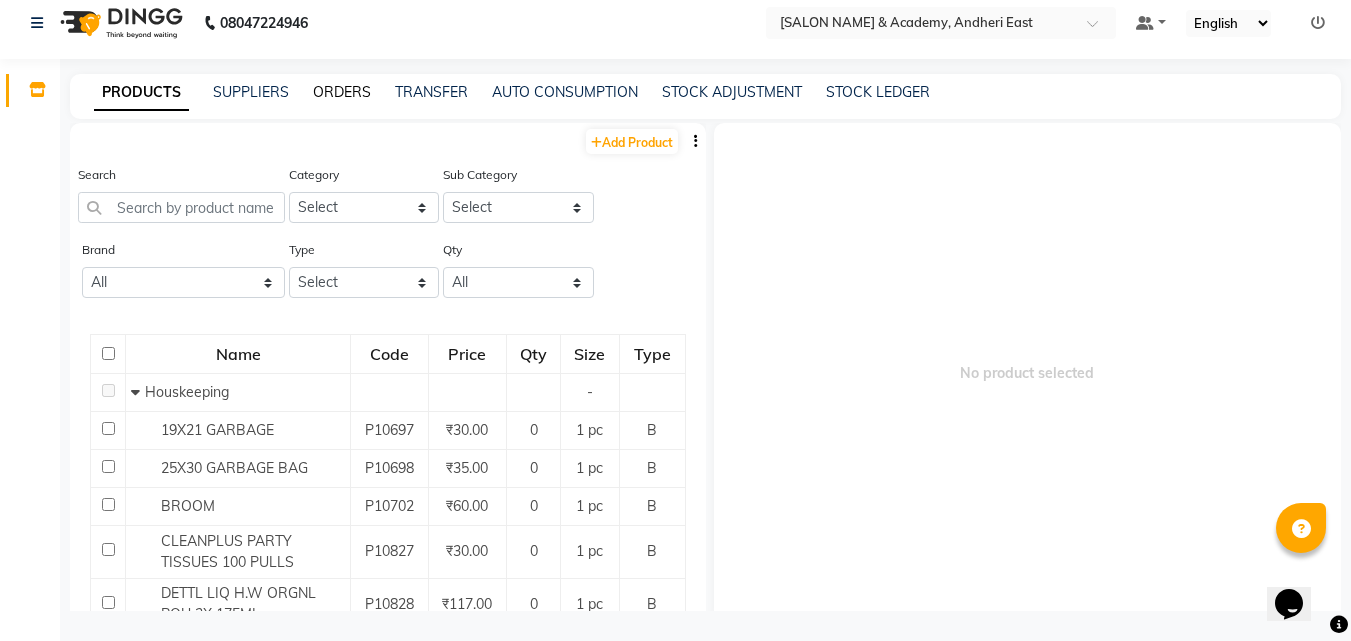 click on "ORDERS" 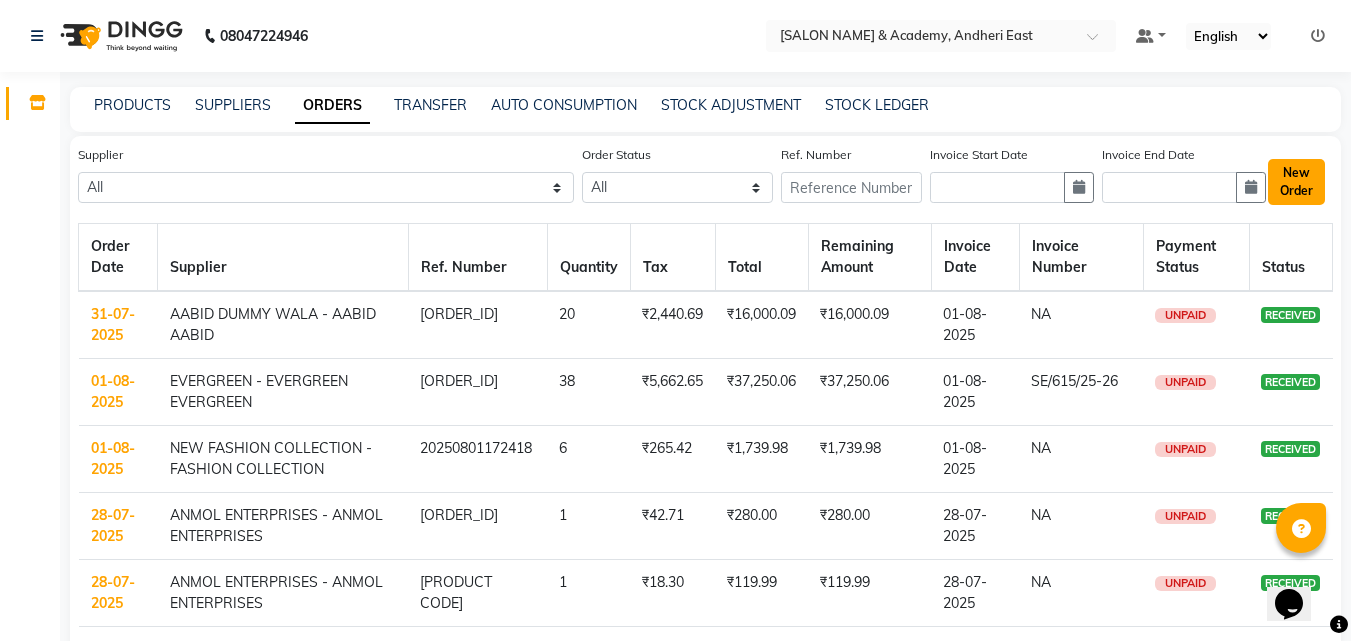 click on "New Order" 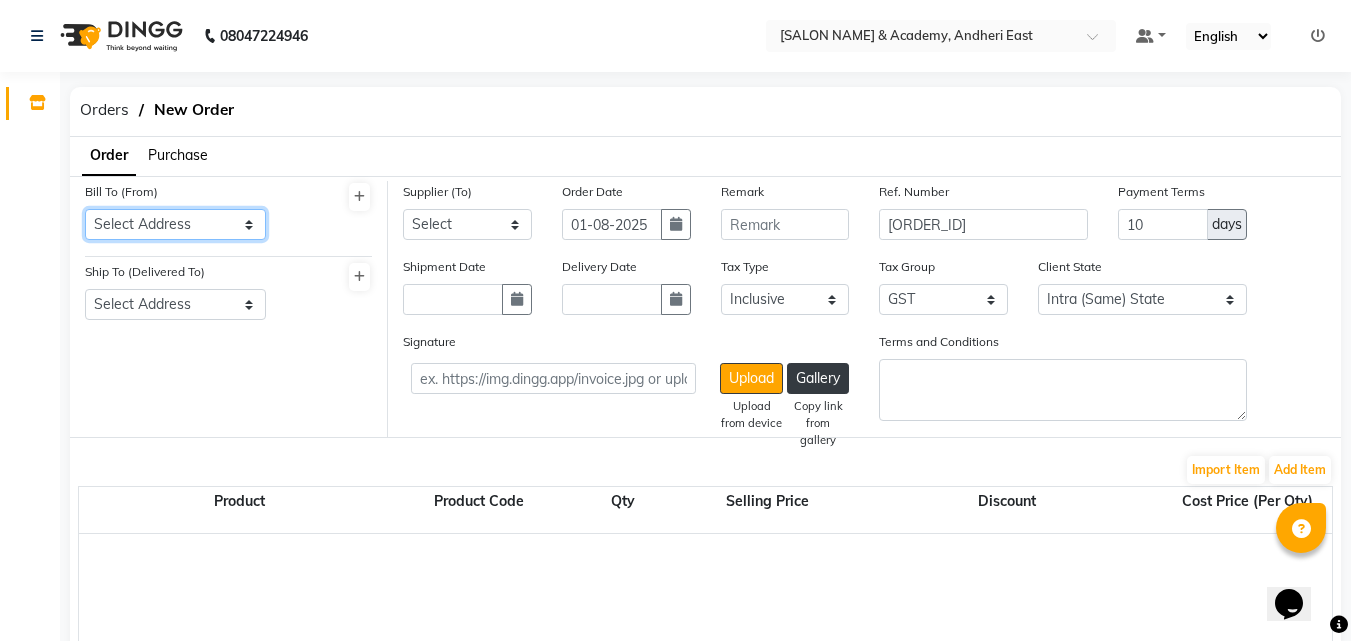 click on "Select Address  B wing [NUMBER], Building No [NUMBER], Mittal Industrial Estate, Marol, Andheri East, Mumbai, Maharashtra [POSTAL CODE], India" 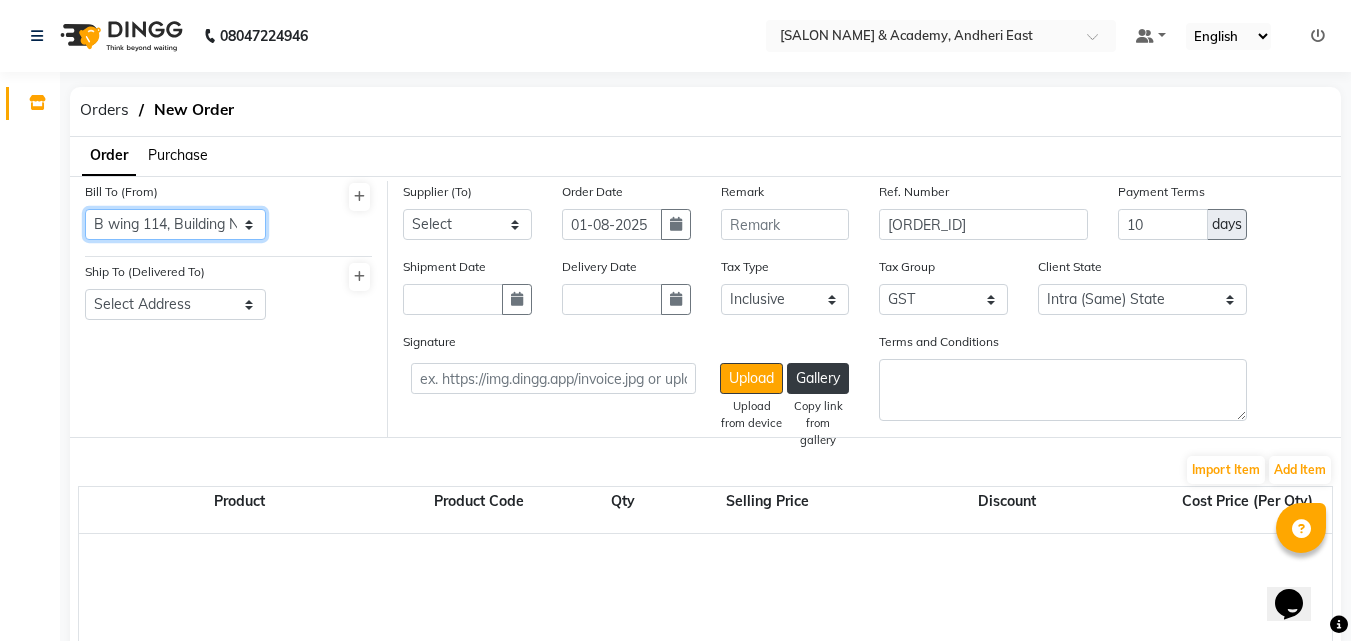click on "Select Address  B wing [NUMBER], Building No [NUMBER], Mittal Industrial Estate, Marol, Andheri East, Mumbai, Maharashtra [POSTAL CODE], India" 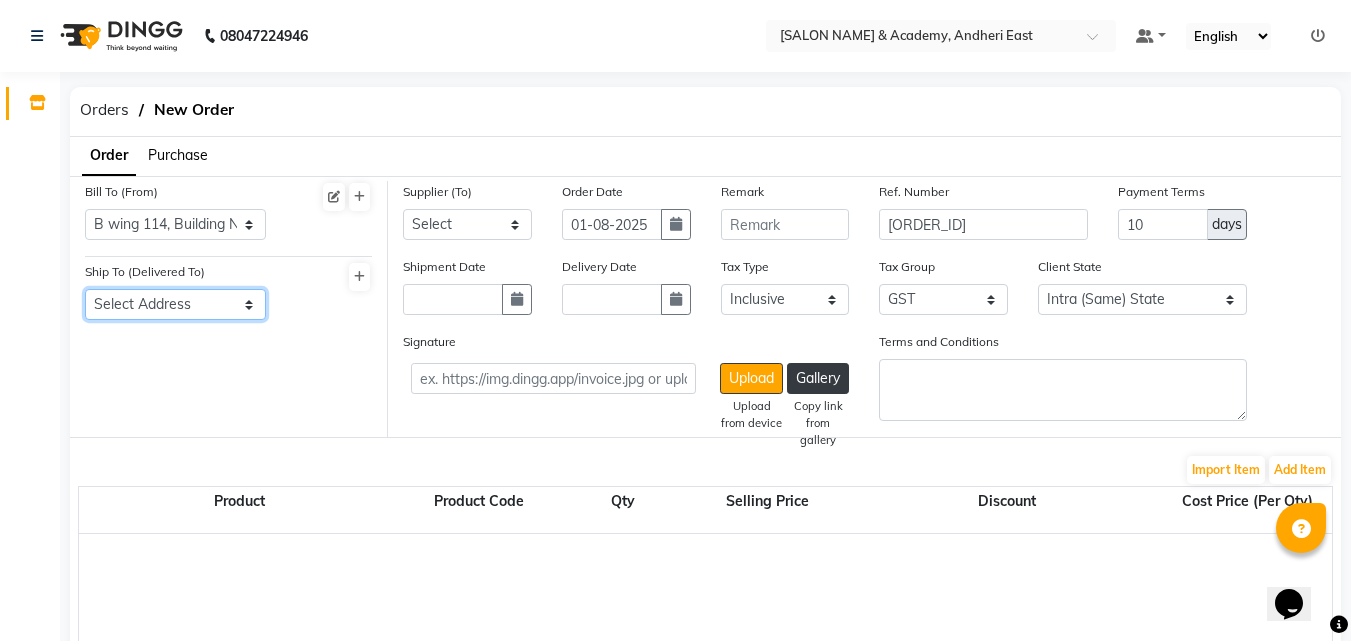 click on "Select Address  B wing [NUMBER], Building No [NUMBER], Mittal Industrial Estate, Marol, Andheri East, Mumbai, Maharashtra [POSTAL CODE], India   B WING , MITTAL INDUSTRIES ESTATE,[SALON NAME] ACADEMY , SHOP NO,[NUMBER] , MAROL NAKA , ANDHERI EAST [POSTAL CODE]" 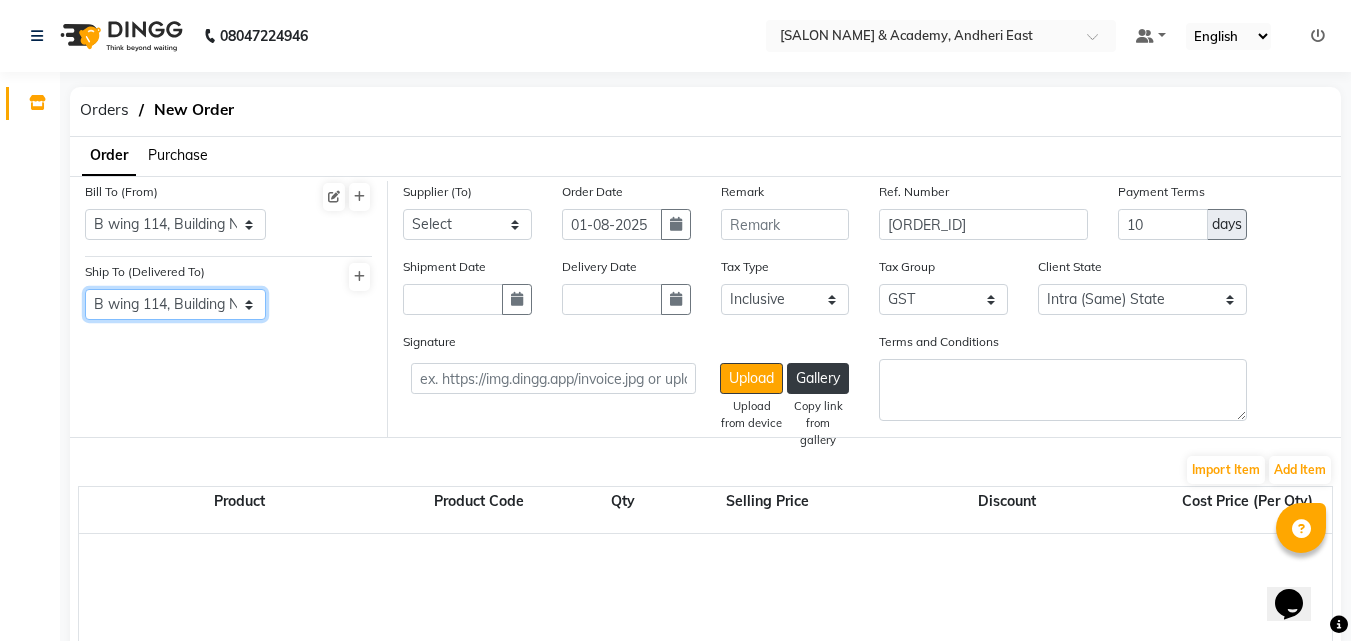 click on "Select Address  B wing [NUMBER], Building No [NUMBER], Mittal Industrial Estate, Marol, Andheri East, Mumbai, Maharashtra [POSTAL CODE], India   B WING , MITTAL INDUSTRIES ESTATE,[SALON NAME] ACADEMY , SHOP NO,[NUMBER] , MAROL NAKA , ANDHERI EAST [POSTAL CODE]" 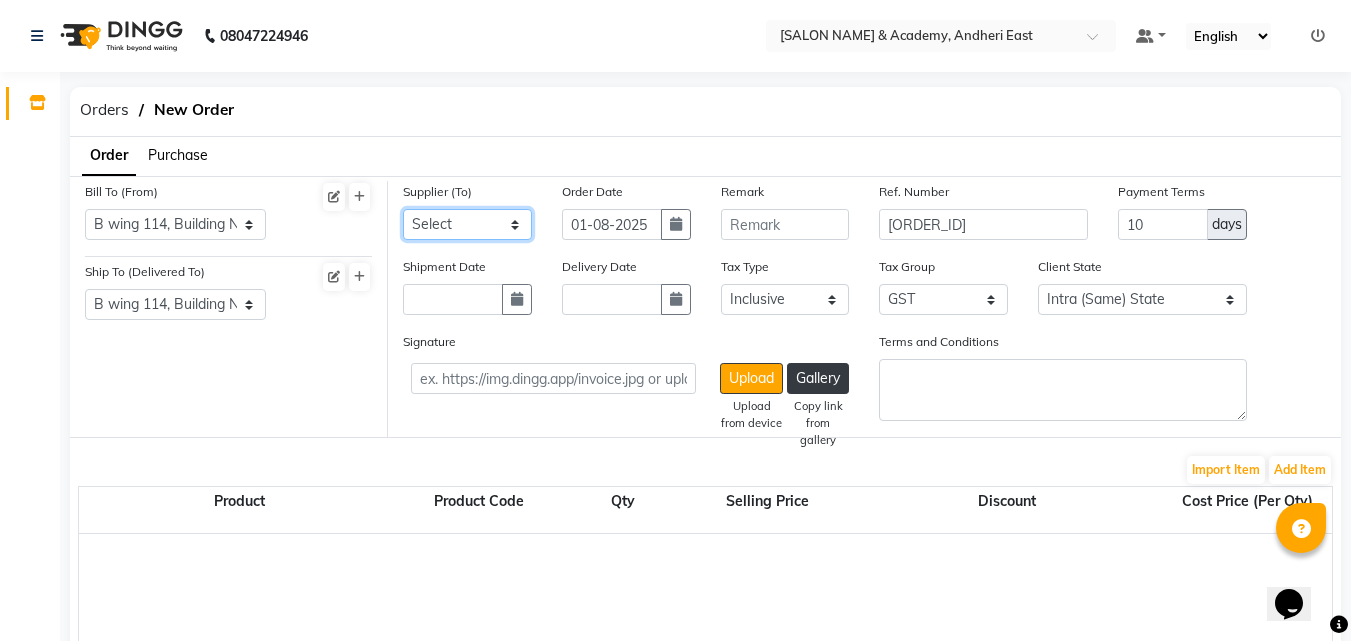 click on "Select ZUBIN DISTRIBUTORS - ZD INTOUCH ENTERPRISES - INTOUCH ENTERPRISES NAKODA TRADEPOINT LLP - NAKODA TRADEPOINT LLP ANMOL ENTERPRISES - ANMOL ENTERPRISES BEAUTY AND MORE - BEAUTY AND MORE HUMERA COMPLETE BEAUTY - HUMERA COMPLETE BEAUTY EVERGREEN - EVERGREEN EVERGREEN B&B ENTERPRISES - B&B ENTERPRISES B&B ENTERPRISES RATNAM DISTRIBUTORS - RATNAM DISTRIBUTORS RATNAM DISTRIBUTORS VIVA - VIVA VIVA MEZ CREATIONS - MEZ CREATIONS MEZ CREATIONS FS ENTERPRISES - FS ENTERPRISES FS ENTERPRISES BEAUTY SHOP - BEAUTY SHOP BEAUTY SHOP GANESH PLASTIC - GANESH PLASTIC GANESH PLASTIC NAKODA MARKETING - NAKODA MARKETING NAKODA MARKETING NAKODA SALES NAKODA SALES APAR DISTRUTORS - APAR DISTRIBUTORS APAR DISTRIBUTOR beauty palace - BEAUTY PALACE KARNANI LABORATORIES LIMITED - KARNANI LABORATORIES LIMITED Bhosale amazon.in - AMAZON .IN INFOCOM NETWORK - INFOCOM NETWORK beauty planet - BEAUTY PLANET PRIVATE LIMITED MIAOU COSMETIC - PRAKSHAL MEHTA ANMOL ENTERPRISES - ANMOL ENTERPRISES BG COSMETIC - BEAUTY GLOW" 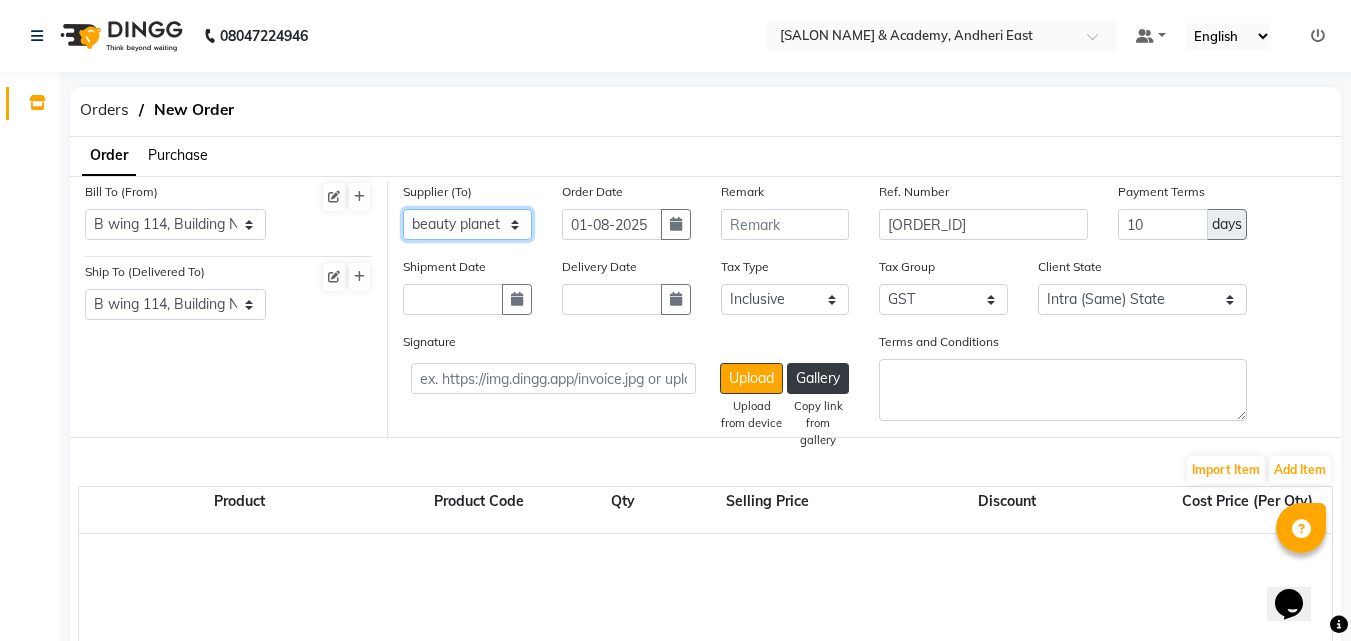 click on "Select ZUBIN DISTRIBUTORS - ZD INTOUCH ENTERPRISES - INTOUCH ENTERPRISES NAKODA TRADEPOINT LLP - NAKODA TRADEPOINT LLP ANMOL ENTERPRISES - ANMOL ENTERPRISES BEAUTY AND MORE - BEAUTY AND MORE HUMERA COMPLETE BEAUTY - HUMERA COMPLETE BEAUTY EVERGREEN - EVERGREEN EVERGREEN B&B ENTERPRISES - B&B ENTERPRISES B&B ENTERPRISES RATNAM DISTRIBUTORS - RATNAM DISTRIBUTORS RATNAM DISTRIBUTORS VIVA - VIVA VIVA MEZ CREATIONS - MEZ CREATIONS MEZ CREATIONS FS ENTERPRISES - FS ENTERPRISES FS ENTERPRISES BEAUTY SHOP - BEAUTY SHOP BEAUTY SHOP GANESH PLASTIC - GANESH PLASTIC GANESH PLASTIC NAKODA MARKETING - NAKODA MARKETING NAKODA MARKETING NAKODA SALES NAKODA SALES APAR DISTRUTORS - APAR DISTRIBUTORS APAR DISTRIBUTOR beauty palace - BEAUTY PALACE KARNANI LABORATORIES LIMITED - KARNANI LABORATORIES LIMITED Bhosale amazon.in - AMAZON .IN INFOCOM NETWORK - INFOCOM NETWORK beauty planet - BEAUTY PLANET PRIVATE LIMITED MIAOU COSMETIC - PRAKSHAL MEHTA ANMOL ENTERPRISES - ANMOL ENTERPRISES BG COSMETIC - BEAUTY GLOW" 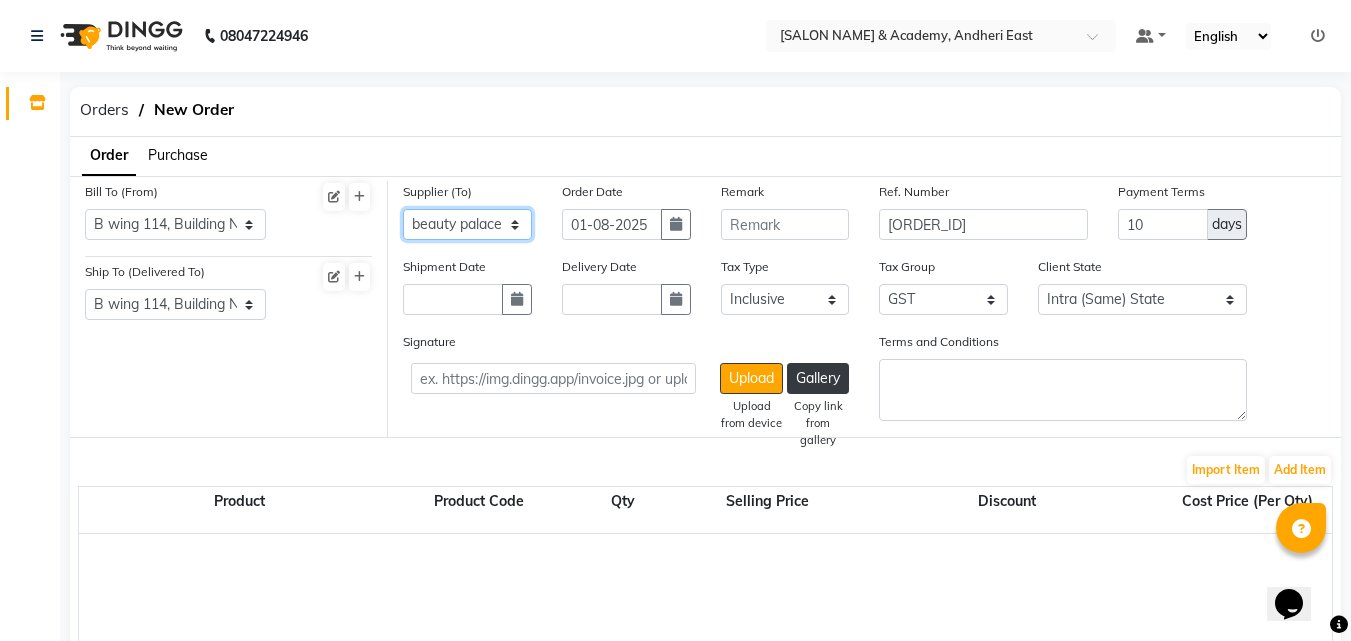 click on "Select ZUBIN DISTRIBUTORS - ZD INTOUCH ENTERPRISES - INTOUCH ENTERPRISES NAKODA TRADEPOINT LLP - NAKODA TRADEPOINT LLP ANMOL ENTERPRISES - ANMOL ENTERPRISES BEAUTY AND MORE - BEAUTY AND MORE HUMERA COMPLETE BEAUTY - HUMERA COMPLETE BEAUTY EVERGREEN - EVERGREEN EVERGREEN B&B ENTERPRISES - B&B ENTERPRISES B&B ENTERPRISES RATNAM DISTRIBUTORS - RATNAM DISTRIBUTORS RATNAM DISTRIBUTORS VIVA - VIVA VIVA MEZ CREATIONS - MEZ CREATIONS MEZ CREATIONS FS ENTERPRISES - FS ENTERPRISES FS ENTERPRISES BEAUTY SHOP - BEAUTY SHOP BEAUTY SHOP GANESH PLASTIC - GANESH PLASTIC GANESH PLASTIC NAKODA MARKETING - NAKODA MARKETING NAKODA MARKETING NAKODA SALES NAKODA SALES APAR DISTRUTORS - APAR DISTRIBUTORS APAR DISTRIBUTOR beauty palace - BEAUTY PALACE KARNANI LABORATORIES LIMITED - KARNANI LABORATORIES LIMITED Bhosale amazon.in - AMAZON .IN INFOCOM NETWORK - INFOCOM NETWORK beauty planet - BEAUTY PLANET PRIVATE LIMITED MIAOU COSMETIC - PRAKSHAL MEHTA ANMOL ENTERPRISES - ANMOL ENTERPRISES BG COSMETIC - BEAUTY GLOW" 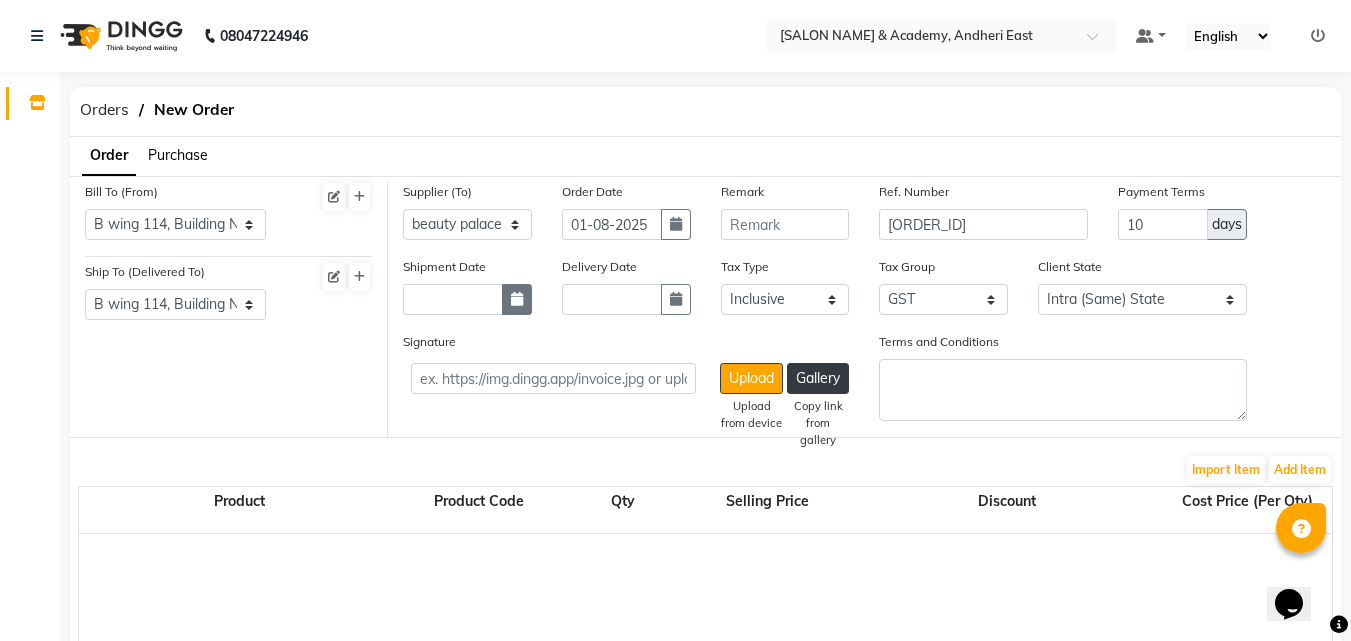 click 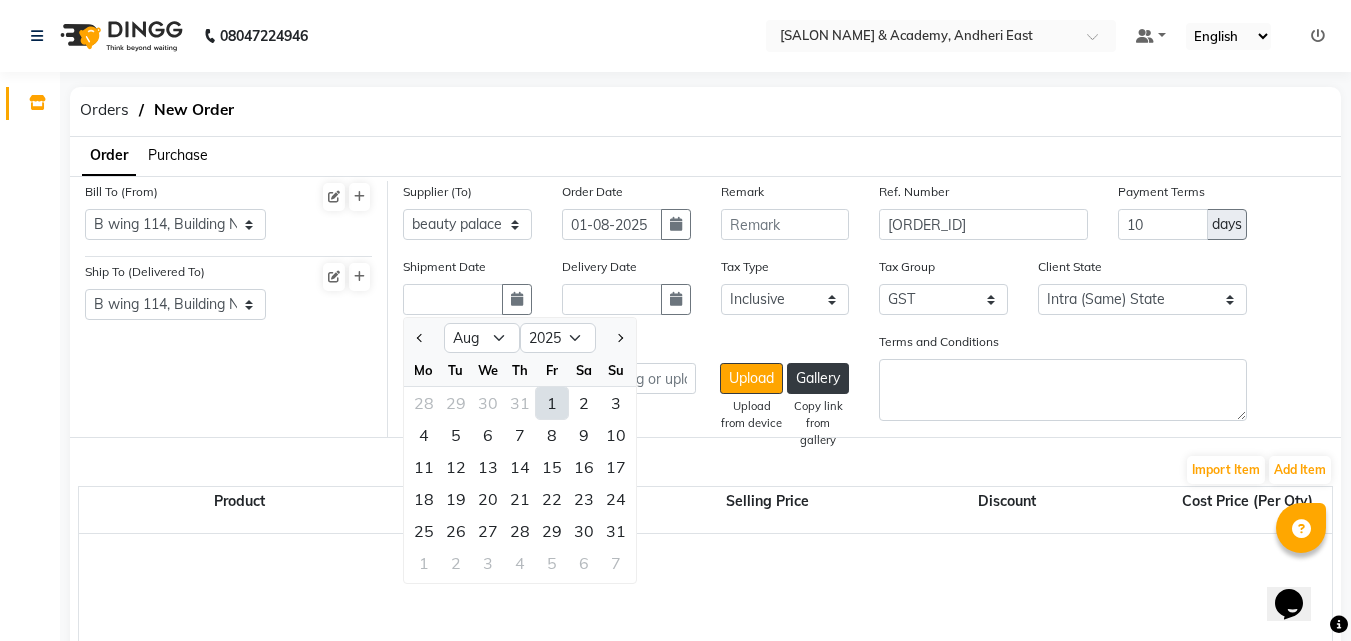 click on "1" 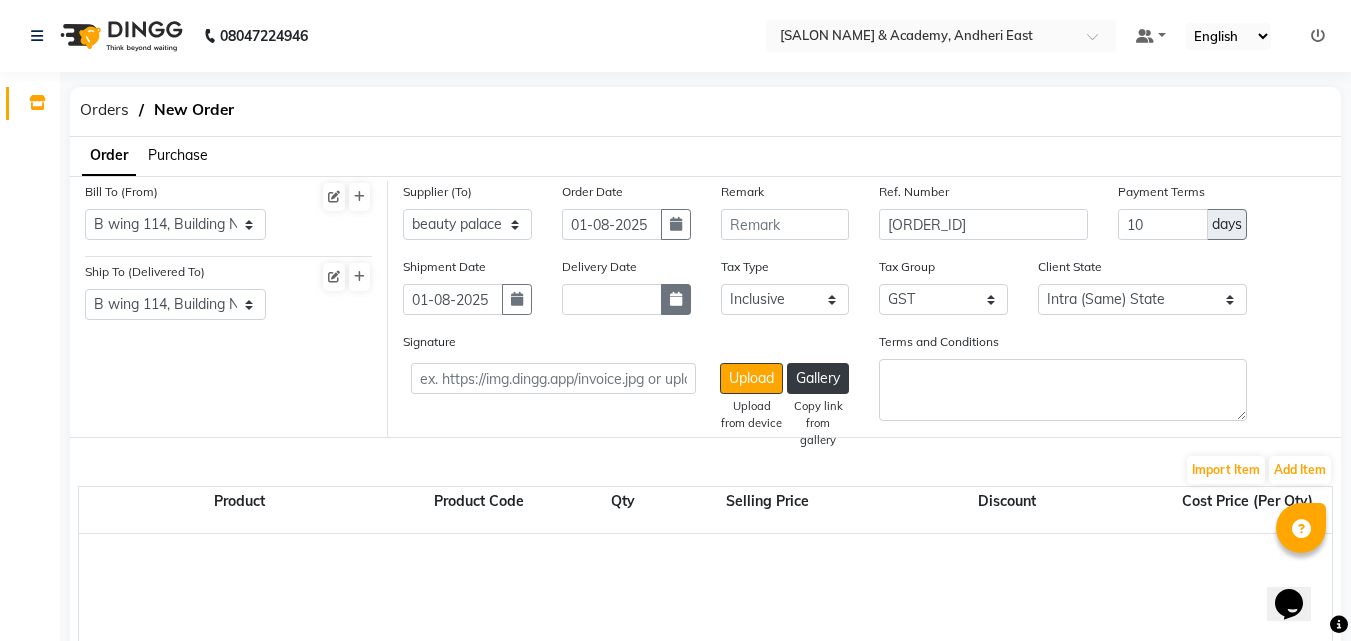 click 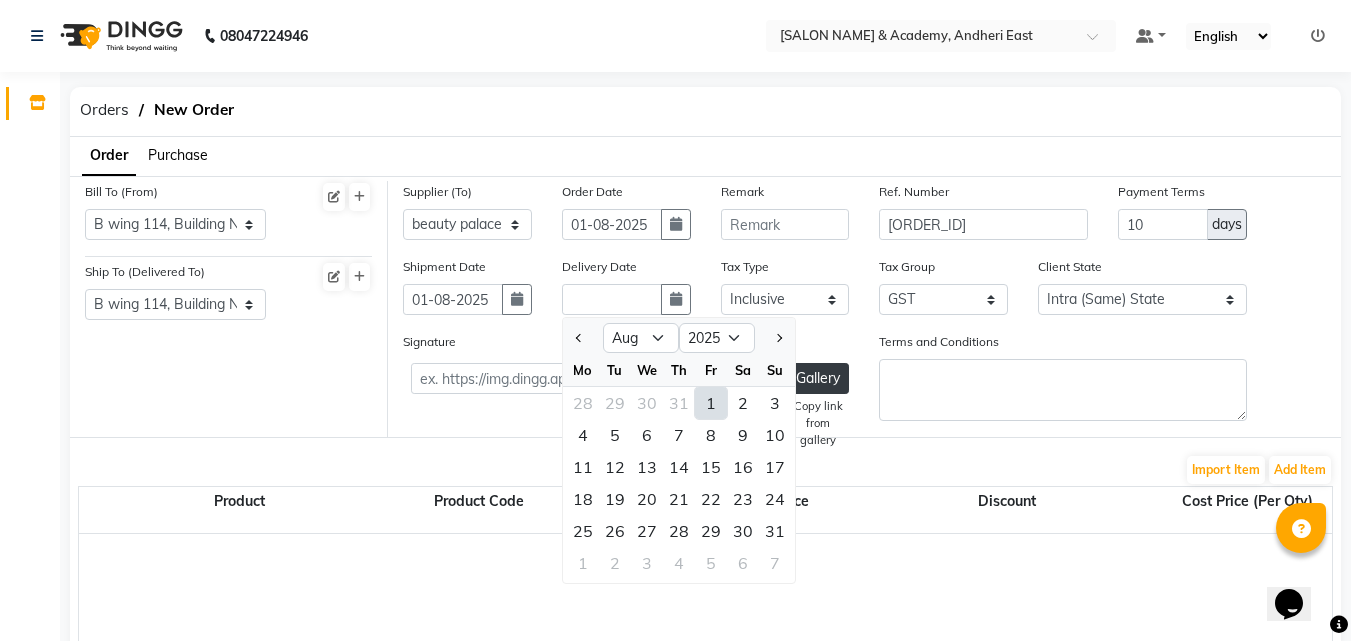 click on "1" 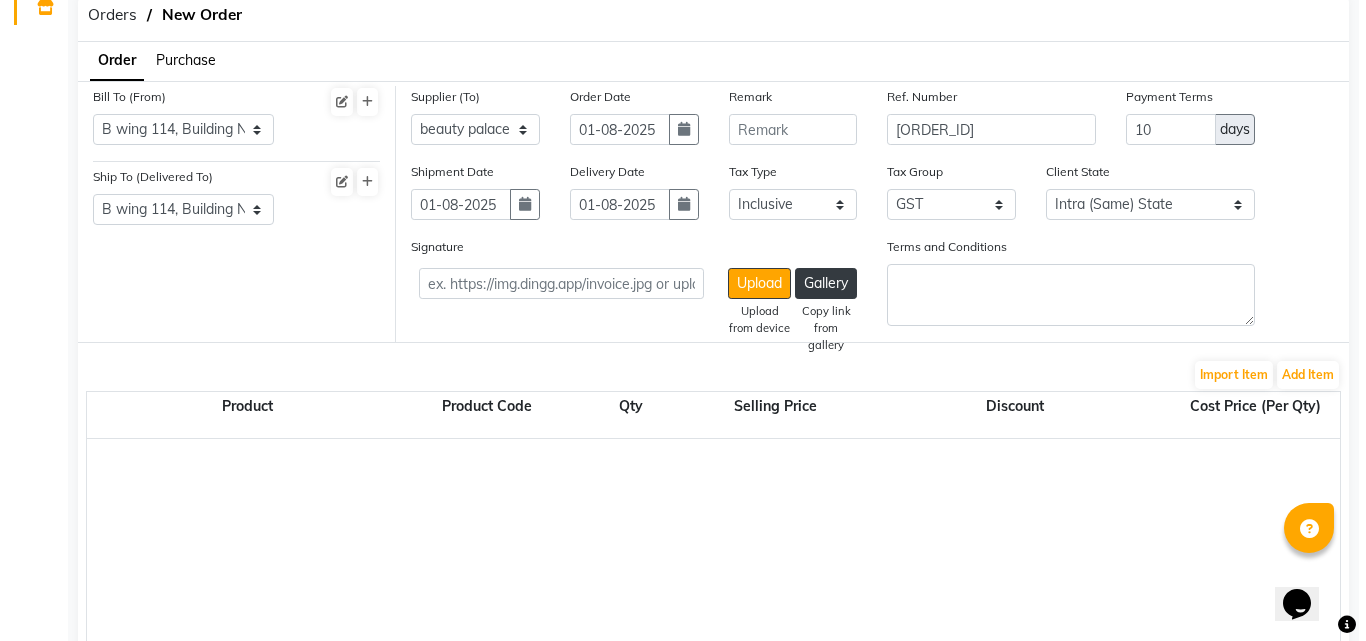scroll, scrollTop: 133, scrollLeft: 0, axis: vertical 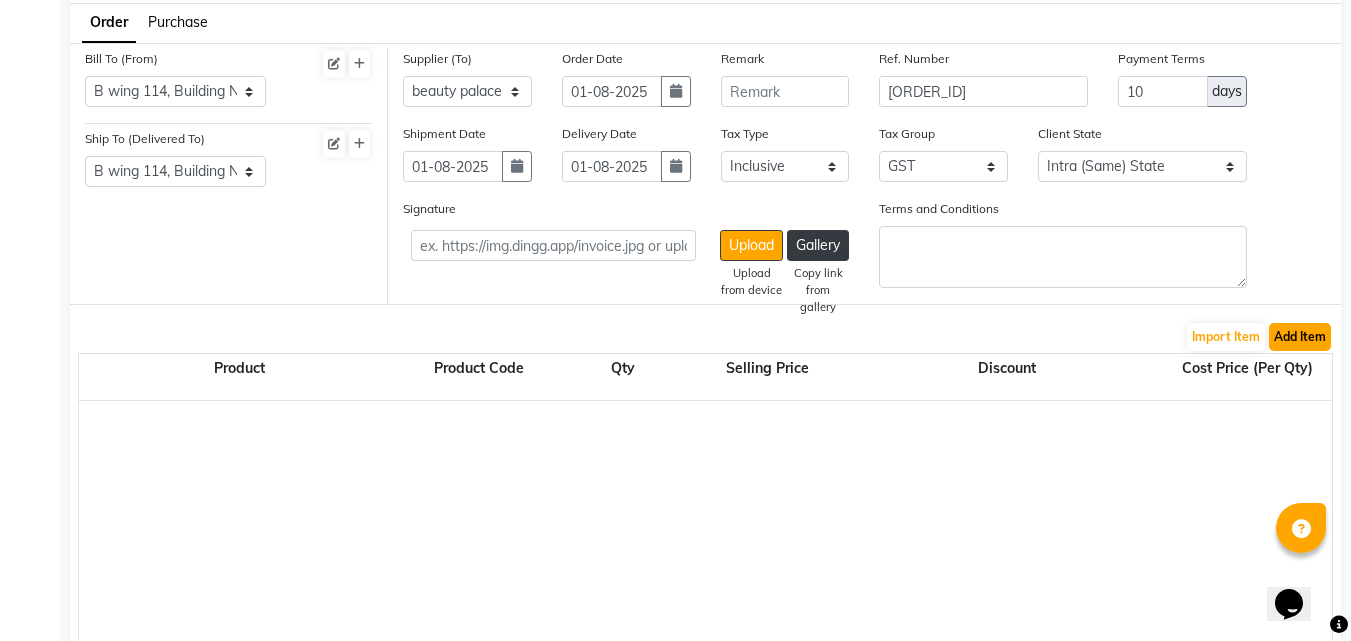 click on "Add Item" 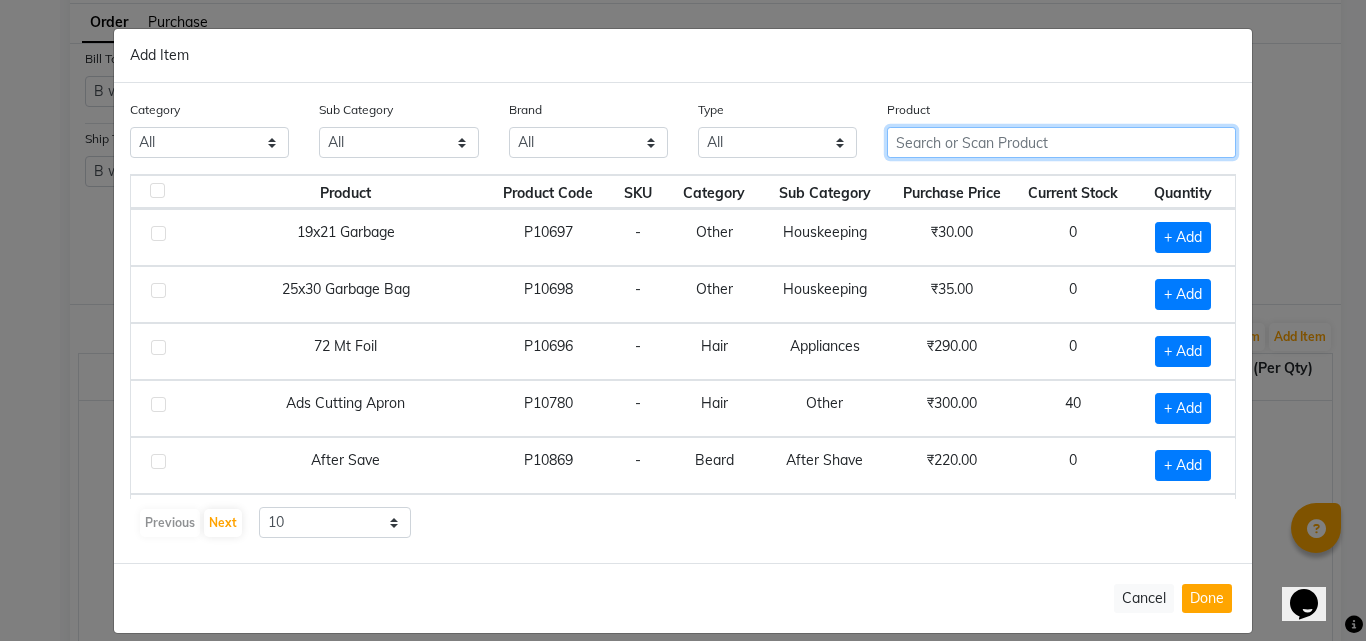 click 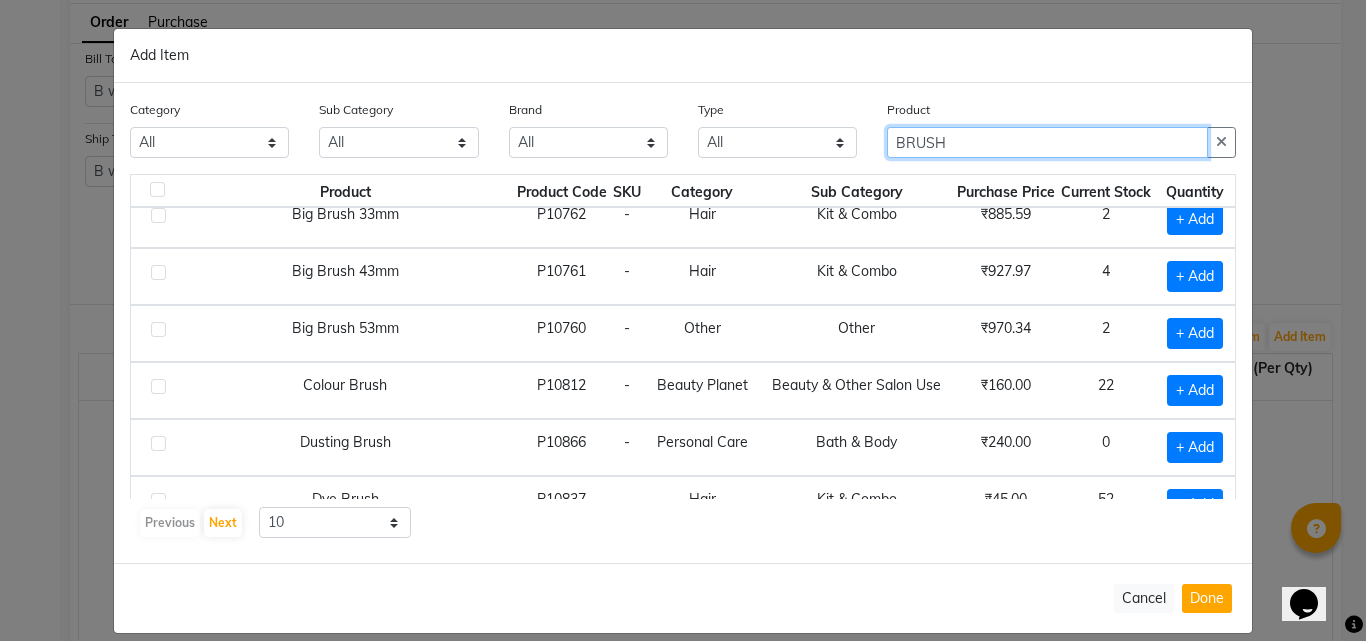 scroll, scrollTop: 296, scrollLeft: 0, axis: vertical 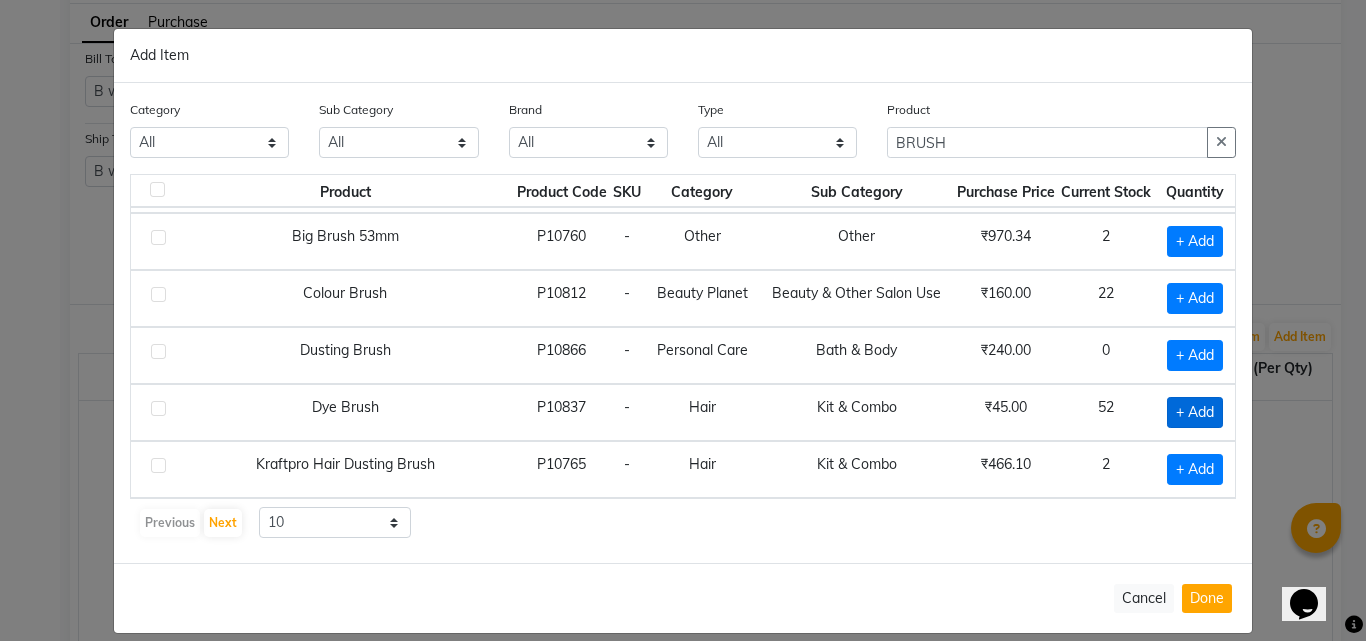 click on "+ Add" 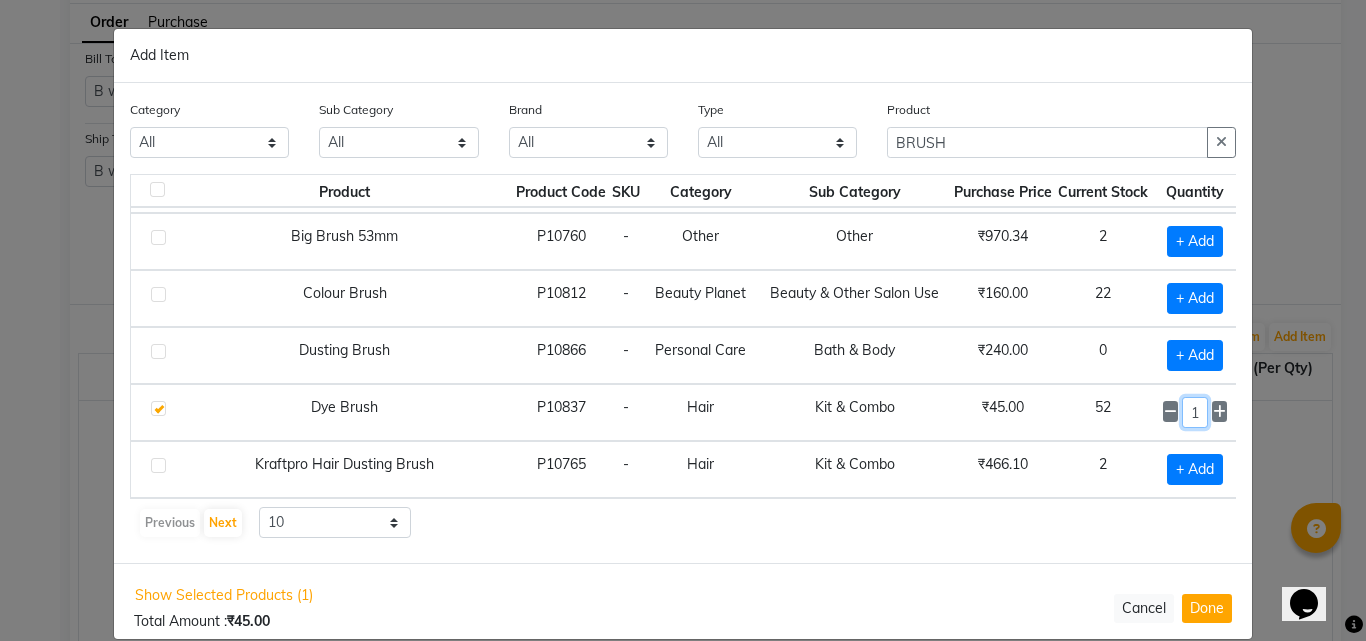 click on "1" 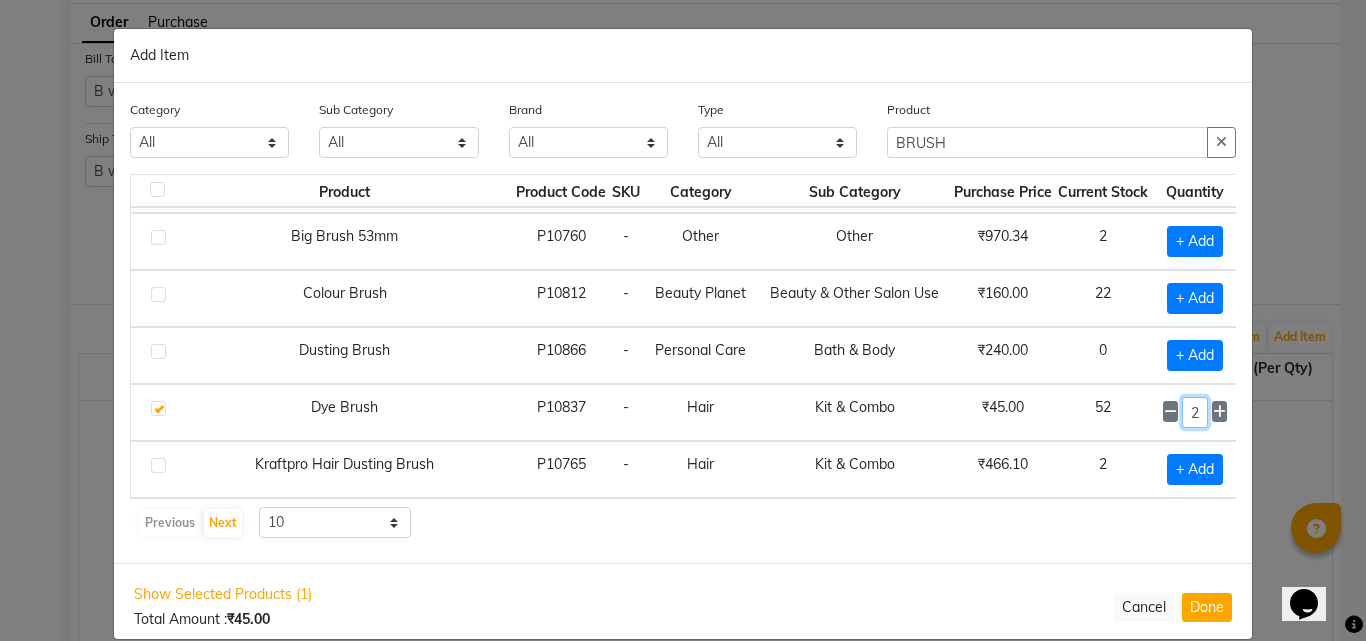 scroll, scrollTop: 0, scrollLeft: 8, axis: horizontal 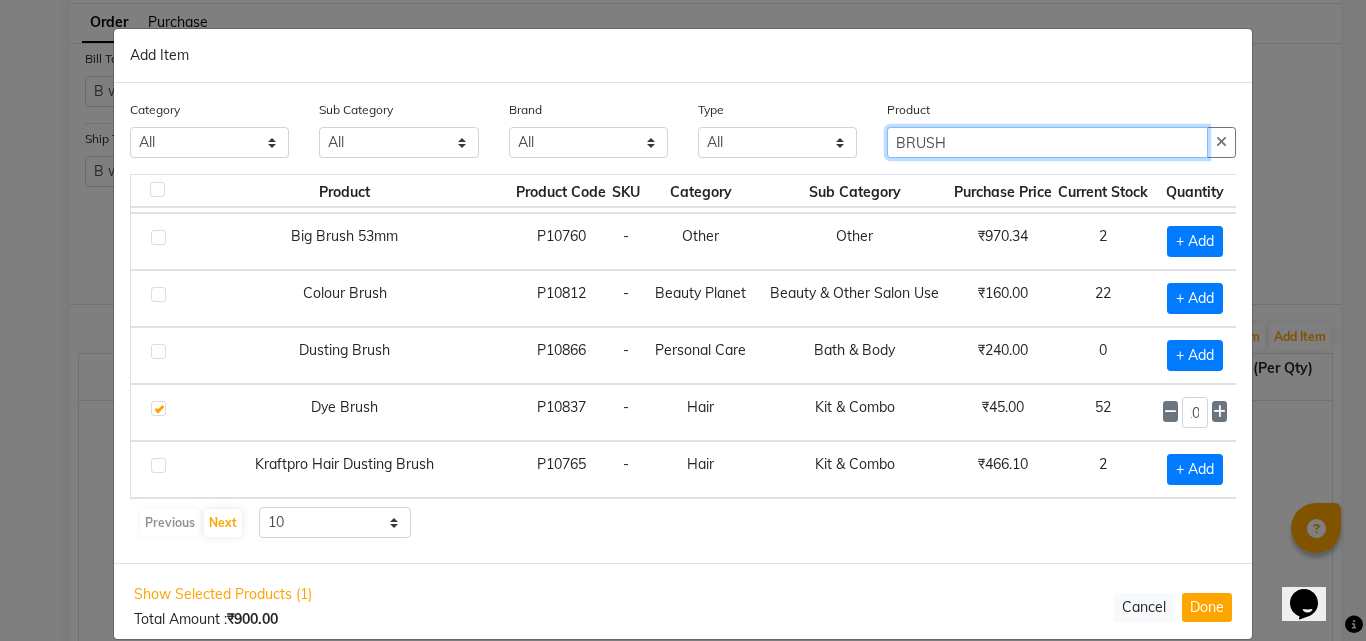 click on "BRUSH" 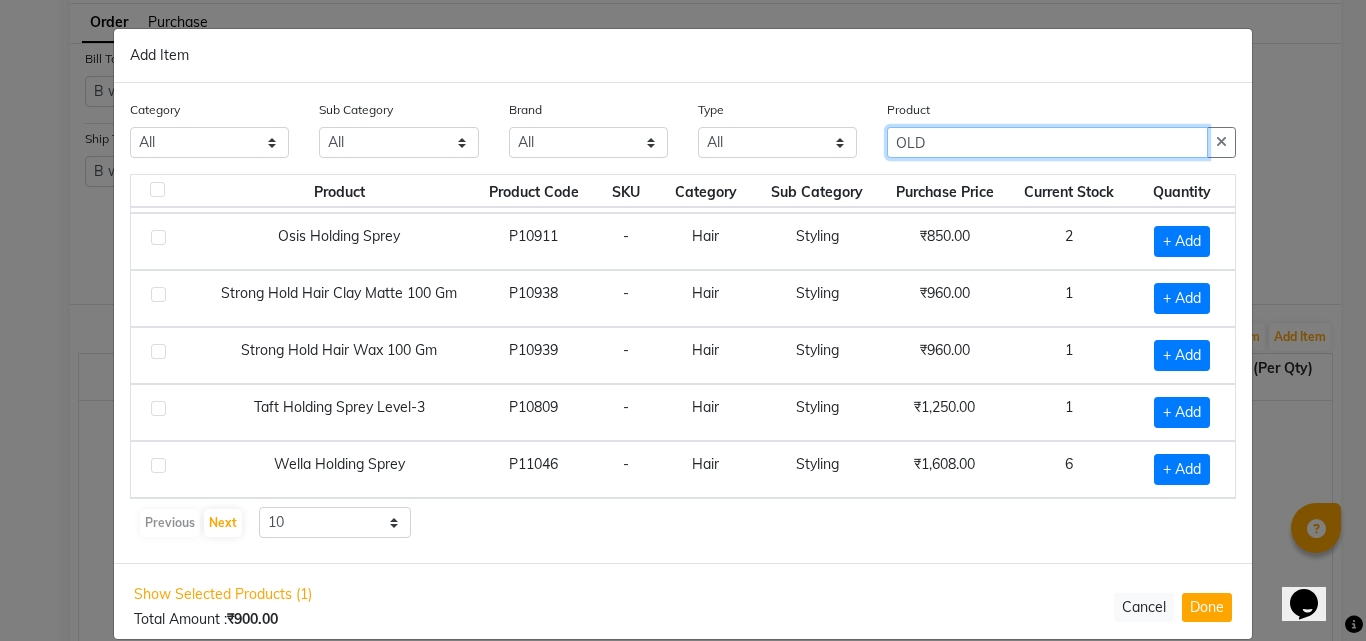 scroll, scrollTop: 0, scrollLeft: 0, axis: both 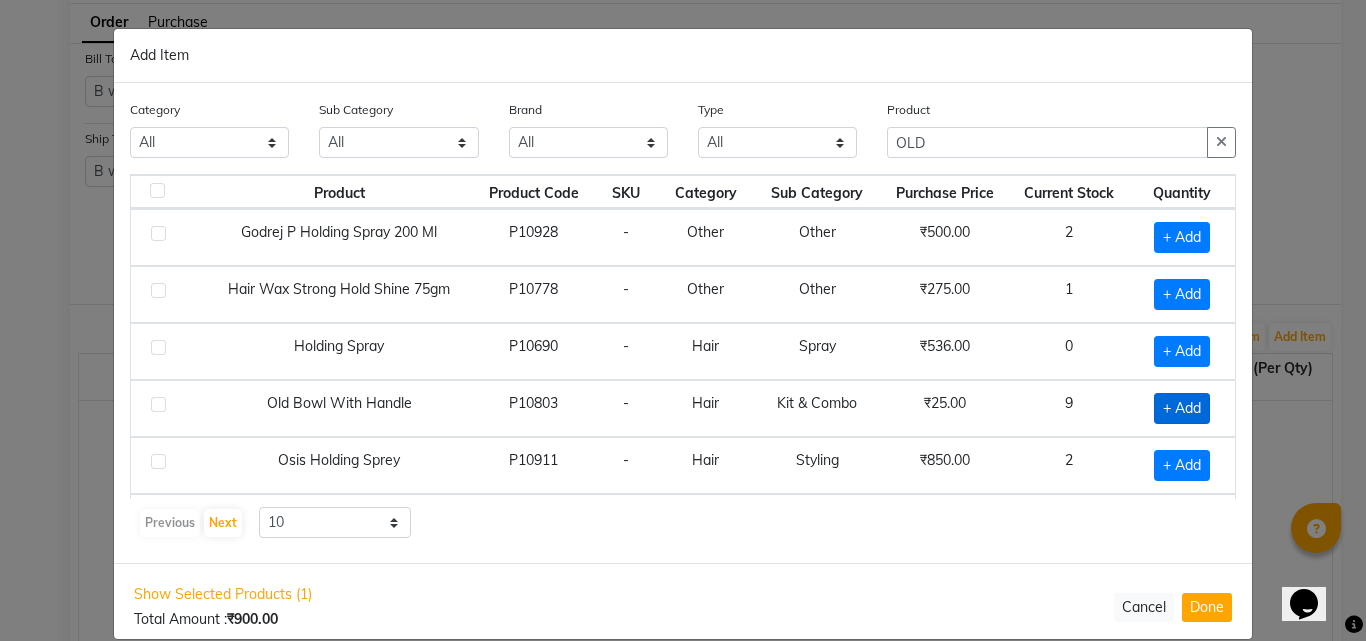 click on "+ Add" 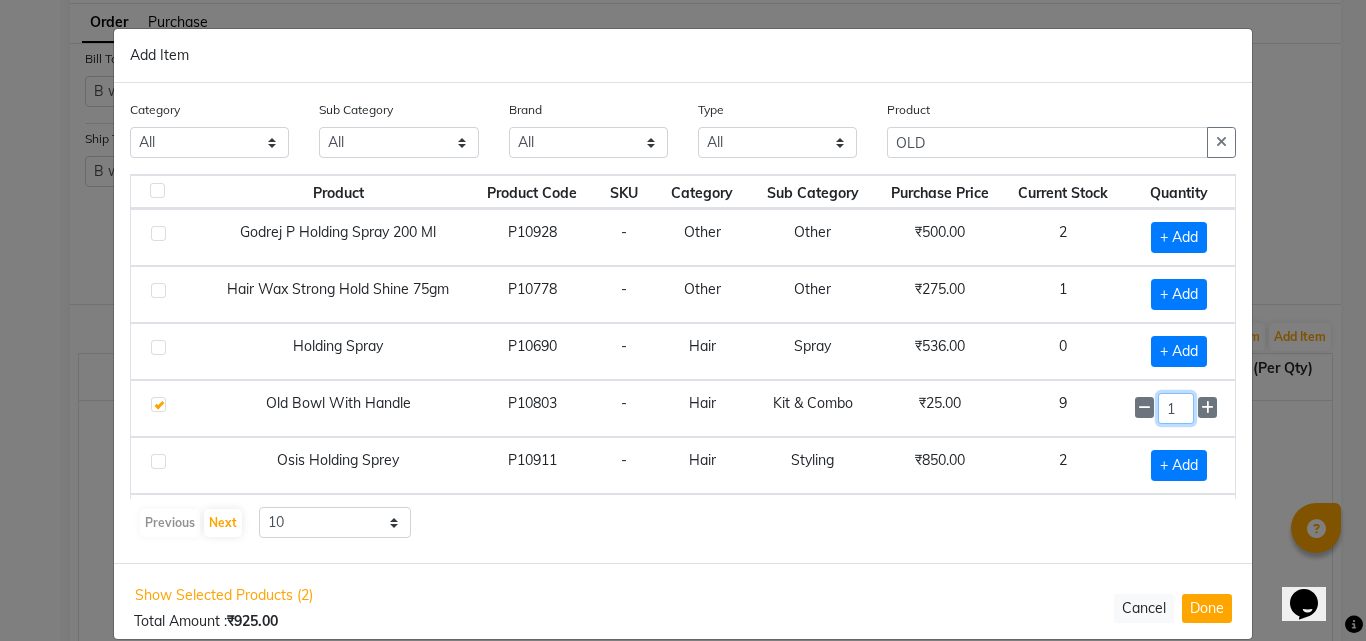 click on "1" 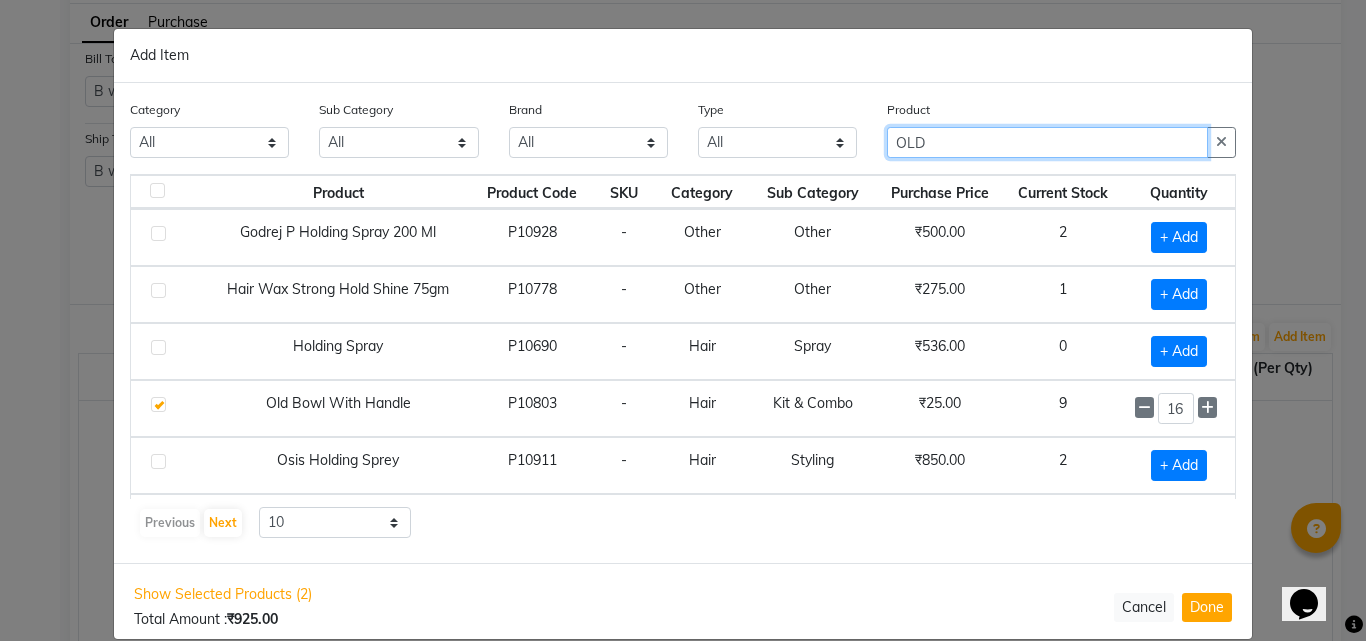 click on "OLD" 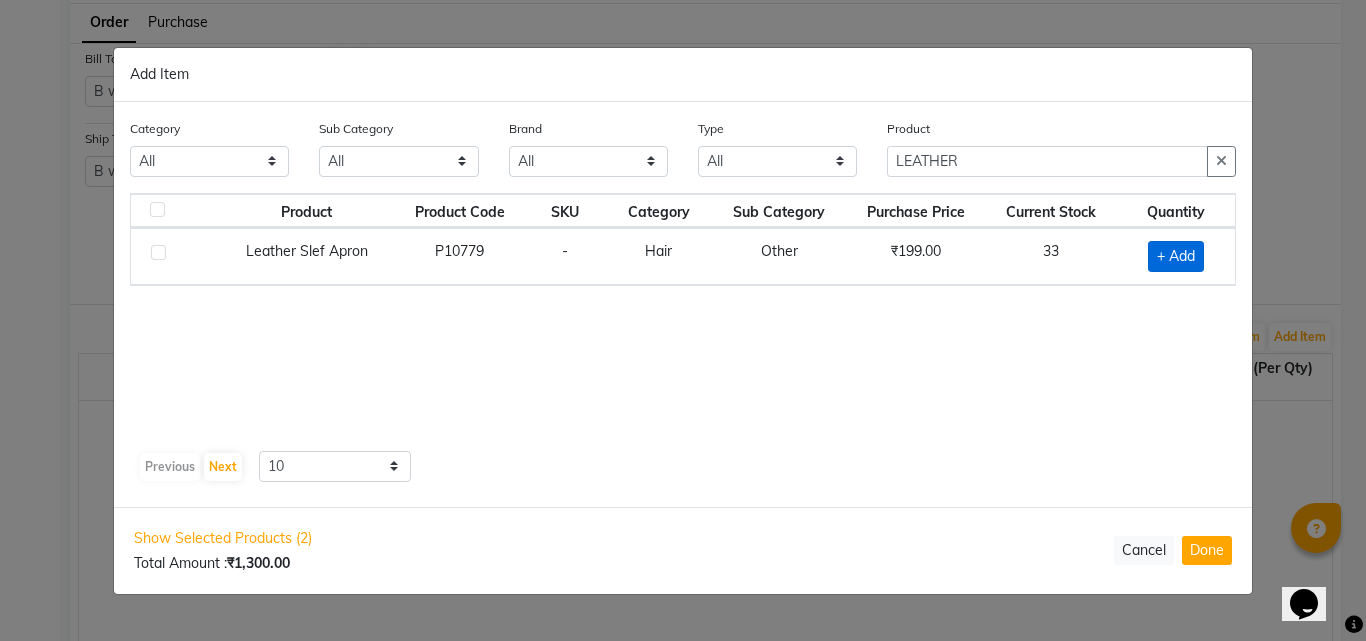 click on "+ Add" 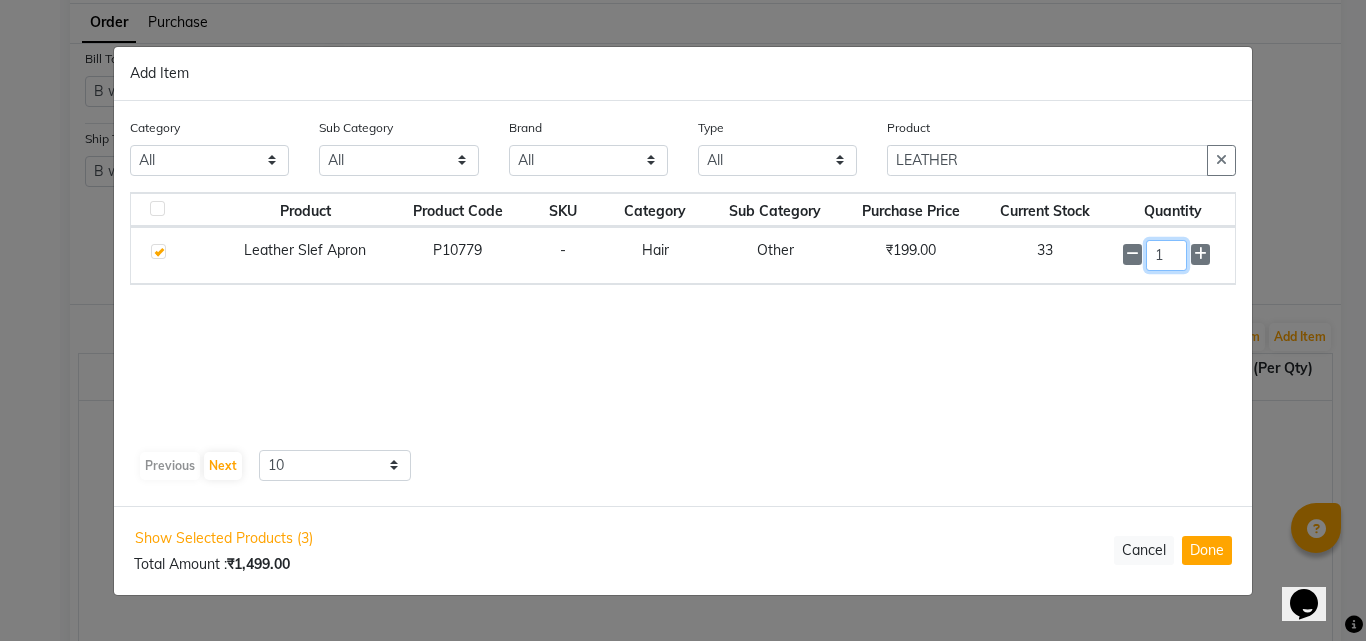 click on "1" 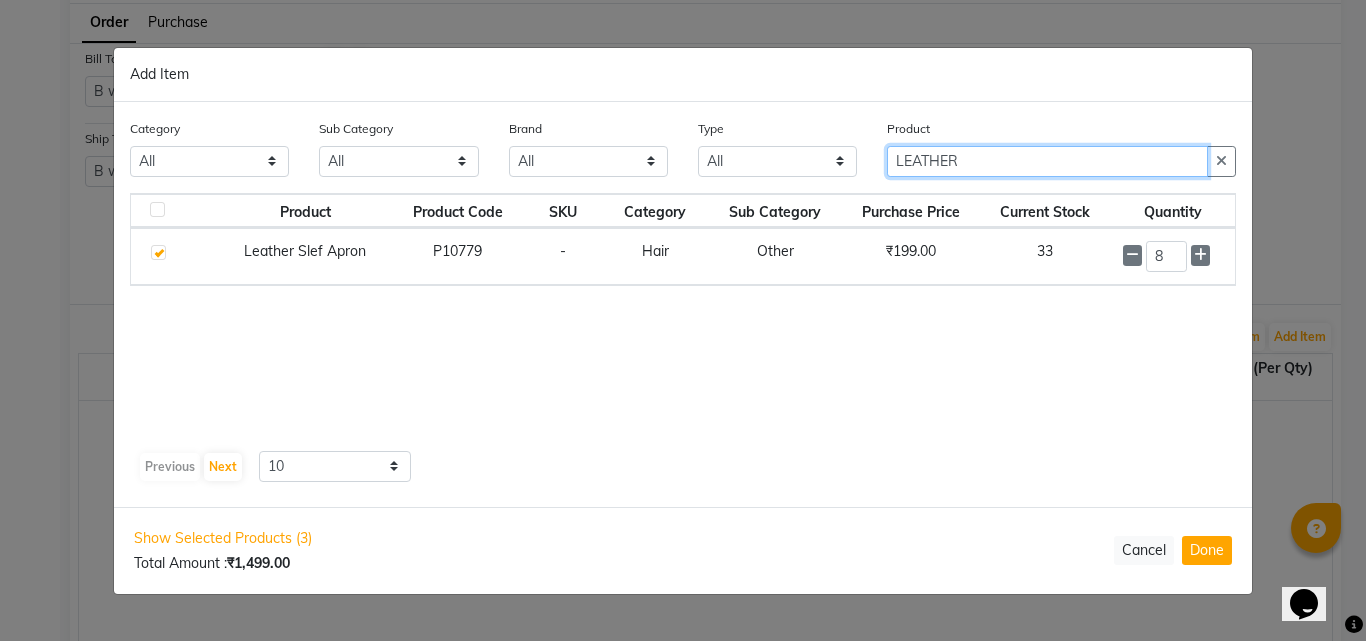 click on "LEATHER" 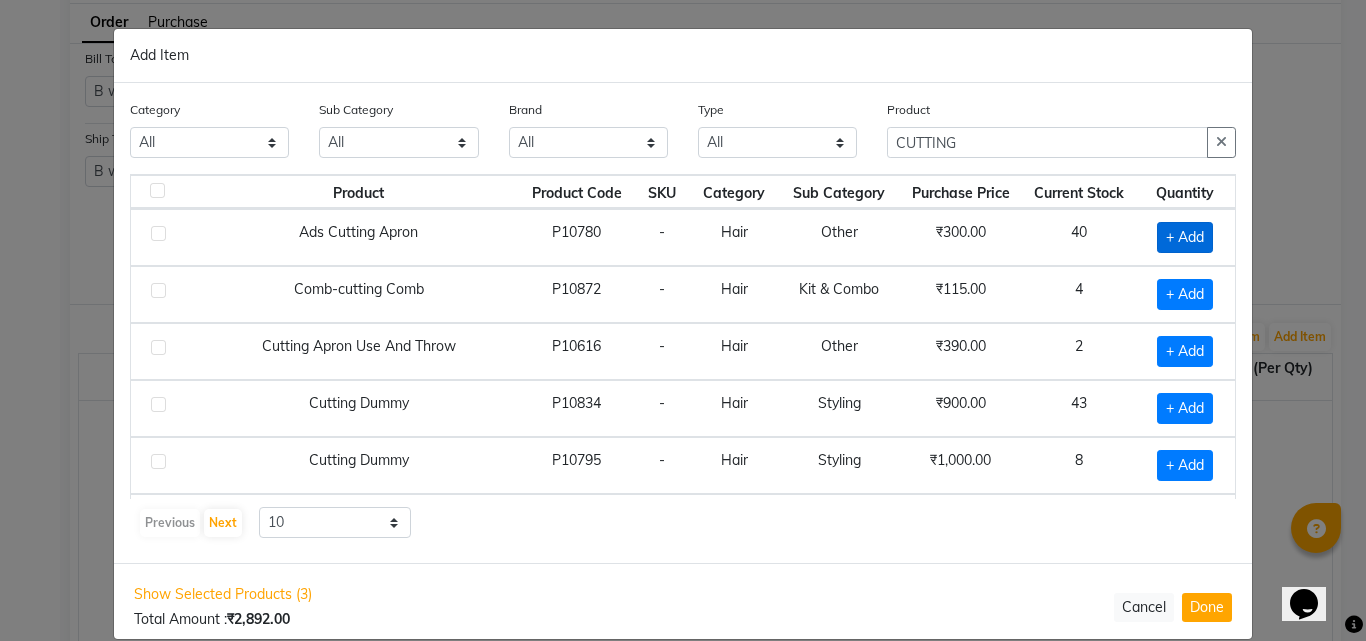 click on "+ Add" 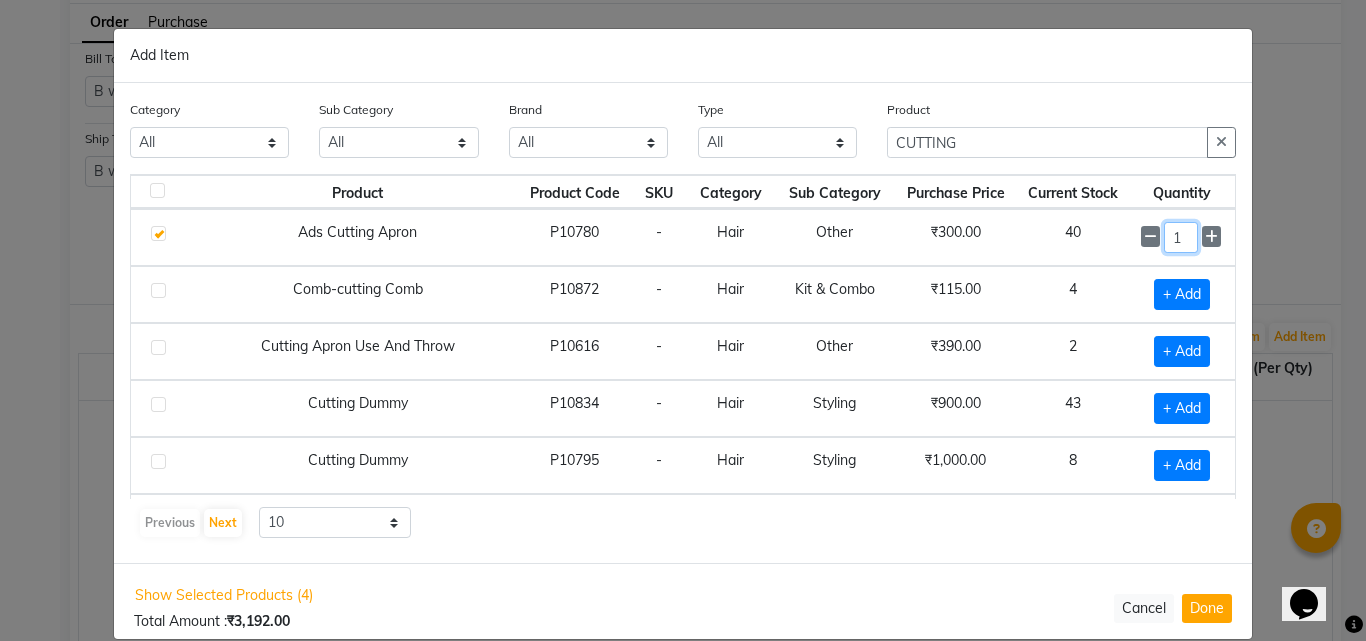 click on "1" 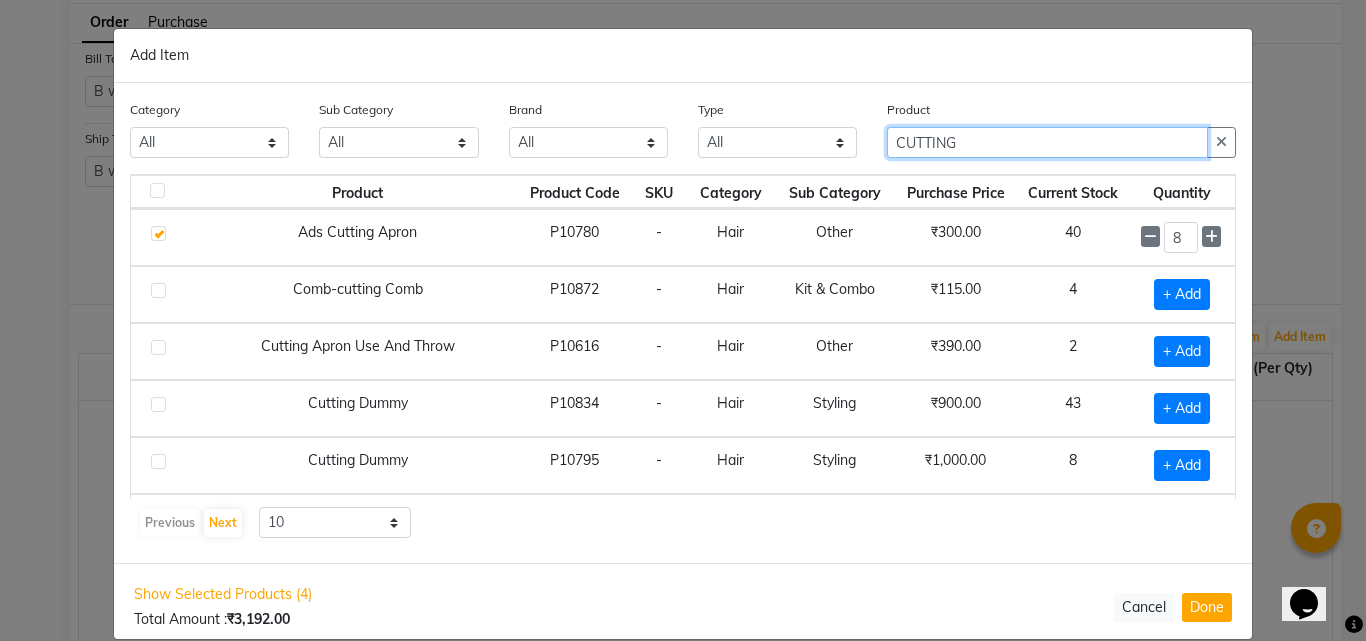 click on "CUTTING" 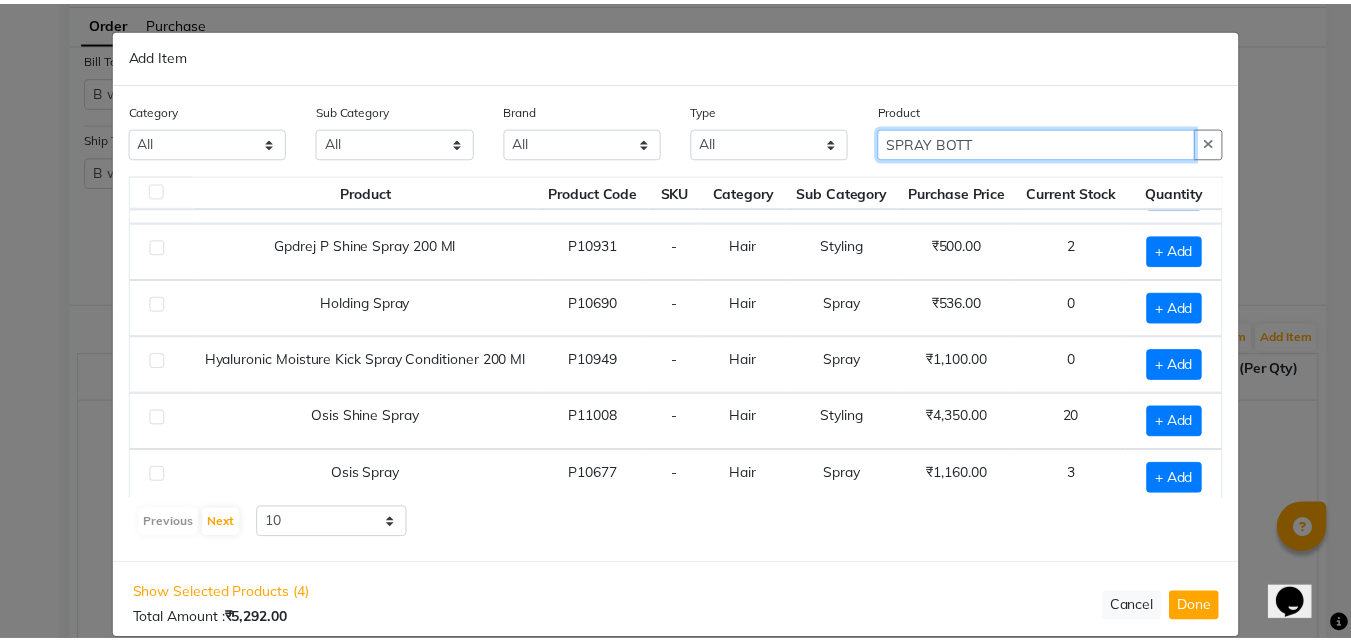 scroll, scrollTop: 0, scrollLeft: 0, axis: both 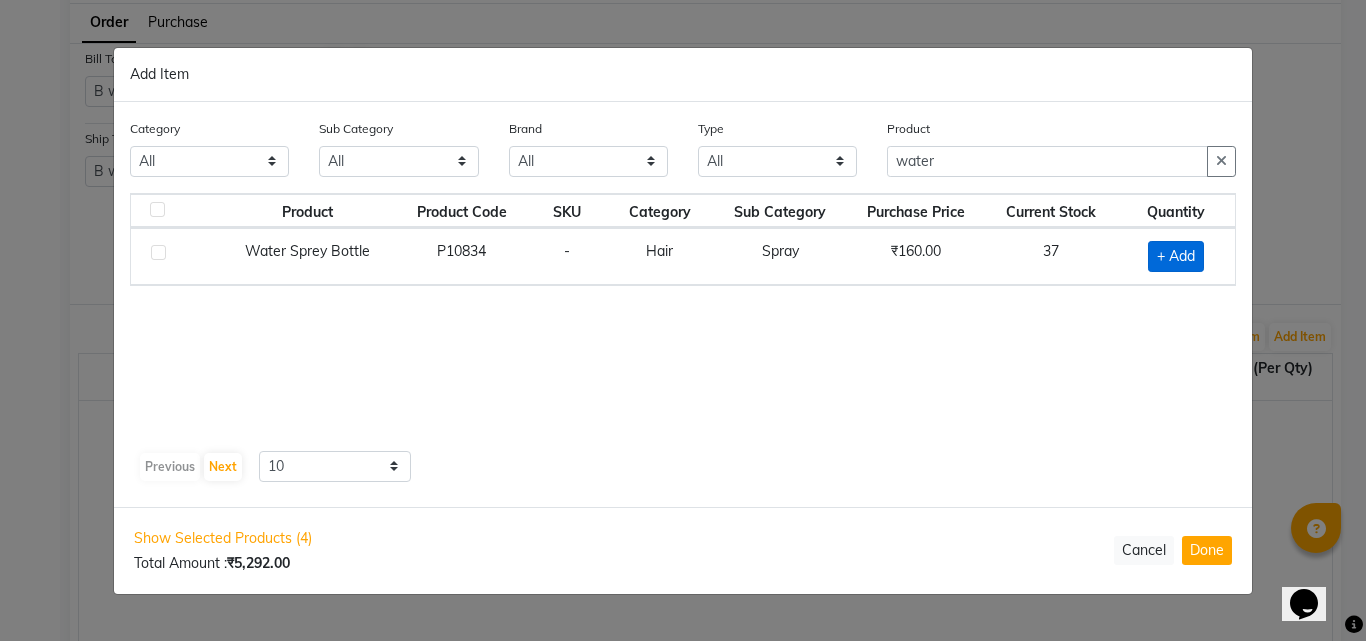 click on "+ Add" 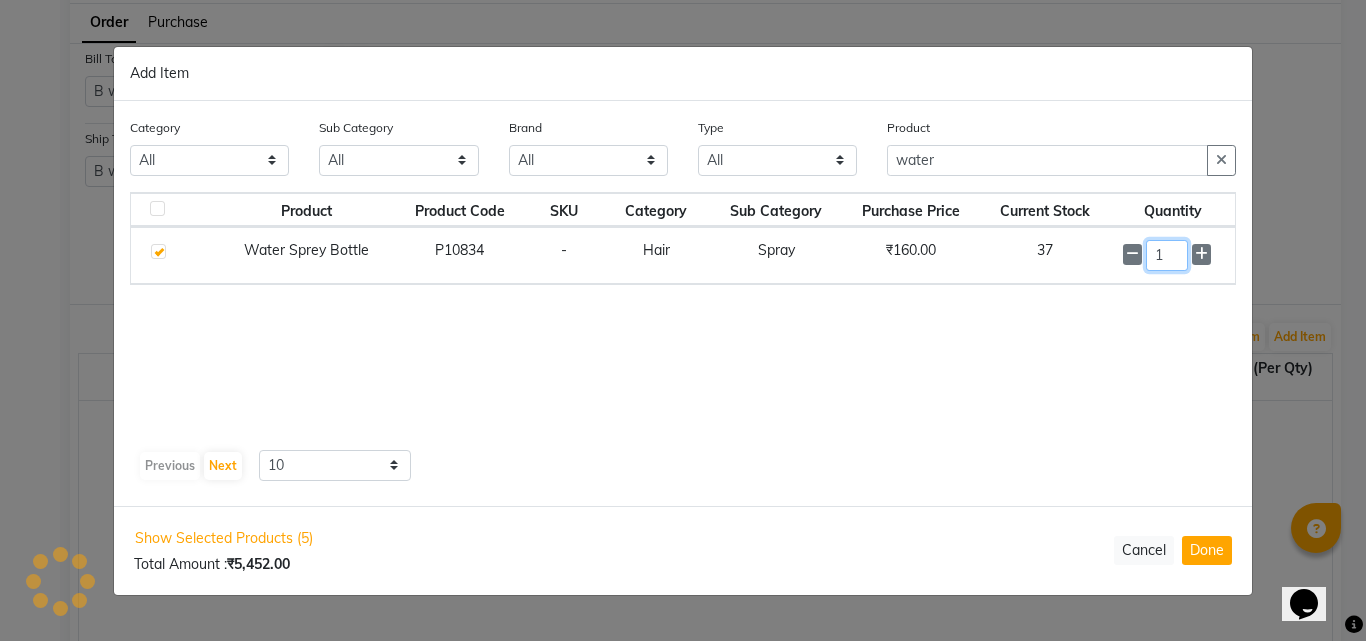 click on "1" 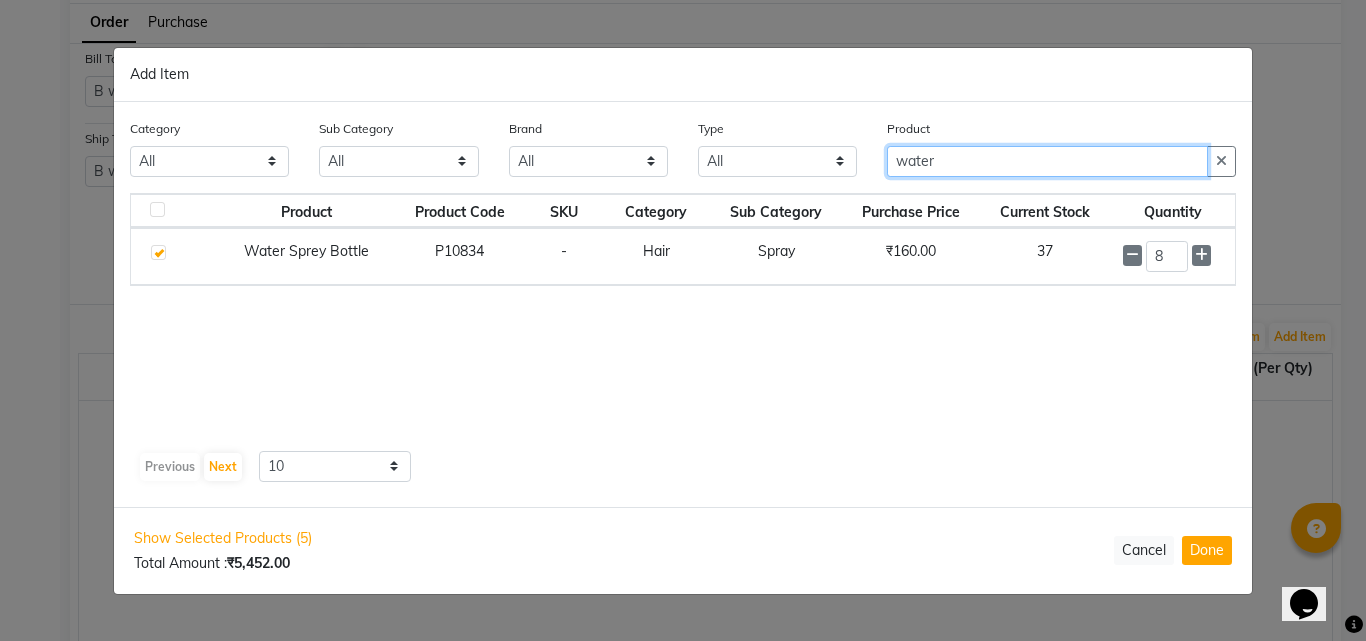 click on "water" 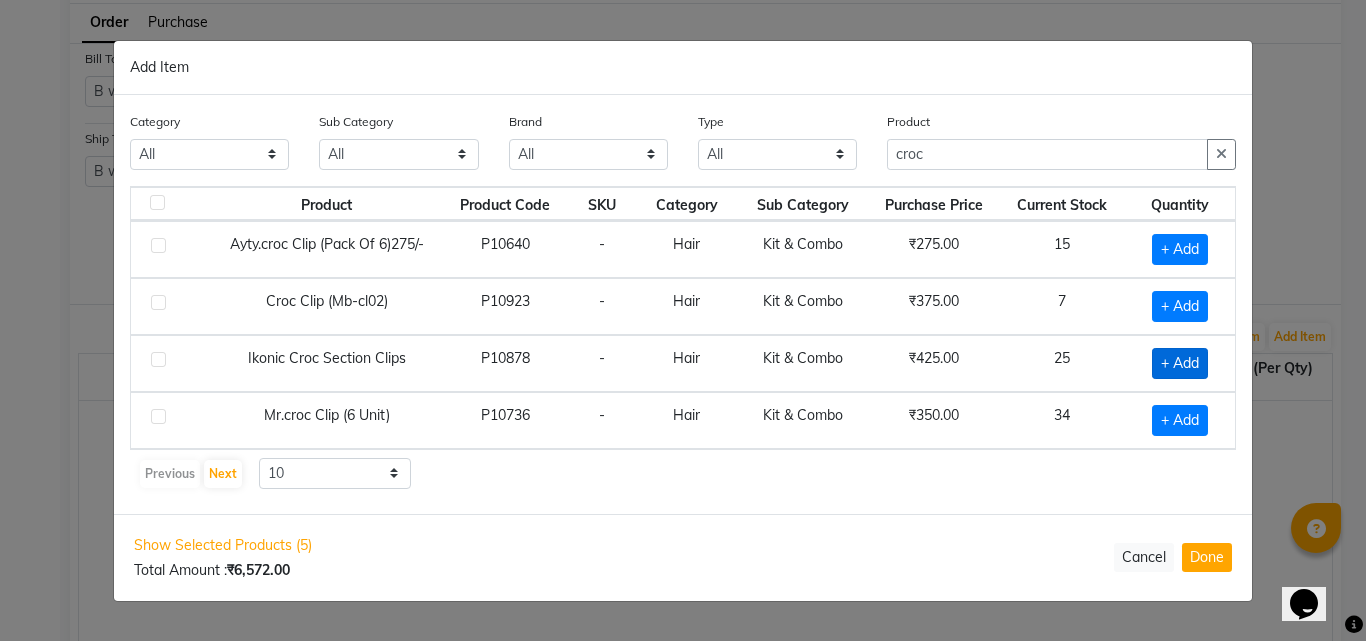 click on "+ Add" 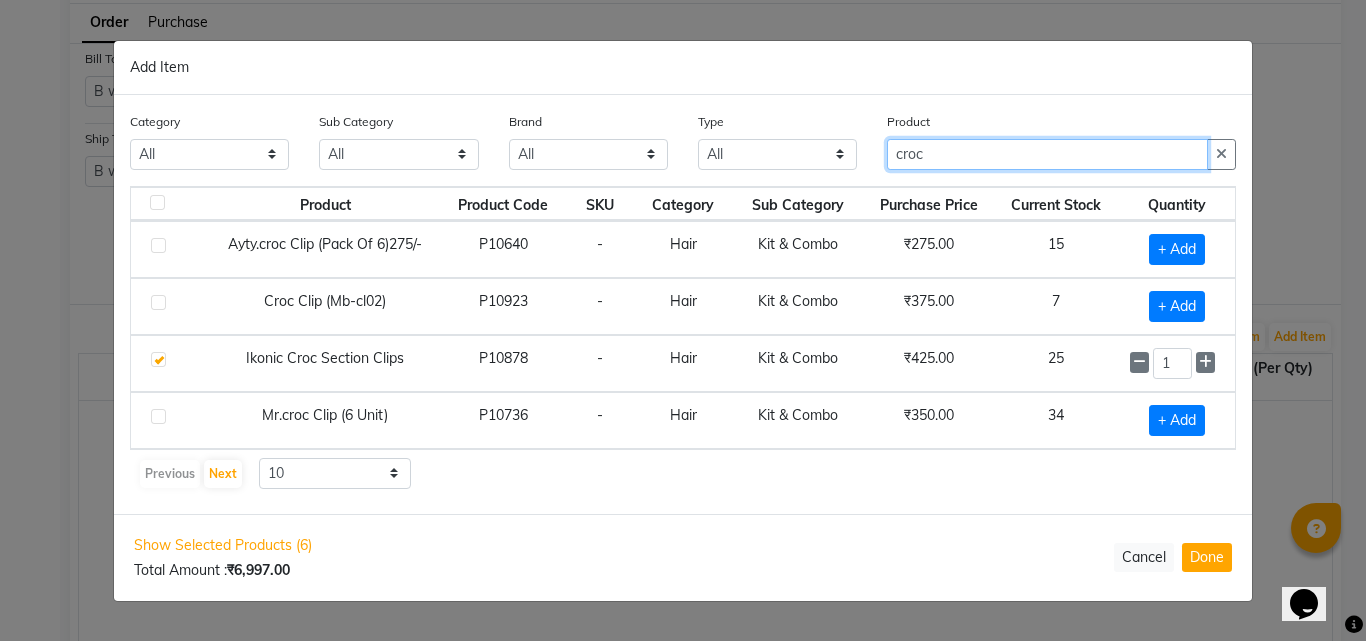 click on "croc" 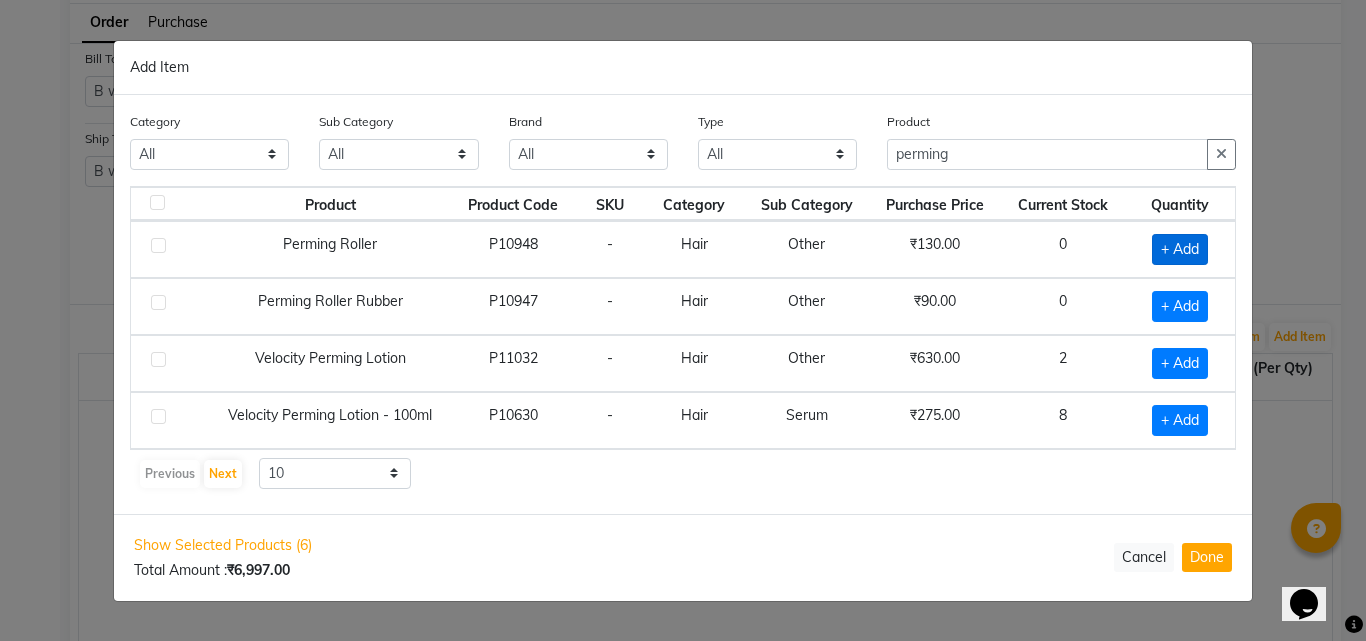 click on "+ Add" 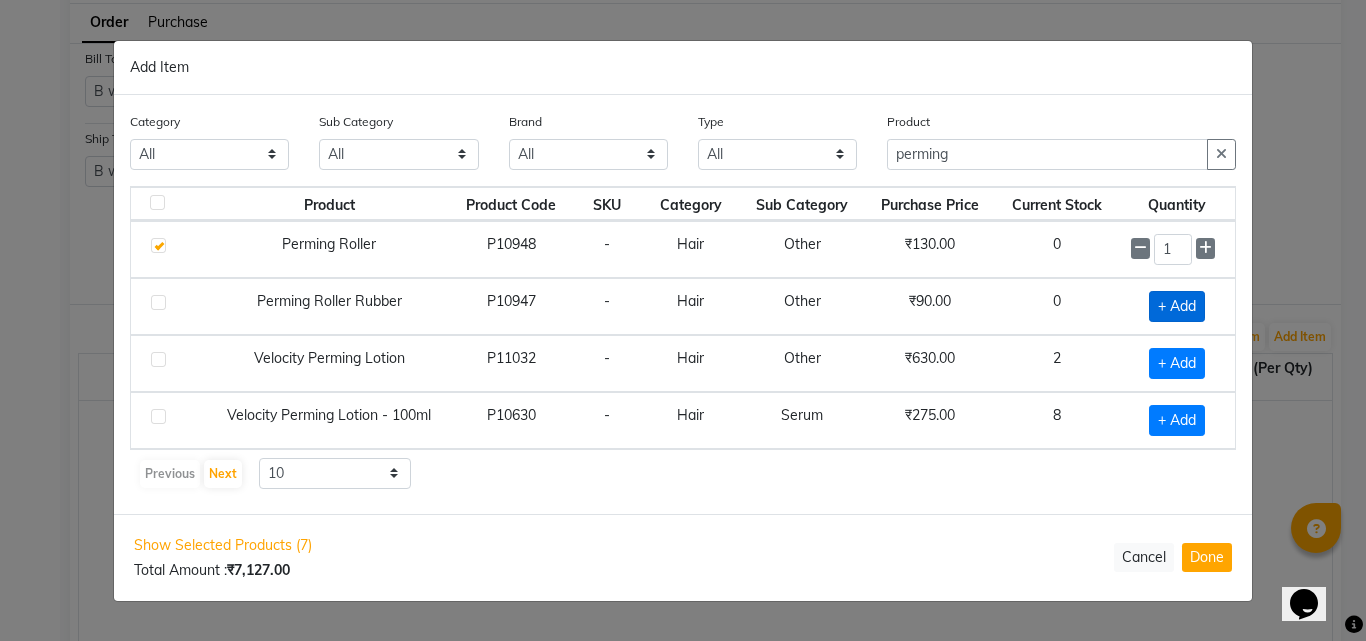 click on "+ Add" 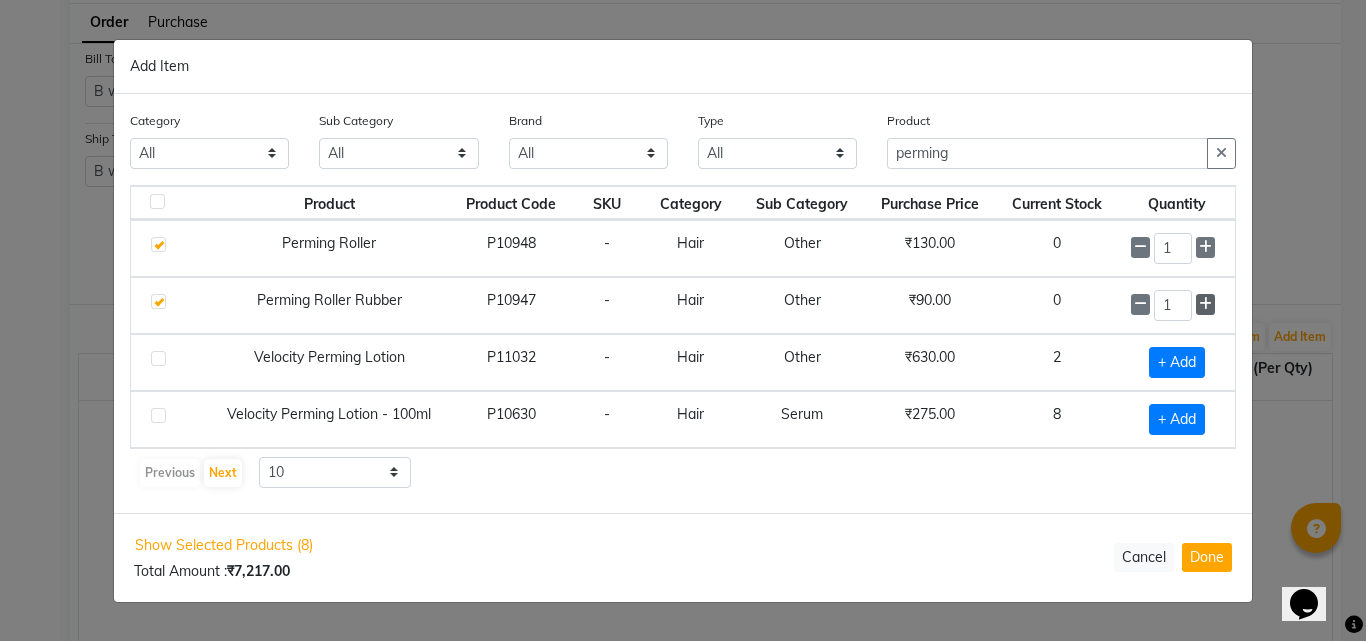 click 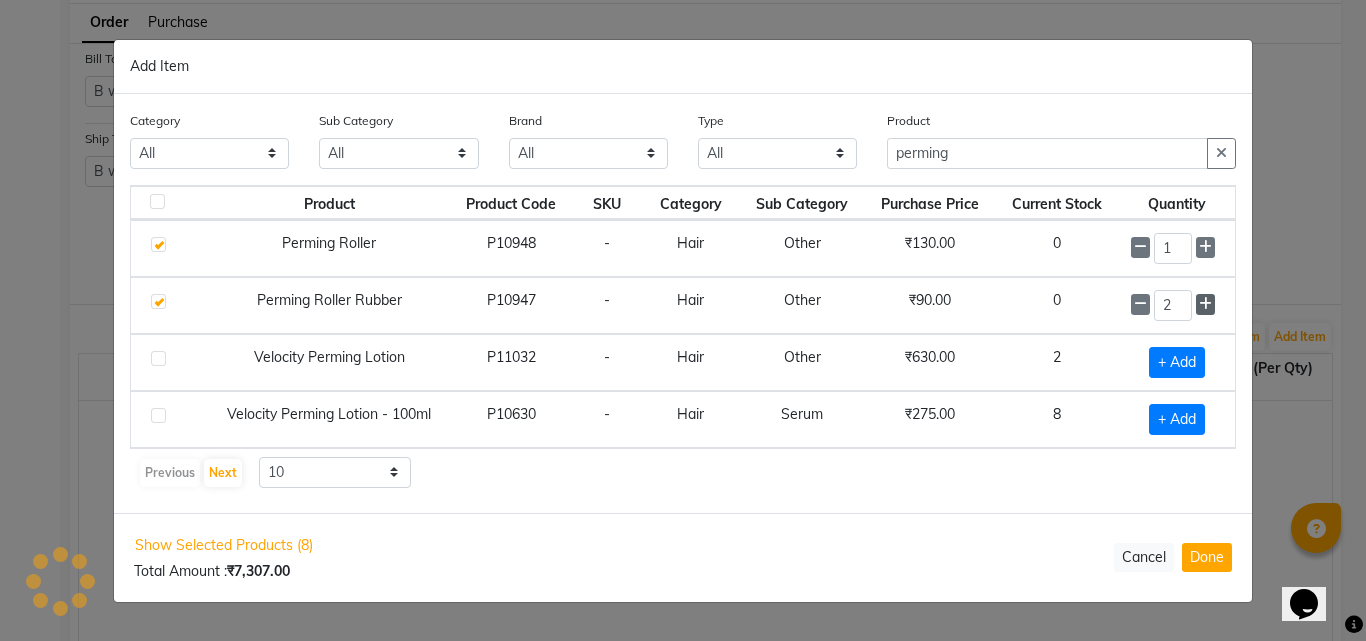 click 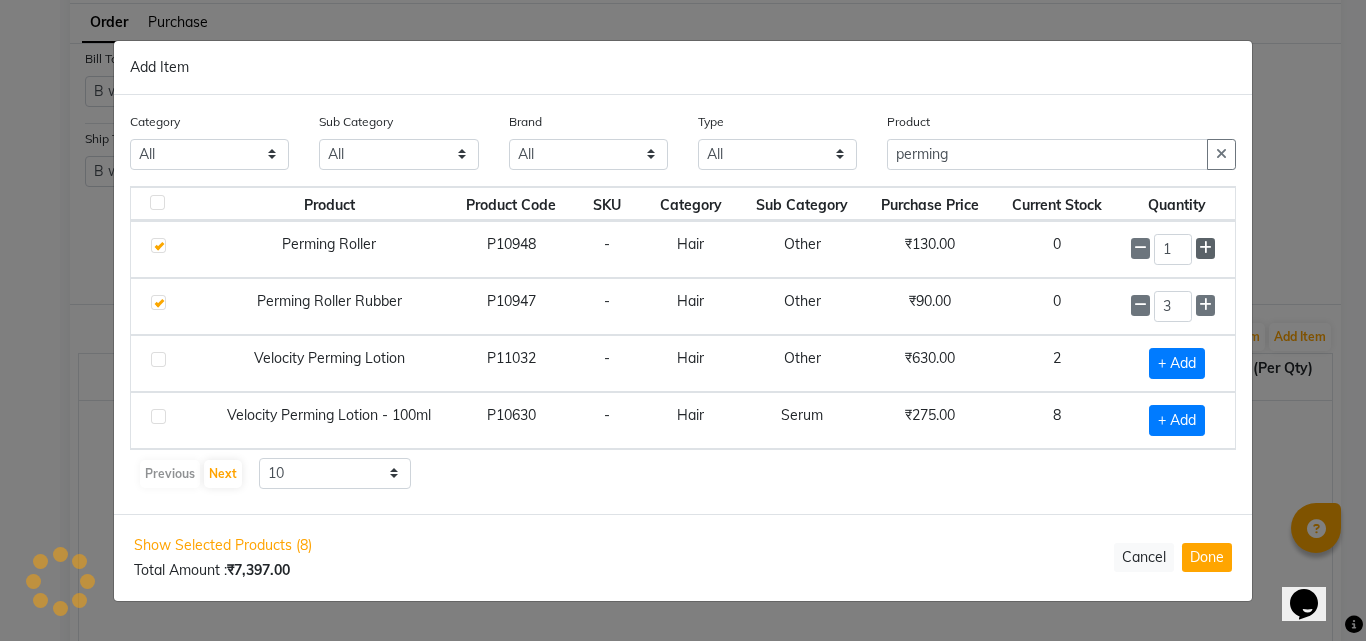click 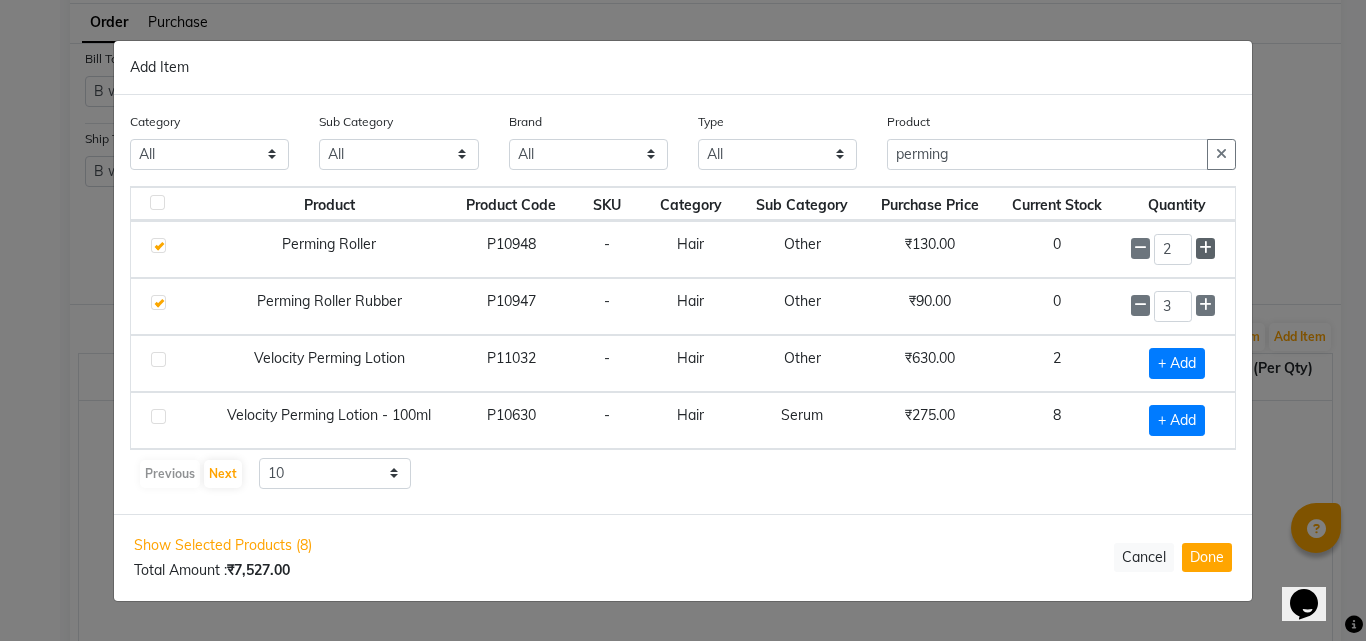 click 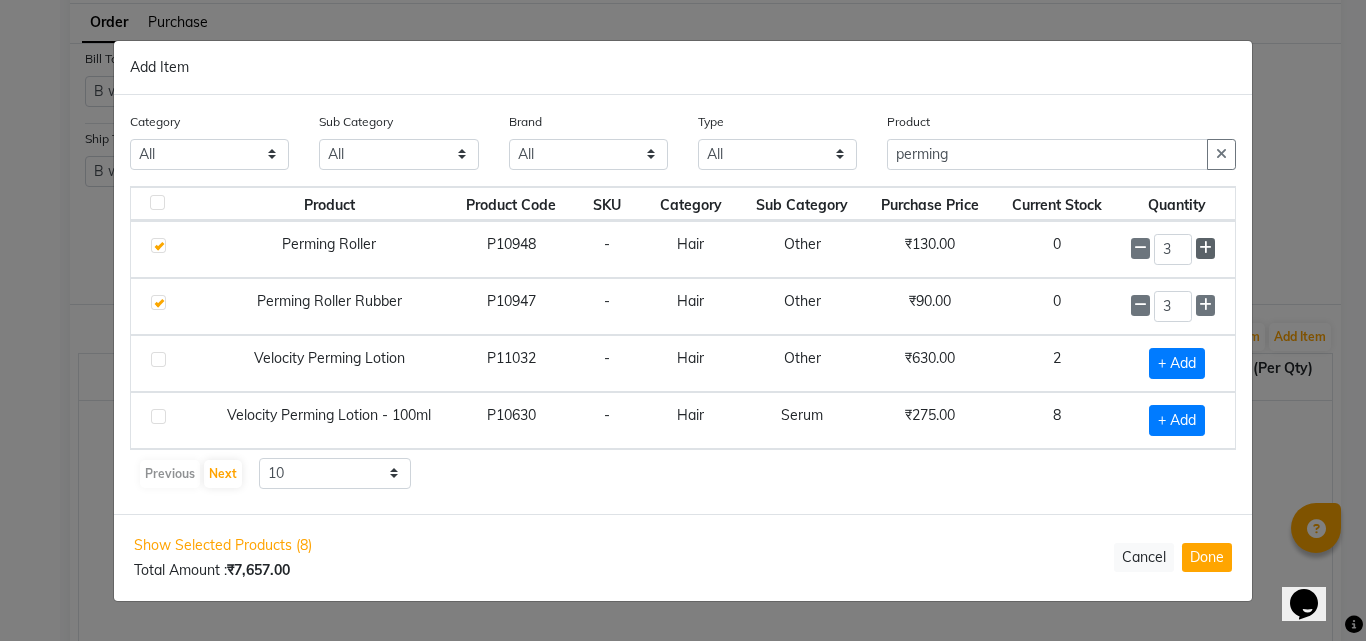click 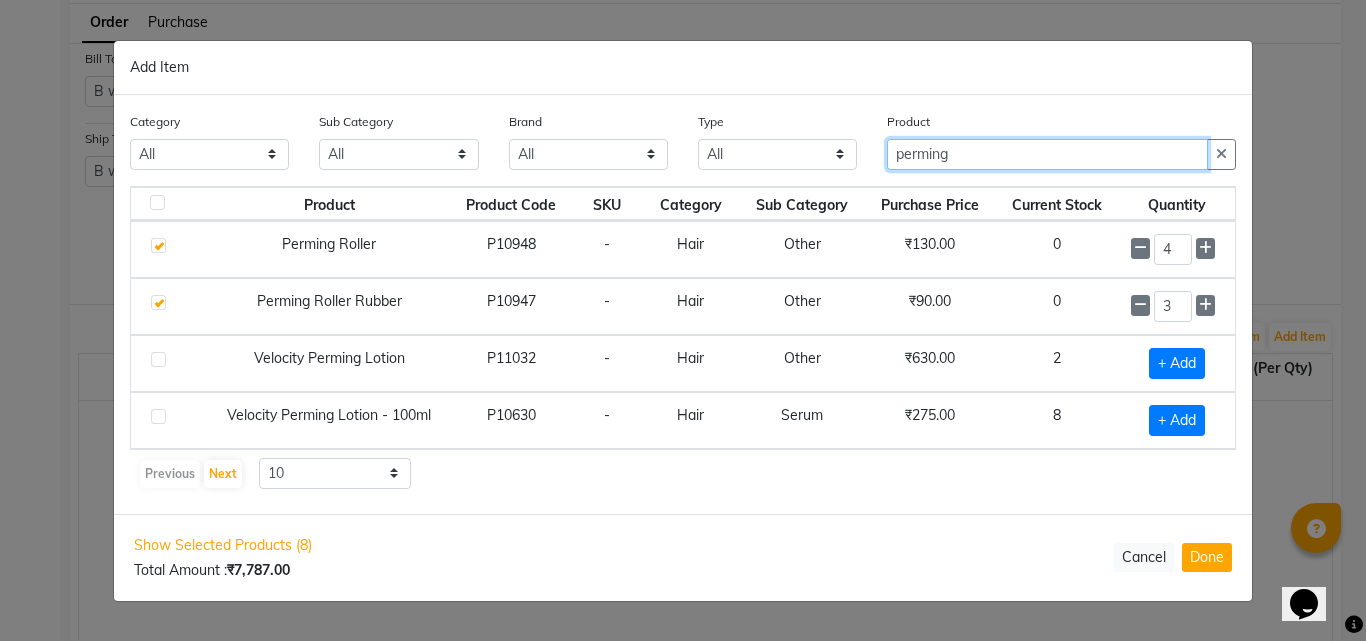 click on "perming" 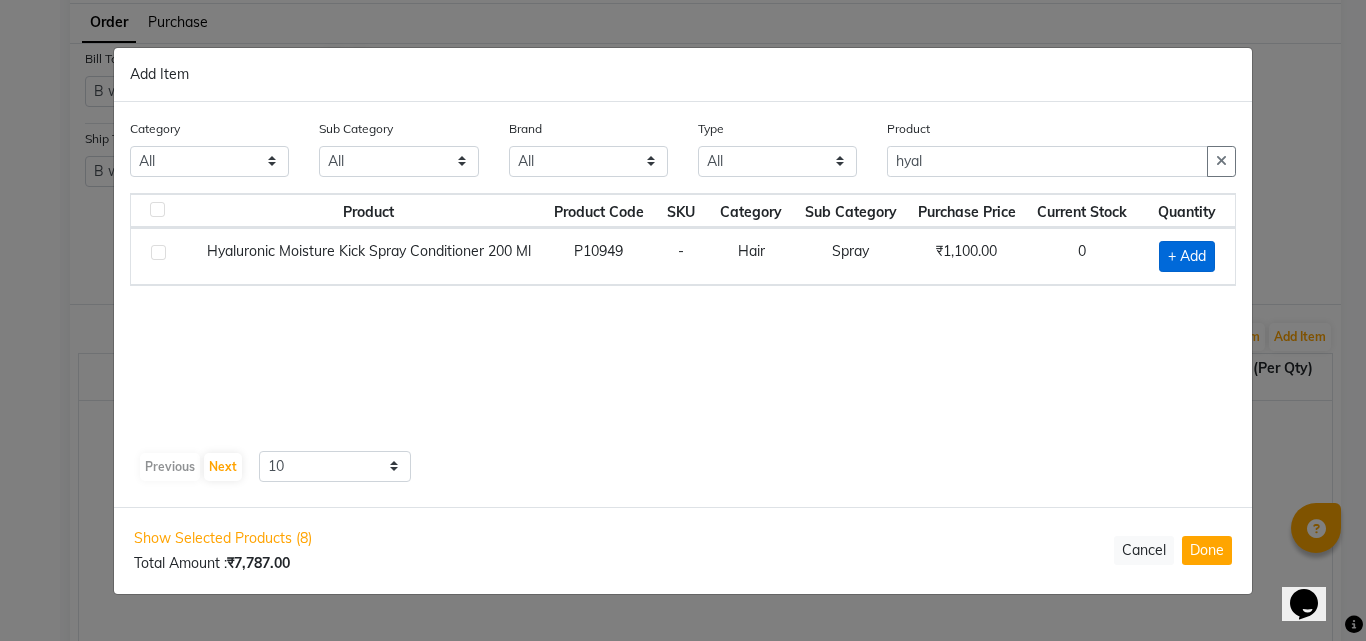 click on "+ Add" 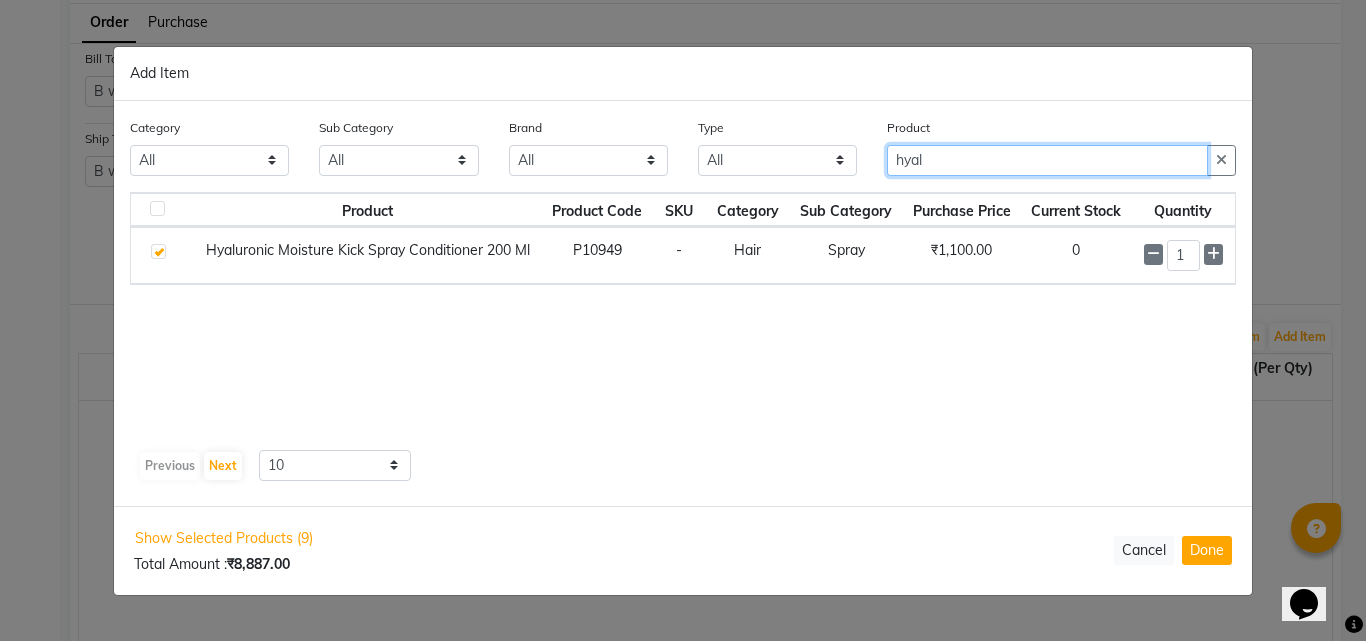 click on "hyal" 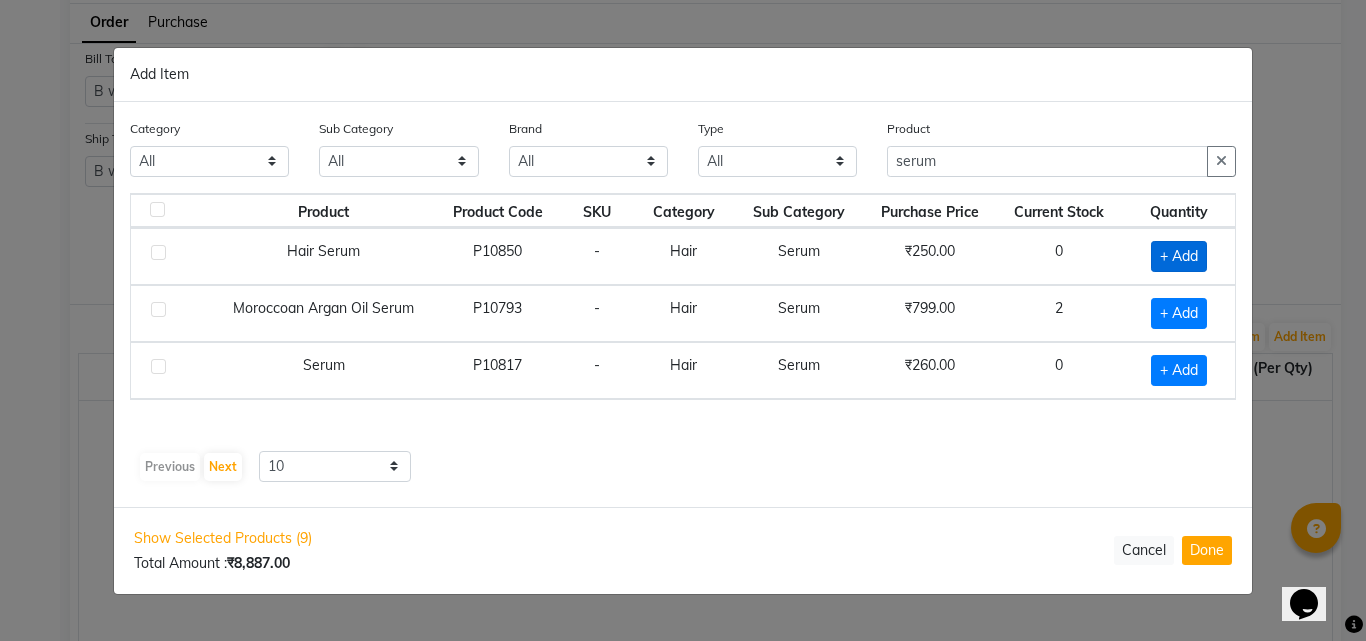 click on "+ Add" 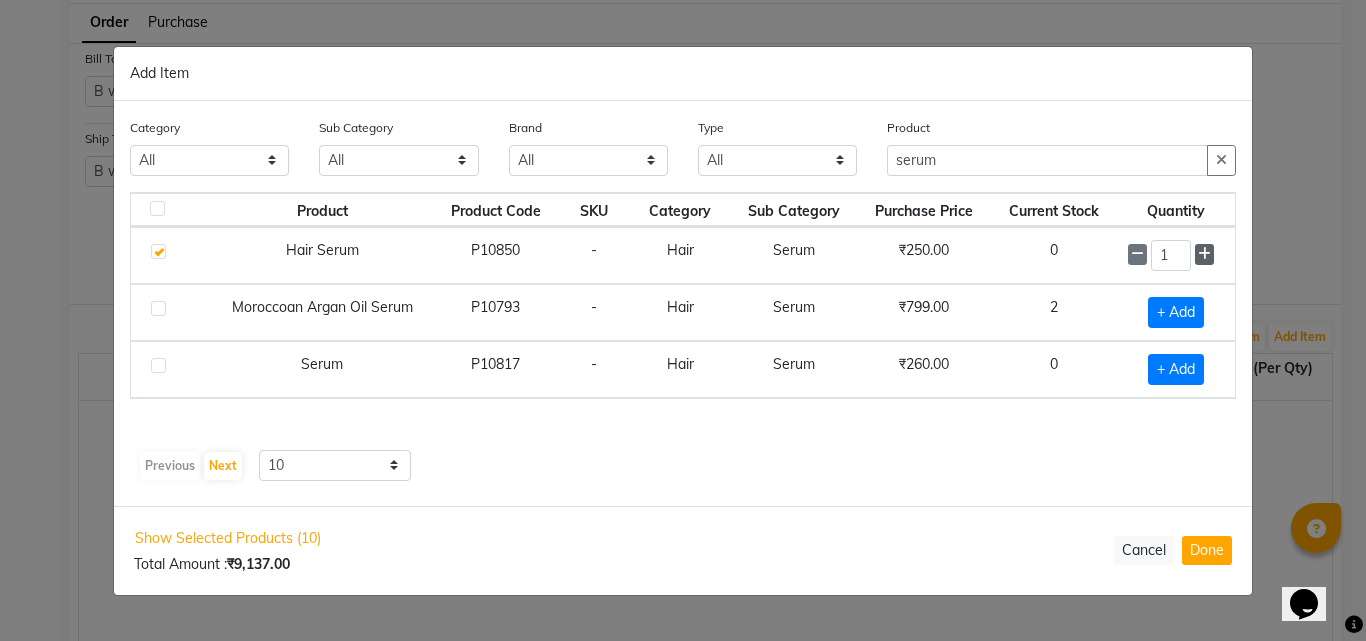 click 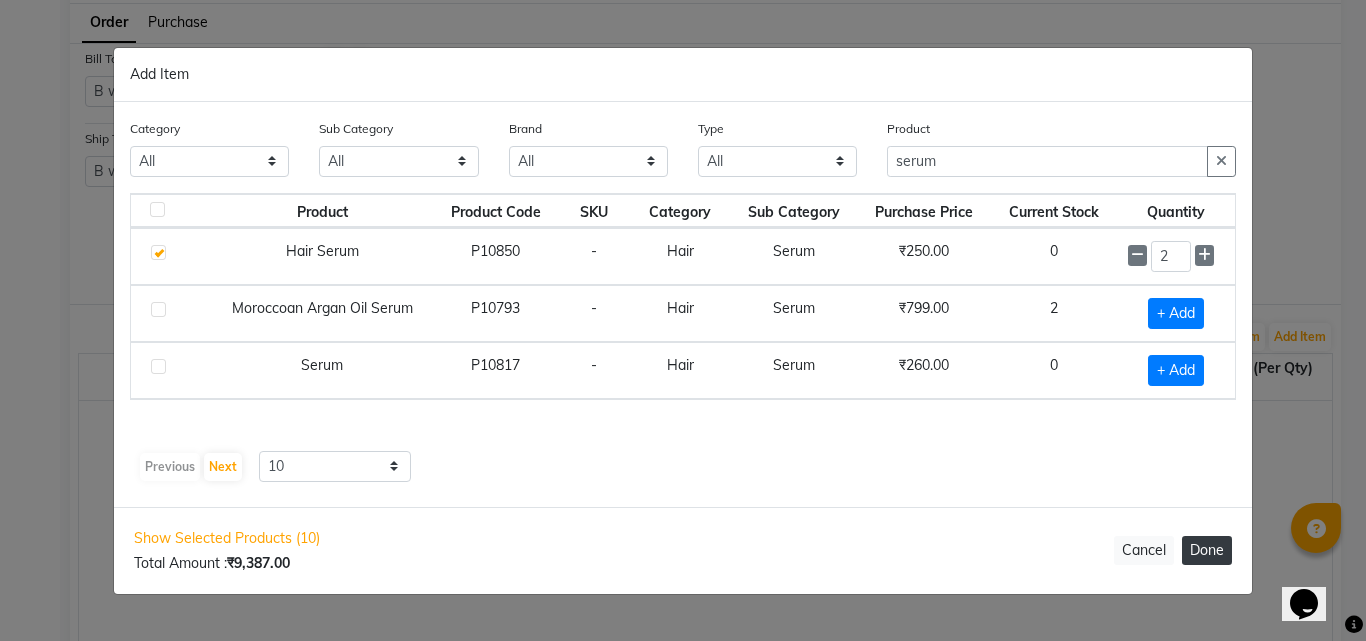 click on "Done" 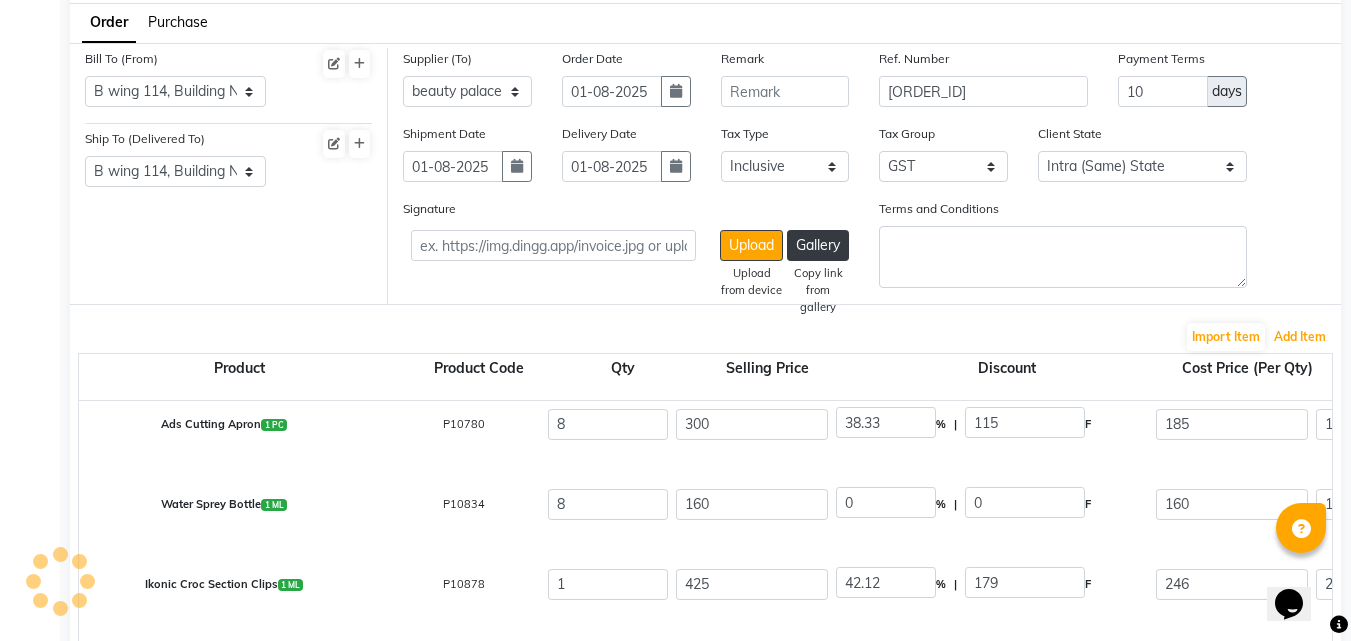 scroll, scrollTop: 0, scrollLeft: 0, axis: both 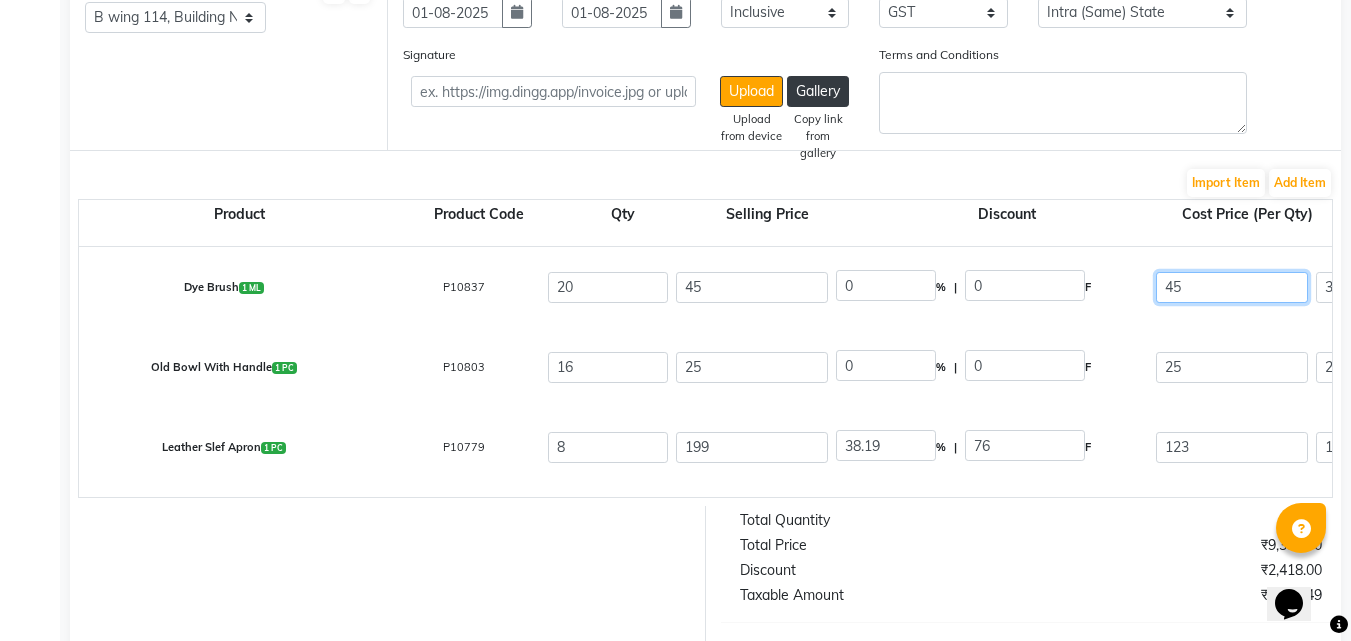 click on "45" 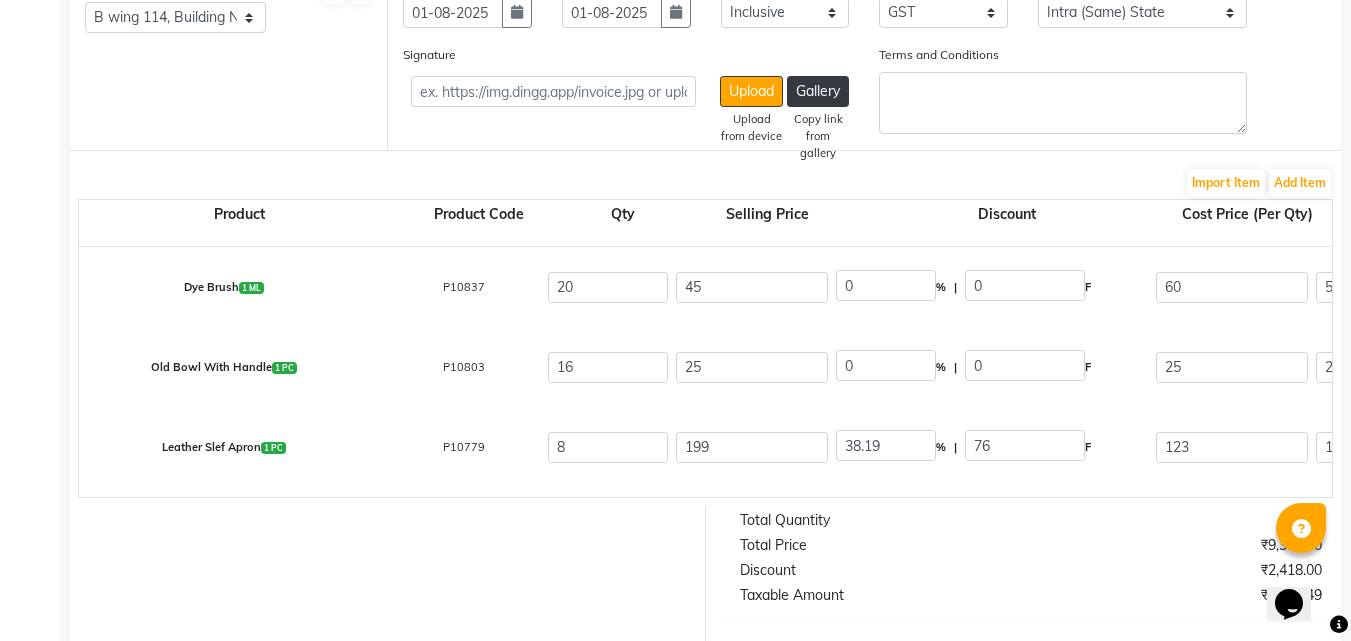 click on "25" 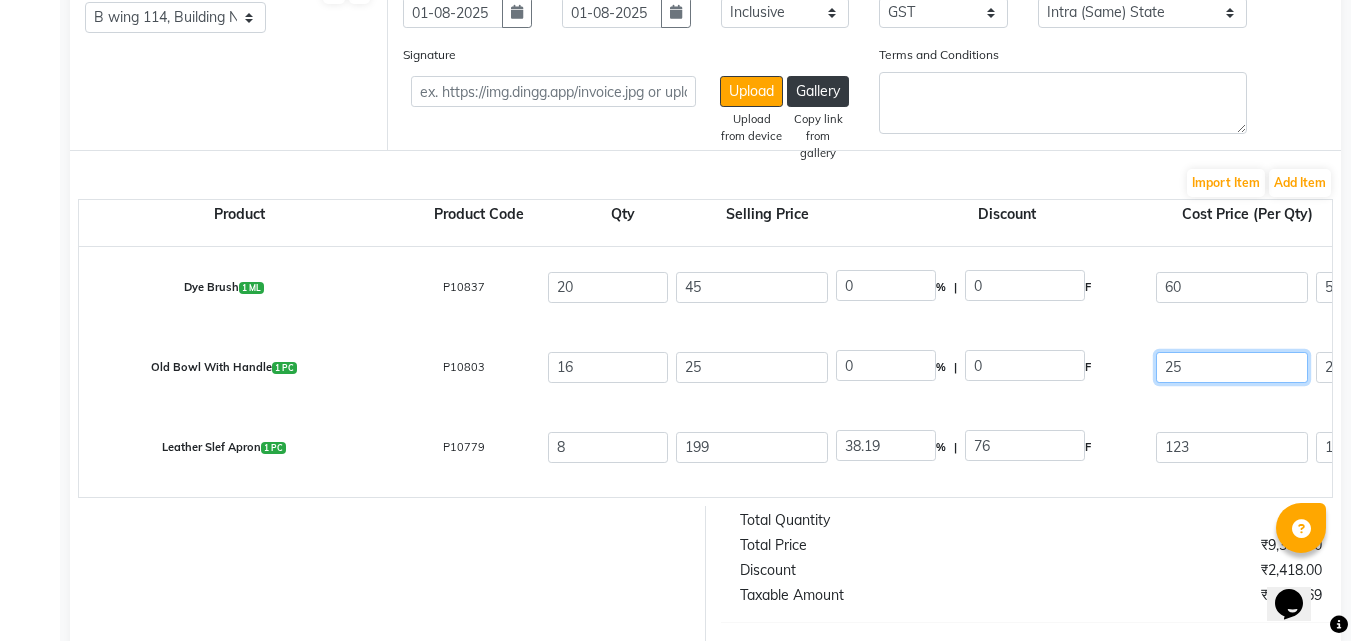 click on "25" 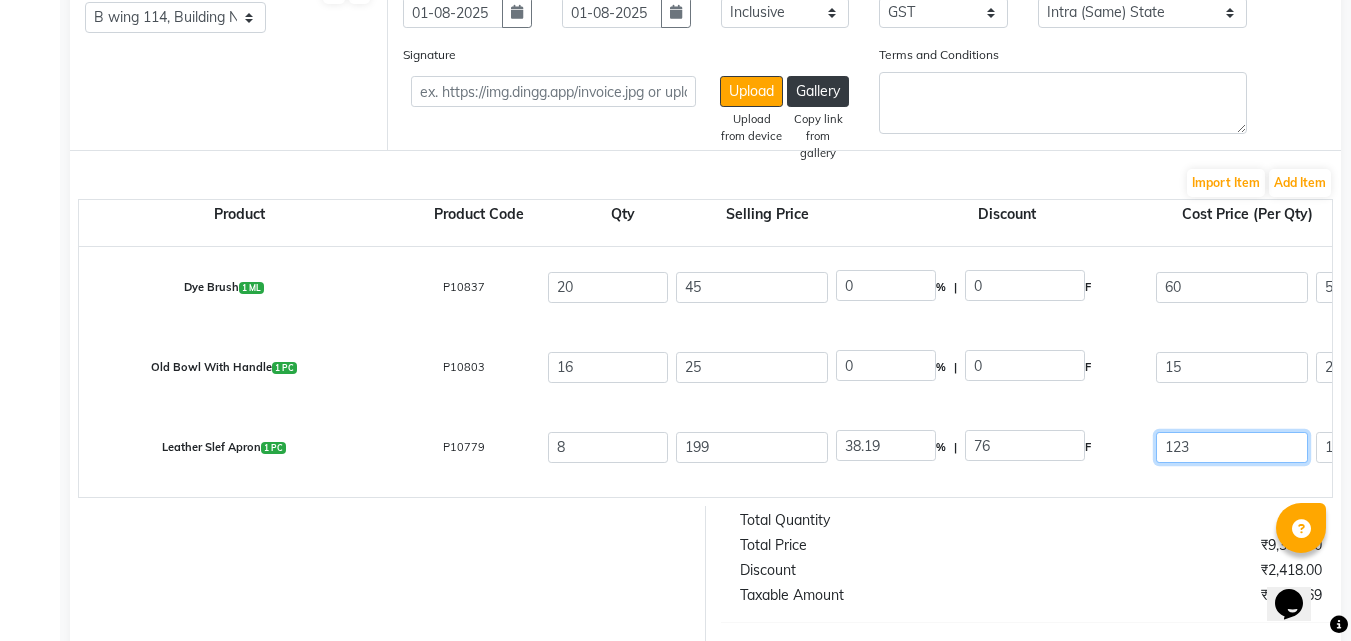 click on "123" 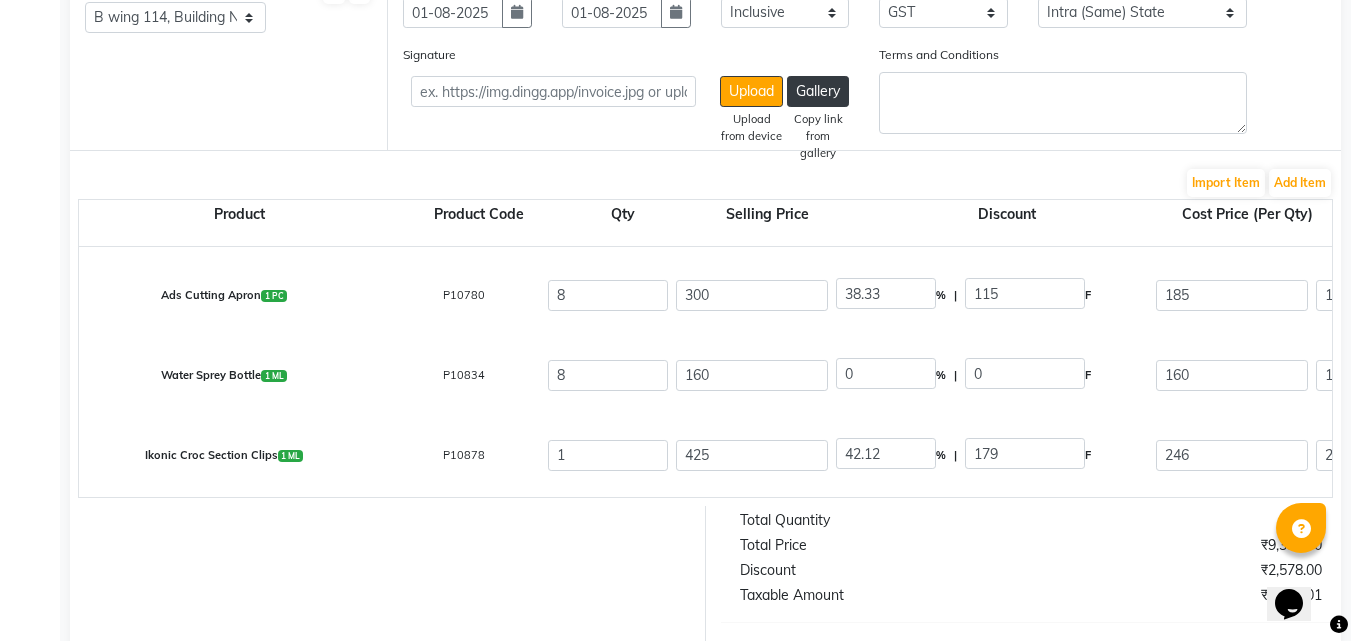 scroll, scrollTop: 233, scrollLeft: 0, axis: vertical 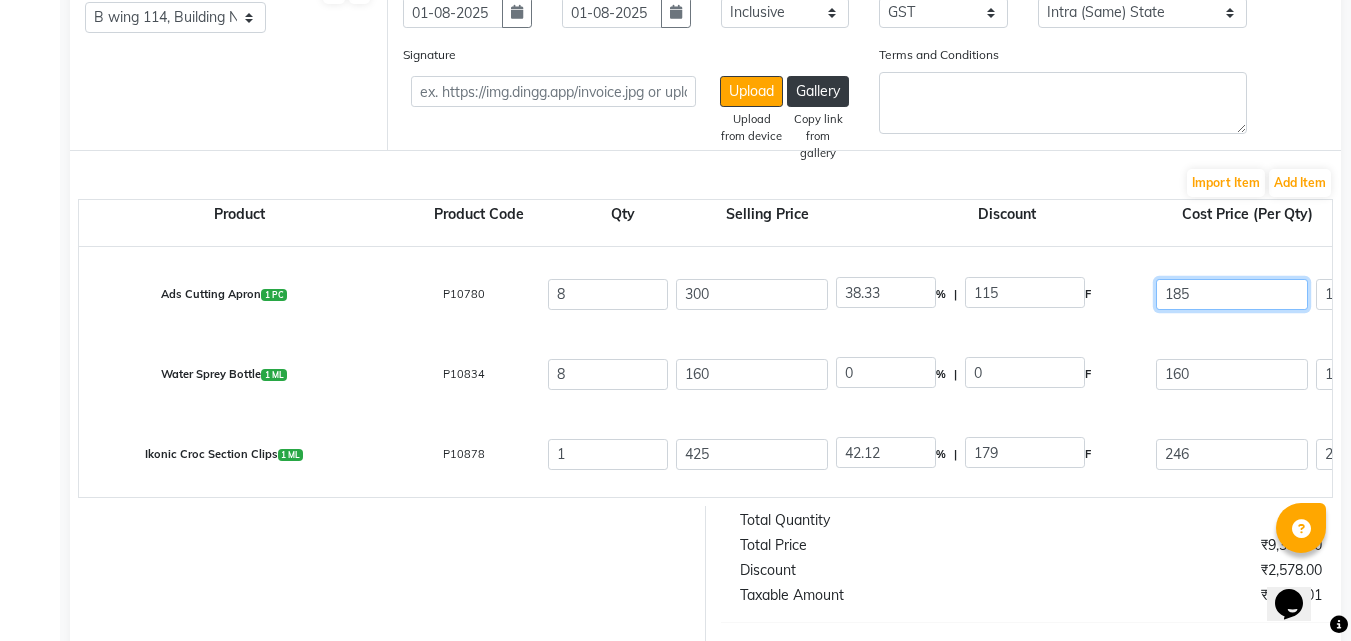 click on "185" 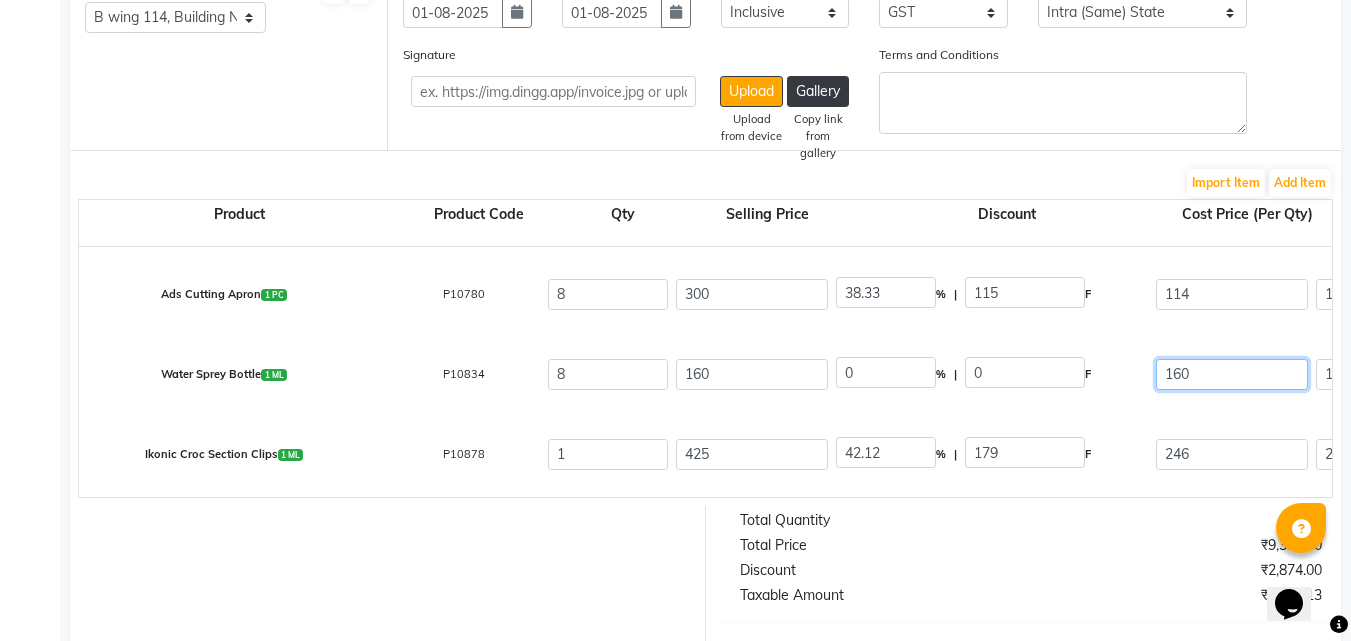 click on "160" 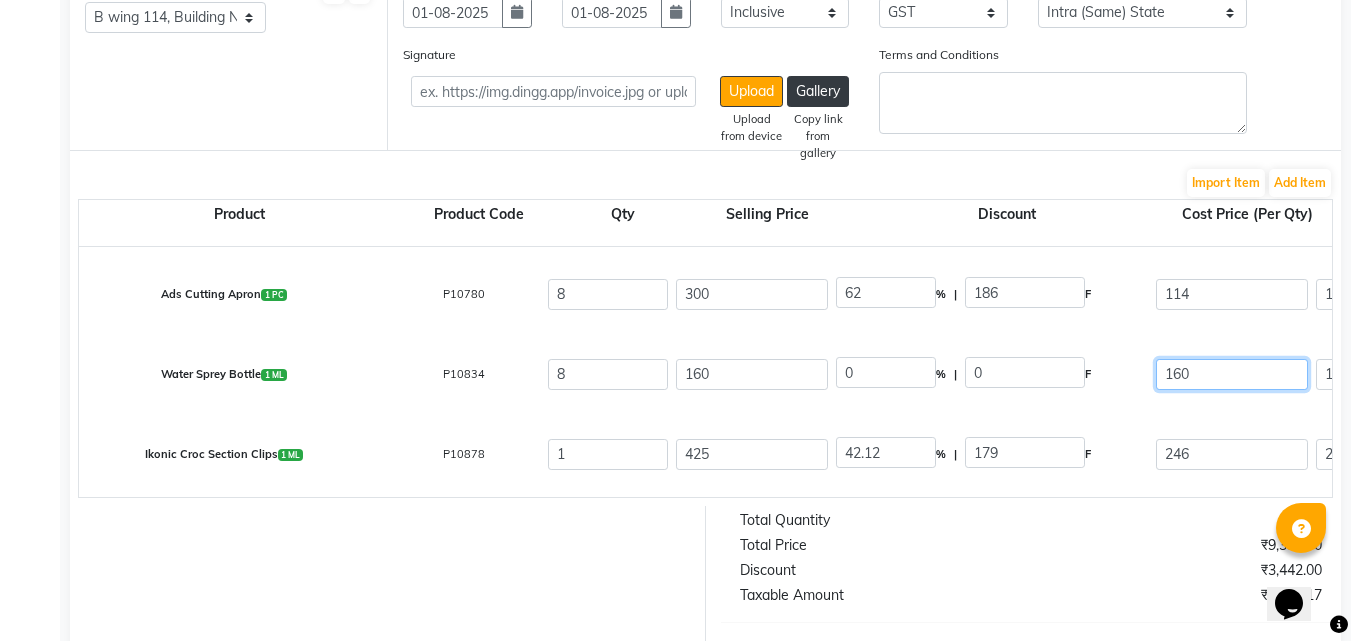 click on "160" 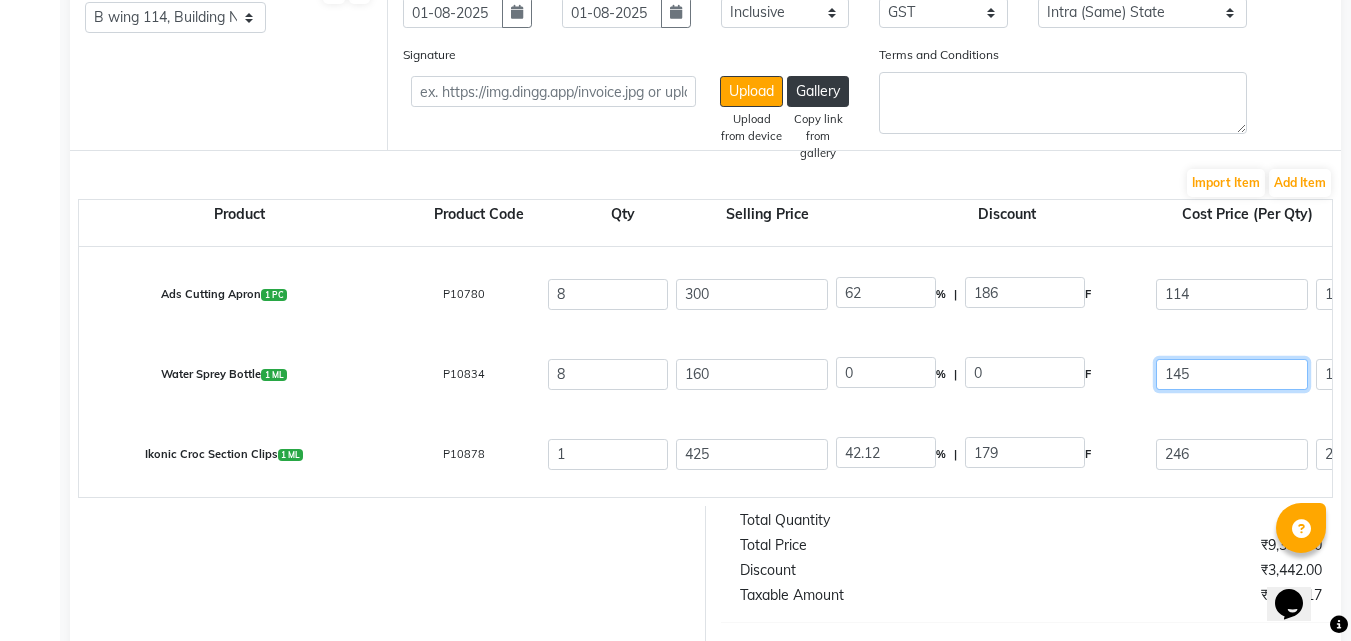 click on "145" 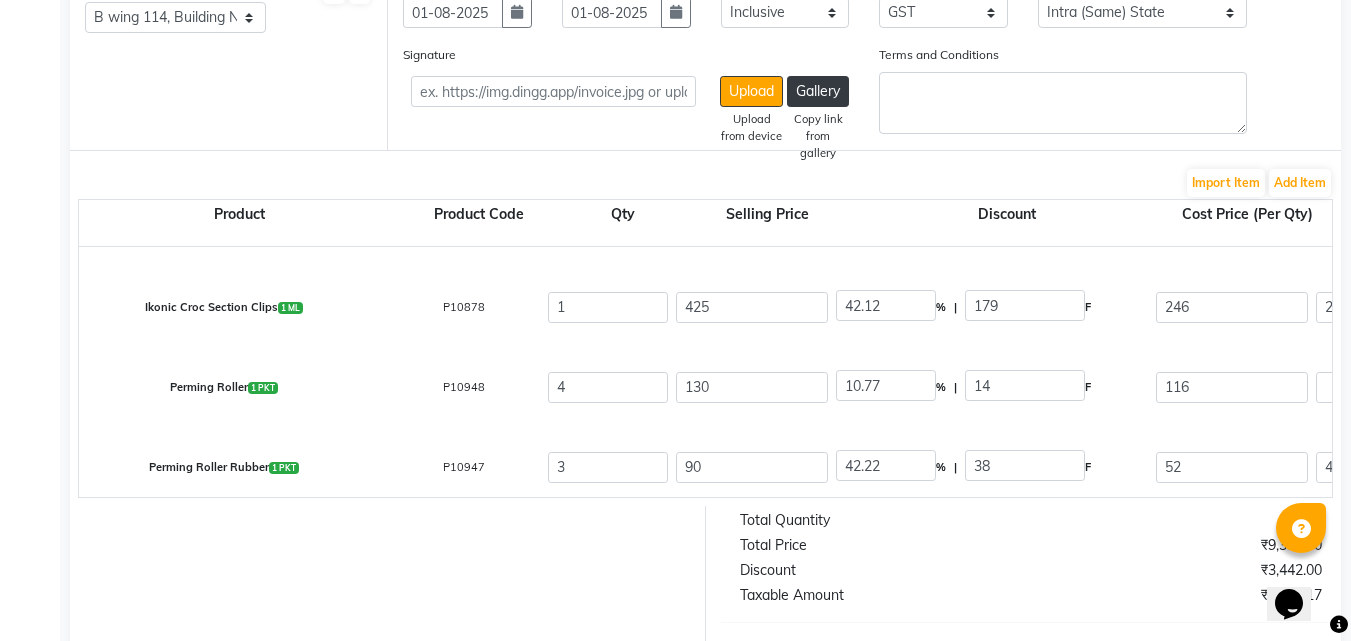 scroll, scrollTop: 400, scrollLeft: 0, axis: vertical 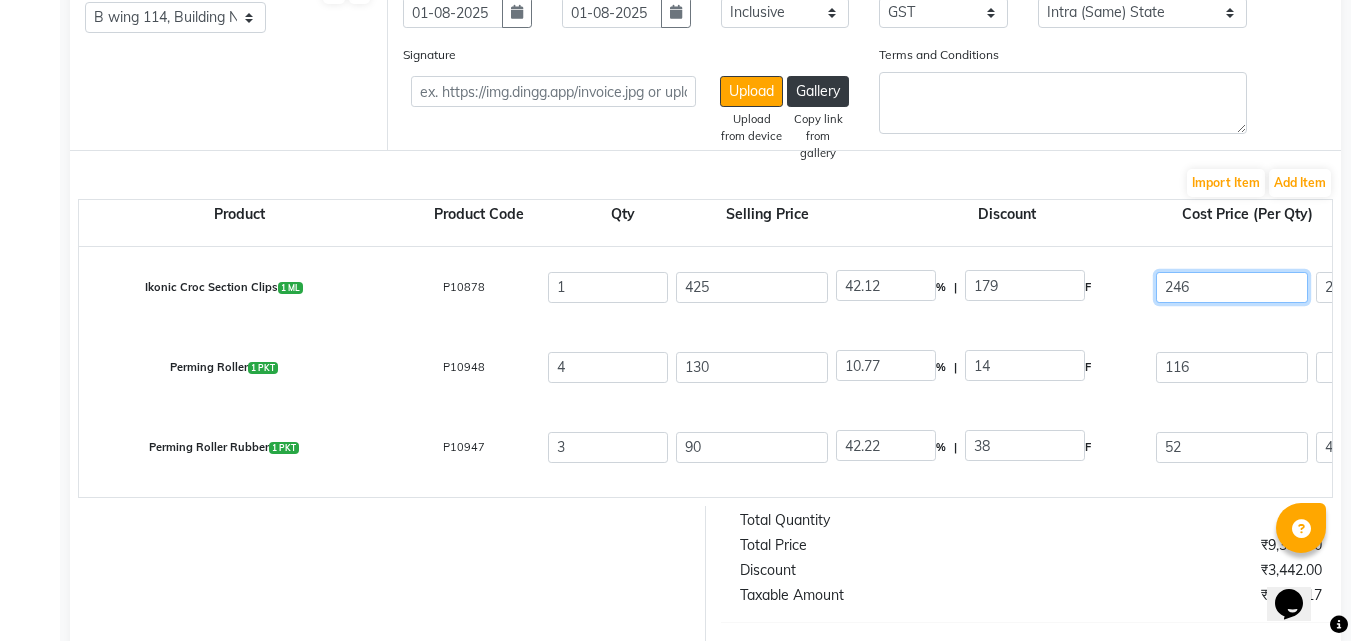 click on "246" 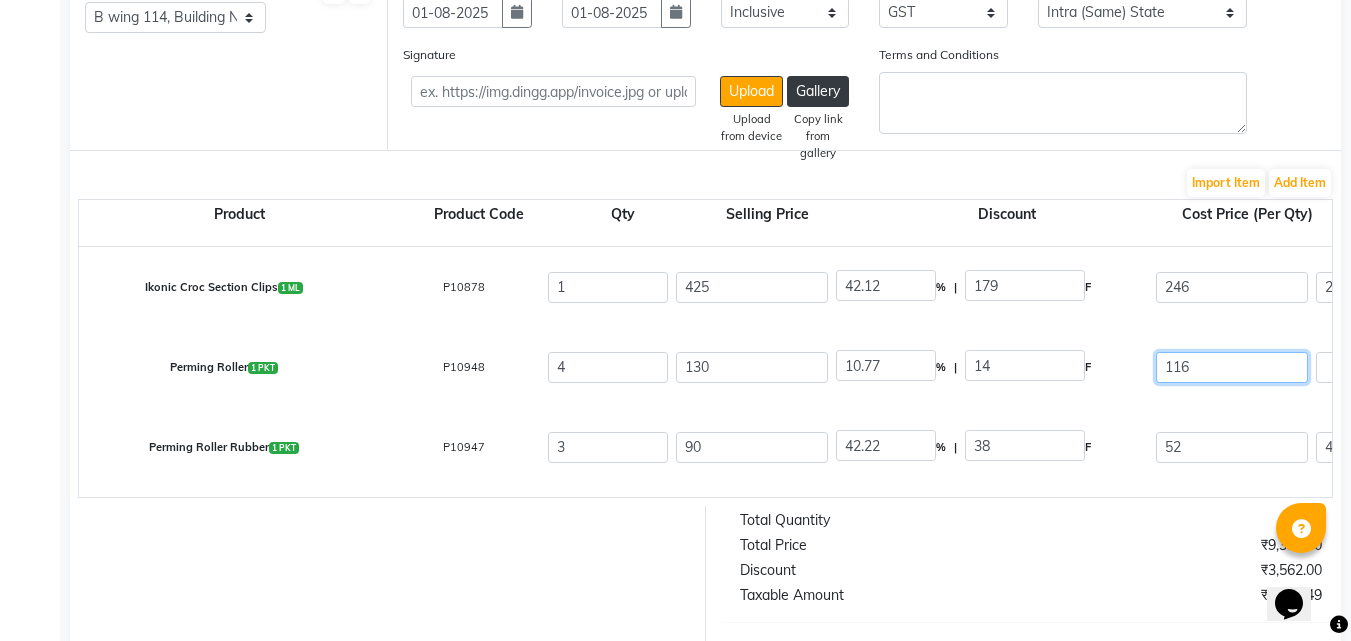 click on "116" 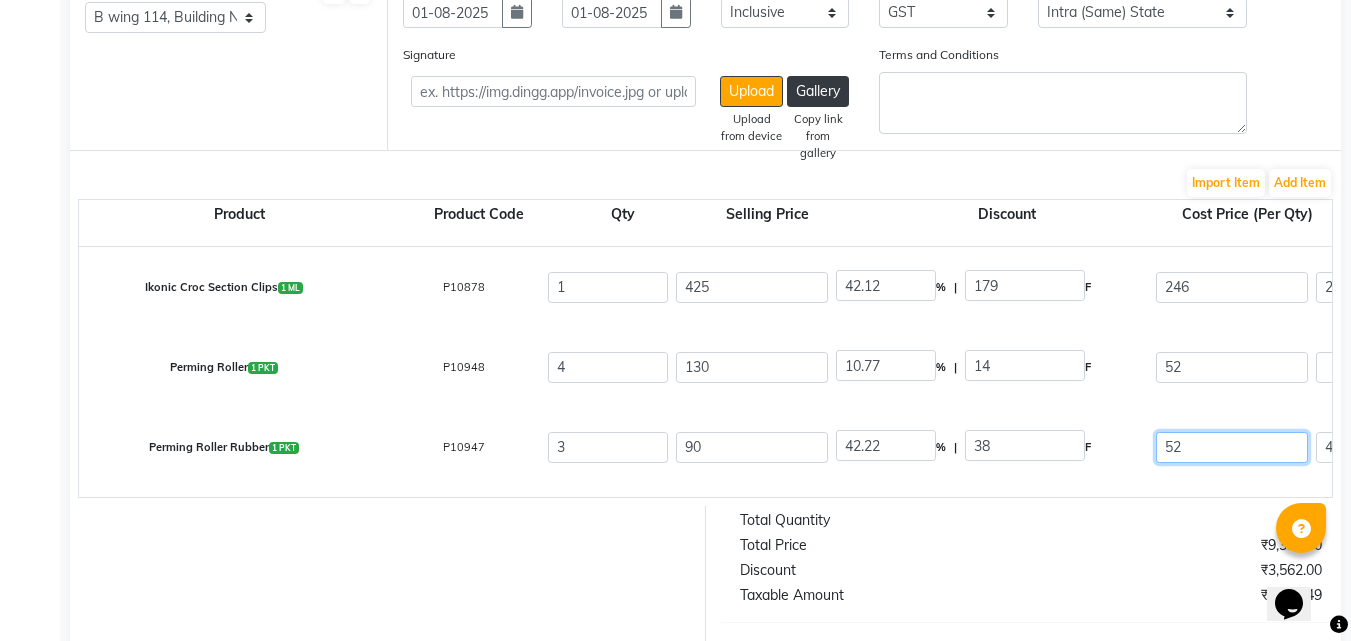 click on "52" 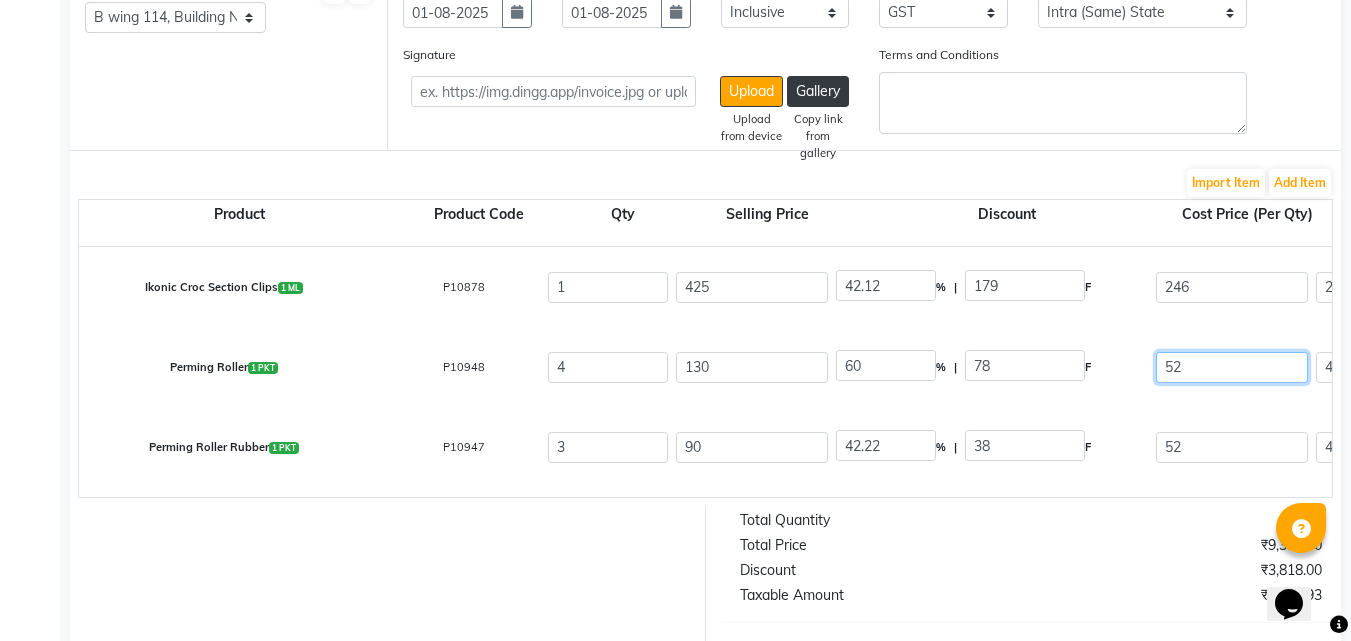 click on "52" 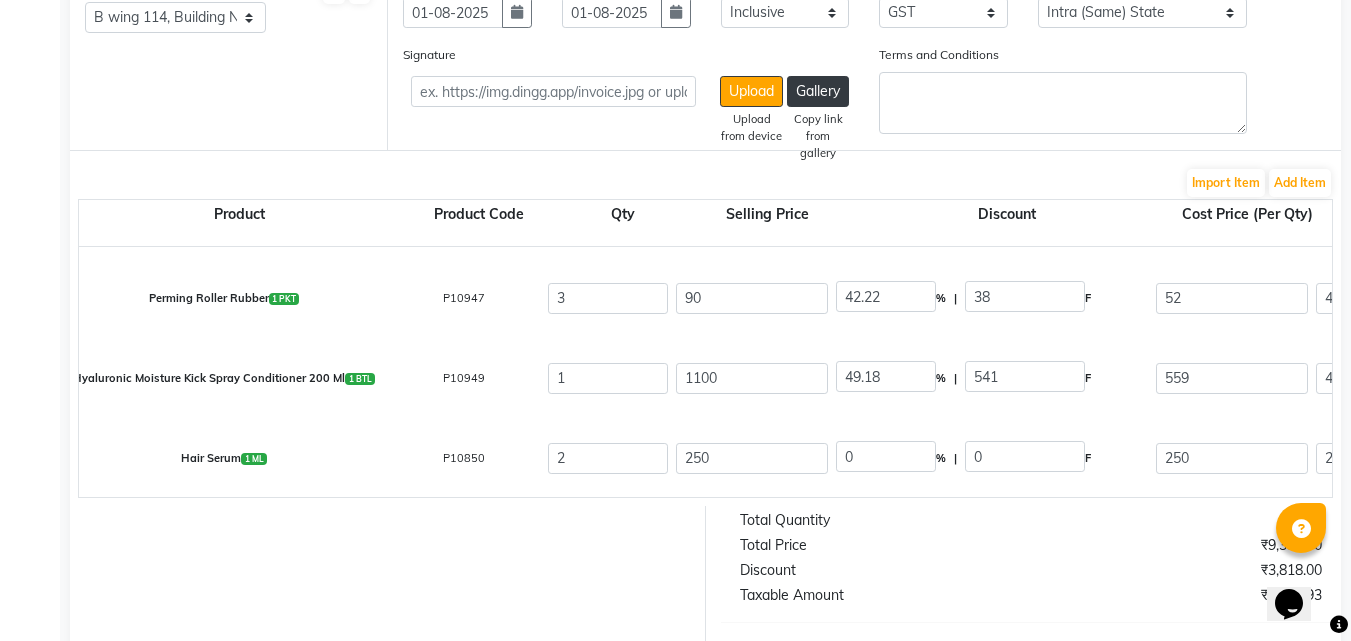 scroll, scrollTop: 550, scrollLeft: 0, axis: vertical 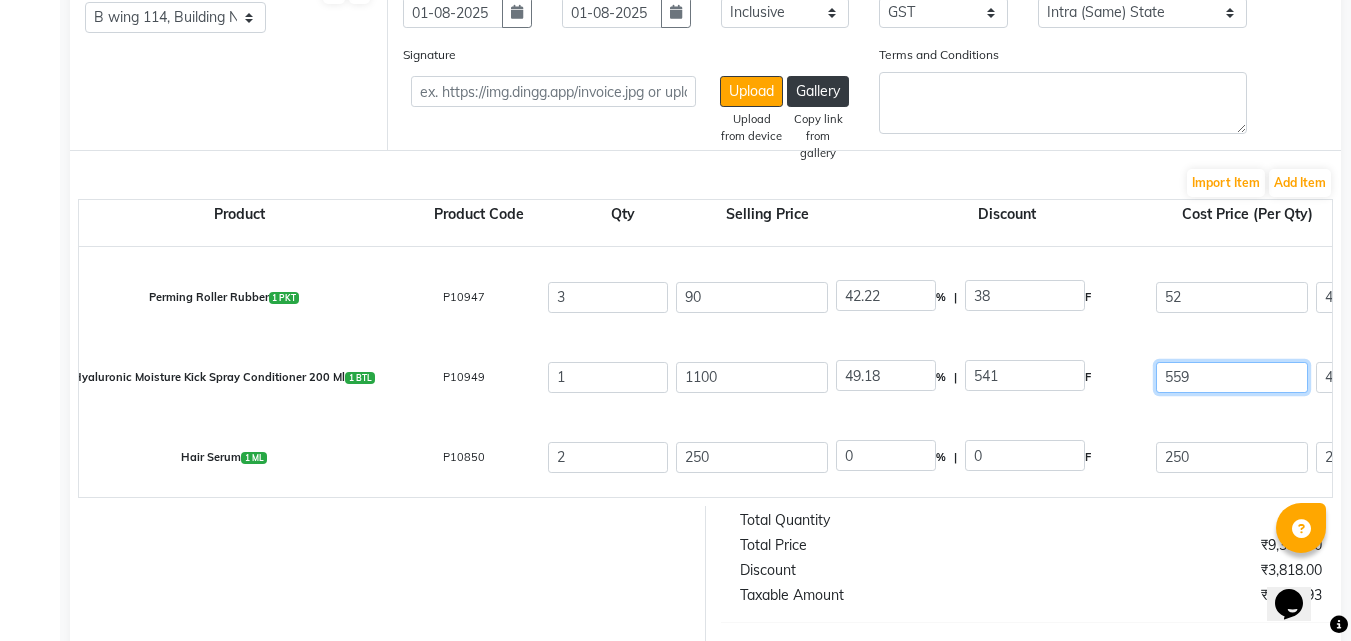click on "559" 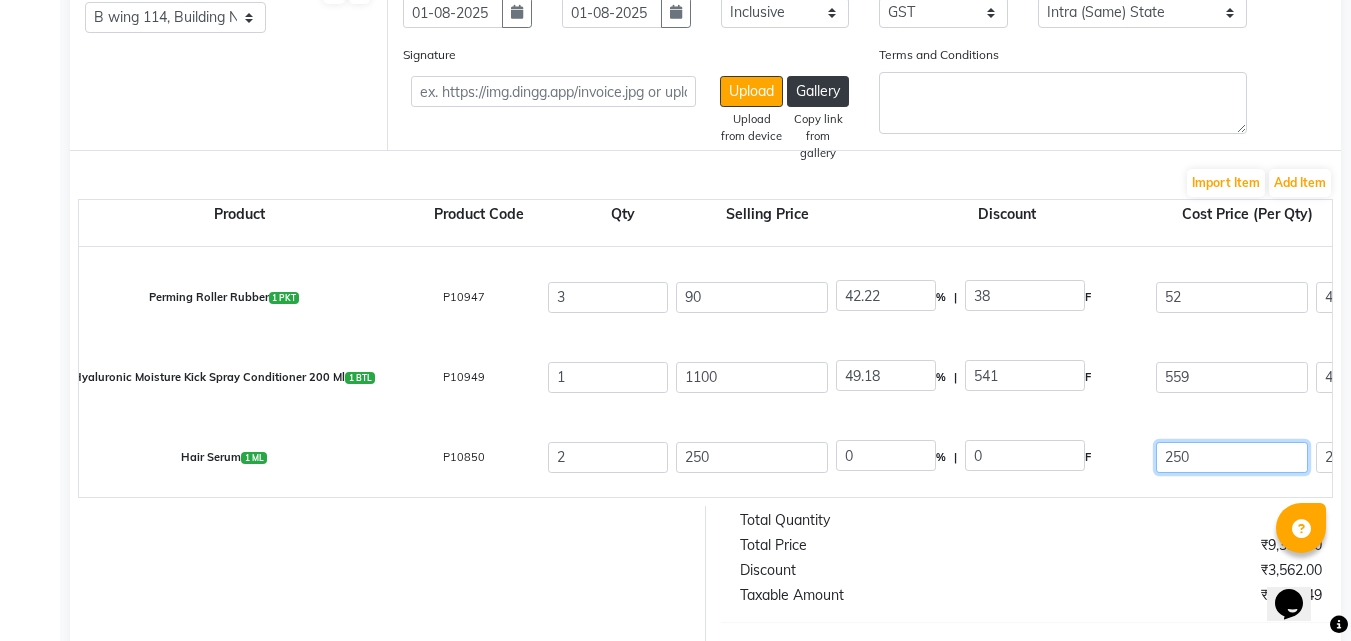 click on "250" 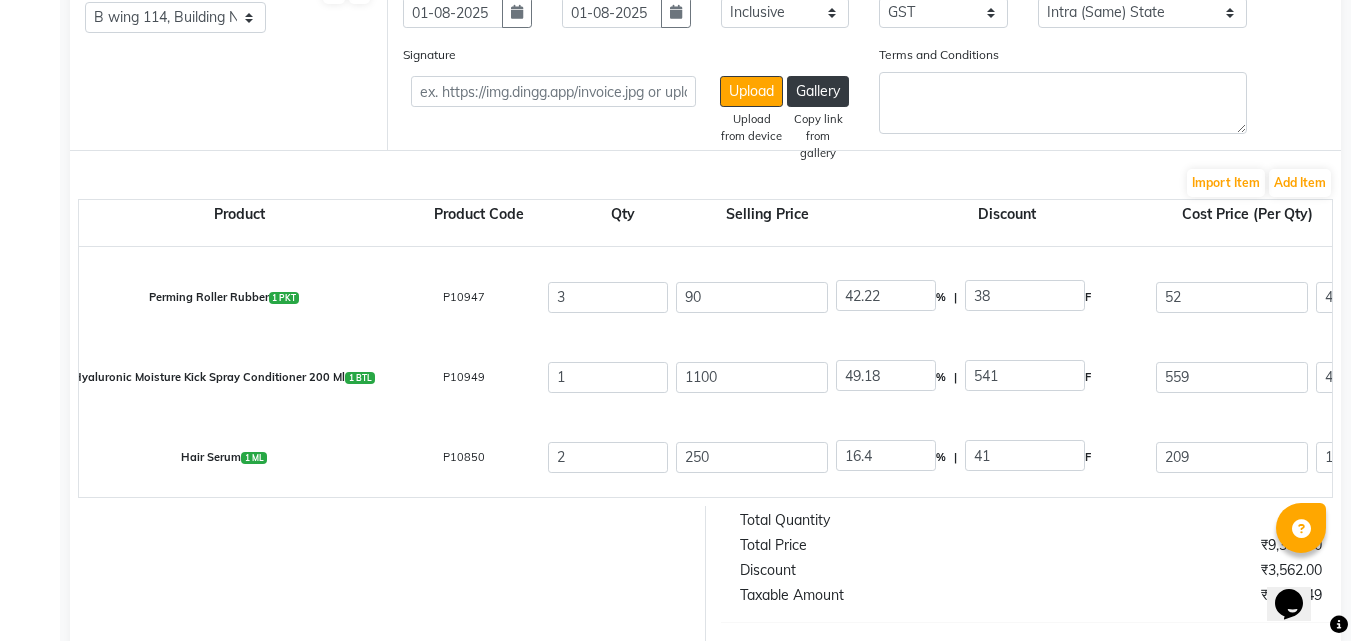 click on "Hair Serum 1 ML P10850 2 250 16.4 % | 41 F 209 177.12 354.24 None 5% 12% GST (18%) 63.76 418" 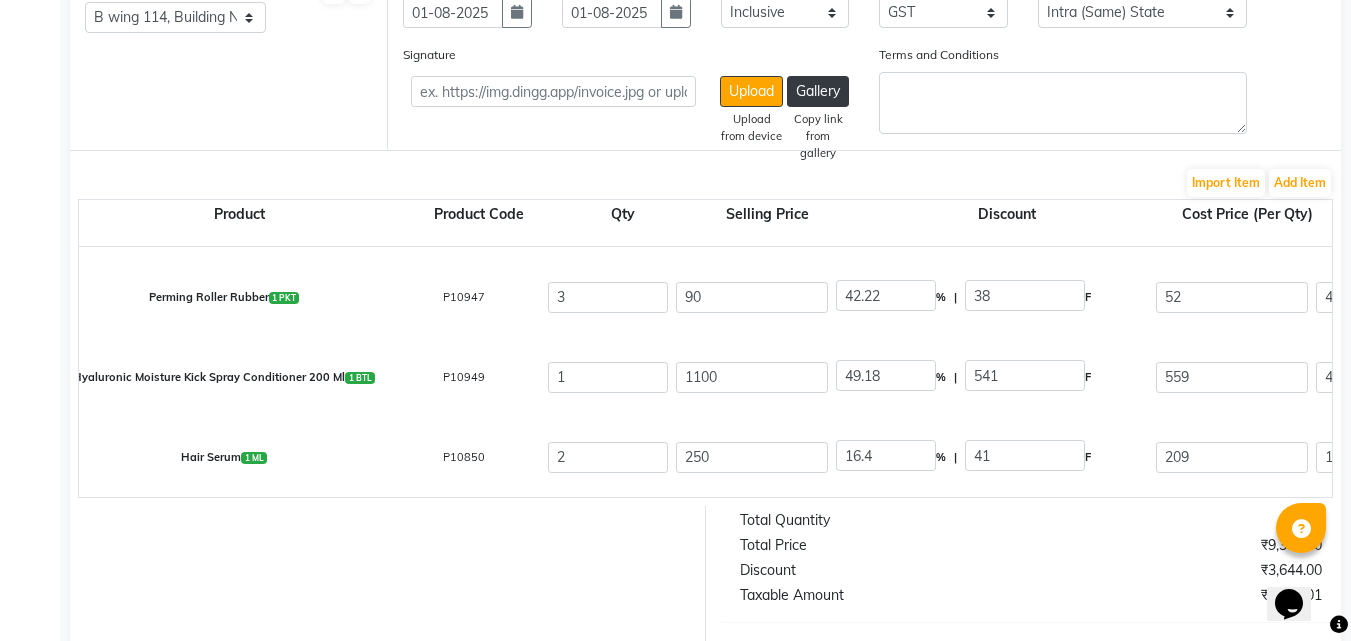 scroll, scrollTop: 750, scrollLeft: 0, axis: vertical 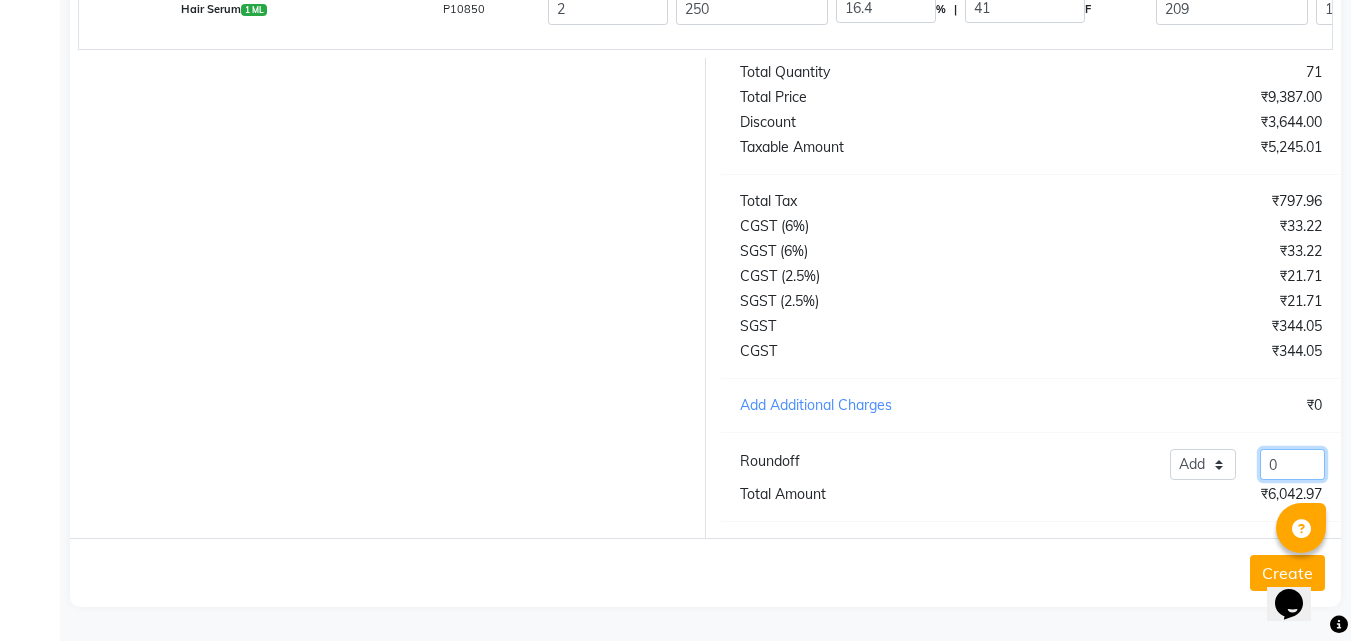 click on "0" 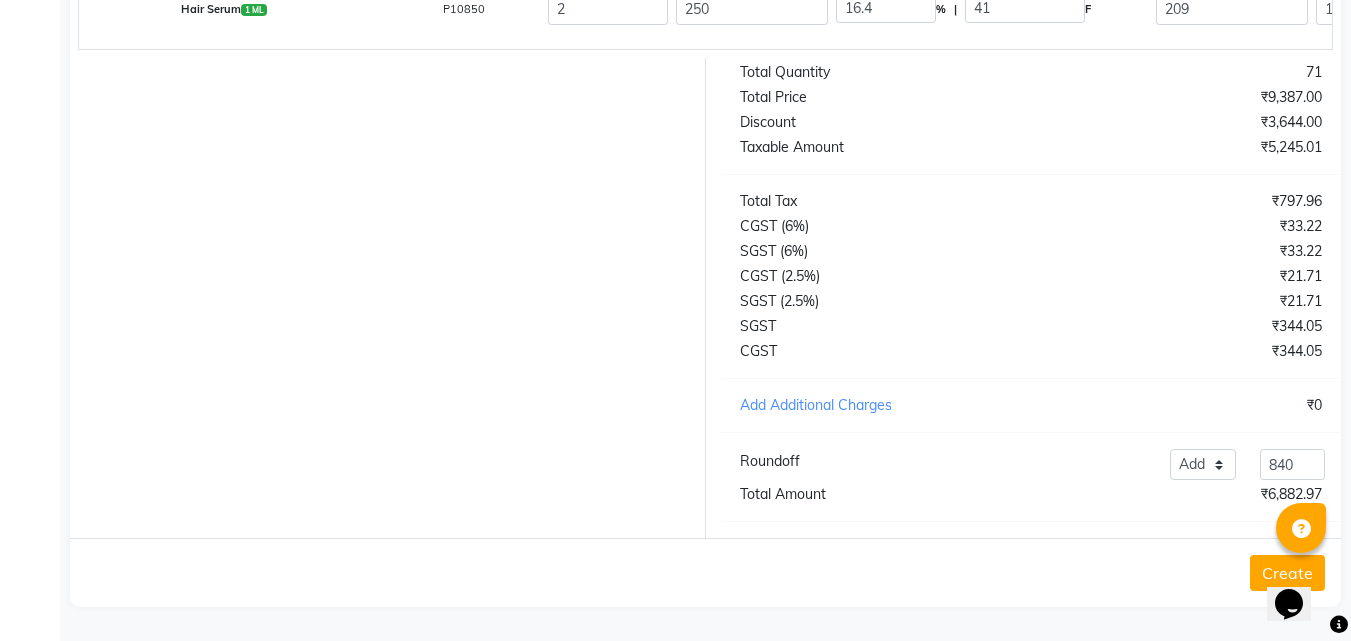 click on "Create" 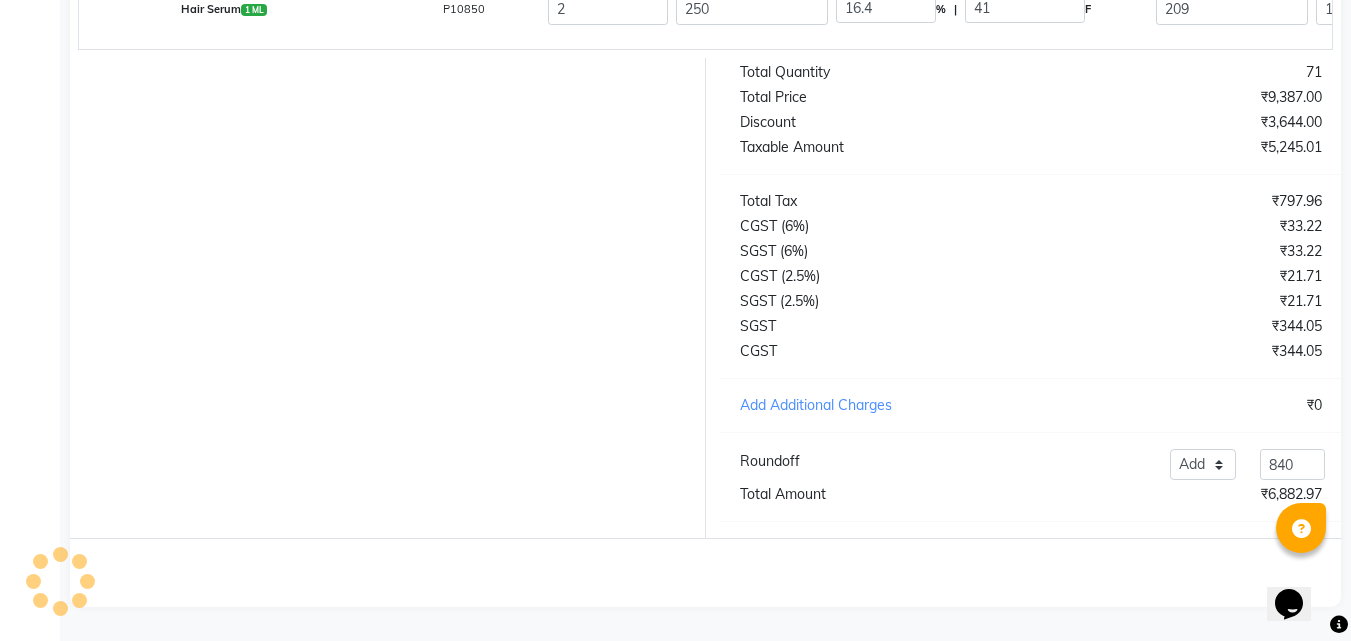 scroll, scrollTop: 0, scrollLeft: 0, axis: both 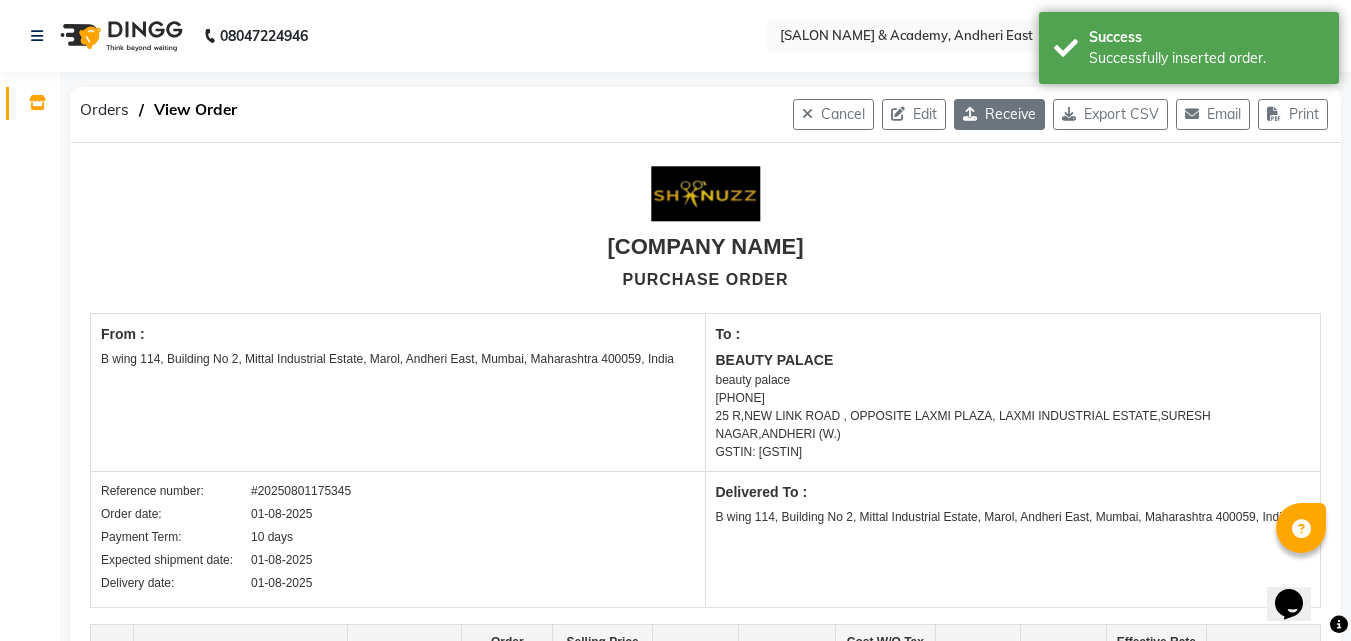 click 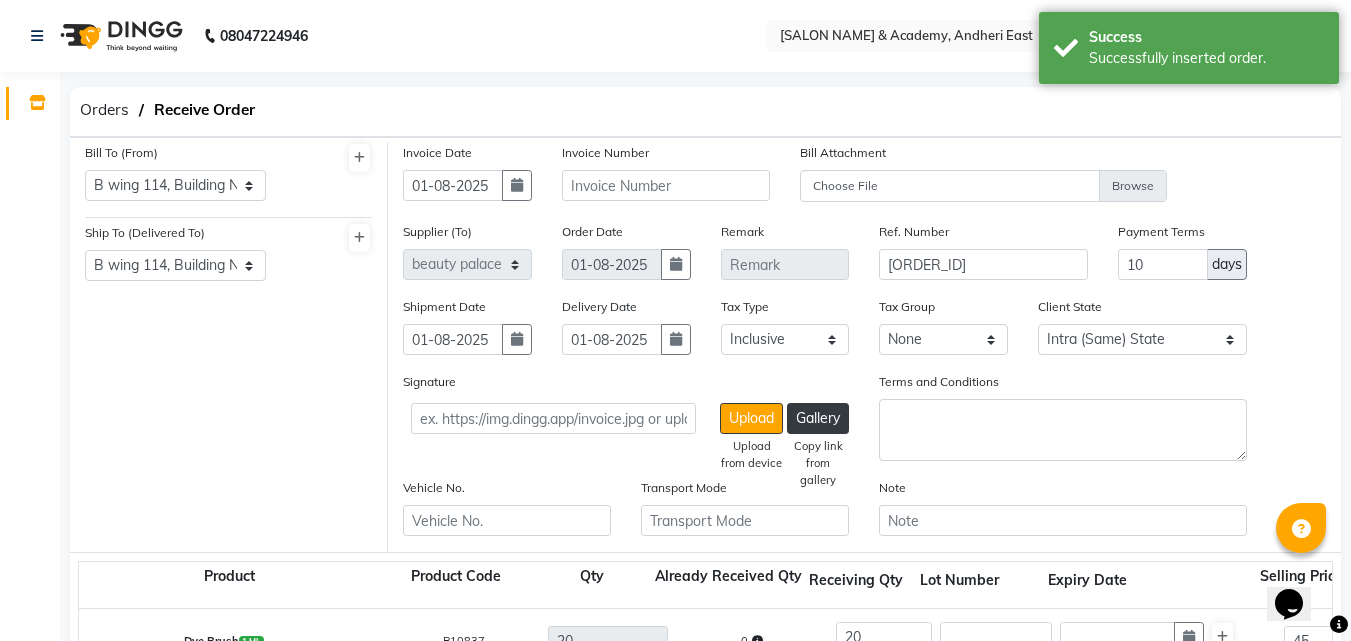 click 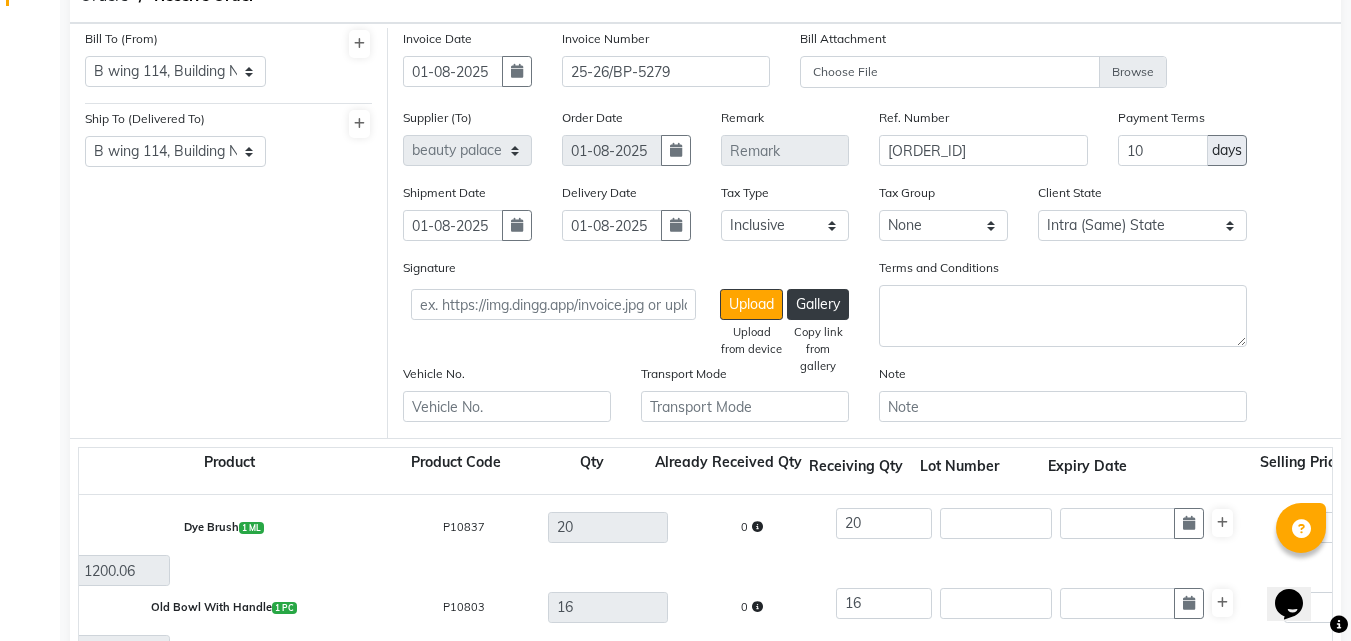 scroll, scrollTop: 140, scrollLeft: 0, axis: vertical 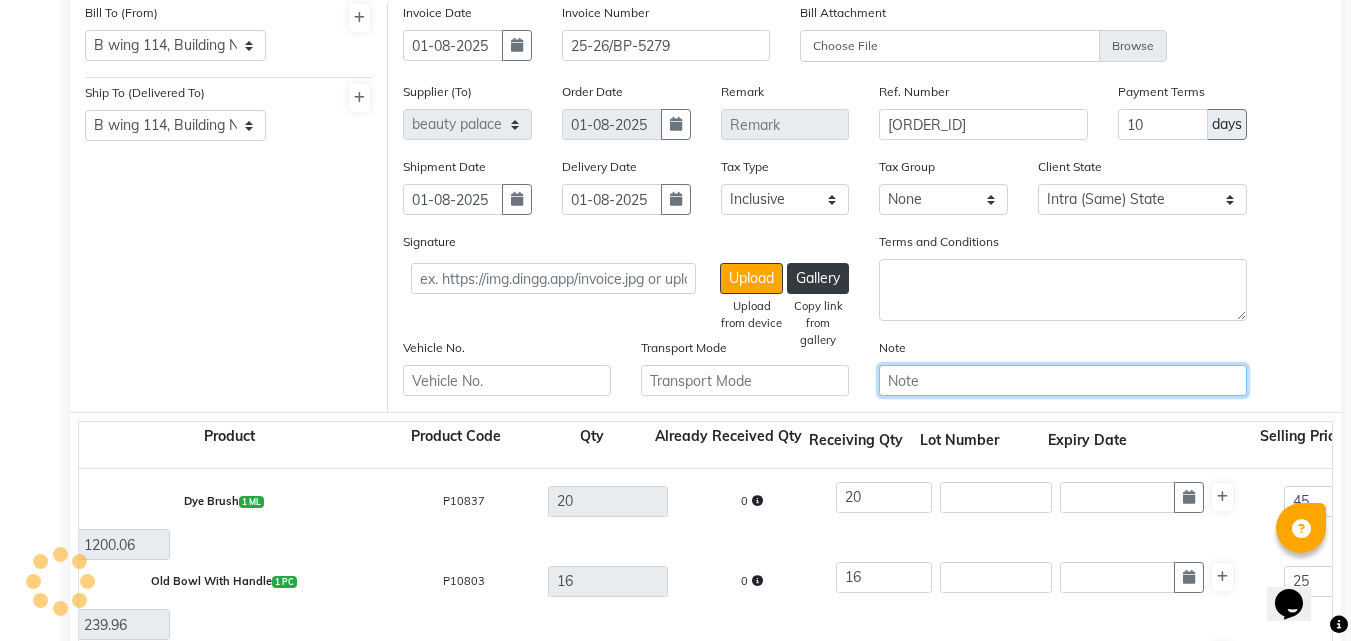 click 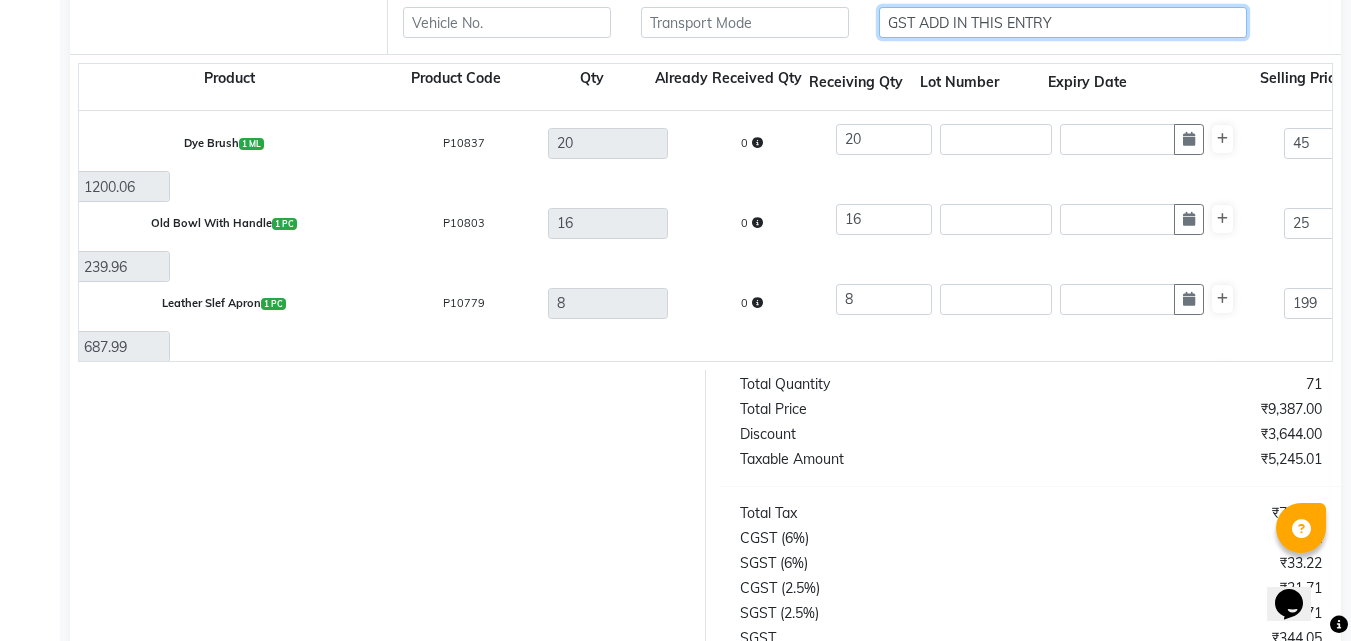 scroll, scrollTop: 825, scrollLeft: 0, axis: vertical 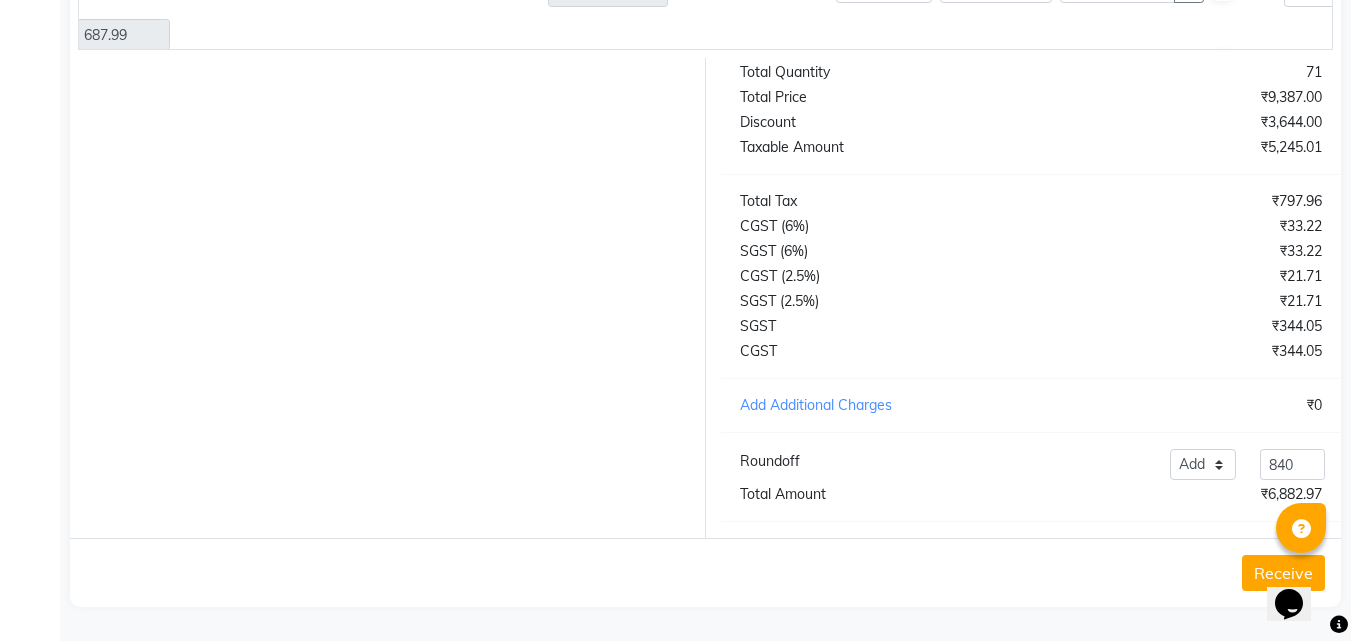 click on "Receive" 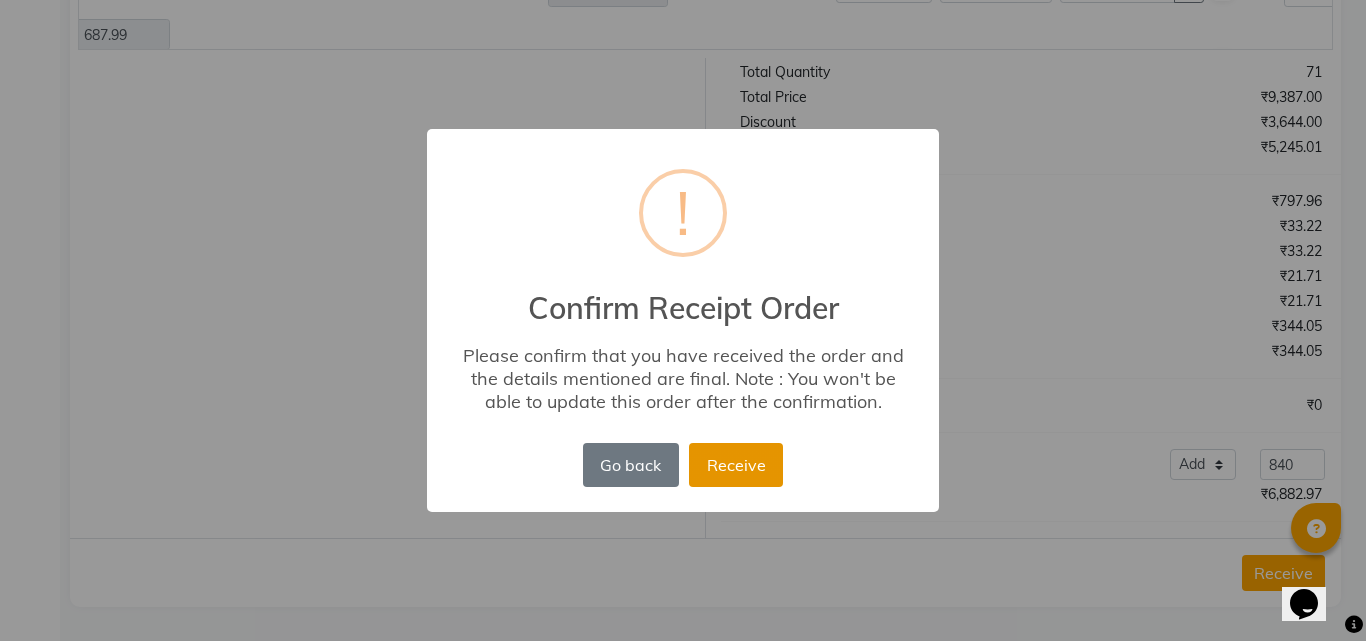 click on "Receive" at bounding box center (736, 465) 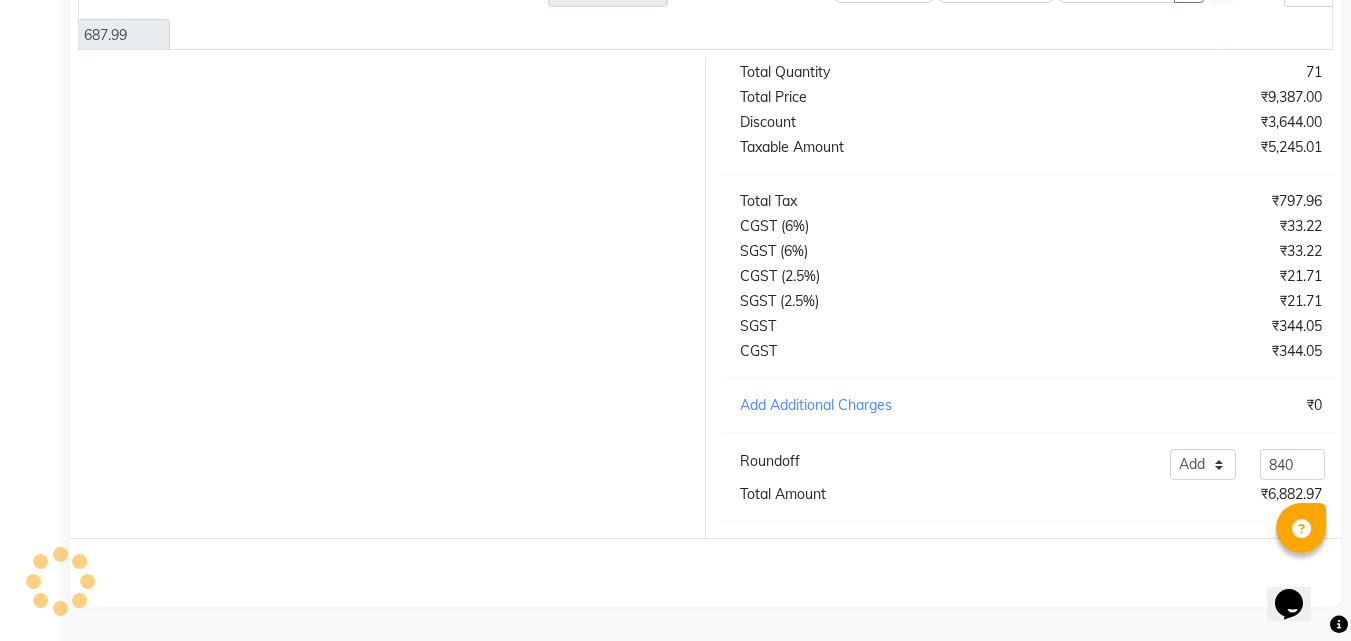 scroll, scrollTop: 0, scrollLeft: 0, axis: both 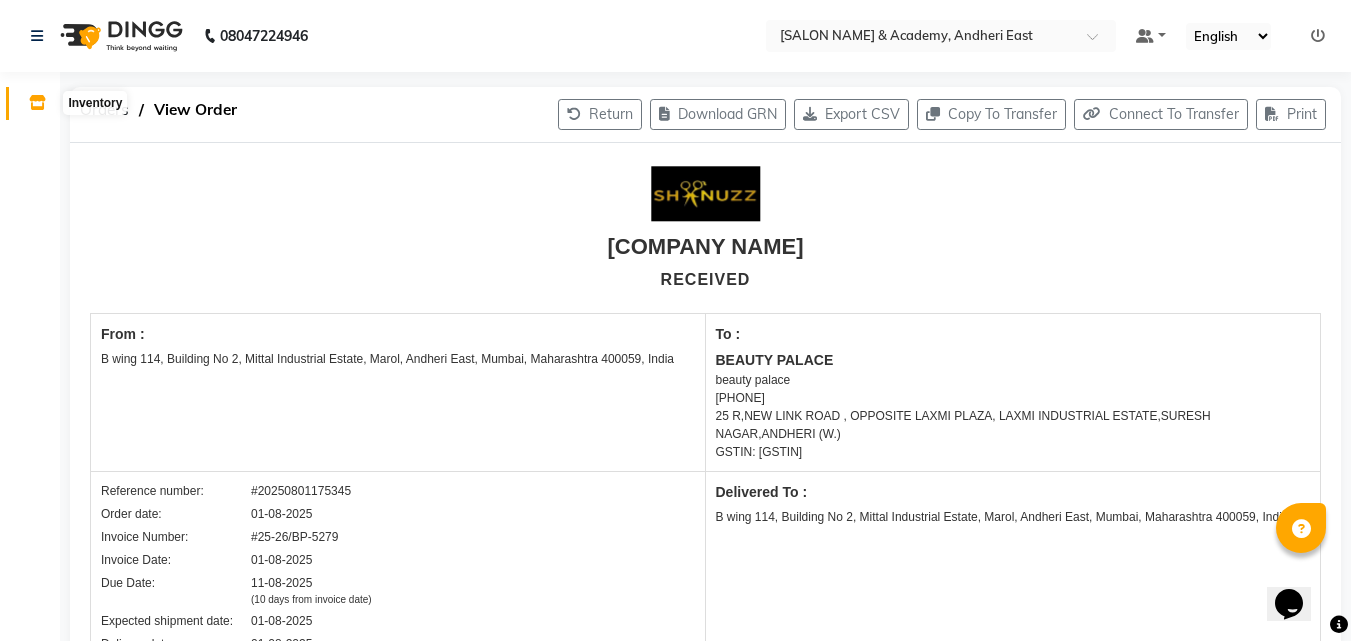 click 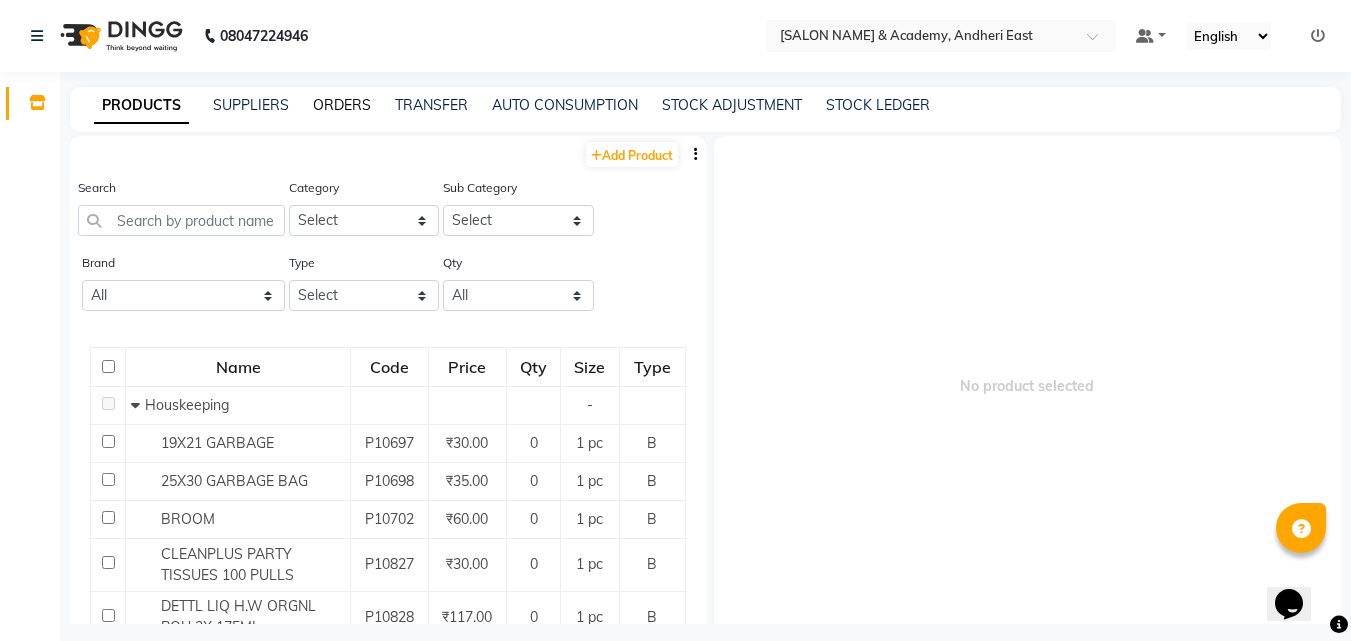 click on "ORDERS" 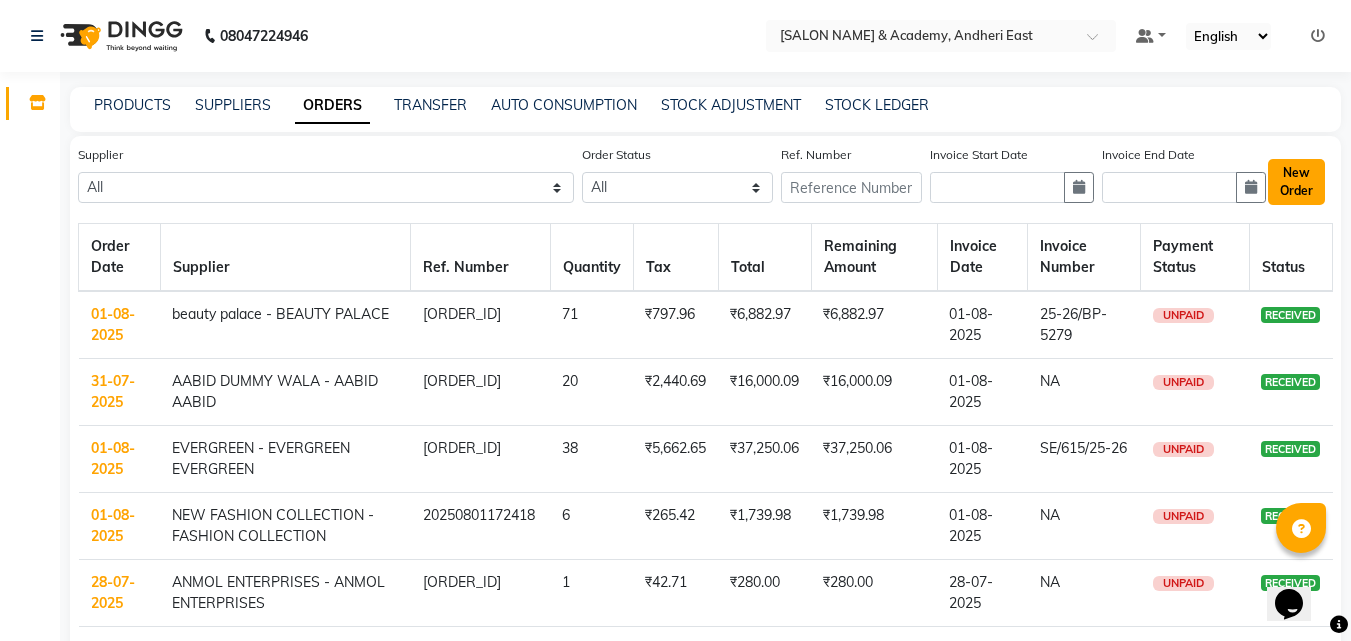 click on "New Order" 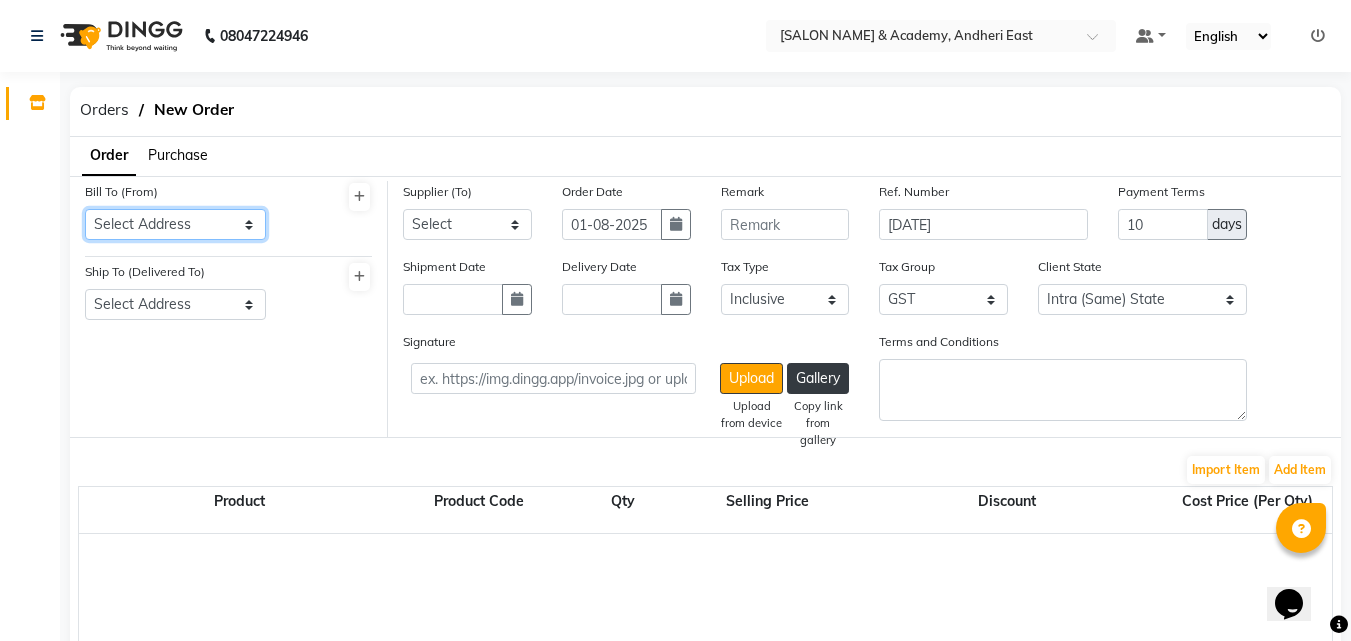 click on "Select Address  B wing [NUMBER], Building No [NUMBER], Mittal Industrial Estate, Marol, Andheri East, Mumbai, Maharashtra [POSTAL CODE], India" 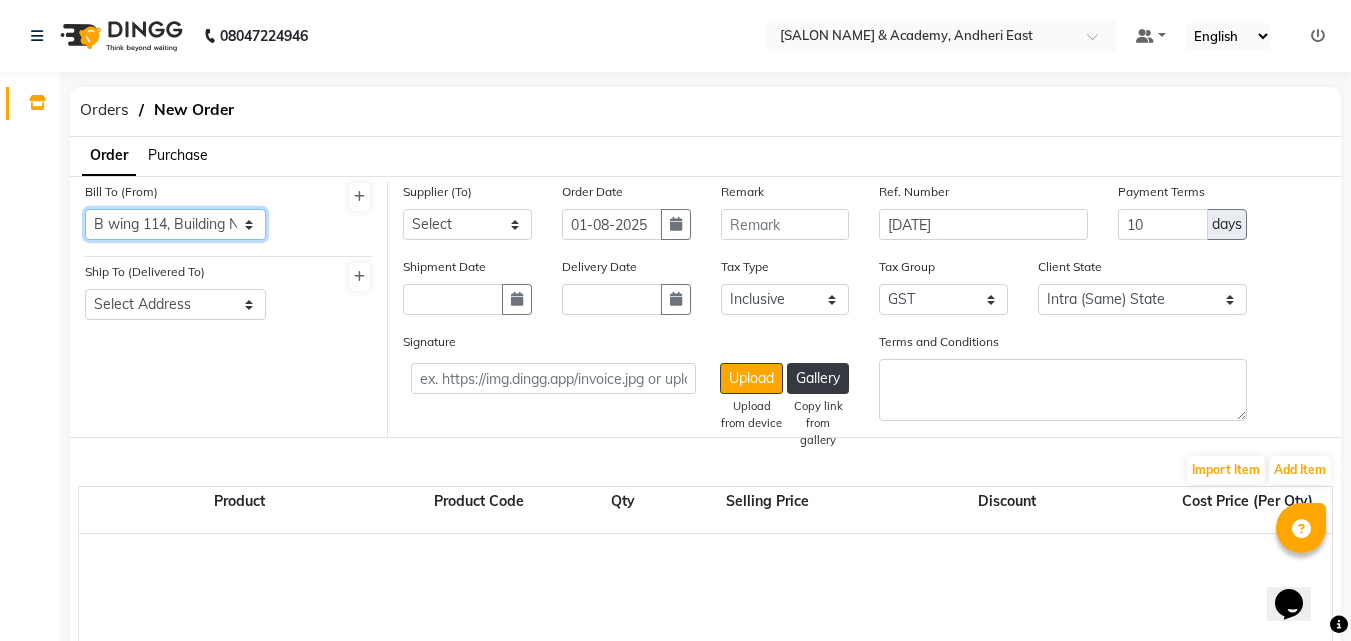click on "Select Address  B wing [NUMBER], Building No [NUMBER], Mittal Industrial Estate, Marol, Andheri East, Mumbai, Maharashtra [POSTAL CODE], India" 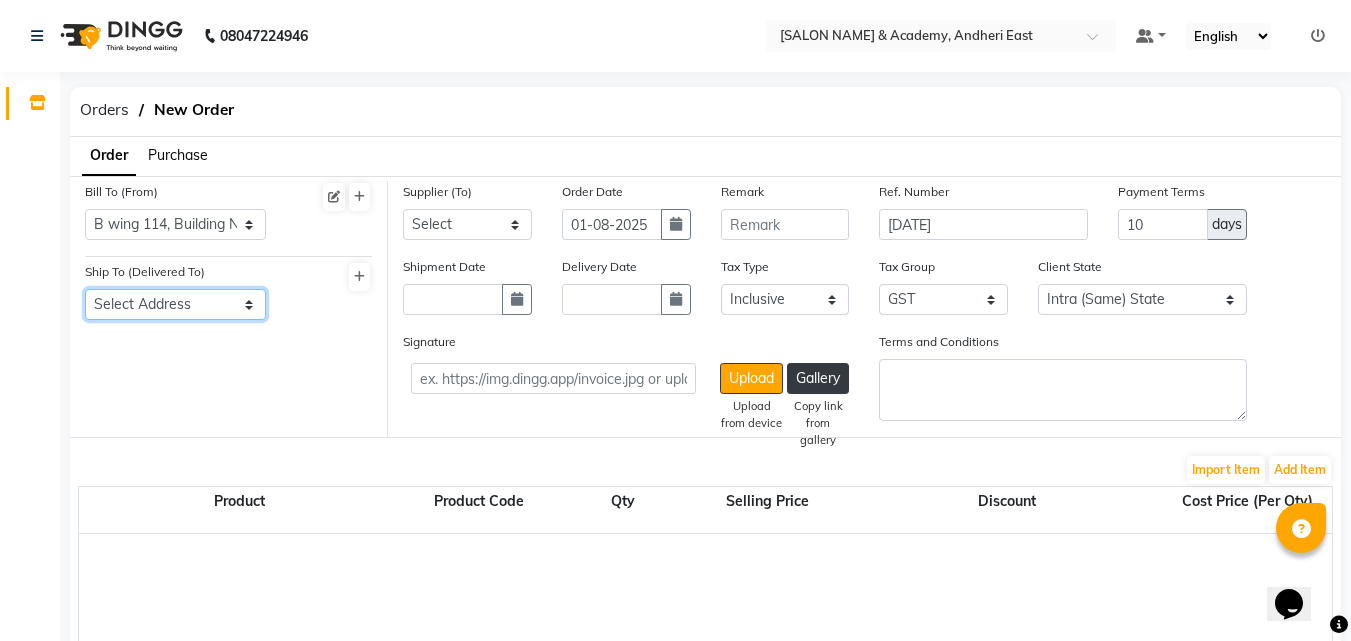 click on "Select Address  B wing [NUMBER], Building No [NUMBER], Mittal Industrial Estate, Marol, Andheri East, Mumbai, Maharashtra [POSTAL CODE], India   B WING , MITTAL INDUSTRIES ESTATE,[SALON NAME] ACADEMY , SHOP NO,[NUMBER] , MAROL NAKA , ANDHERI EAST [POSTAL CODE]" 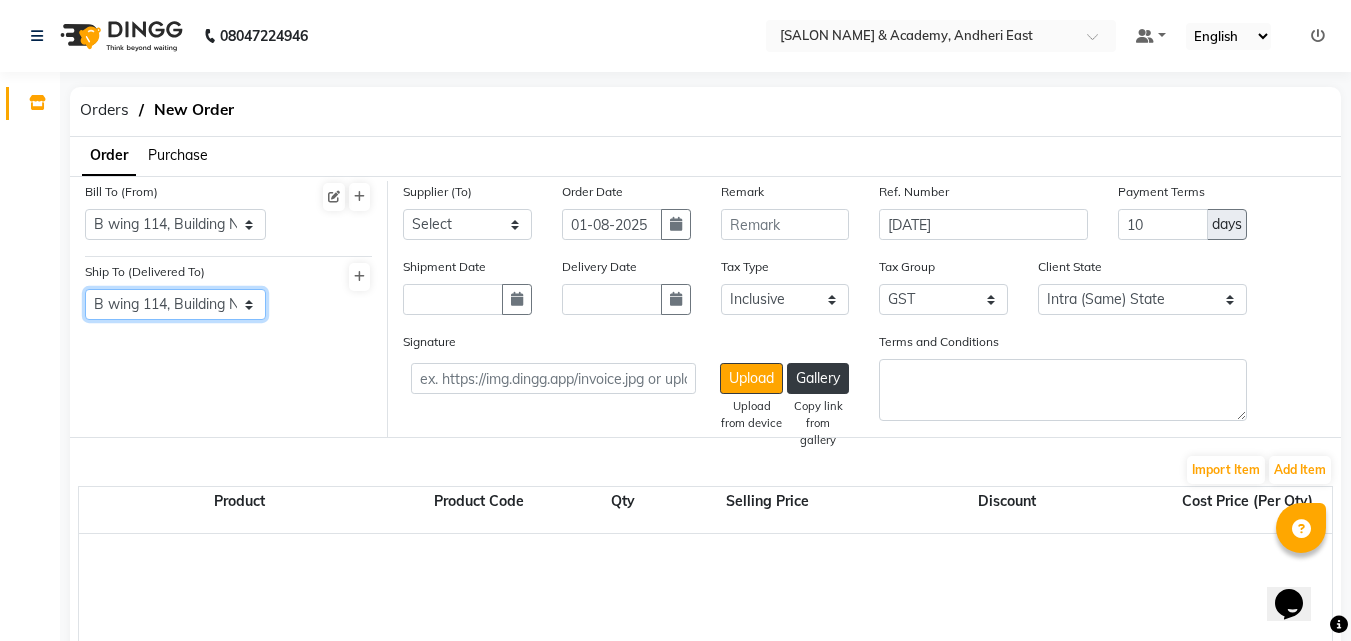 click on "Select Address  B wing [NUMBER], Building No [NUMBER], Mittal Industrial Estate, Marol, Andheri East, Mumbai, Maharashtra [POSTAL CODE], India   B WING , MITTAL INDUSTRIES ESTATE,[SALON NAME] ACADEMY , SHOP NO,[NUMBER] , MAROL NAKA , ANDHERI EAST [POSTAL CODE]" 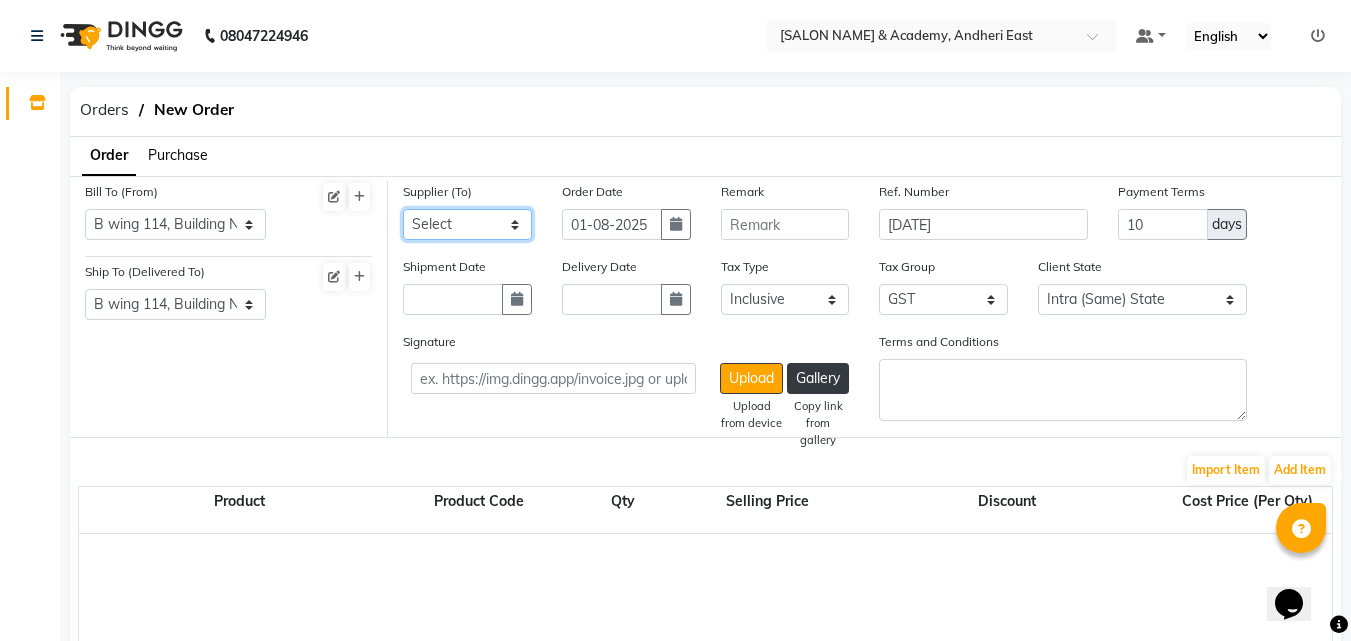 click on "Select ZUBIN DISTRIBUTORS - ZD INTOUCH ENTERPRISES - INTOUCH ENTERPRISES NAKODA TRADEPOINT LLP - NAKODA TRADEPOINT LLP ANMOL ENTERPRISES - ANMOL ENTERPRISES BEAUTY AND MORE - BEAUTY AND MORE HUMERA COMPLETE BEAUTY - HUMERA COMPLETE BEAUTY EVERGREEN - EVERGREEN EVERGREEN B&B ENTERPRISES - B&B ENTERPRISES B&B ENTERPRISES RATNAM DISTRIBUTORS - RATNAM DISTRIBUTORS RATNAM DISTRIBUTORS VIVA - VIVA VIVA MEZ CREATIONS - MEZ CREATIONS MEZ CREATIONS FS ENTERPRISES - FS ENTERPRISES FS ENTERPRISES BEAUTY SHOP - BEAUTY SHOP BEAUTY SHOP GANESH PLASTIC - GANESH PLASTIC GANESH PLASTIC NAKODA MARKETING - NAKODA MARKETING NAKODA MARKETING NAKODA SALES NAKODA SALES APAR DISTRUTORS - APAR DISTRIBUTORS APAR DISTRIBUTOR beauty palace - BEAUTY PALACE KARNANI LABORATORIES LIMITED - KARNANI LABORATORIES LIMITED Bhosale amazon.in - AMAZON .IN INFOCOM NETWORK - INFOCOM NETWORK beauty planet - BEAUTY PLANET PRIVATE LIMITED MIAOU COSMETIC - PRAKSHAL MEHTA ANMOL ENTERPRISES - ANMOL ENTERPRISES BG COSMETIC - BEAUTY GLOW" 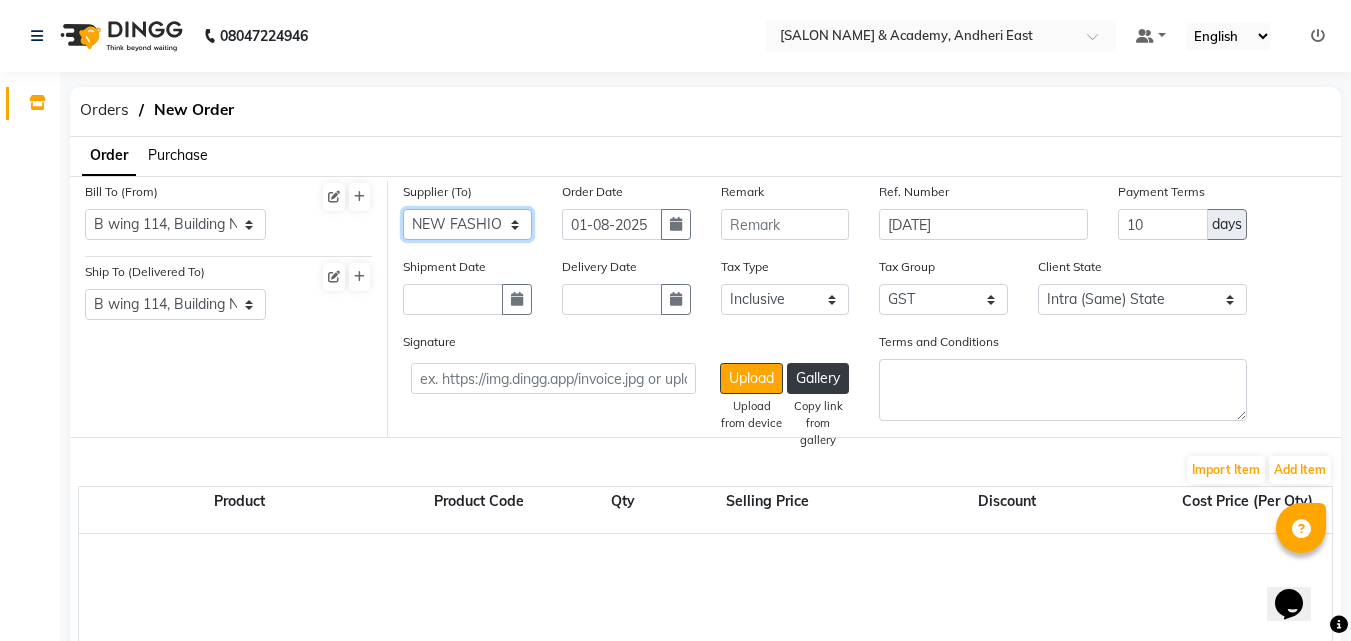 click on "Select ZUBIN DISTRIBUTORS - ZD INTOUCH ENTERPRISES - INTOUCH ENTERPRISES NAKODA TRADEPOINT LLP - NAKODA TRADEPOINT LLP ANMOL ENTERPRISES - ANMOL ENTERPRISES BEAUTY AND MORE - BEAUTY AND MORE HUMERA COMPLETE BEAUTY - HUMERA COMPLETE BEAUTY EVERGREEN - EVERGREEN EVERGREEN B&B ENTERPRISES - B&B ENTERPRISES B&B ENTERPRISES RATNAM DISTRIBUTORS - RATNAM DISTRIBUTORS RATNAM DISTRIBUTORS VIVA - VIVA VIVA MEZ CREATIONS - MEZ CREATIONS MEZ CREATIONS FS ENTERPRISES - FS ENTERPRISES FS ENTERPRISES BEAUTY SHOP - BEAUTY SHOP BEAUTY SHOP GANESH PLASTIC - GANESH PLASTIC GANESH PLASTIC NAKODA MARKETING - NAKODA MARKETING NAKODA MARKETING NAKODA SALES NAKODA SALES APAR DISTRUTORS - APAR DISTRIBUTORS APAR DISTRIBUTOR beauty palace - BEAUTY PALACE KARNANI LABORATORIES LIMITED - KARNANI LABORATORIES LIMITED Bhosale amazon.in - AMAZON .IN INFOCOM NETWORK - INFOCOM NETWORK beauty planet - BEAUTY PLANET PRIVATE LIMITED MIAOU COSMETIC - PRAKSHAL MEHTA ANMOL ENTERPRISES - ANMOL ENTERPRISES BG COSMETIC - BEAUTY GLOW" 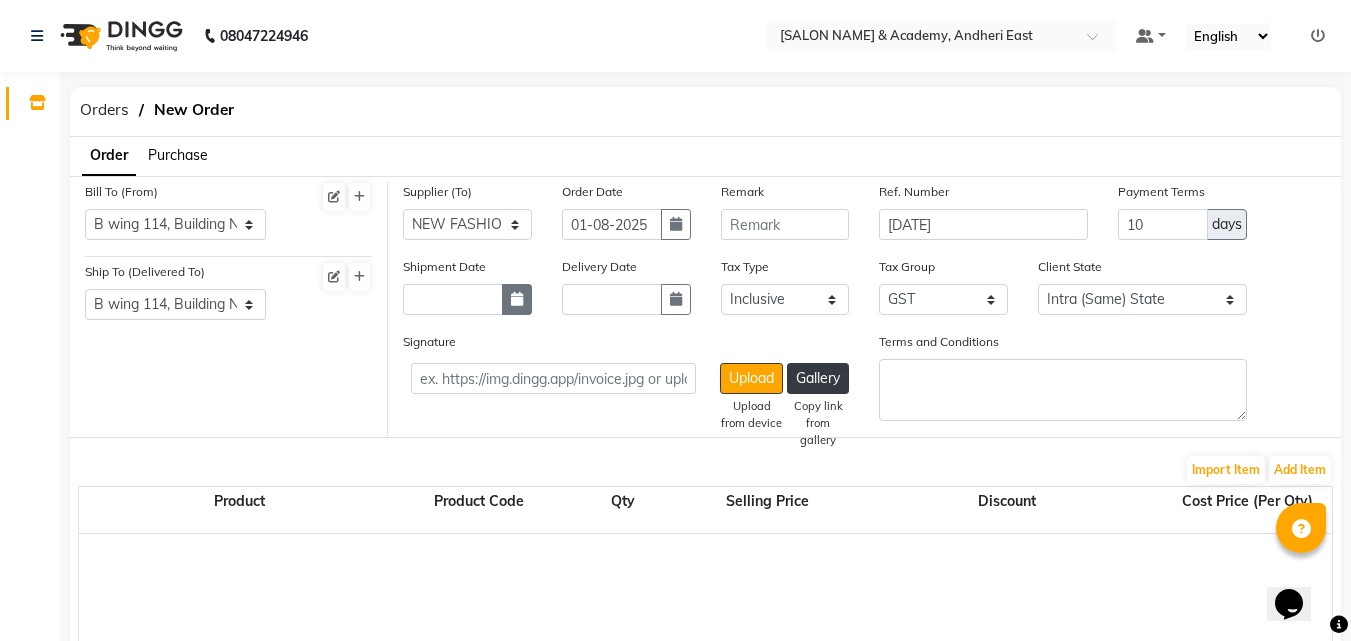 click 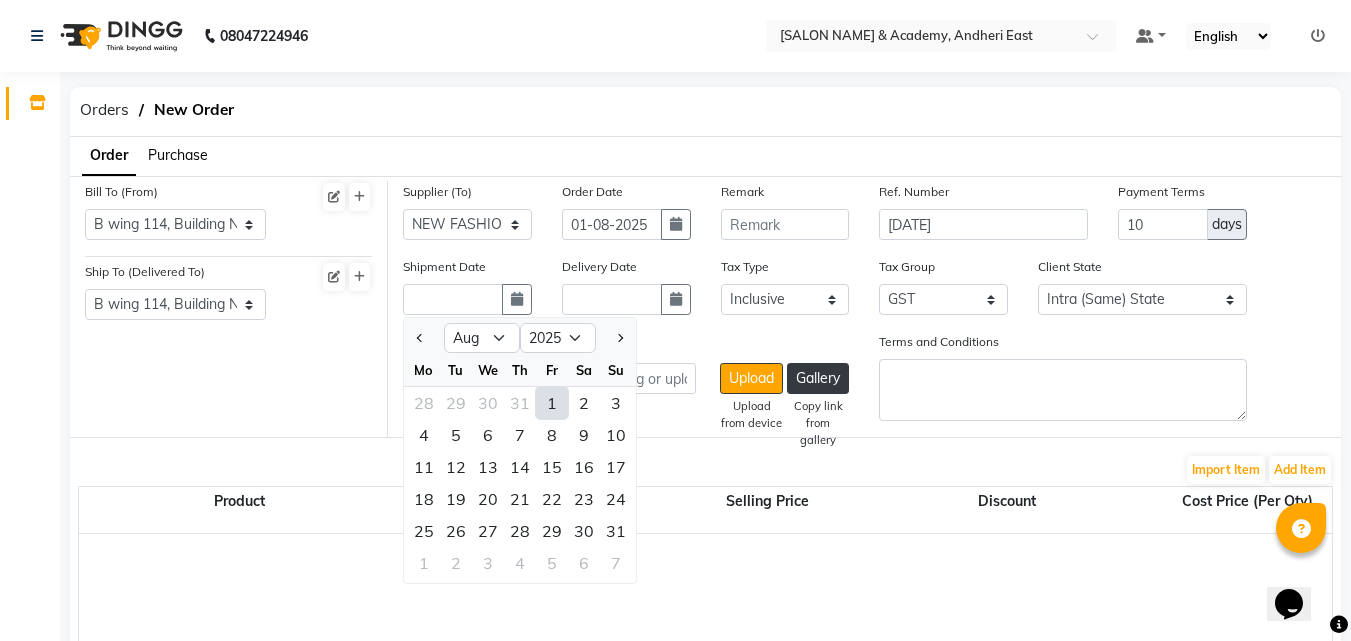 click on "1" 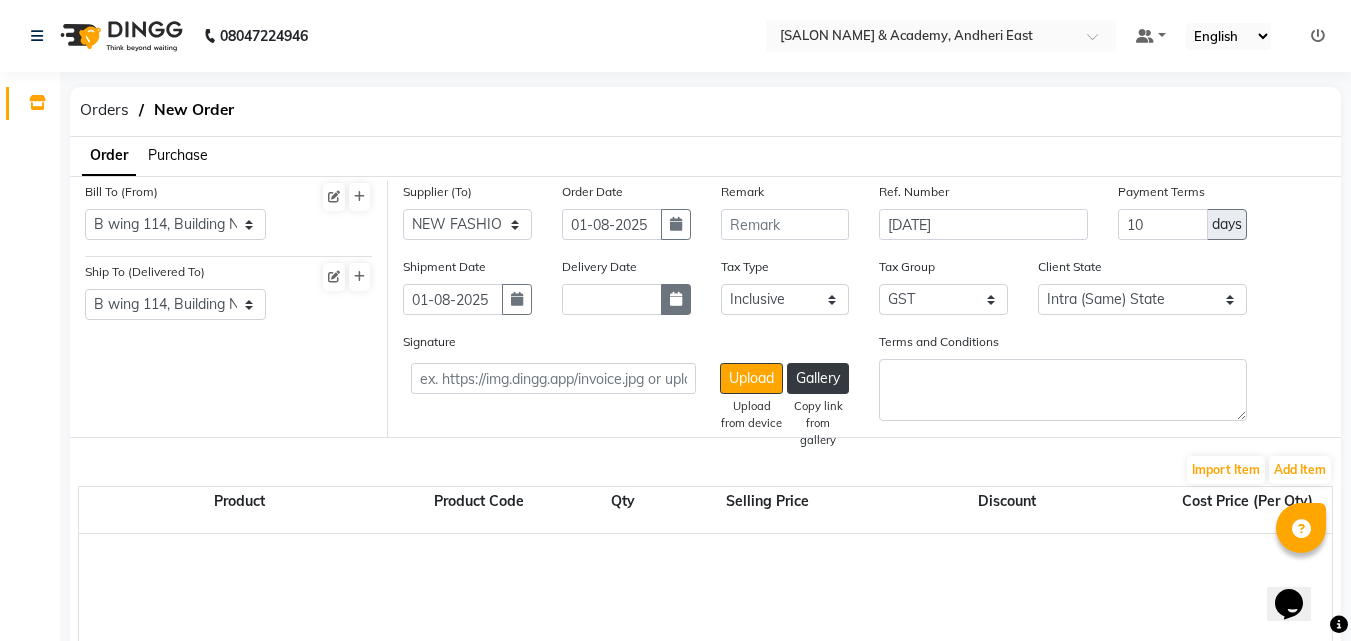 click 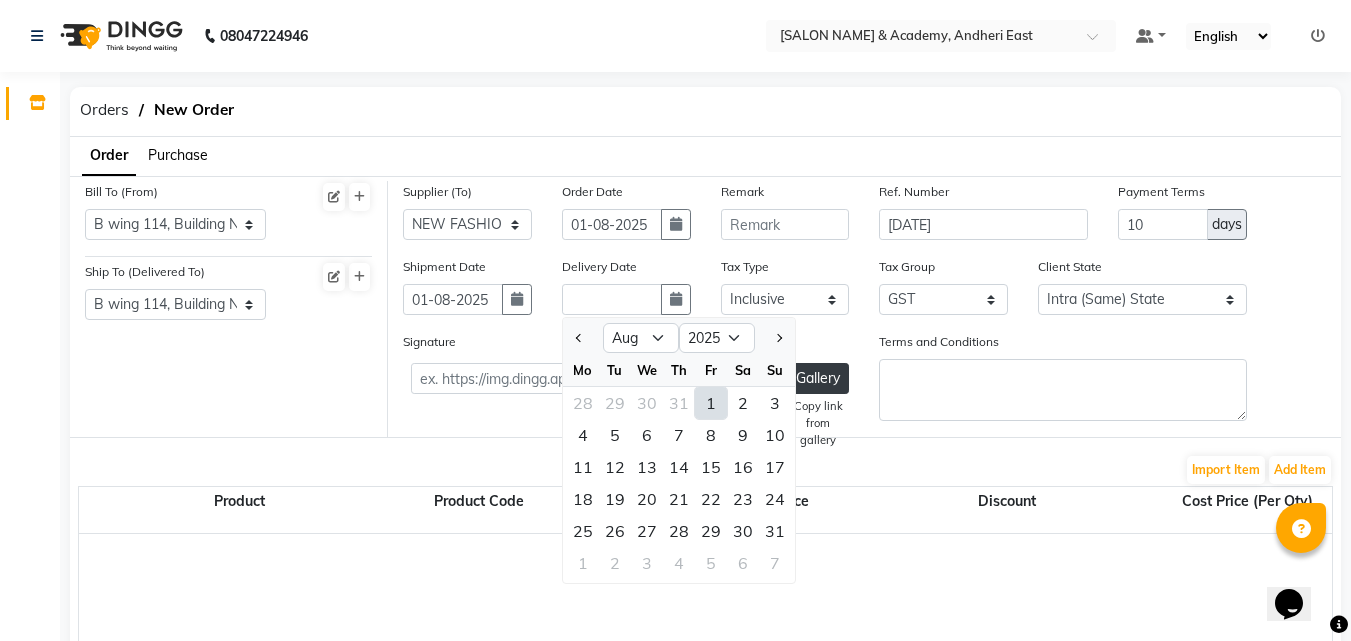 click on "1" 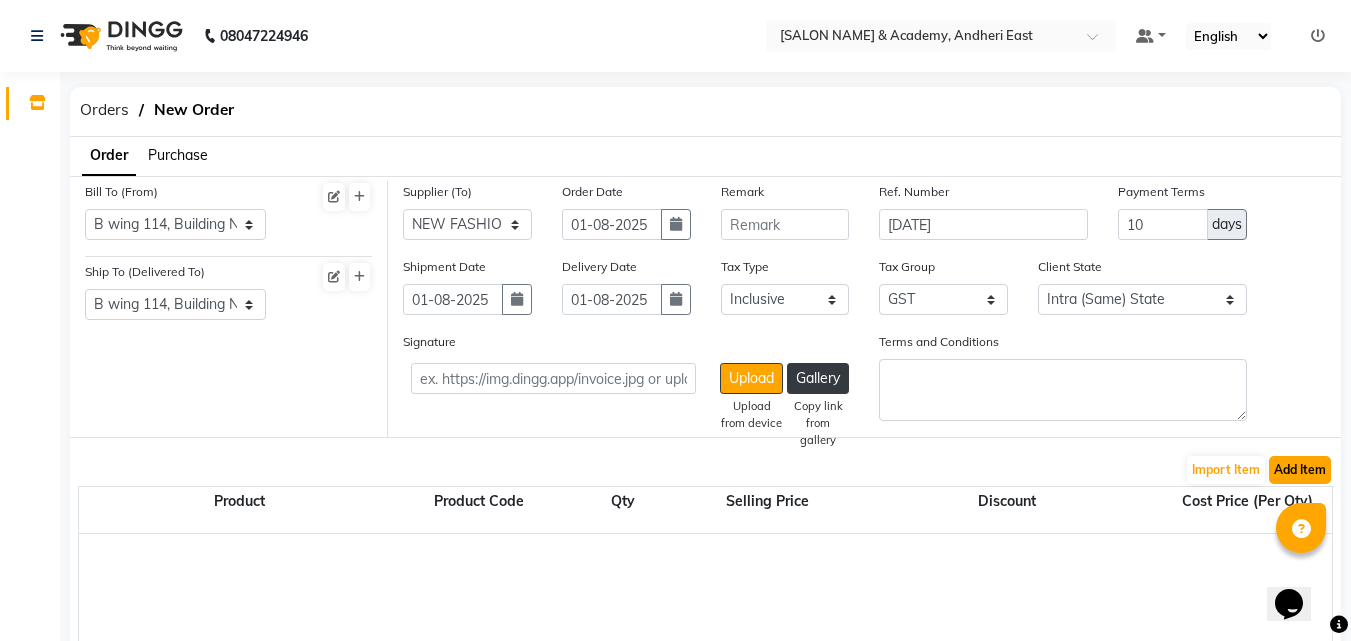 click on "Add Item" 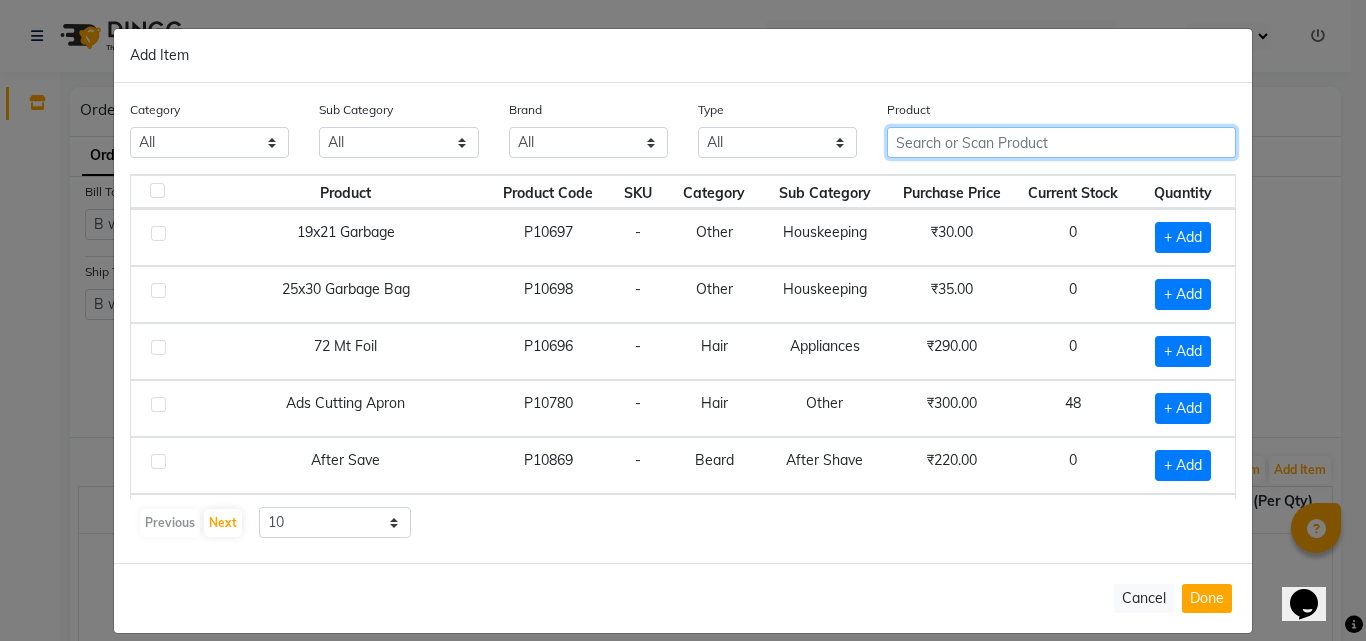 click 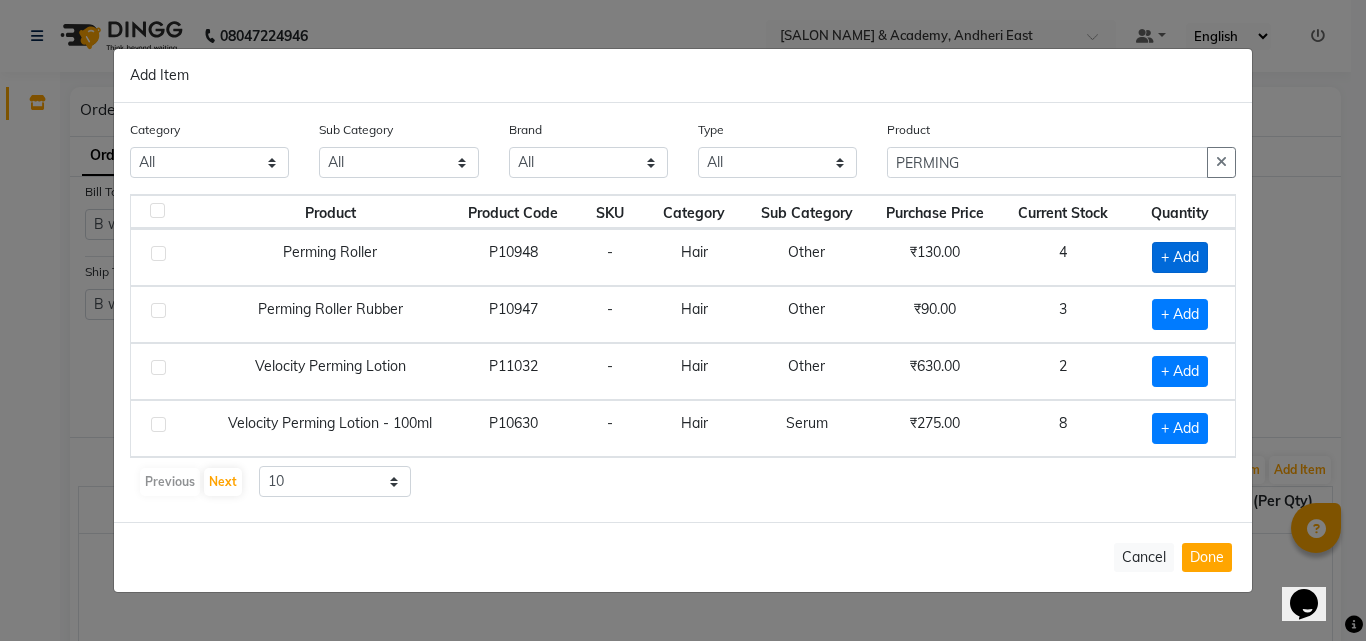 click on "+ Add" 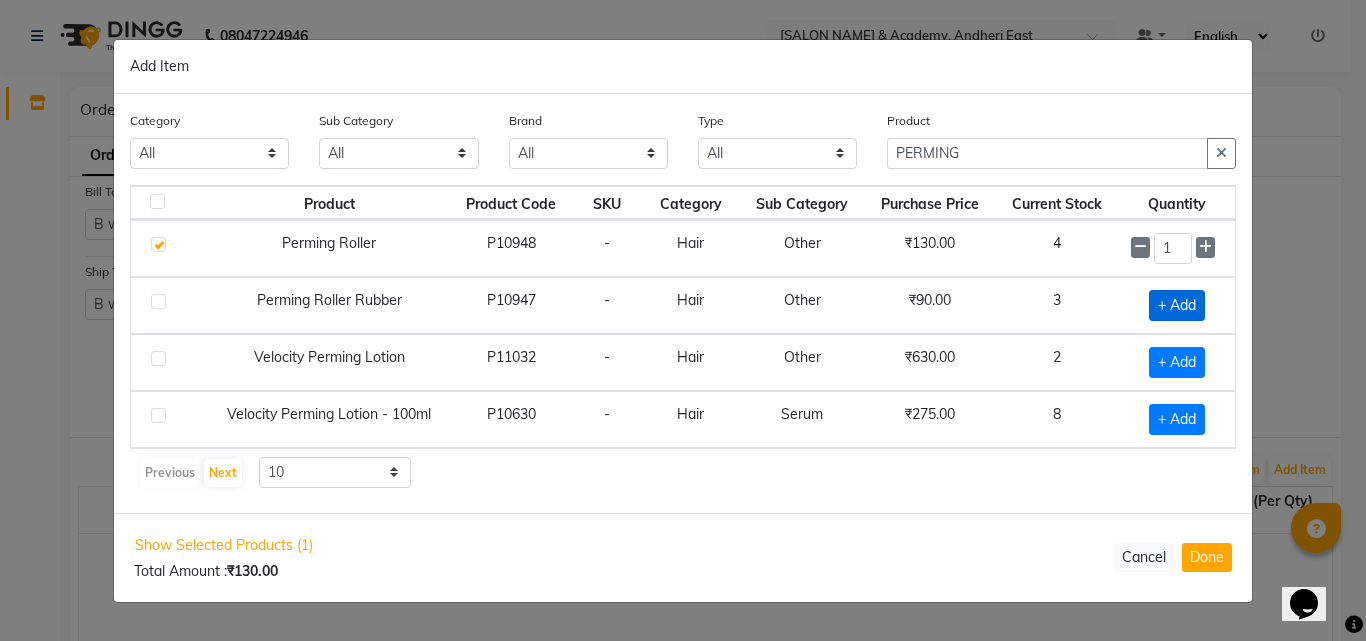 click on "+ Add" 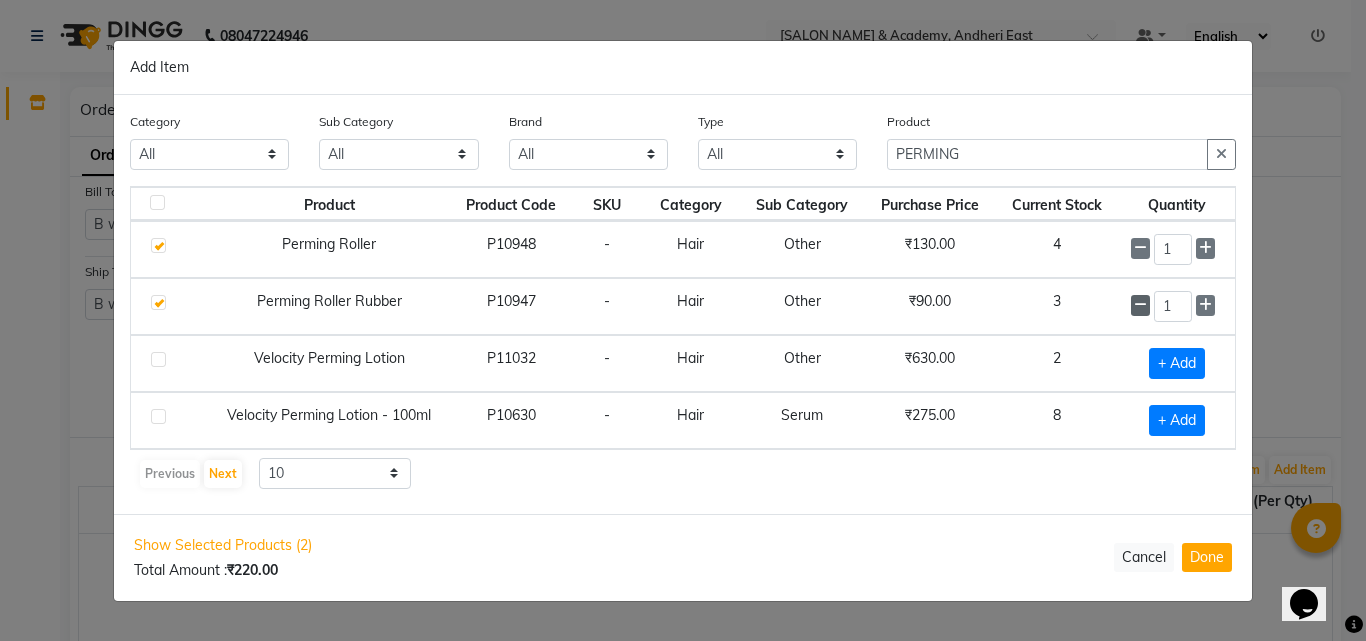 click 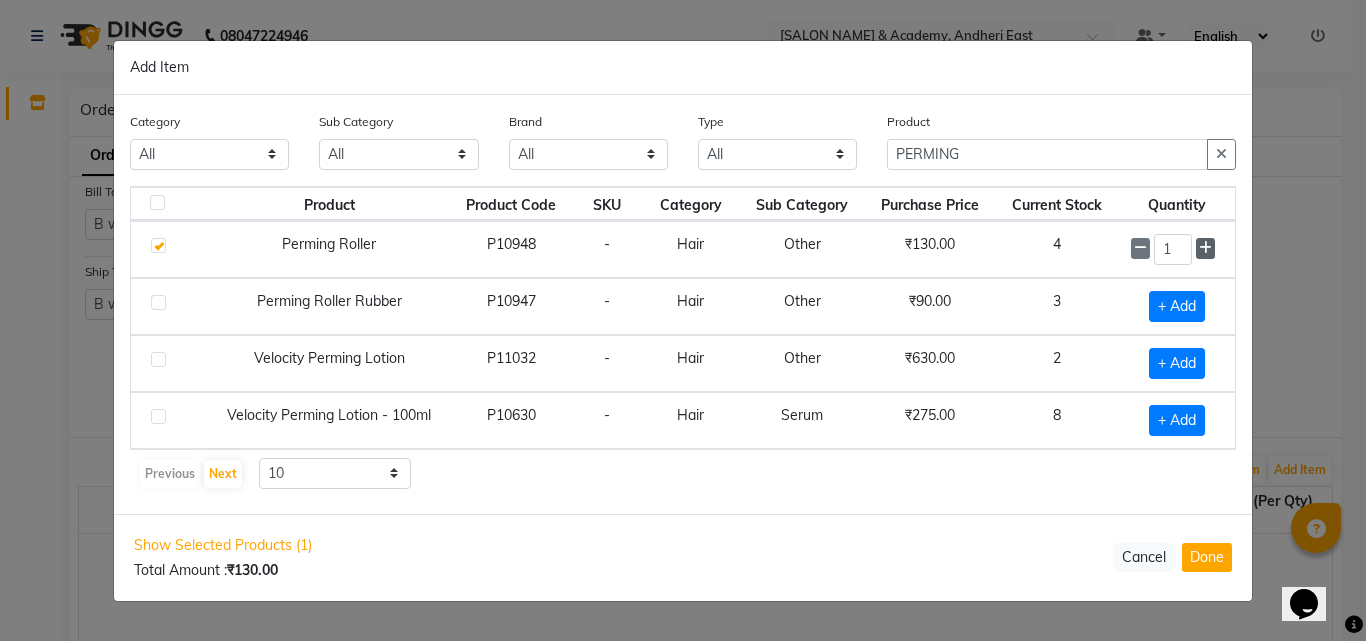 click 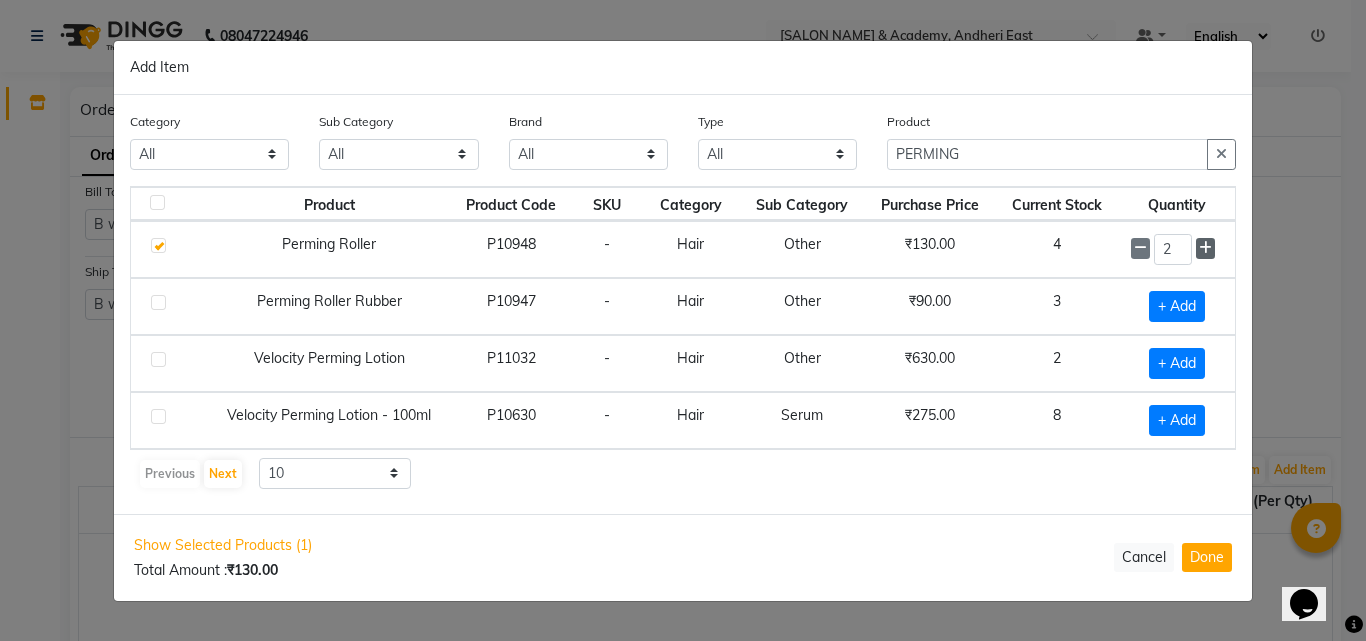 click 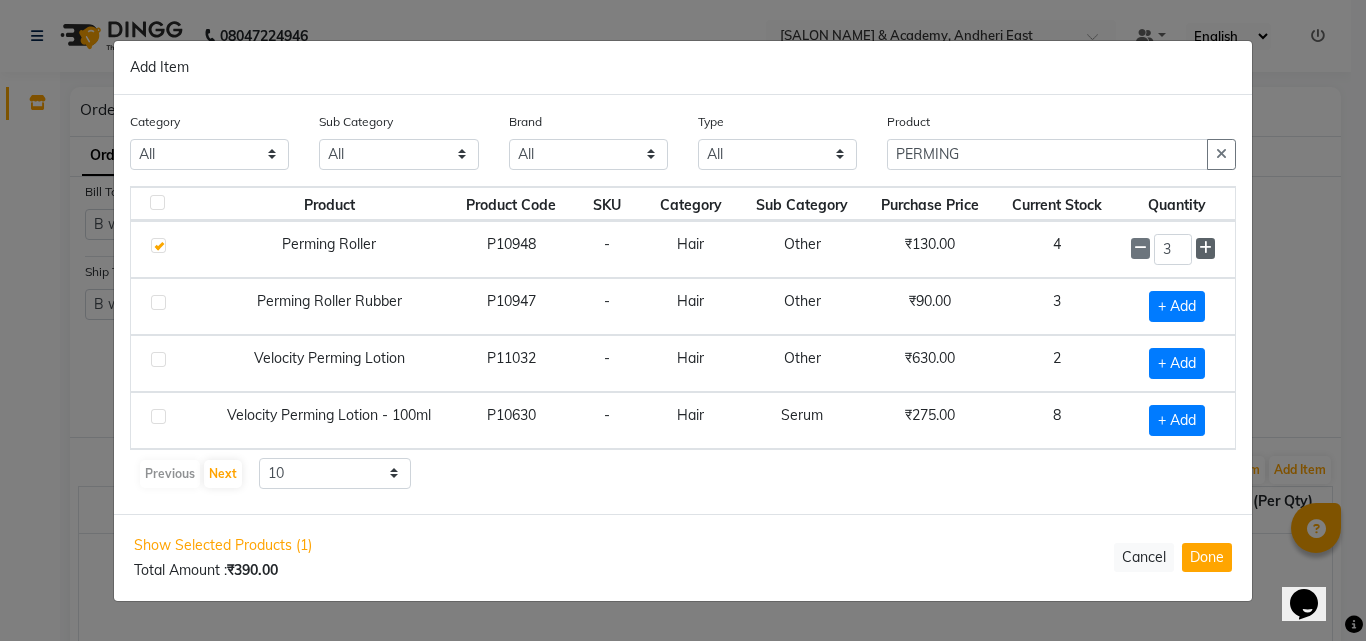 click 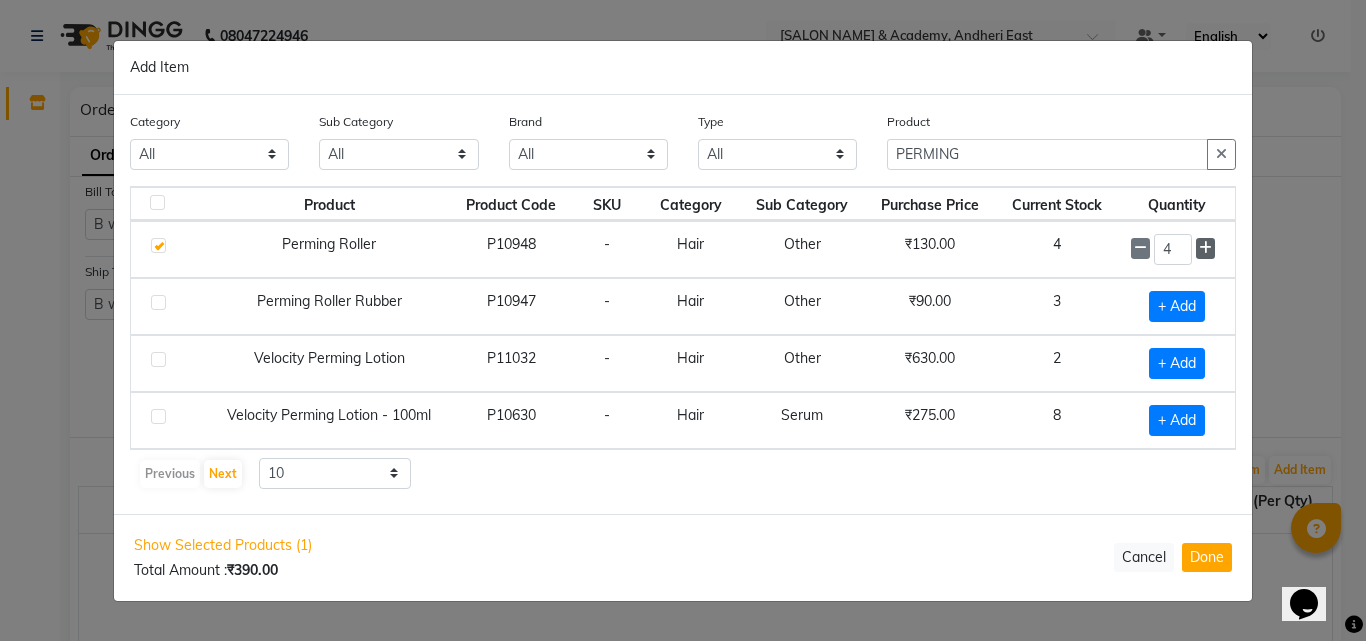 click 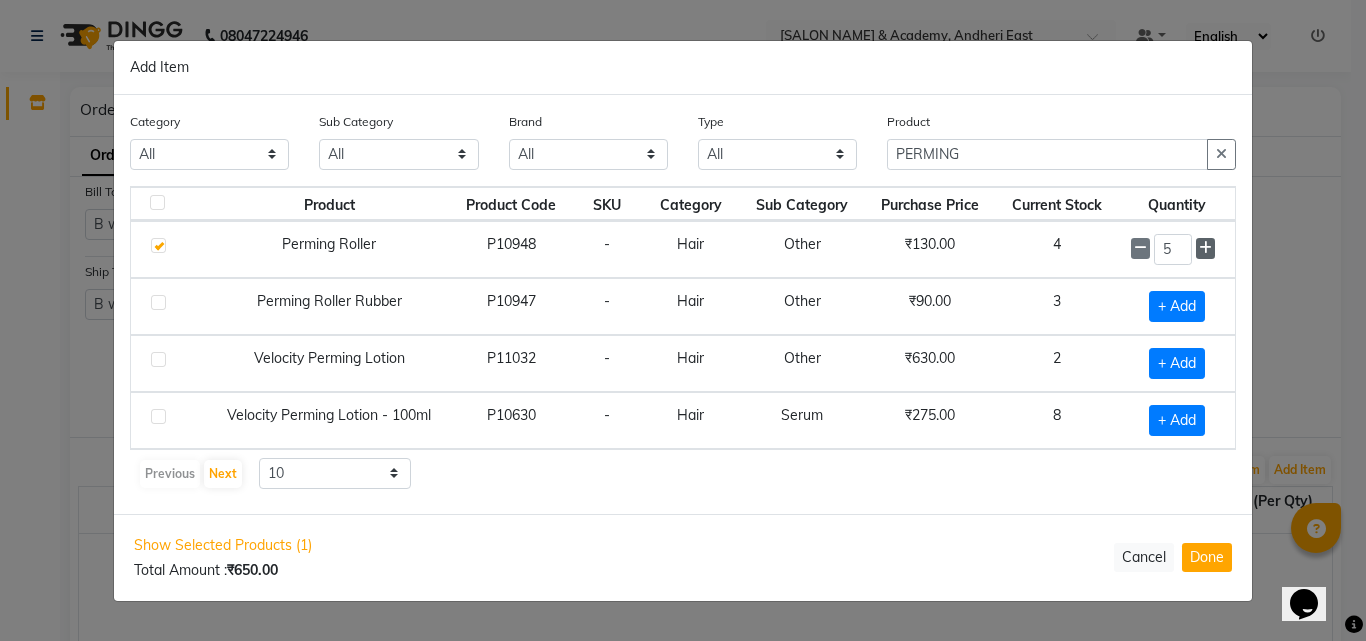 click 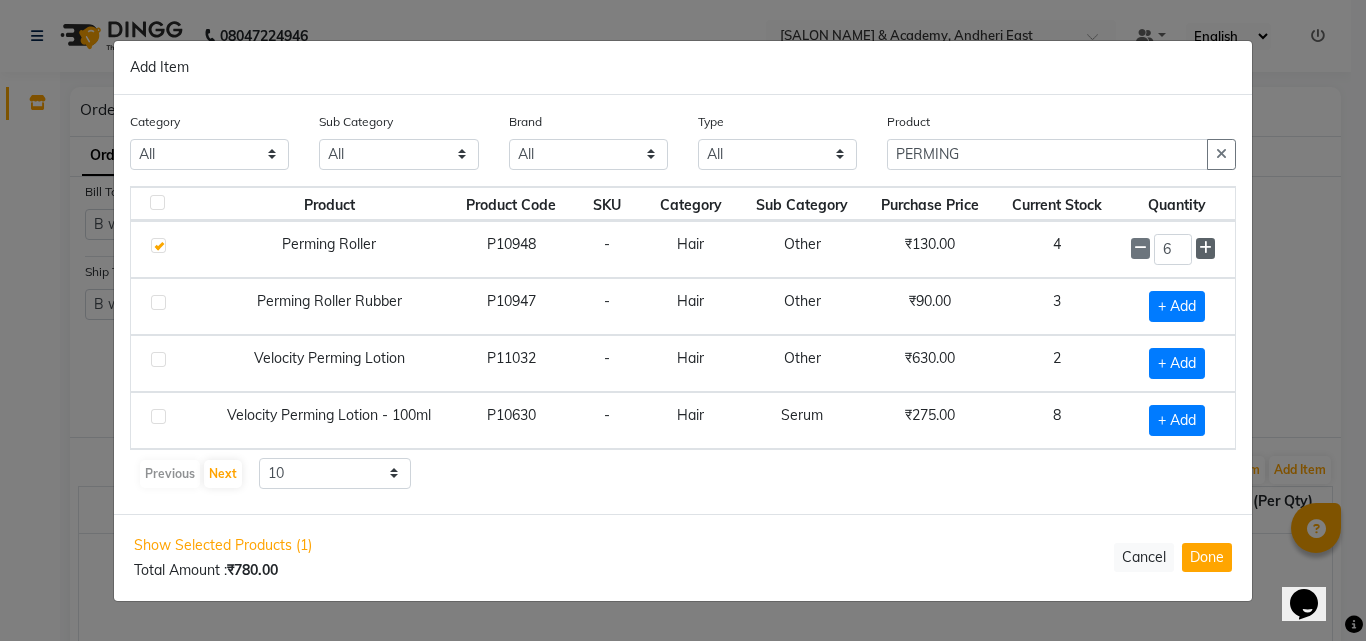 click 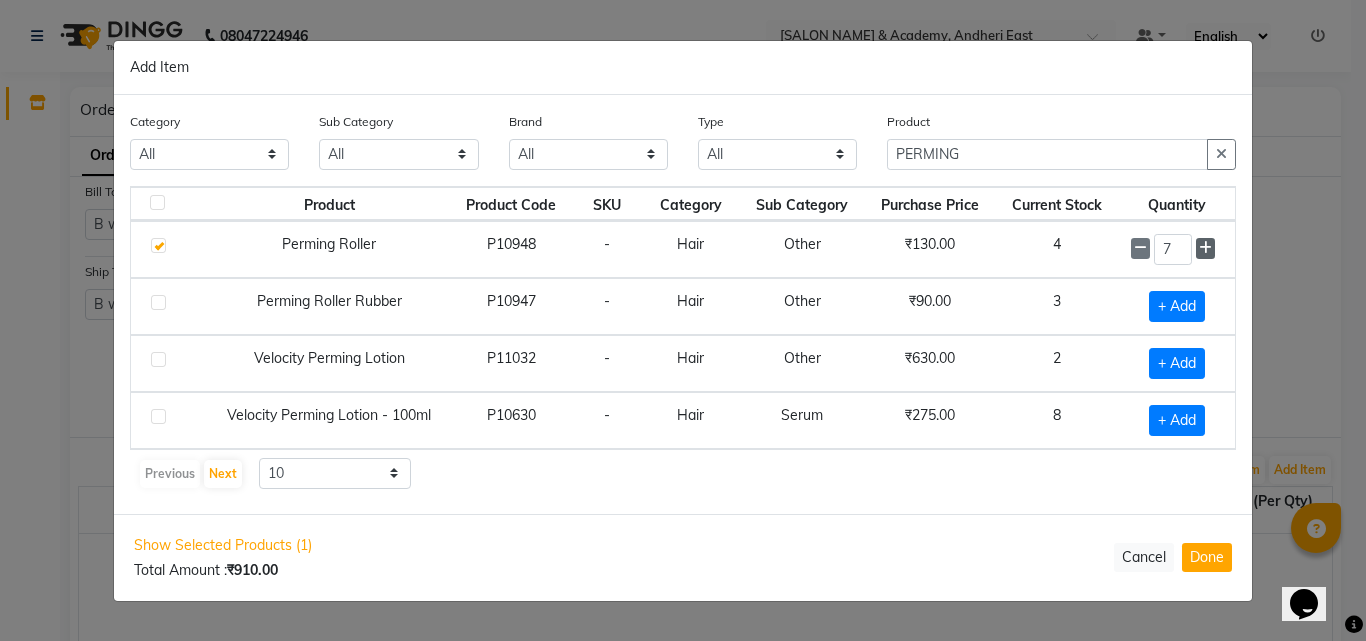 click 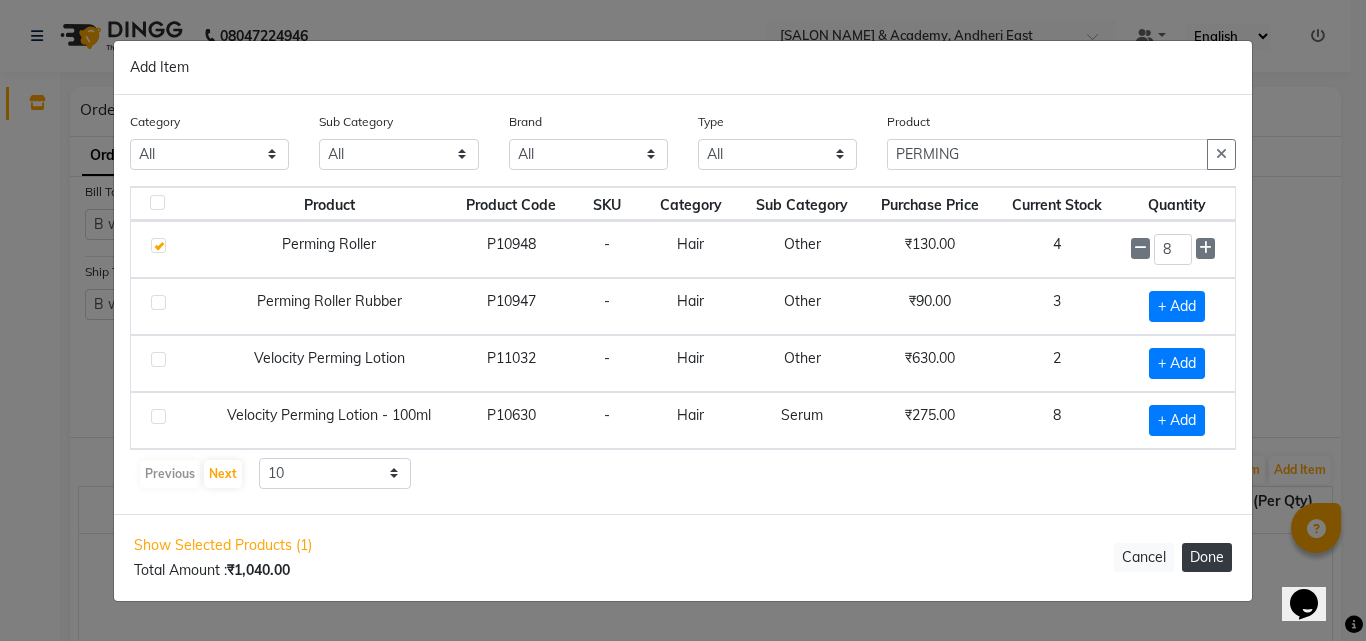 click on "Done" 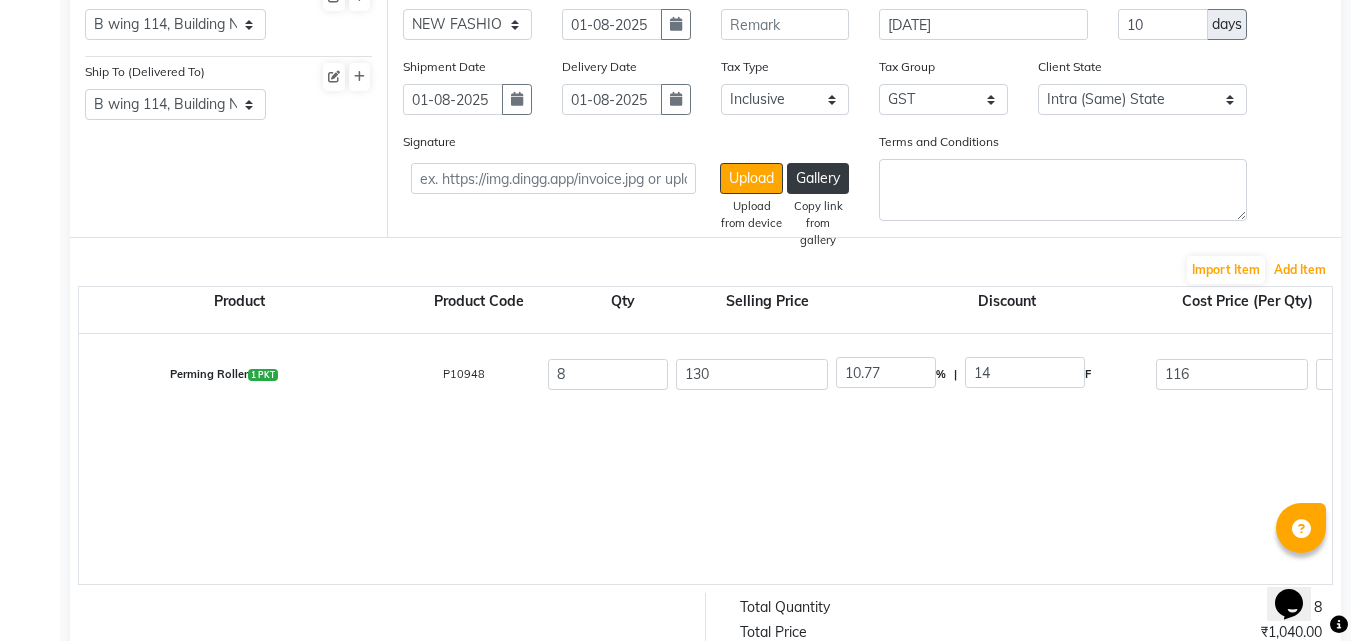 scroll, scrollTop: 183, scrollLeft: 0, axis: vertical 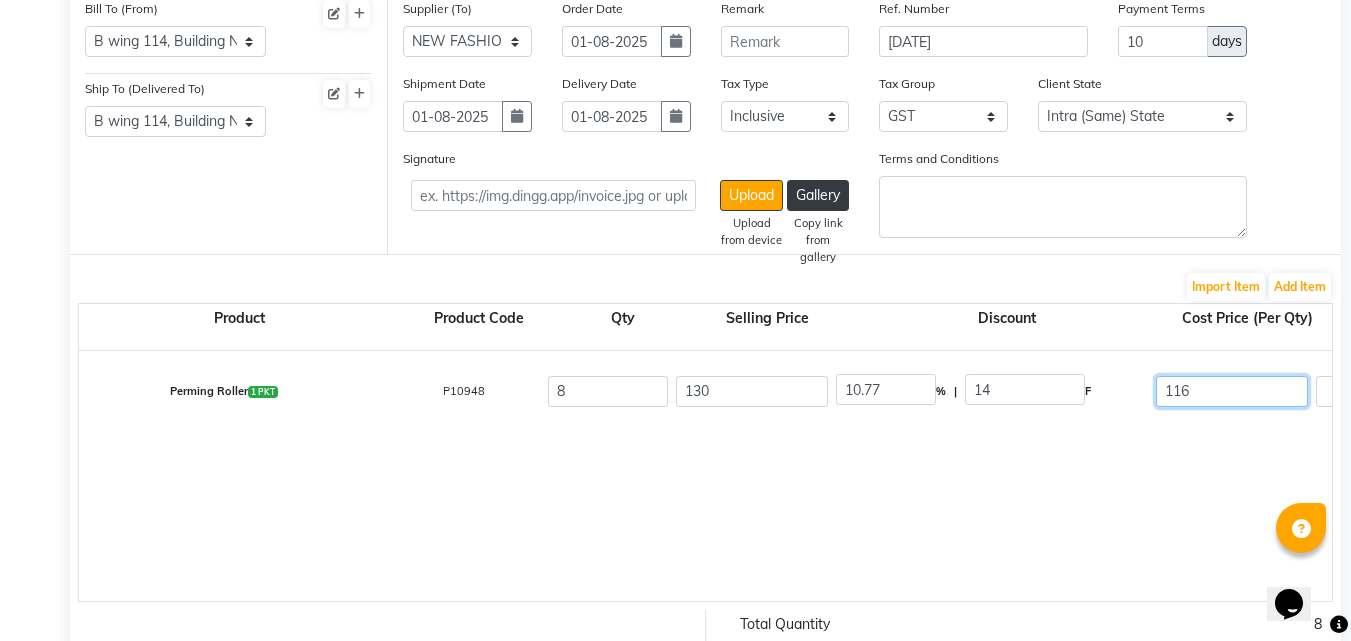 click on "116" 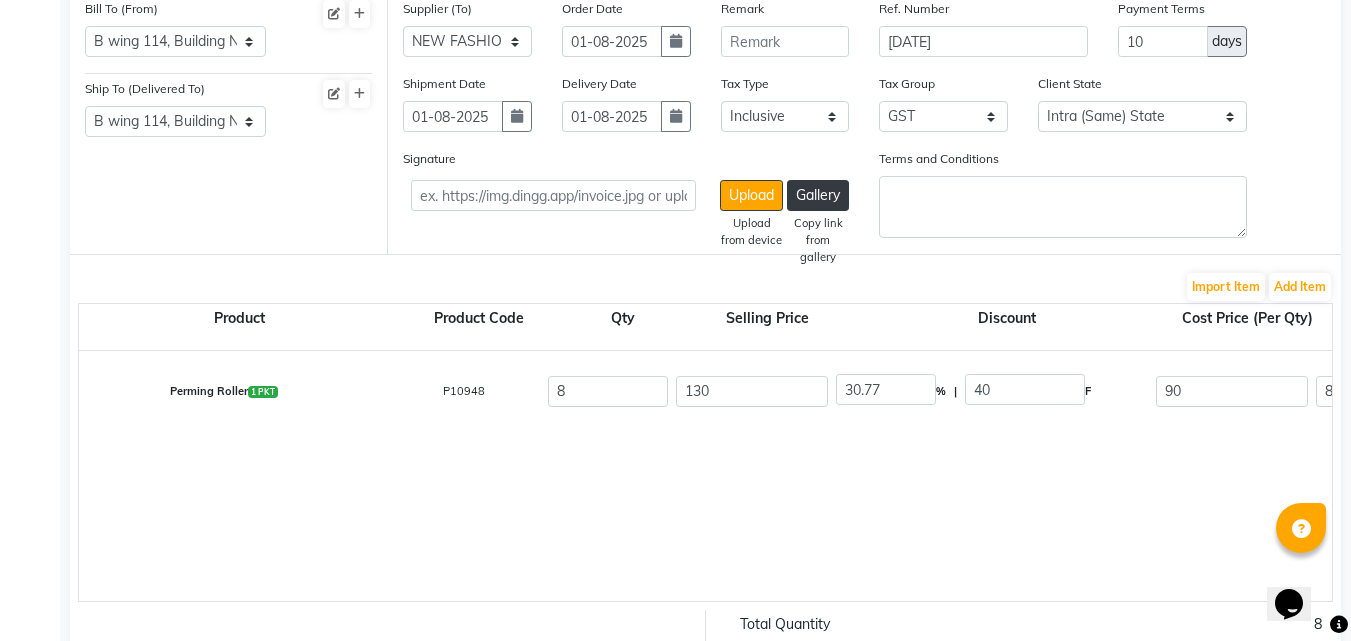 click on "Perming Roller 1 PKT P10948 8 130 30.77 % | 40 F 90 80.36 642.88 None 5% 12% GST (12%) 77.15 720.03" 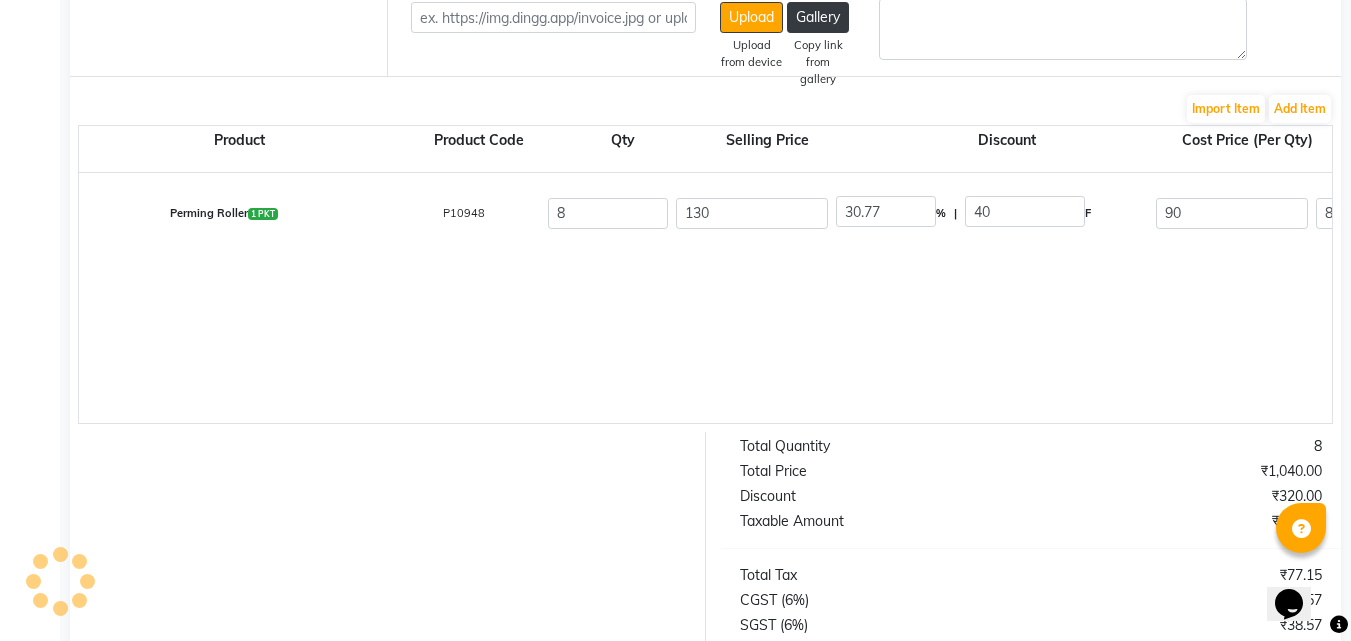 scroll, scrollTop: 143, scrollLeft: 0, axis: vertical 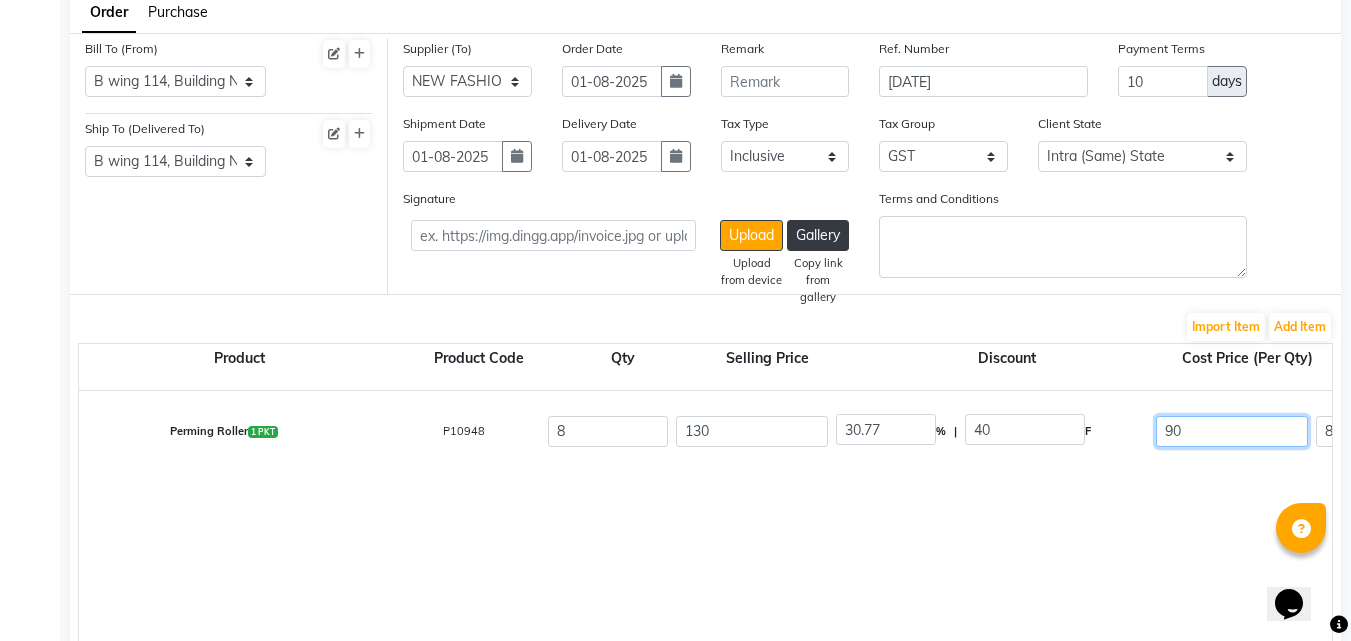 click on "90" 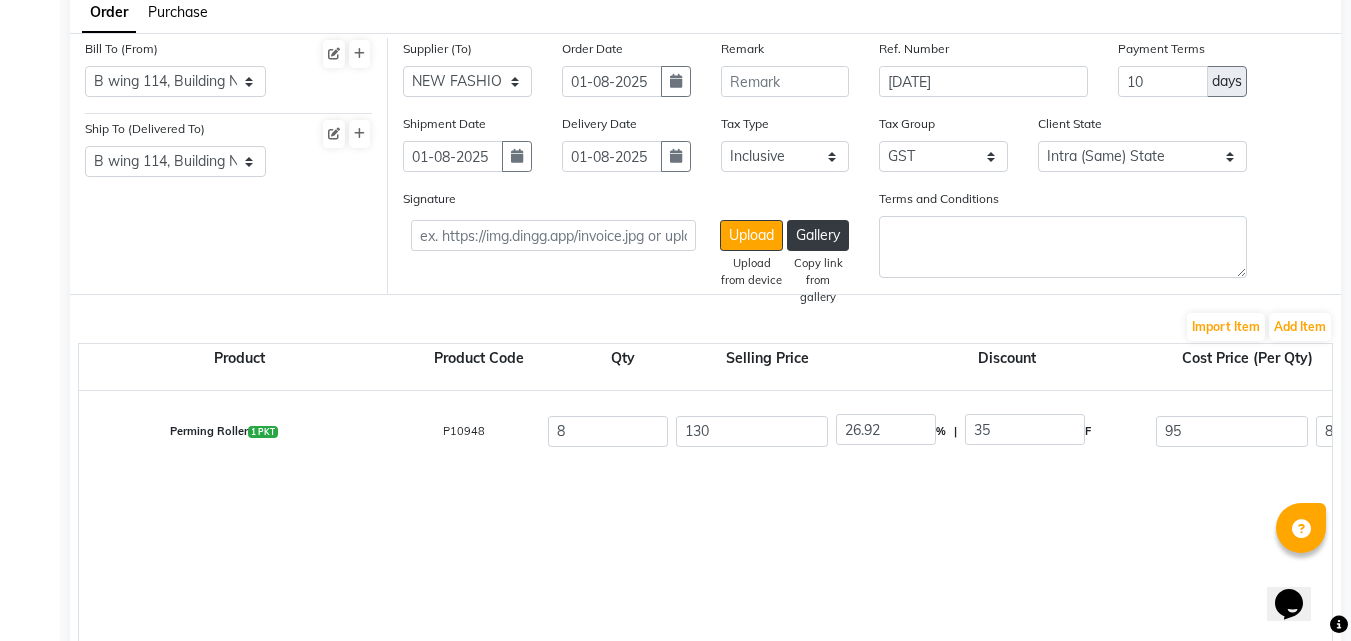 click on "[NUMBER] [WORD] [WORD] [WORD] [WORD] [NUMBER] [NUMBER] [NUMBER] [NUMBER] [NUMBER] [NUMBER] [NUMBER] [NUMBER] [NUMBER] [NUMBER] [NUMBER] [NUMBER] [NUMBER] [NUMBER] [NUMBER] [NUMBER] [NUMBER] [NUMBER] [NUMBER] [NUMBER]" 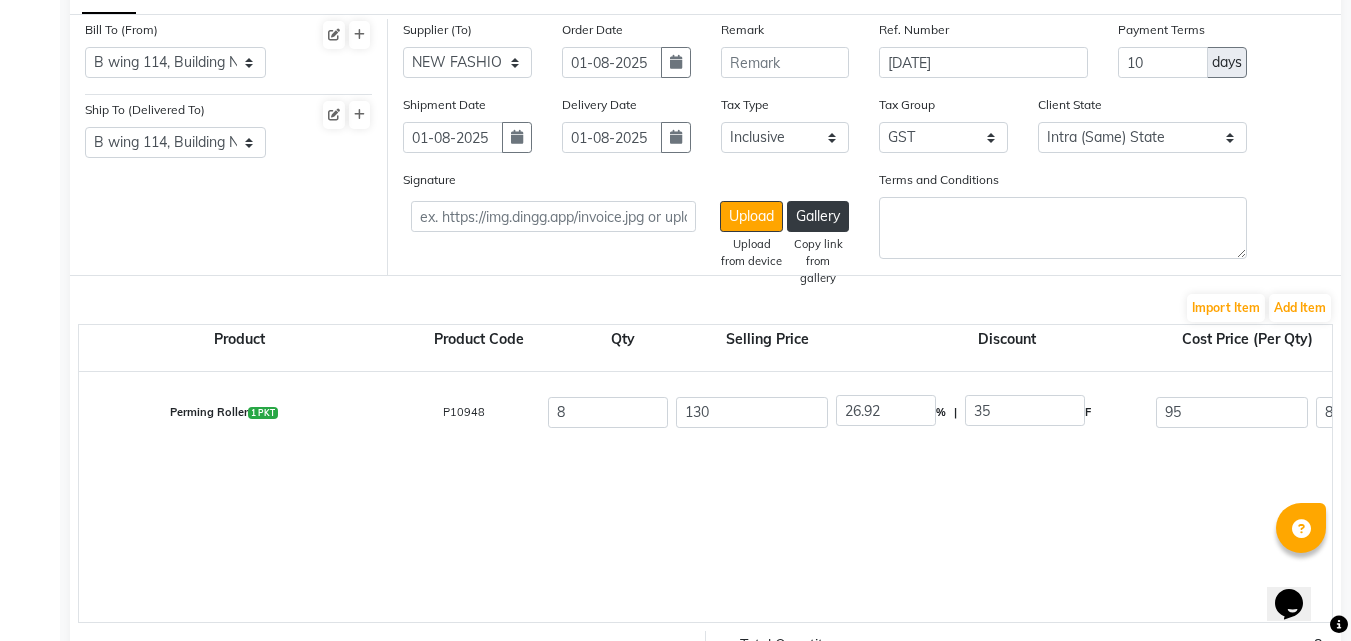 scroll, scrollTop: 260, scrollLeft: 0, axis: vertical 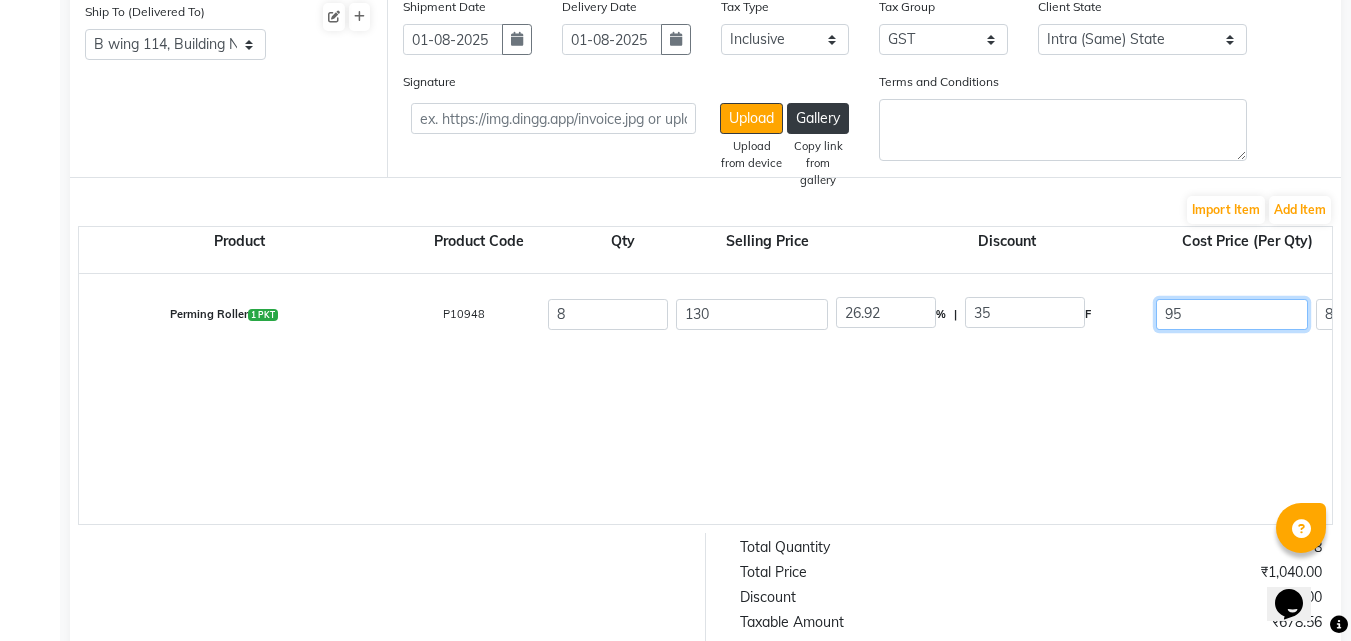 click on "95" 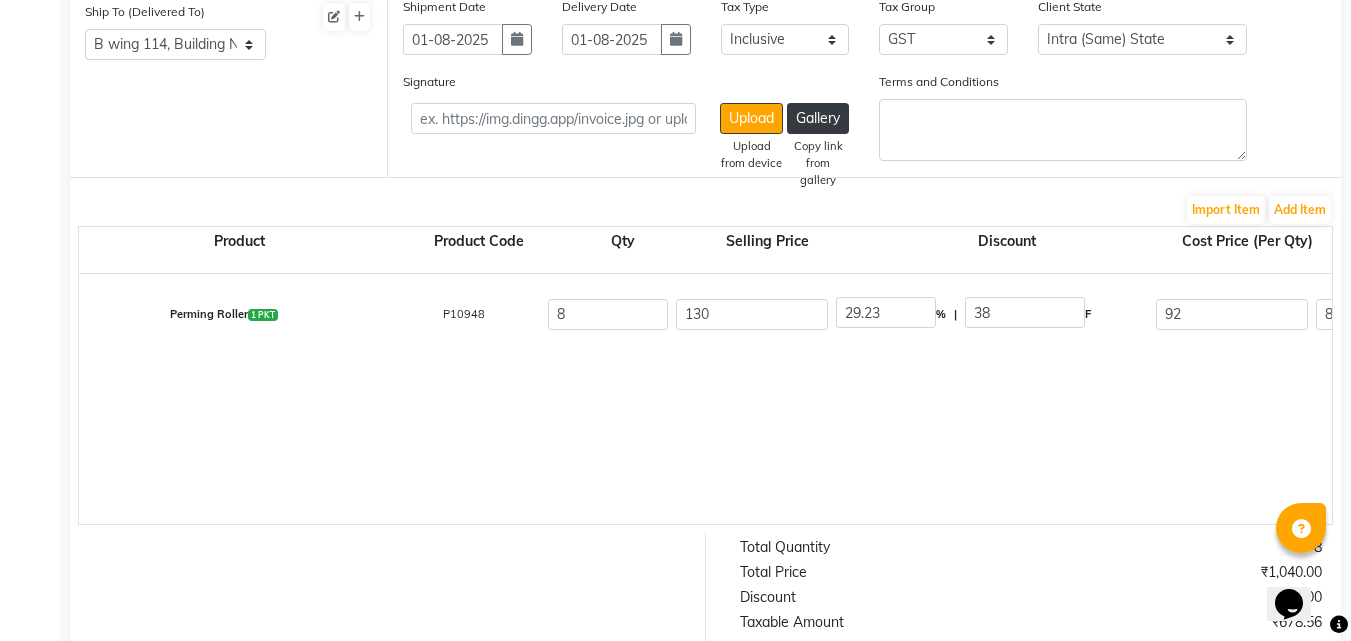 click on "Bill To (From) Select Address  B wing 114, Building No 2, Mittal Industrial Estate, Marol, Andheri East, Mumbai, Maharashtra 400059, India  Ship To (Delivered To) Select Address  B wing 114, Building No 2, Mittal Industrial Estate, Marol, Andheri East, Mumbai, Maharashtra 400059, India   B WING , MITTAL INDUSTRIES ESTATE,SHANUZZ ACADEMY , SHOP NO,114 , MAROL NAKA , ANDHERI EAST 400059  Supplier (To) Select ZUBIN DISTRIBUTORS - ZD INTOUCH ENTERPRISES - INTOUCH ENTERPRISES NAKODA TRADEPOINT LLP  - NAKODA TRADEPOINT LLP  ANMOL ENTERPRISES  - ANMOL  ENTERPRISES  BEAUTY AND MORE  - BEAUTY AND  MORE  HUMERA COMPLETE BEAUTY  - HUMERA COMPLETE BEAUTY  EVERGREEN - EVERGREEN EVERGREEN B&B ENTERPRISES - B&B ENTERPRISES B&B ENTERPRISES RATNAM DISTRIBUTORS - RATNAM DISTRIBUTORS RATNAM DISTRIBUTORS VIVA - VIVA VIVA MEZ CREATIONS - MEZ CREATIONS MEZ CREATIONS FS ENTERPRISES - FS ENTERPRISES FS ENTERPRISES BEAUTY SHOP - BEAUTY SHOP BEAUTY SHOP GANESH PLASTIC - GANESH PLASTIC GANESH PLASTIC NAKODA SALES NAKODA SALES Remark 10" 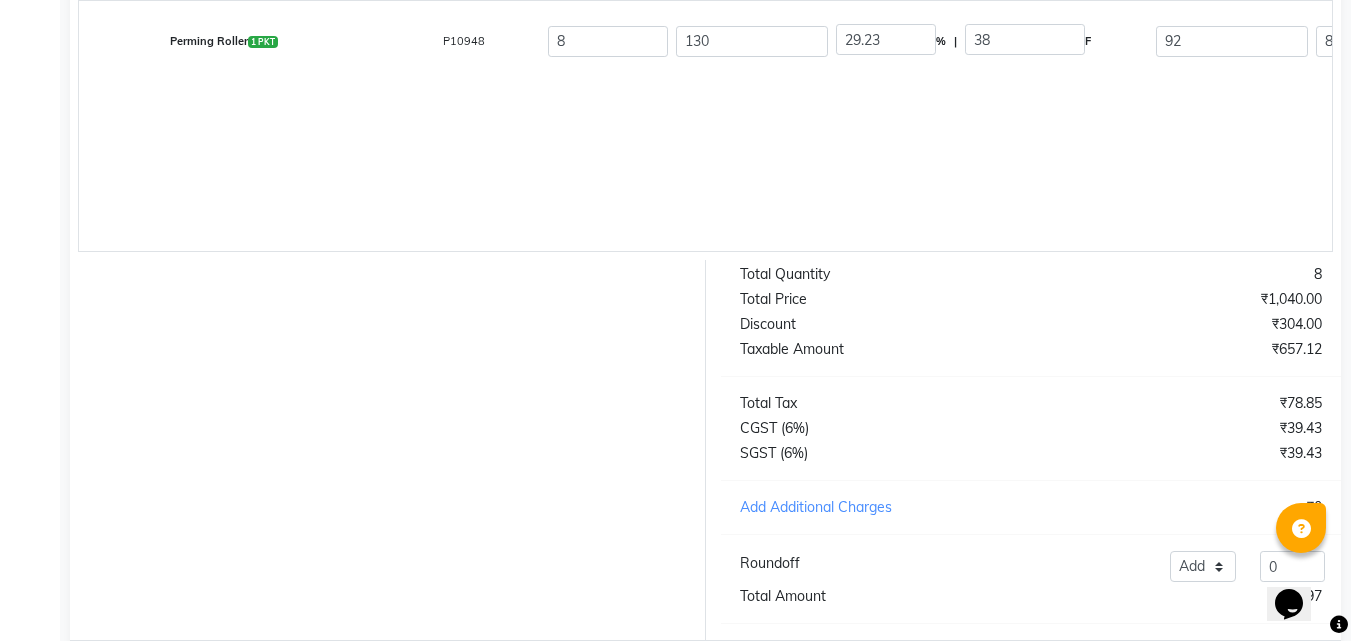 scroll, scrollTop: 437, scrollLeft: 0, axis: vertical 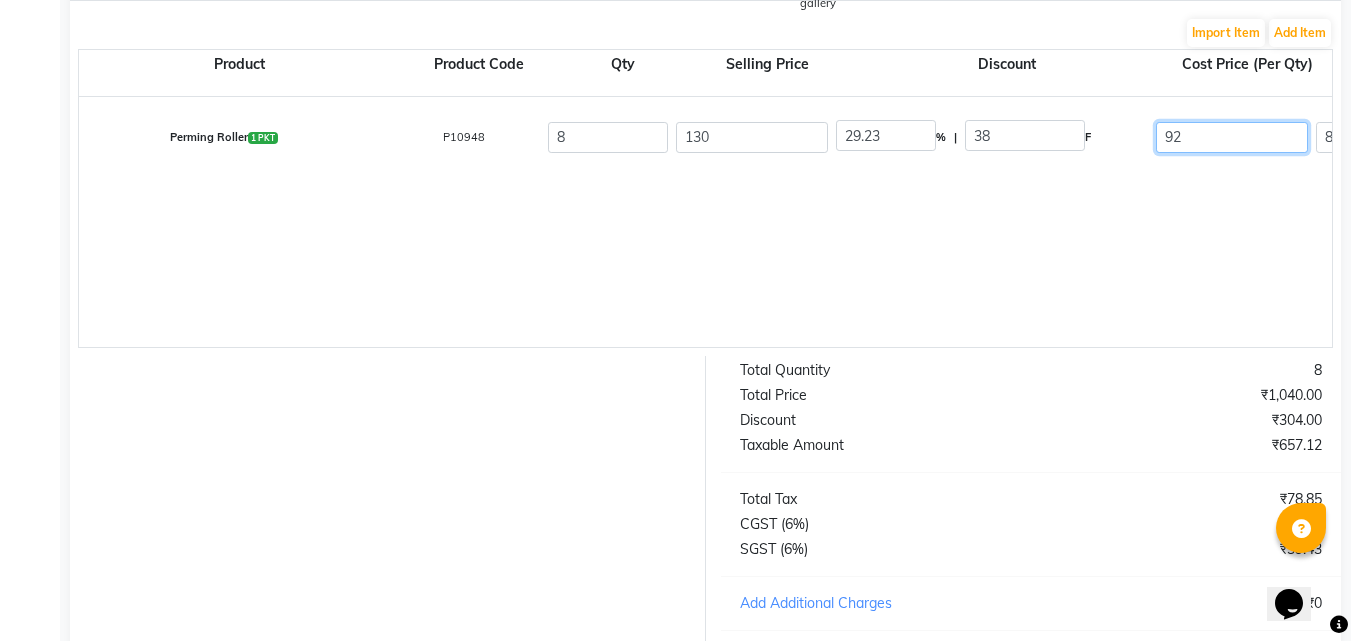 drag, startPoint x: 1203, startPoint y: 174, endPoint x: 1203, endPoint y: 127, distance: 47 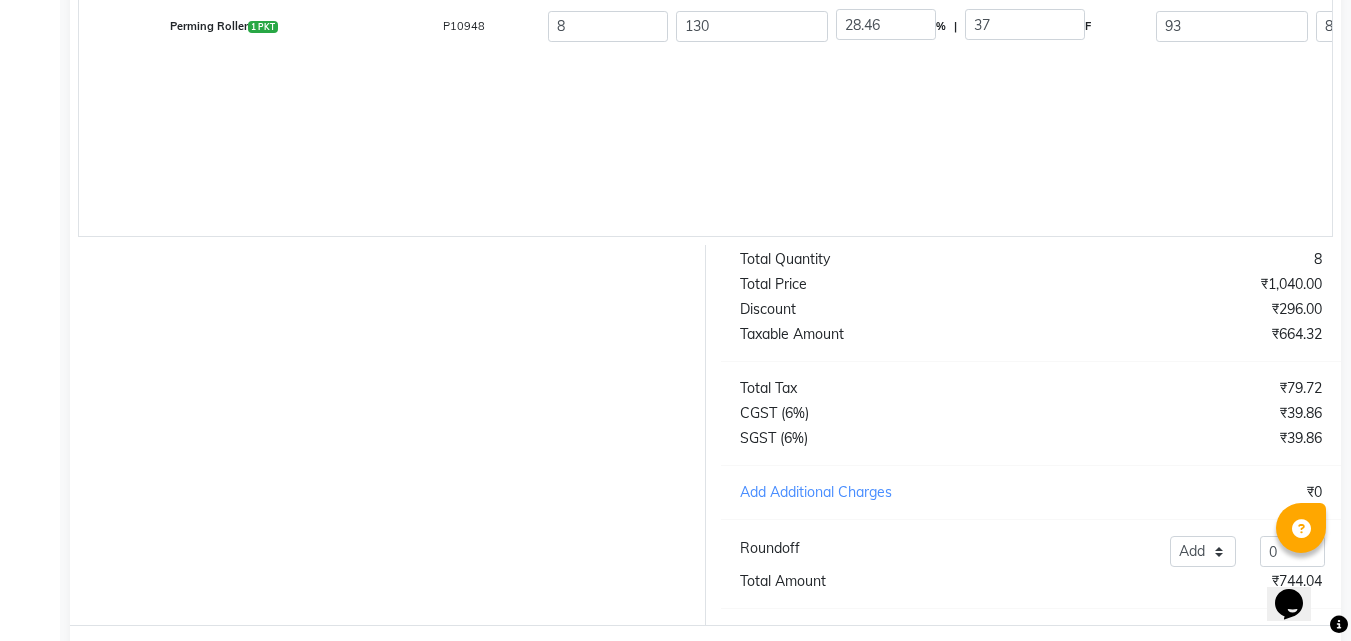 scroll, scrollTop: 650, scrollLeft: 0, axis: vertical 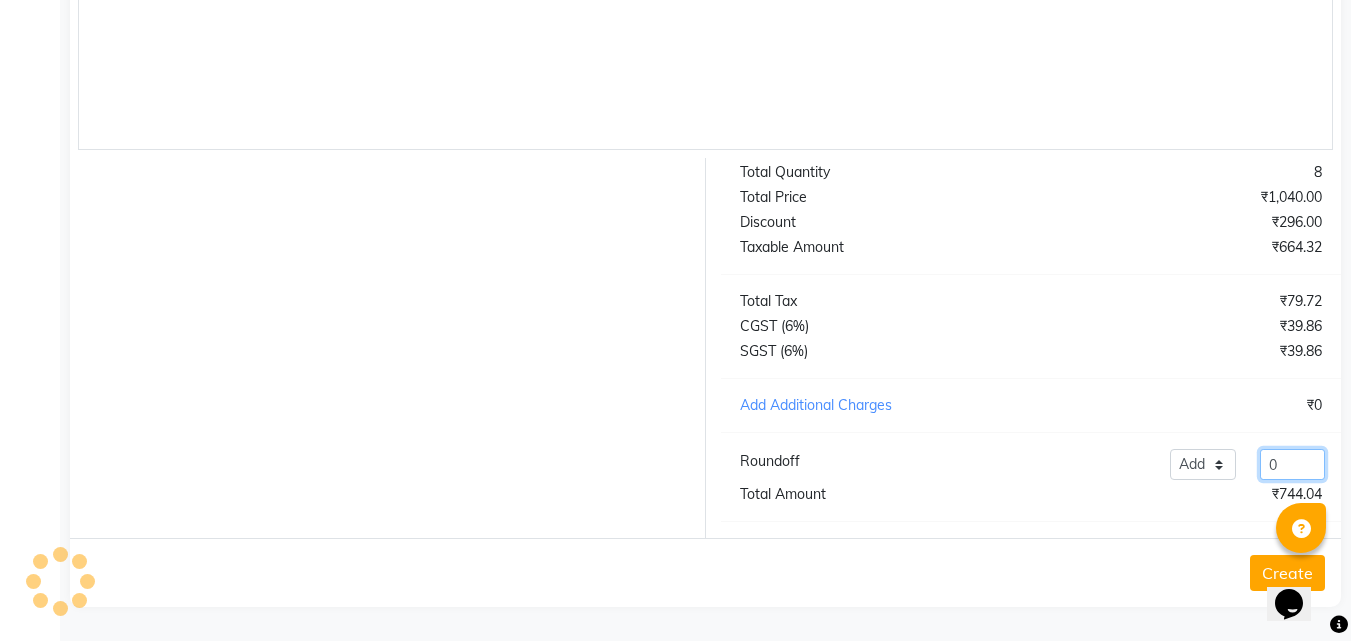click on "0" 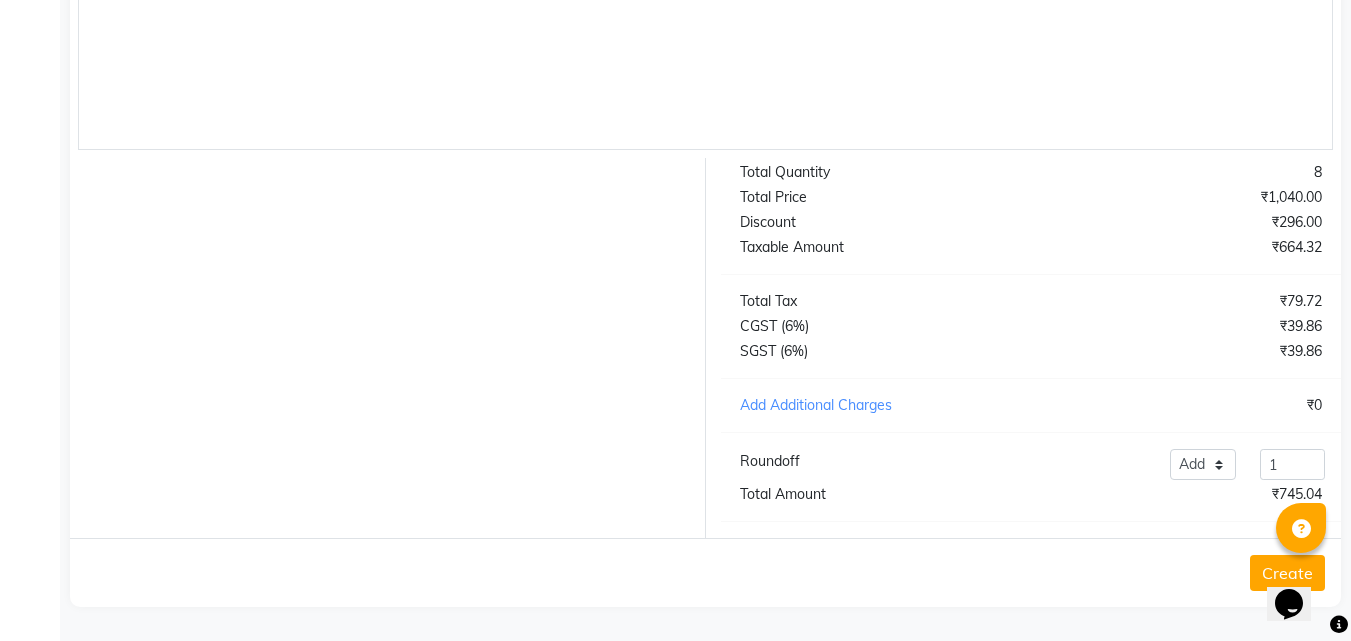 click on "Create" 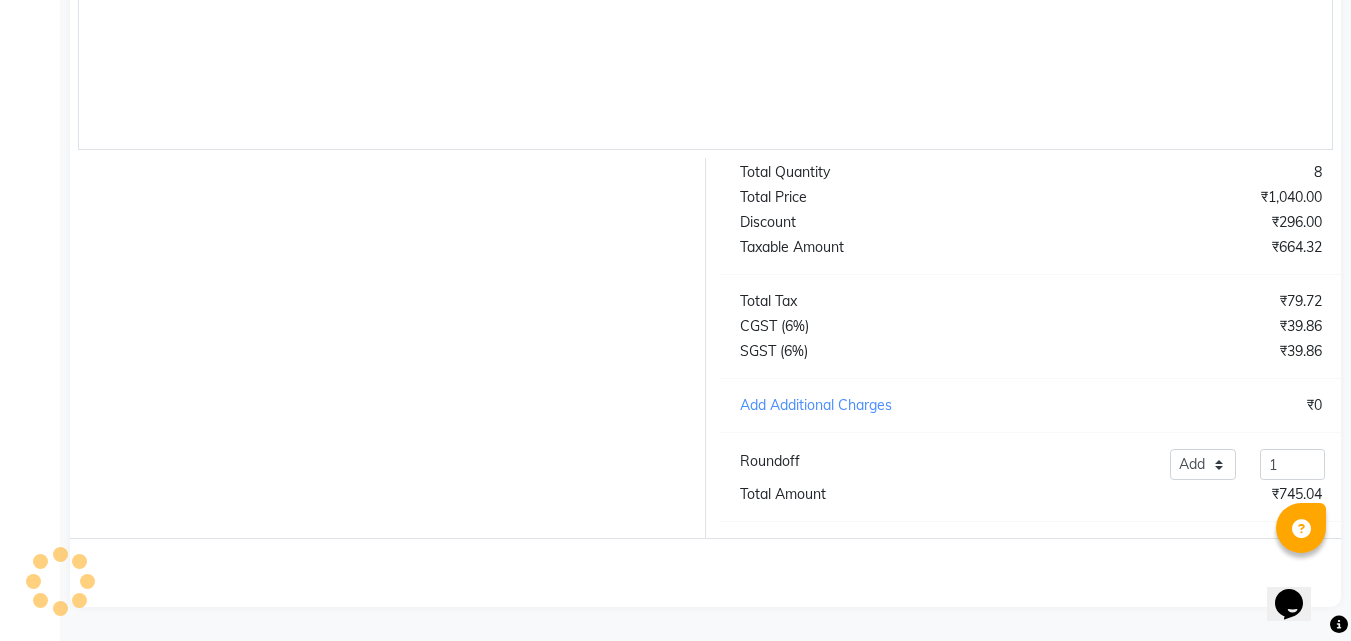 scroll, scrollTop: 0, scrollLeft: 0, axis: both 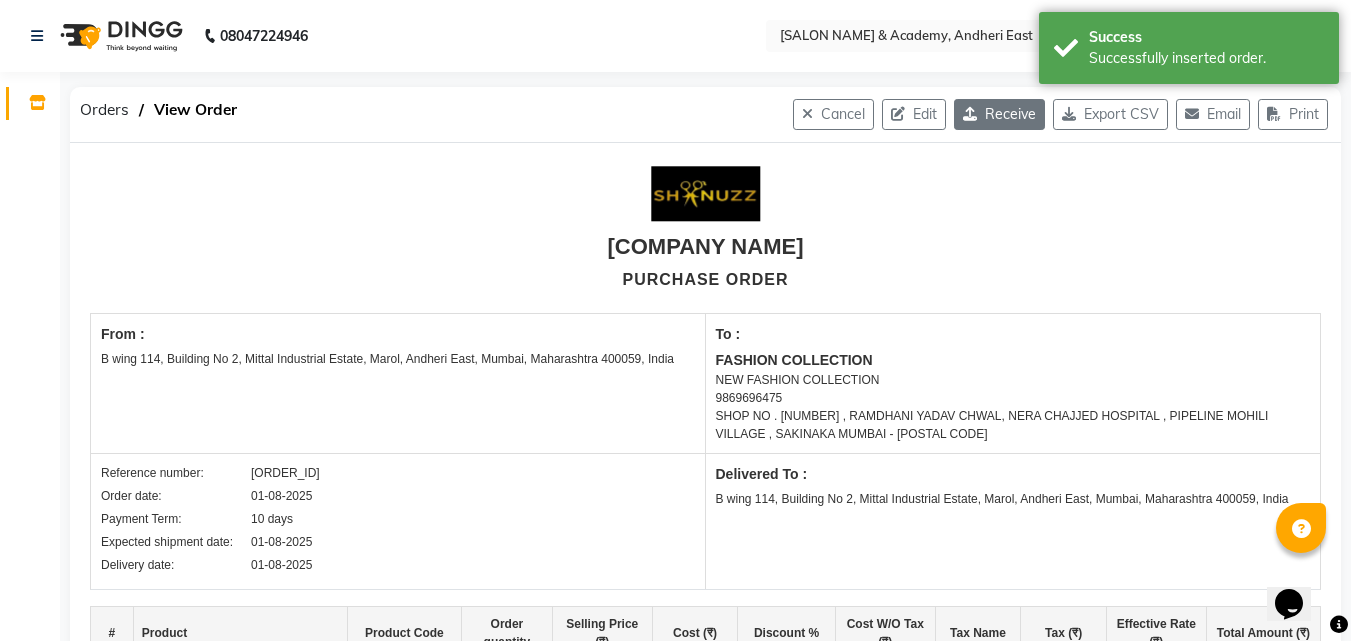 click on "Receive" 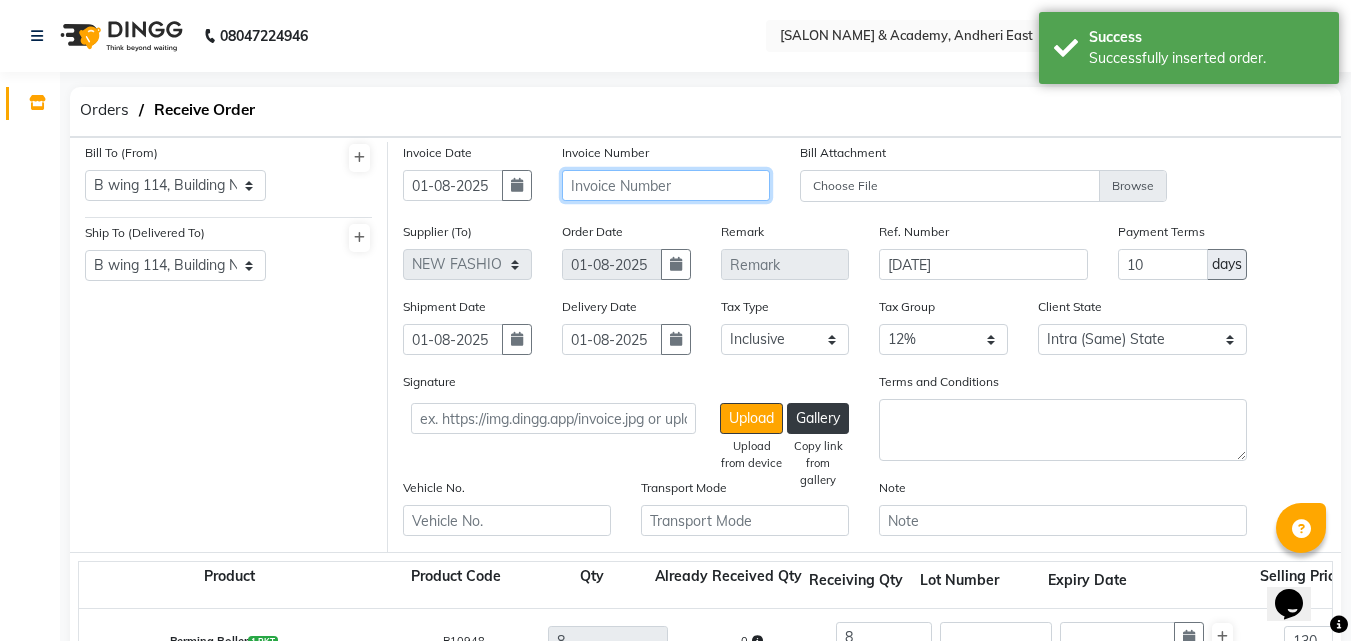 click 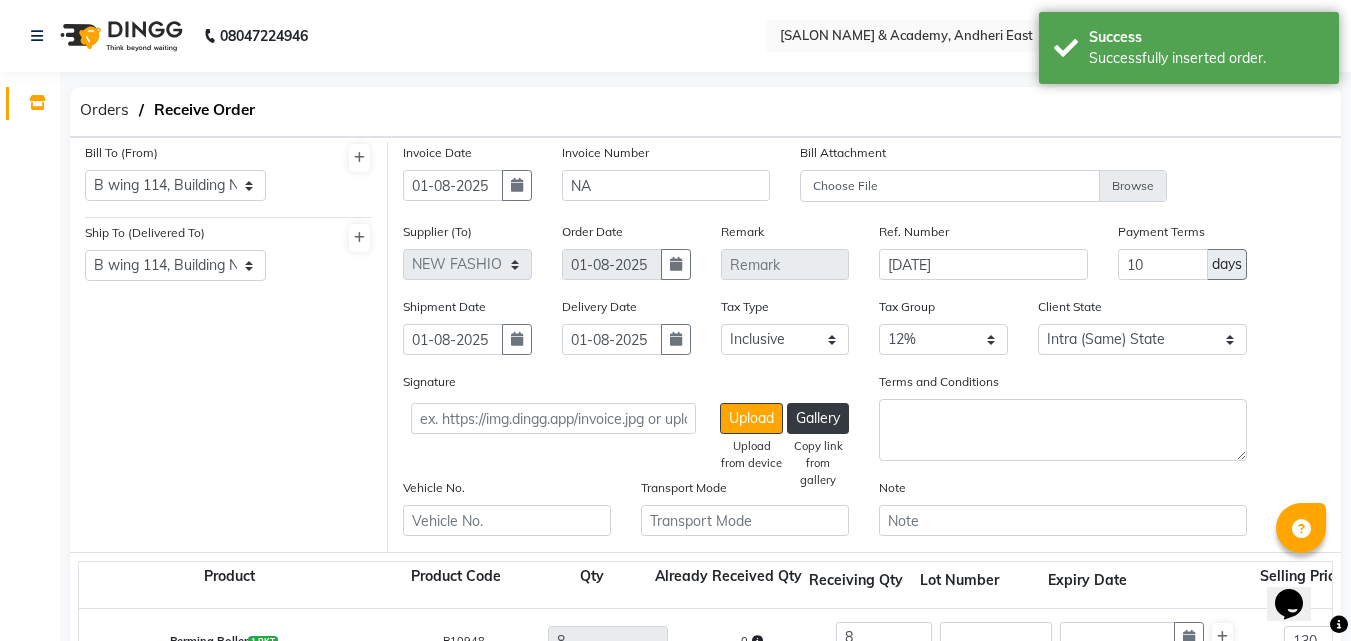 click on "Supplier (To) Select ZUBIN DISTRIBUTORS - ZD INTOUCH ENTERPRISES - INTOUCH ENTERPRISES NAKODA TRADEPOINT LLP  - NAKODA TRADEPOINT LLP  ANMOL ENTERPRISES  - ANMOL  ENTERPRISES  BEAUTY AND MORE  - BEAUTY AND  MORE  HUMERA COMPLETE BEAUTY  - HUMERA COMPLETE BEAUTY  EVERGREEN - EVERGREEN EVERGREEN B&B ENTERPRISES - B&B ENTERPRISES B&B ENTERPRISES RATNAM DISTRIBUTORS - RATNAM DISTRIBUTORS RATNAM DISTRIBUTORS VIVA - VIVA VIVA MEZ CREATIONS - MEZ CREATIONS MEZ CREATIONS FS ENTERPRISES - FS ENTERPRISES FS ENTERPRISES BEAUTY SHOP - BEAUTY SHOP BEAUTY SHOP GANESH PLASTIC - GANESH PLASTIC GANESH PLASTIC NAKODA MARKETING - NAKODA MARKETING NAKODA MARKETING NAKODA SALES NAKODA SALES APAR DISTRUTORS - APAR DISTRIBUTORS APAR DISTRIBUTOR beauty palace - BEAUTY PALACE KARNANI LABORATORIES LIMITED - KARNANI LABORATORIES LIMITED Bhosale amazon.in - AMAZON .IN INFOCOM NETWORK - INFOCOM NETWORK beauty planet - BEAUTY PLANET PRIVATE LIMITED MIAOU COSMETIC - PRAKSHAL  [LAST] ANMOL ENTERPRISES - ANMOL  ENTERPRISES Order Date Remark" 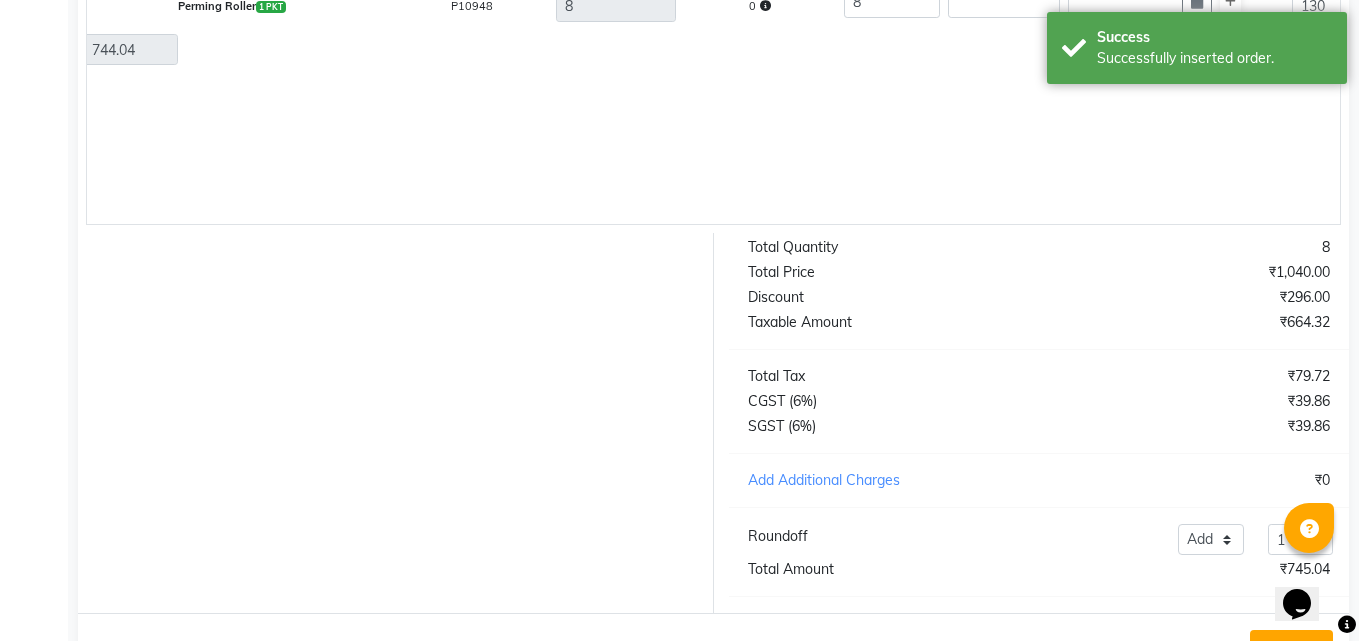 scroll, scrollTop: 725, scrollLeft: 0, axis: vertical 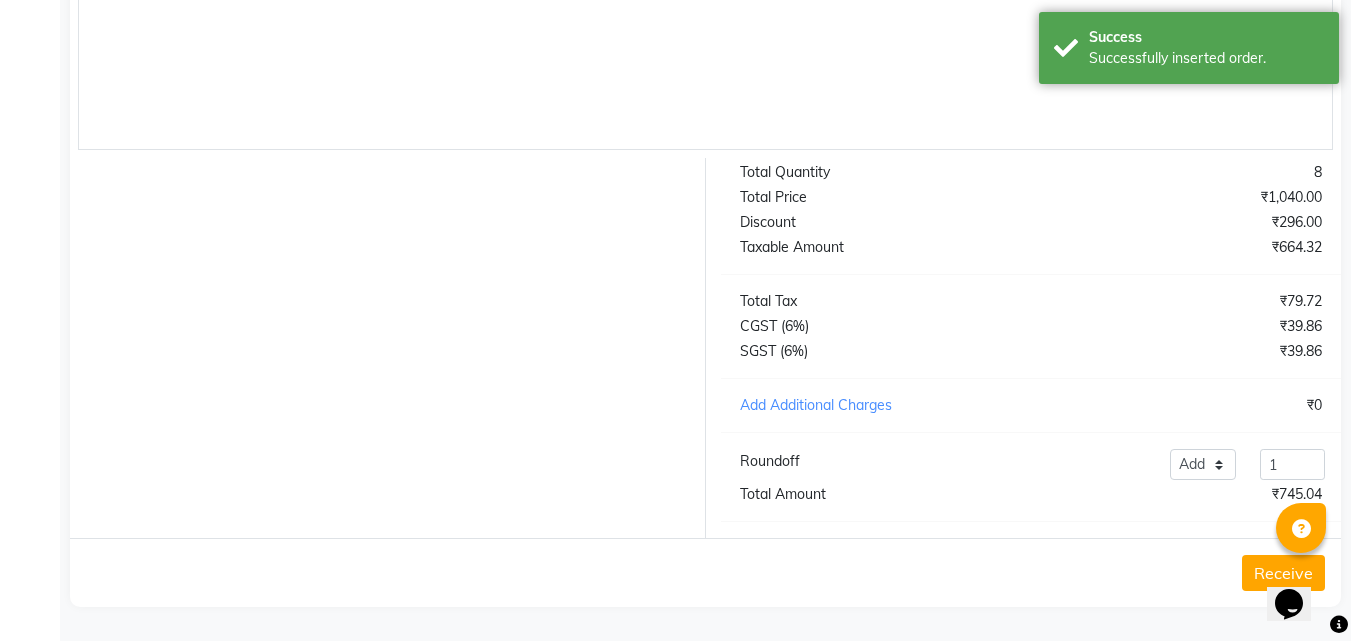 click on "Receive" 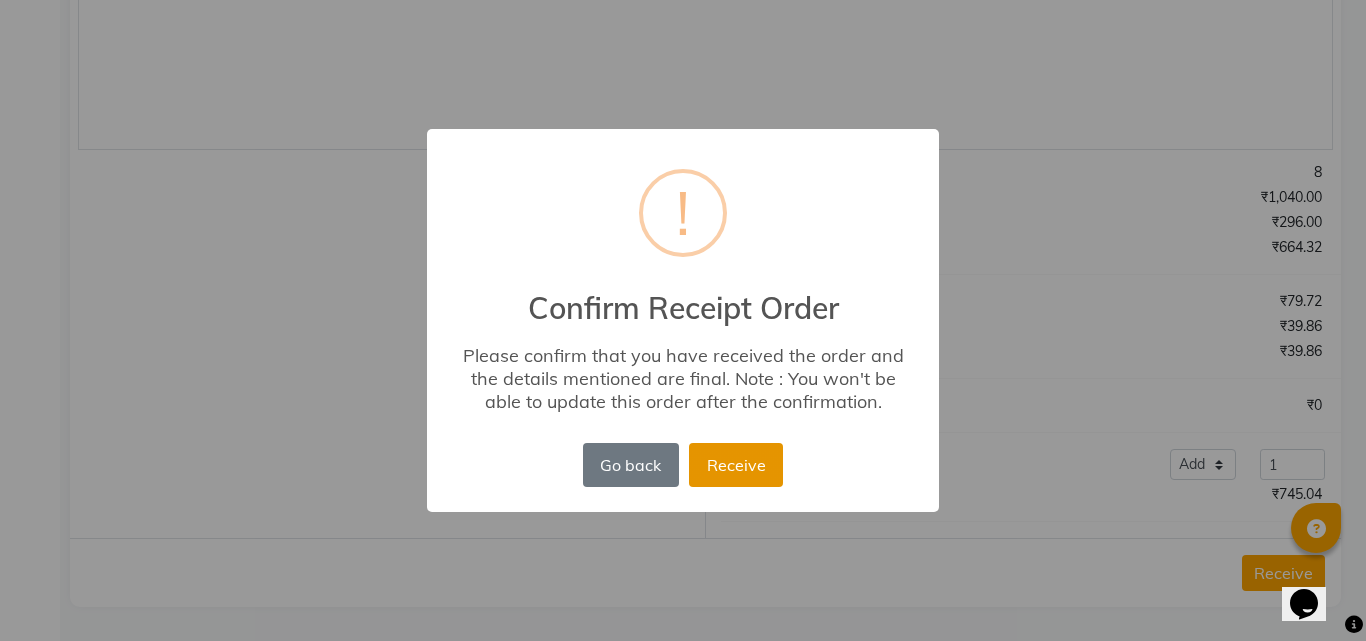 click on "Receive" at bounding box center (736, 465) 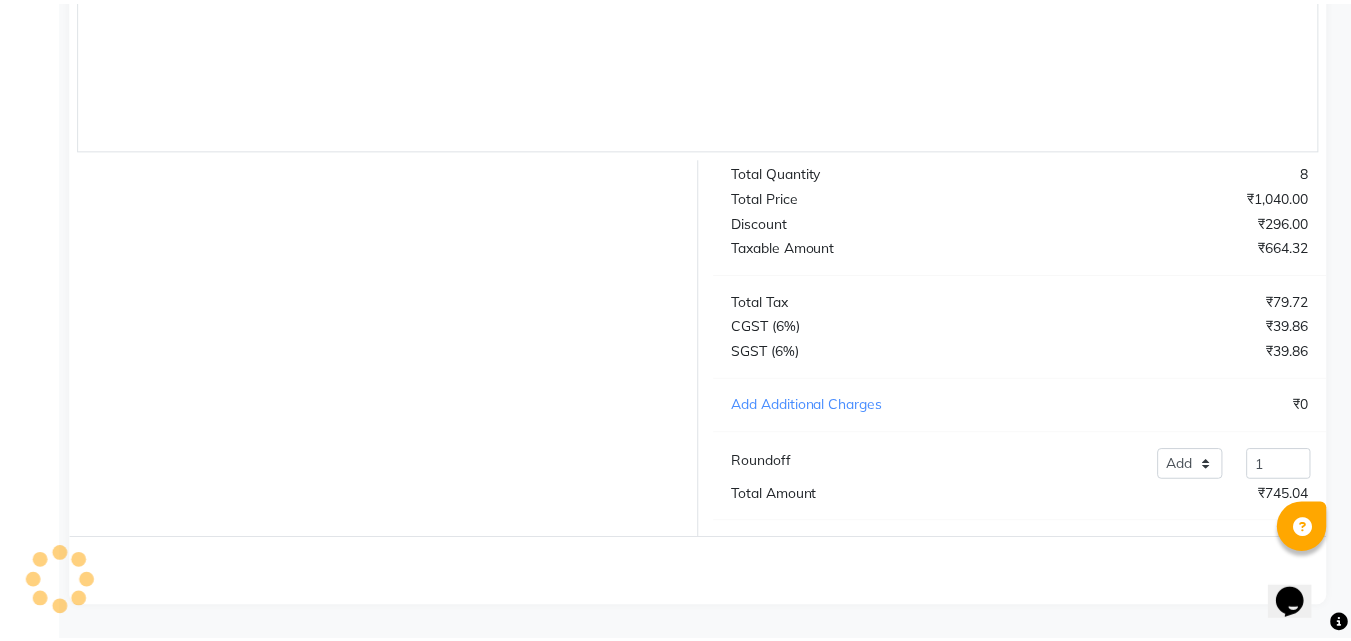 scroll, scrollTop: 0, scrollLeft: 0, axis: both 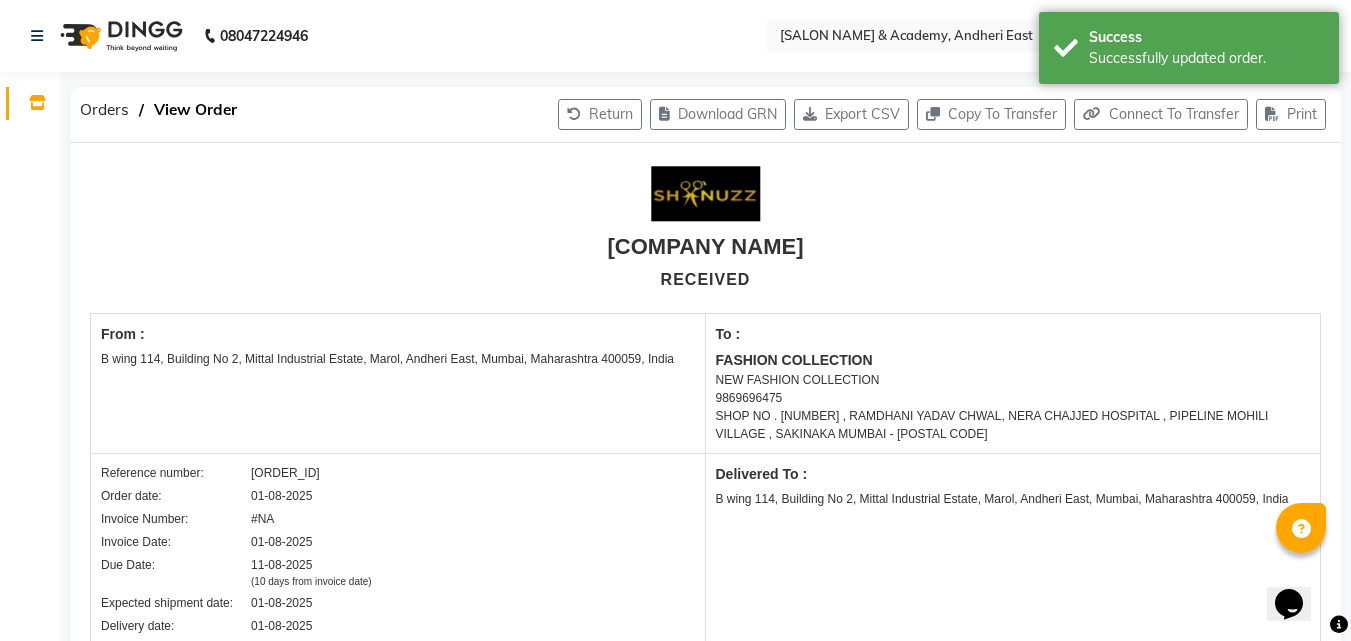 click 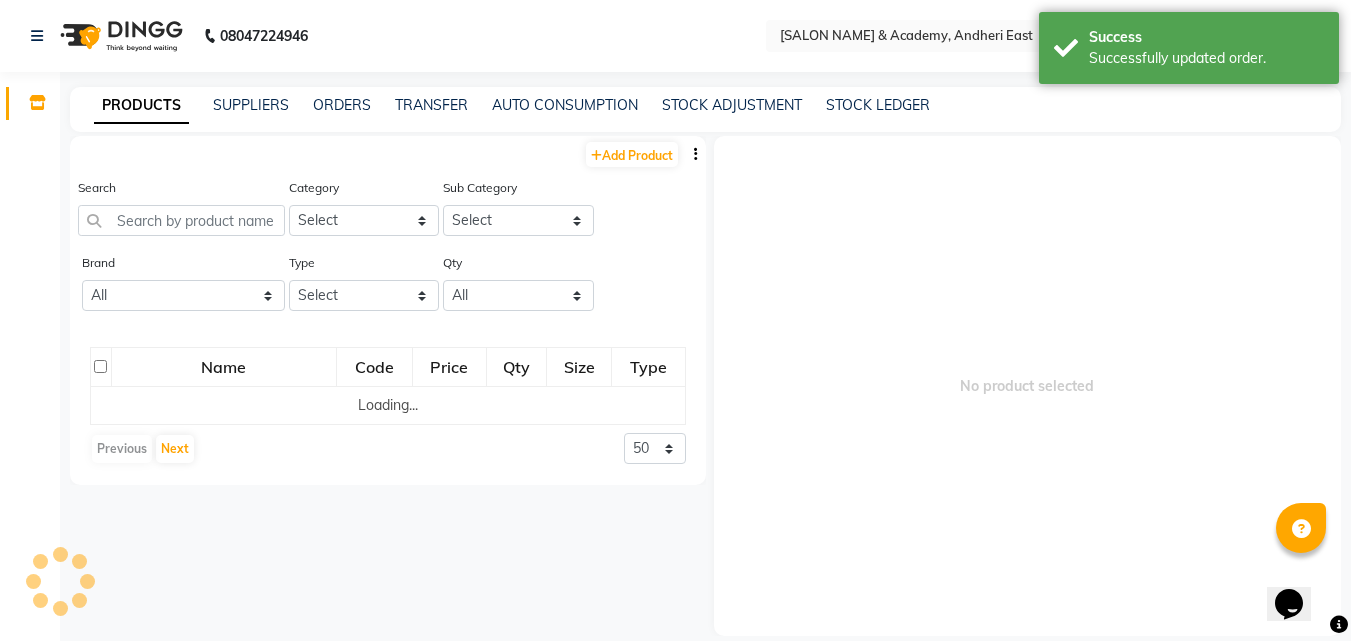 click on "PRODUCTS" 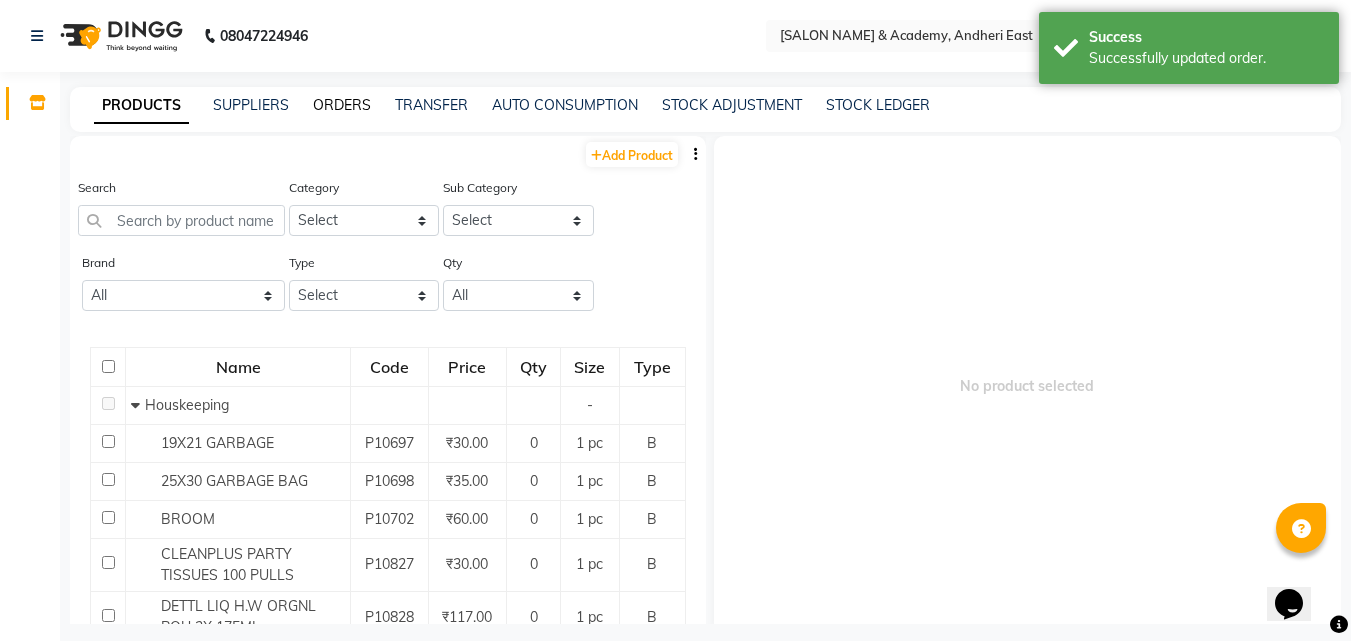 click on "ORDERS" 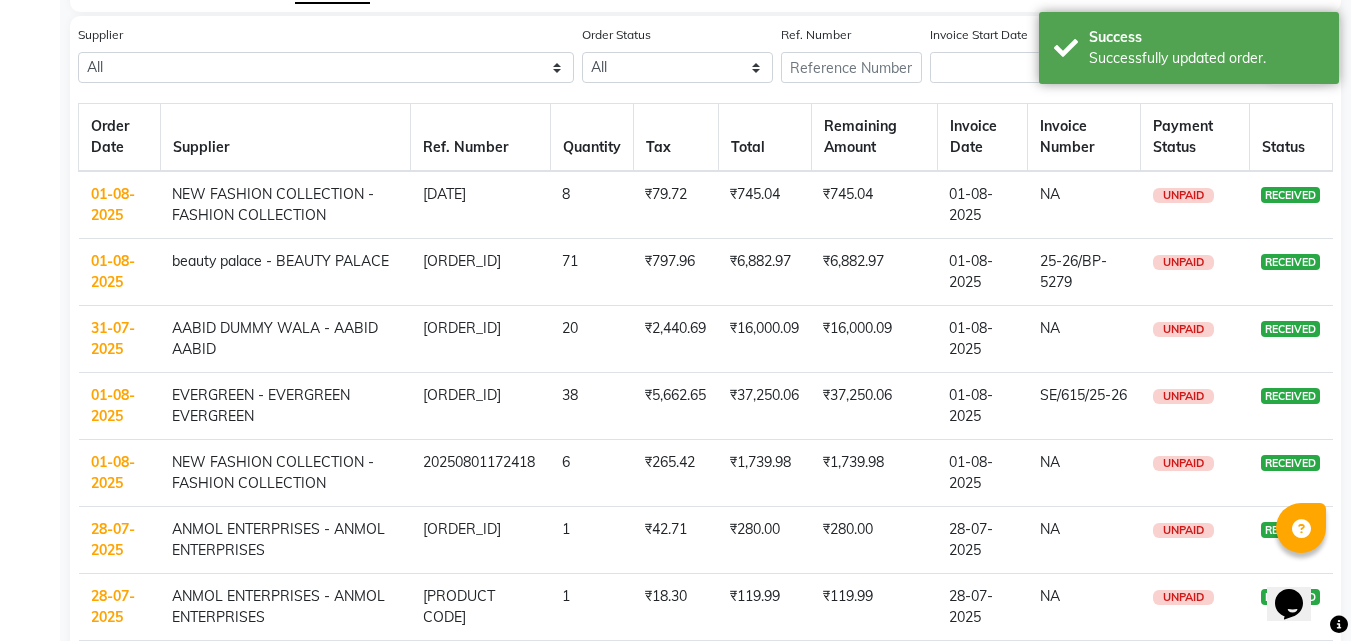 scroll, scrollTop: 0, scrollLeft: 0, axis: both 